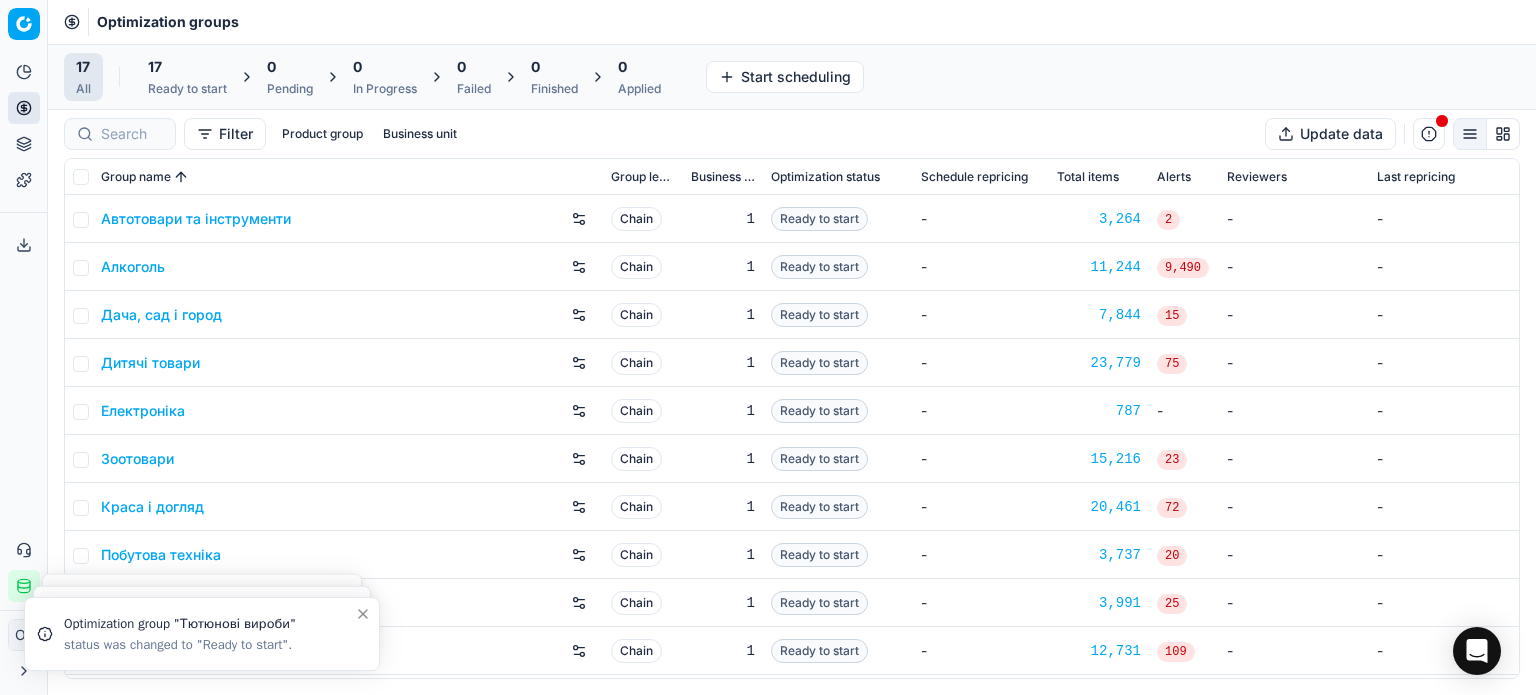 scroll, scrollTop: 0, scrollLeft: 0, axis: both 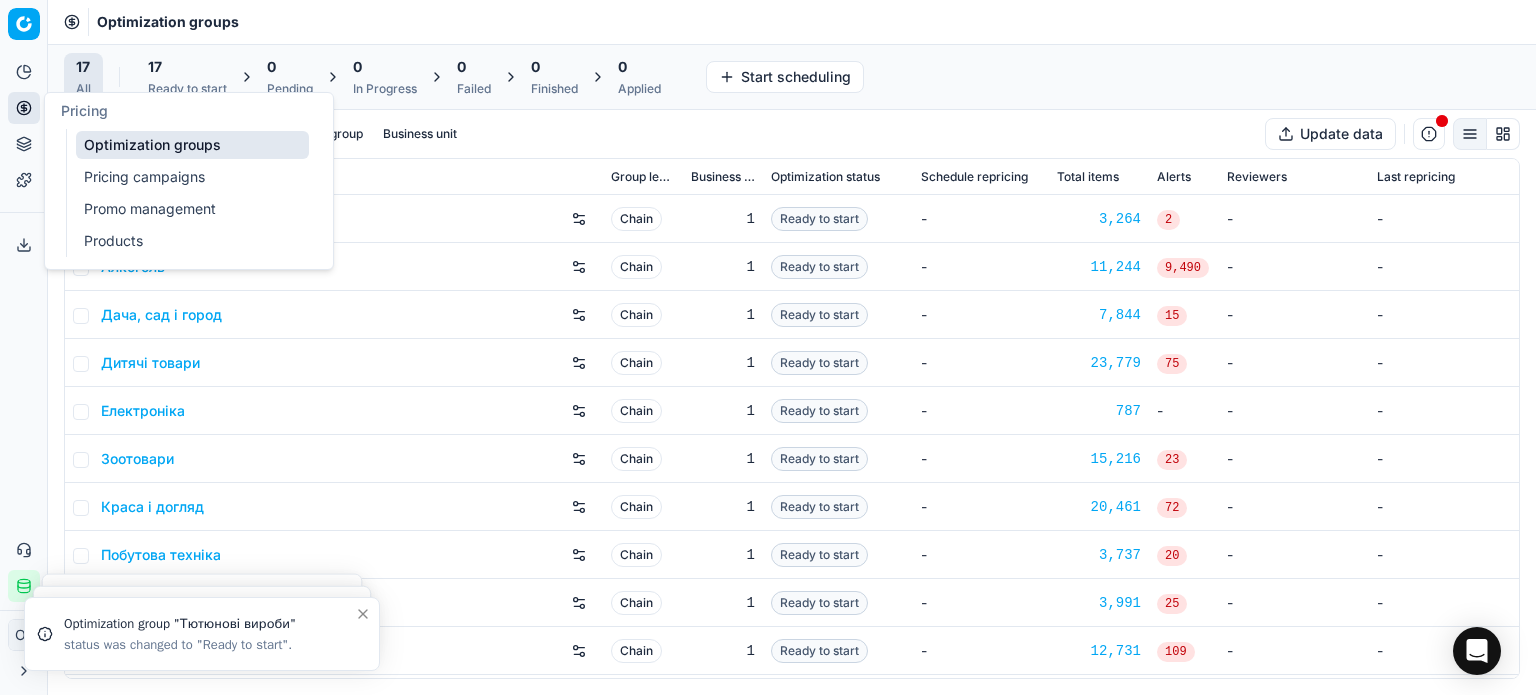 click on "Pricing campaigns" at bounding box center [192, 177] 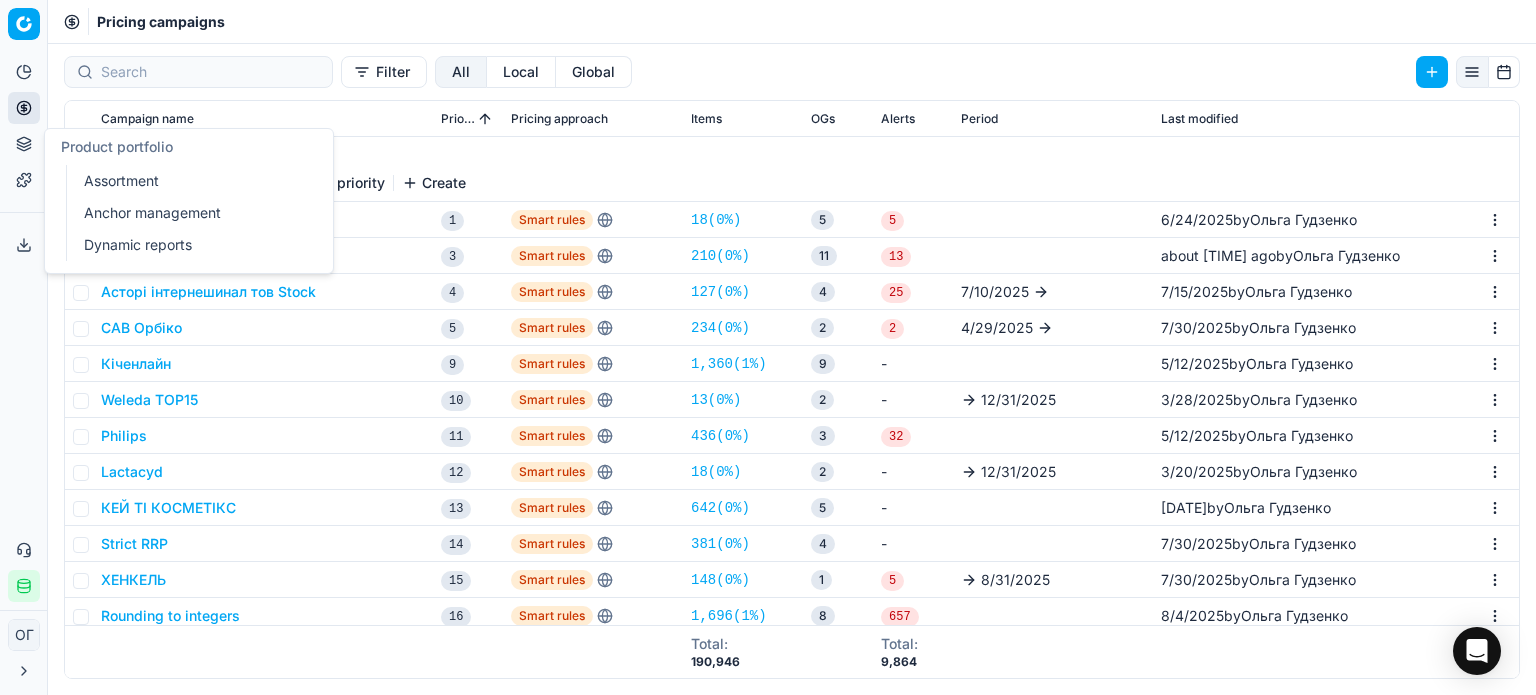 click on "Assortment" at bounding box center (192, 181) 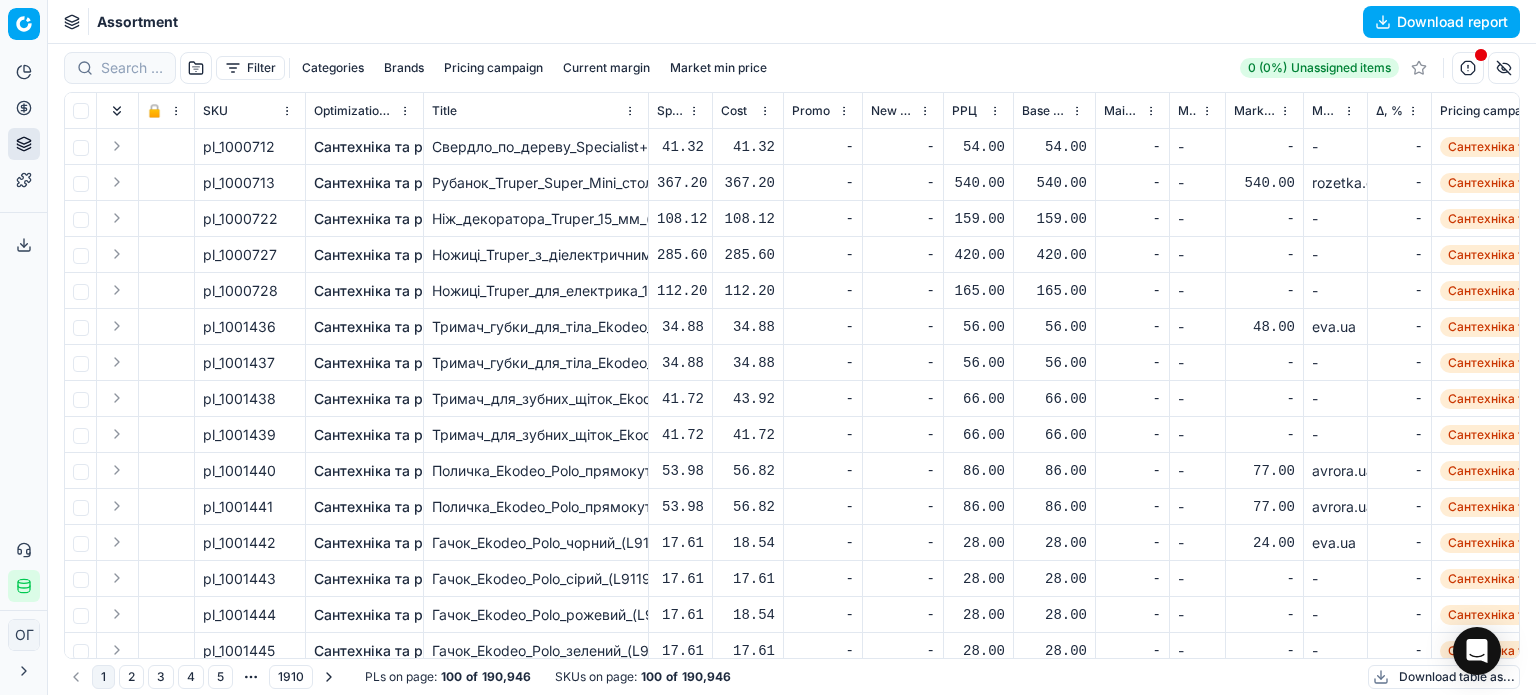 click on "Filter" at bounding box center [250, 68] 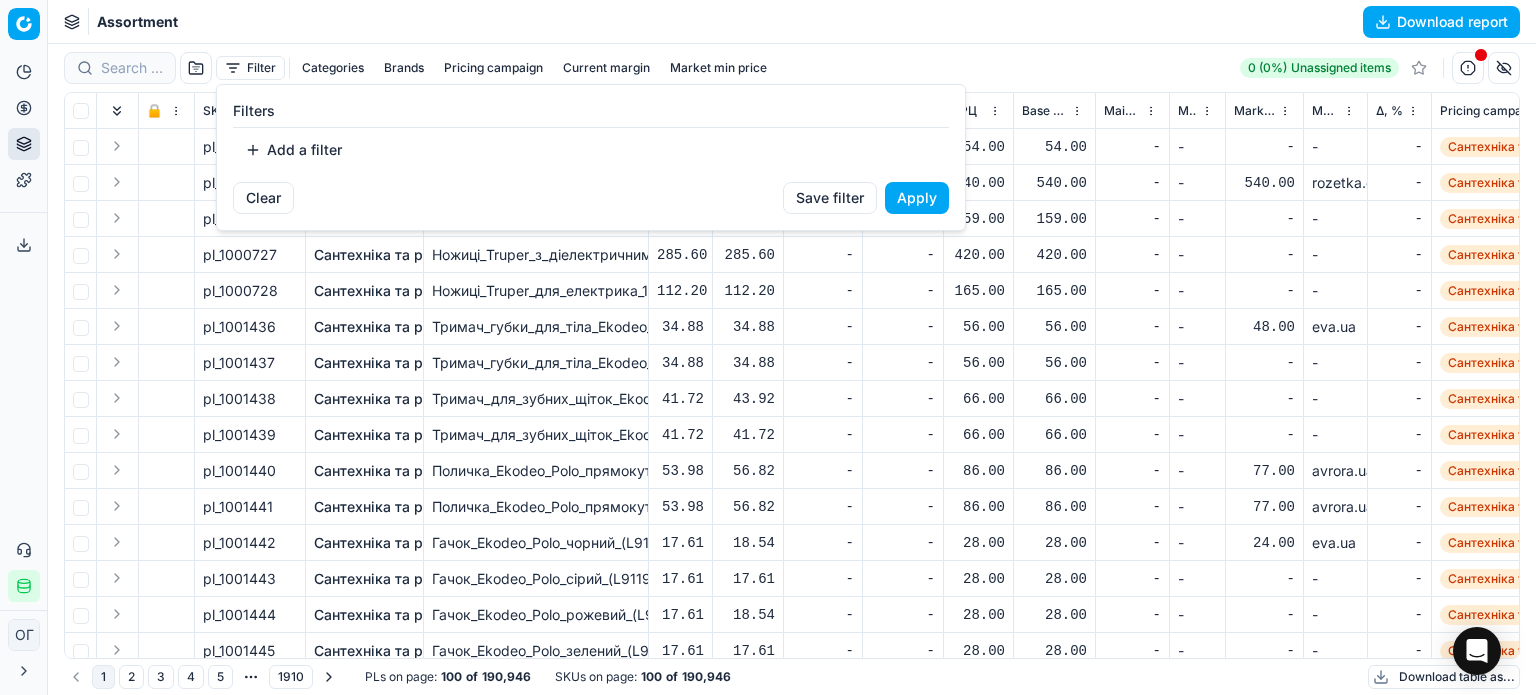 click on "Add a filter" at bounding box center [293, 150] 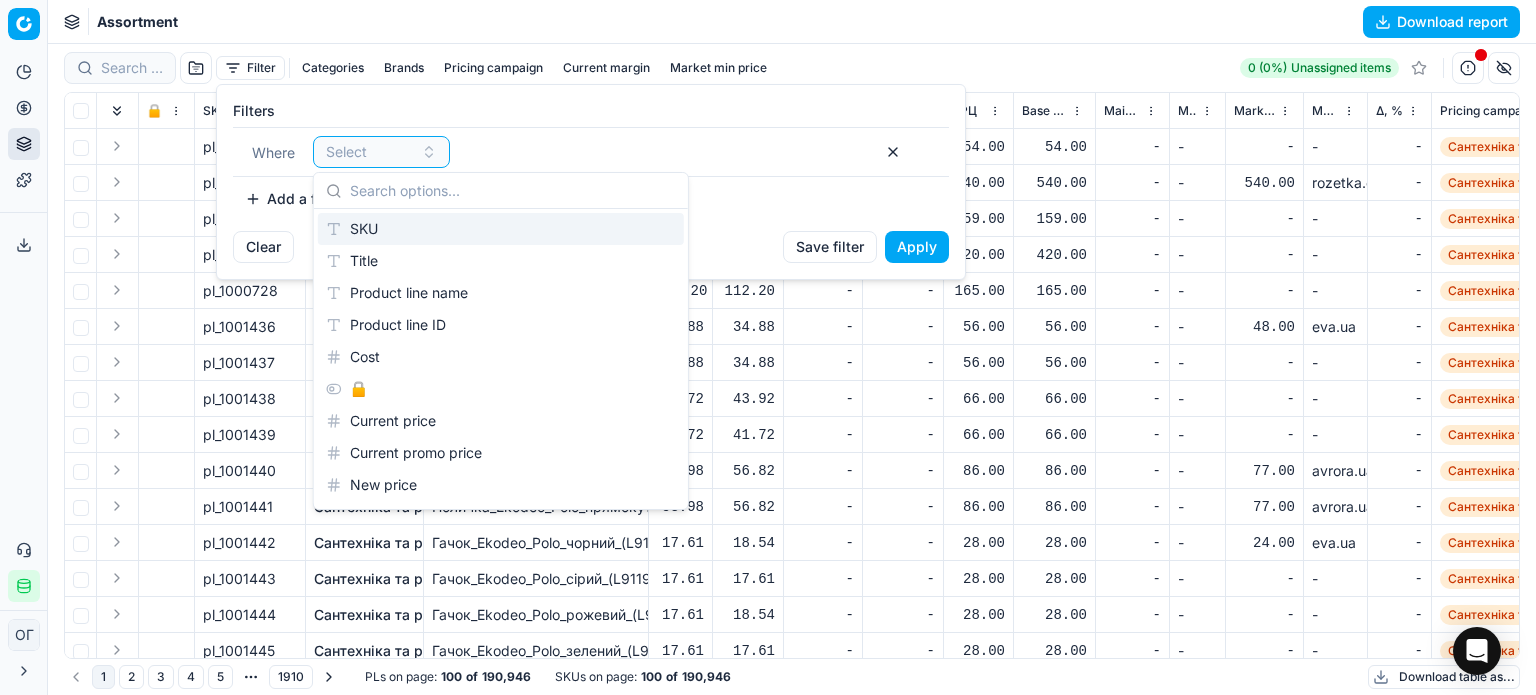 click on "SKU" at bounding box center (501, 229) 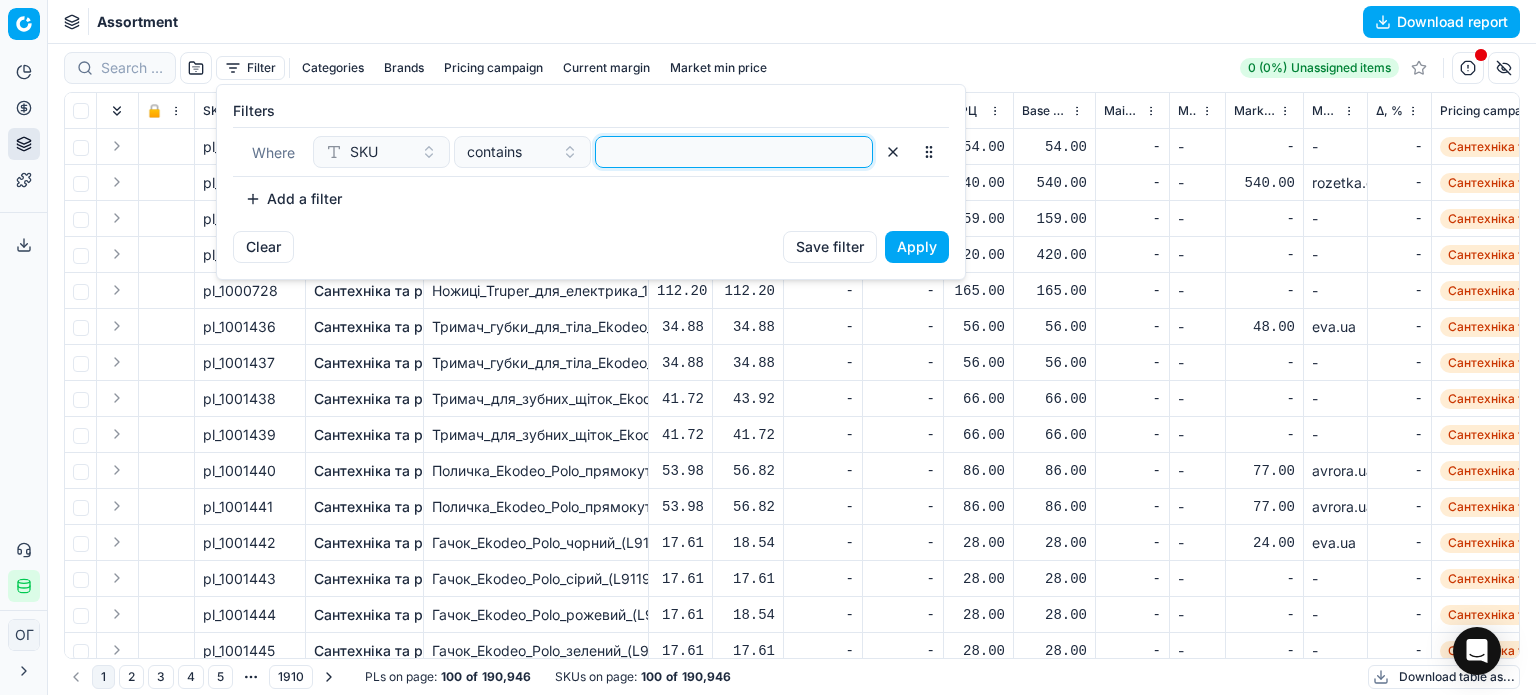 click at bounding box center [734, 152] 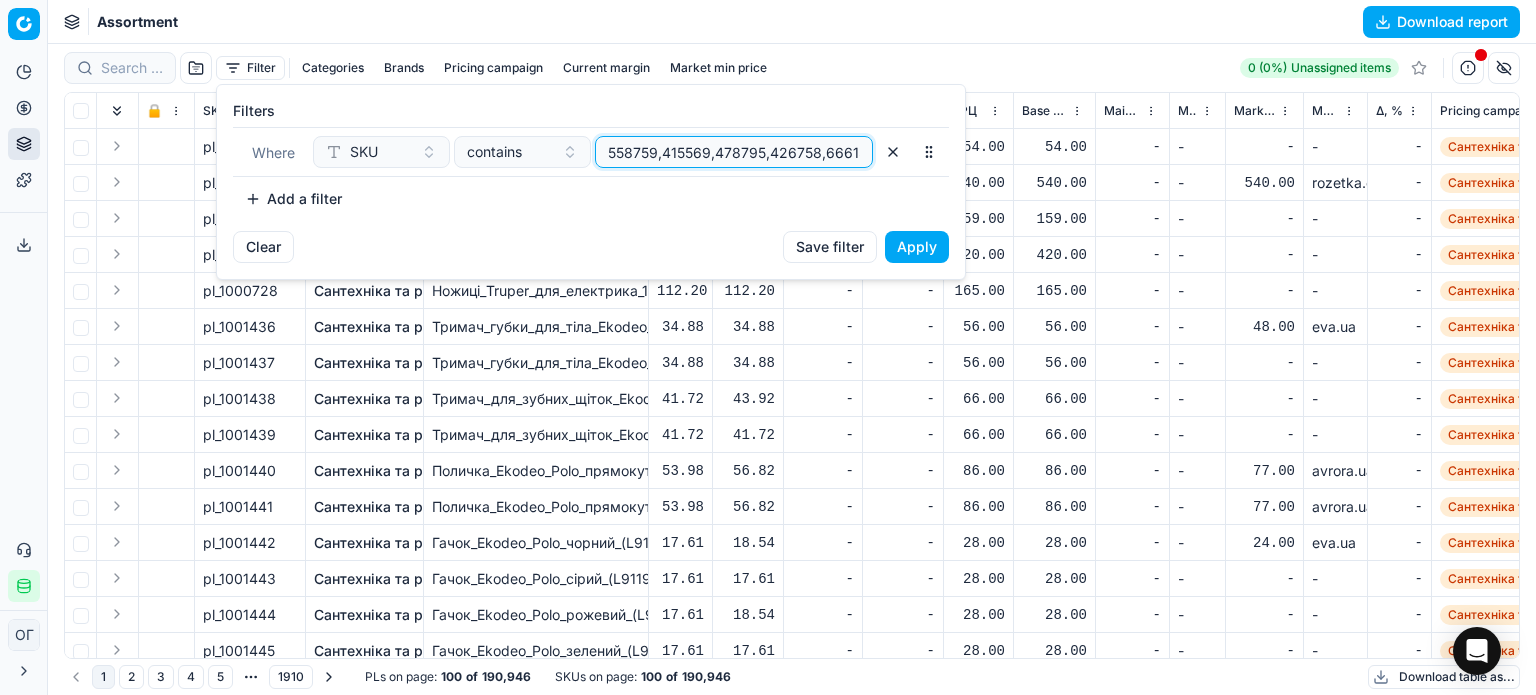 scroll, scrollTop: 0, scrollLeft: 3216, axis: horizontal 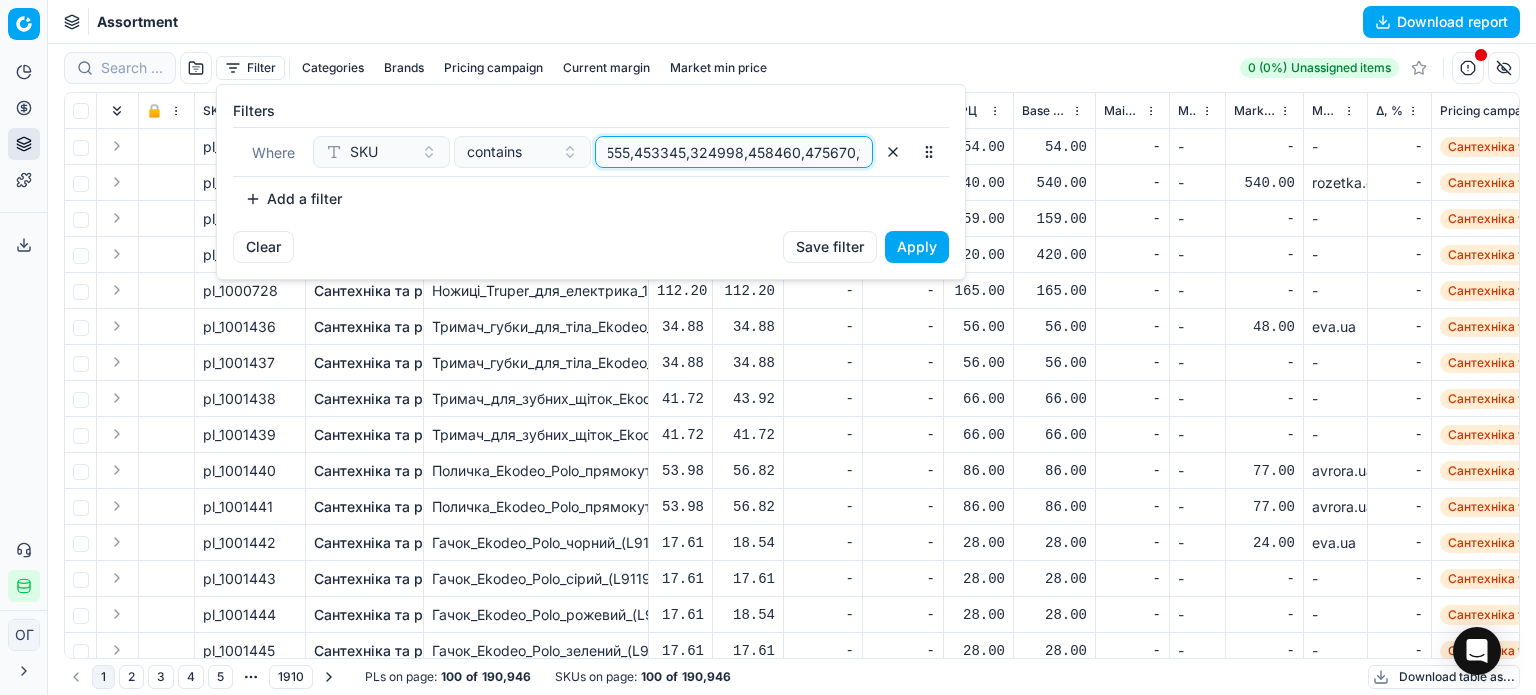 type on "558759,415569,478795,426758,666157,475309,475315,475201,426422,54092,63363,80369,97644,119416,147066,171093,187245,311792,329244,382728,393288,398124,438212,438225,438227,438604,438683,489505,526923,557125,557127,588392,609487,625566,625572,629802,643211,643212,648931,648932,667037,667038,667373,669084,696800,696802,708538,722382,775007,808321,831212,858427,898954,1292203,1292207,1292208,373966,1201823,590555,453345,324998,458460,475670,1201821,478794," 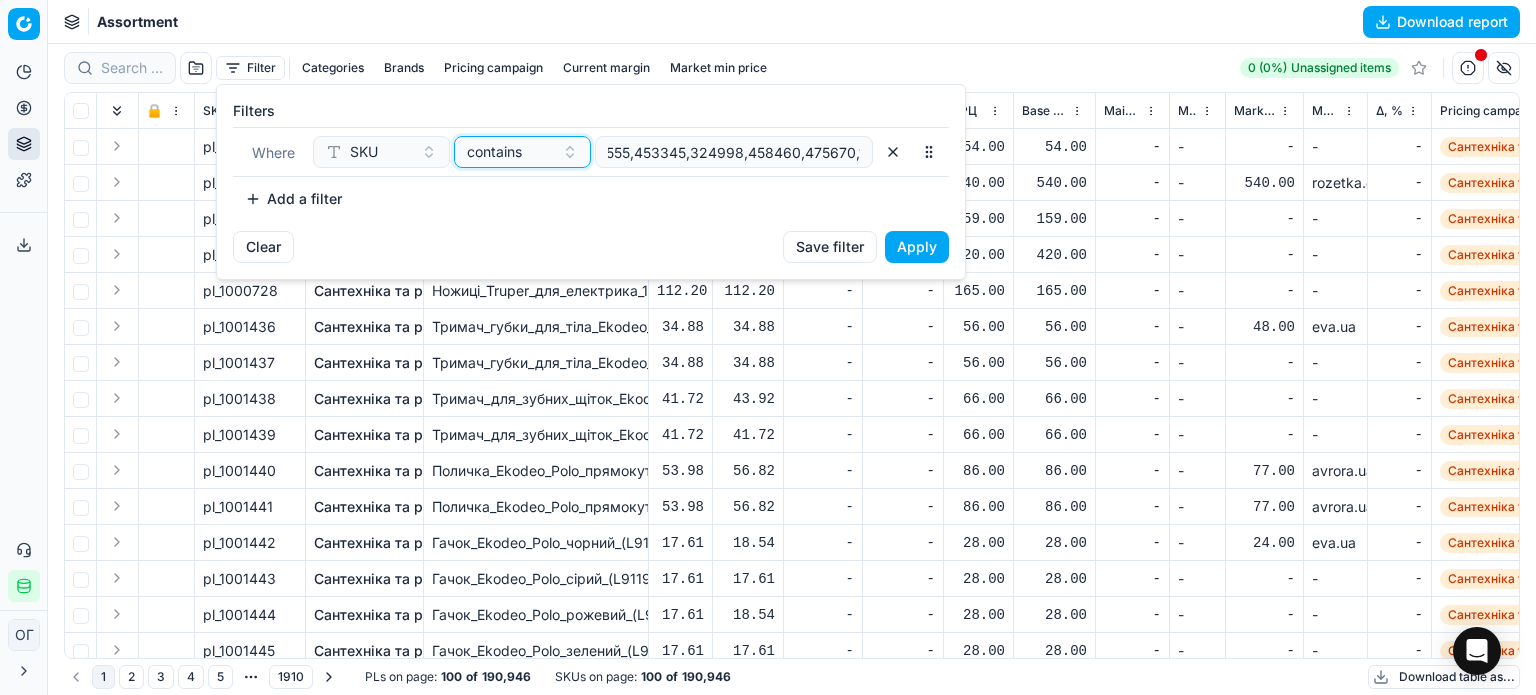 click on "contains" at bounding box center (494, 152) 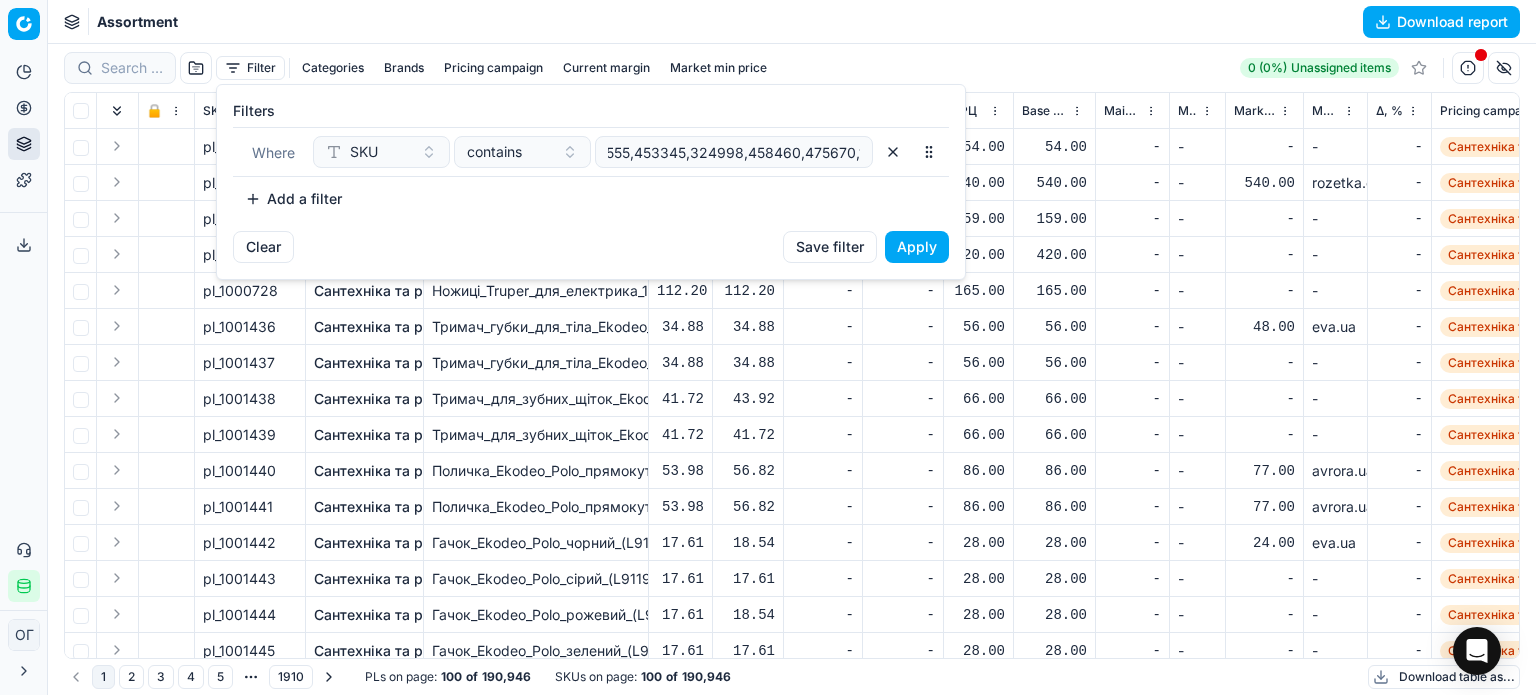 scroll, scrollTop: 0, scrollLeft: 0, axis: both 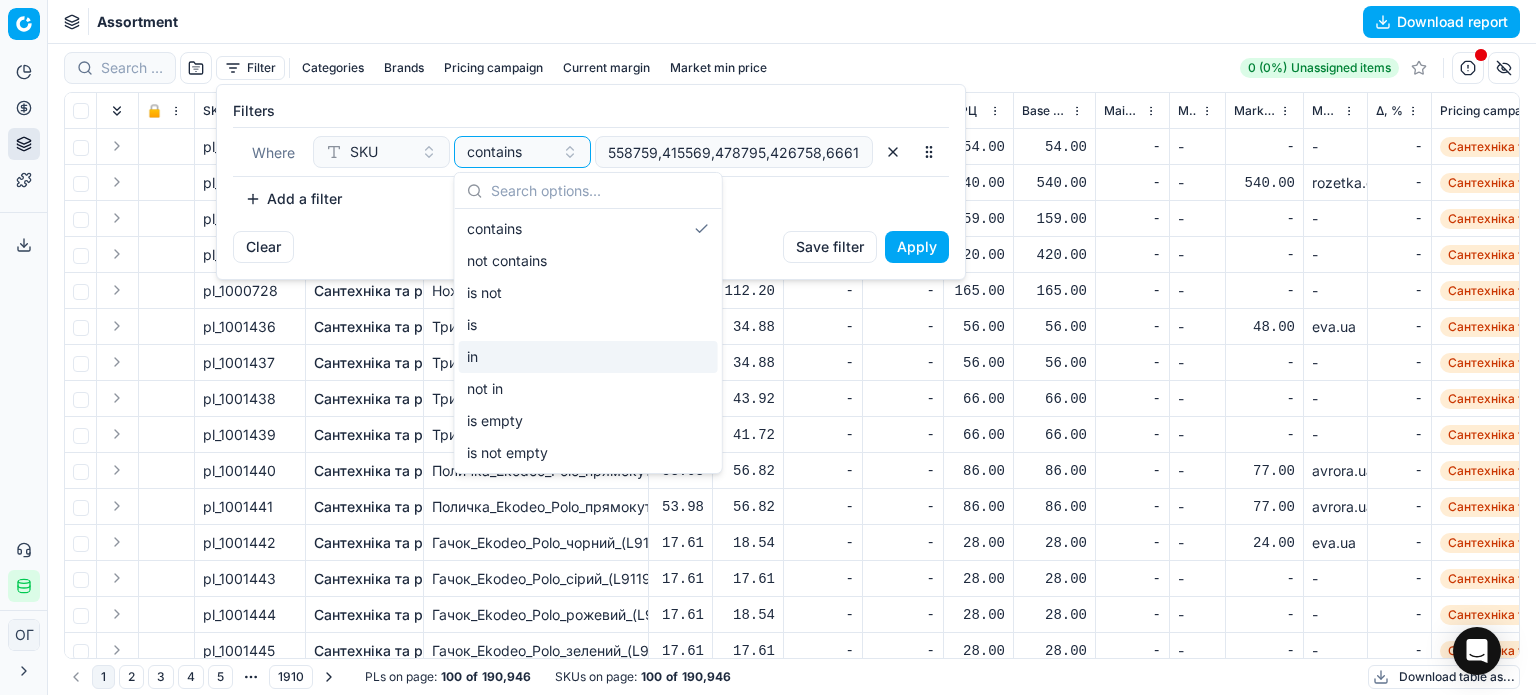click on "in" at bounding box center (588, 357) 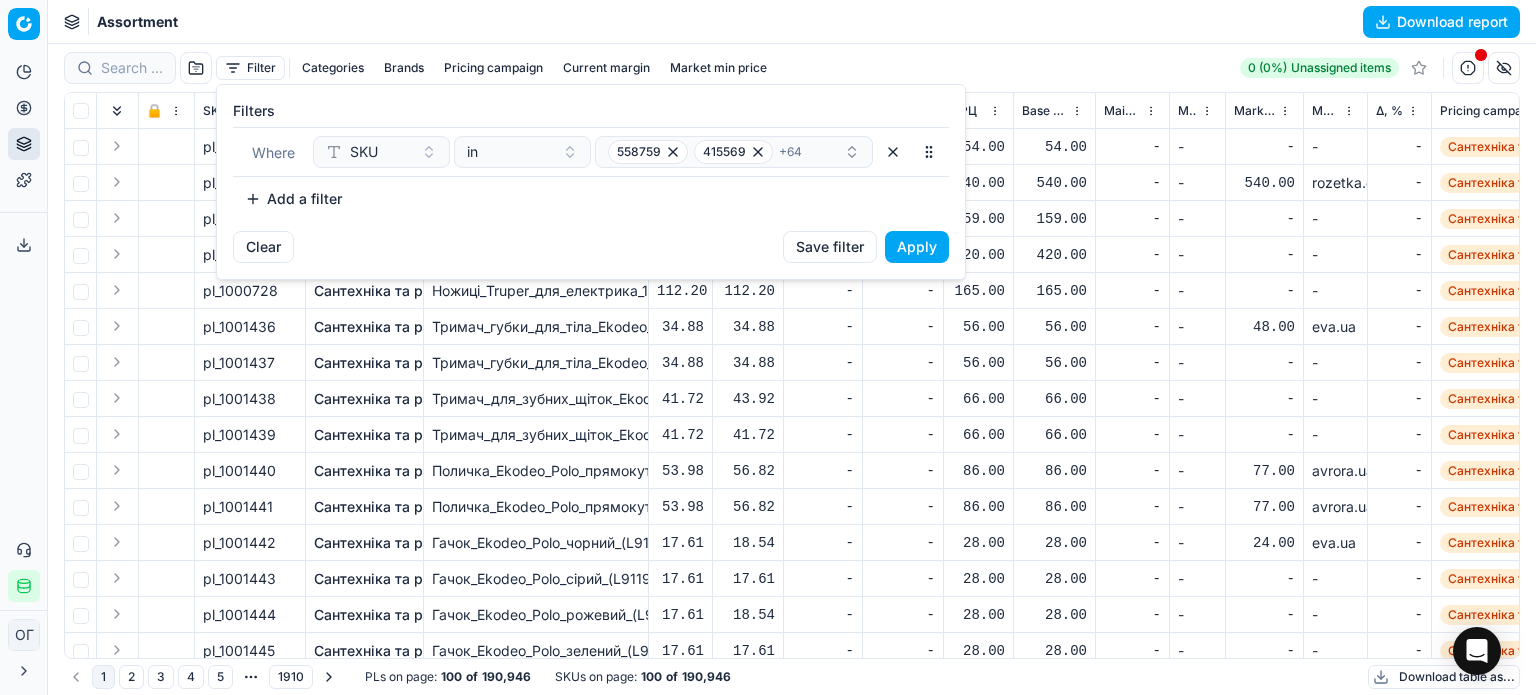 click on "Apply" at bounding box center [917, 247] 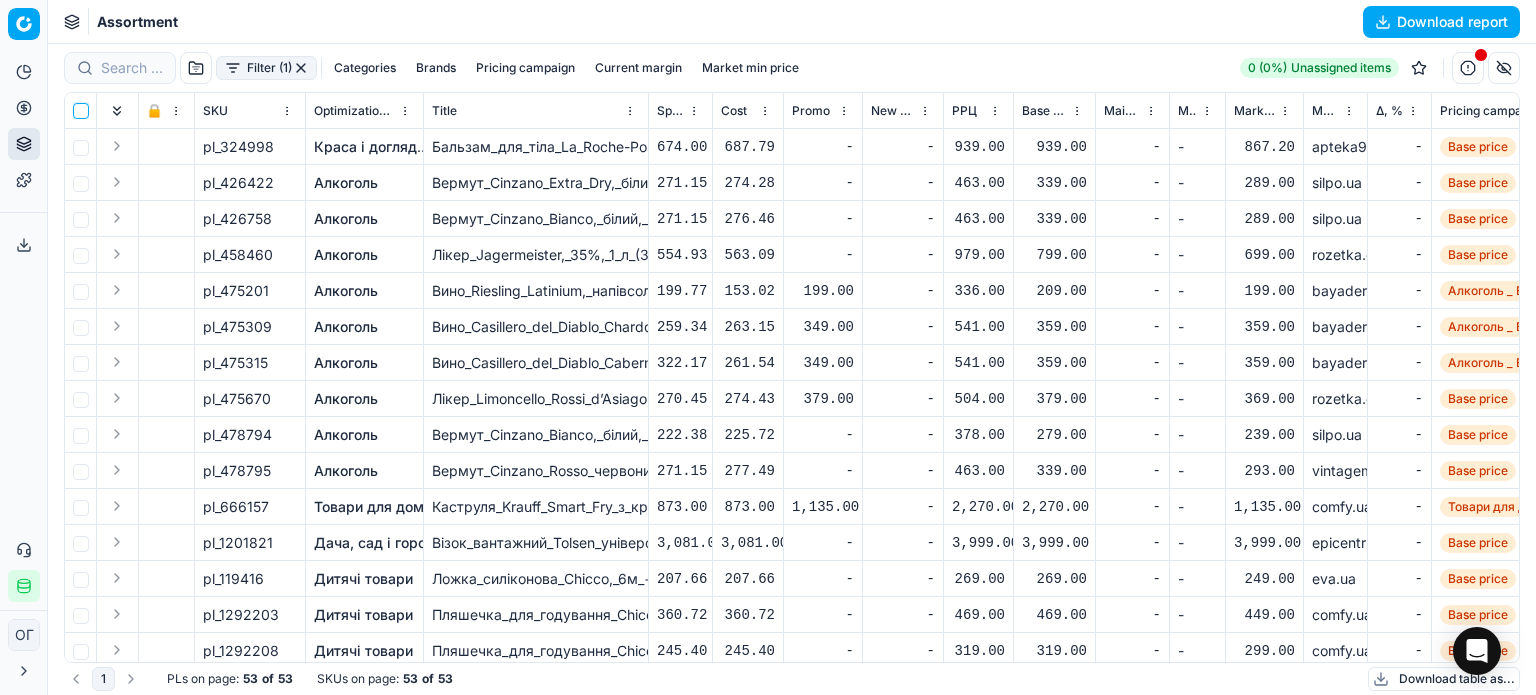 click at bounding box center [81, 111] 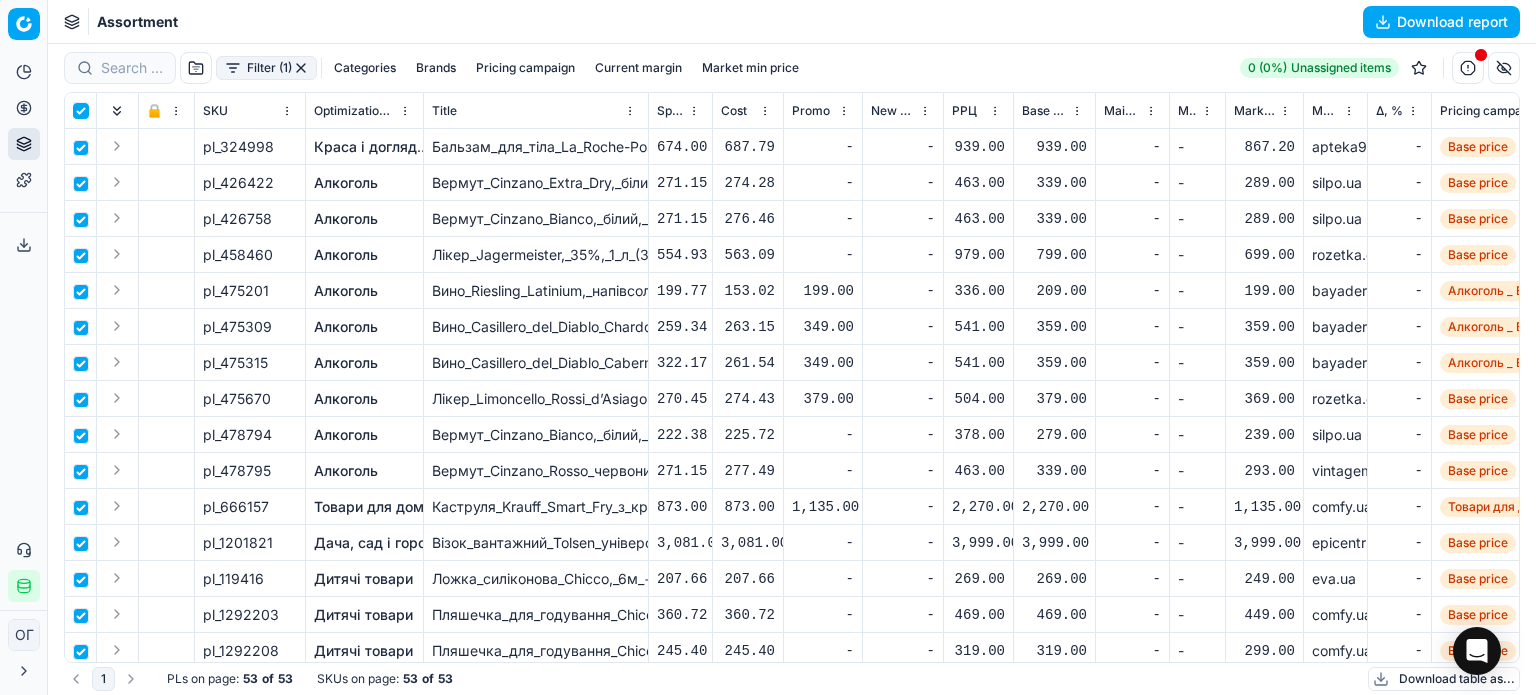 checkbox on "true" 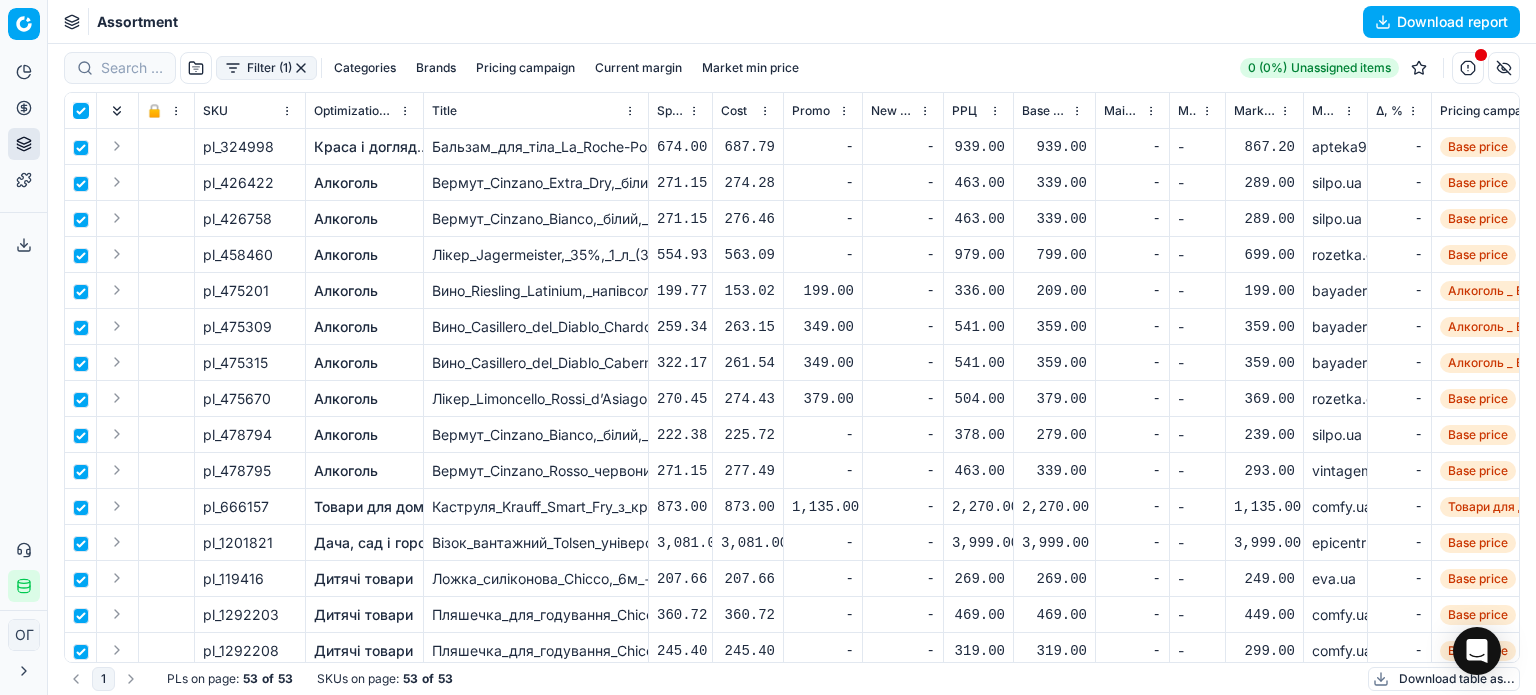 checkbox on "true" 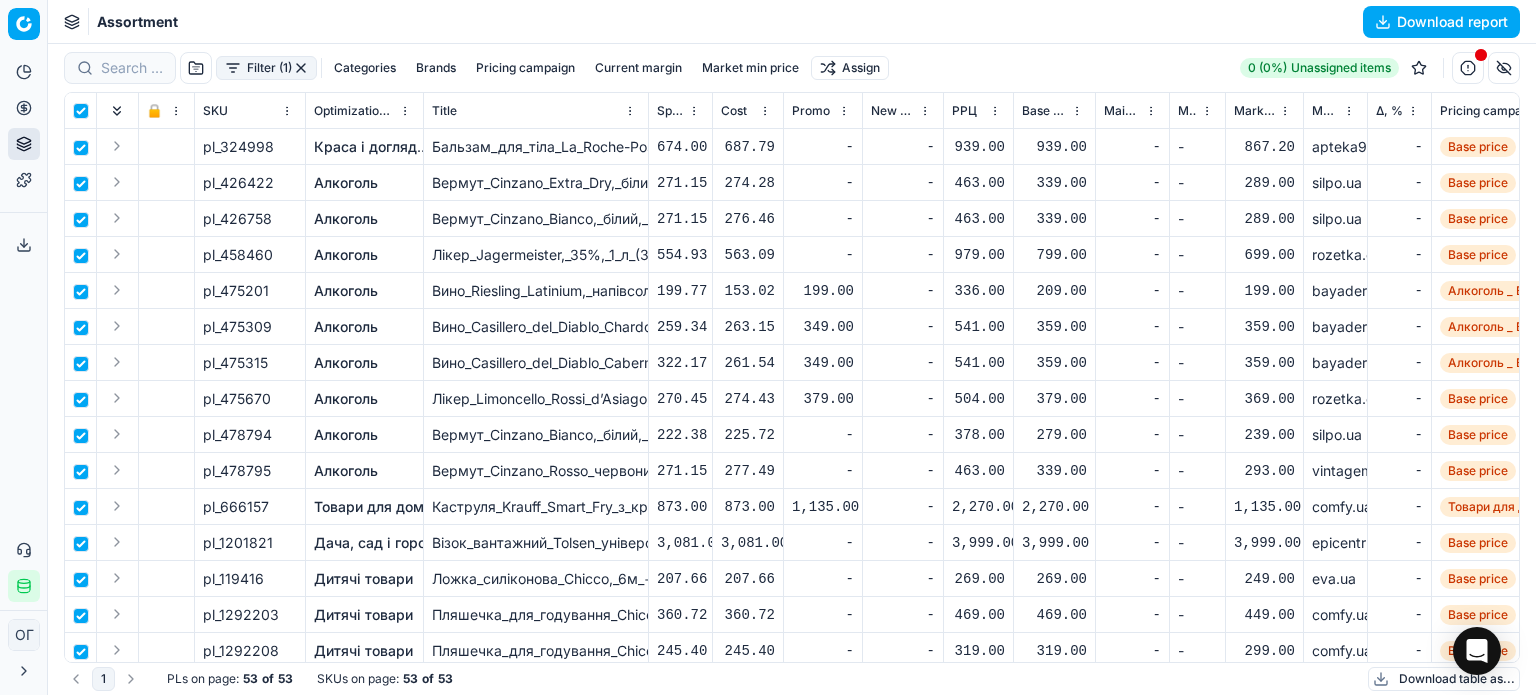 click on "Pricing platform Analytics Pricing Product portfolio Templates Export service 170 Contact support Integration status ОГ Ольга Гудзенко o.gudzenko@maudau.com.ua Close menu Command Palette Search for a command to run... Assortment Download report Filter   (1) Categories   Brands   Pricing campaign   Current margin   Market min price   Assign 0 (0%) Unassigned items 🔒 SKU Optimization group Title Specification Cost Cost Promo New promo price РРЦ Base price Main CD min price Main CD min price competitor name Market min price Market min price competitor name Δ, % Pricing campaign Current promo price Optimization status RRP mandatority Total stock quantity Aging stock (викл. дні без продажів) Середня кількість продажів за 5 днів, шт Оборотність, днів (викл. дні без продажів) Target promo margin Target margin Product line ID Current price New price New discount New discount, % New markup (common), % Δ, abs KVI -" at bounding box center [768, 347] 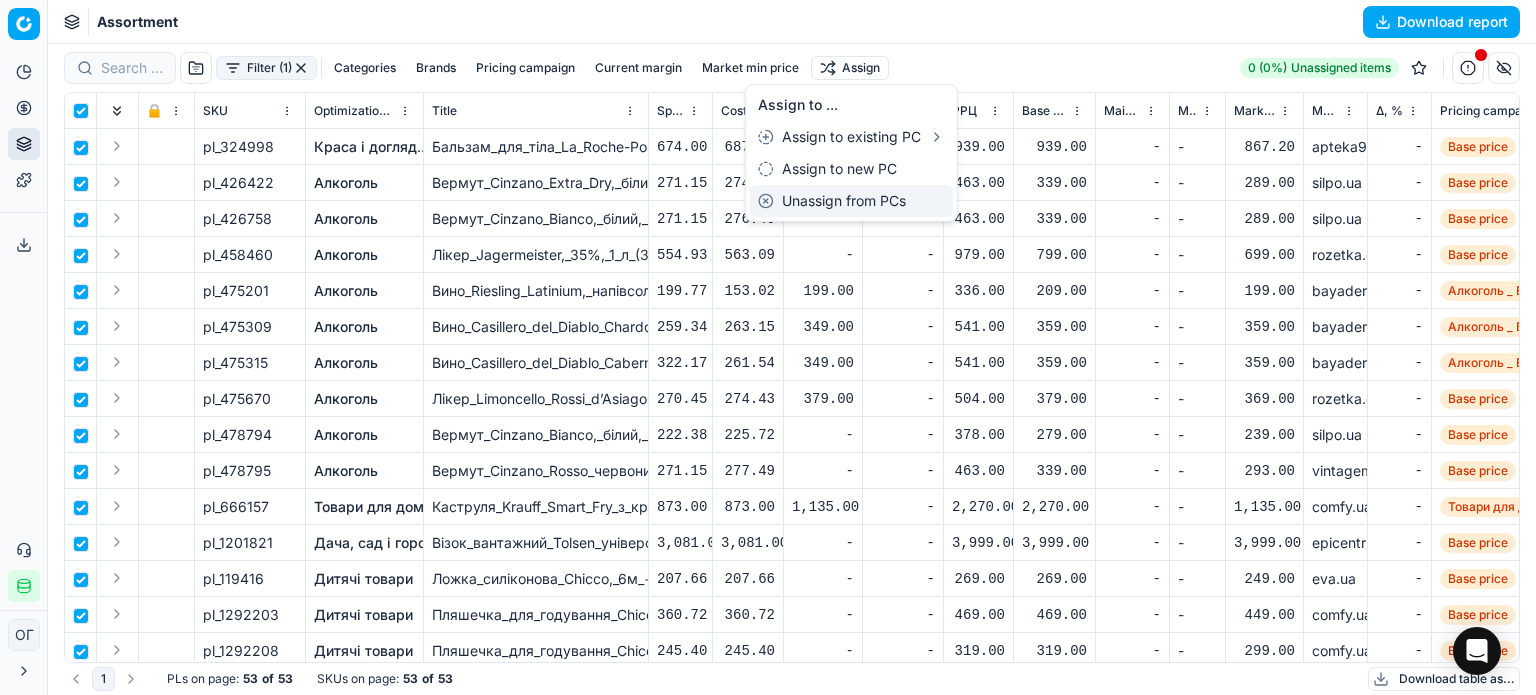 click on "Unassign from PCs" at bounding box center (851, 201) 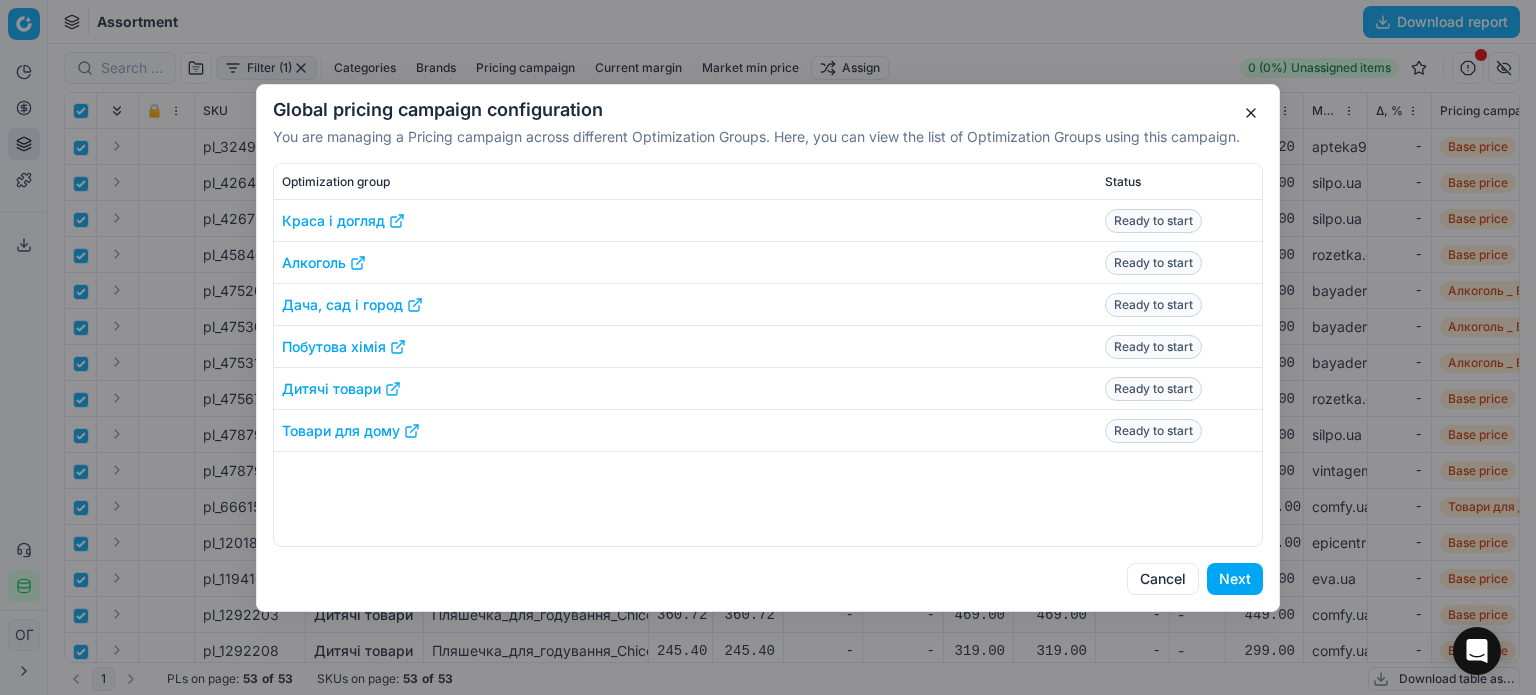 click on "Next" at bounding box center [1235, 579] 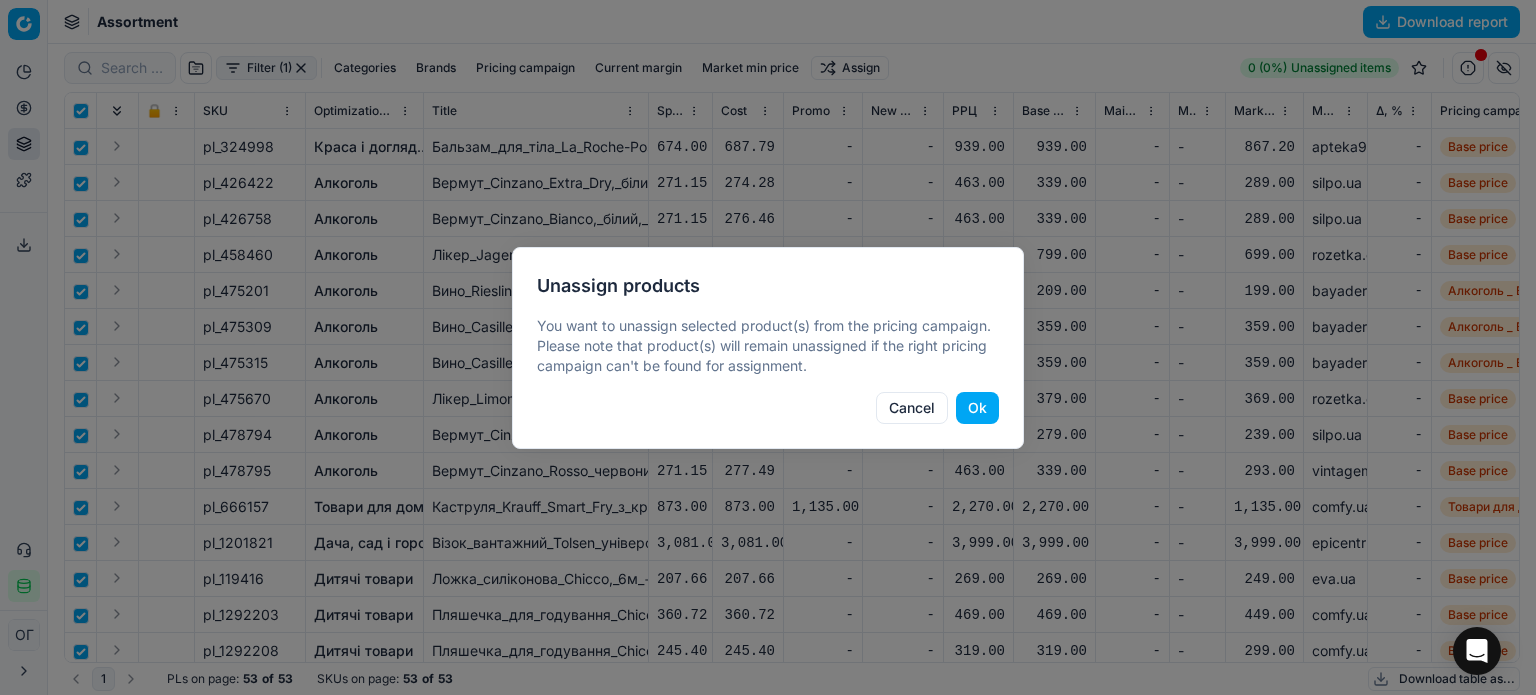 click on "Ok" at bounding box center (977, 408) 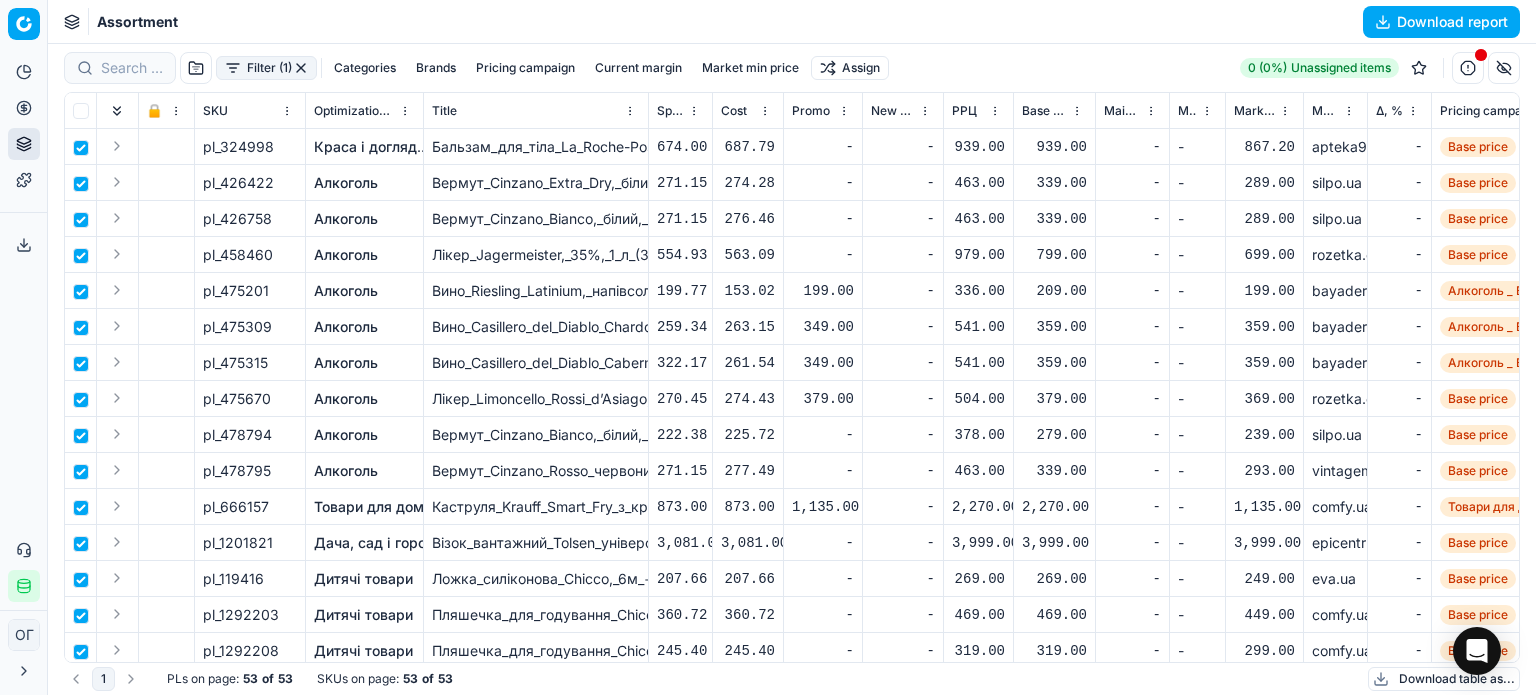 checkbox on "false" 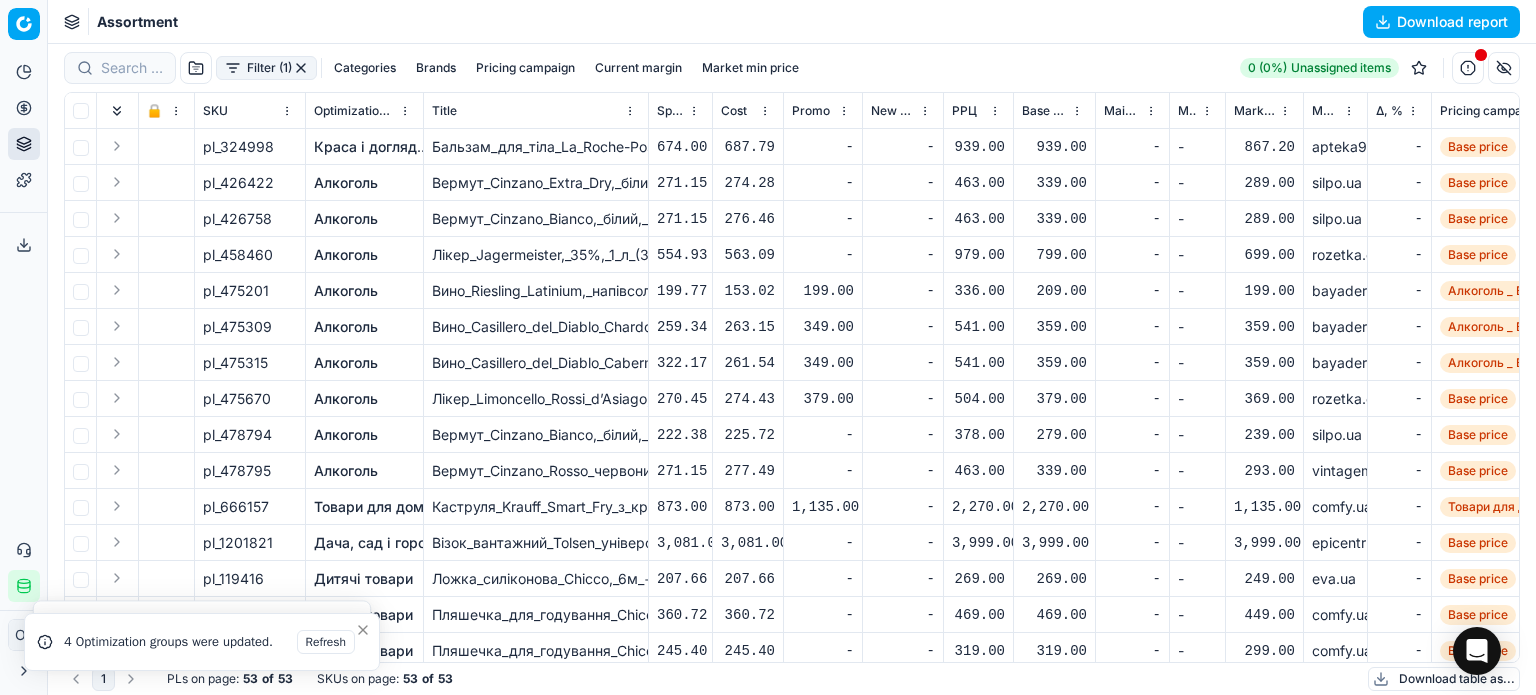 click at bounding box center (301, 68) 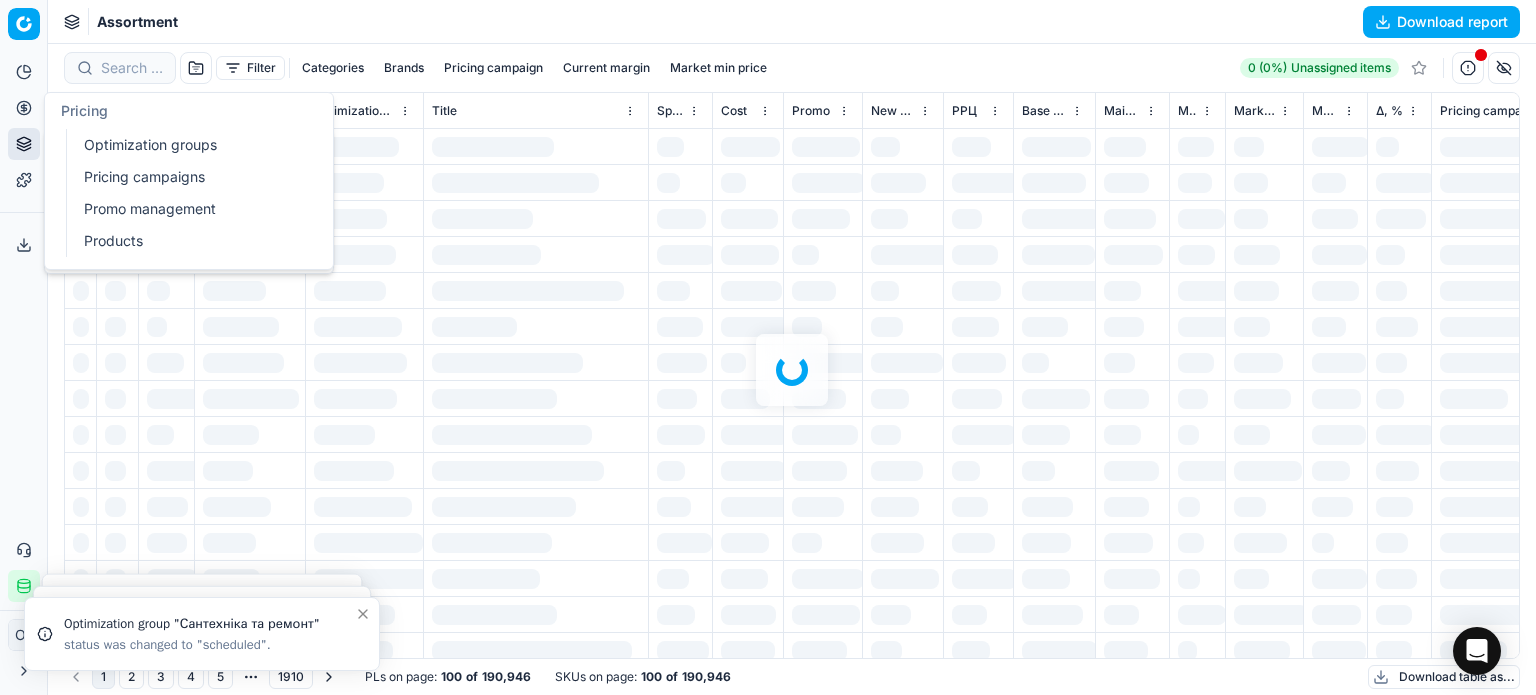 click on "Pricing" at bounding box center (24, 108) 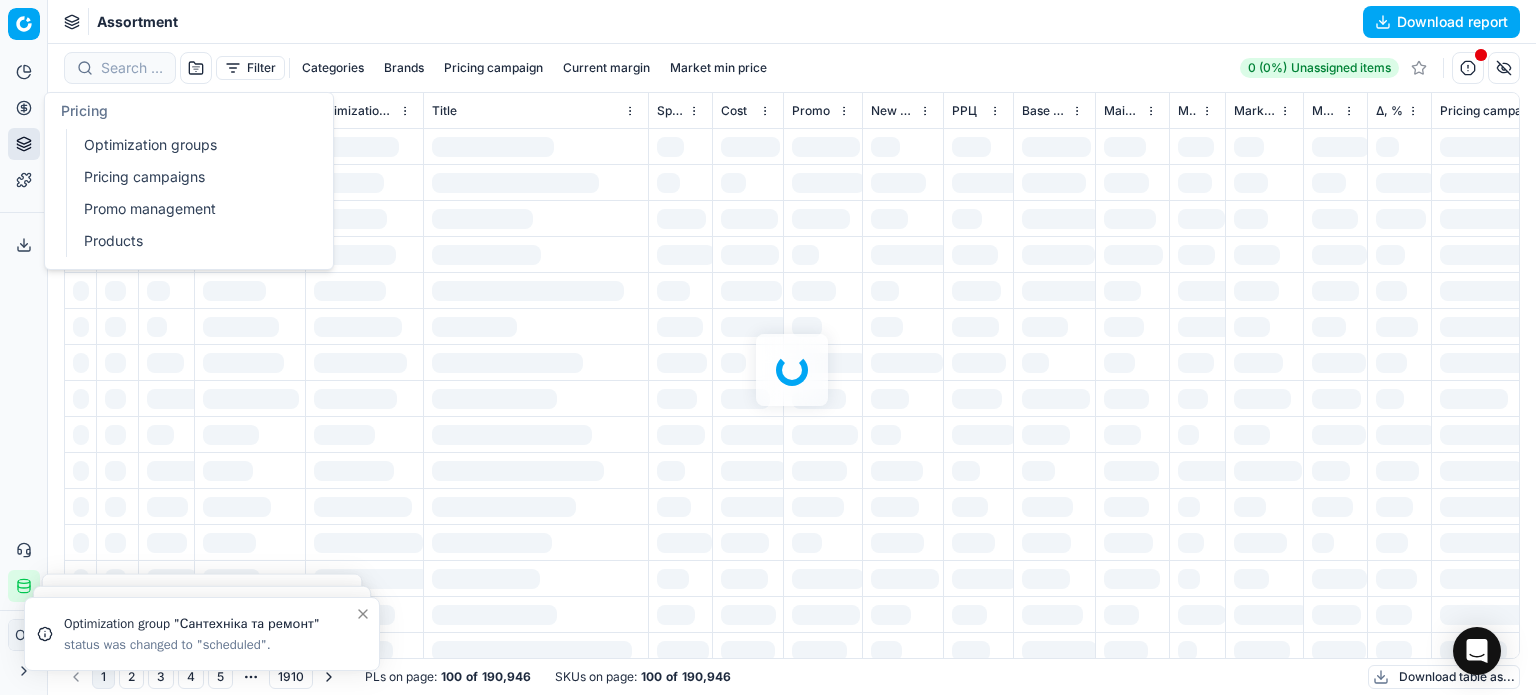 click on "Pricing campaigns" at bounding box center [192, 177] 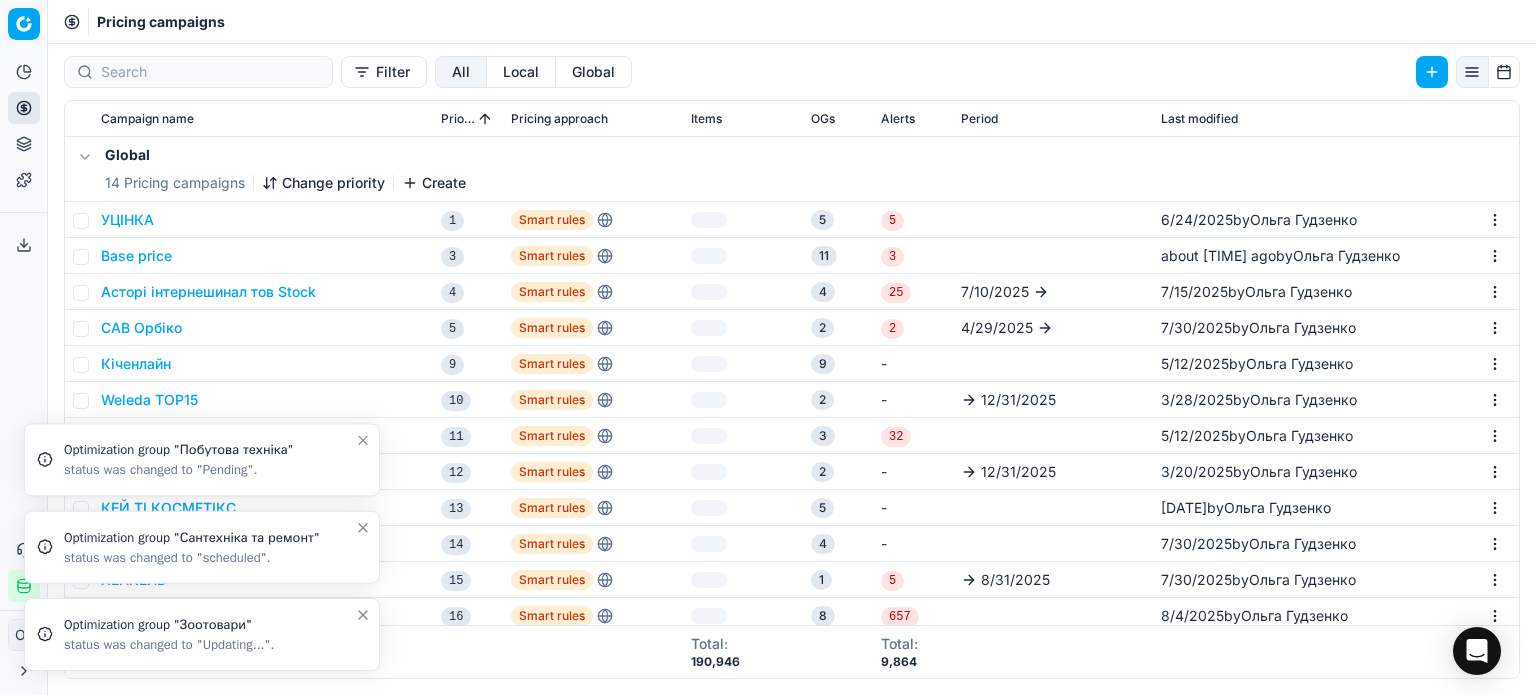 click 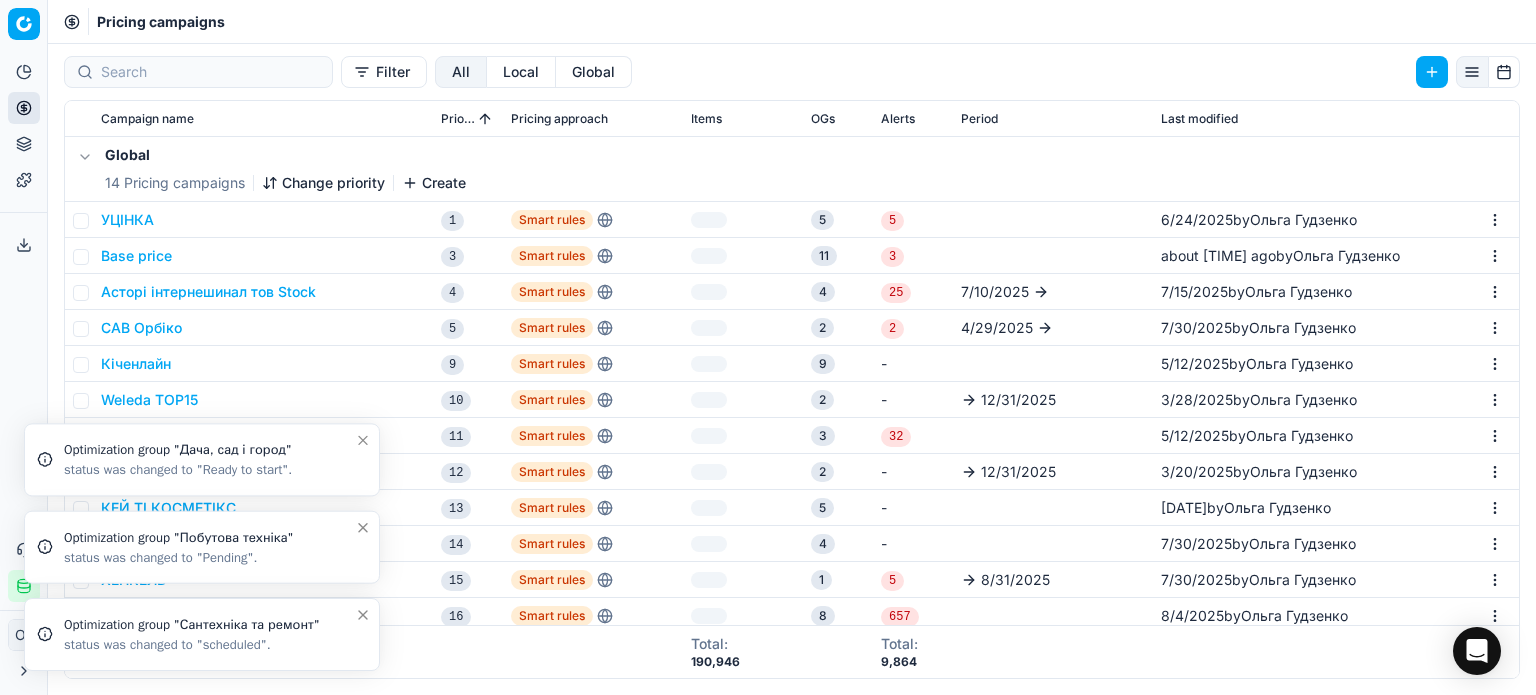 click 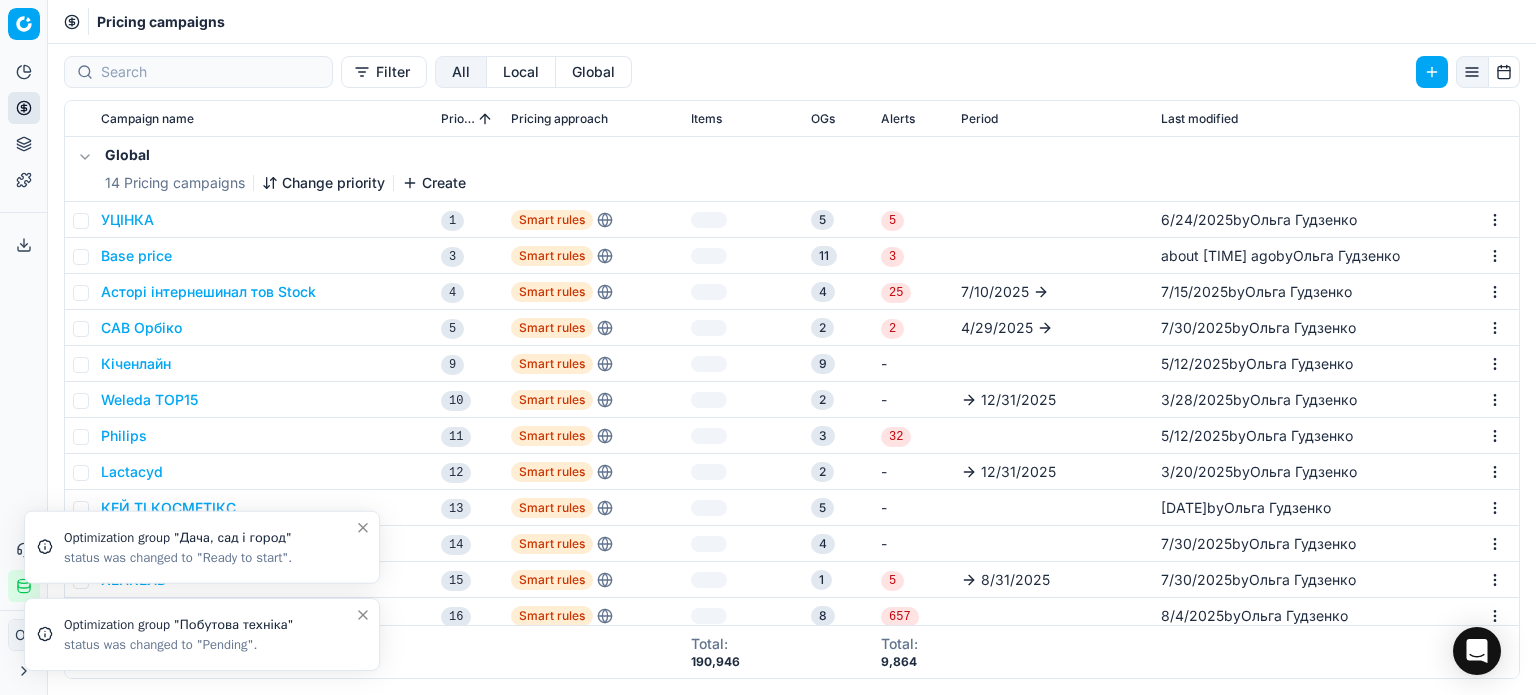 click 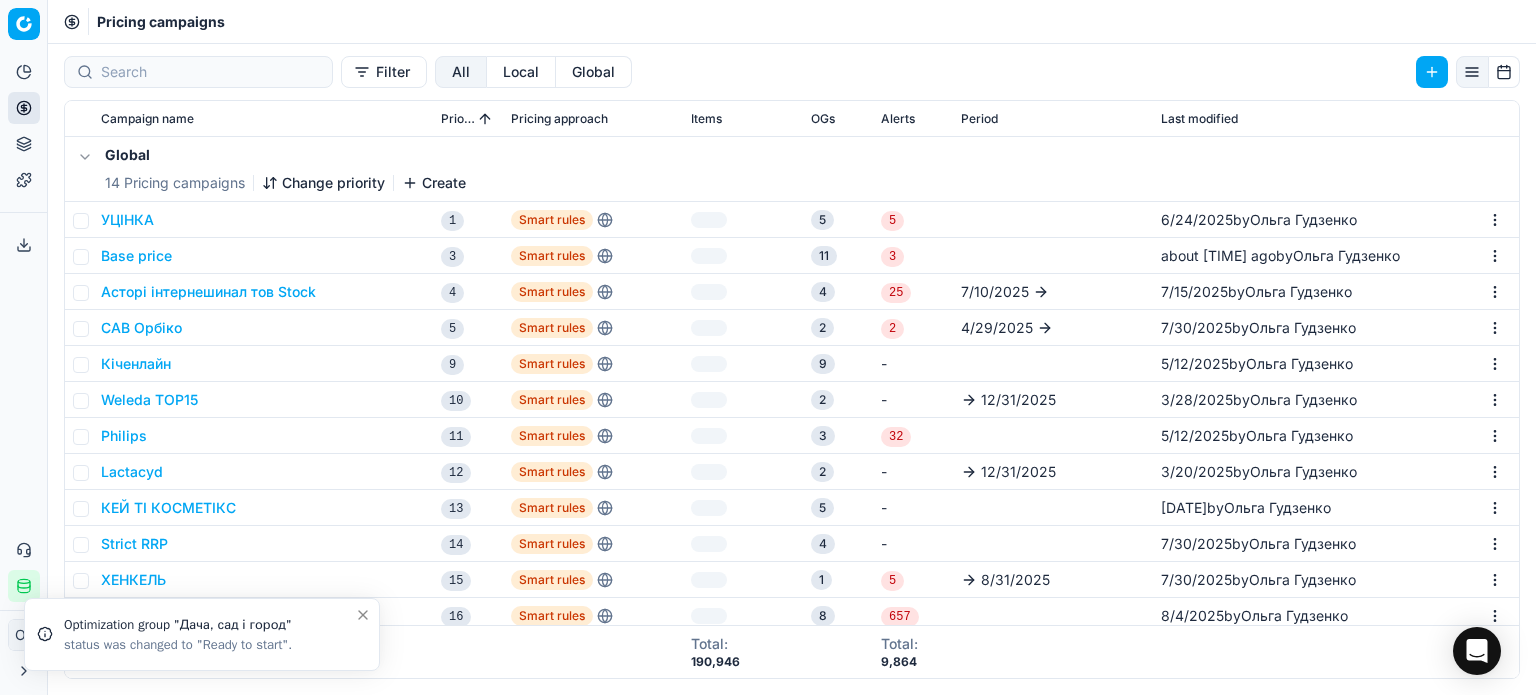 click 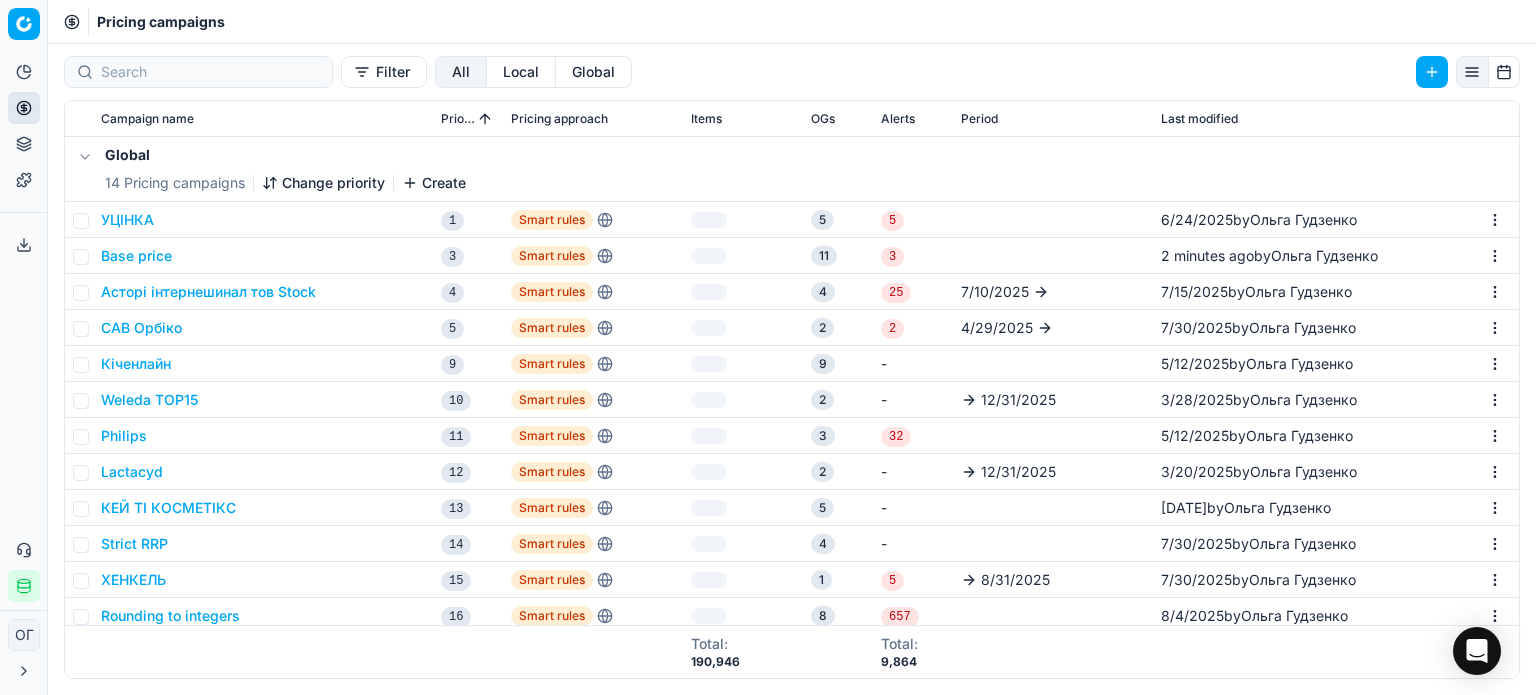 scroll, scrollTop: 200, scrollLeft: 0, axis: vertical 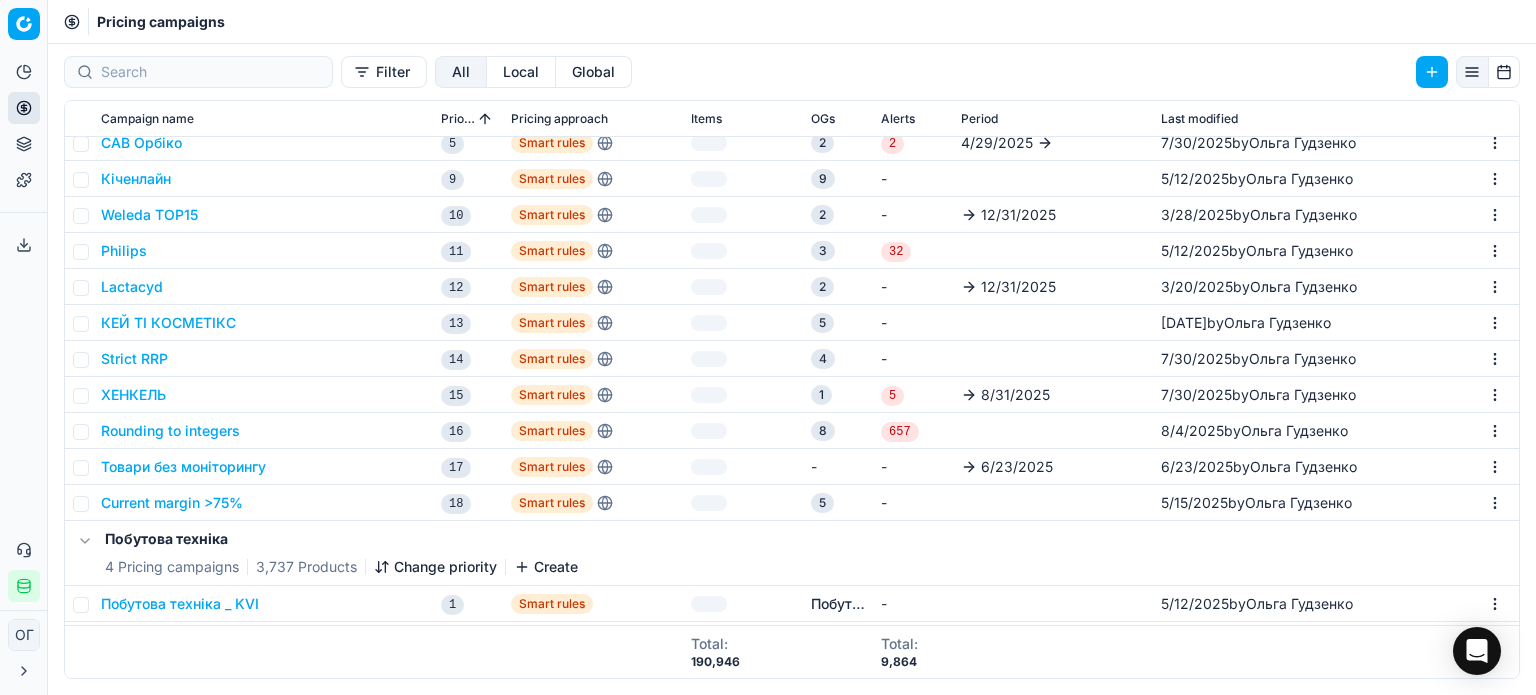 click on "Rounding to integers" at bounding box center [170, 431] 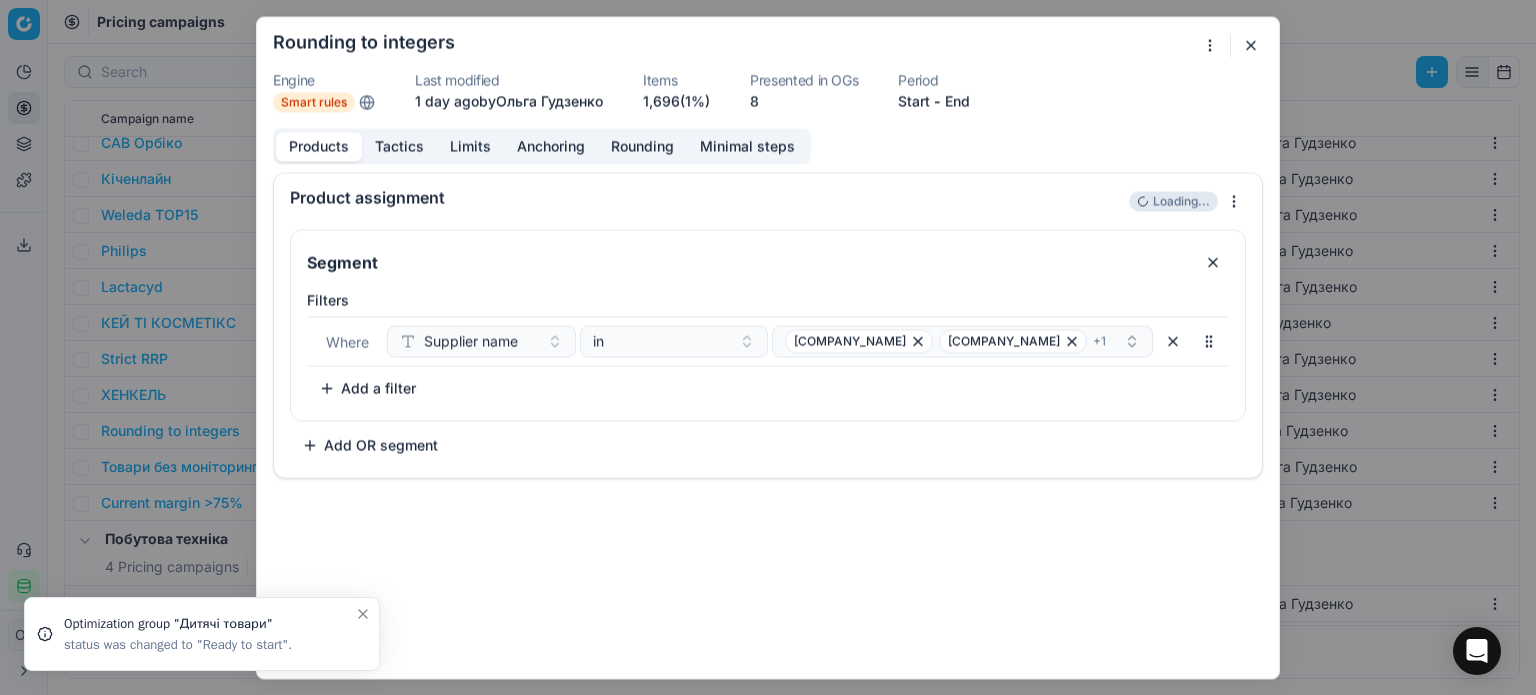 click at bounding box center (1251, 45) 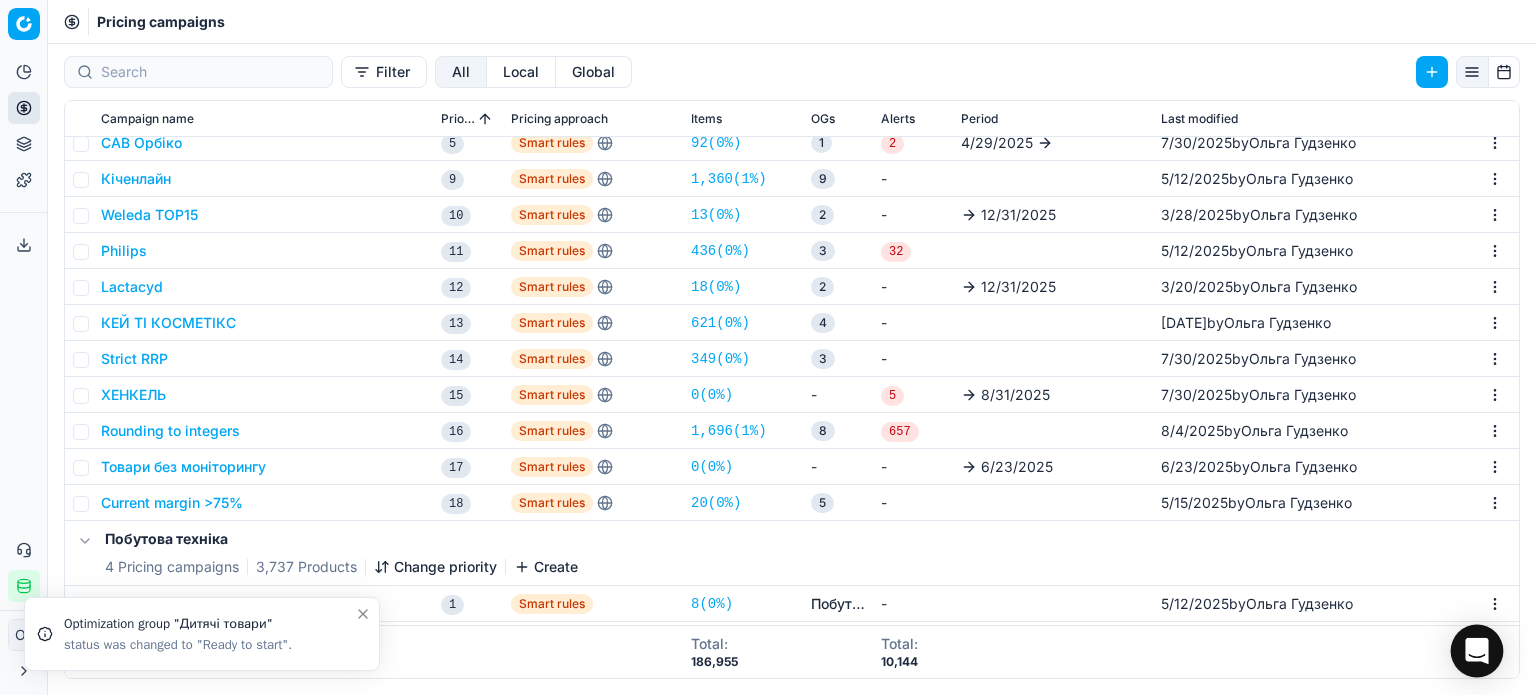 click 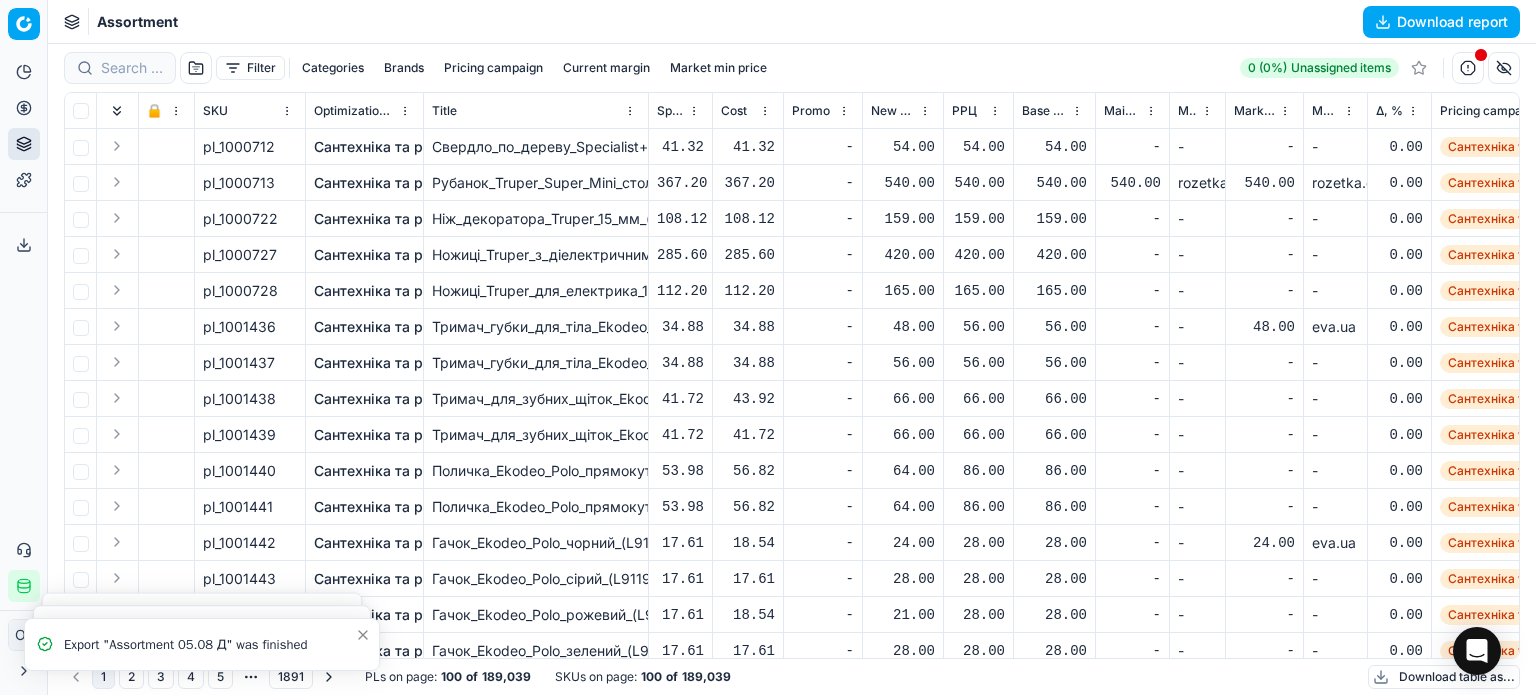 scroll, scrollTop: 0, scrollLeft: 0, axis: both 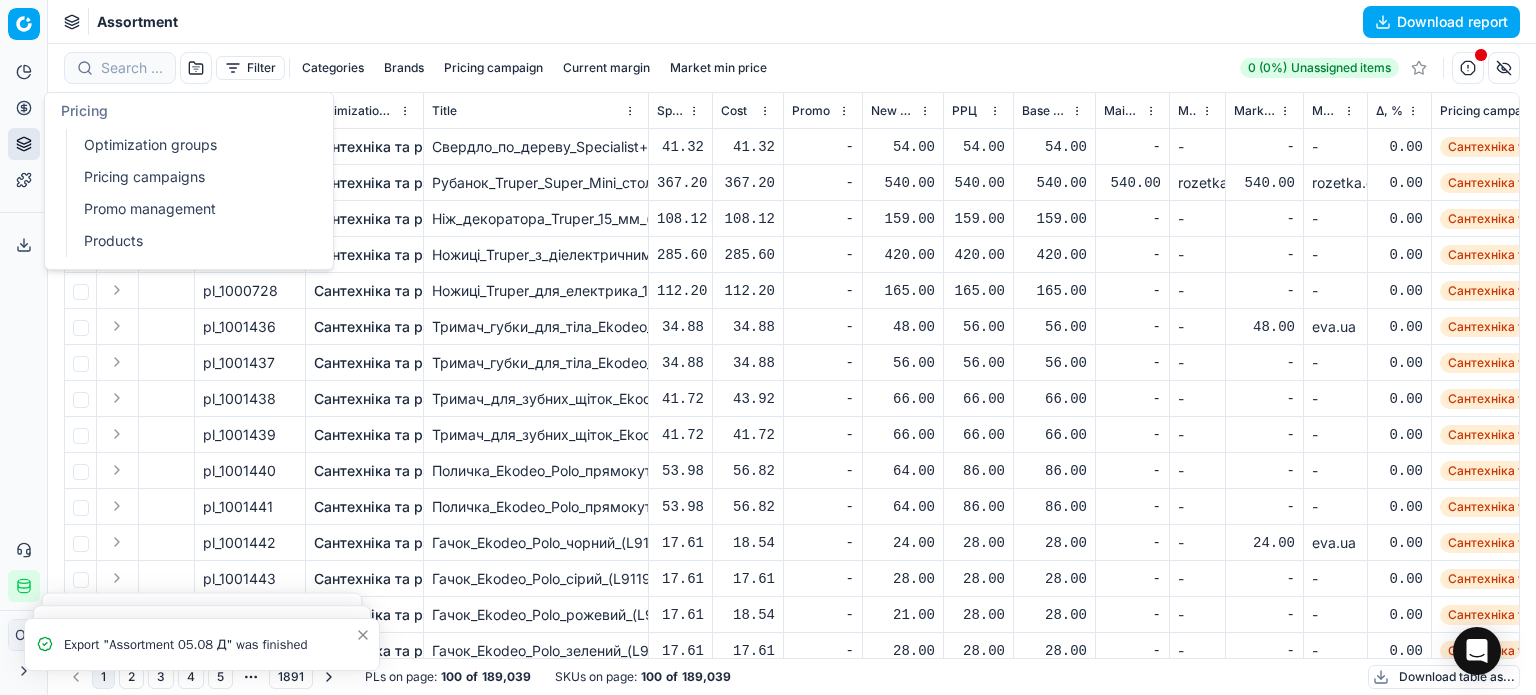 click on "Optimization groups" at bounding box center [192, 145] 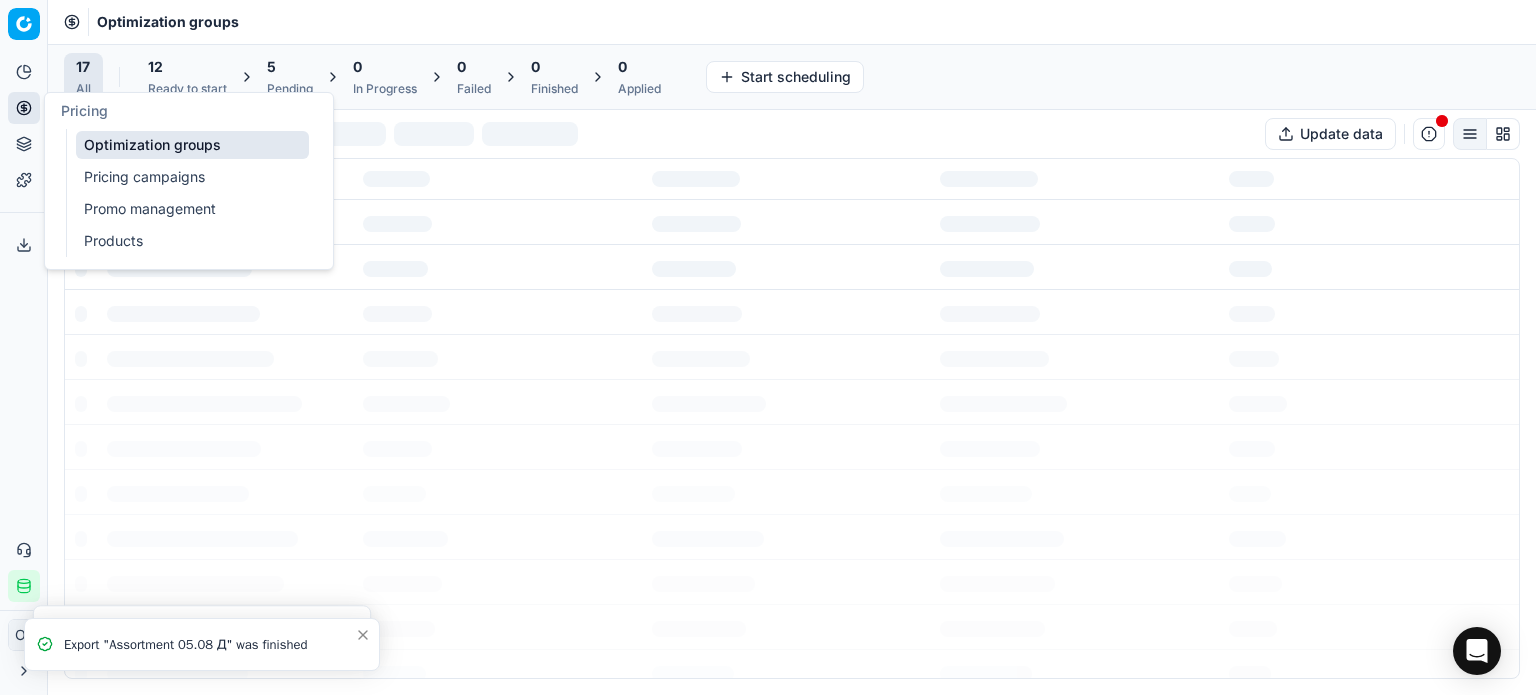 click on "5" at bounding box center (290, 67) 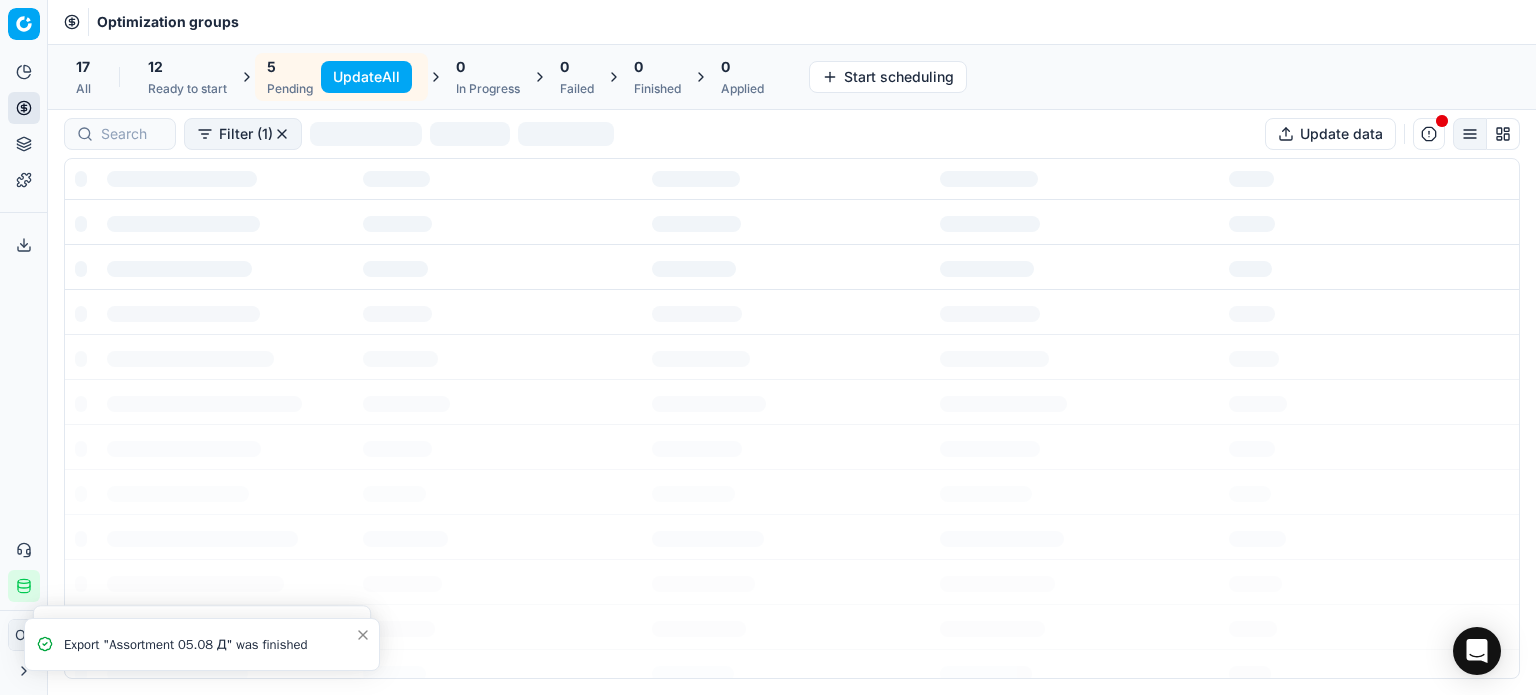 click on "Update  All" at bounding box center [366, 77] 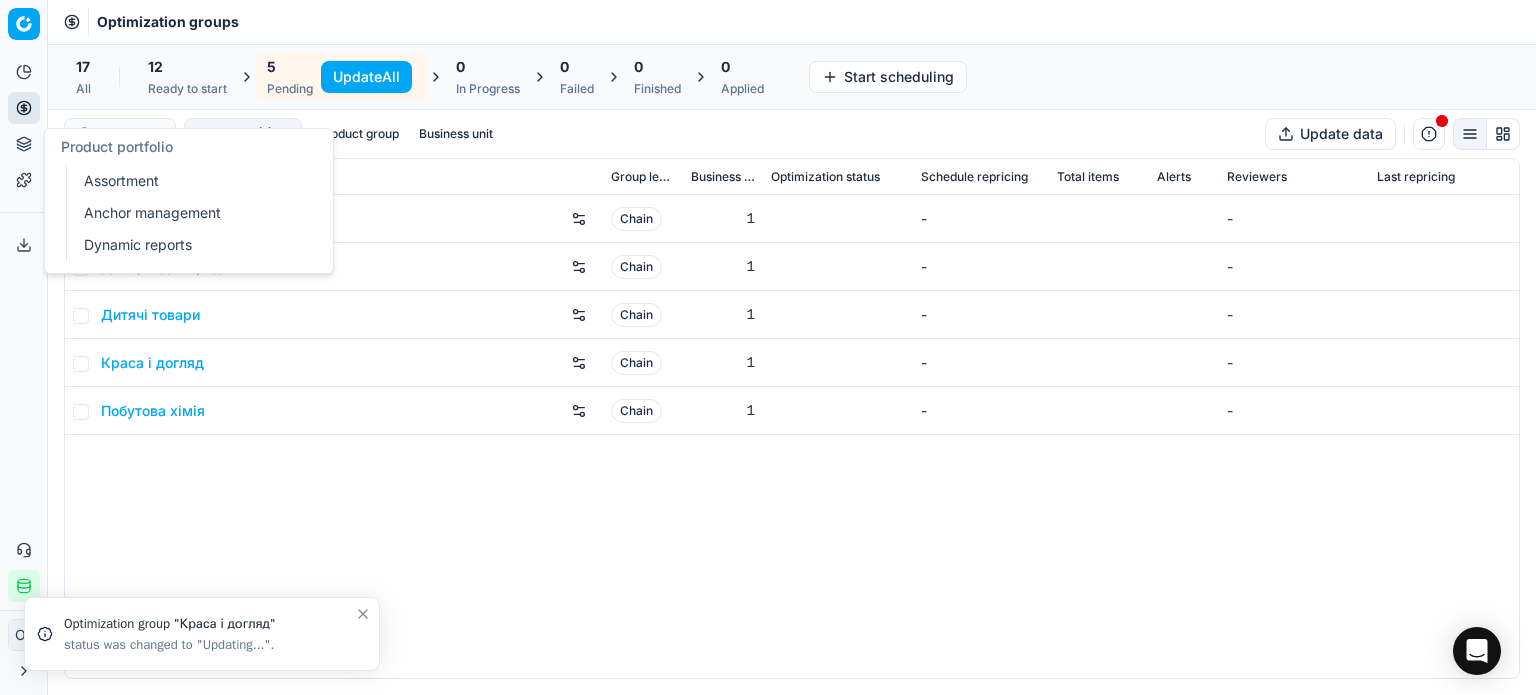 click 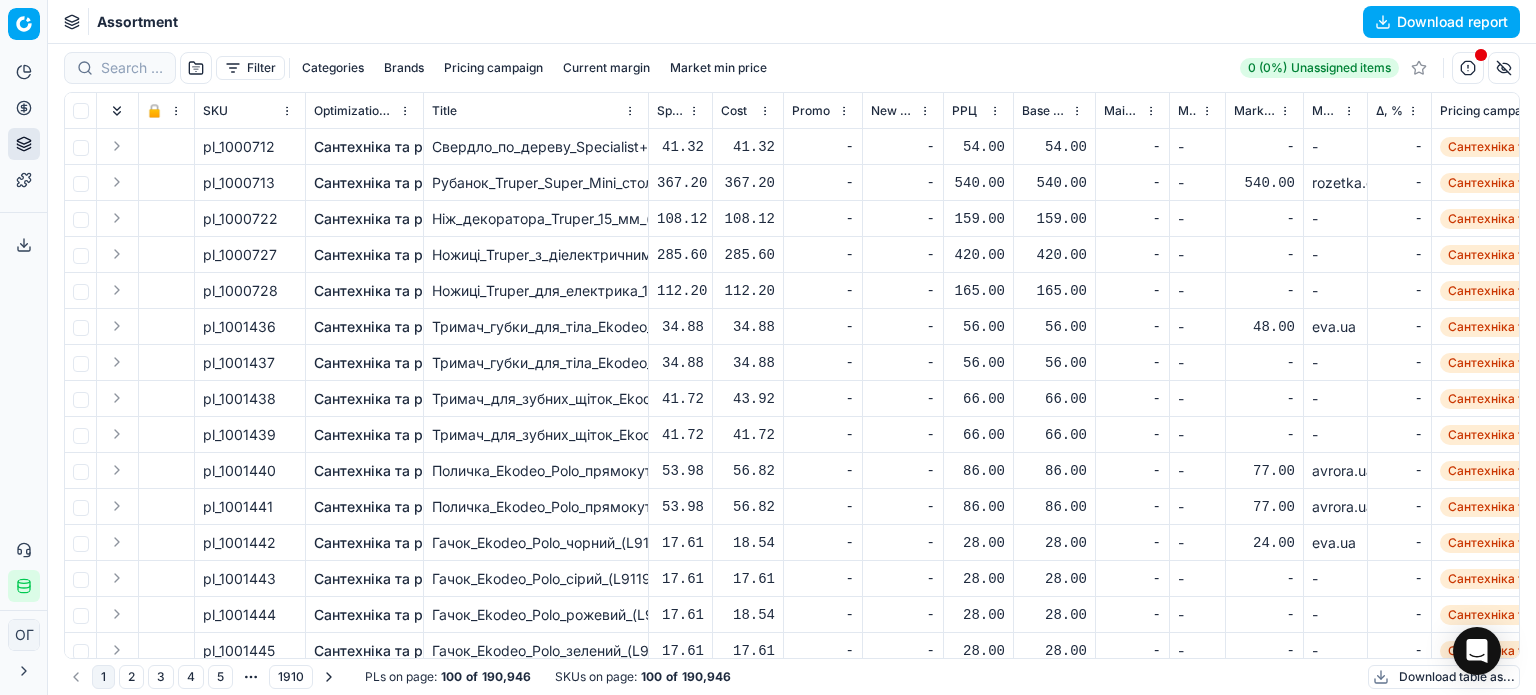 click on "Filter" at bounding box center [250, 68] 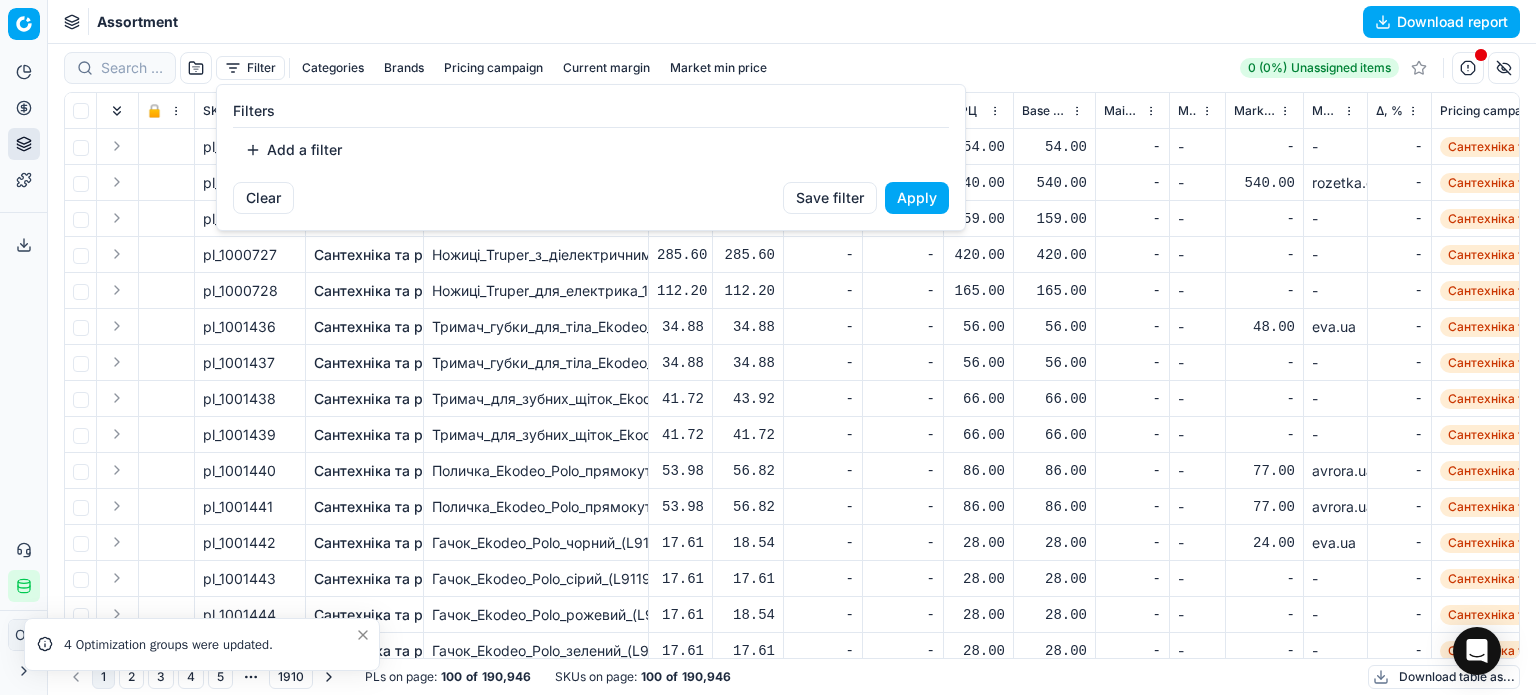 click on "Add a filter" at bounding box center (293, 150) 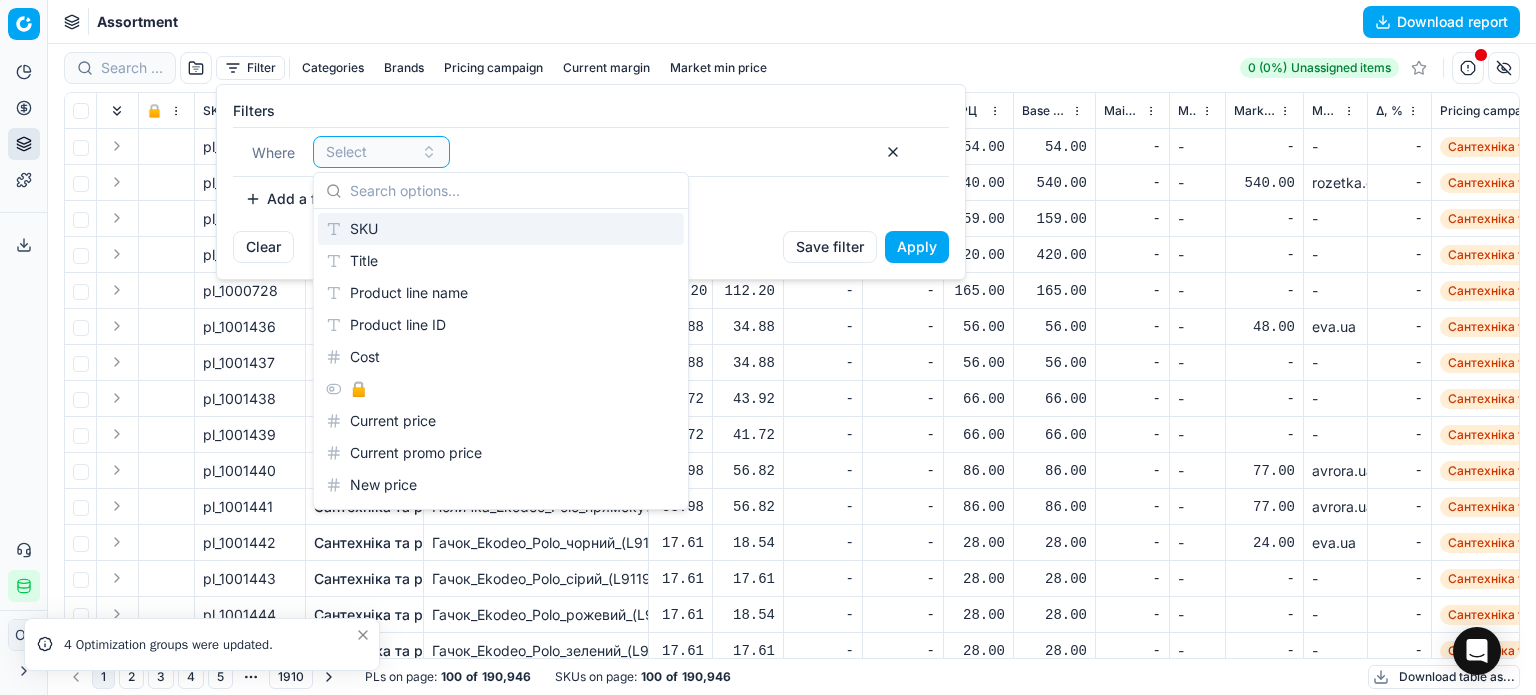 click on "SKU" at bounding box center [501, 229] 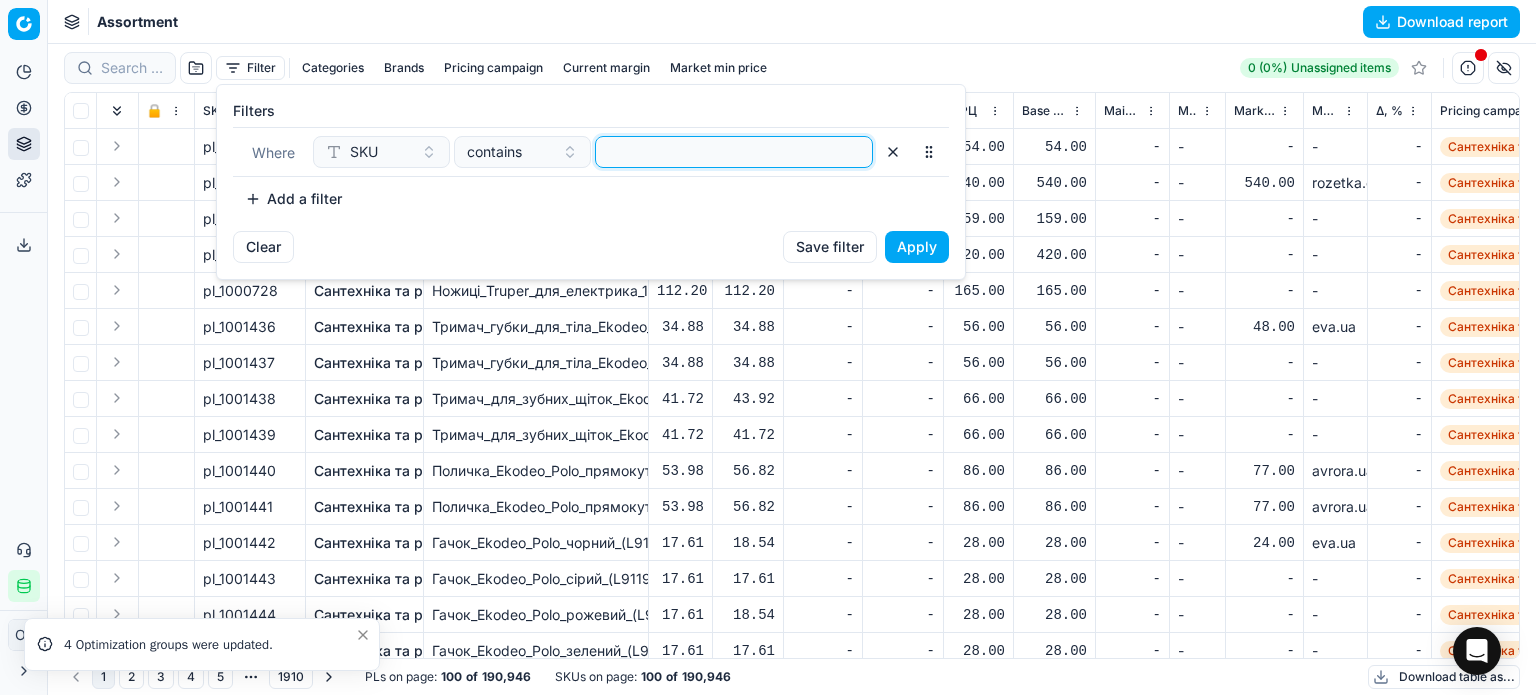 click at bounding box center (734, 152) 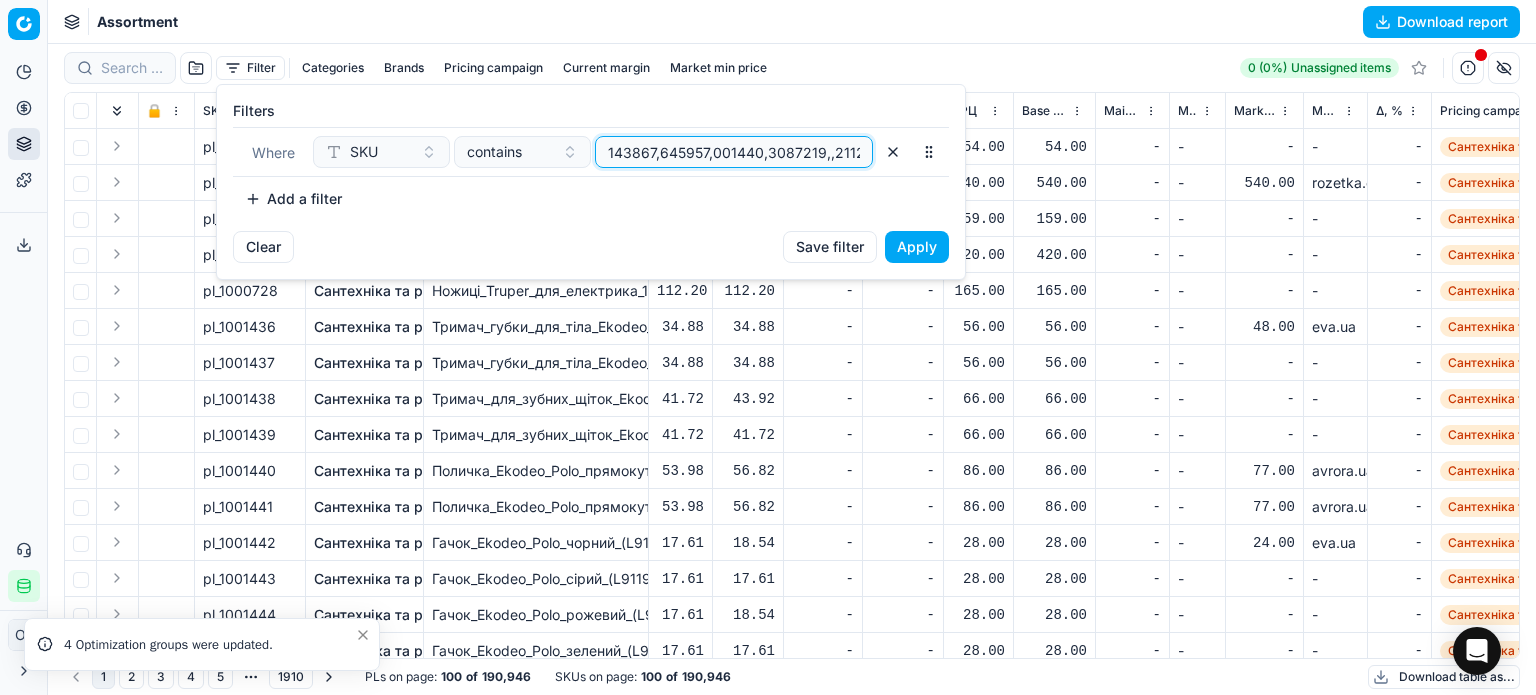 scroll, scrollTop: 0, scrollLeft: 19041, axis: horizontal 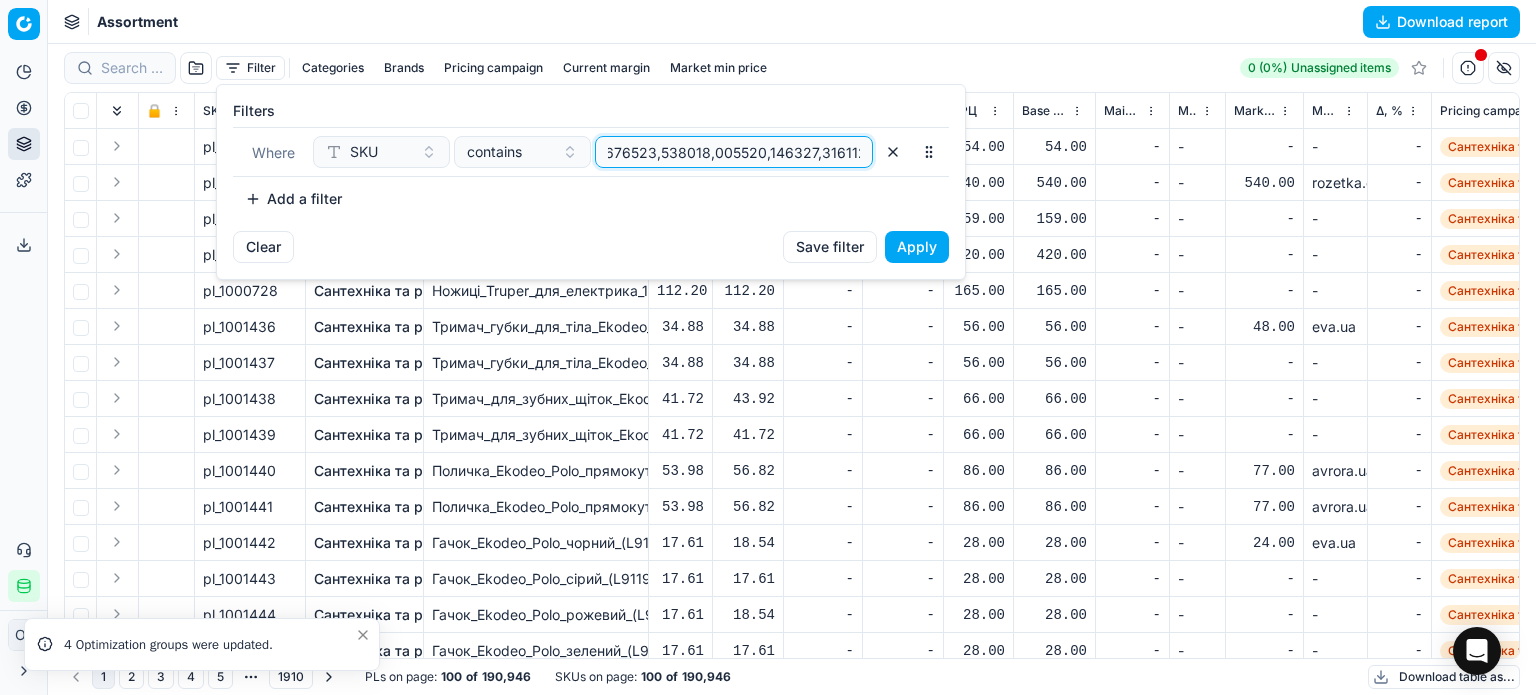 type on "437604,480255,437609,1069322,,912301,,912319,,536025,716368,655096,437476,480227,437601,437604,437608,437772,437853,609810,609811,609814,437854,494166,437616,437612,437617,437625,437629,437638,437362,437366,437757,437614,437620,437628,437646,437421,437423,437555,480236,437904,437467,498188,437619,437754,437363,437630,437508,437602,437605,494167,437818,437618,437622,572125,437440,480251,437419,606973,437641,716366,658570,437849,437428,437431,494168,494169,607891,607900,437425,437368,480232,437563,607065,437538,437558,437503,437514,437587,437492,437600,480233,437403,437405,451980,572131,437575,437482,437499,572109,437655,437487,437510,572107,572145,437599,437593,480229,480237,480241,480245,437504,572123,480249,437596,606975,606978,437692,437413,437415,437633,437434,437427,437848,716364,437539,606977,607895,607896,437474,437475,437477,437478,437479,437610,658571,717300,658588,658577,658574,658576,437471,437472,437556,437557,437559,480252,480248,437644,480225,437685,572071,437595,480239,437407,437626,437438,43..." 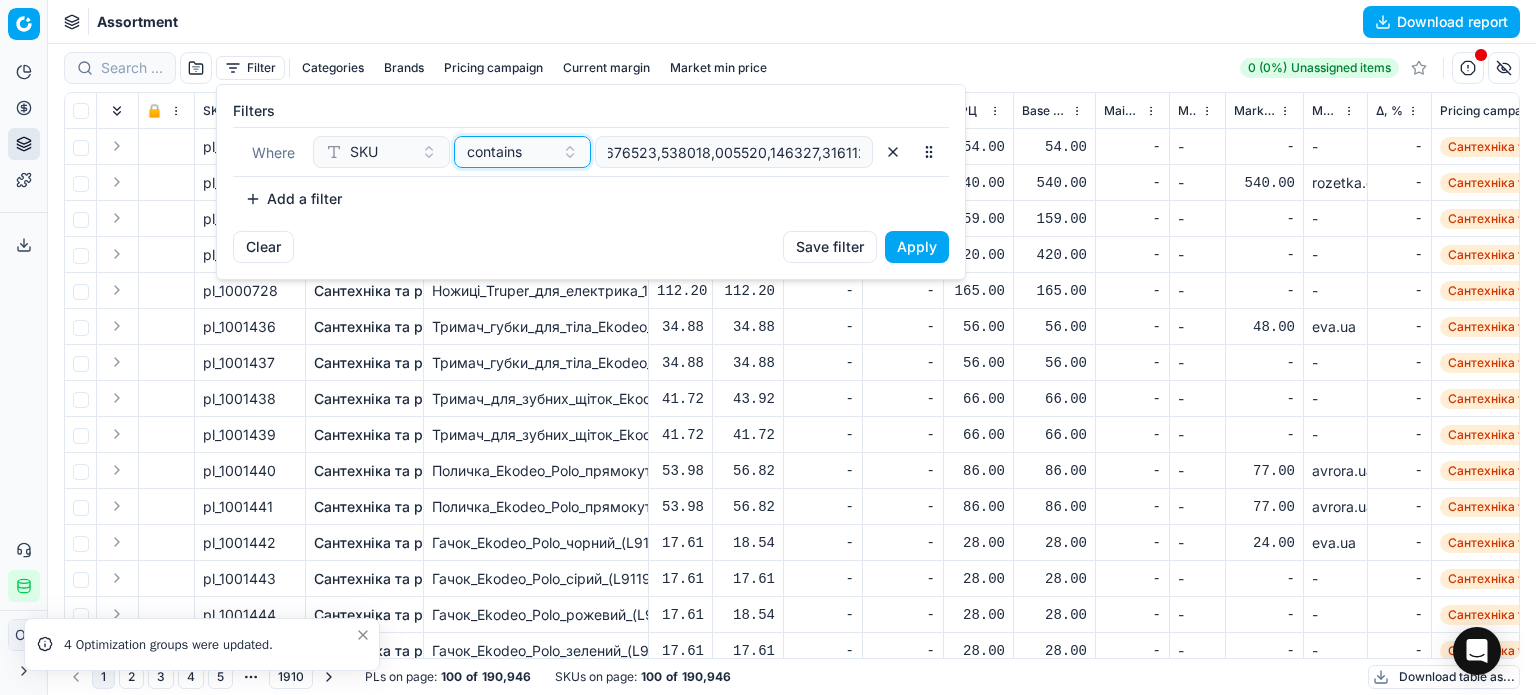 click on "contains" at bounding box center [494, 152] 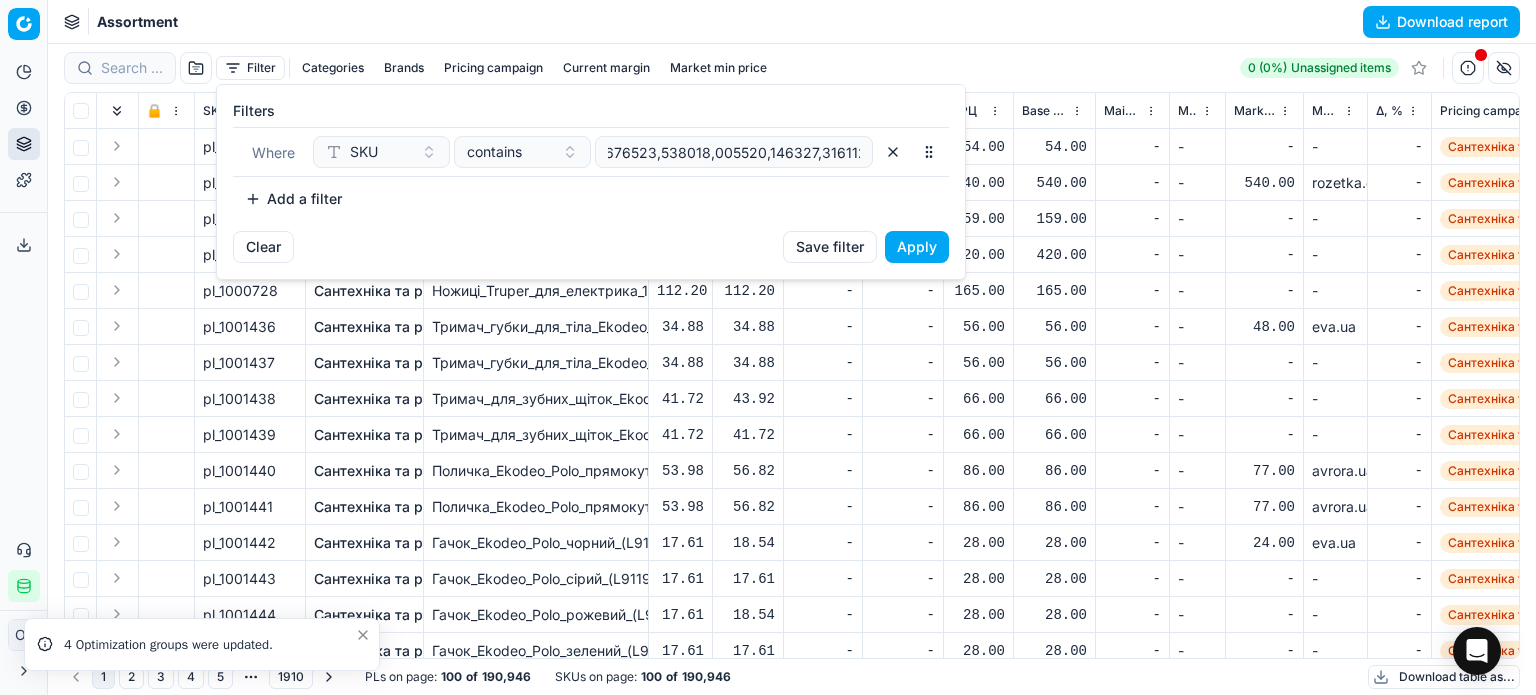 scroll, scrollTop: 0, scrollLeft: 0, axis: both 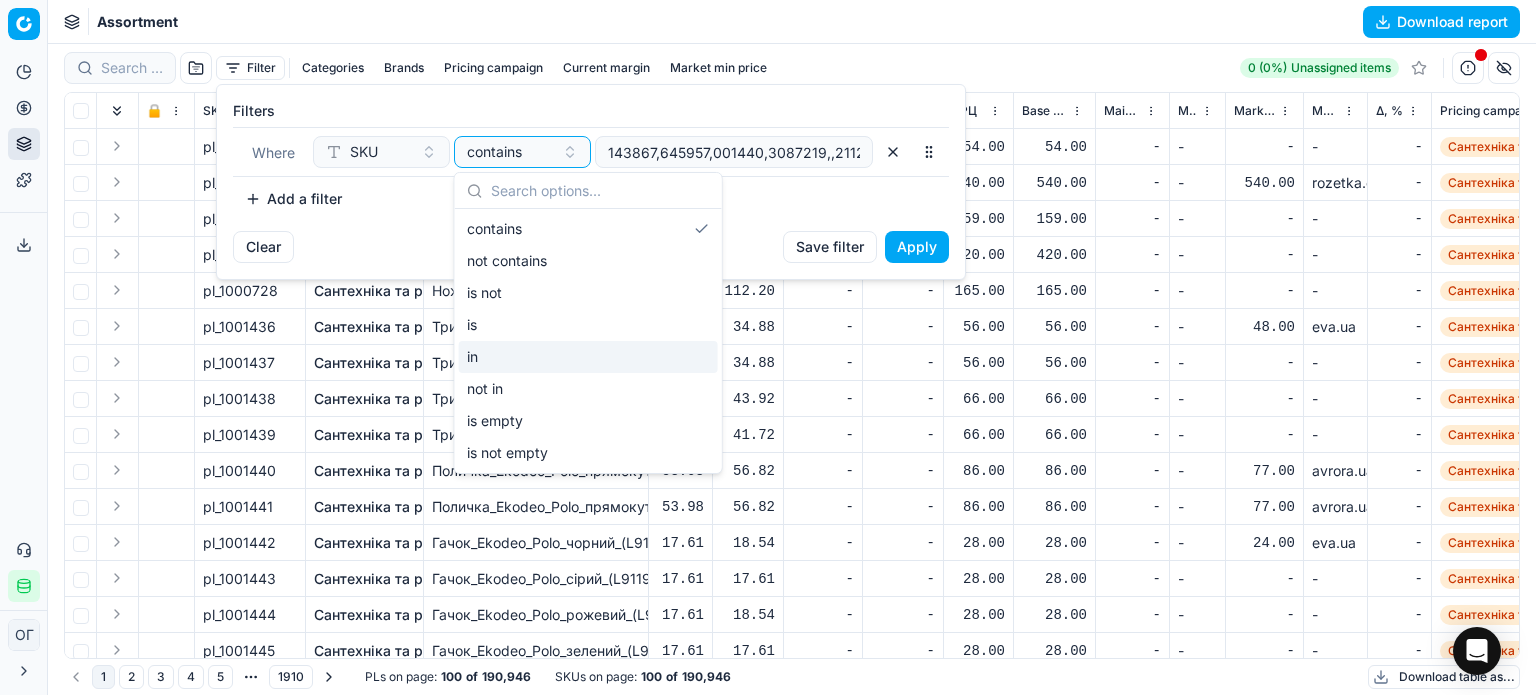 drag, startPoint x: 517, startPoint y: 355, endPoint x: 655, endPoint y: 297, distance: 149.69302 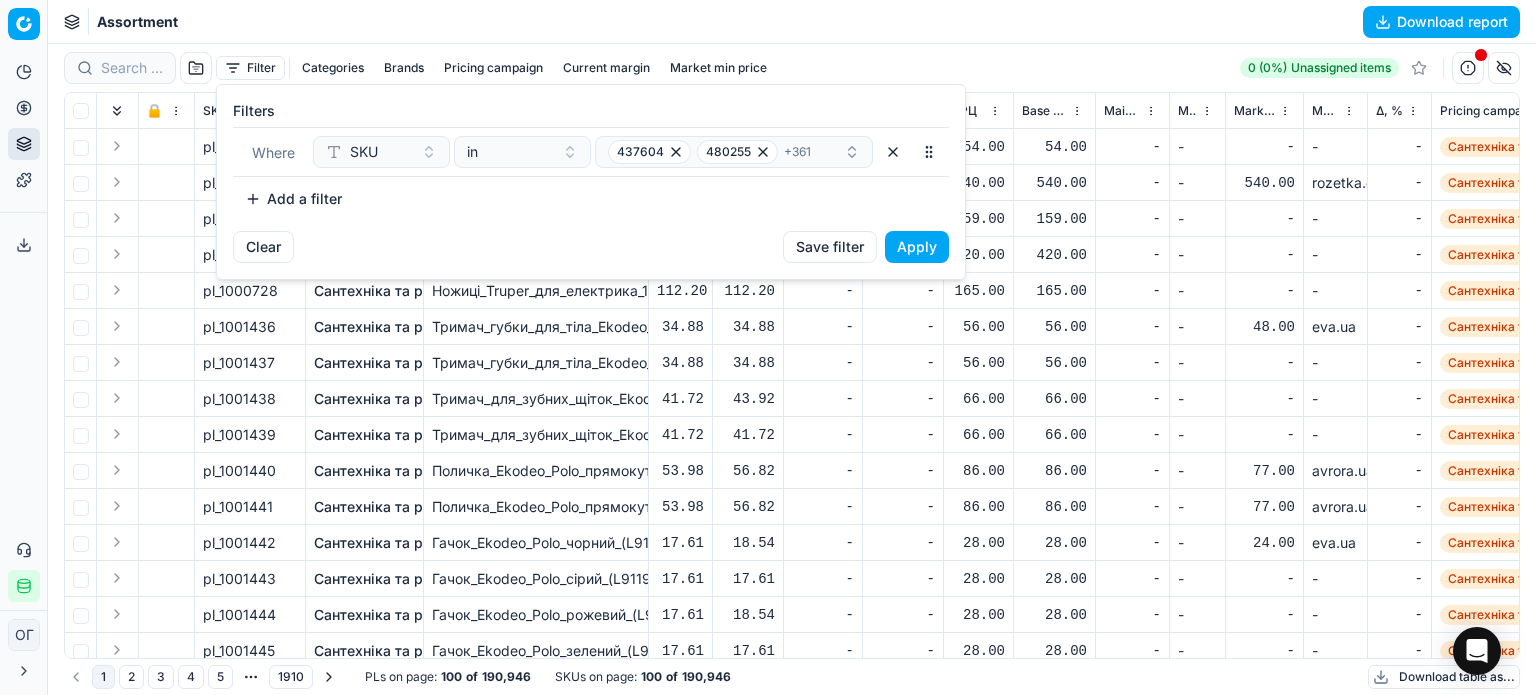 click on "Apply" at bounding box center [917, 247] 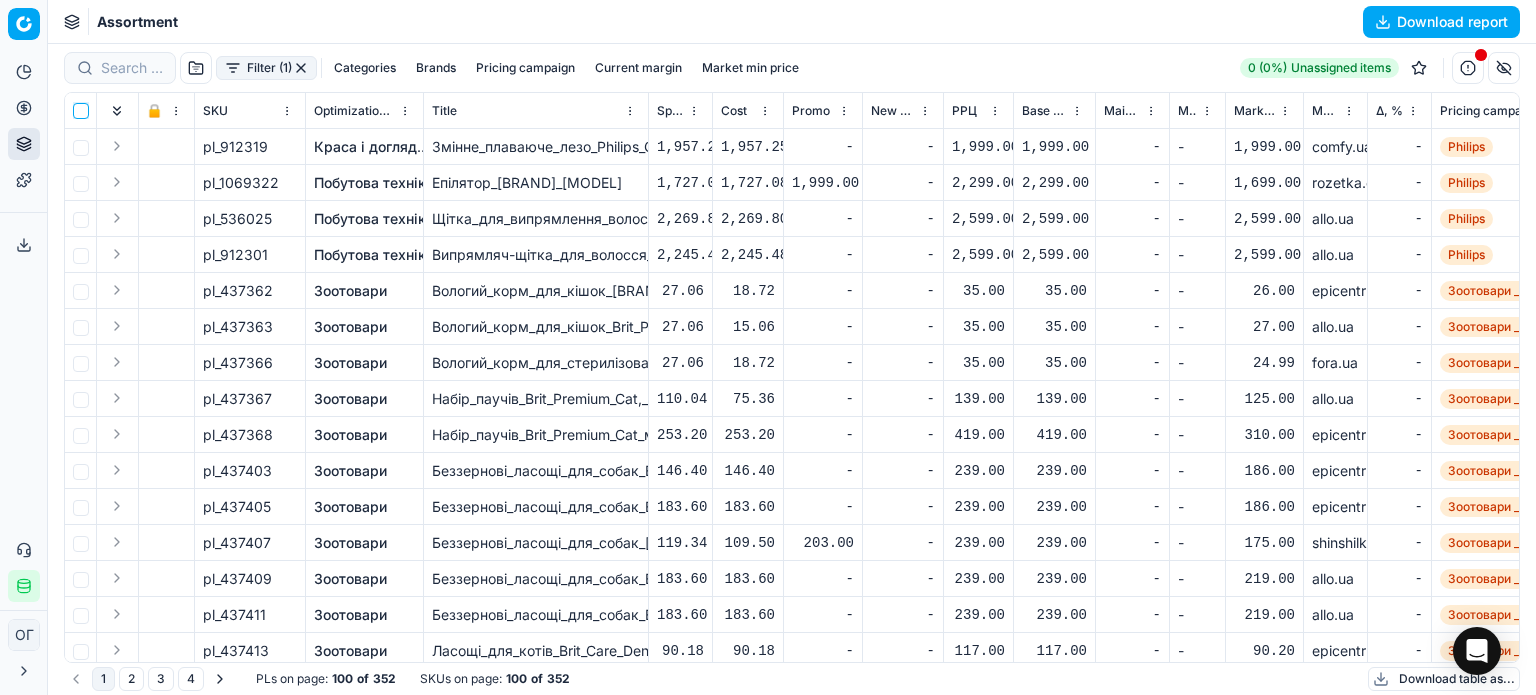 click at bounding box center [81, 111] 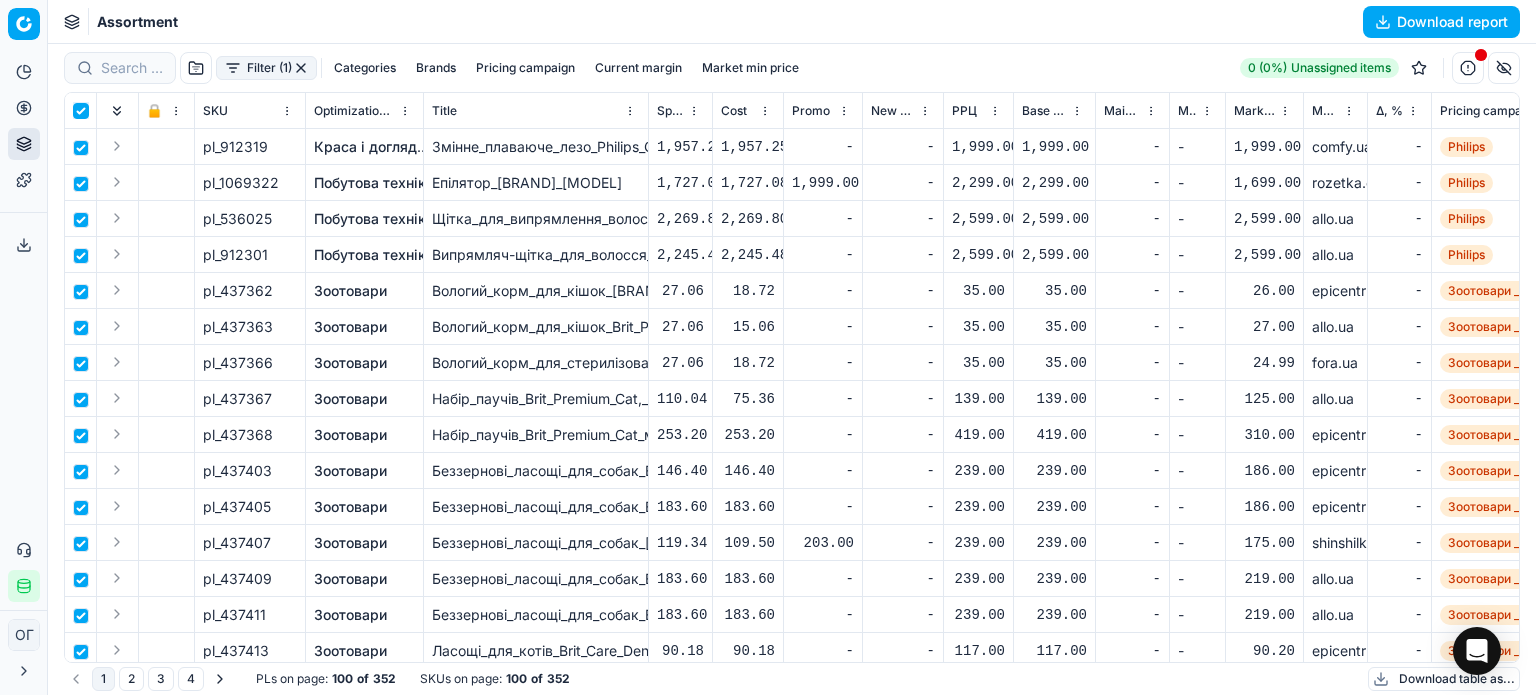 checkbox on "true" 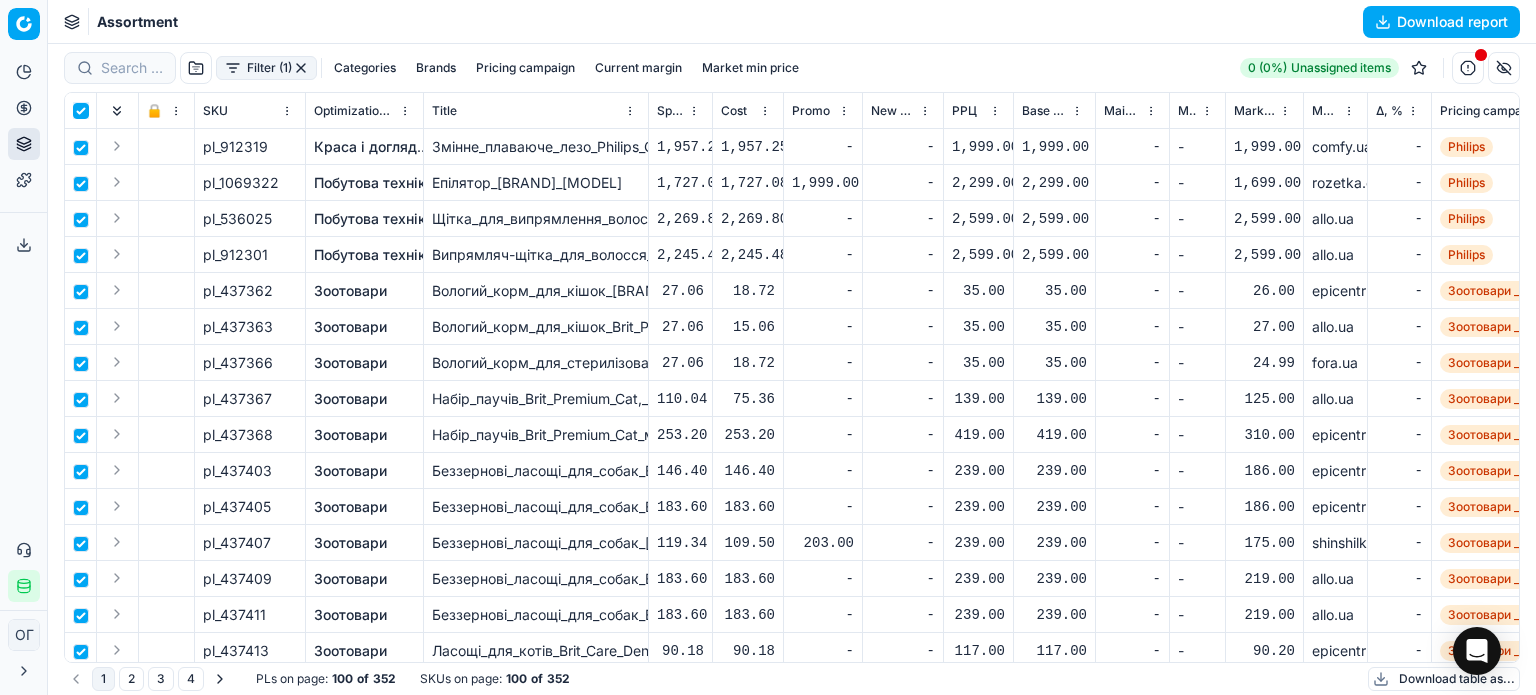 checkbox on "true" 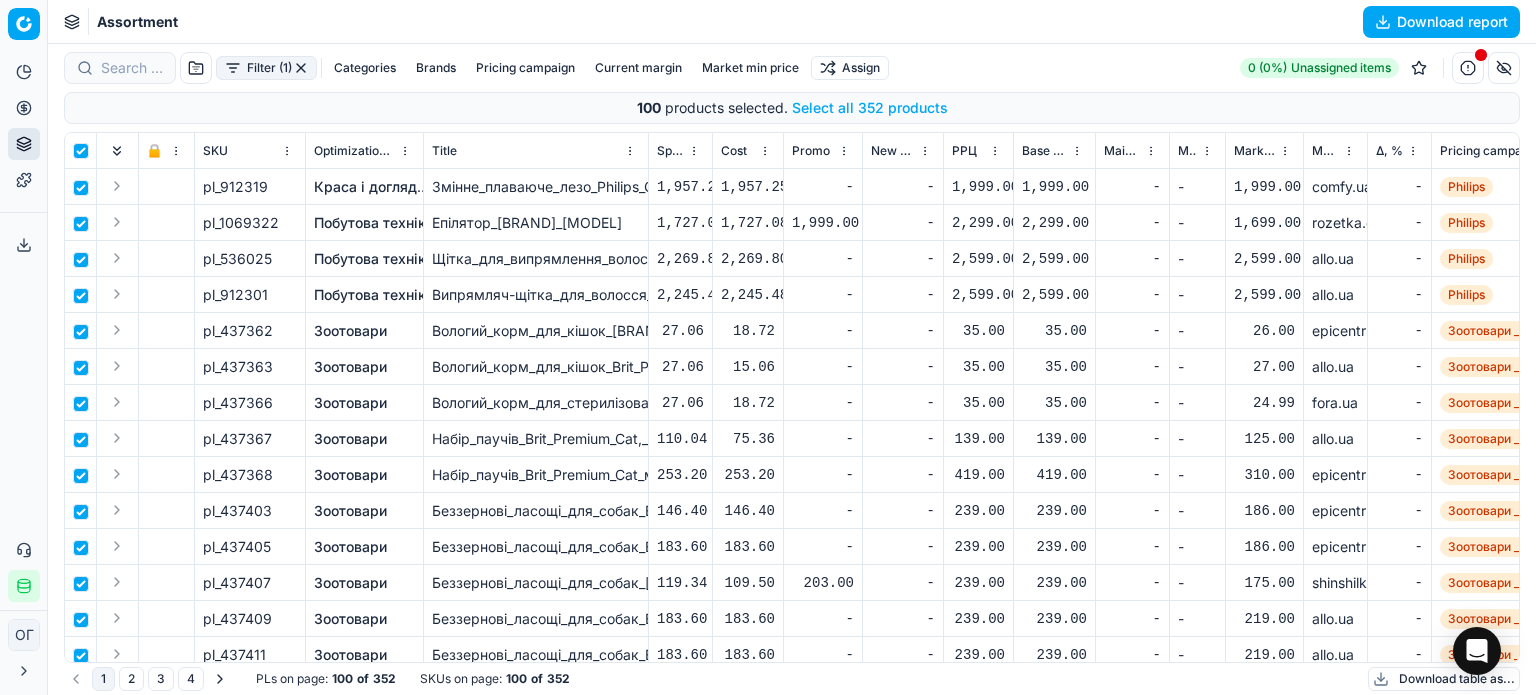 click on "Select all 352 products" at bounding box center [870, 108] 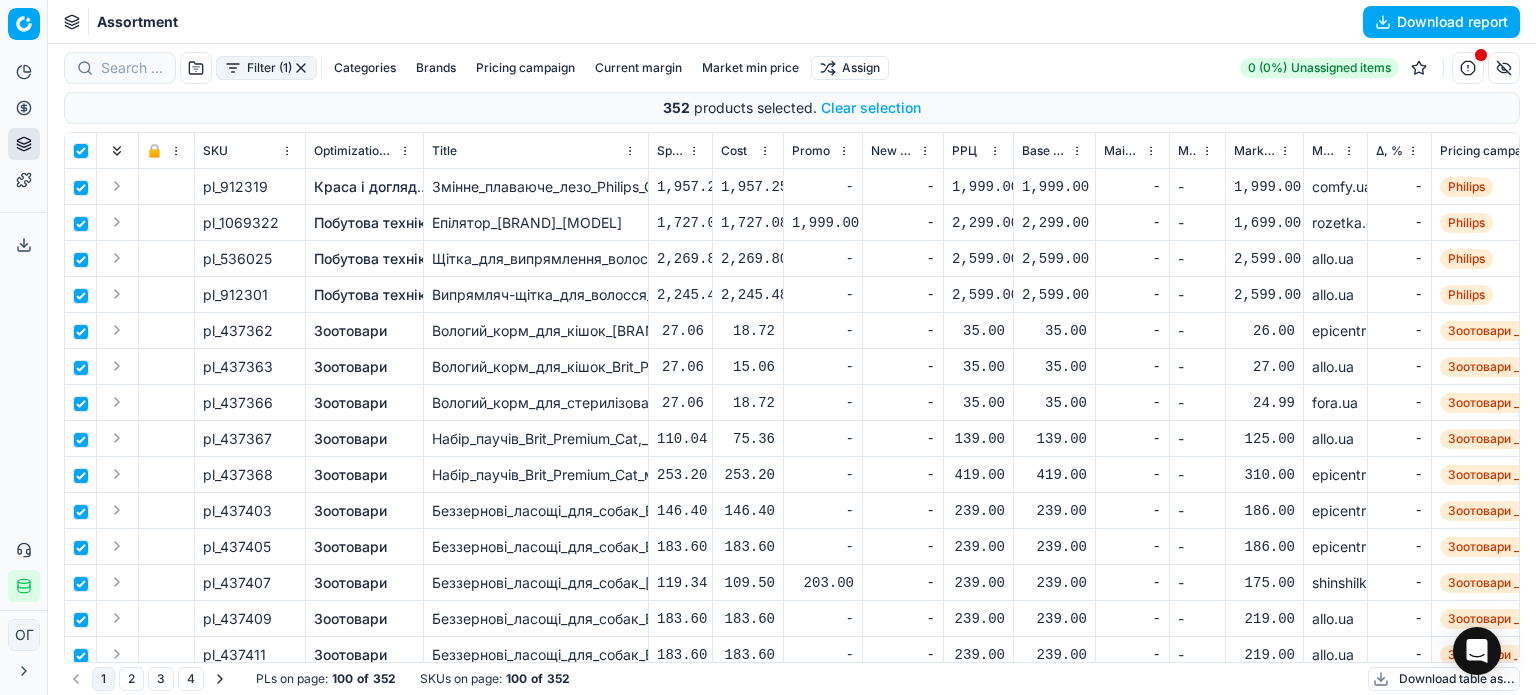 click on "Pricing platform Analytics Pricing Product portfolio Templates Export service 170 Contact support Integration status ОГ Ольга Гудзенко o.gudzenko@maudau.com.ua Close menu Command Palette Search for a command to run... Assortment Download report Filter   (1) Categories   Brands   Pricing campaign   Current margin   Market min price   Assign 0 (0%) Unassigned items 352 products selected . Clear selection 🔒 SKU Optimization group Title Specification Cost Cost Promo New promo price РРЦ Base price Main CD min price Main CD min price competitor name Market min price Market min price competitor name Δ, % Pricing campaign Current promo price Optimization status RRP mandatority Total stock quantity Aging stock (викл. дні без продажів) Середня кількість продажів за 5 днів, шт Оборотність, днів (викл. дні без продажів) Target promo margin Target margin Product line ID Current price New price New discount Δ, abs KVI" at bounding box center (768, 347) 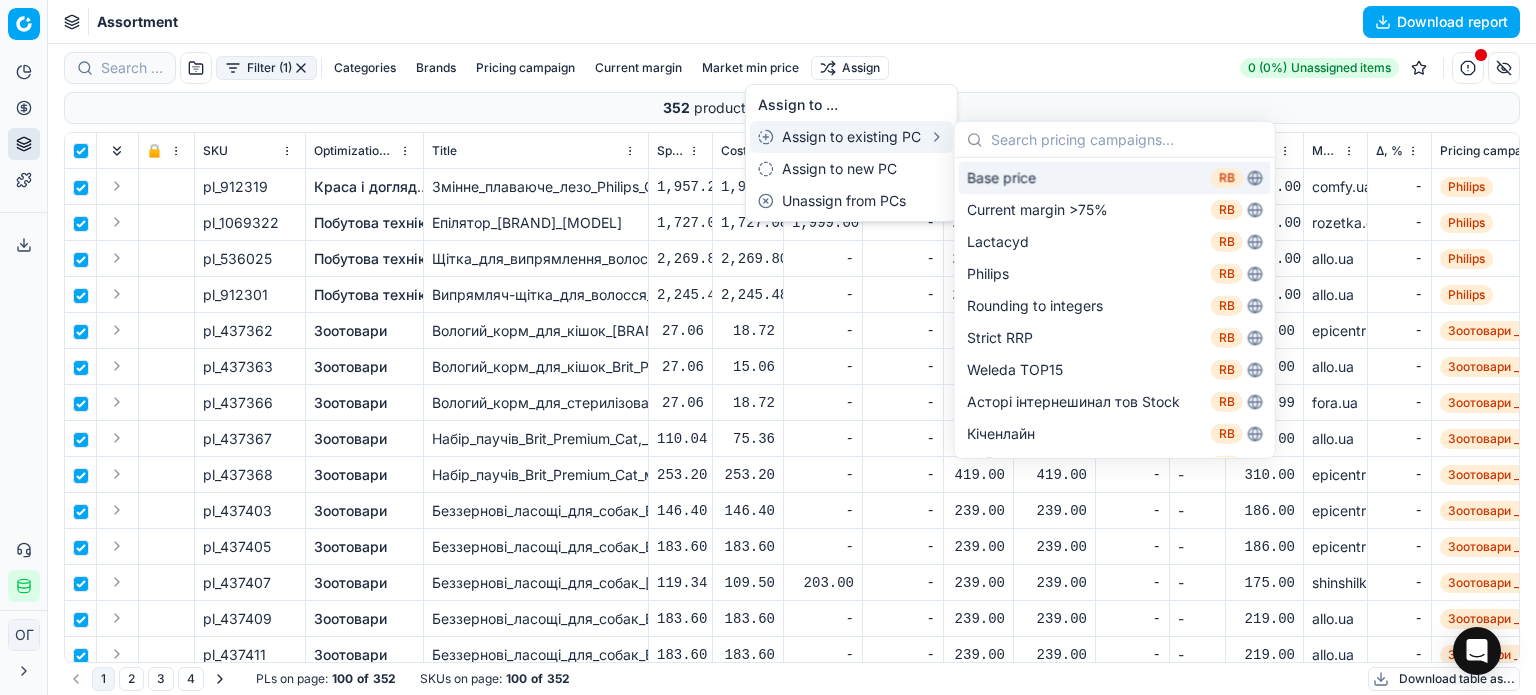 click on "Base price RB" at bounding box center [1115, 178] 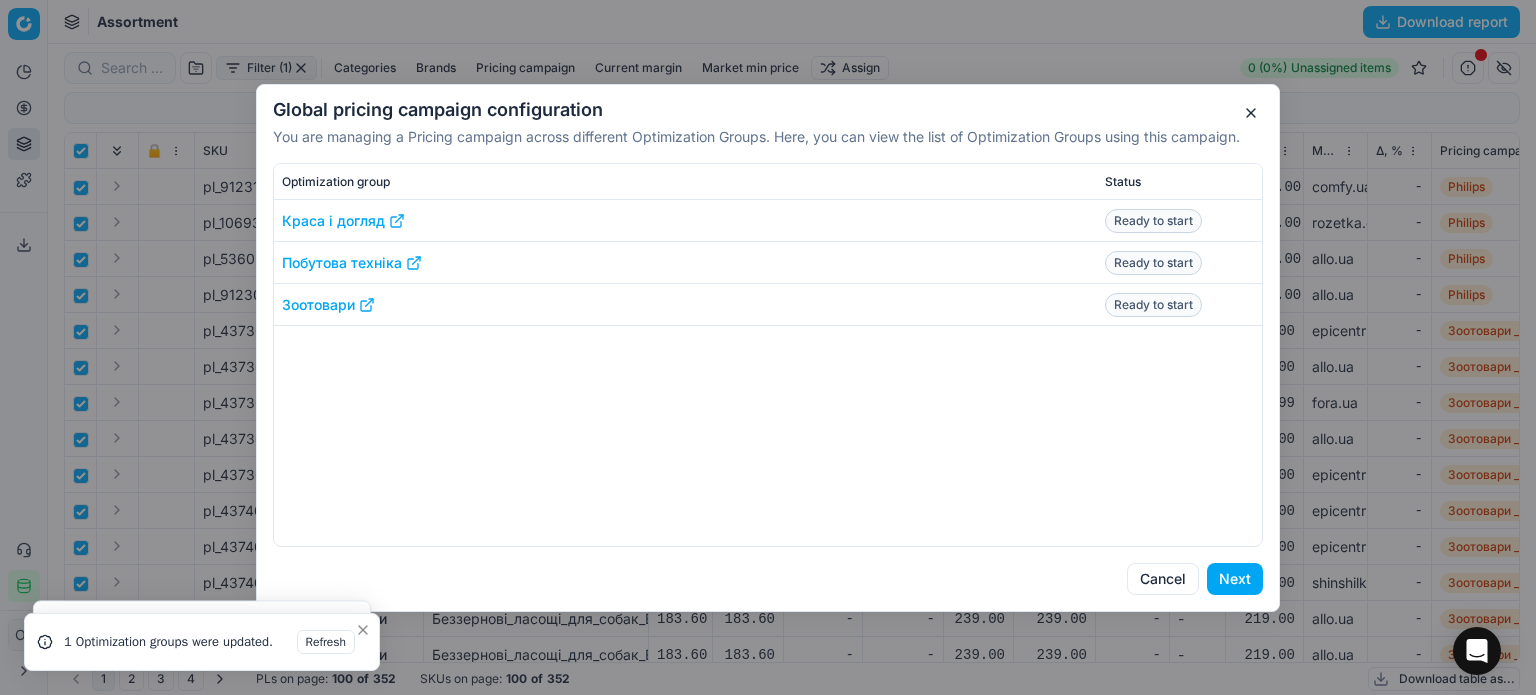 click on "Next" at bounding box center (1235, 579) 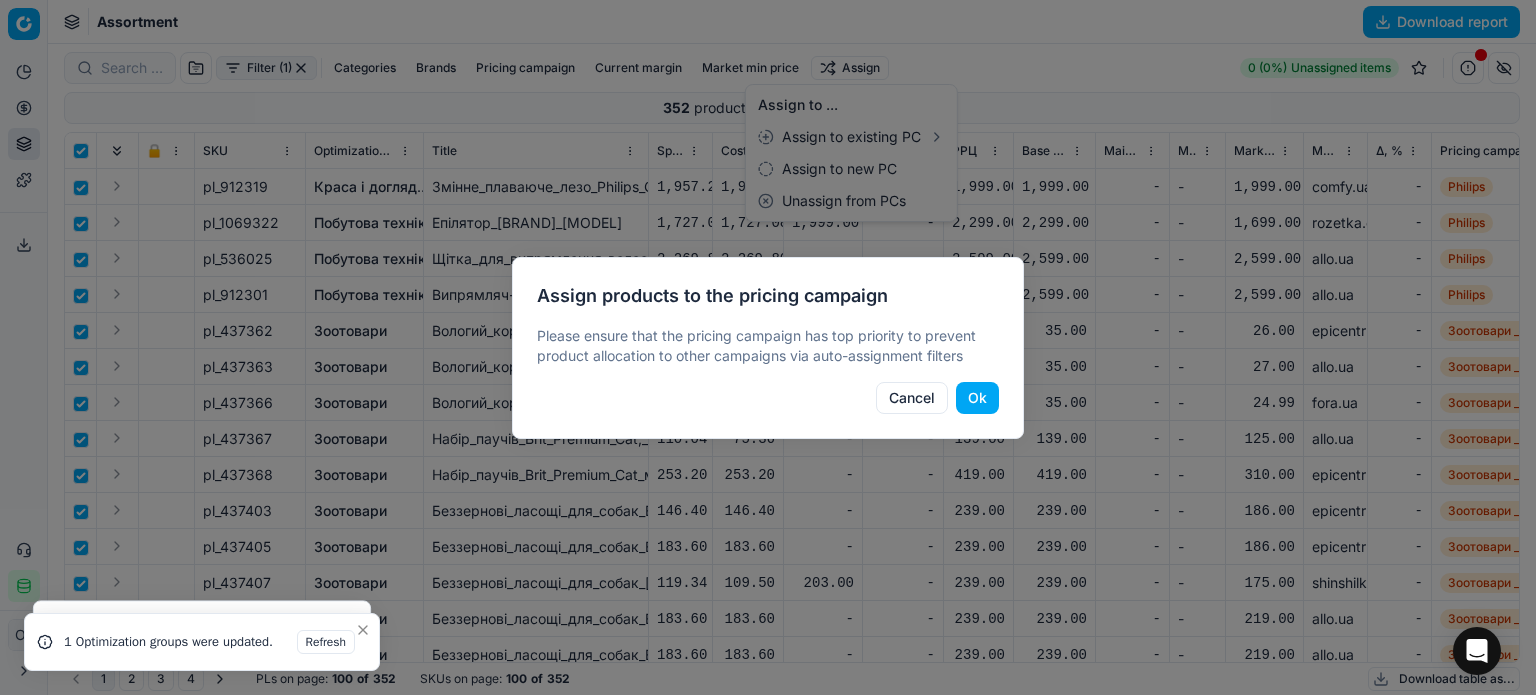 click on "Ok" at bounding box center [977, 398] 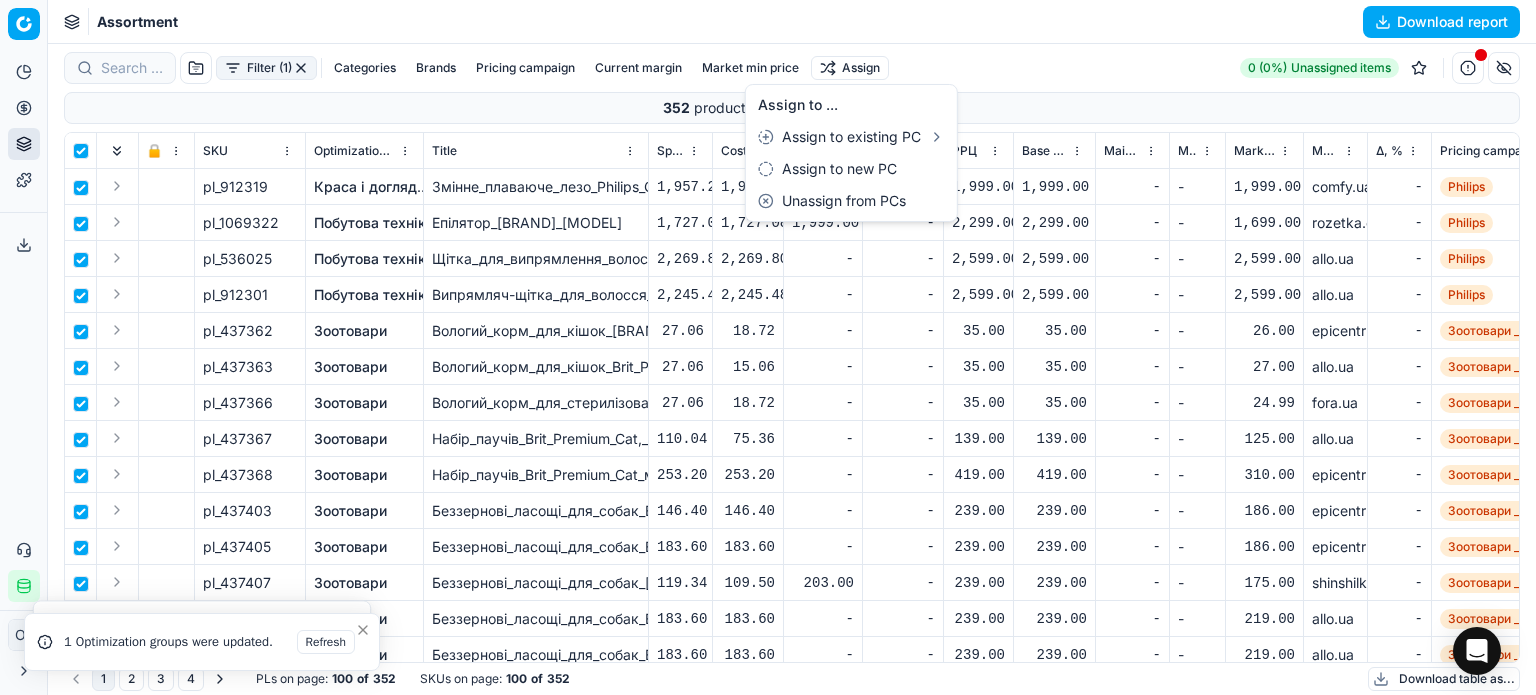 click on "Pricing platform Analytics Pricing Product portfolio Templates Export service 170 Contact support Integration status ОГ Ольга Гудзенко o.gudzenko@maudau.com.ua Close menu Command Palette Search for a command to run... Assortment Download report Filter   (1) Categories   Brands   Pricing campaign   Current margin   Market min price   Assign 0 (0%) Unassigned items 352 products selected . Clear selection 🔒 SKU Optimization group Title Specification Cost Cost Promo New promo price РРЦ Base price Main CD min price Main CD min price competitor name Market min price Market min price competitor name Δ, % Pricing campaign Current promo price Optimization status RRP mandatority Total stock quantity Aging stock (викл. дні без продажів) Середня кількість продажів за 5 днів, шт Оборотність, днів (викл. дні без продажів) Target promo margin Target margin Product line ID Current price New price New discount Δ, abs KVI" at bounding box center [768, 347] 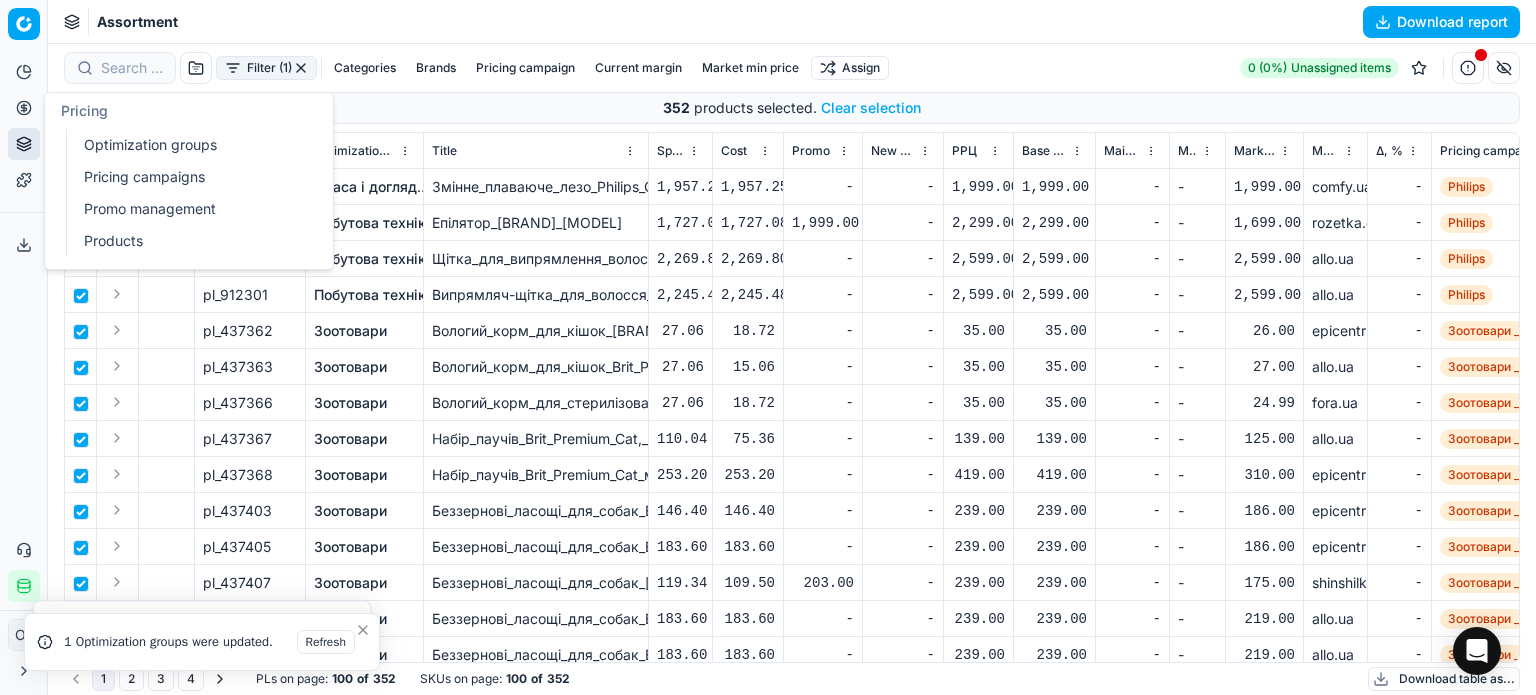 click on "Optimization groups" at bounding box center (192, 145) 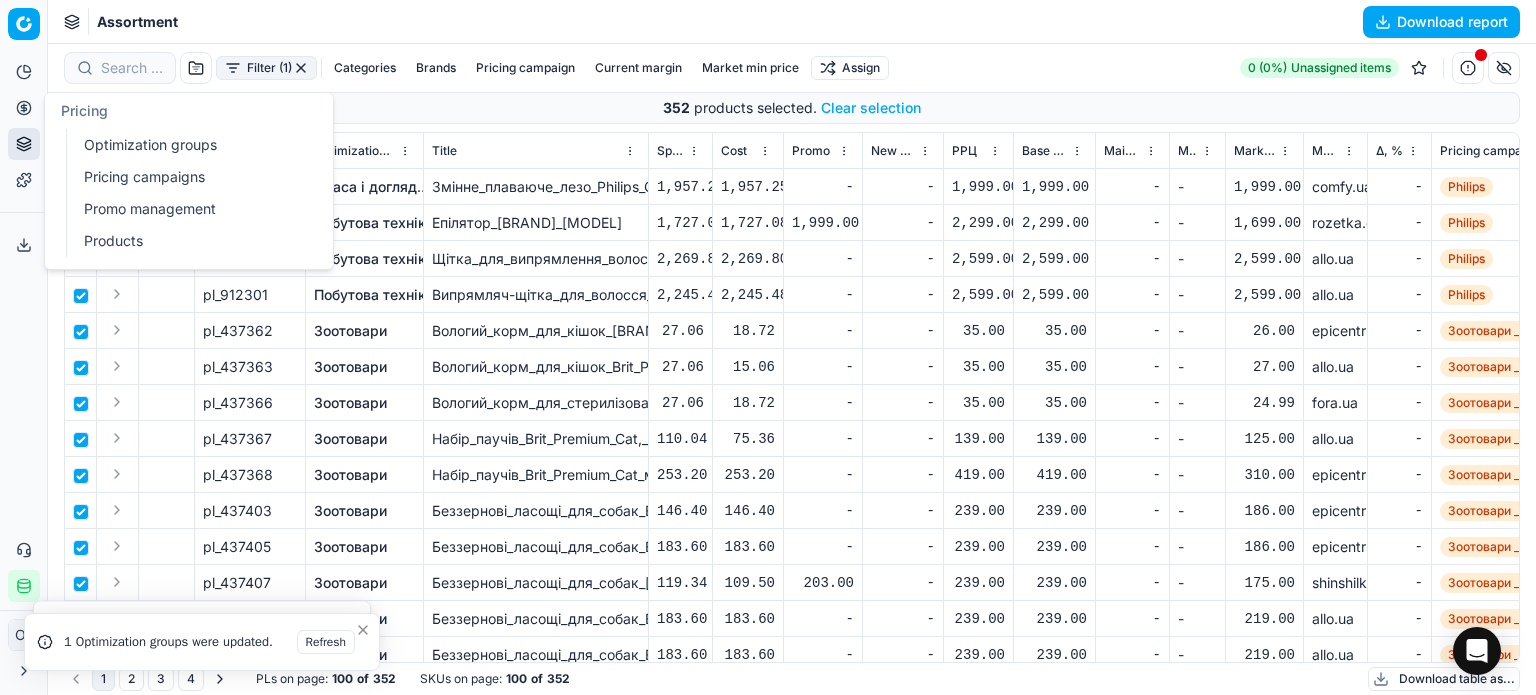 checkbox on "false" 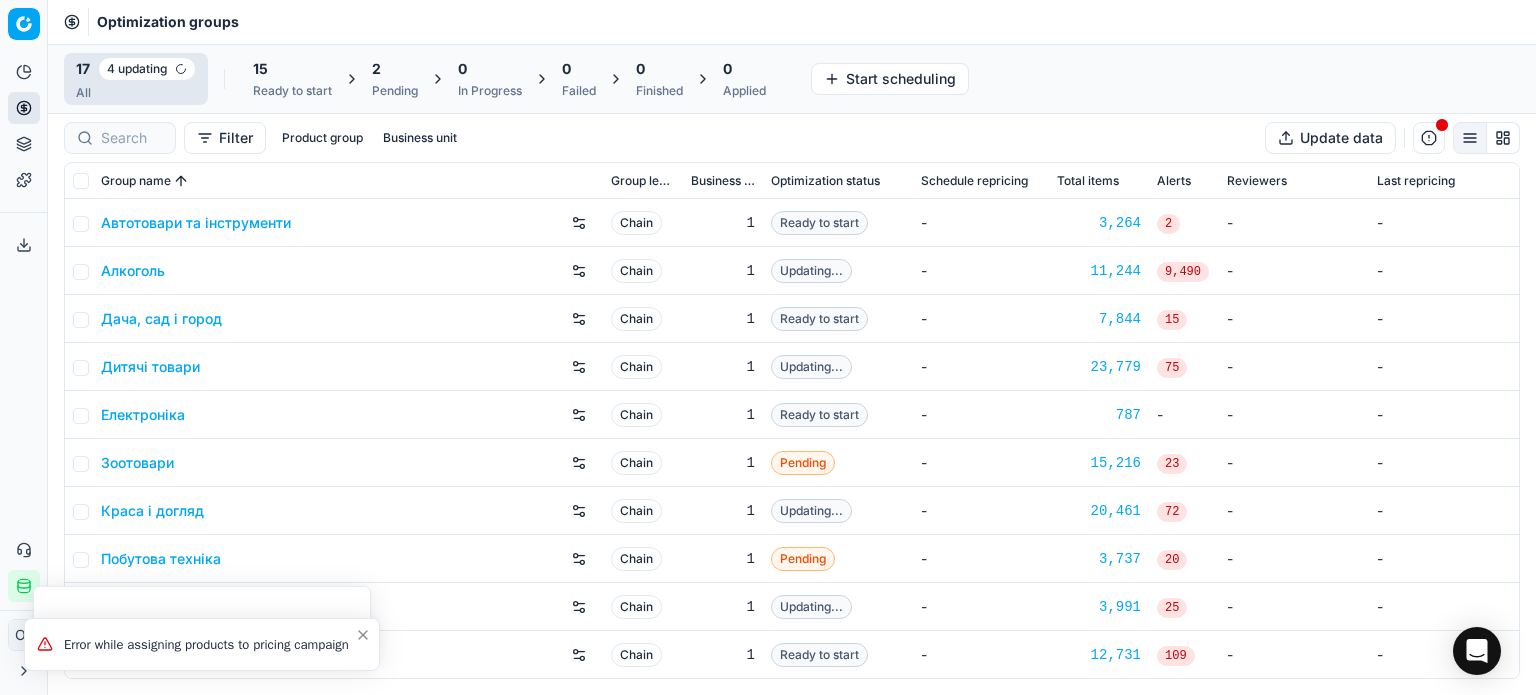 click on "2" at bounding box center (395, 69) 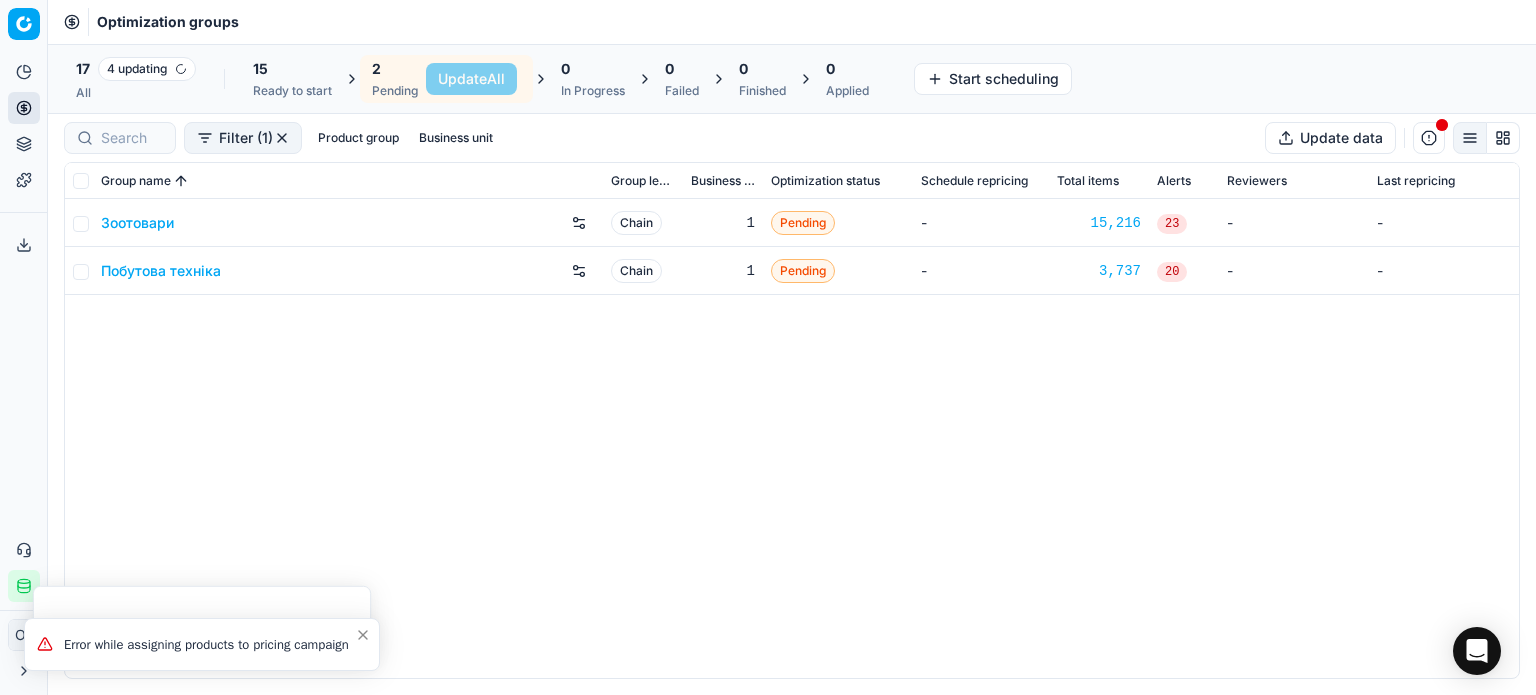 click on "15" at bounding box center [292, 69] 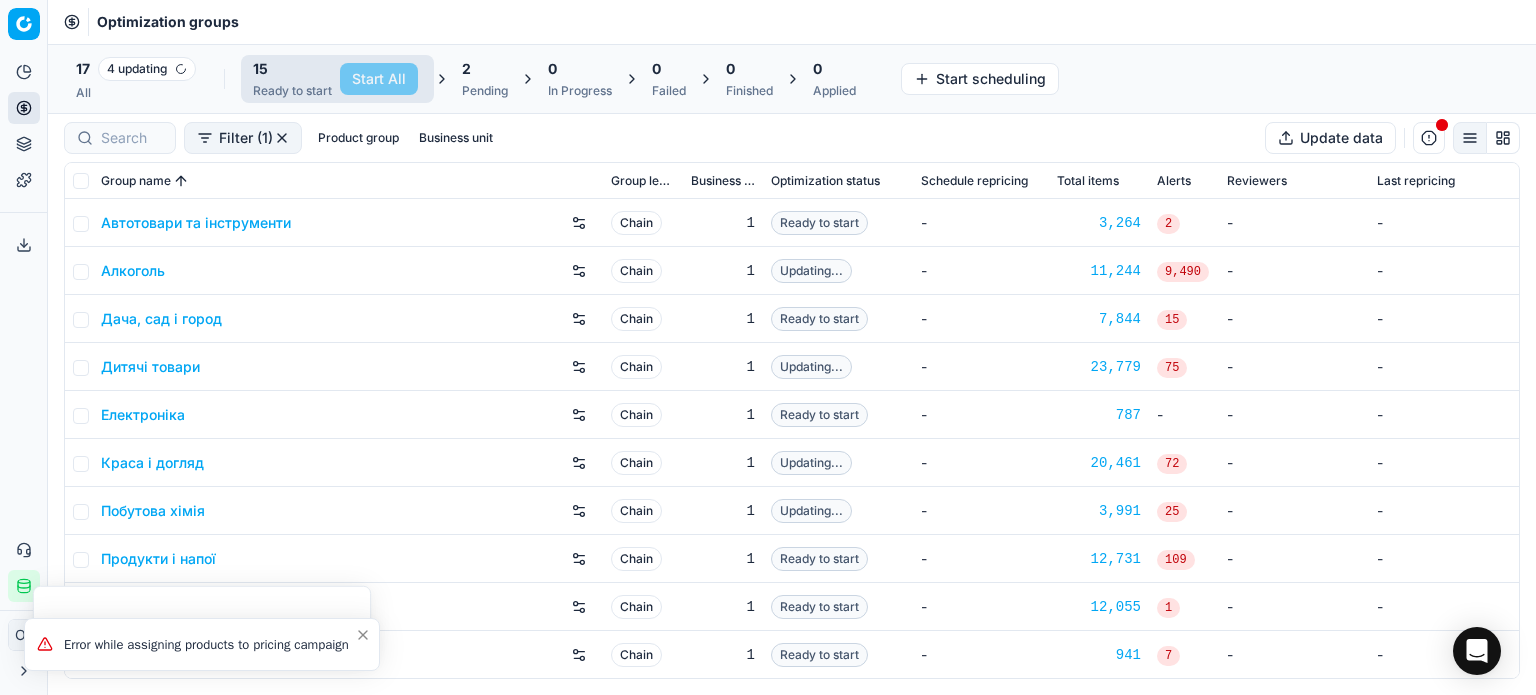 click on "Optimization status" at bounding box center (825, 181) 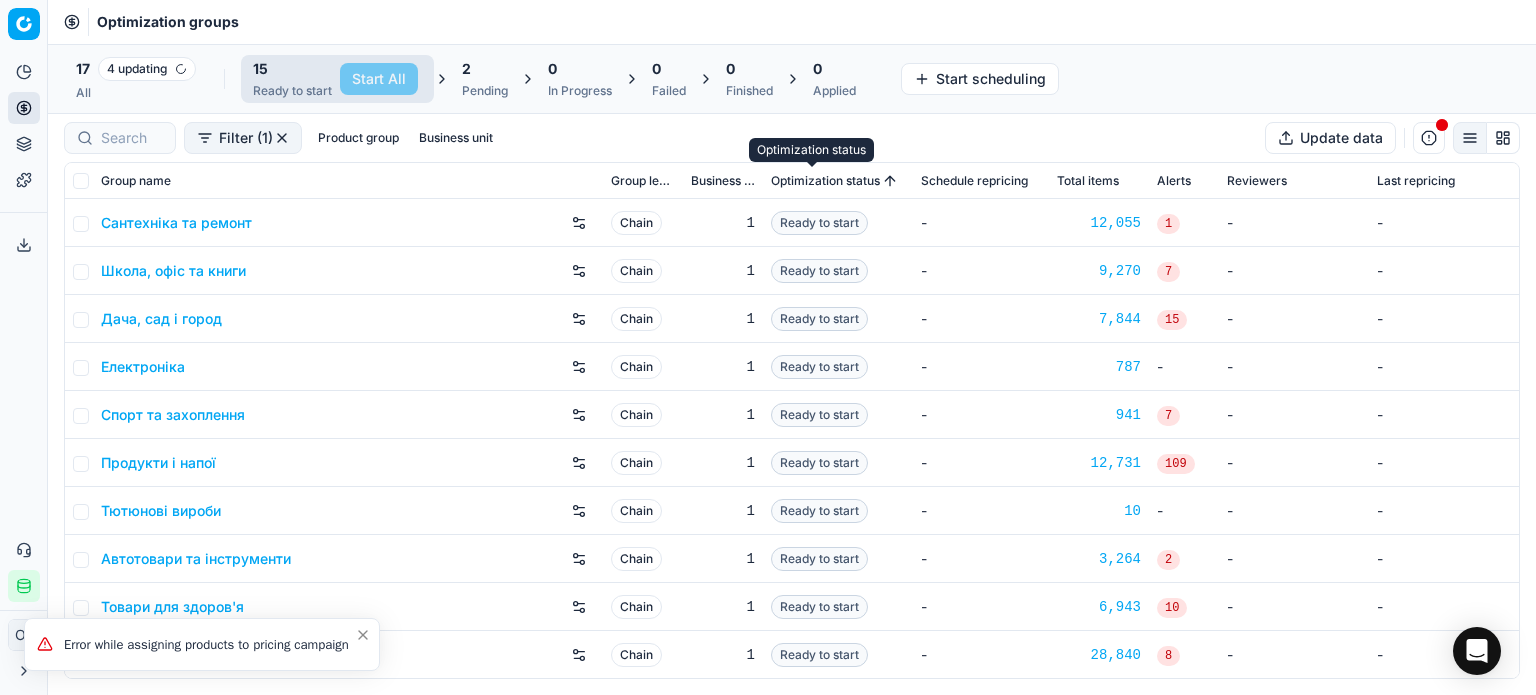 click on "Optimization status" at bounding box center [825, 181] 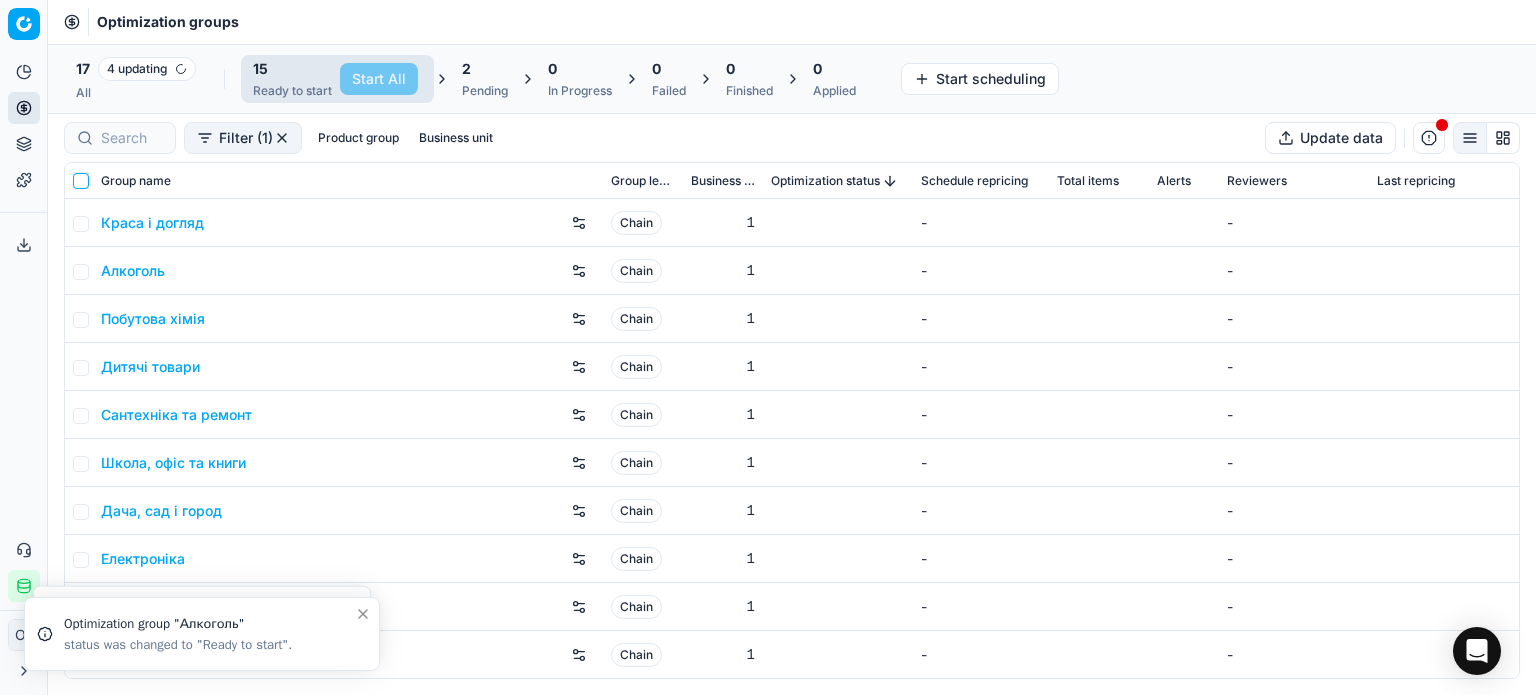 click at bounding box center (81, 181) 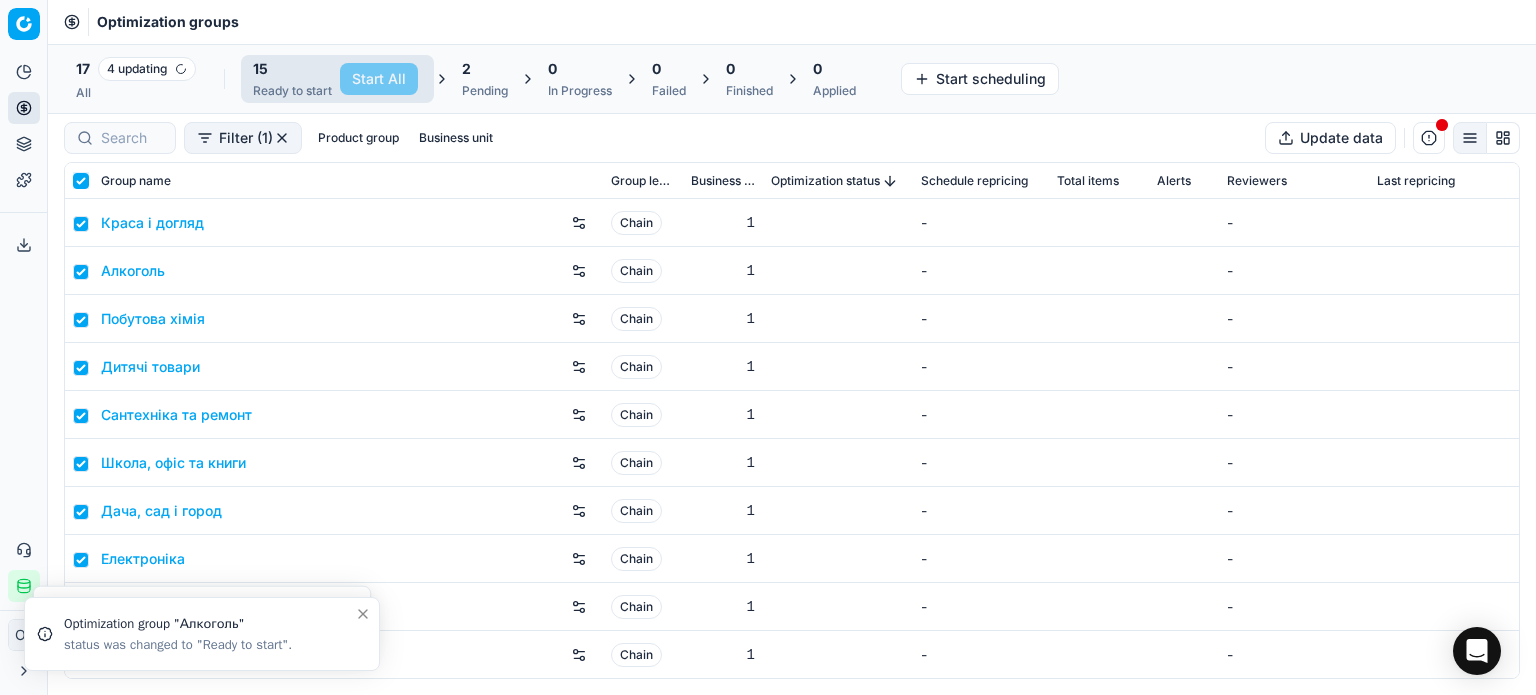 checkbox on "true" 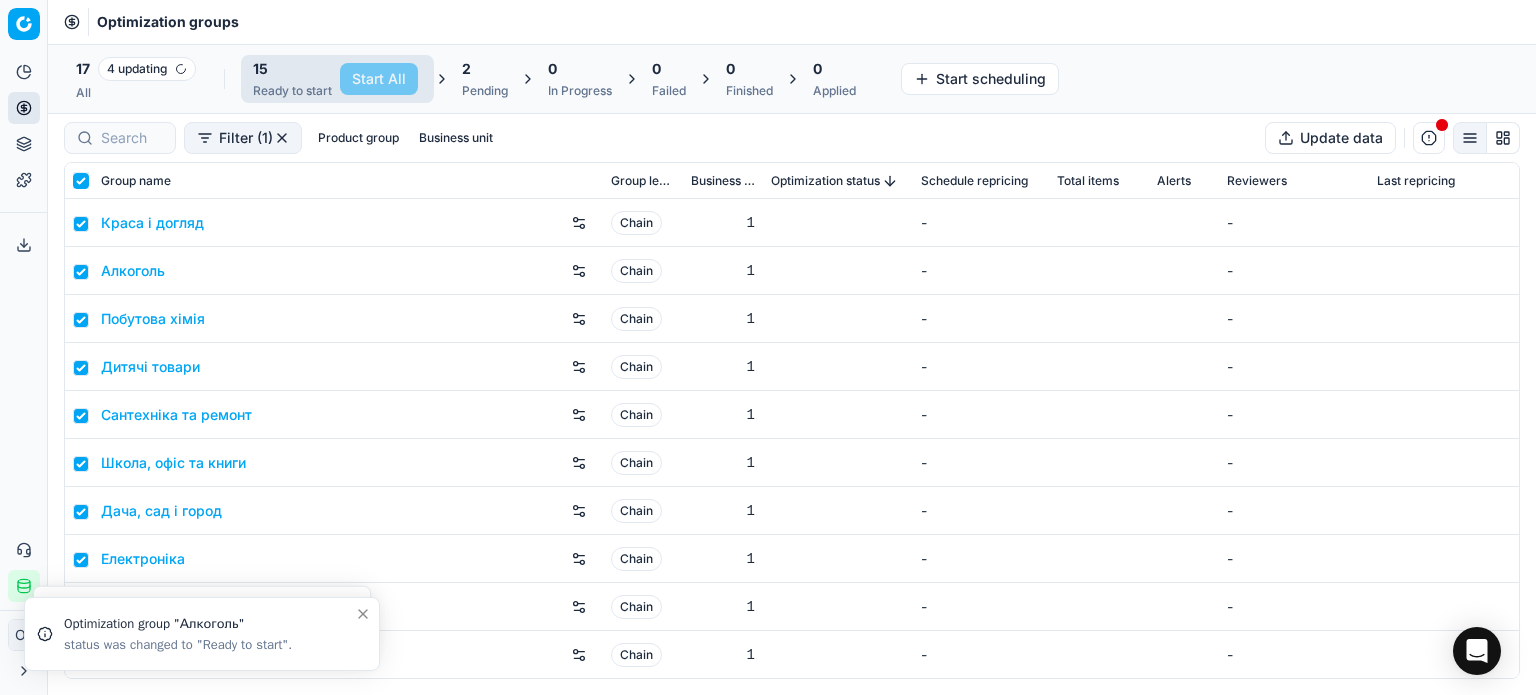 checkbox on "true" 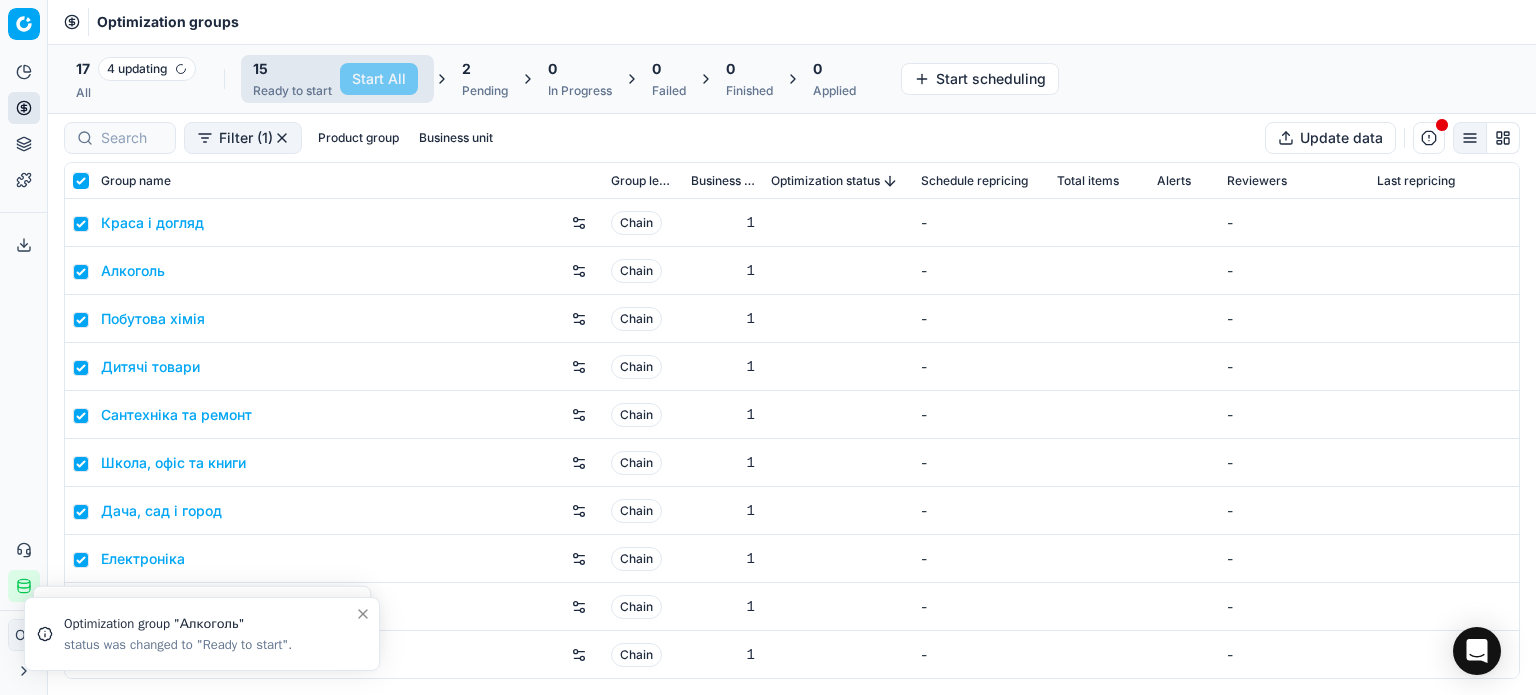 checkbox on "true" 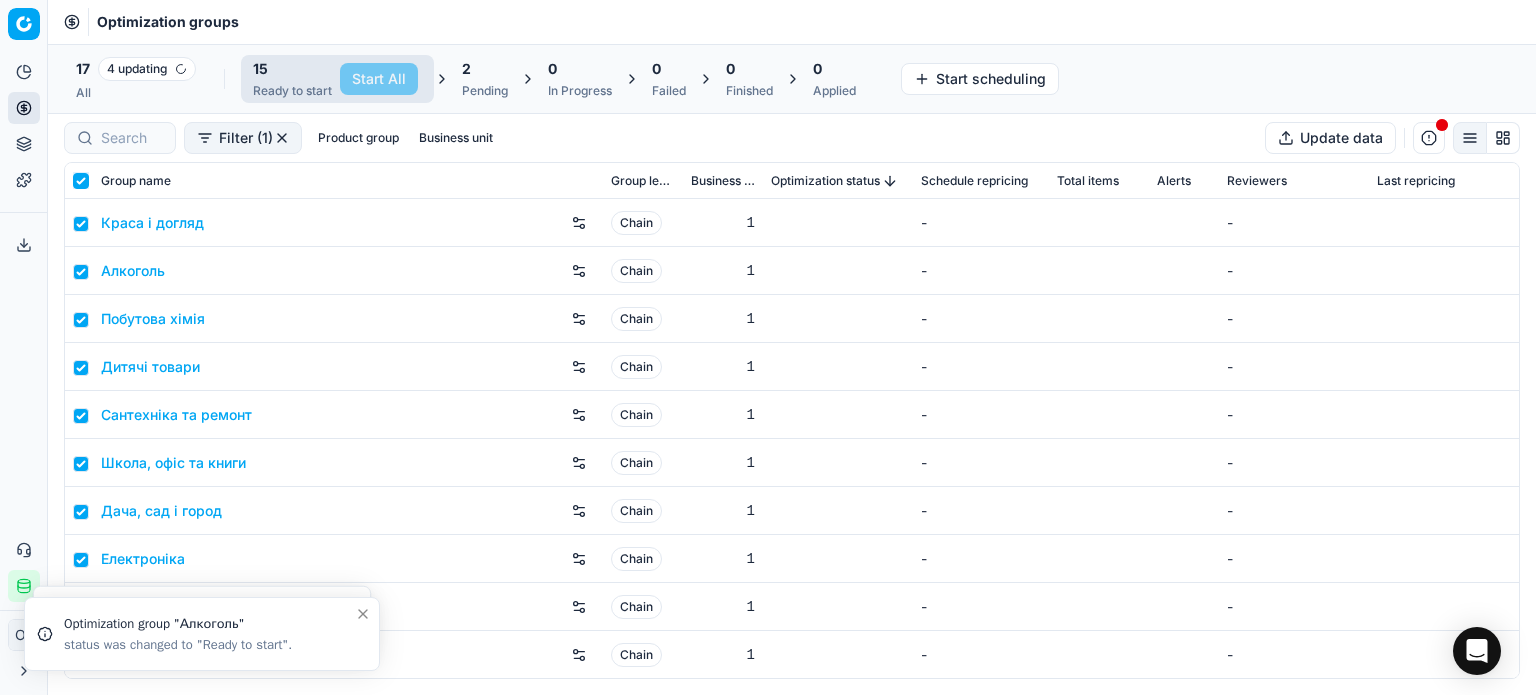 checkbox on "true" 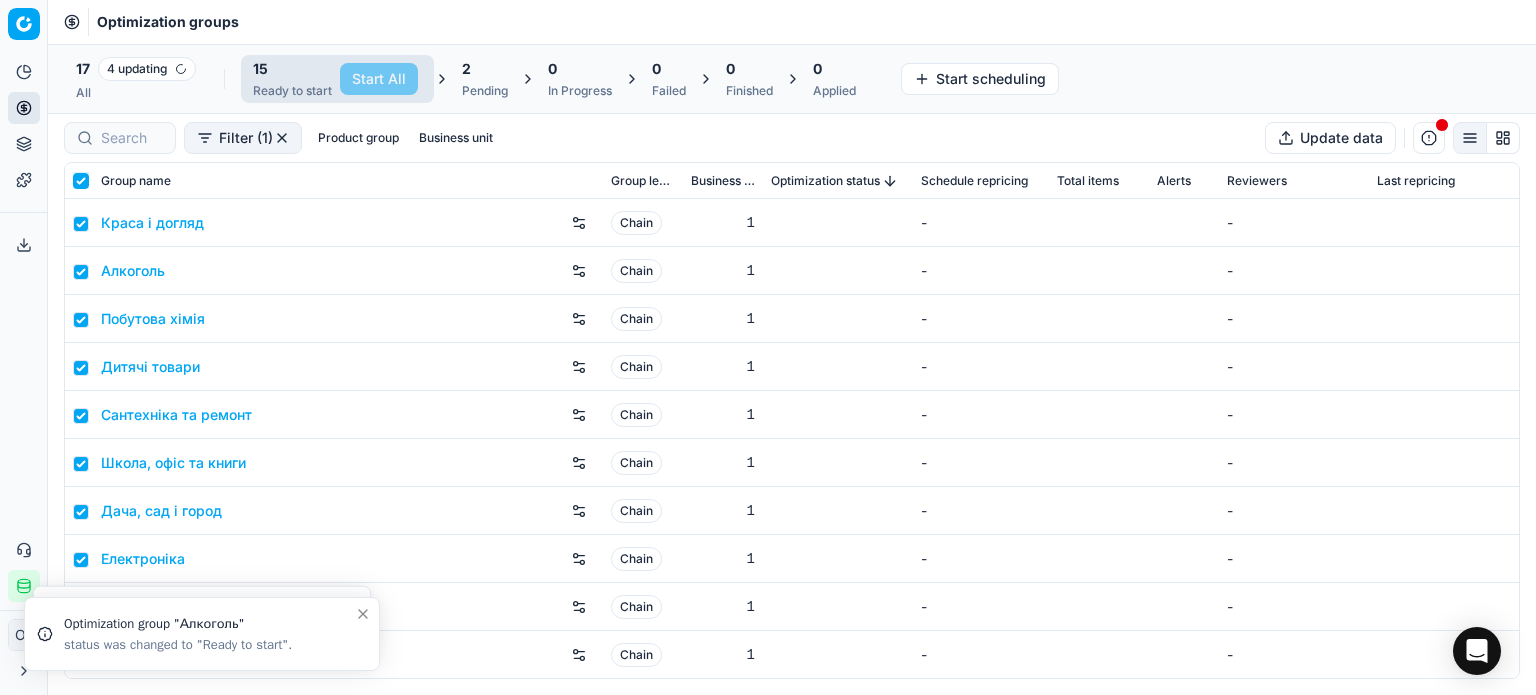 checkbox on "true" 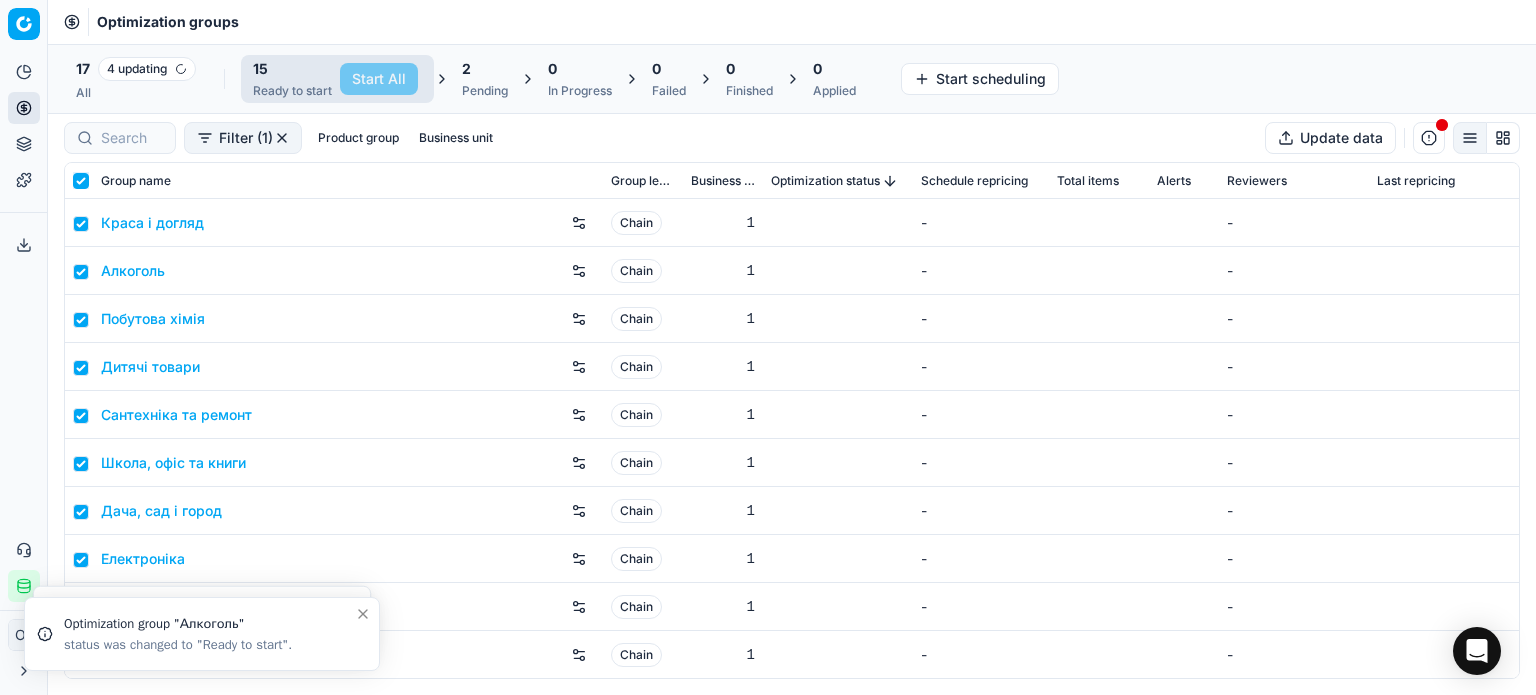checkbox on "true" 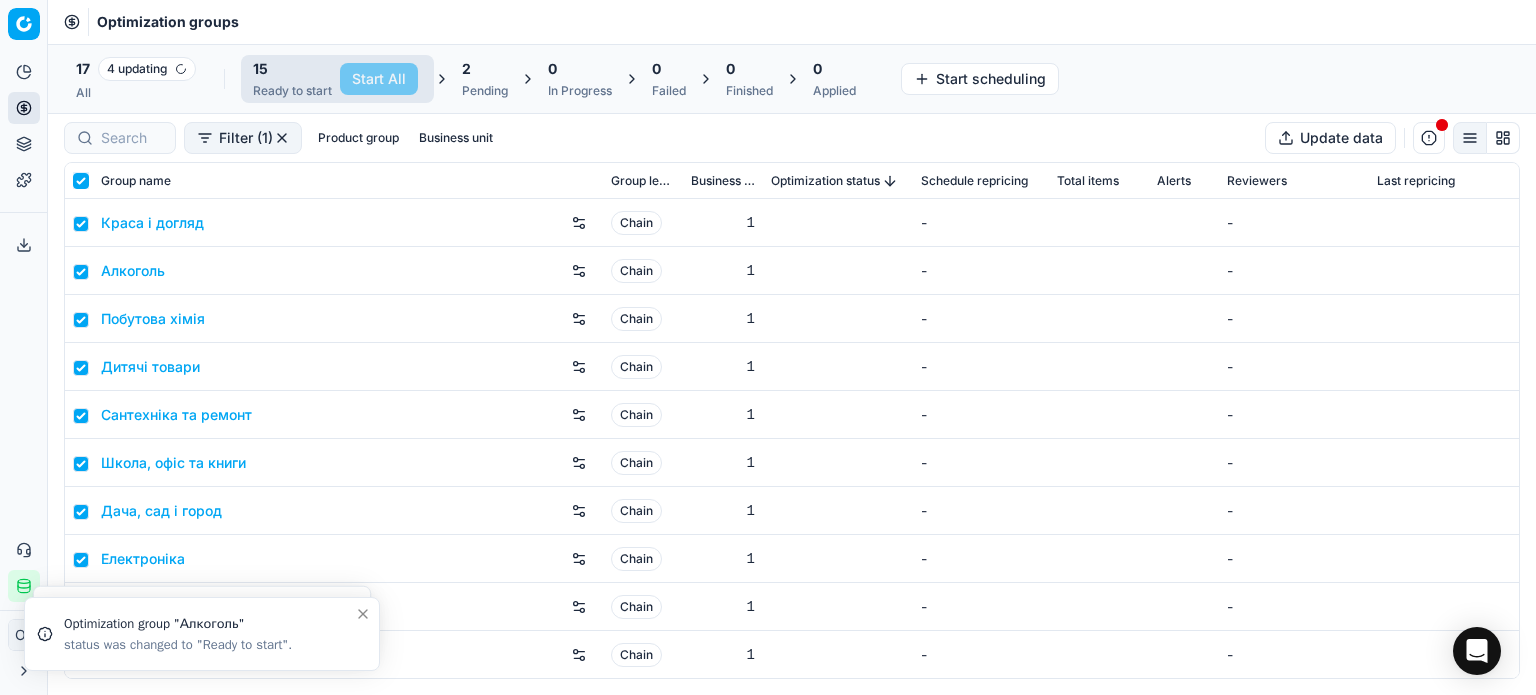 checkbox on "true" 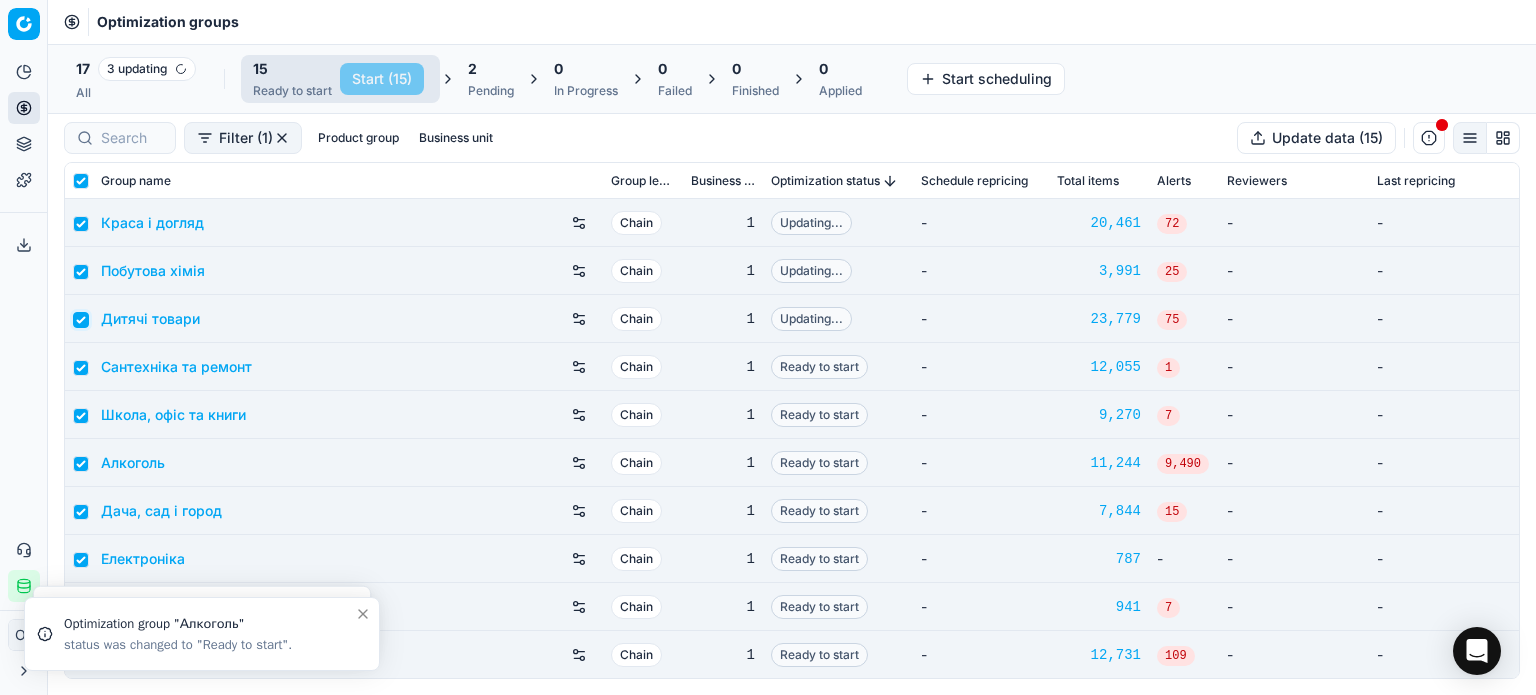 click at bounding box center (81, 320) 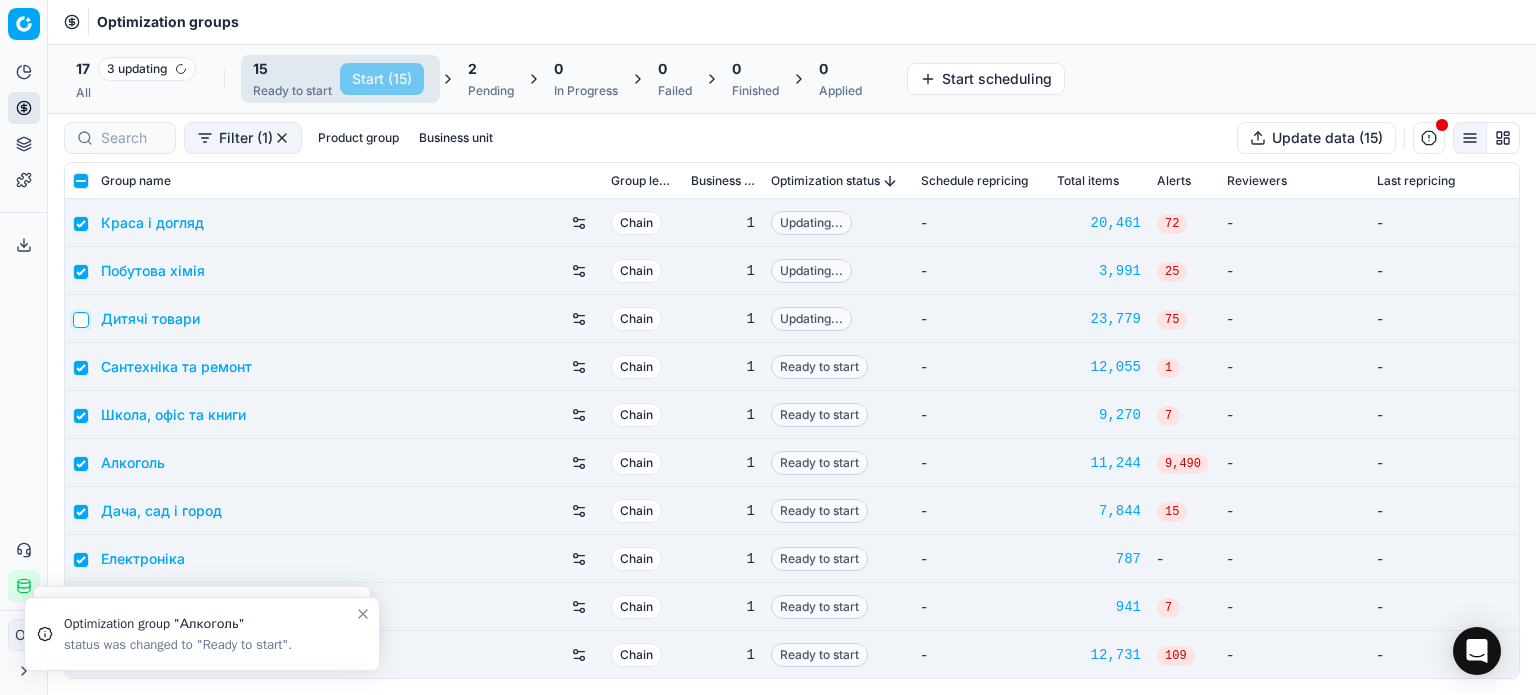 checkbox on "false" 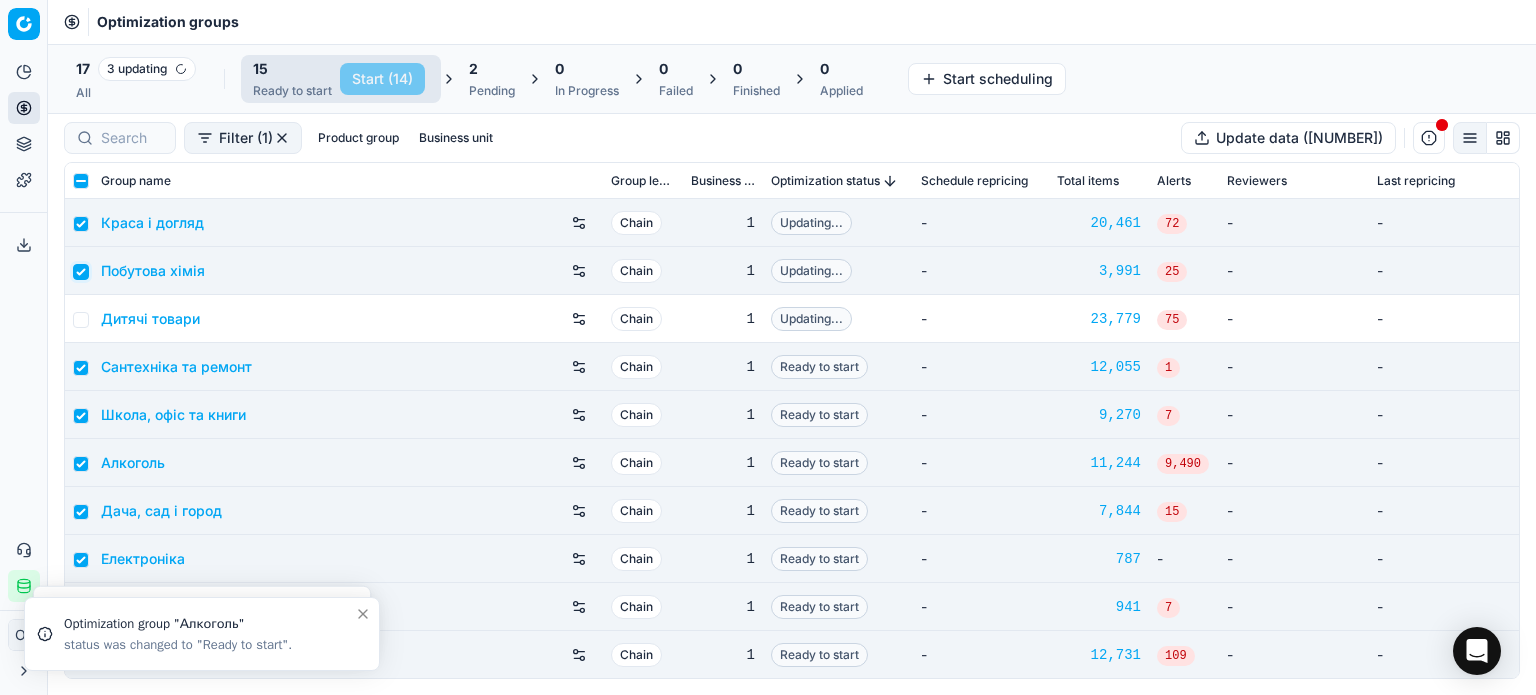 drag, startPoint x: 77, startPoint y: 271, endPoint x: 91, endPoint y: 231, distance: 42.379242 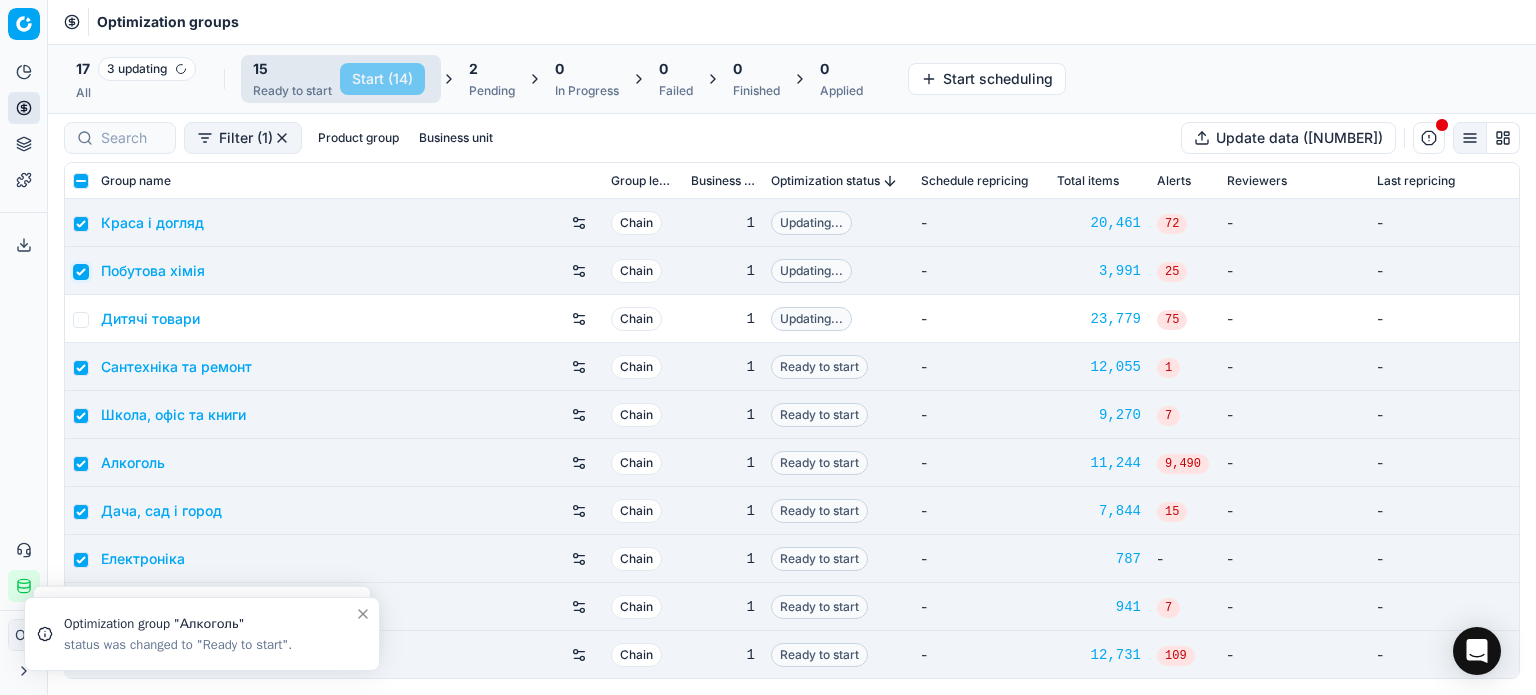 click at bounding box center [81, 272] 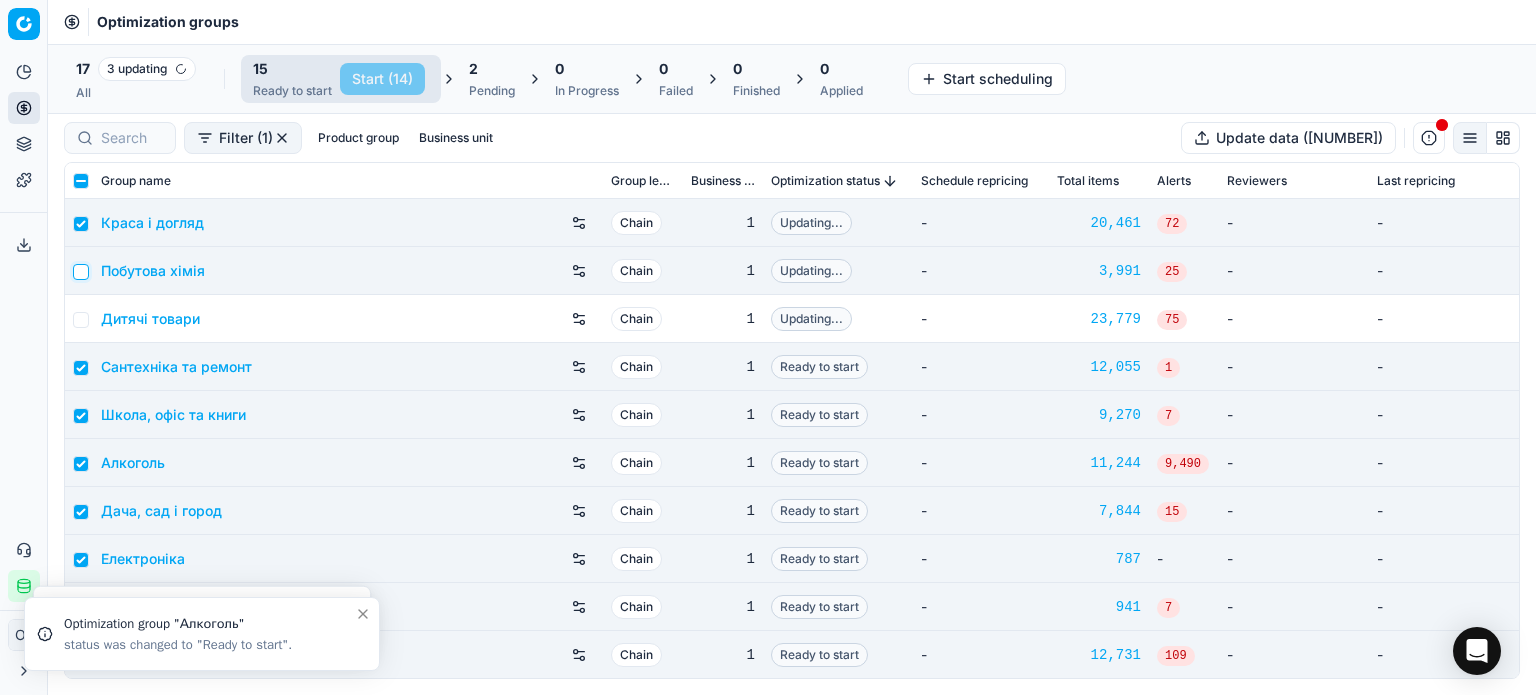 checkbox on "false" 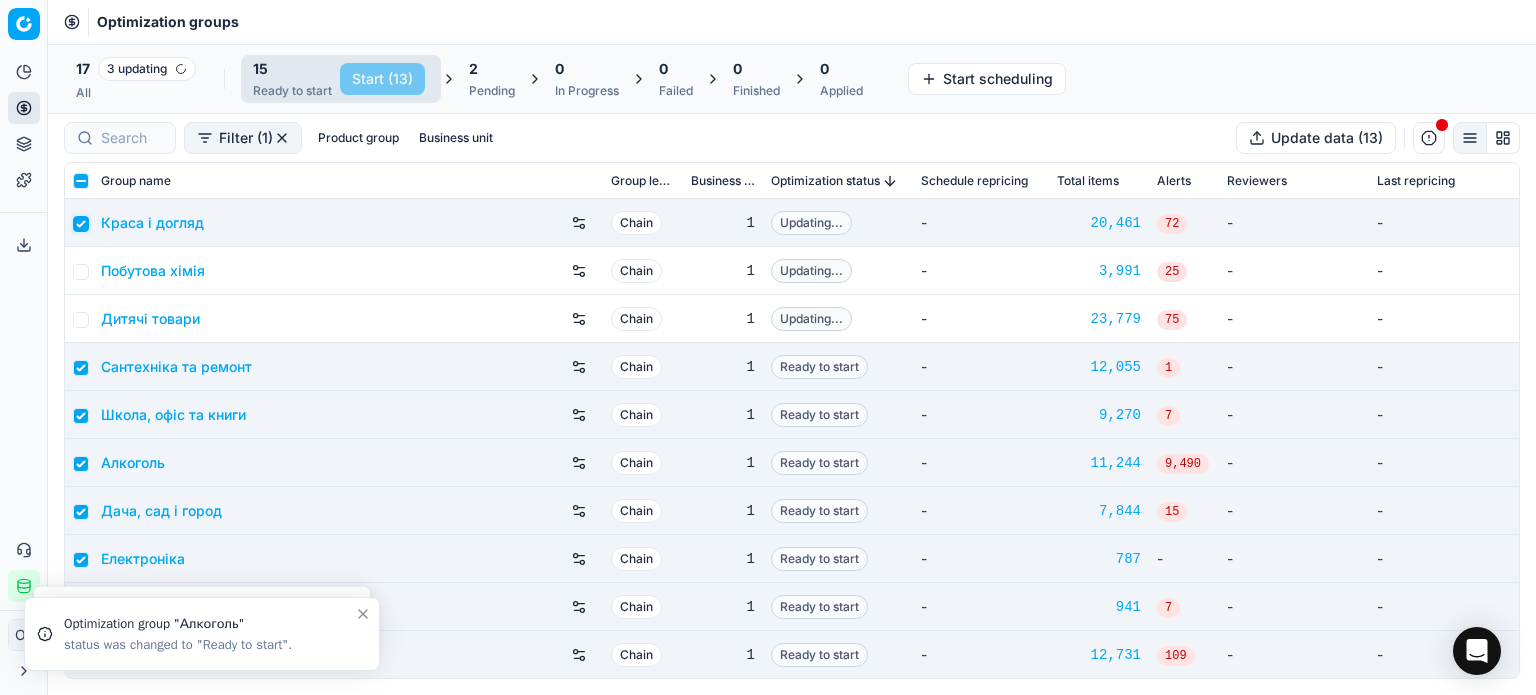 click at bounding box center [81, 224] 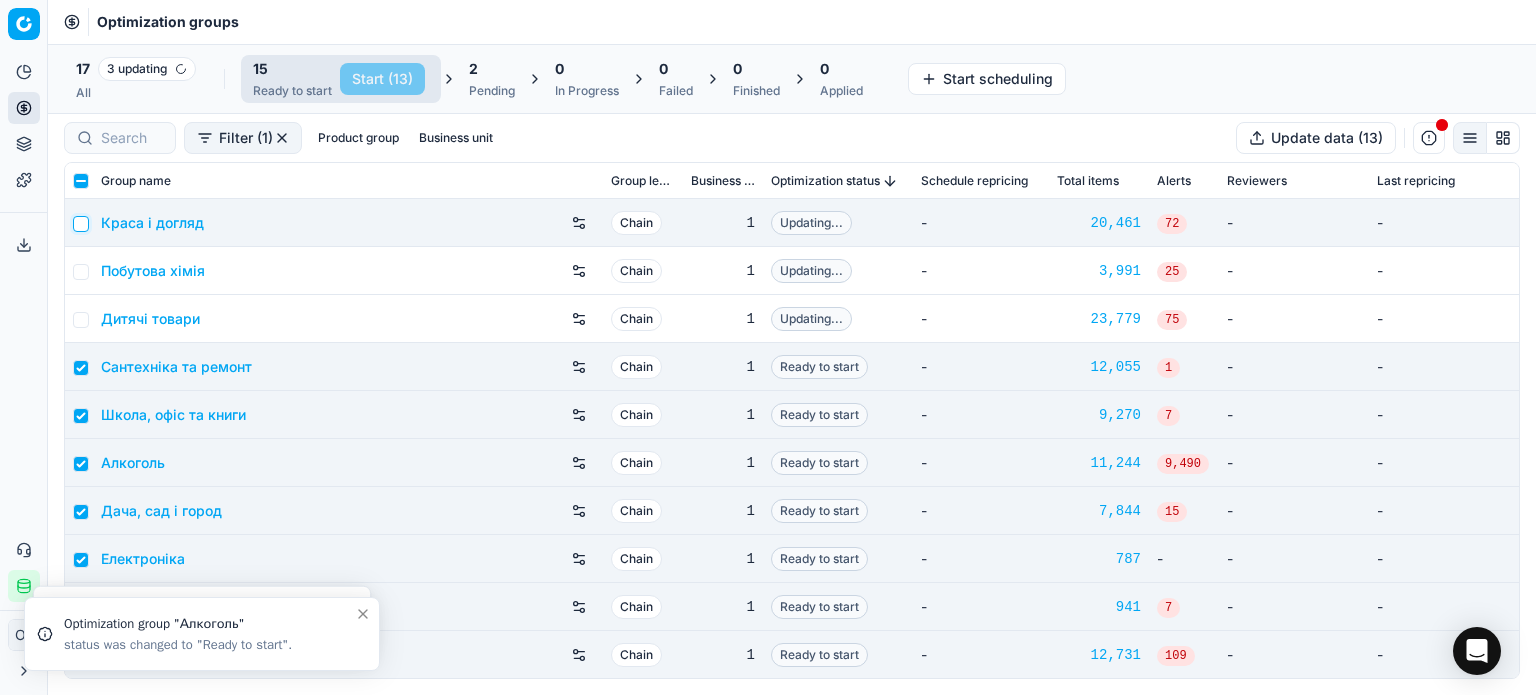 checkbox on "false" 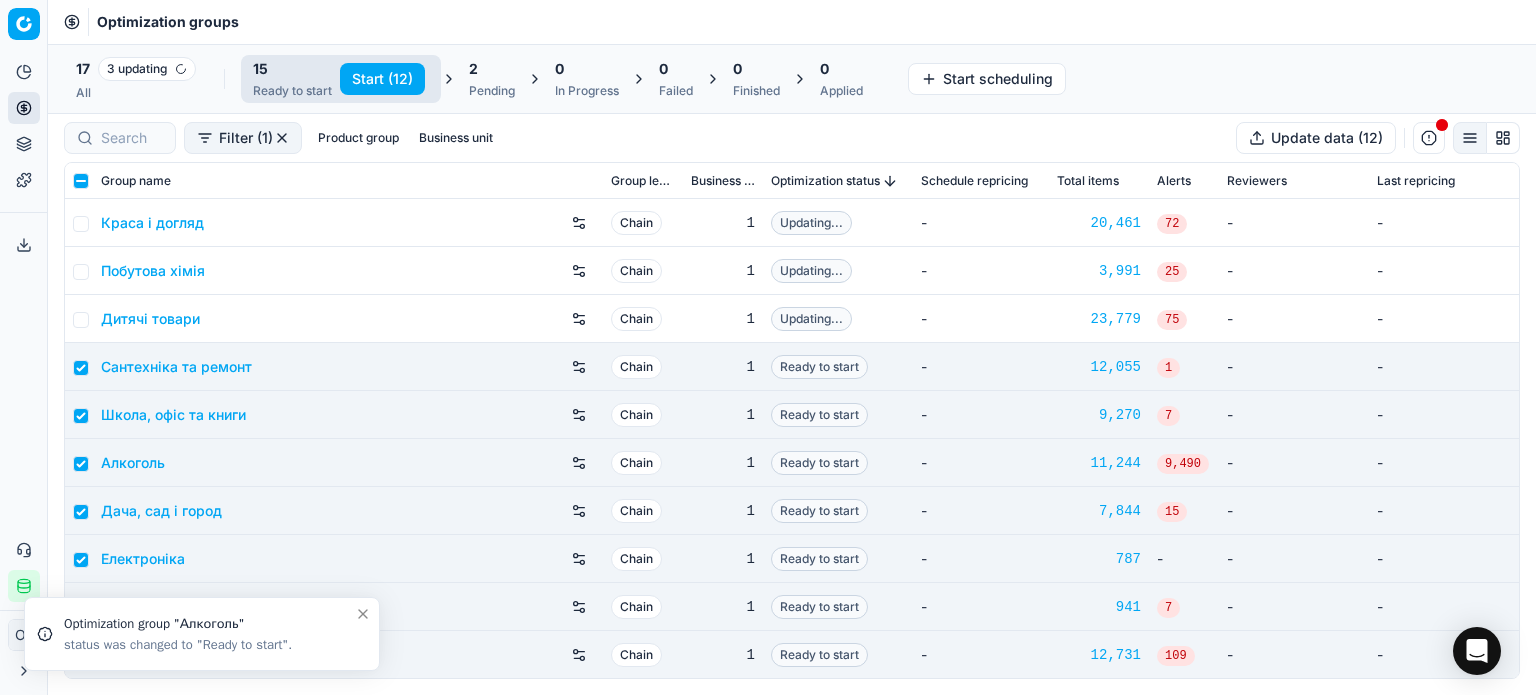 click on "Start   (12)" at bounding box center [382, 79] 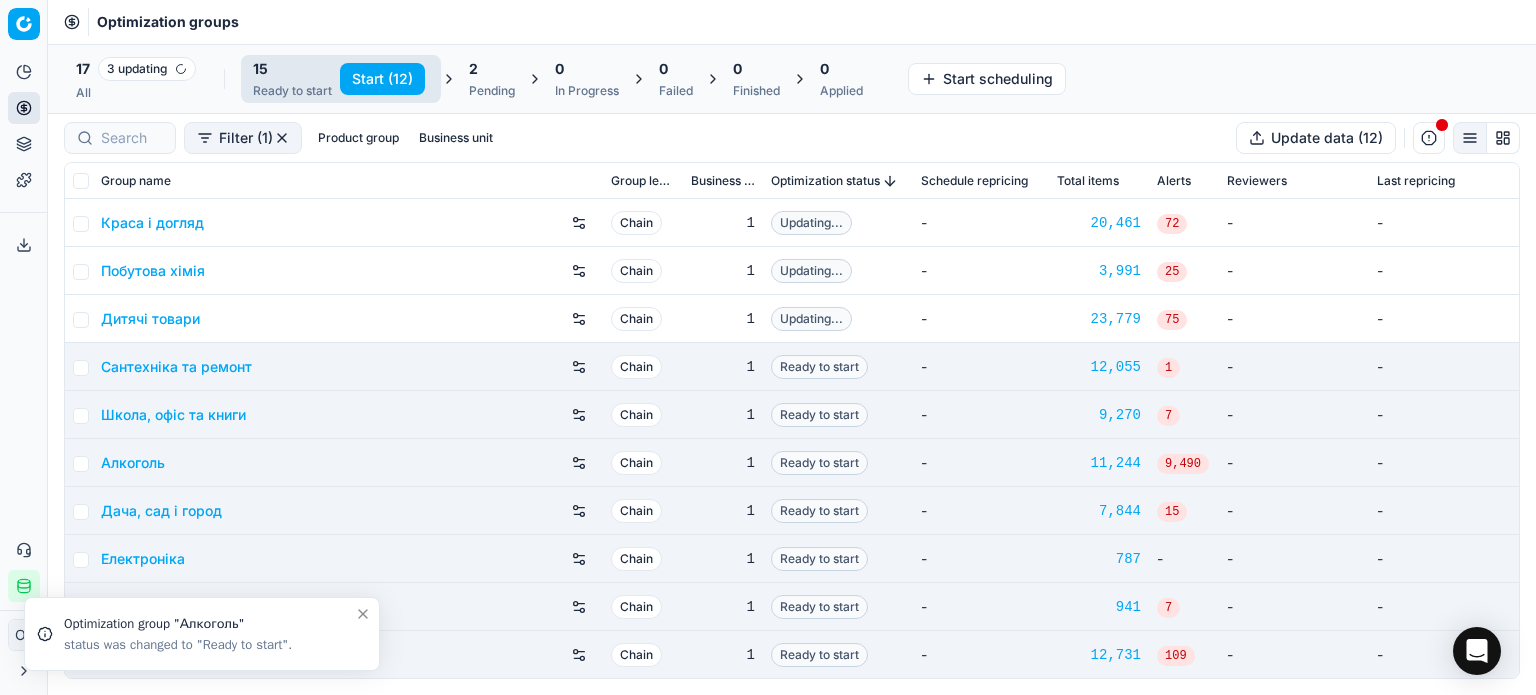checkbox on "false" 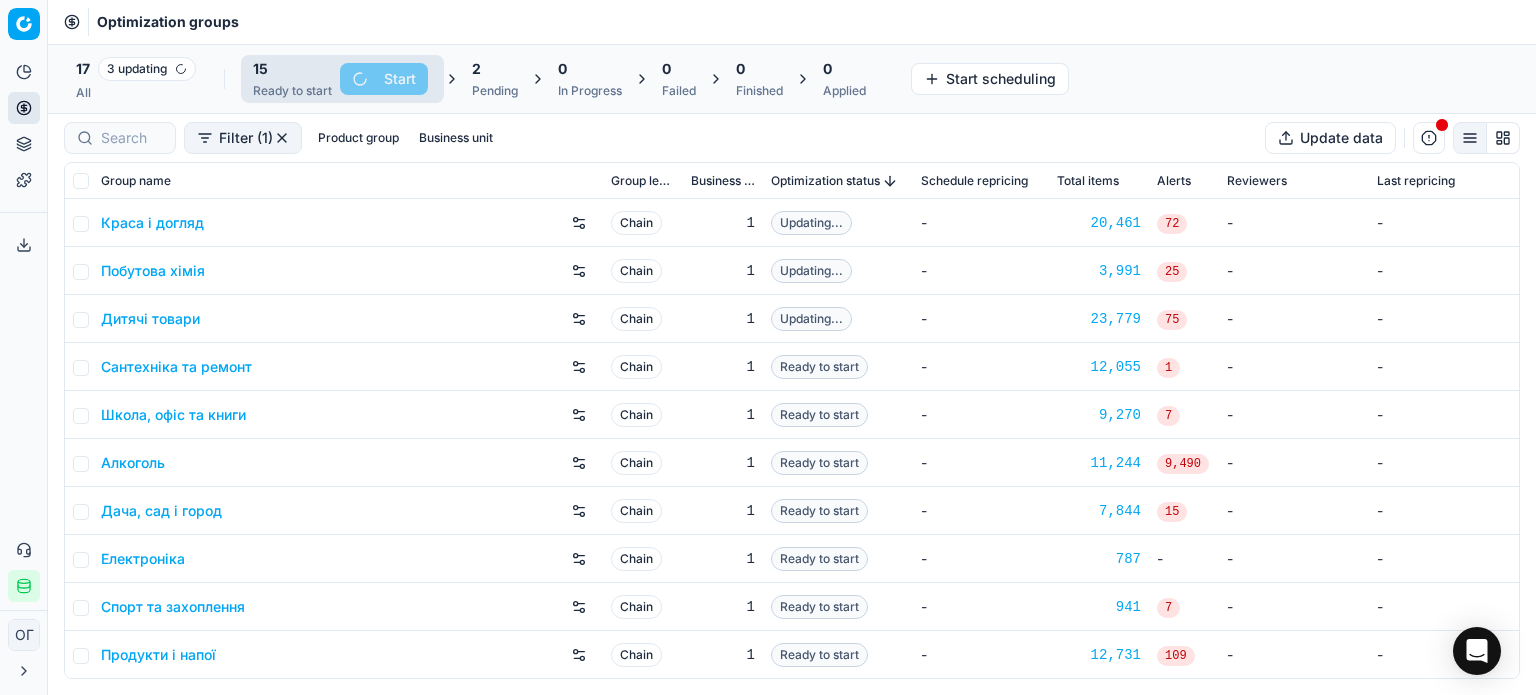 click on "2" at bounding box center (476, 69) 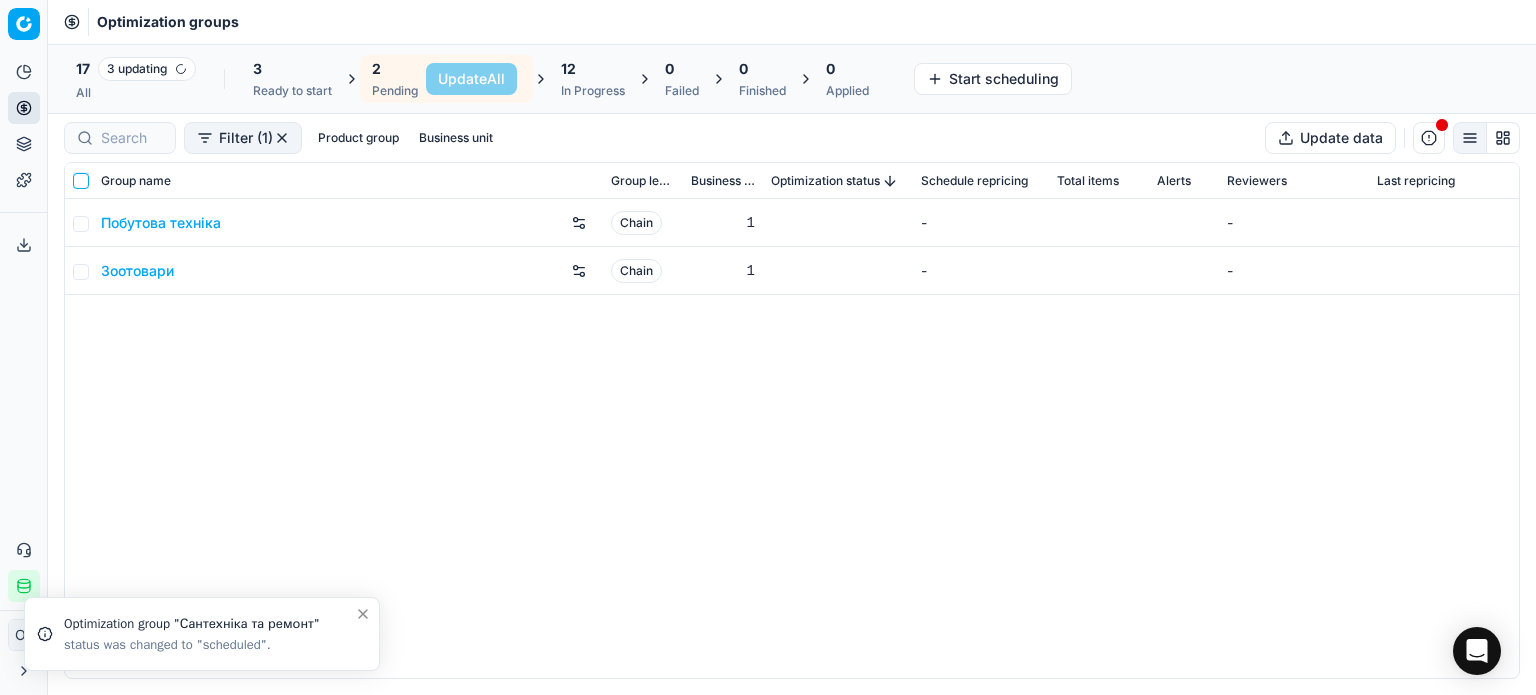 click at bounding box center (81, 181) 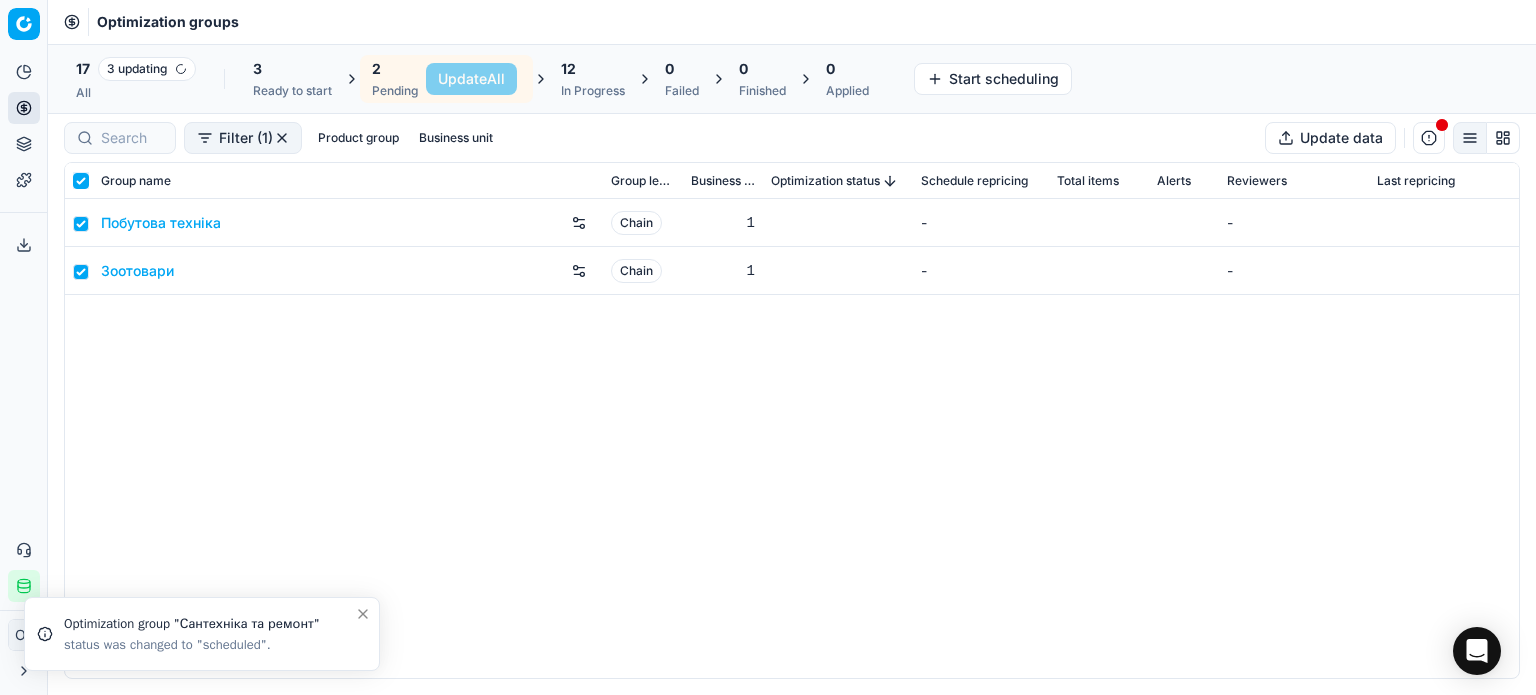 checkbox on "true" 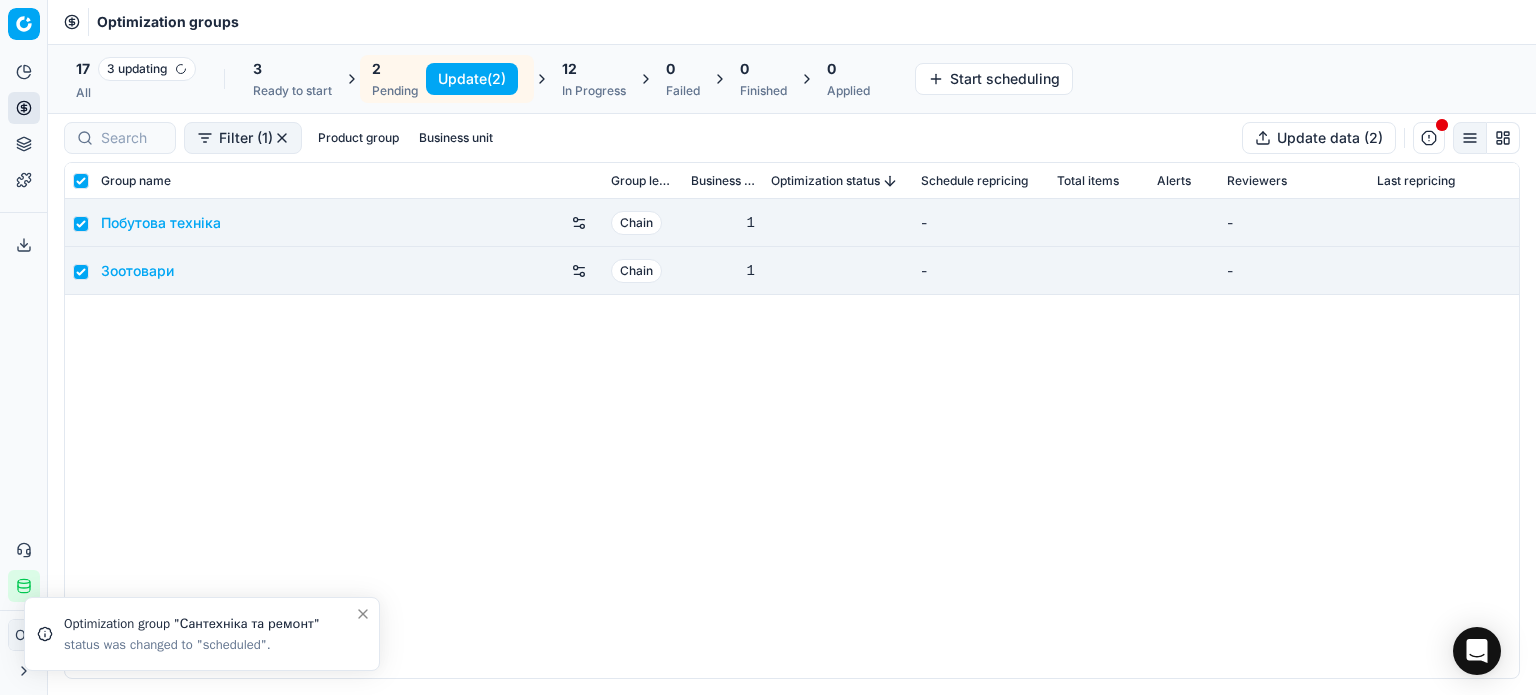 click on "Update  (2)" at bounding box center (472, 79) 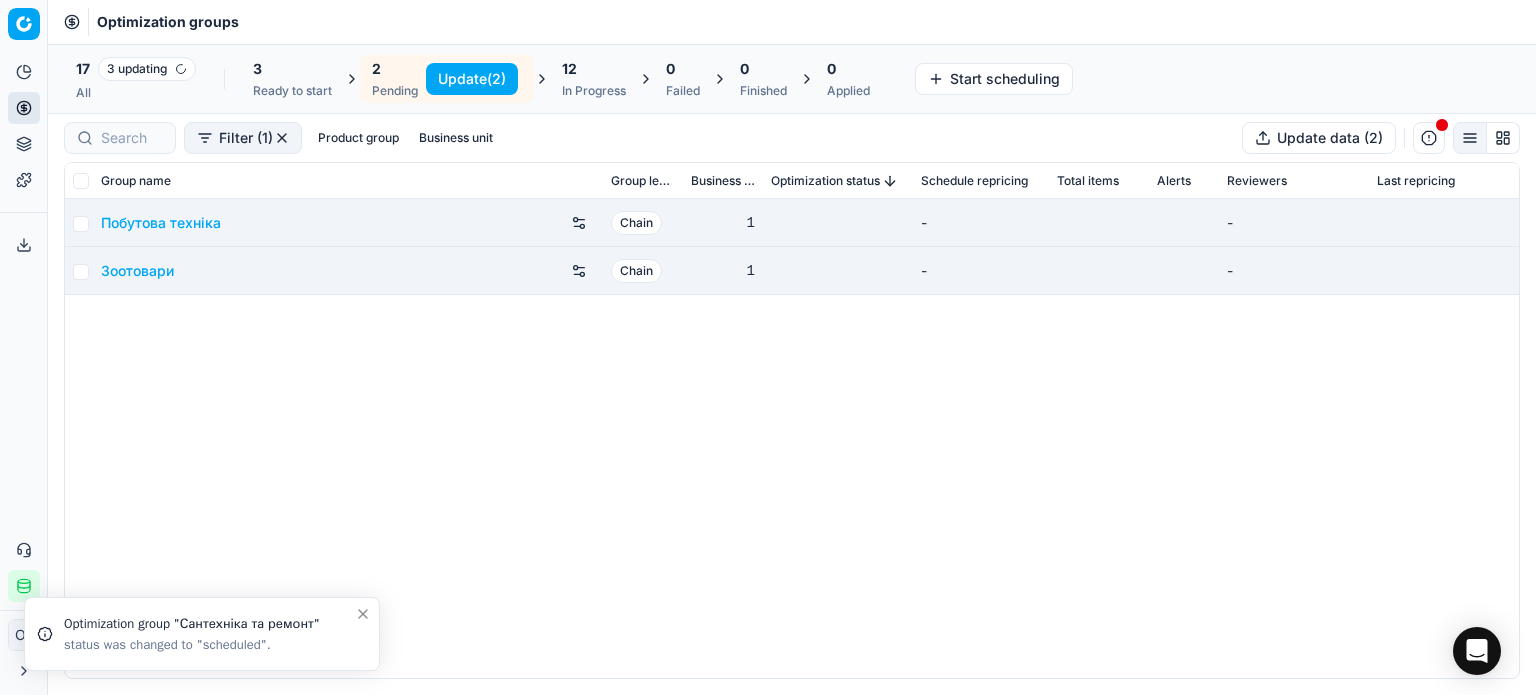 checkbox on "false" 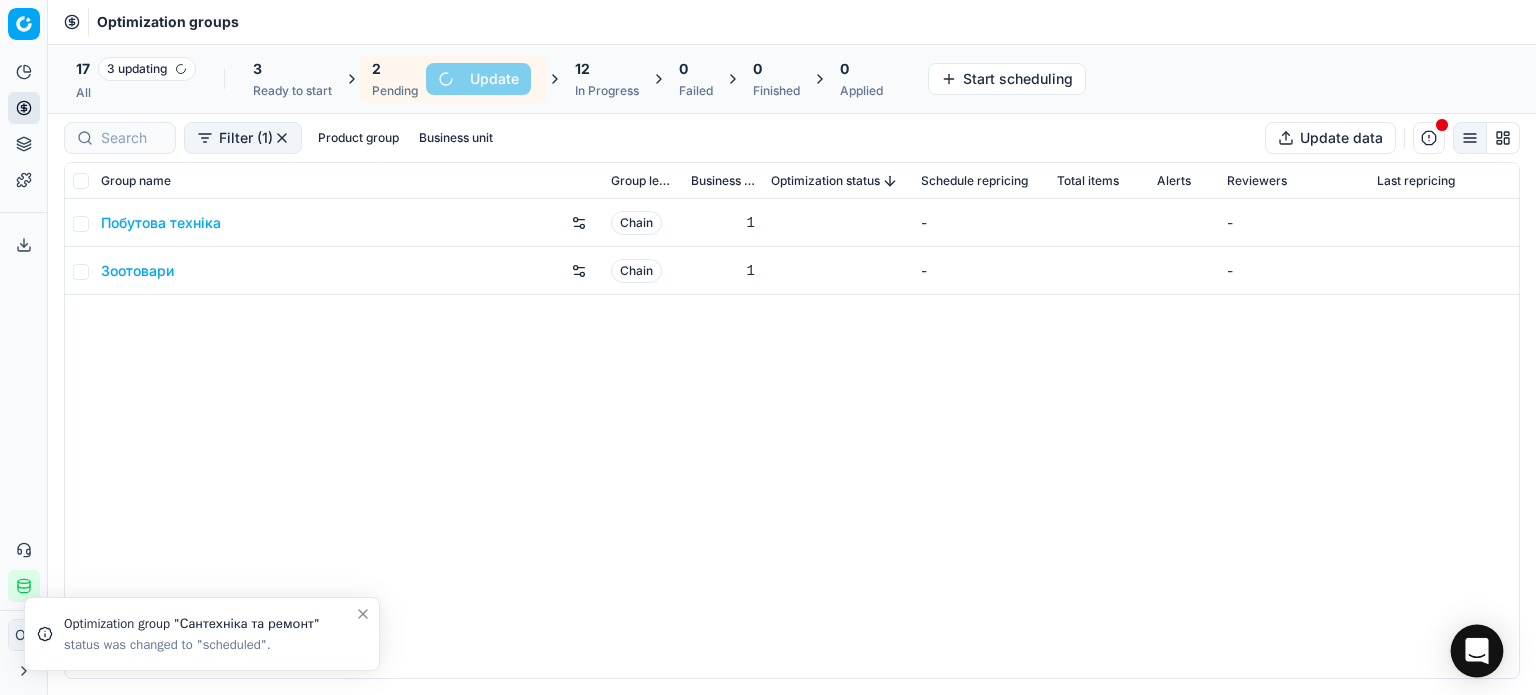 click at bounding box center (1477, 651) 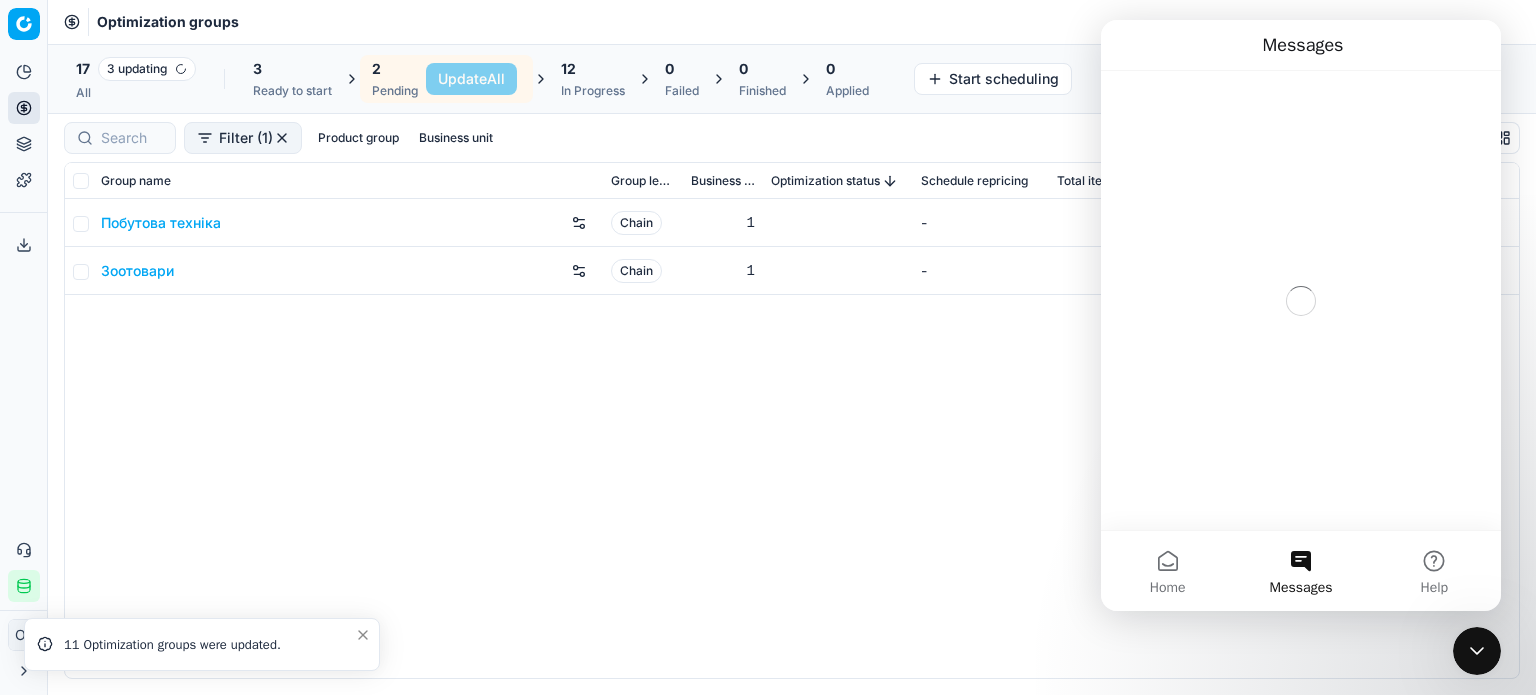 scroll, scrollTop: 0, scrollLeft: 0, axis: both 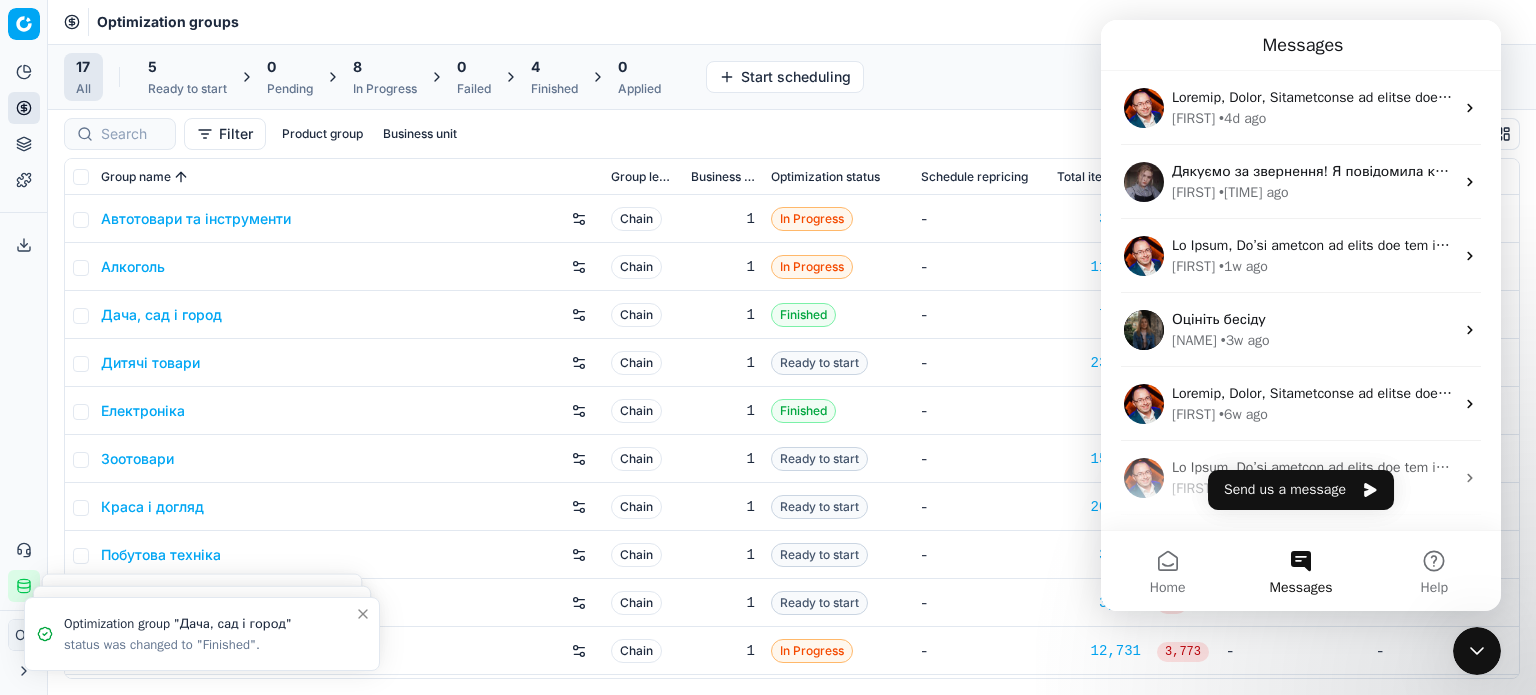 drag, startPoint x: 160, startPoint y: 71, endPoint x: 200, endPoint y: 80, distance: 41 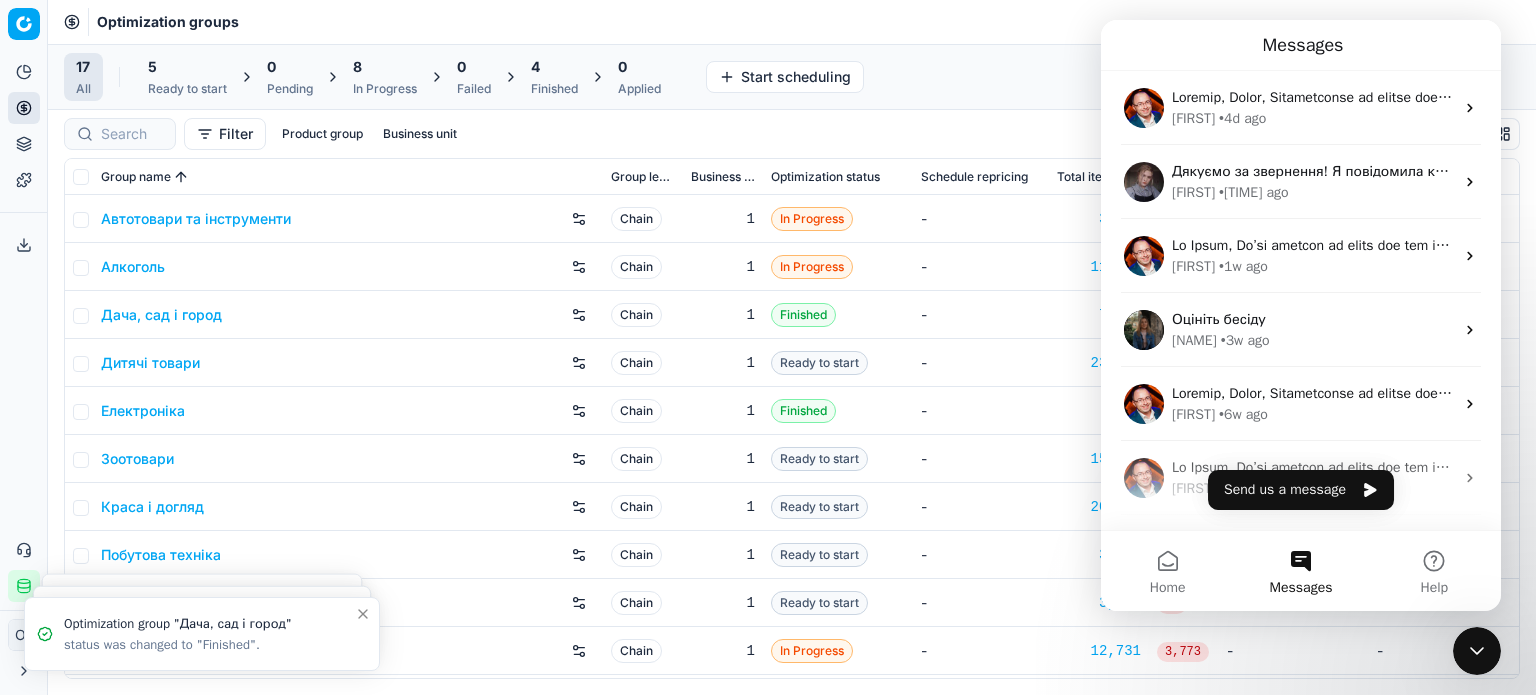 click on "5" at bounding box center [187, 67] 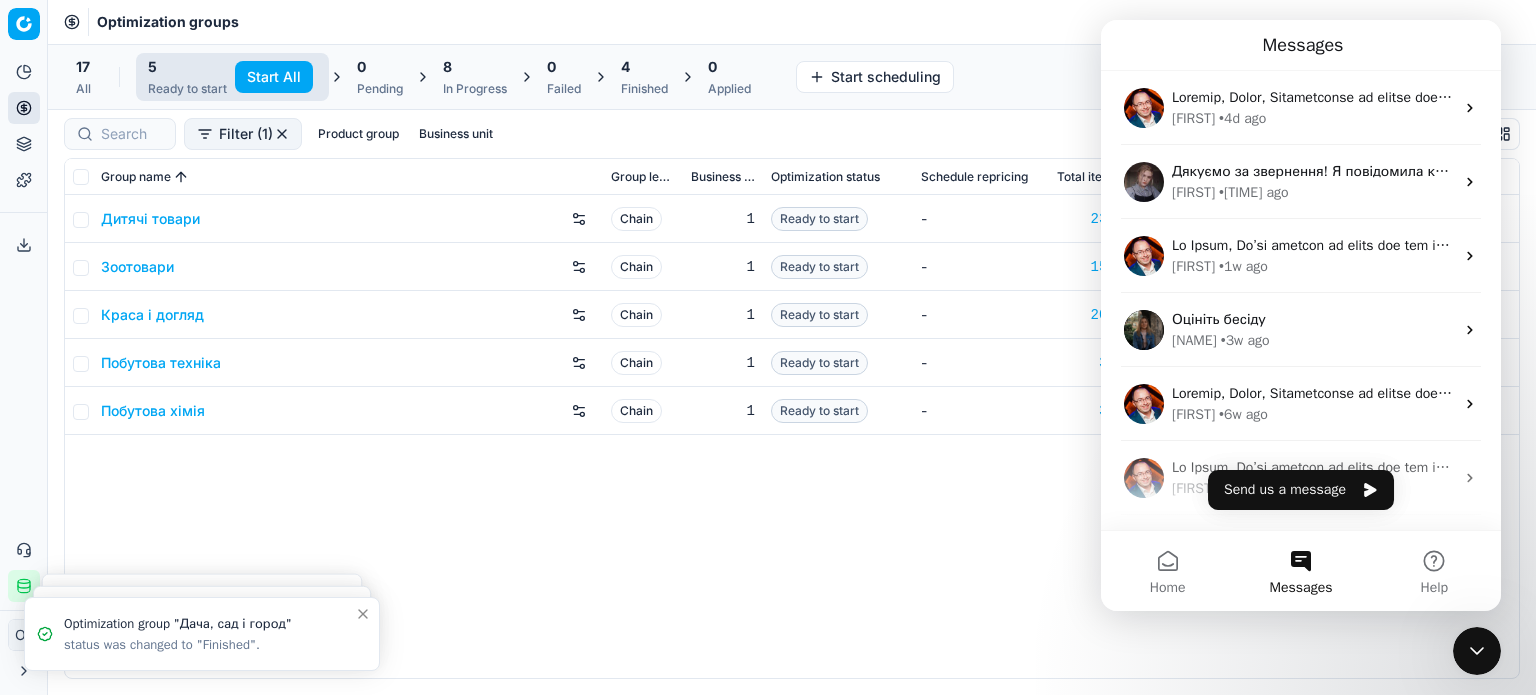 click on "Start   All" at bounding box center (274, 77) 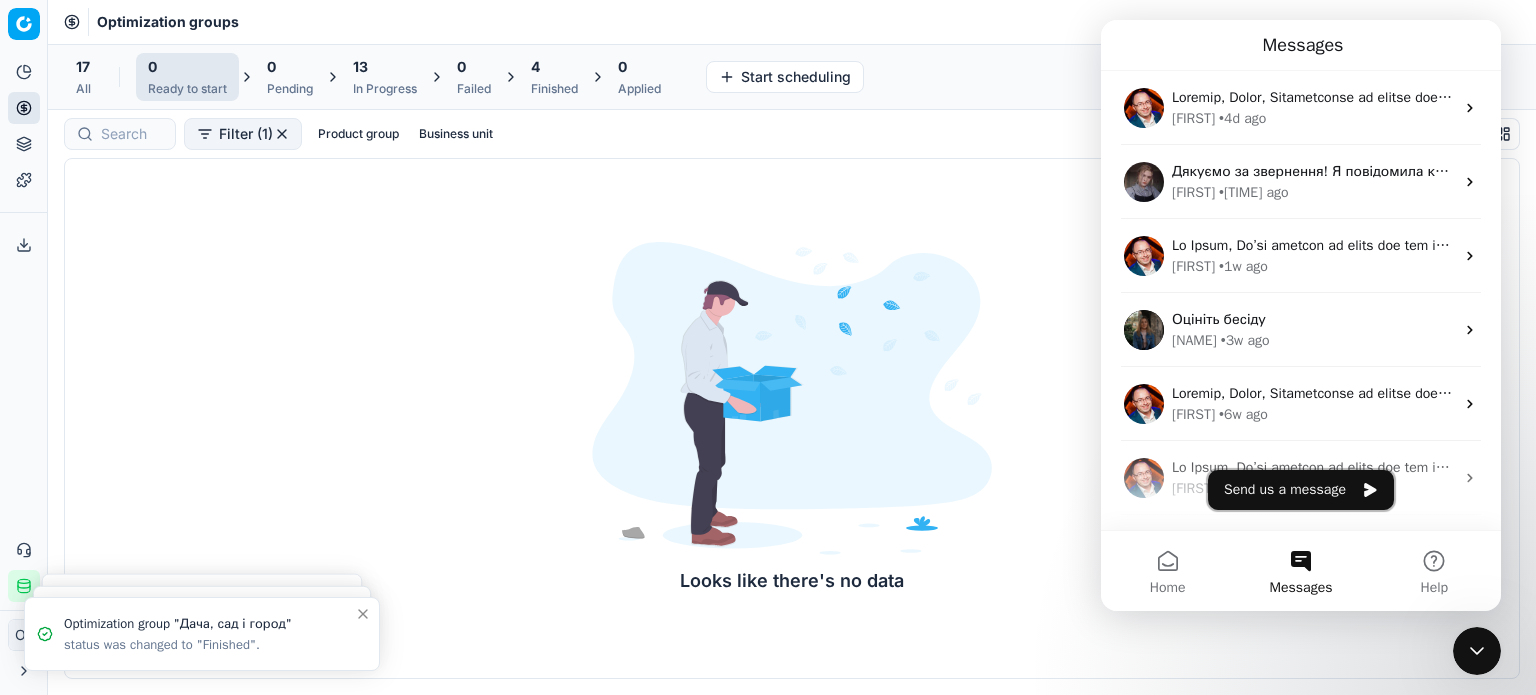 click on "Send us a message" at bounding box center [1301, 490] 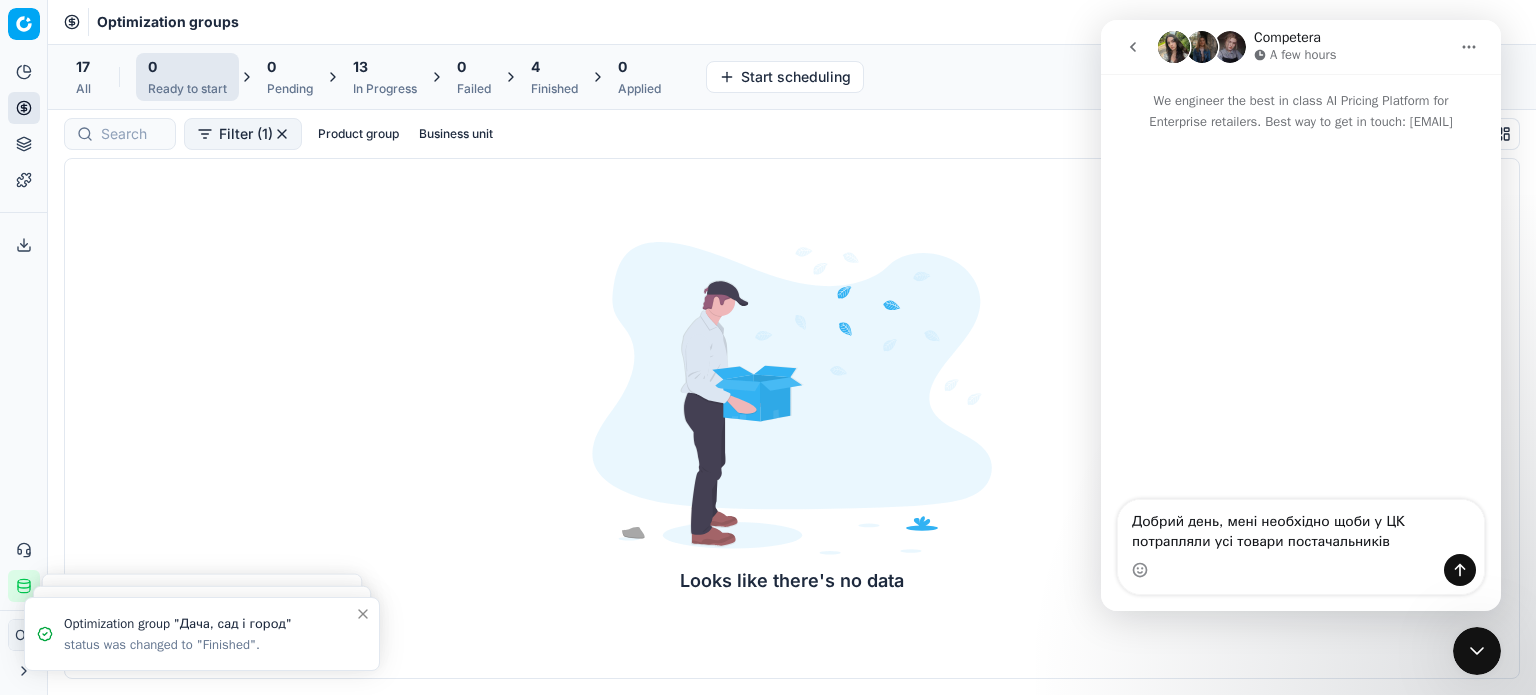click 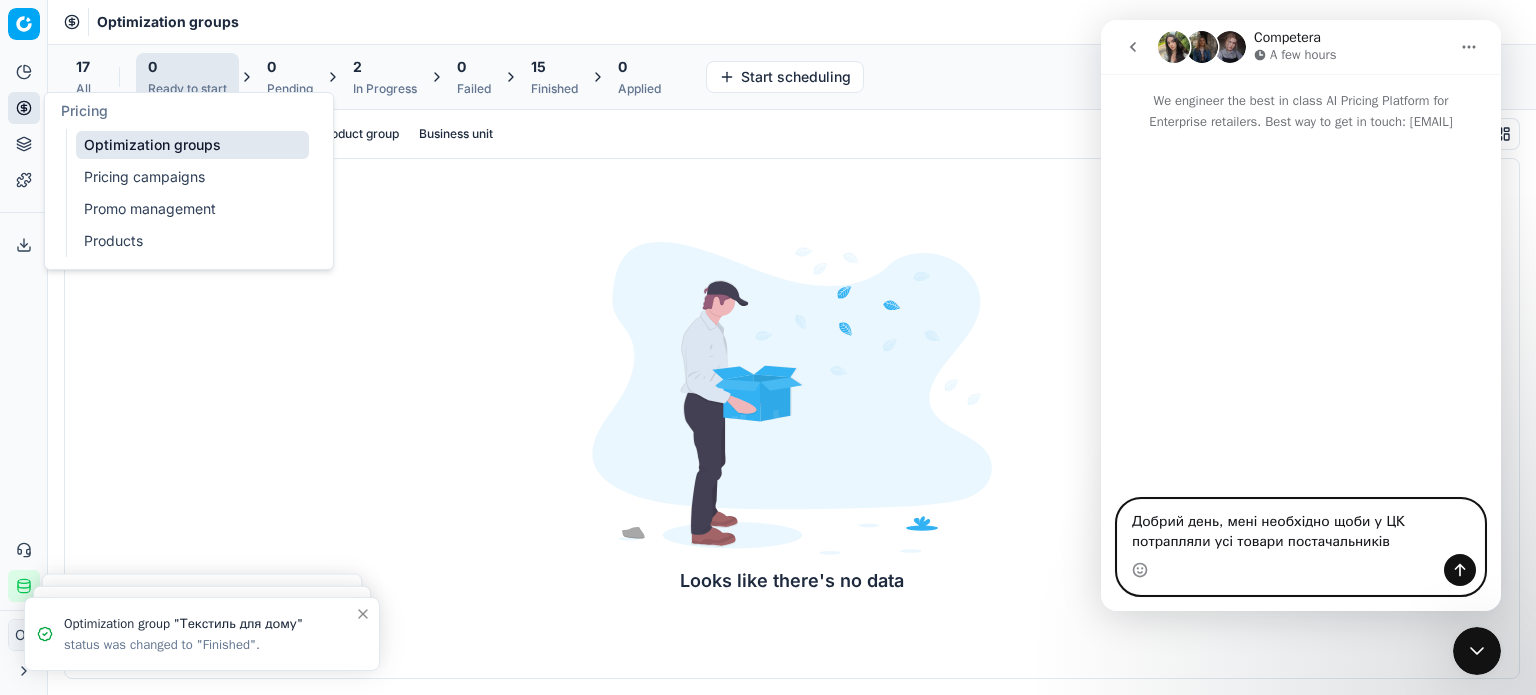 click on "Добрий день, мені необхідно щоби у ЦК потрапляли усі товари постачальників" at bounding box center (1301, 527) 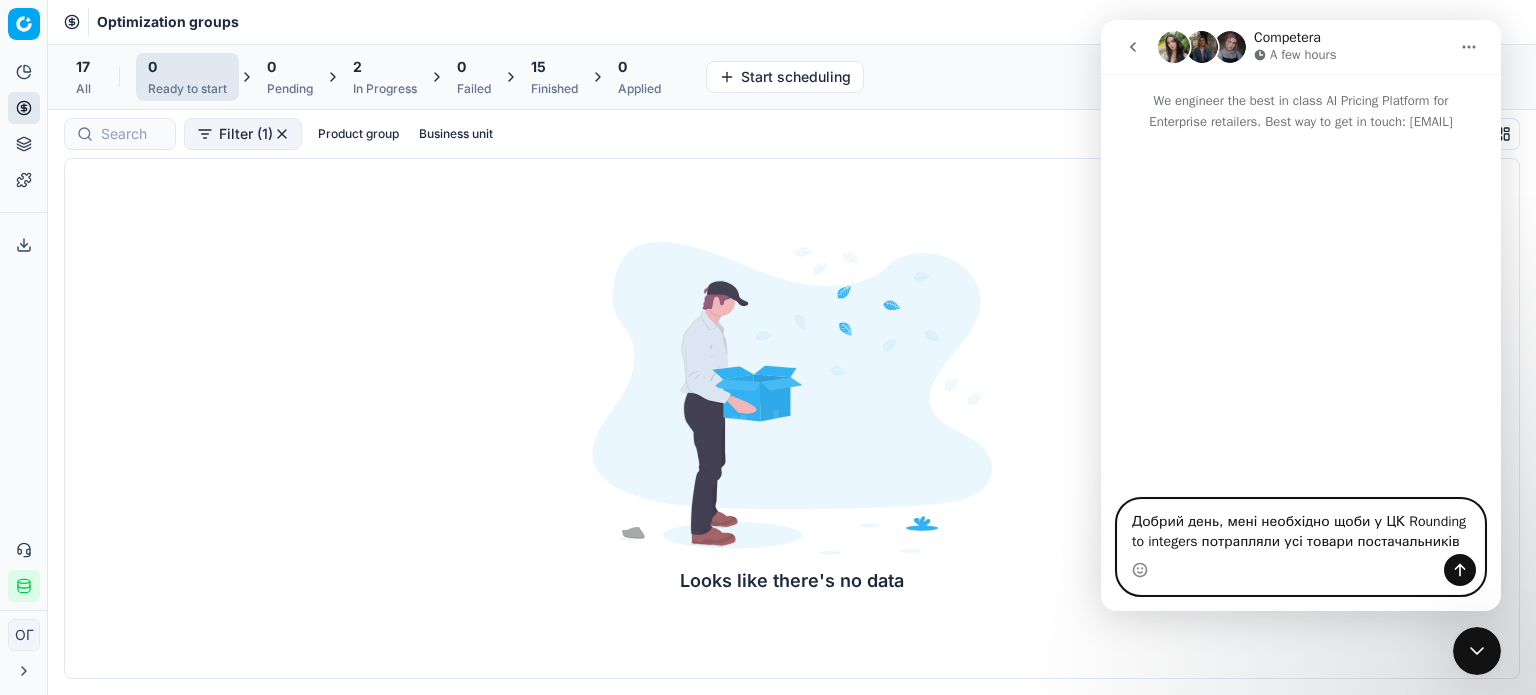 drag, startPoint x: 1397, startPoint y: 521, endPoint x: 1184, endPoint y: 543, distance: 214.13313 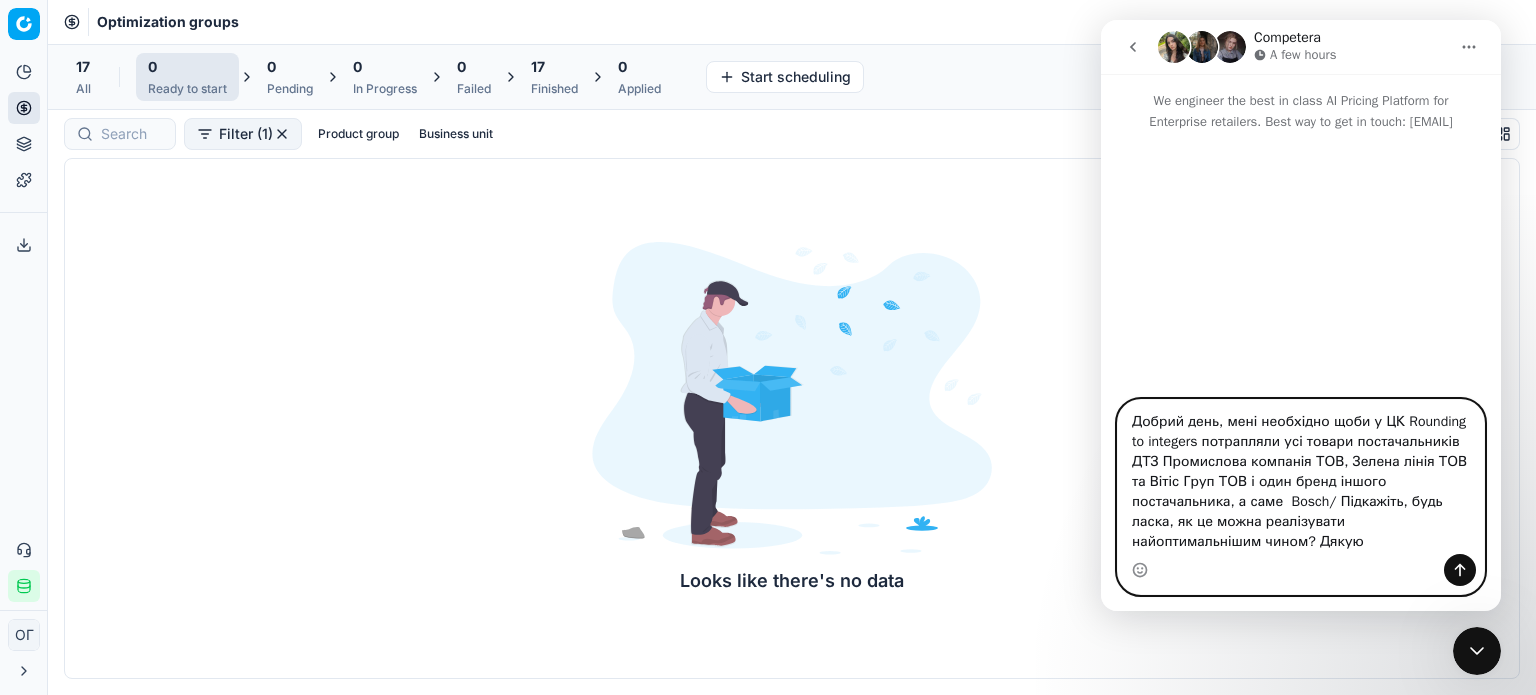 type on "Добрий день, мені необхідно щоби у ЦК Rounding to integers потрапляли усі товари постачальників ДТЗ Промислова компанія ТОВ, Зелена лінія ТОВ та Вітіс Груп ТОВ і один бренд іншого постачальника, а саме  Bosch/ Підкажіть, будь ласка, як це можна реалізувати найоптимальнішим чином? Дякую." 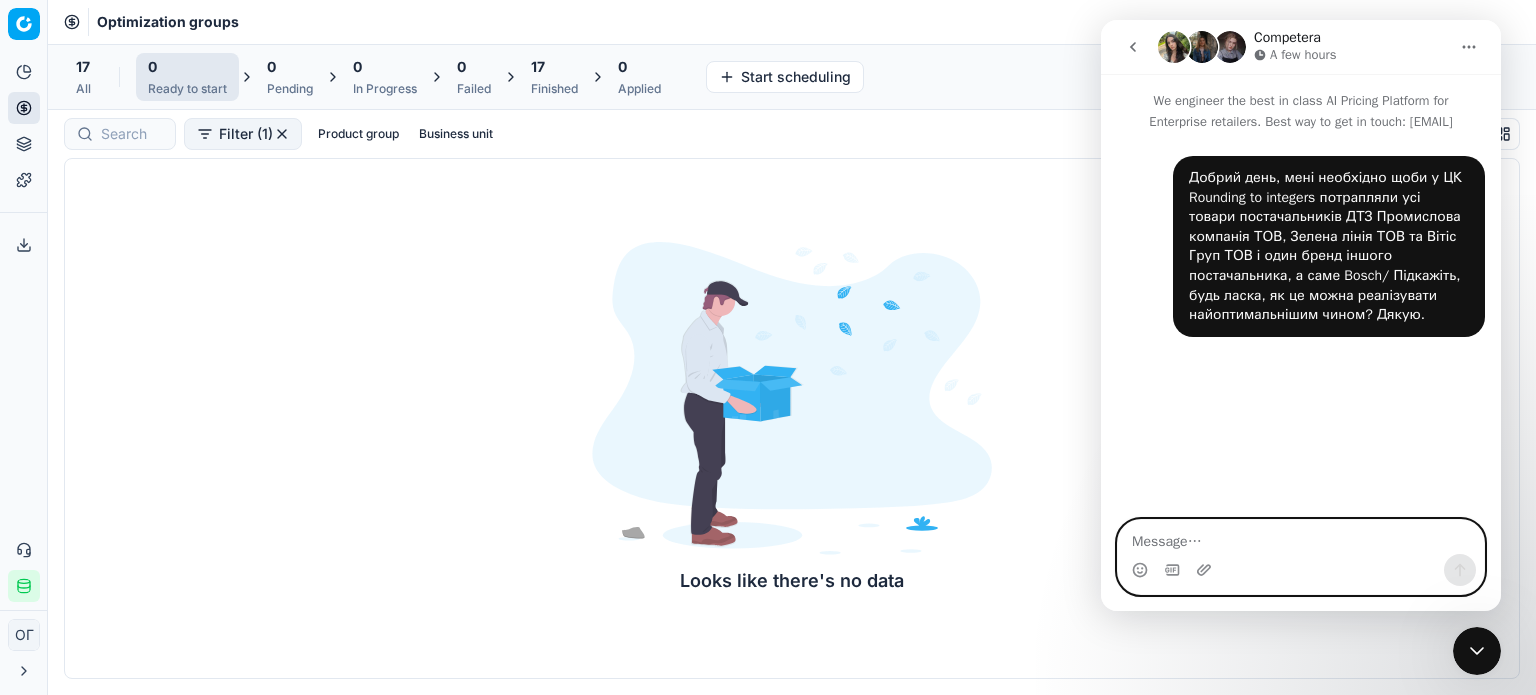 type 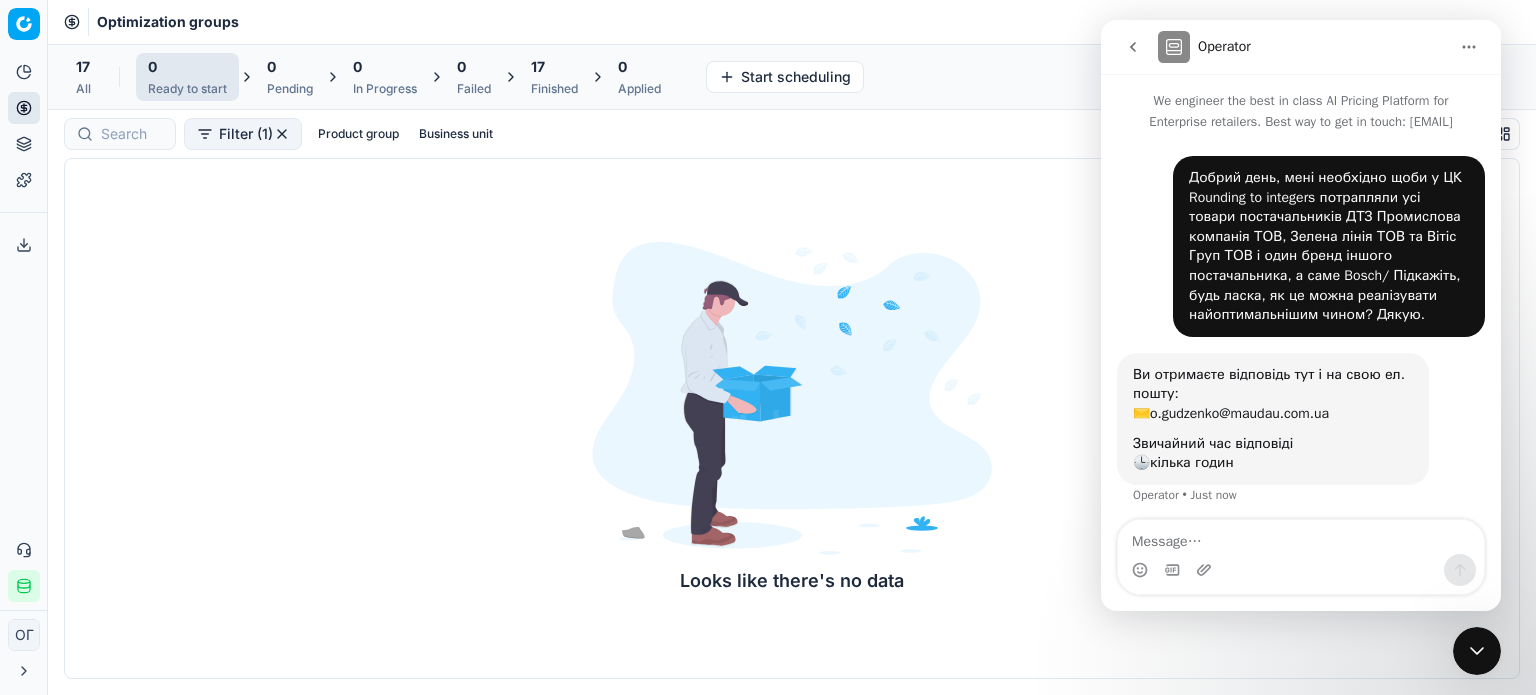 scroll, scrollTop: 27, scrollLeft: 0, axis: vertical 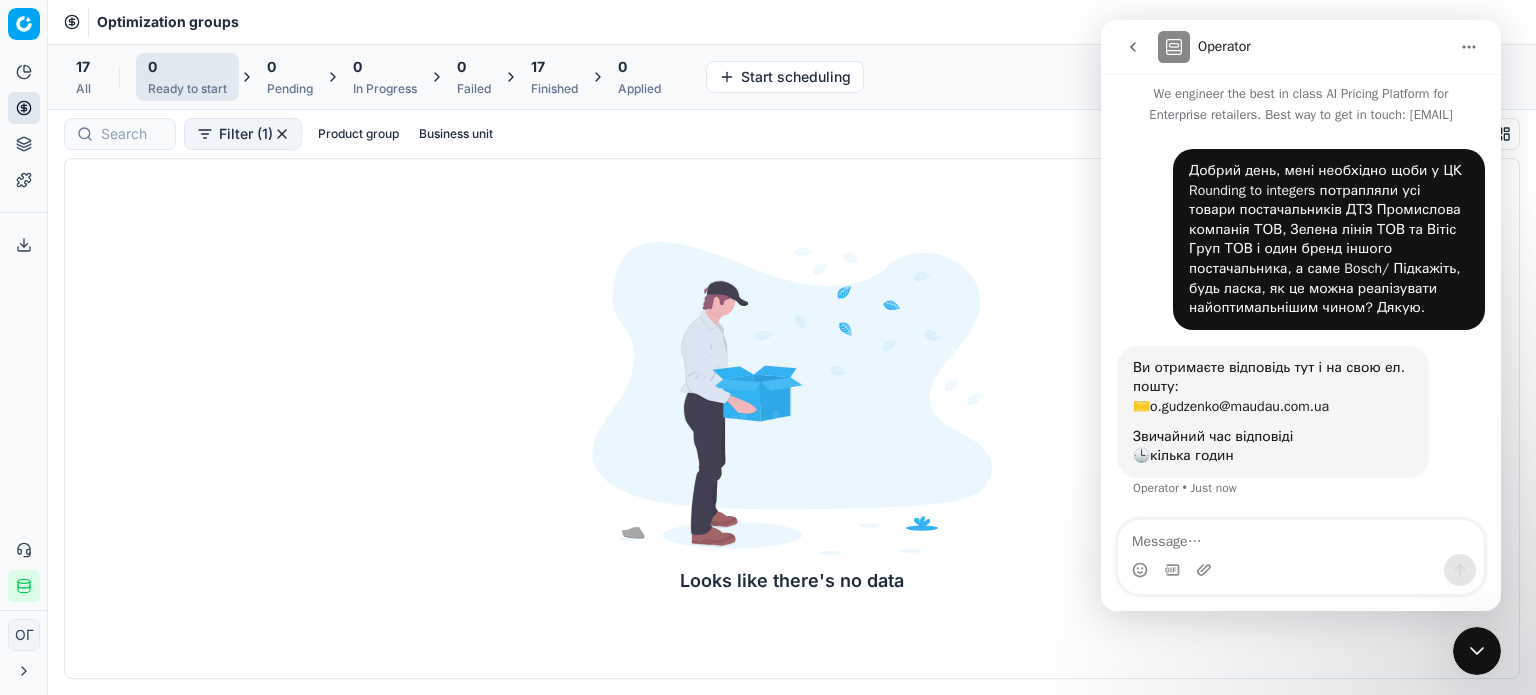 click 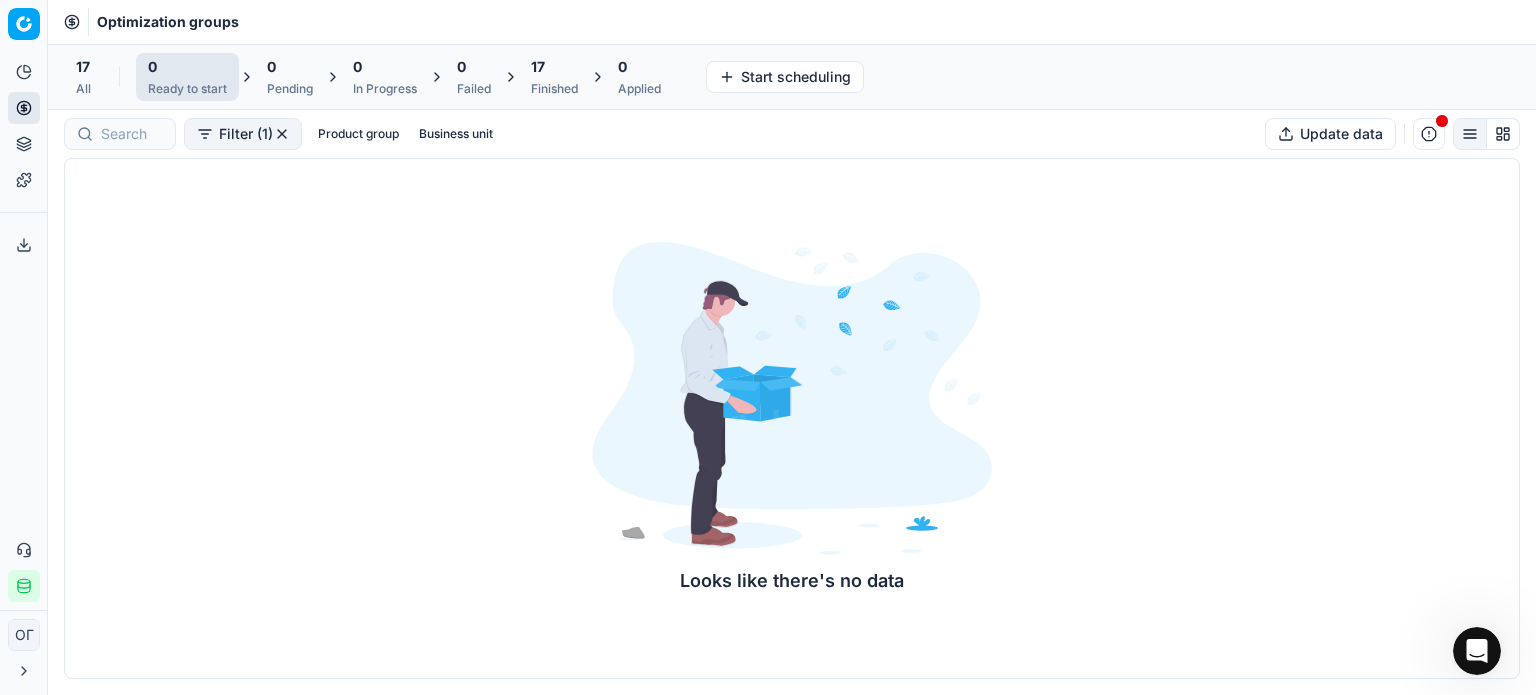 drag, startPoint x: 1122, startPoint y: 479, endPoint x: 1097, endPoint y: 465, distance: 28.653097 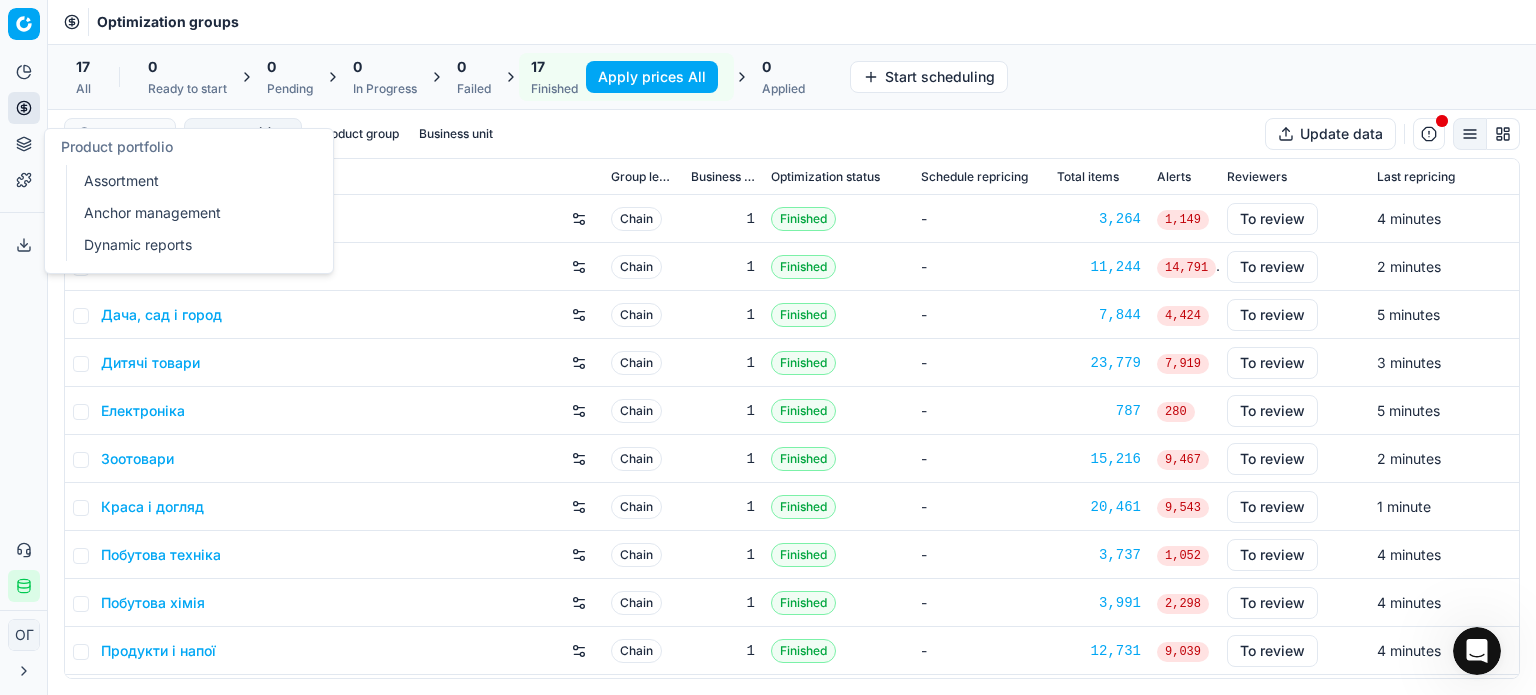 drag, startPoint x: 172, startPoint y: 175, endPoint x: 189, endPoint y: 127, distance: 50.92151 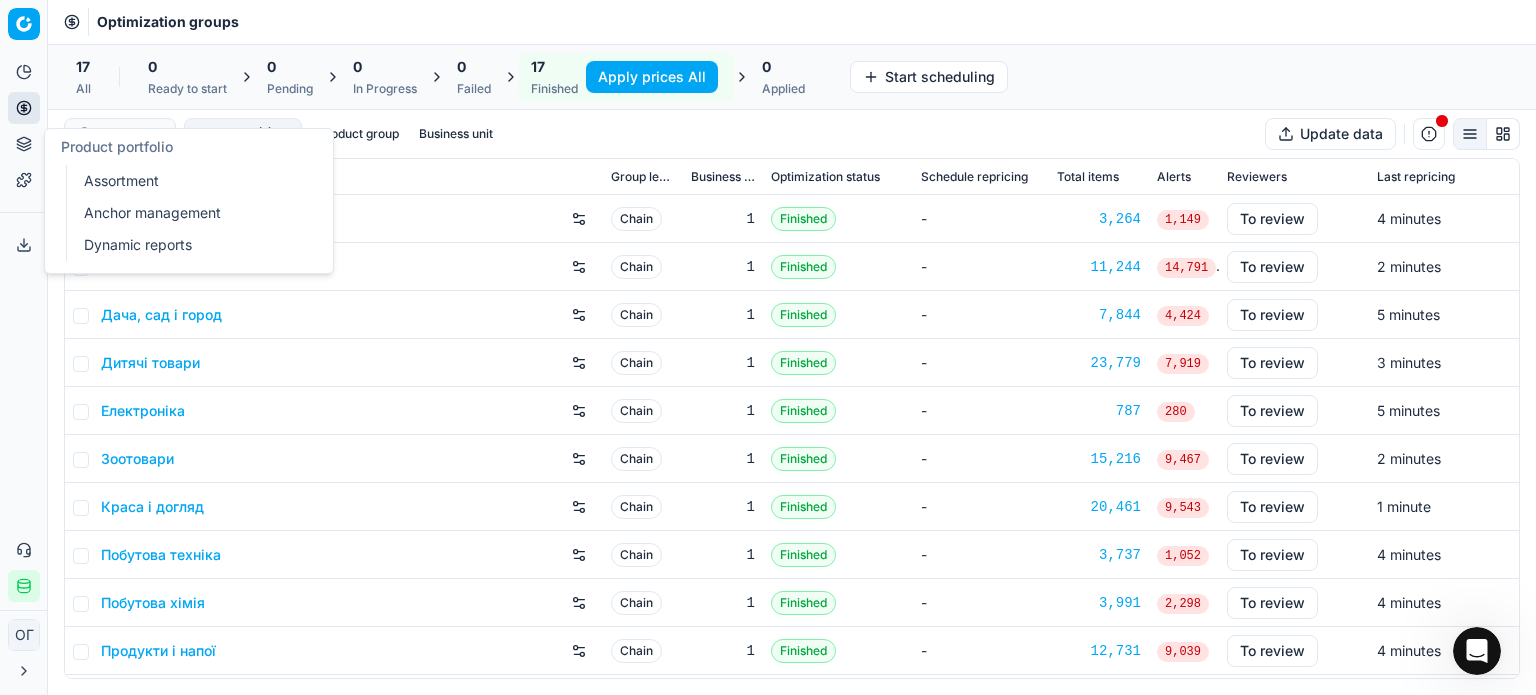 click on "Assortment" at bounding box center (192, 181) 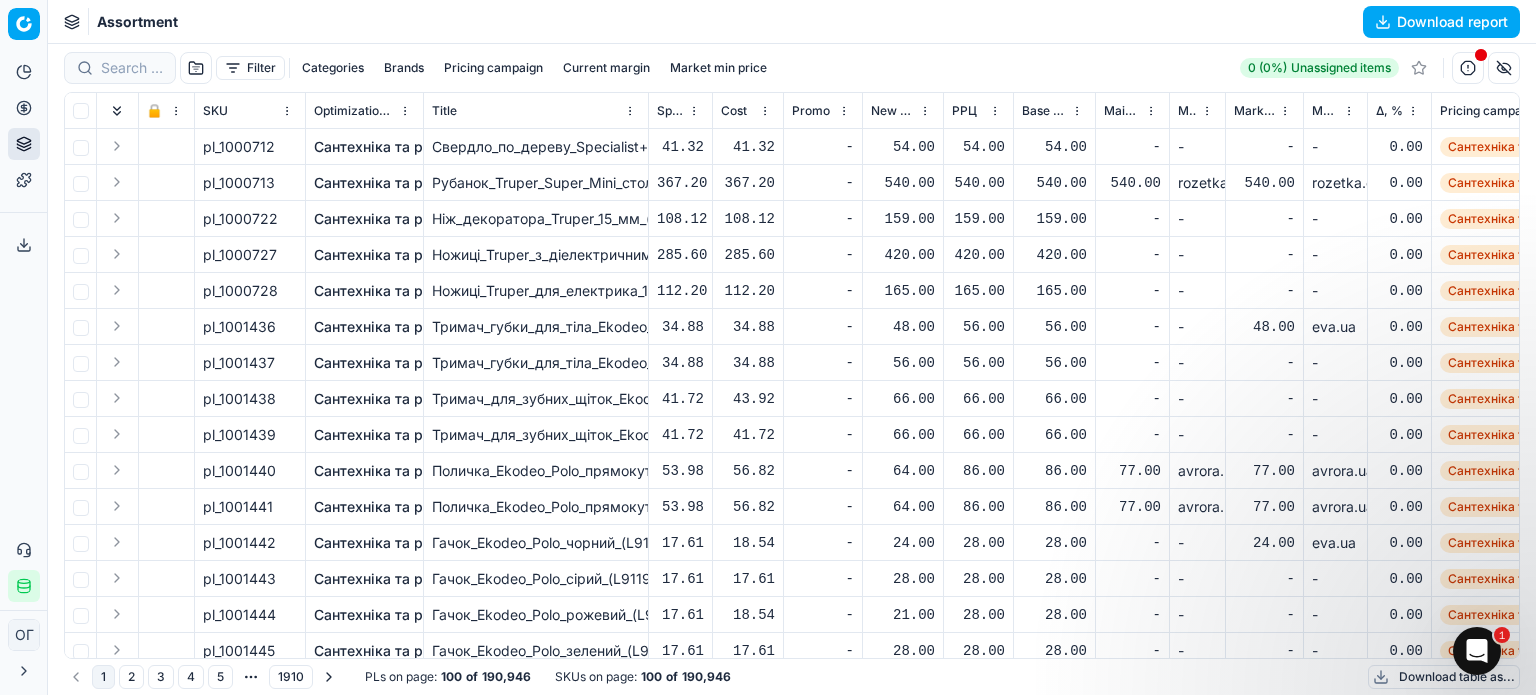 scroll, scrollTop: 87, scrollLeft: 0, axis: vertical 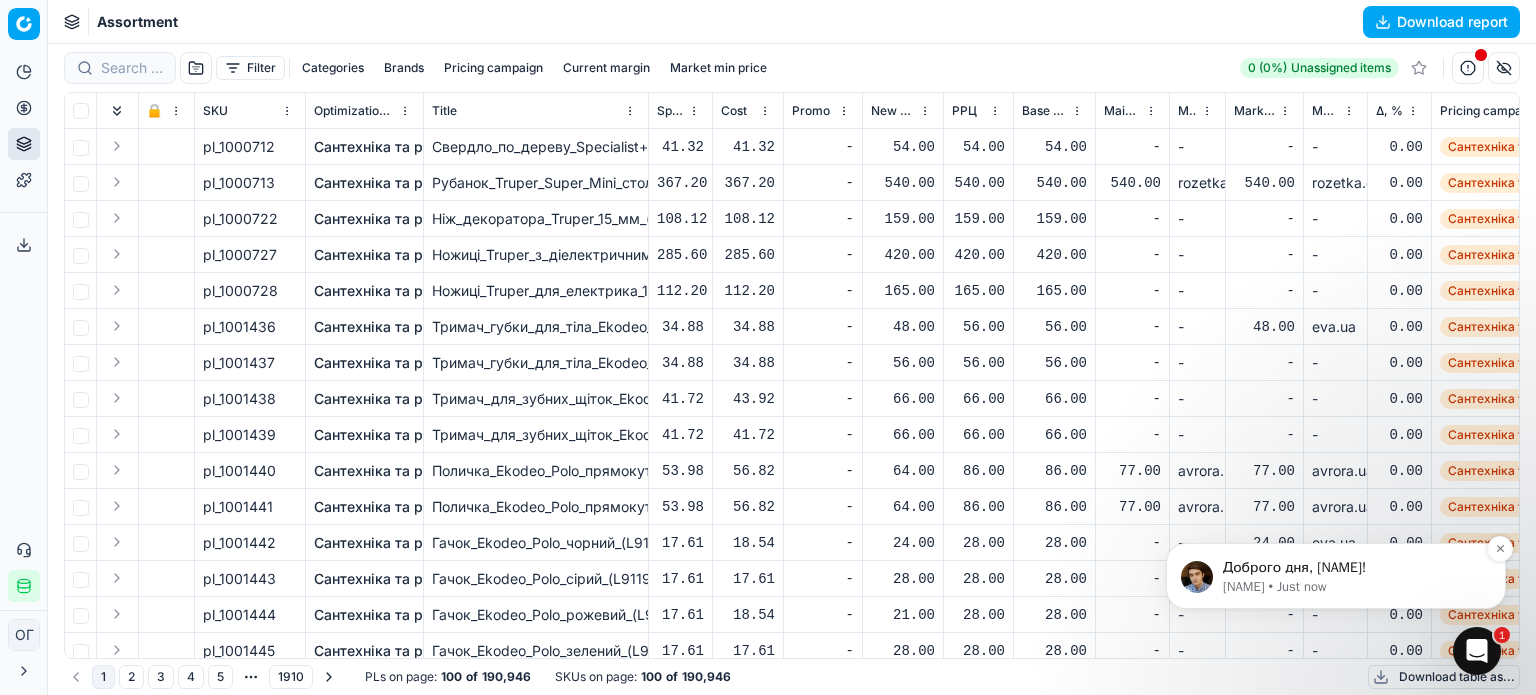 click on "Доброго дня, Ольга!" at bounding box center [1352, 568] 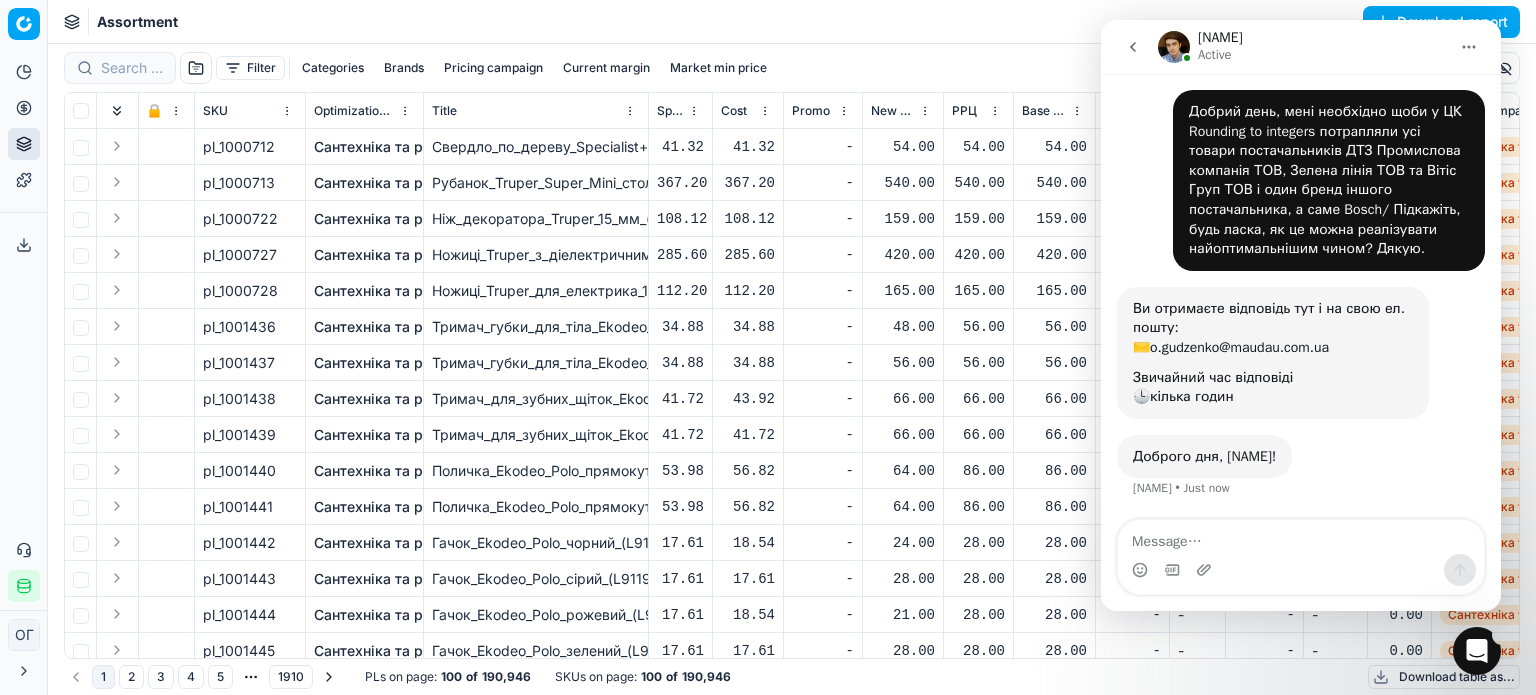 click on "Assortment Download report" at bounding box center (792, 22) 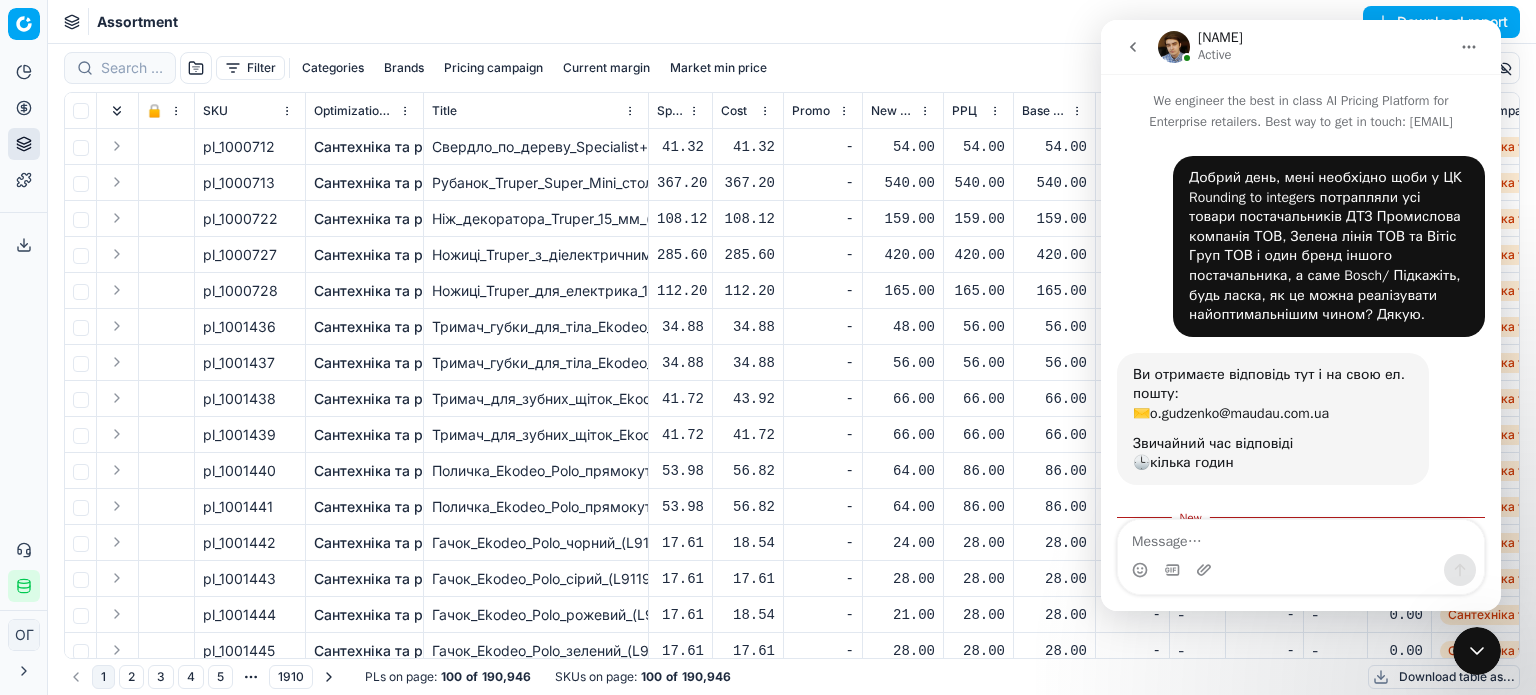 scroll, scrollTop: 72, scrollLeft: 0, axis: vertical 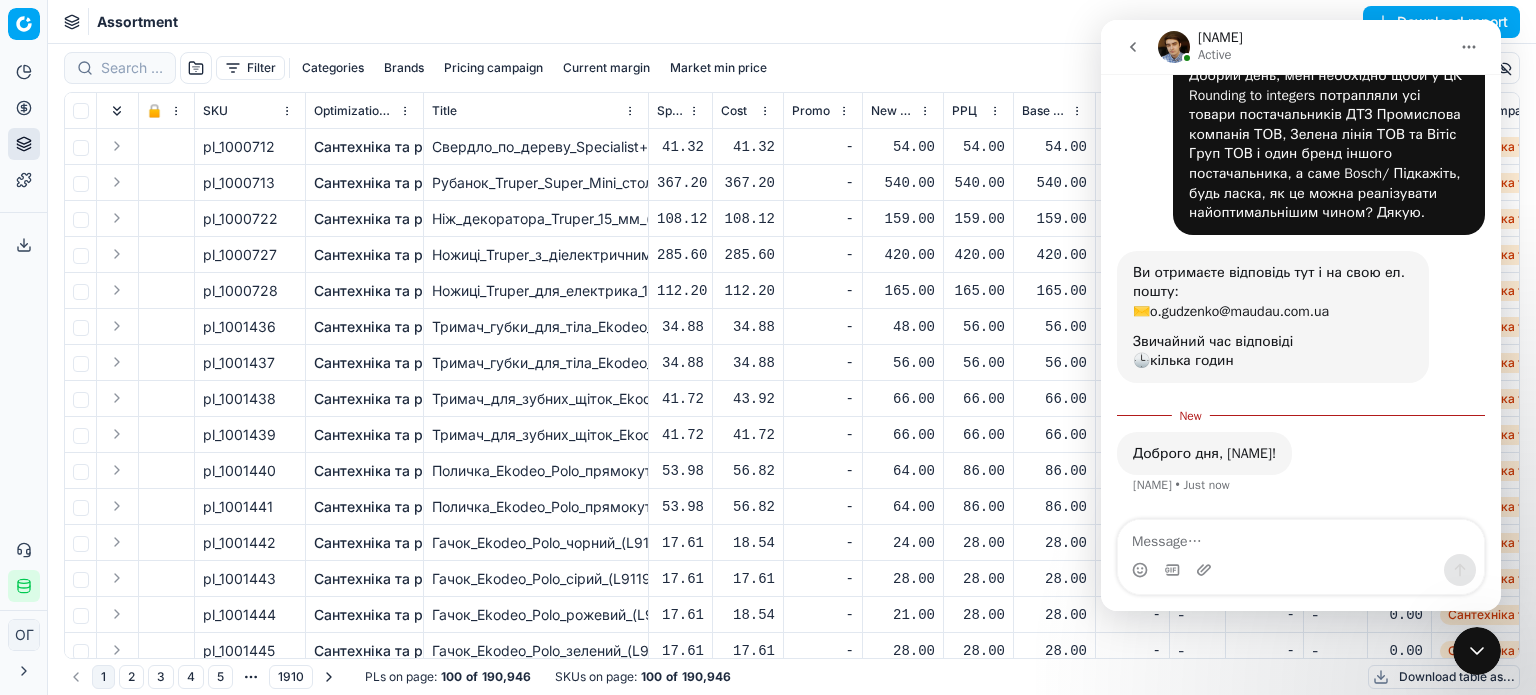 click 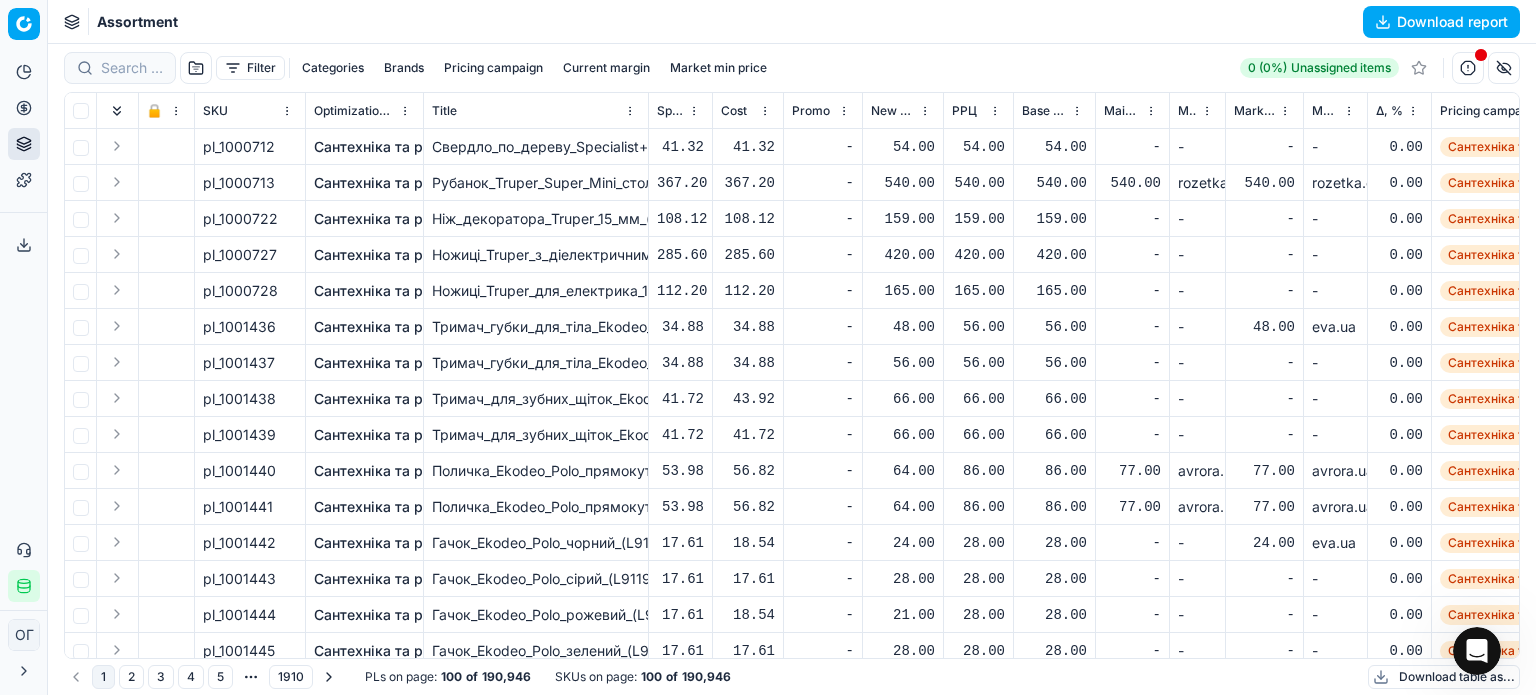 click on "Δ, %" at bounding box center [1389, 111] 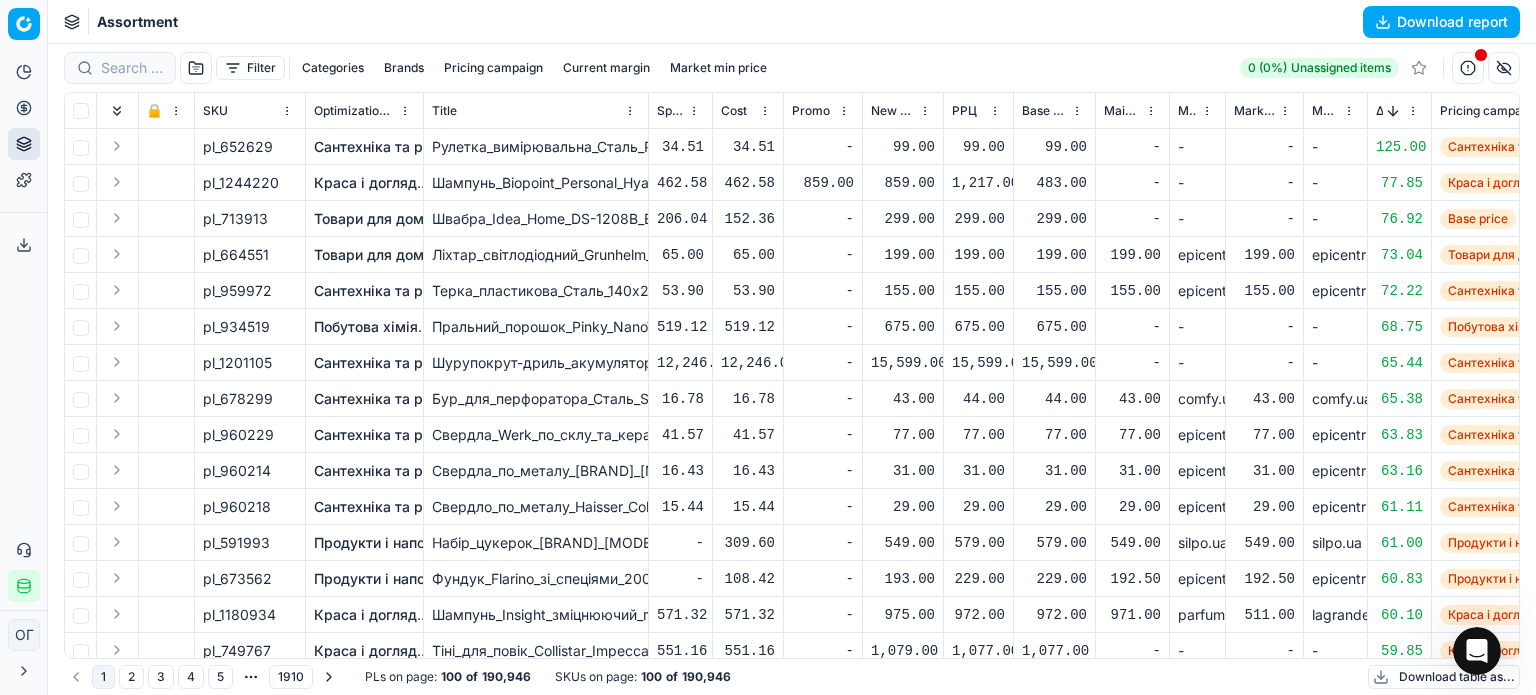 click on "Δ, %" at bounding box center [1379, 111] 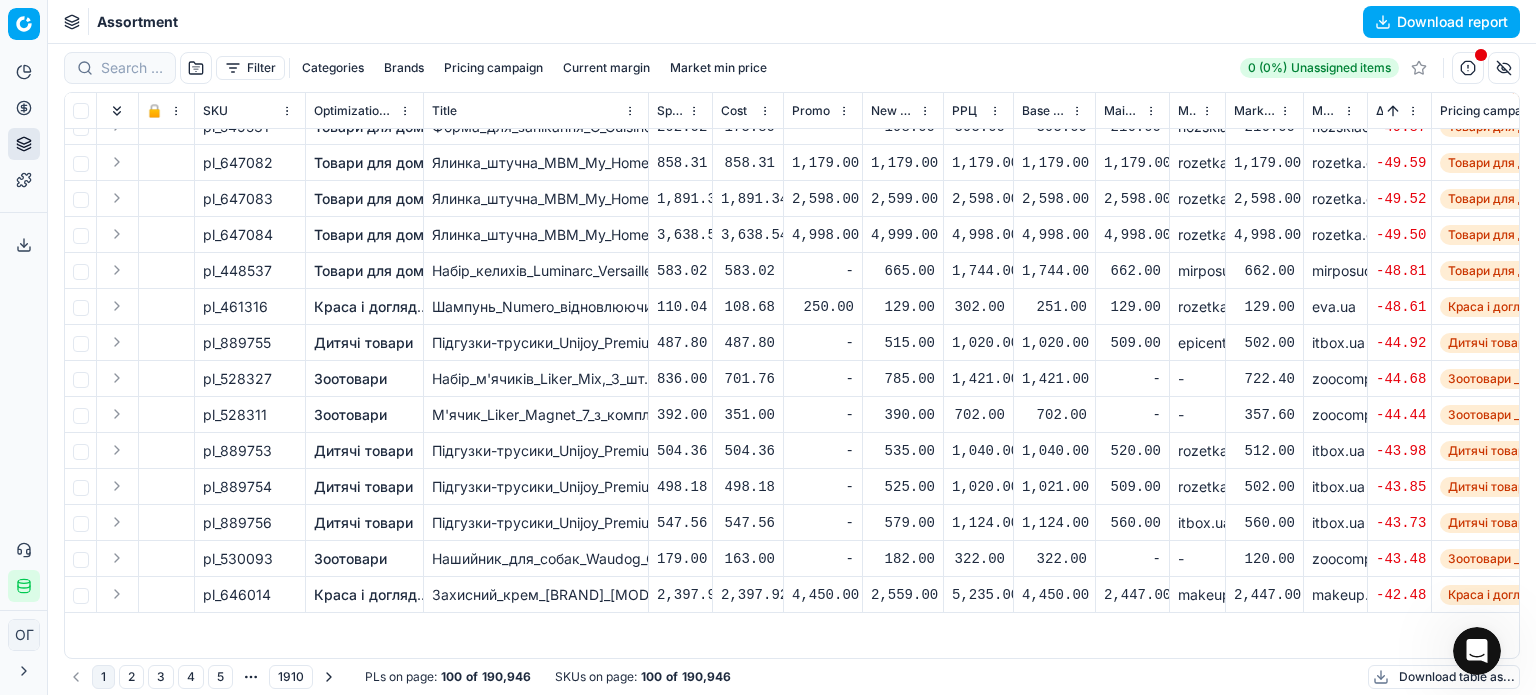 scroll, scrollTop: 0, scrollLeft: 0, axis: both 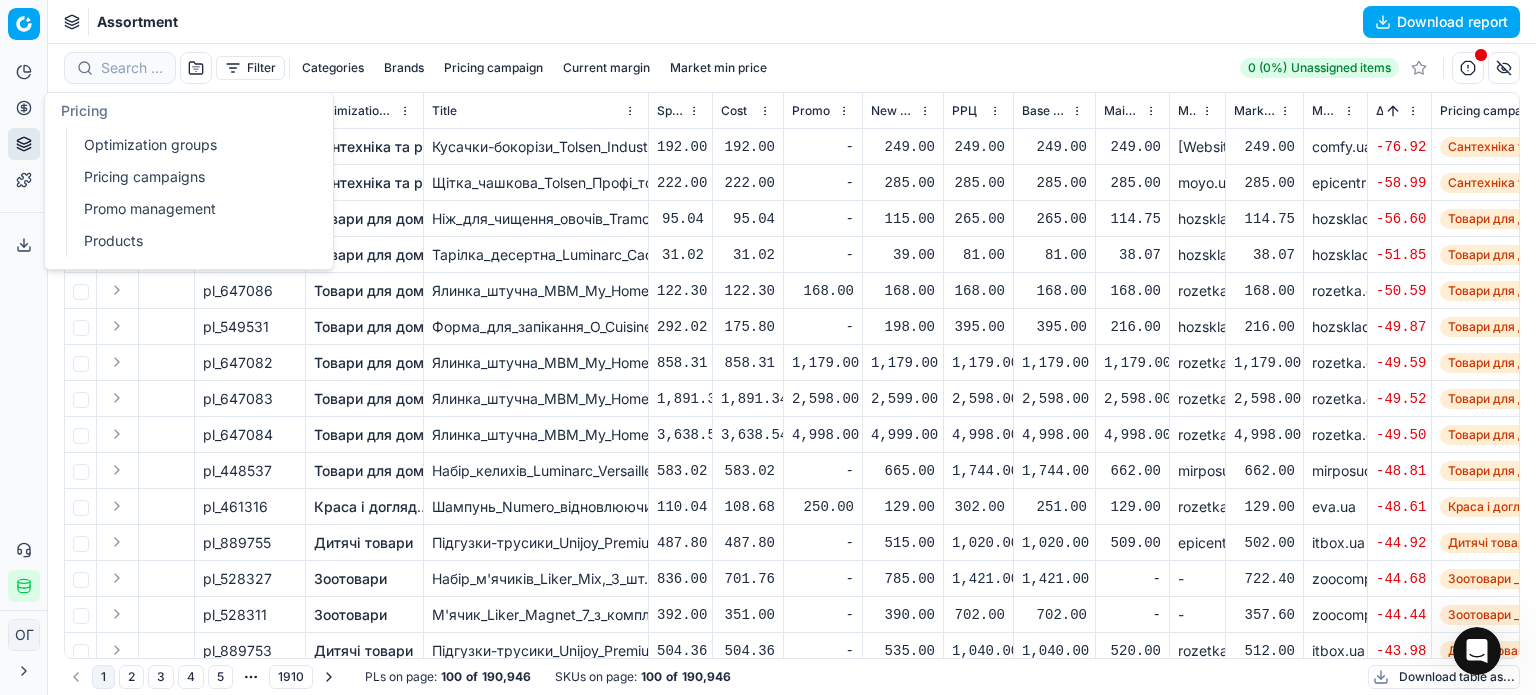 click 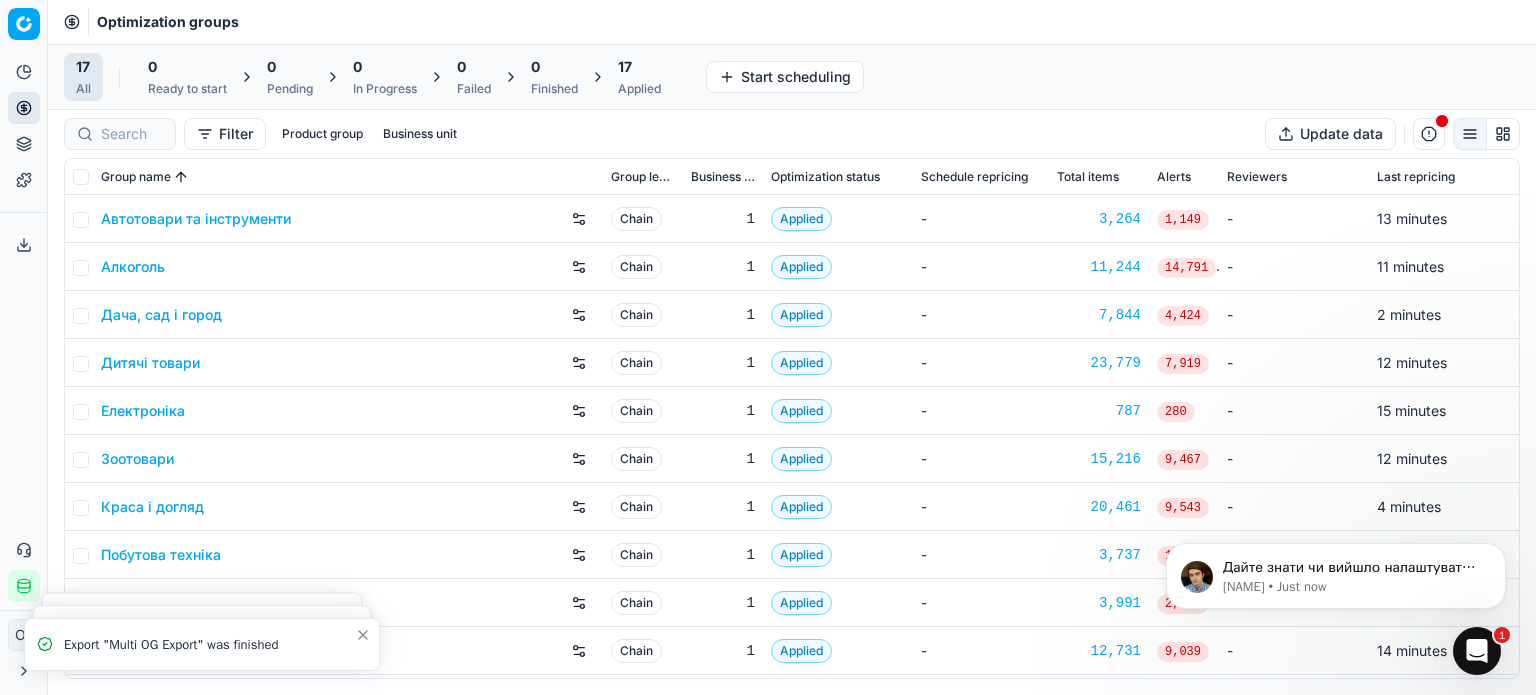 scroll, scrollTop: 0, scrollLeft: 0, axis: both 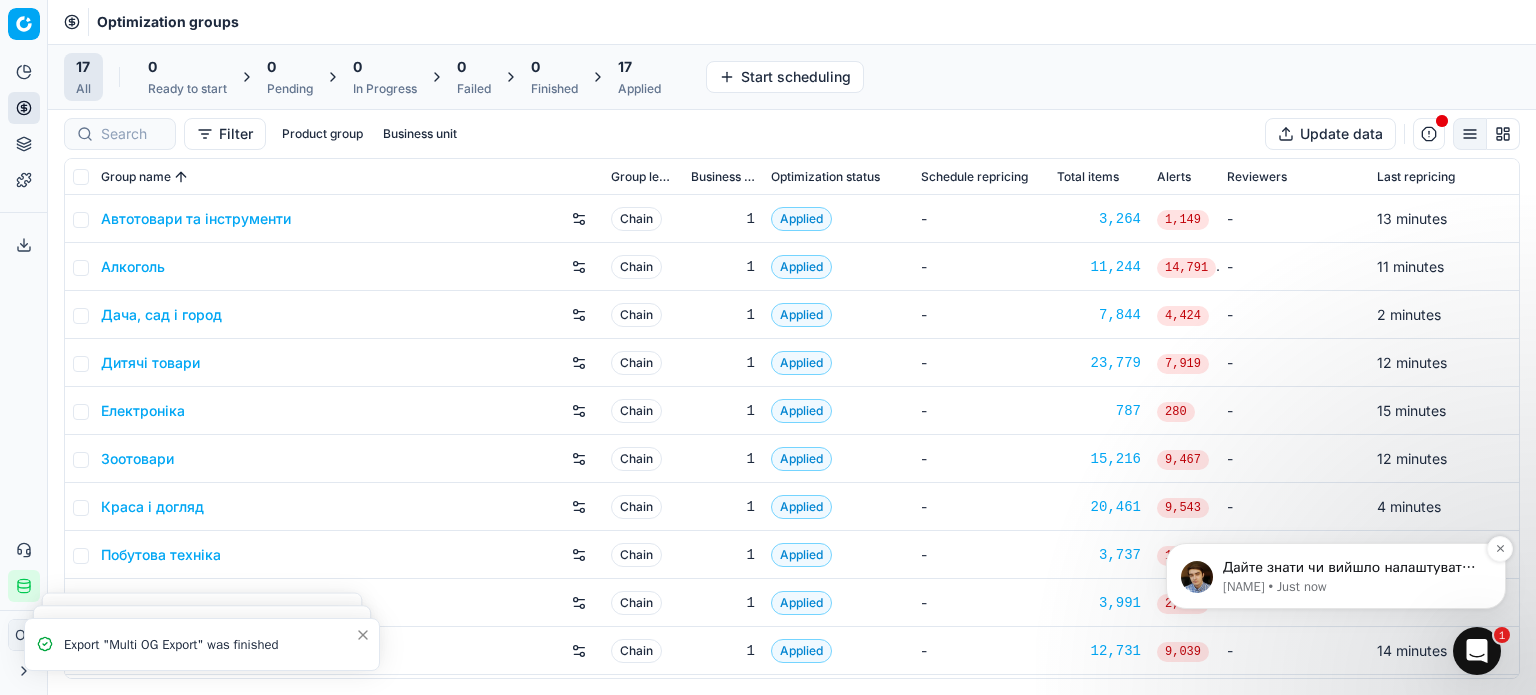 click on "Paul • Just now" at bounding box center (1352, 587) 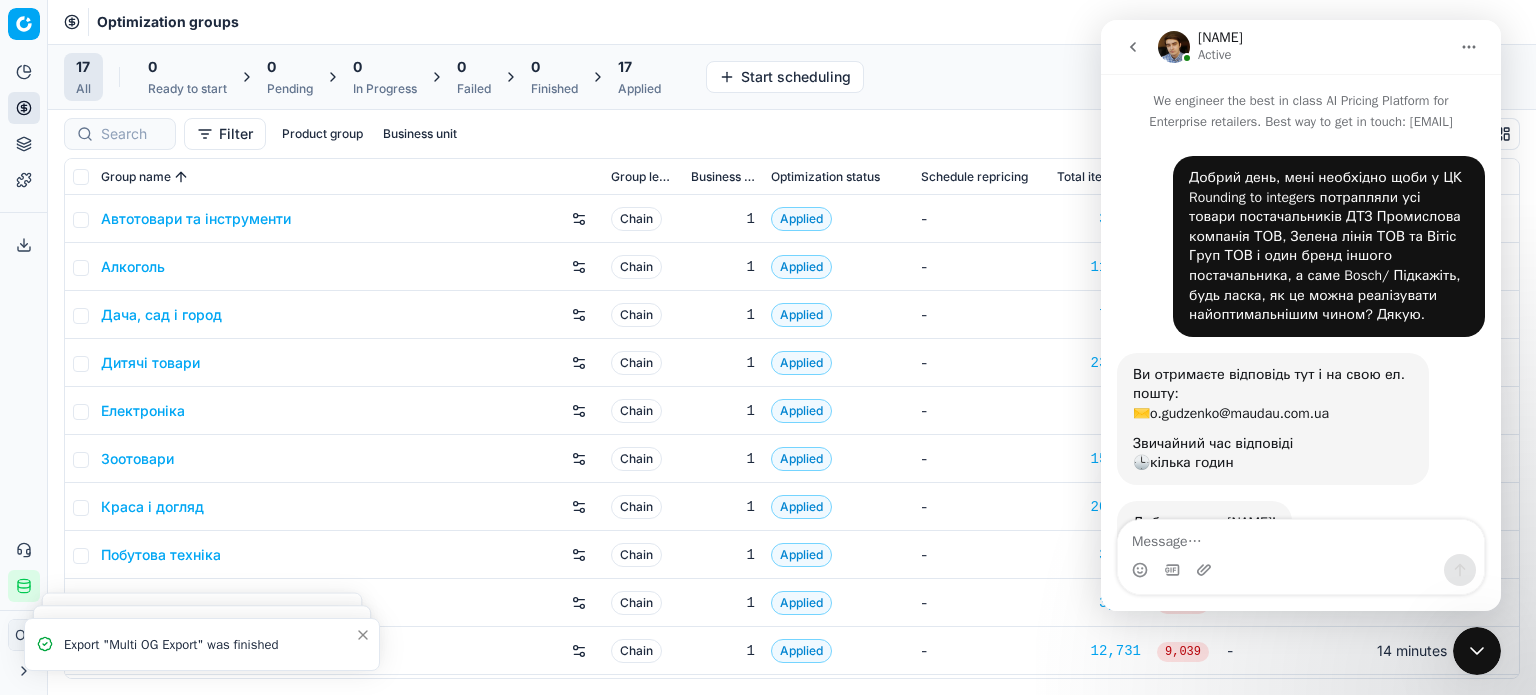 scroll, scrollTop: 3, scrollLeft: 0, axis: vertical 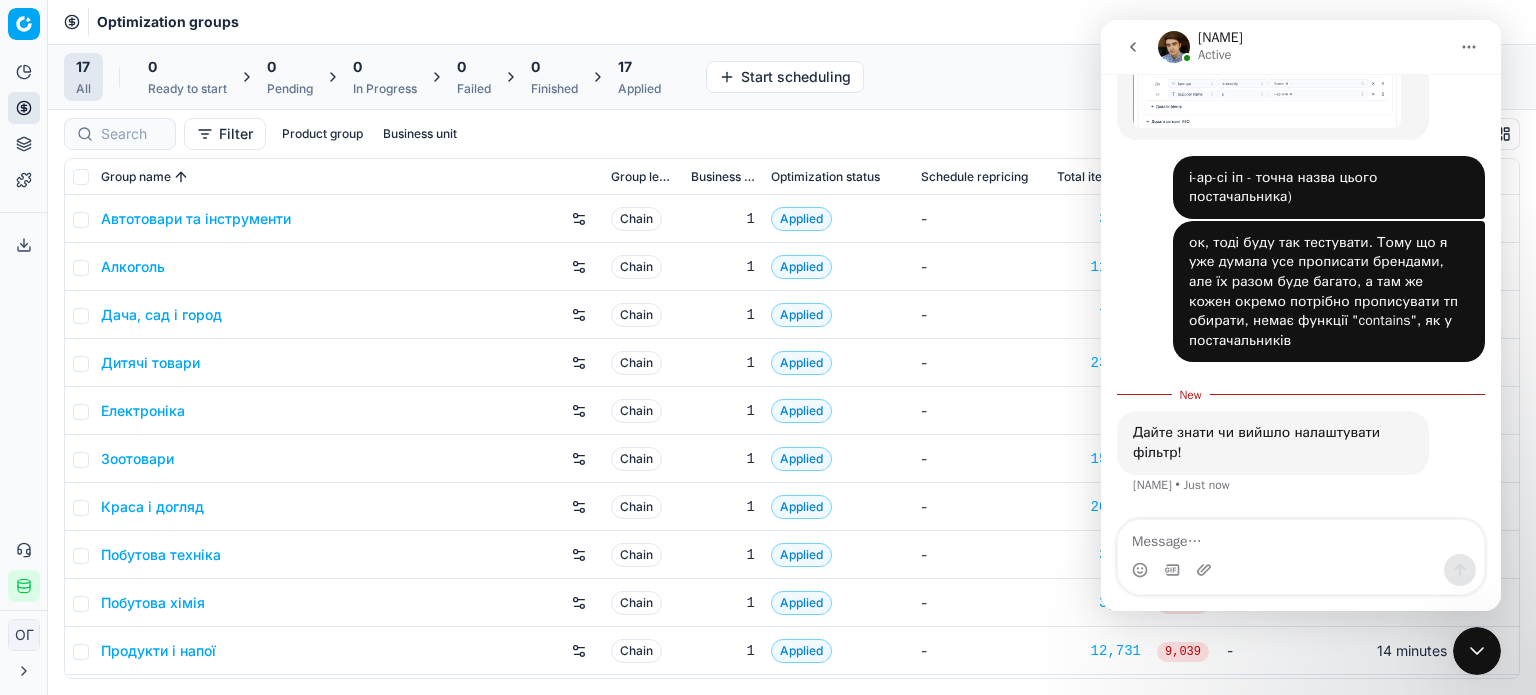 click on "17 All 0 Ready to start 0 Pending 0 In Progress 0 Failed 0 Finished 17 Applied Start scheduling" at bounding box center (792, 77) 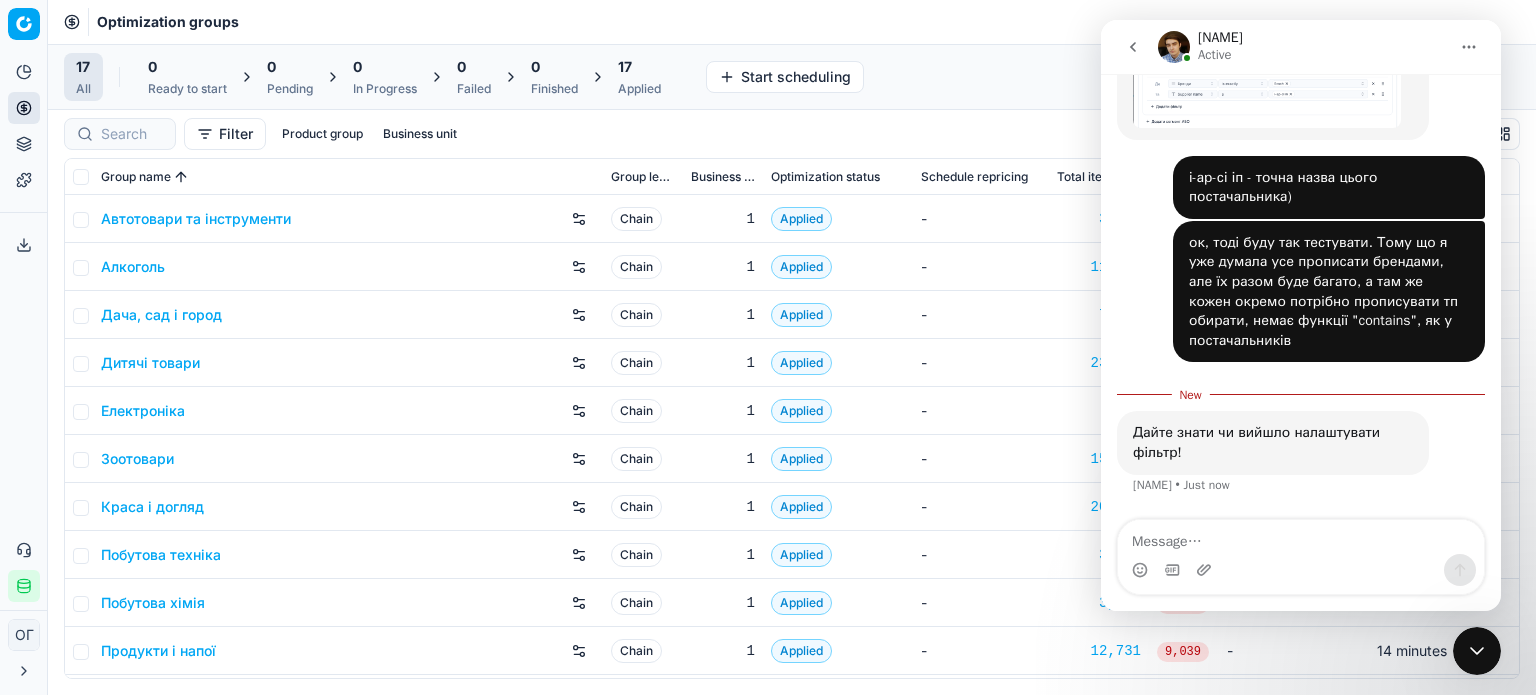 click 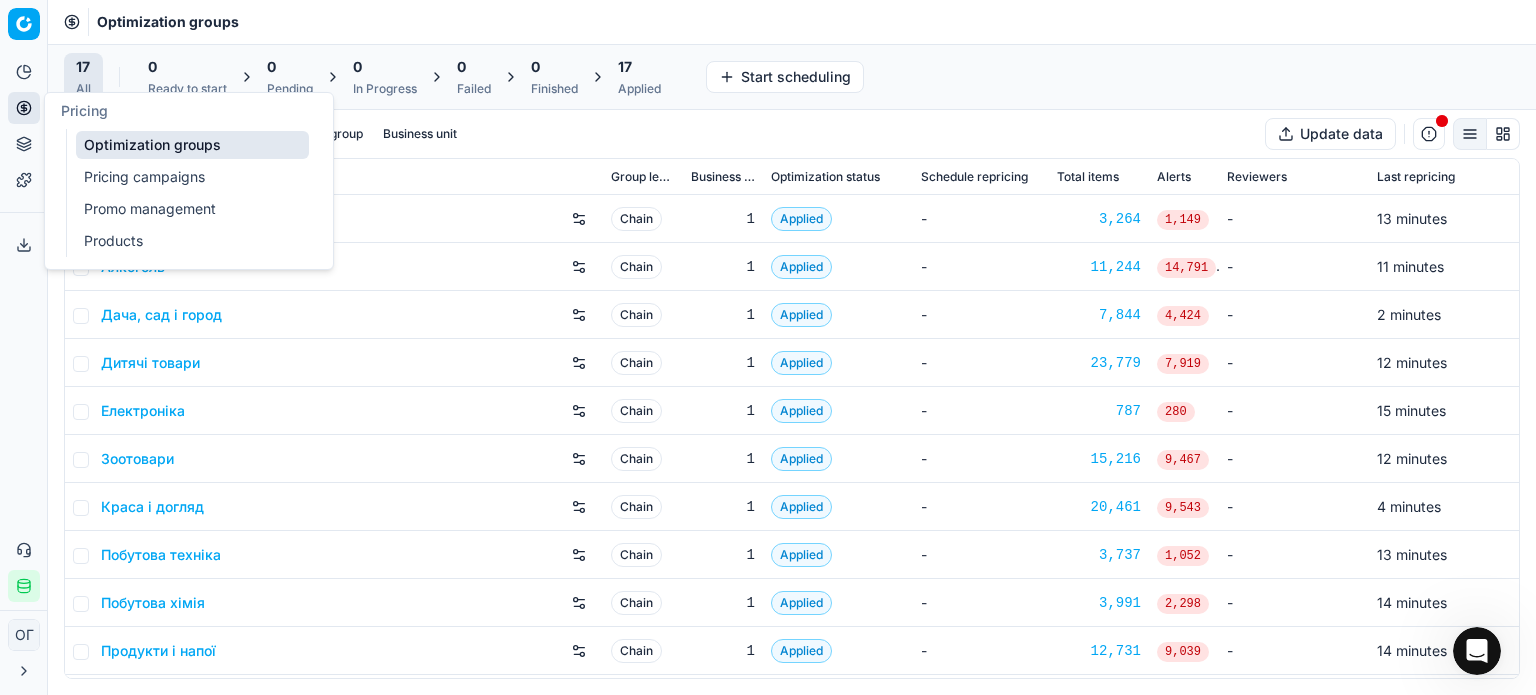 click on "Pricing campaigns" at bounding box center (192, 177) 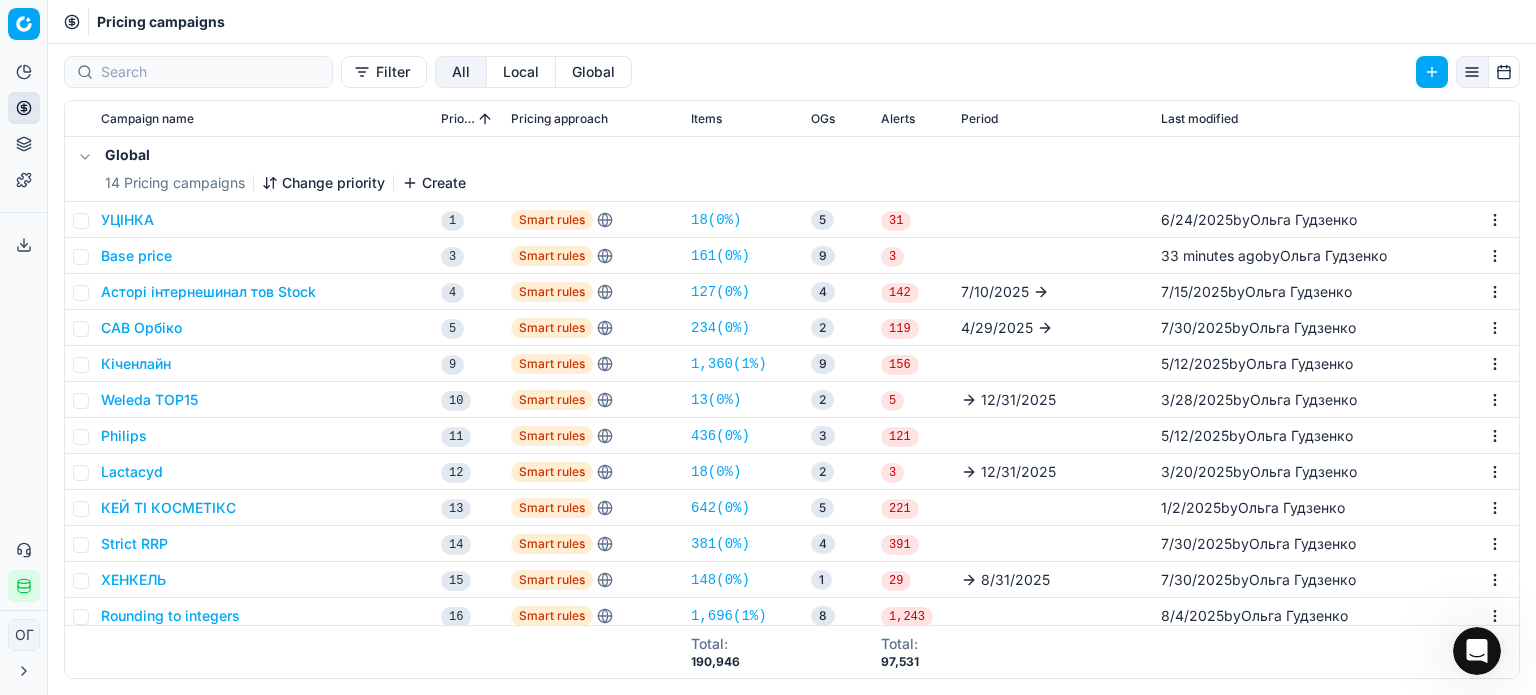 click on "Rounding to integers" at bounding box center (170, 616) 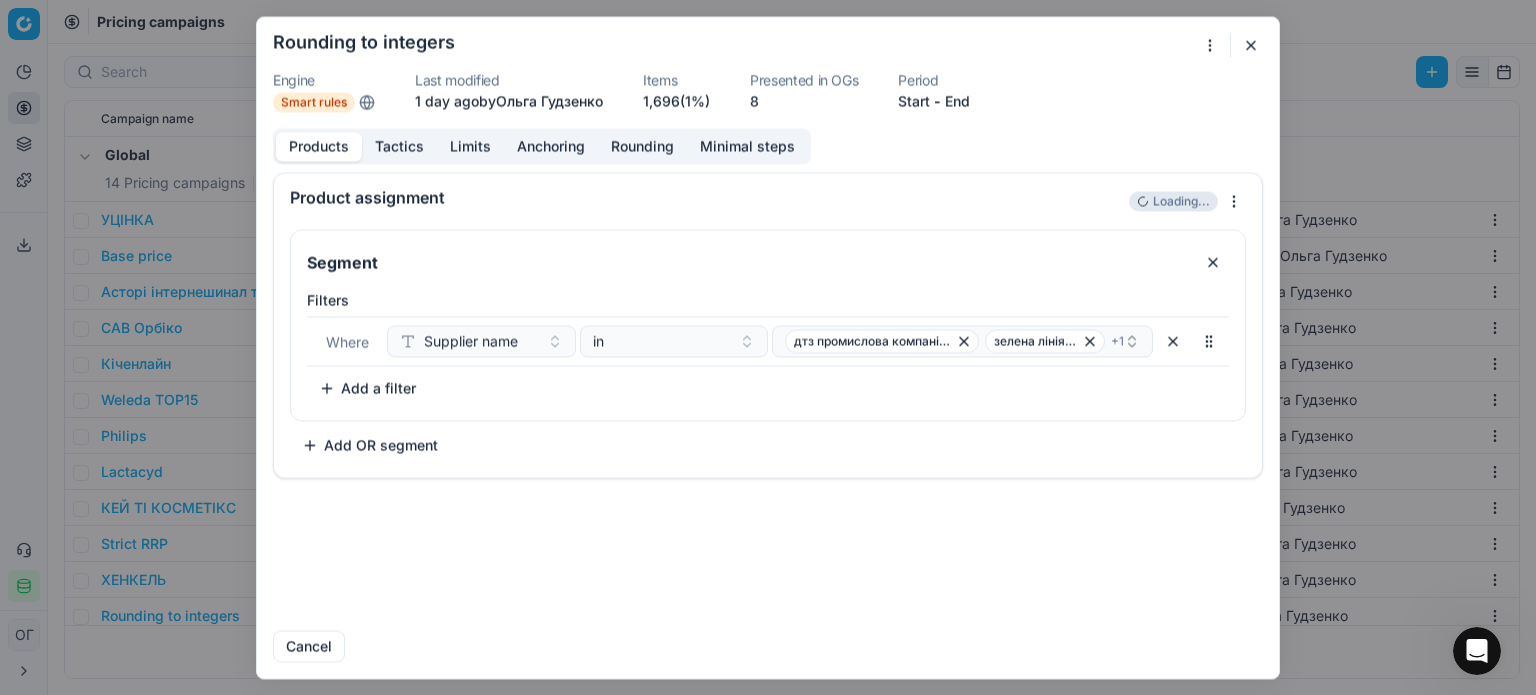 click on "Add OR segment" at bounding box center (370, 445) 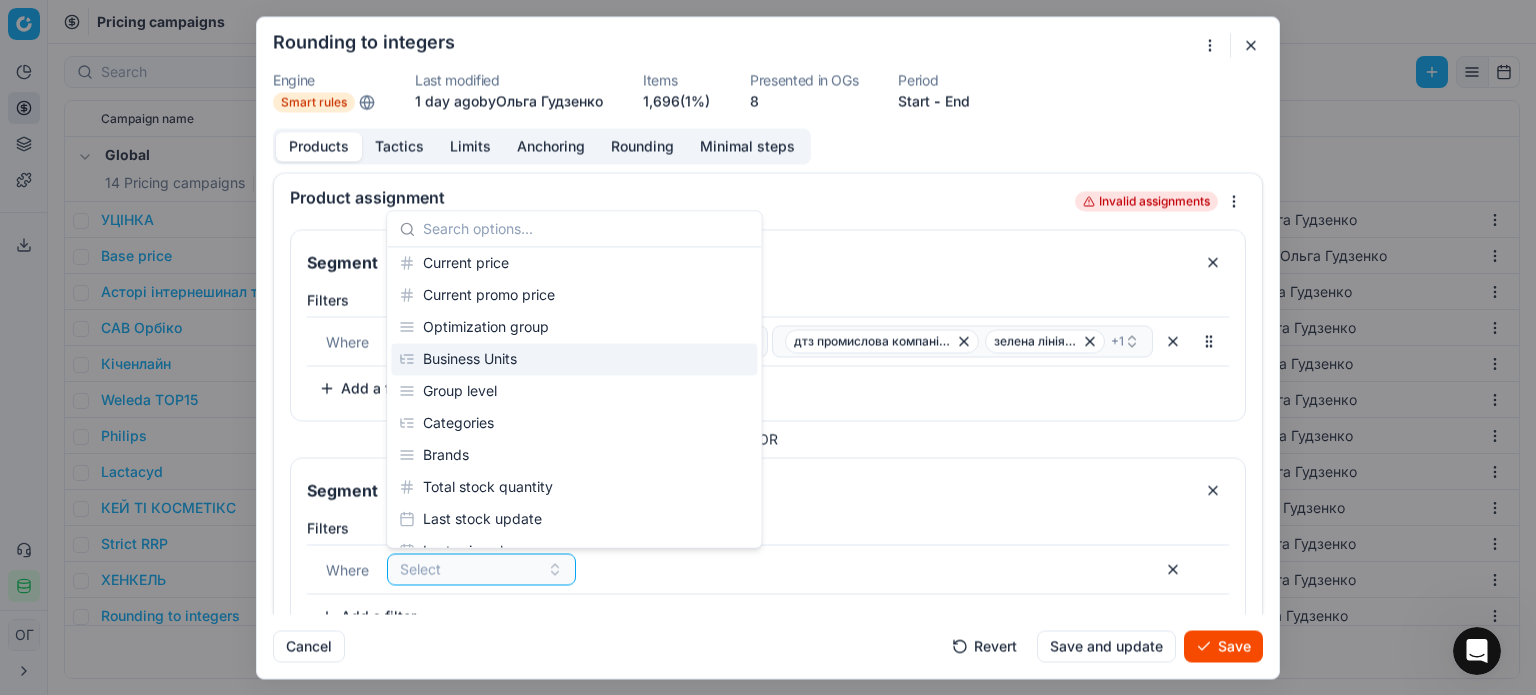 scroll, scrollTop: 200, scrollLeft: 0, axis: vertical 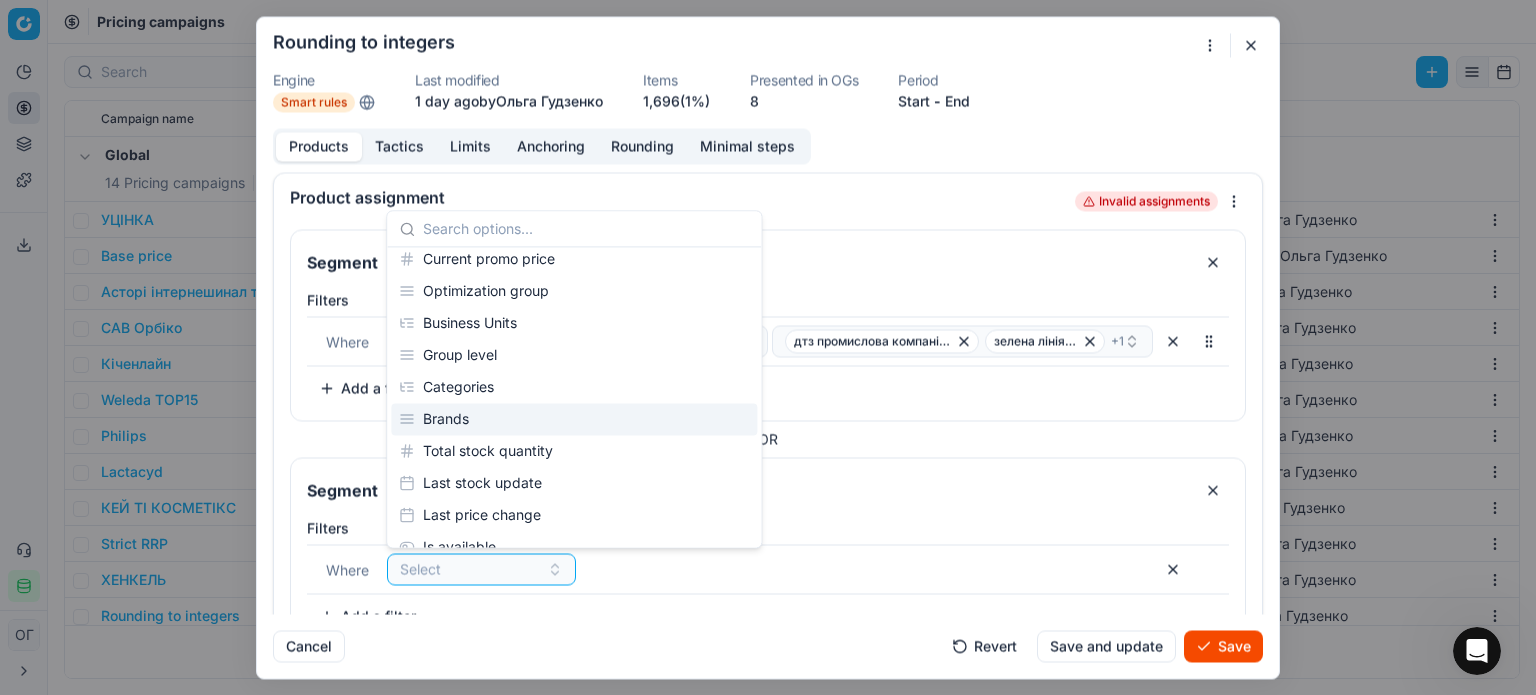 click on "Brands" at bounding box center [574, 419] 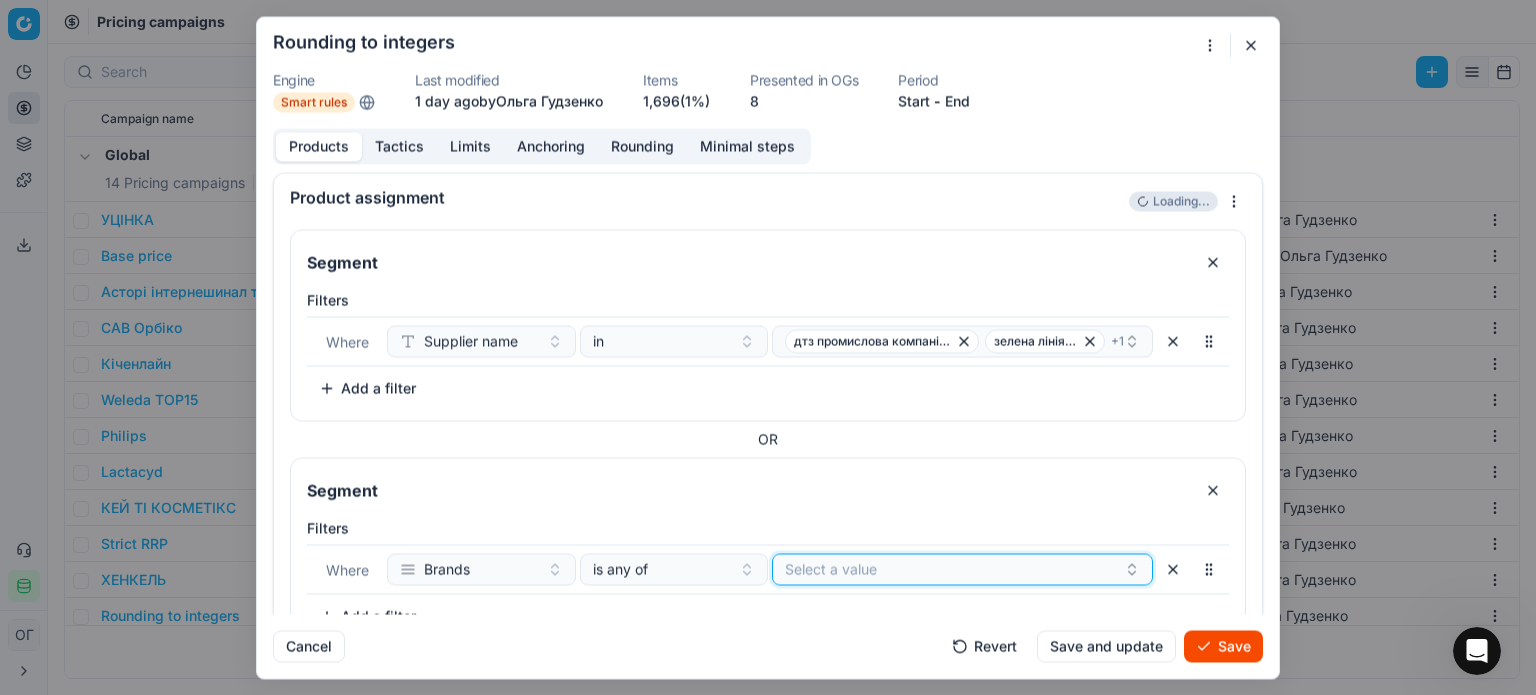 click on "Select a value" at bounding box center [962, 569] 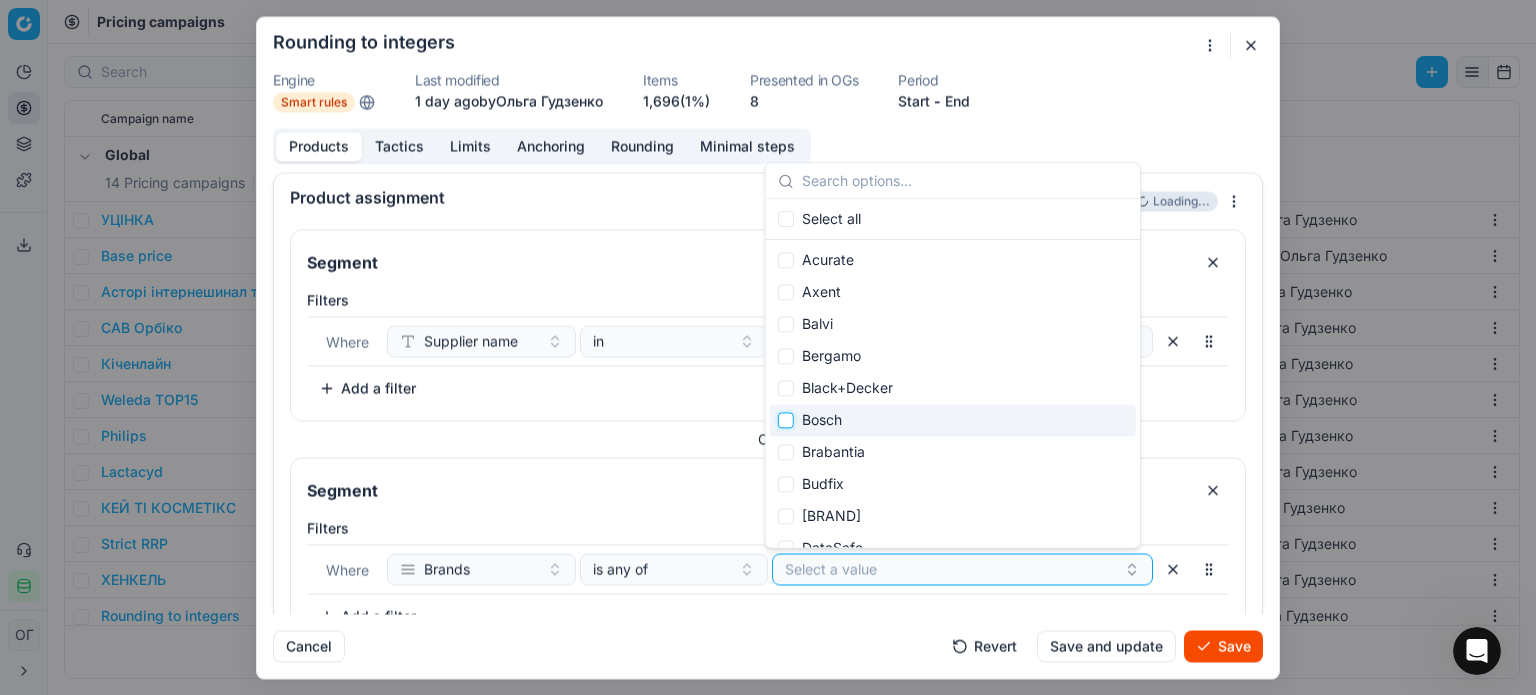 click at bounding box center (786, 420) 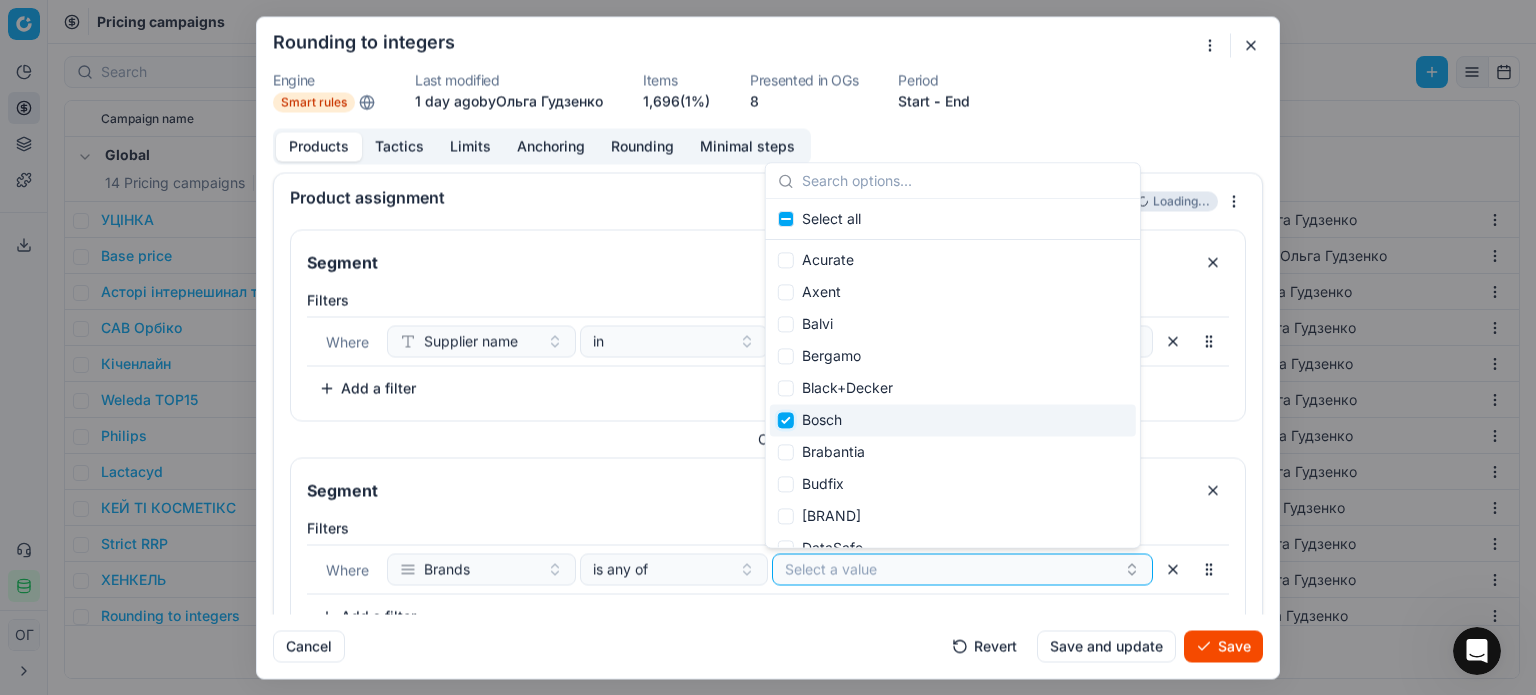 checkbox on "true" 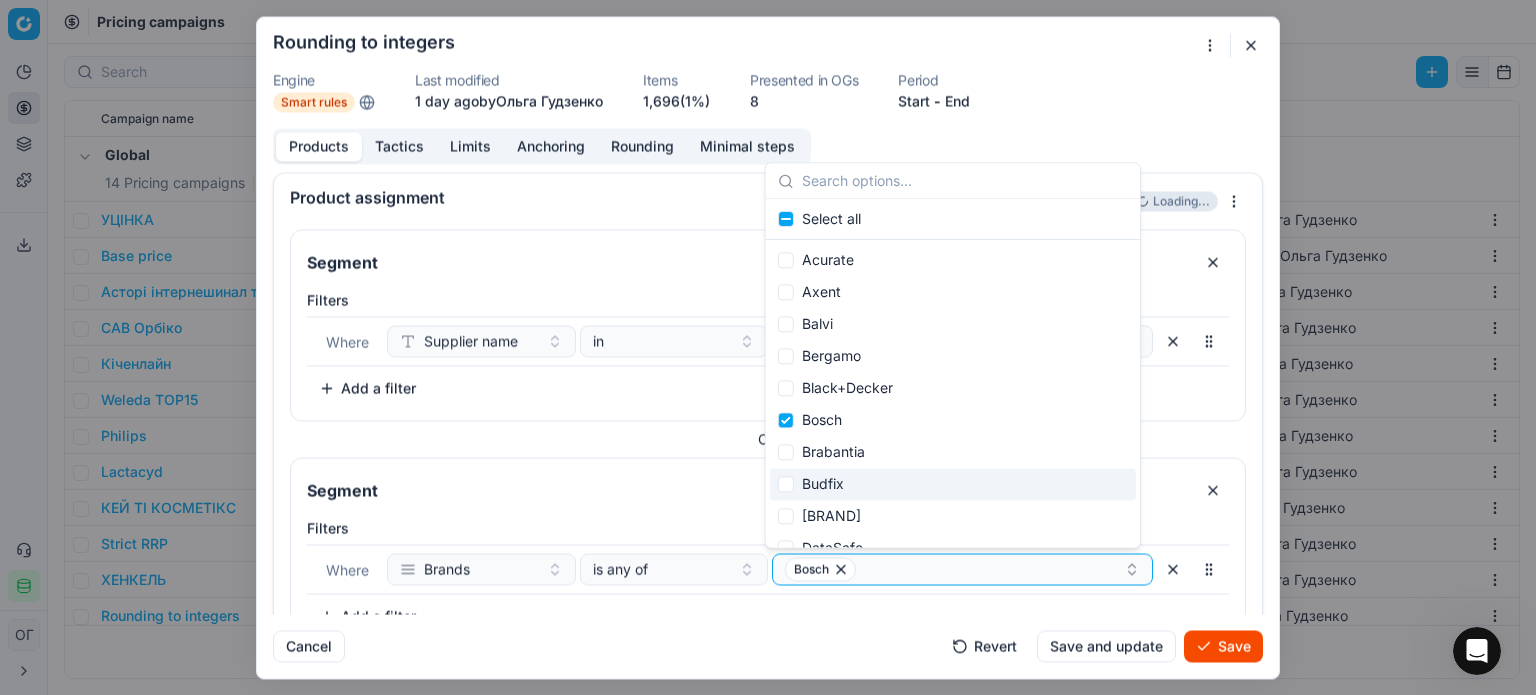 click on "Segment" at bounding box center [768, 484] 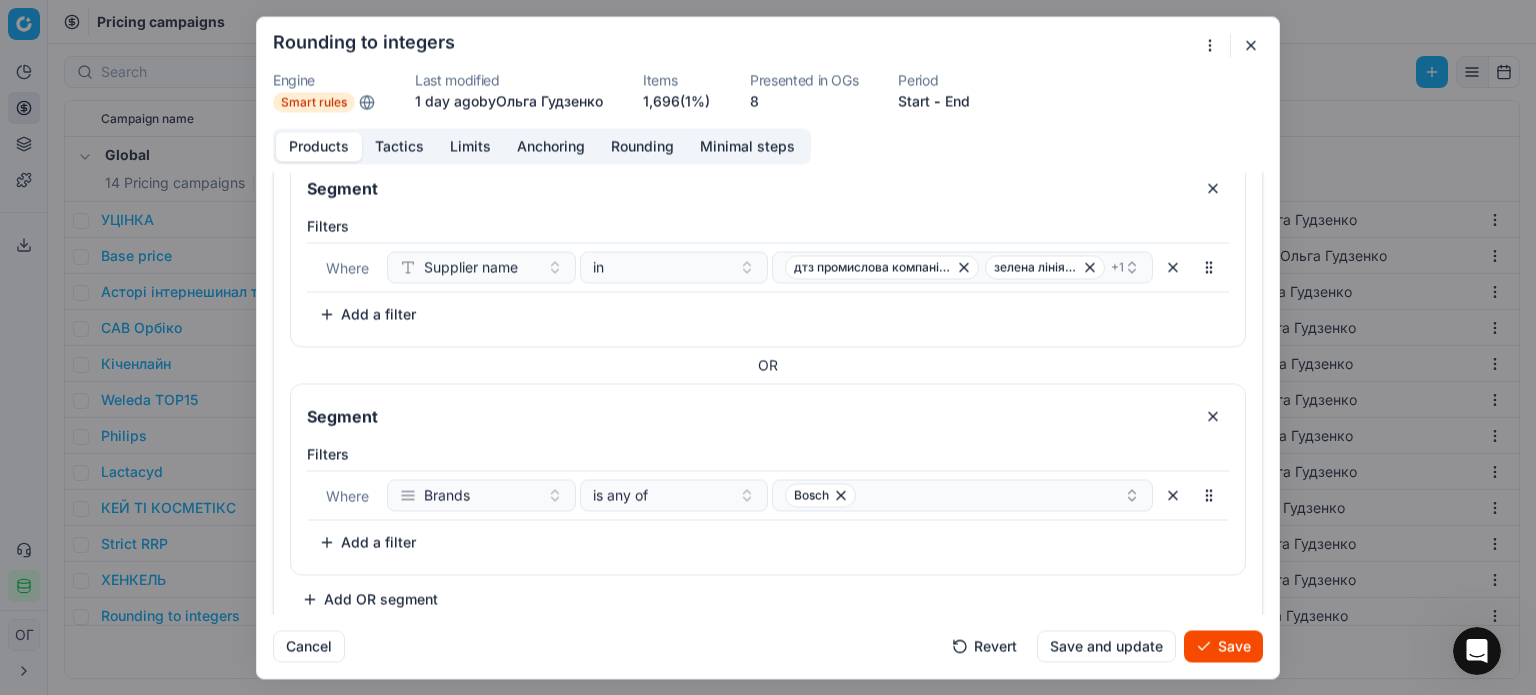 scroll, scrollTop: 89, scrollLeft: 0, axis: vertical 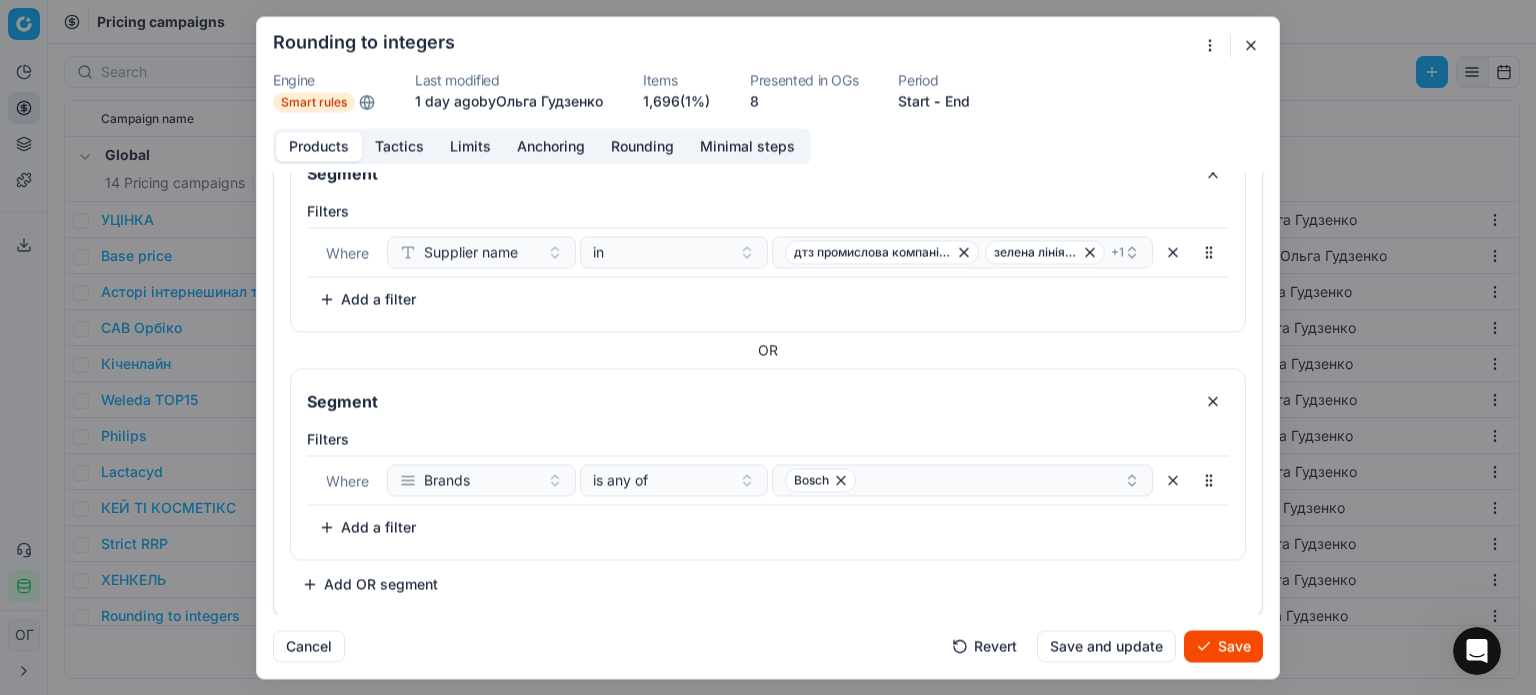 click on "Add a filter" at bounding box center (367, 527) 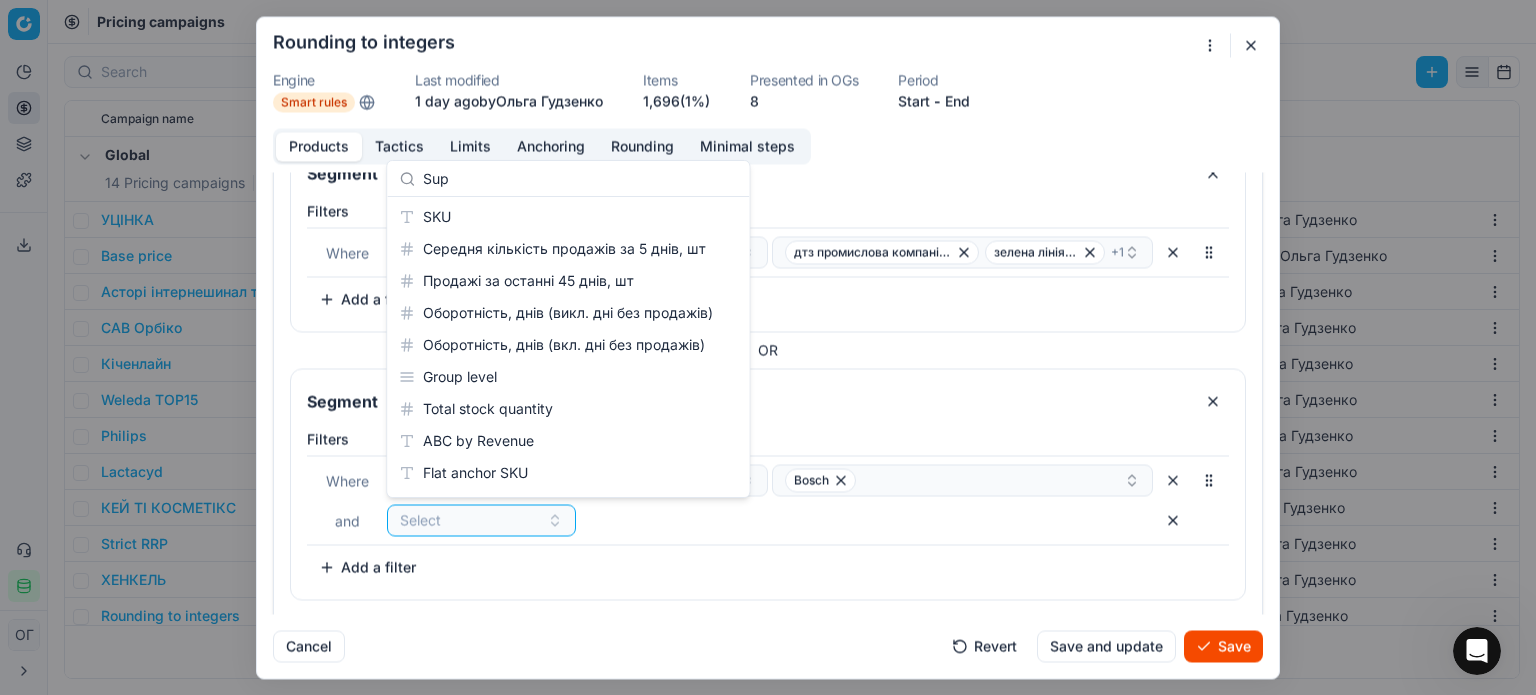 scroll, scrollTop: 28, scrollLeft: 0, axis: vertical 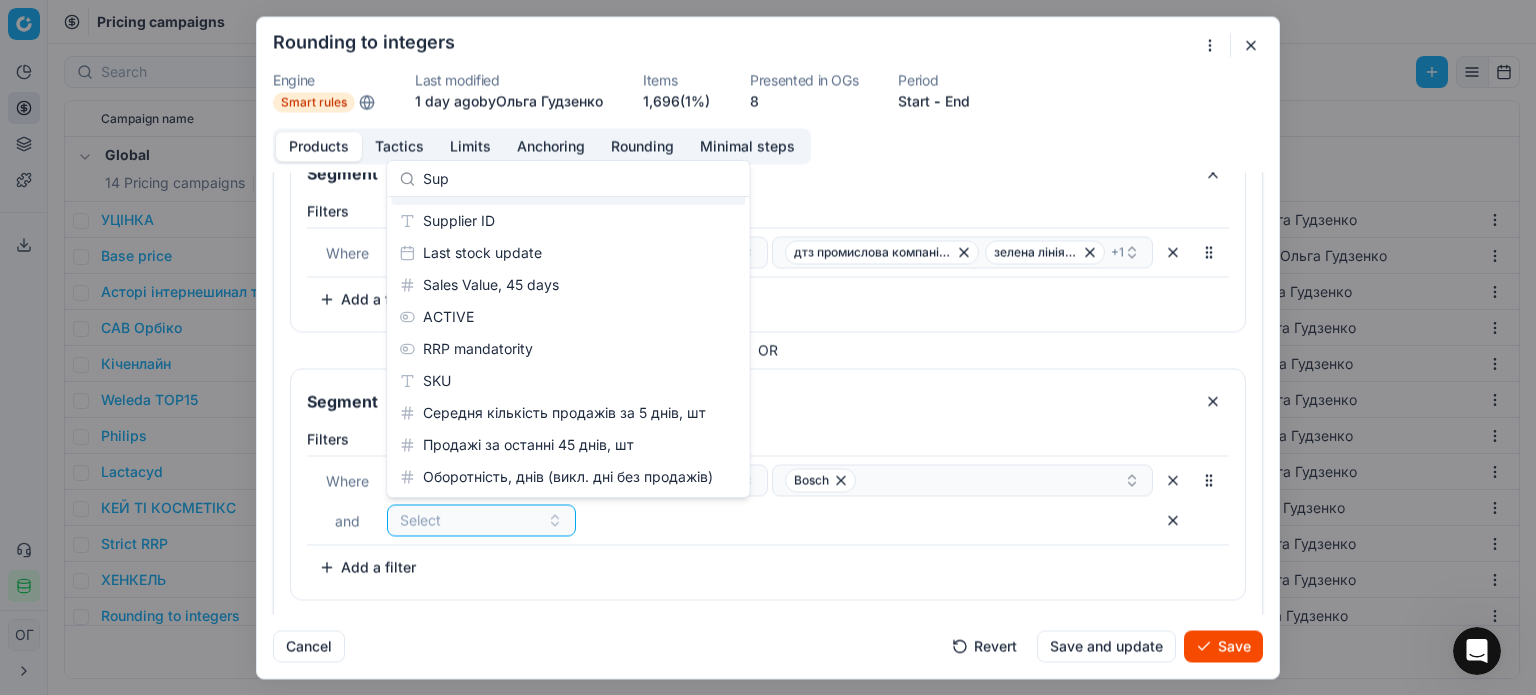 type on "Supp" 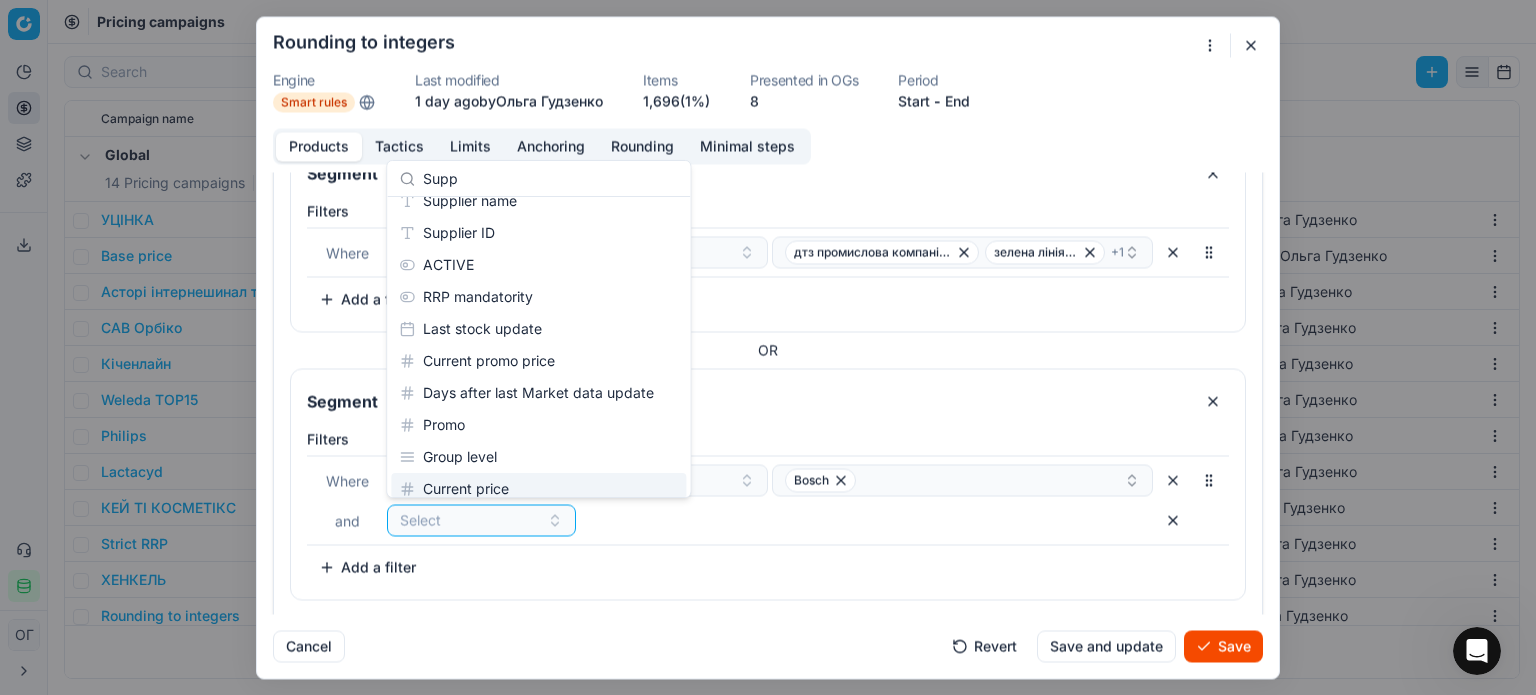scroll, scrollTop: 0, scrollLeft: 0, axis: both 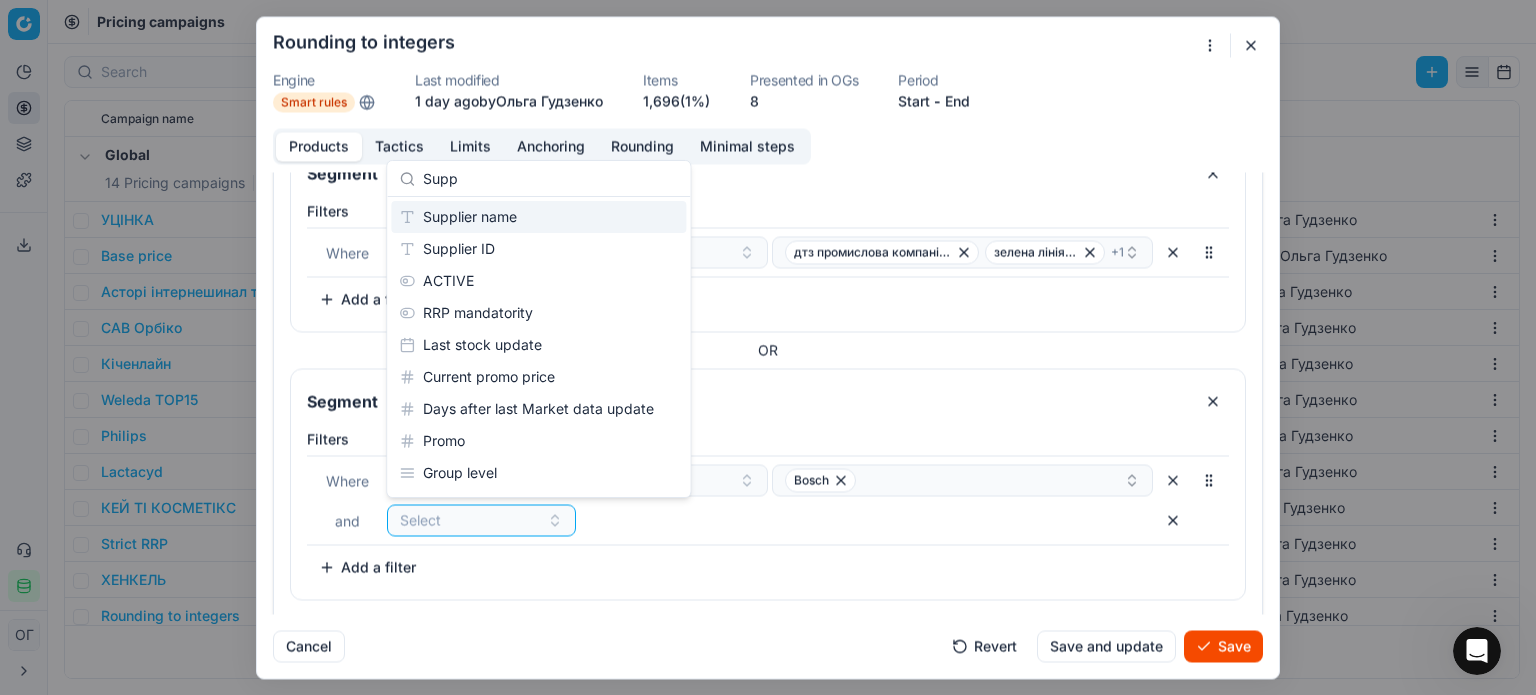 click on "Supplier name" at bounding box center (538, 217) 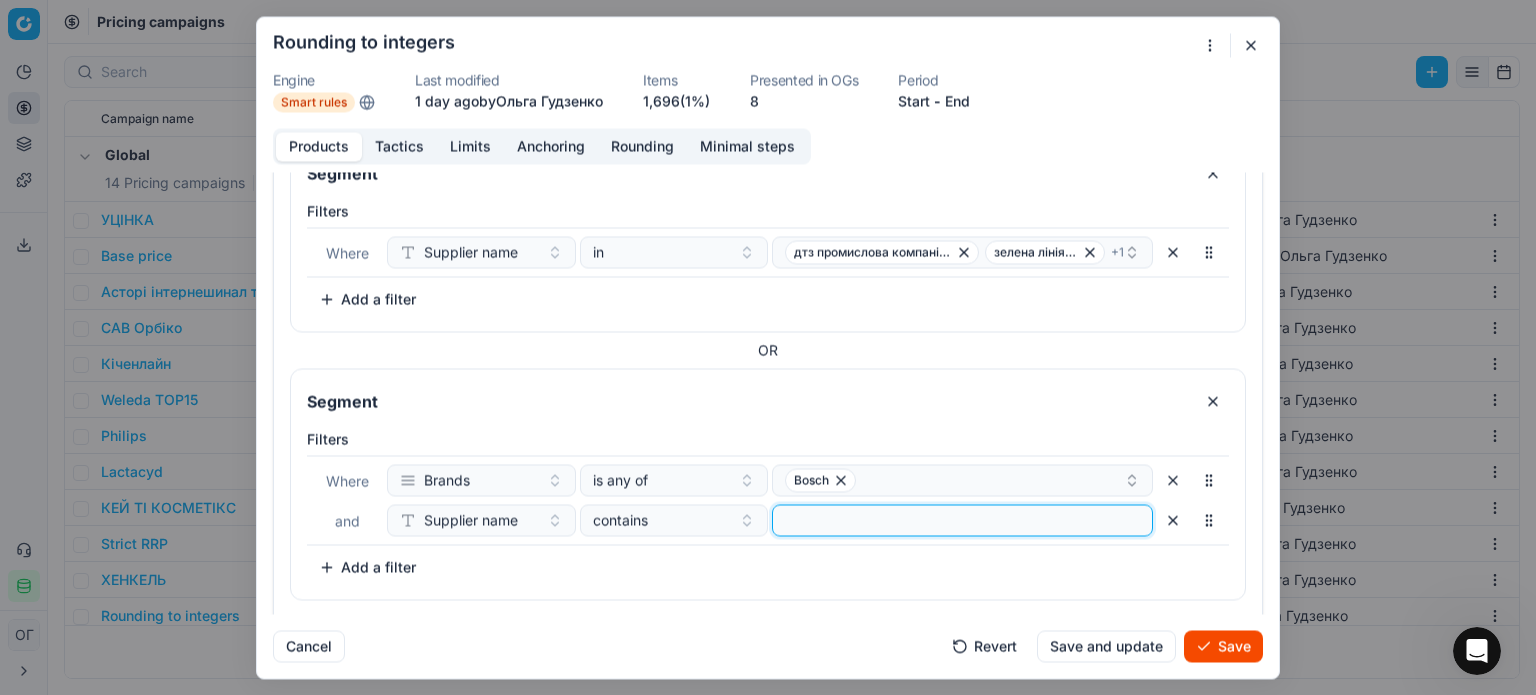 click at bounding box center [962, 520] 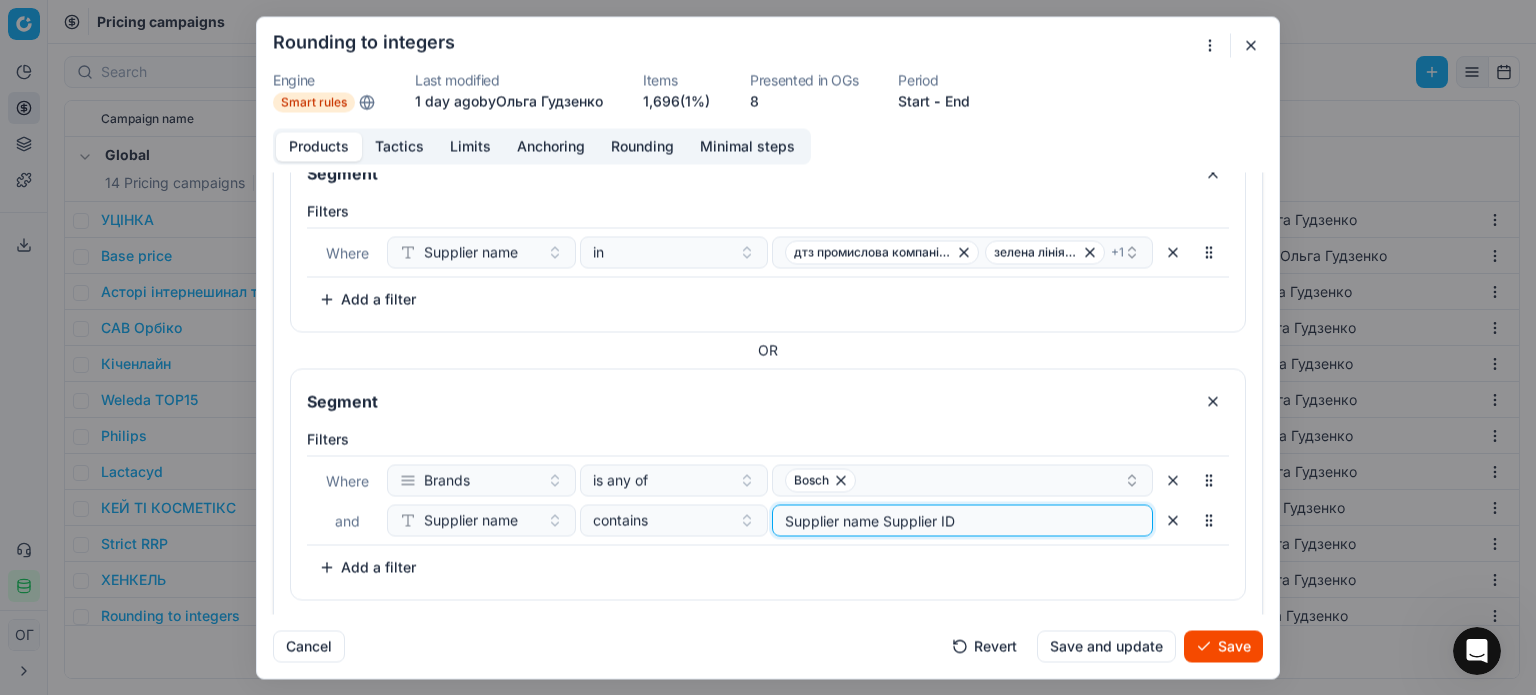 type on "і-ар-сі іп" 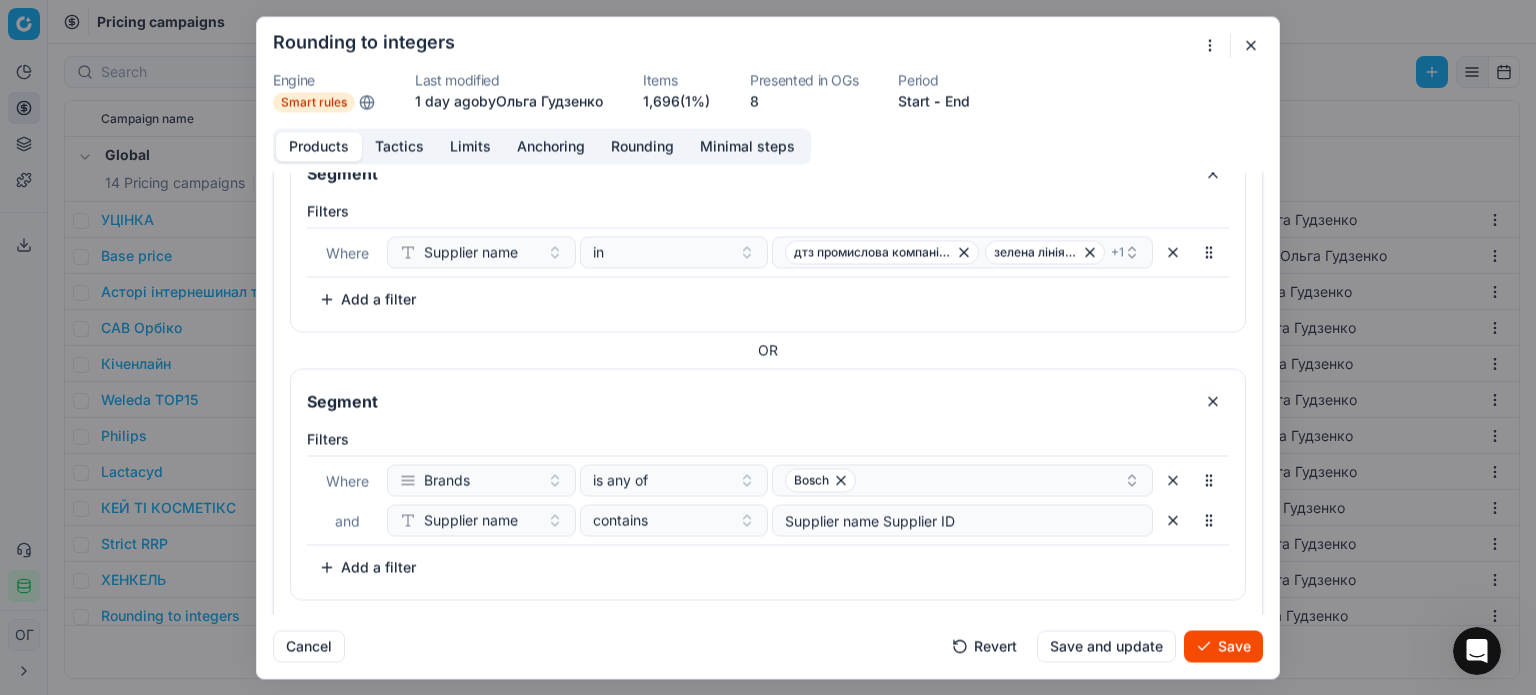 click on "Filters Where Brands is any of Bosch and Supplier name contains і-ар-сі іп
To pick up a sortable item, press space or enter.
While dragging, use the up and down keys to move the item.
Press space or enter again to drop the item in its new position, or press escape to cancel.
Add a filter" at bounding box center [768, 506] 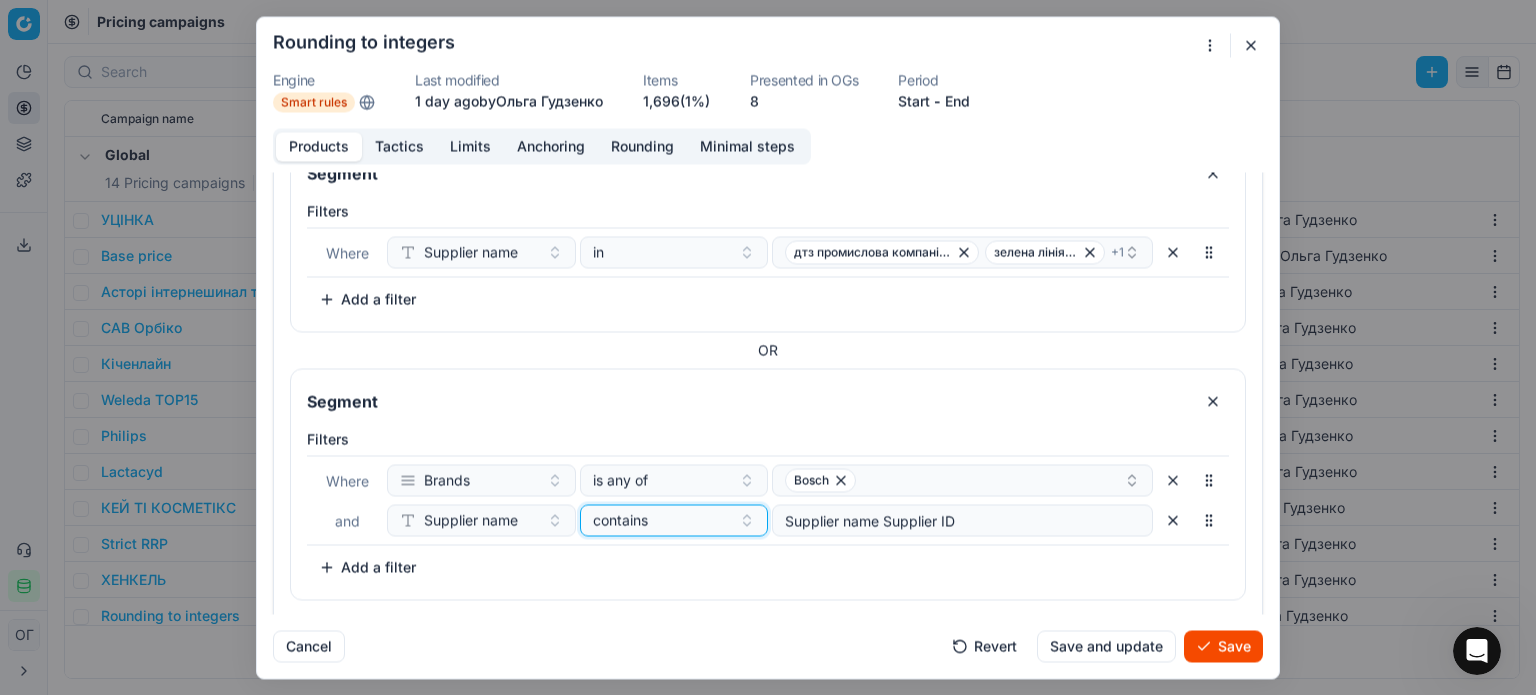 click on "contains" at bounding box center (662, 520) 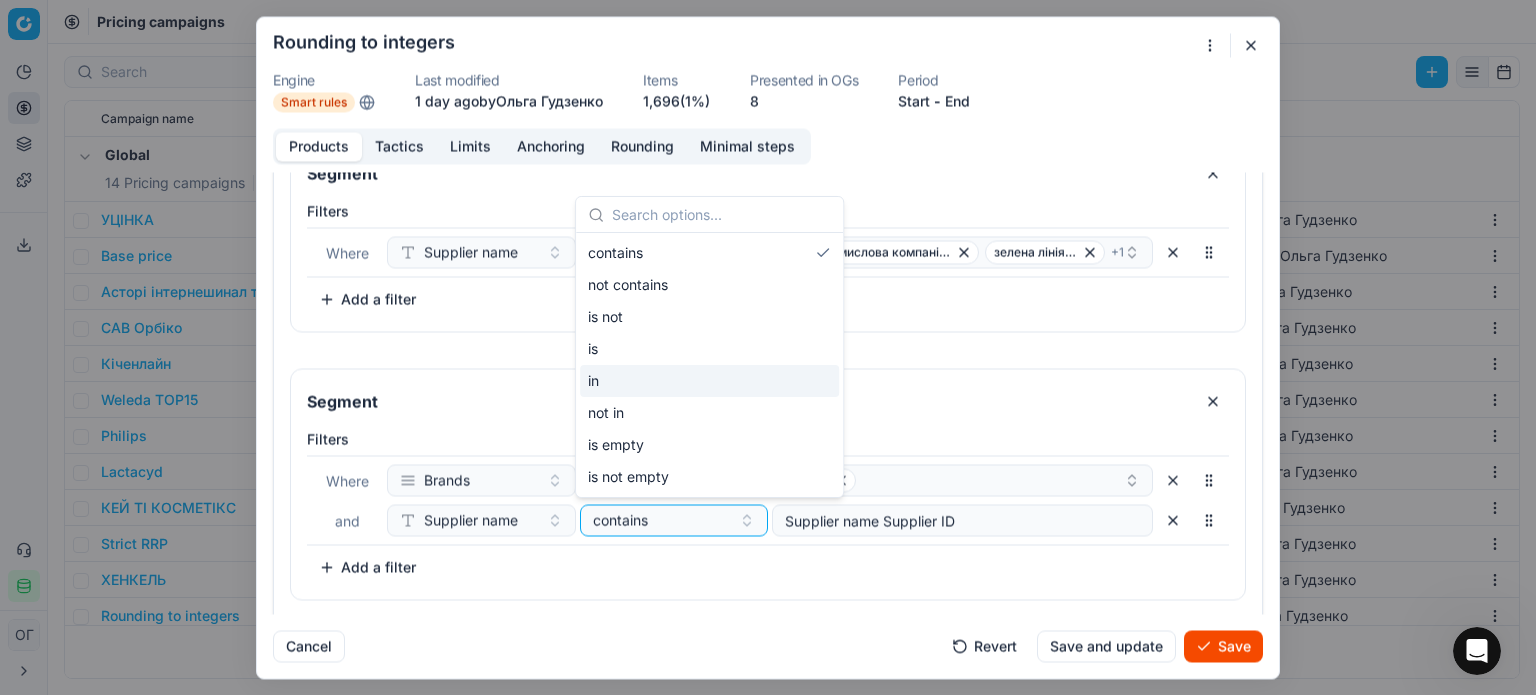click on "in" at bounding box center [709, 381] 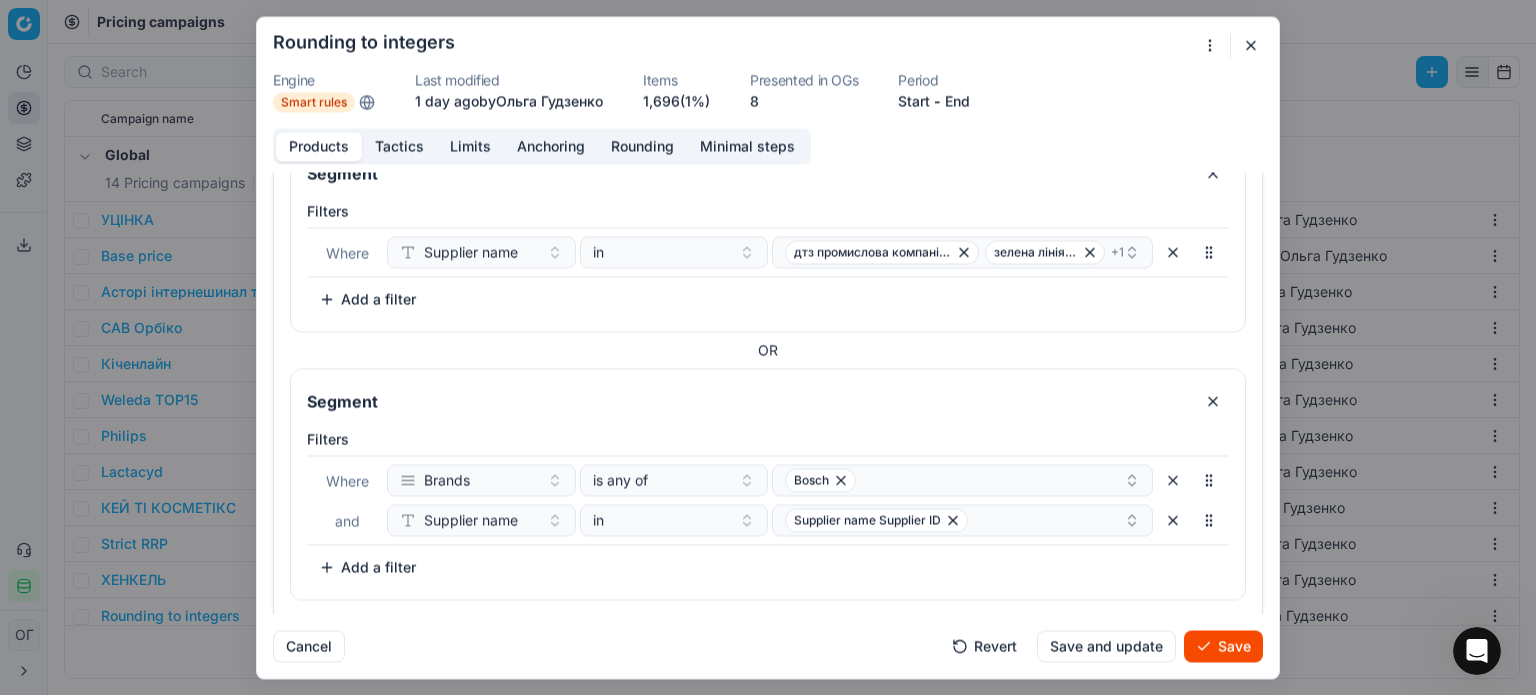 click on "Filters Where Brands is any of Bosch and Supplier name in і-ар-сі іп
To pick up a sortable item, press space or enter.
While dragging, use the up and down keys to move the item.
Press space or enter again to drop the item in its new position, or press escape to cancel.
Add a filter" at bounding box center (768, 506) 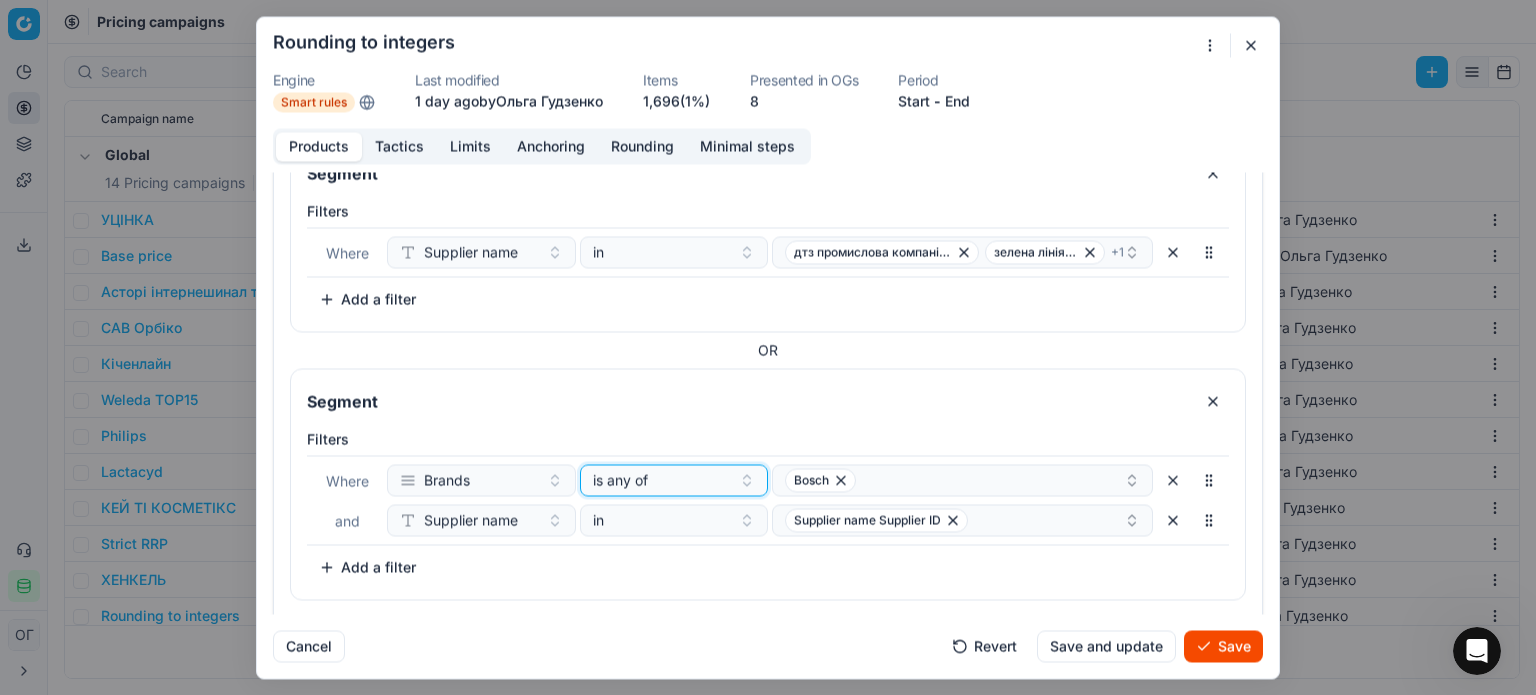 click on "is any of" at bounding box center (620, 480) 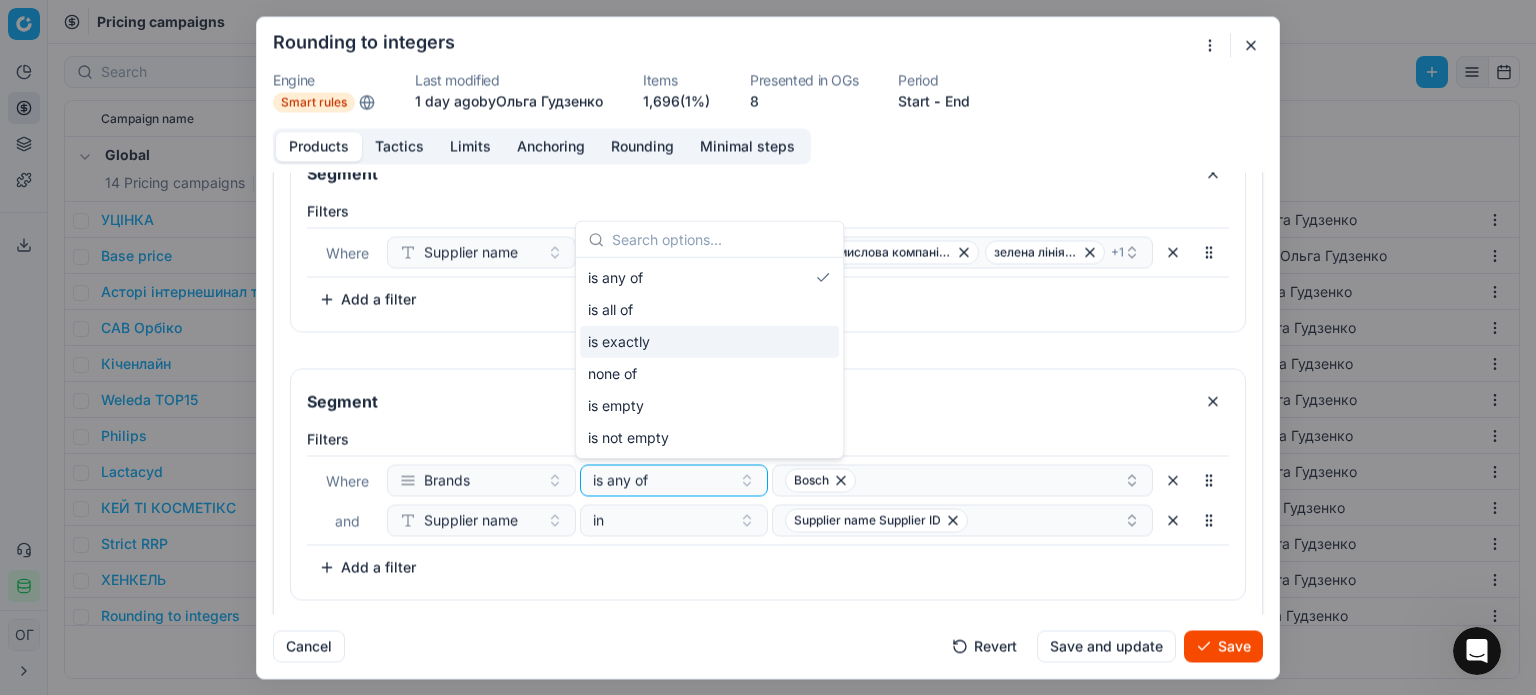 click on "is exactly" at bounding box center [709, 342] 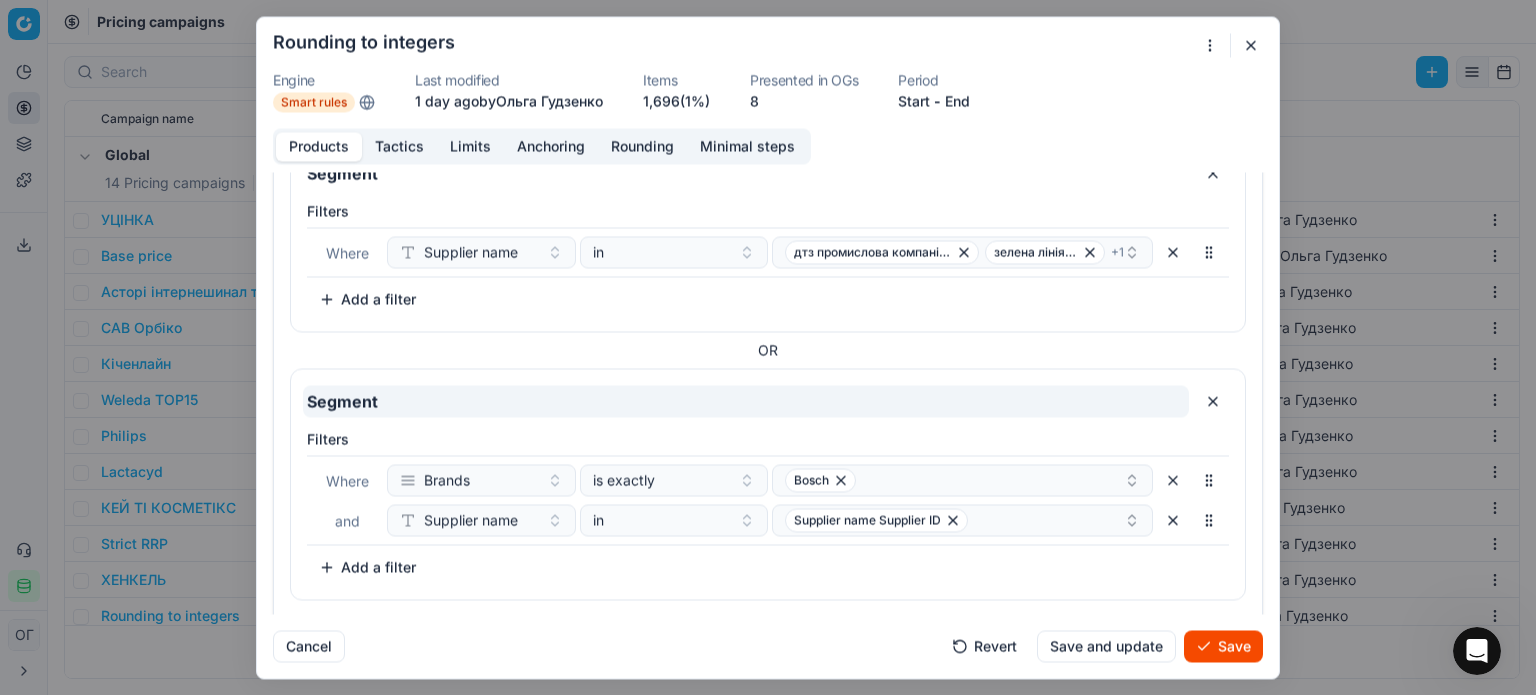 click on "Segment" at bounding box center (746, 401) 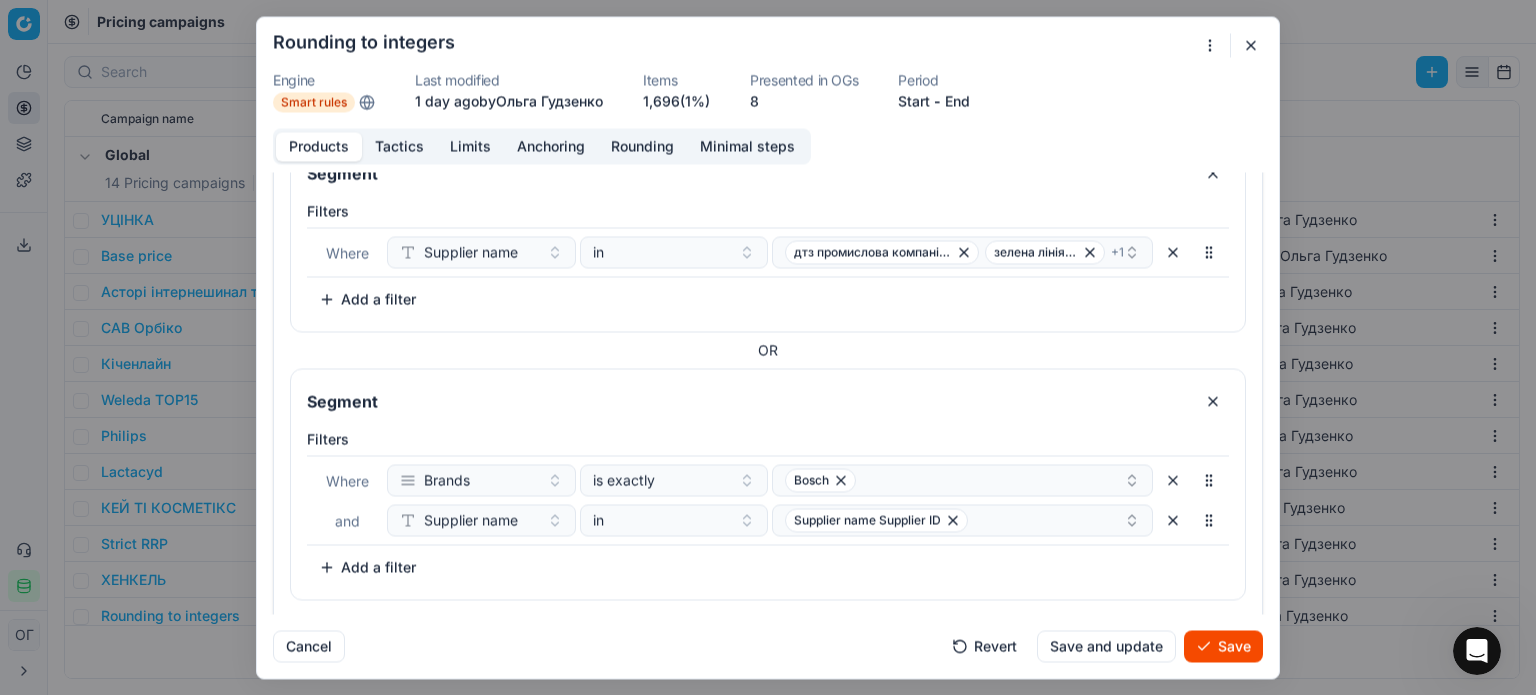 click on "Save" at bounding box center (1223, 646) 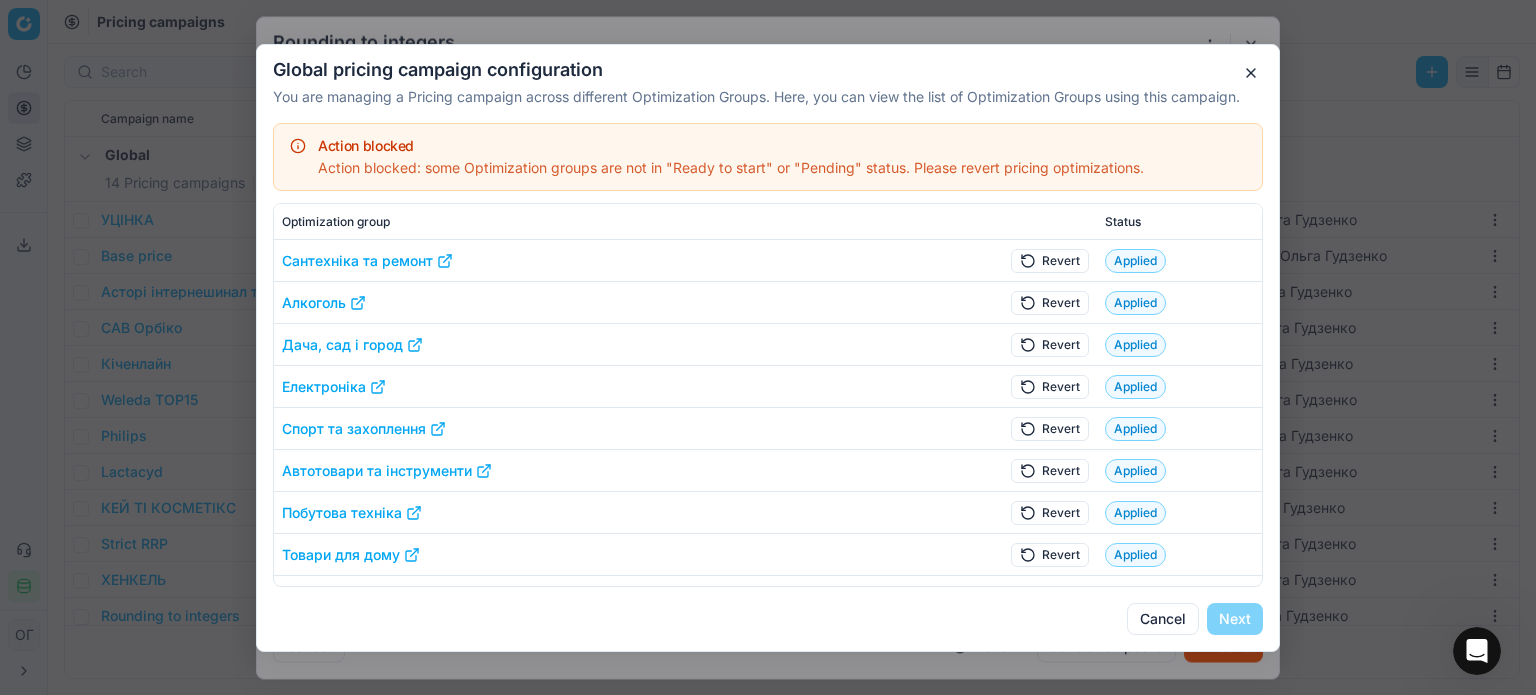 click on "Revert" at bounding box center [1050, 260] 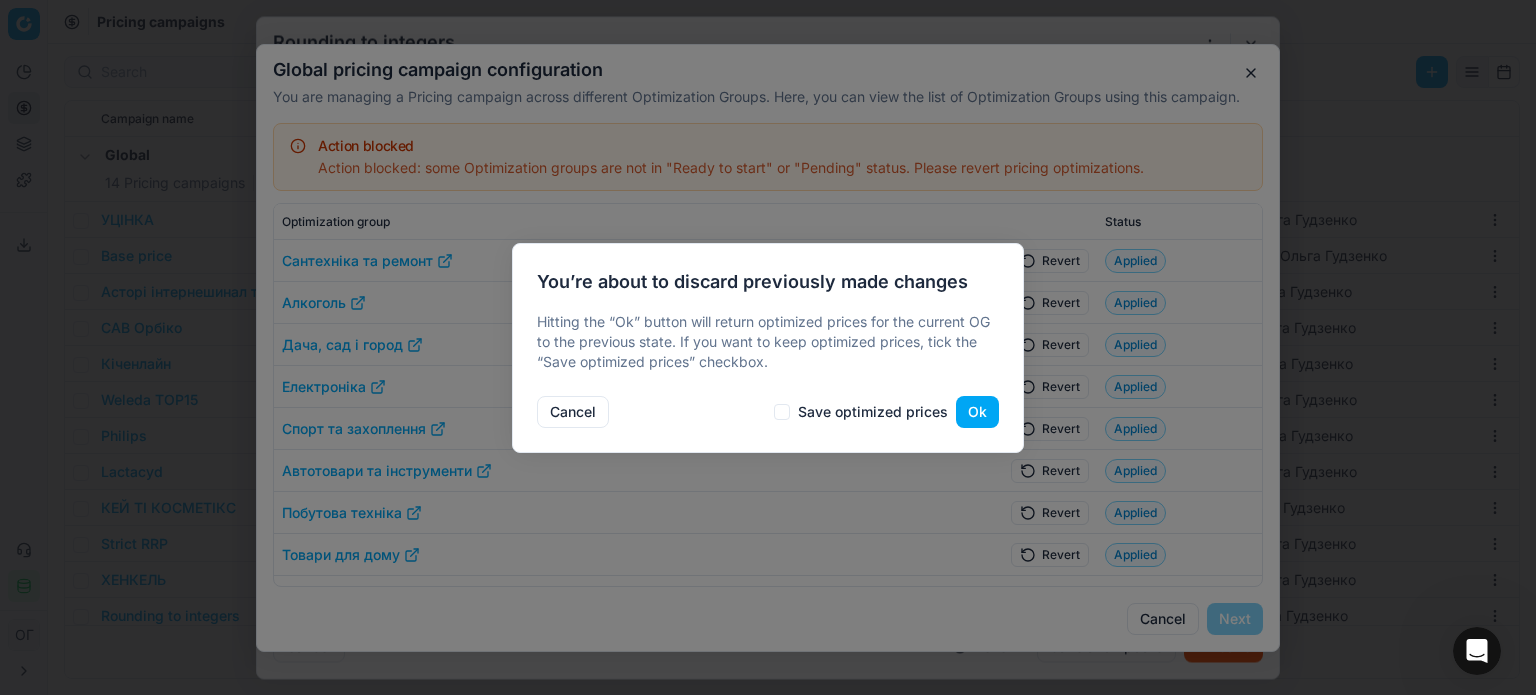 click on "Save optimized prices" at bounding box center [861, 412] 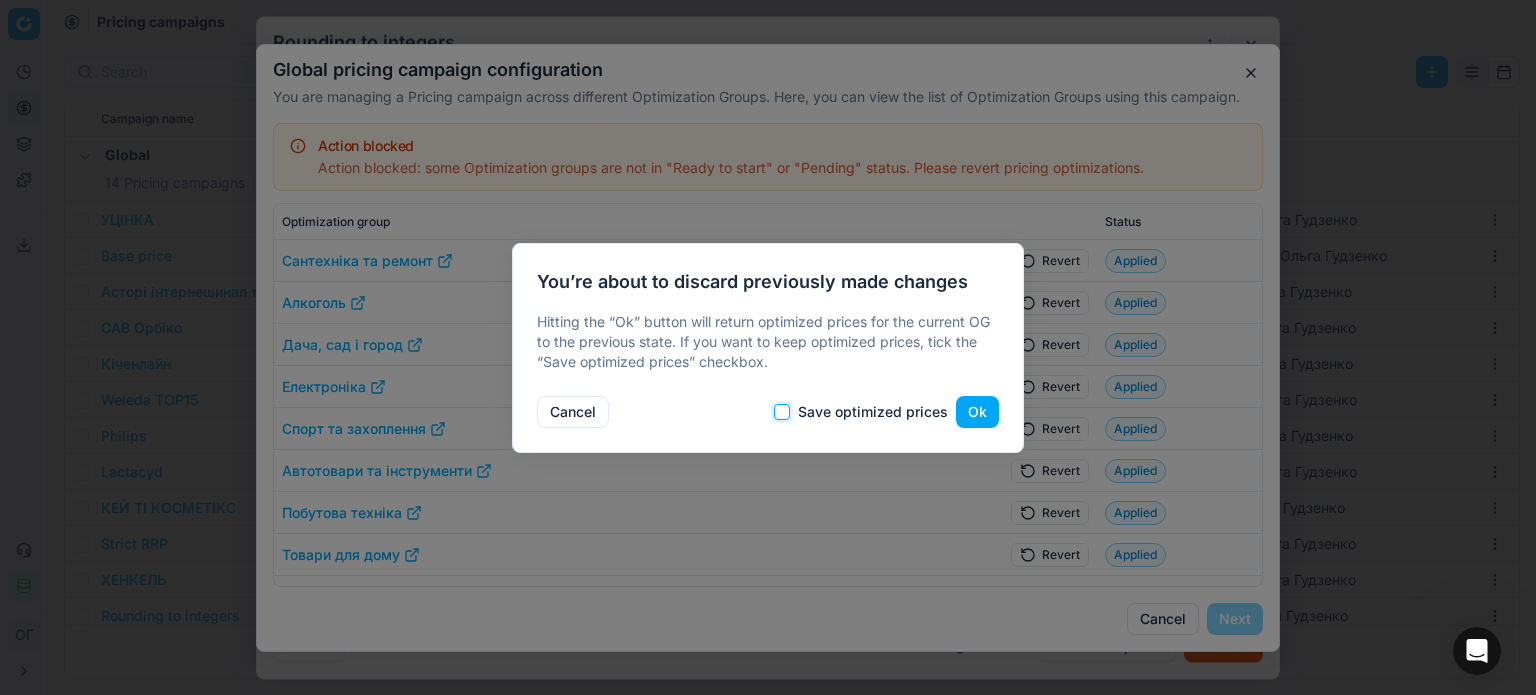 click on "Save optimized prices" at bounding box center [782, 412] 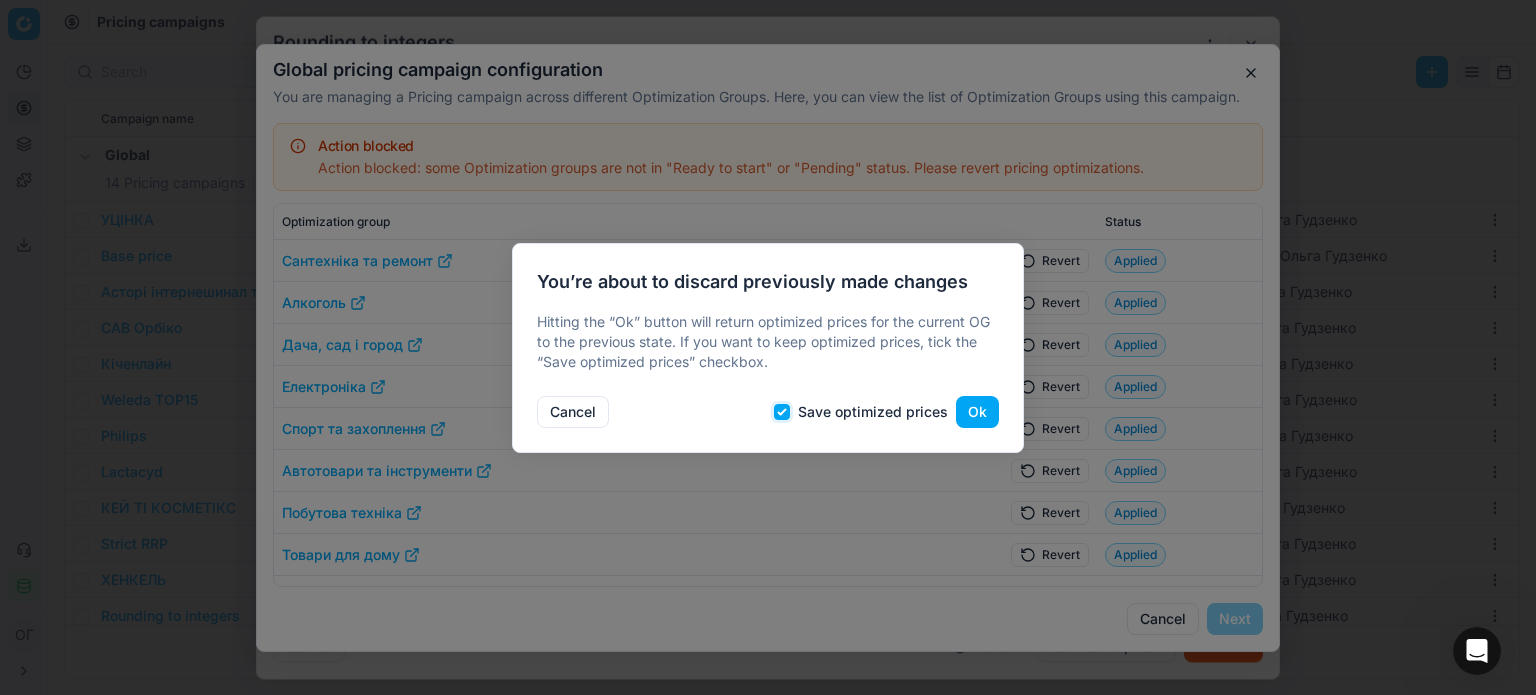 checkbox on "true" 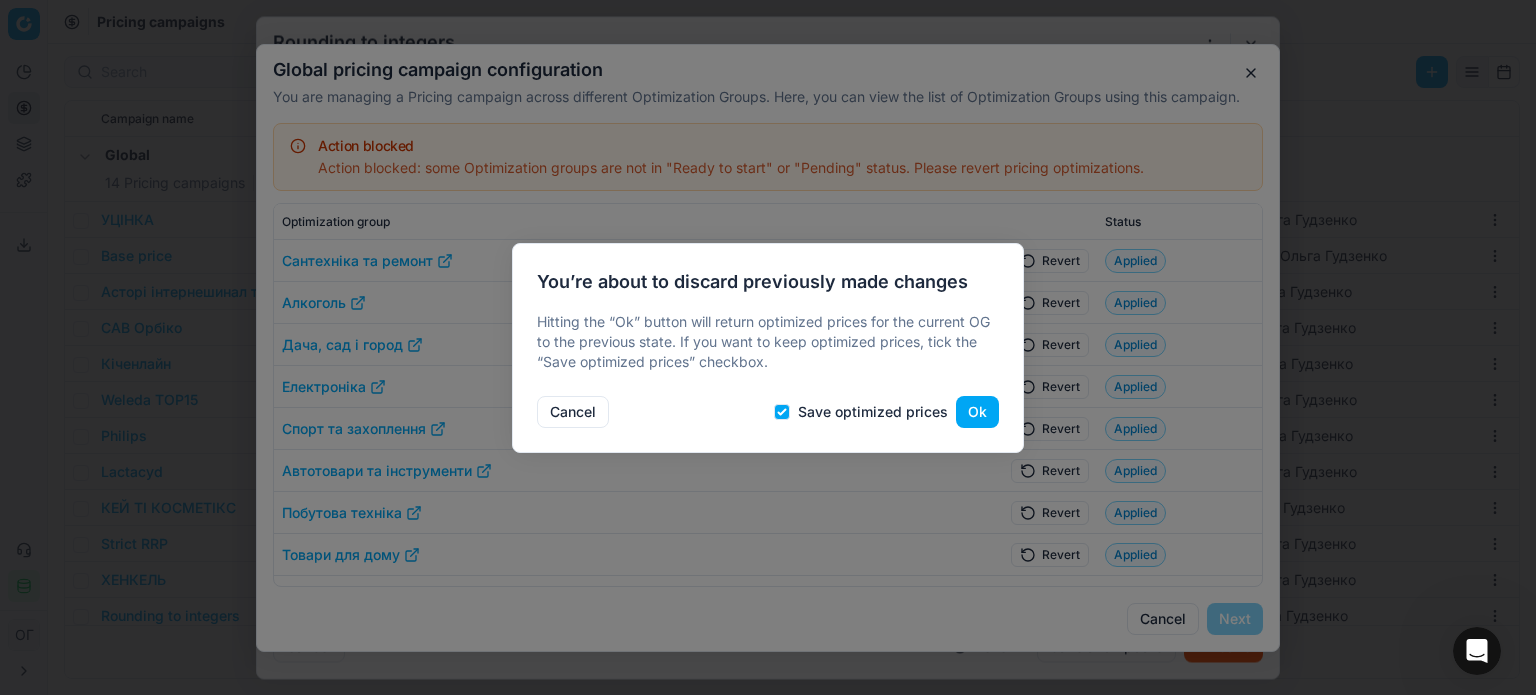 click on "Ok" at bounding box center [977, 412] 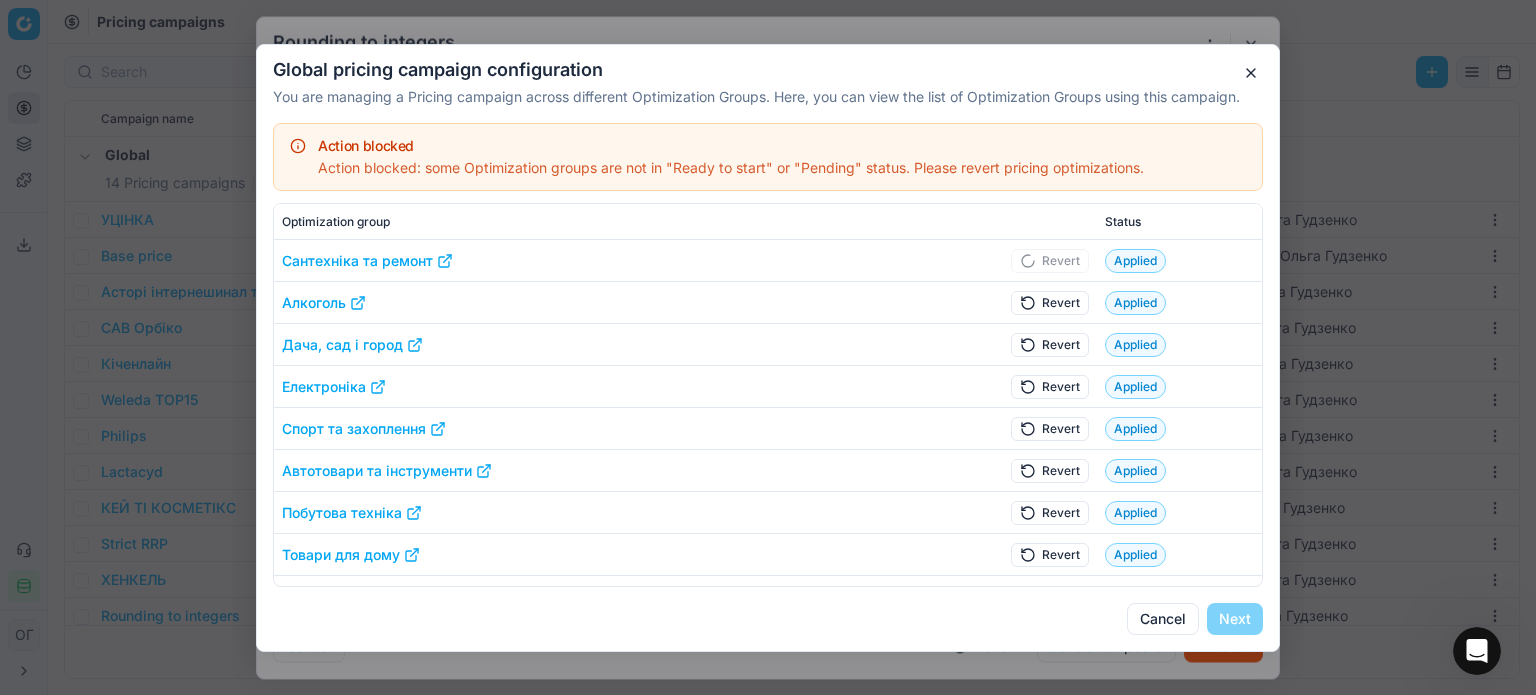 click on "Revert" at bounding box center [1050, 386] 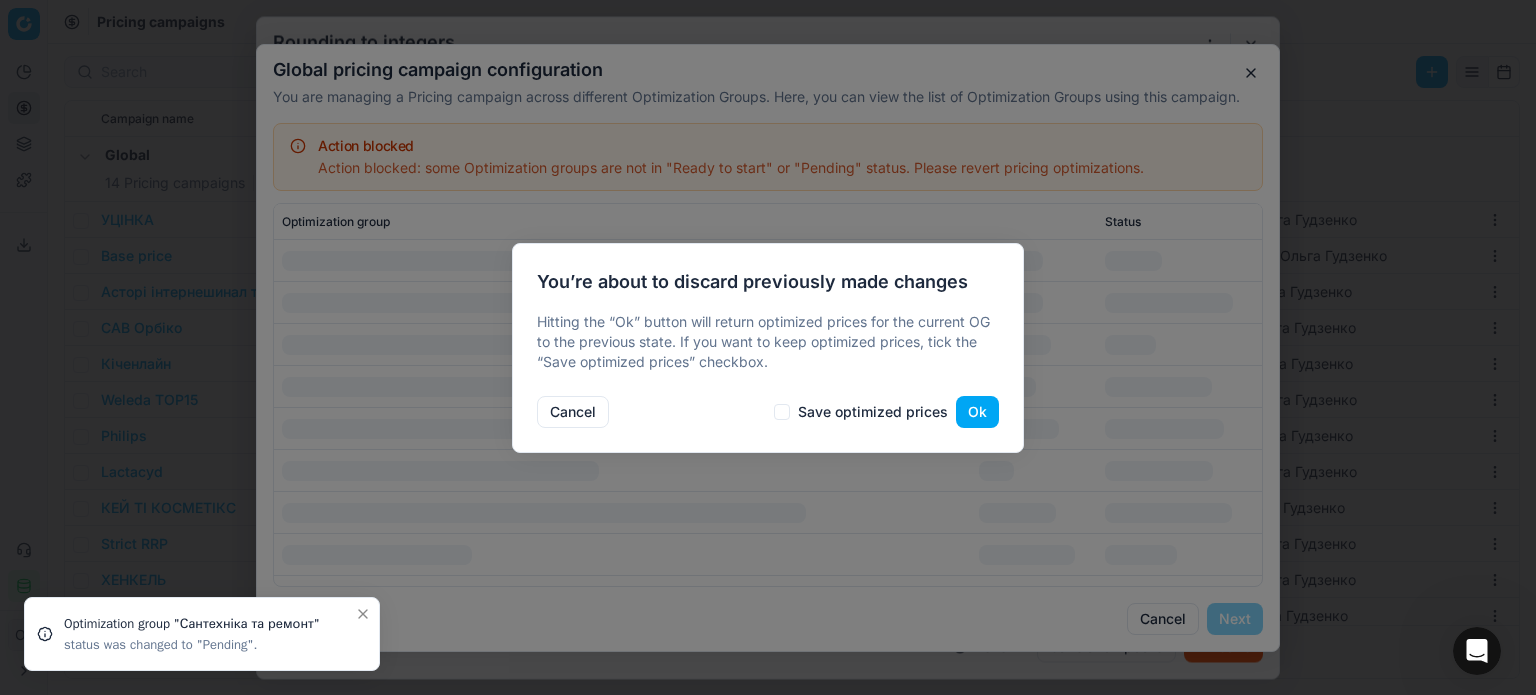 click on "Save optimized prices" at bounding box center [873, 412] 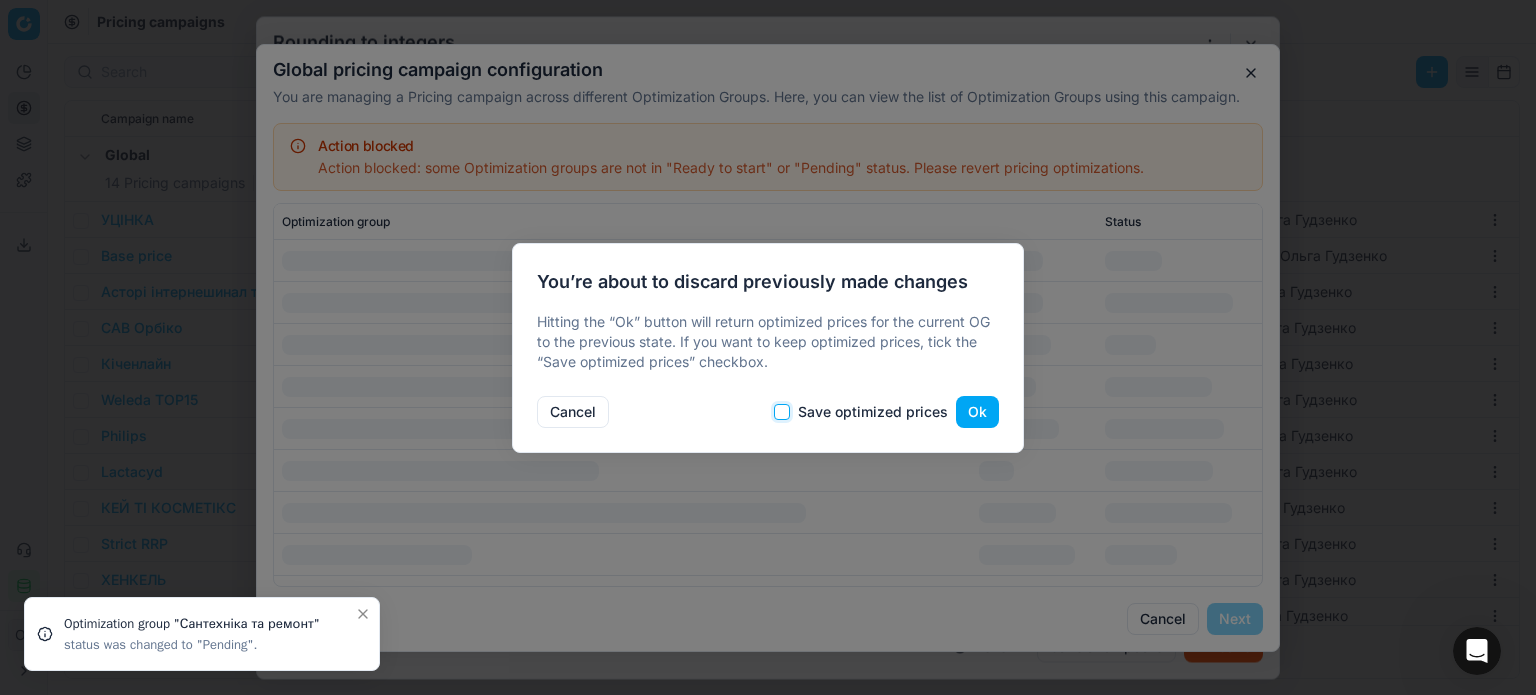 click on "Save optimized prices" at bounding box center [782, 412] 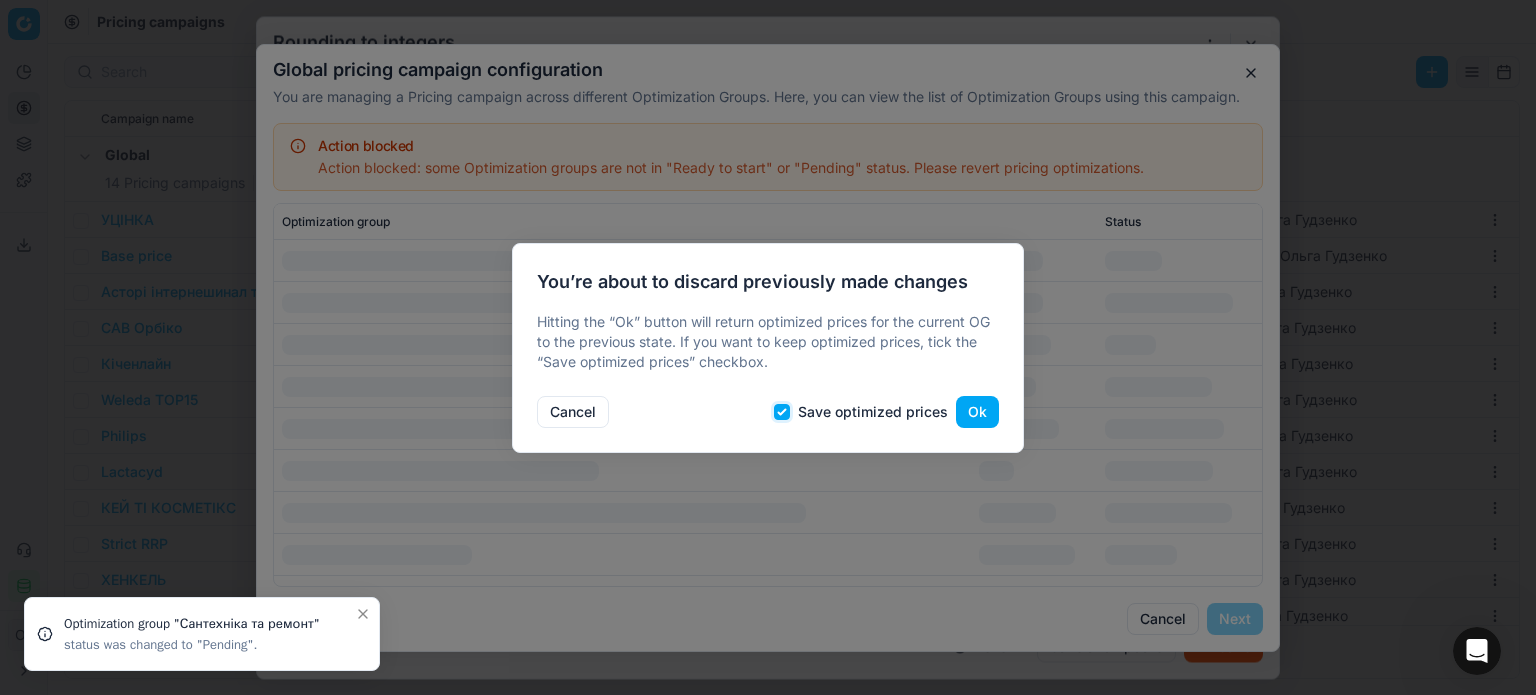 checkbox on "true" 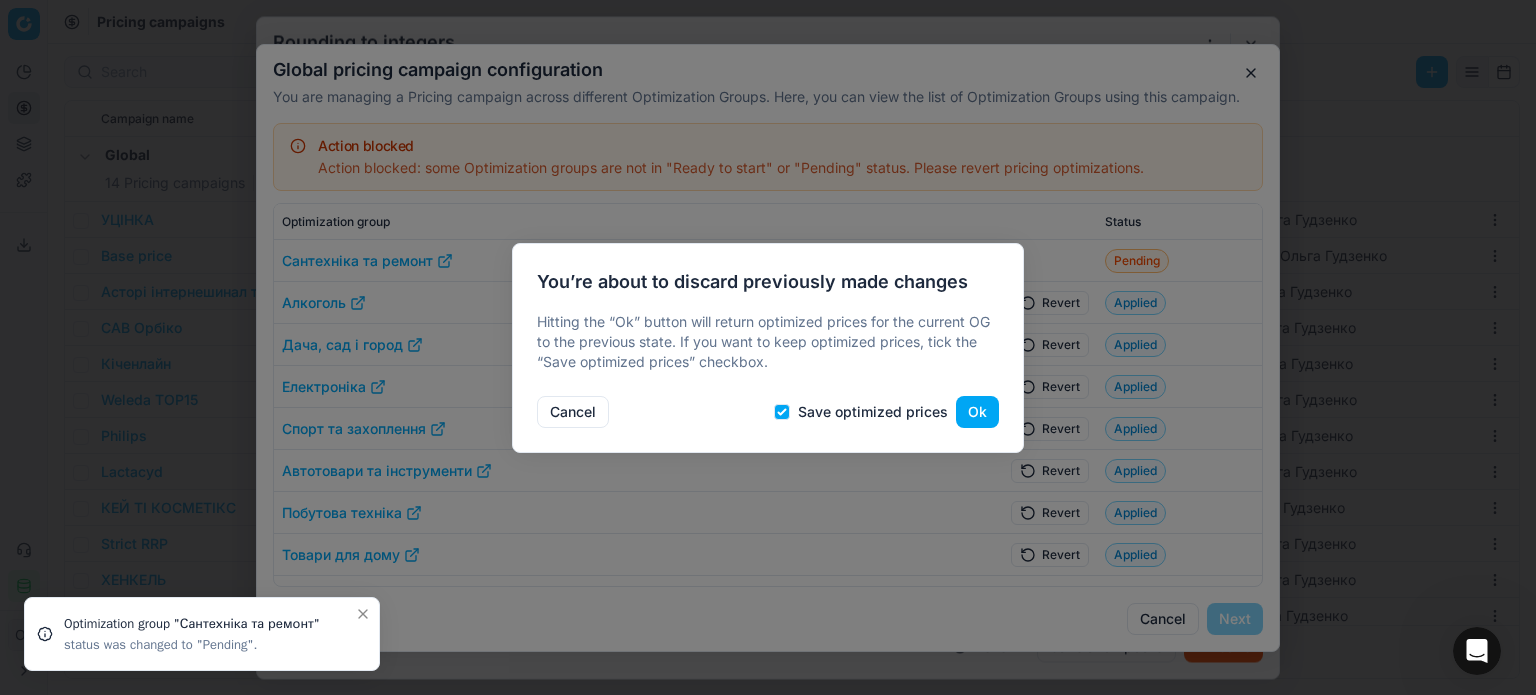 click on "Ok" at bounding box center (977, 412) 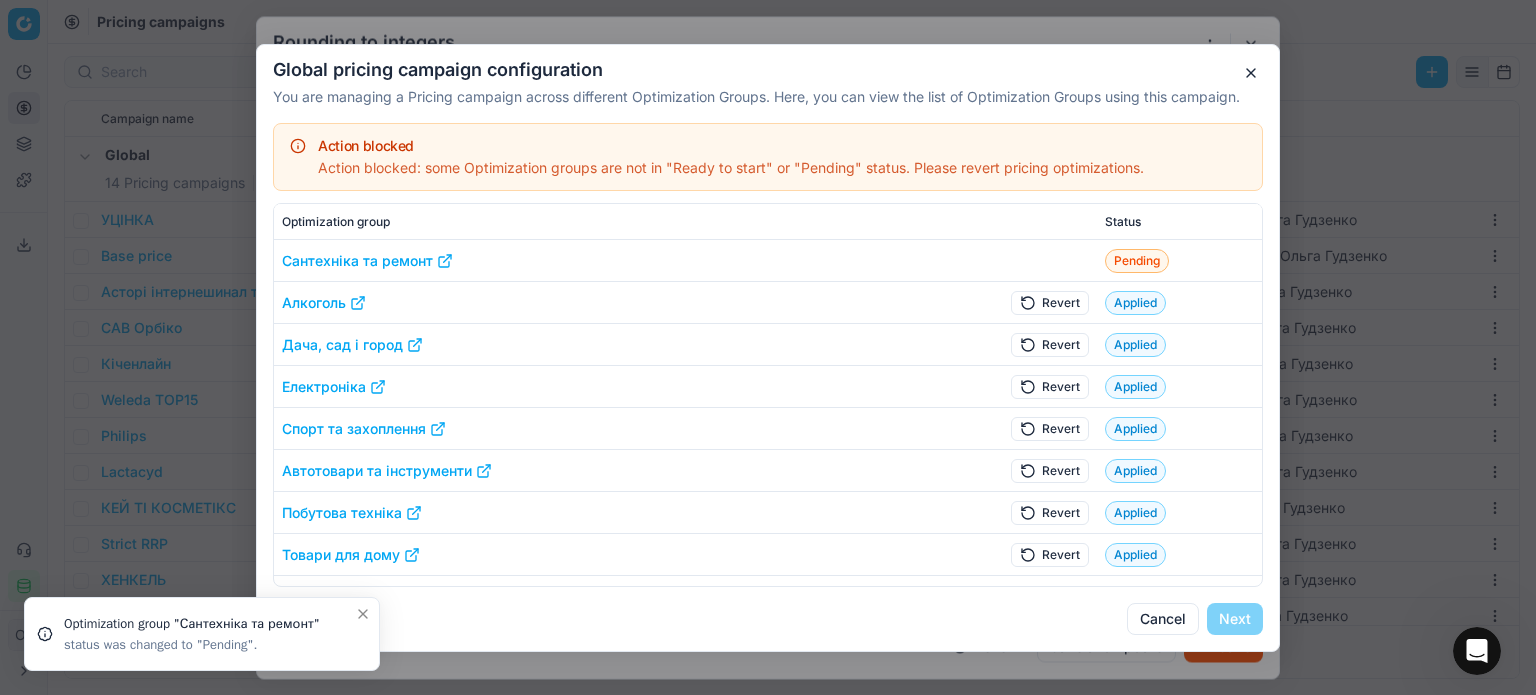 click on "Revert" at bounding box center (1050, 386) 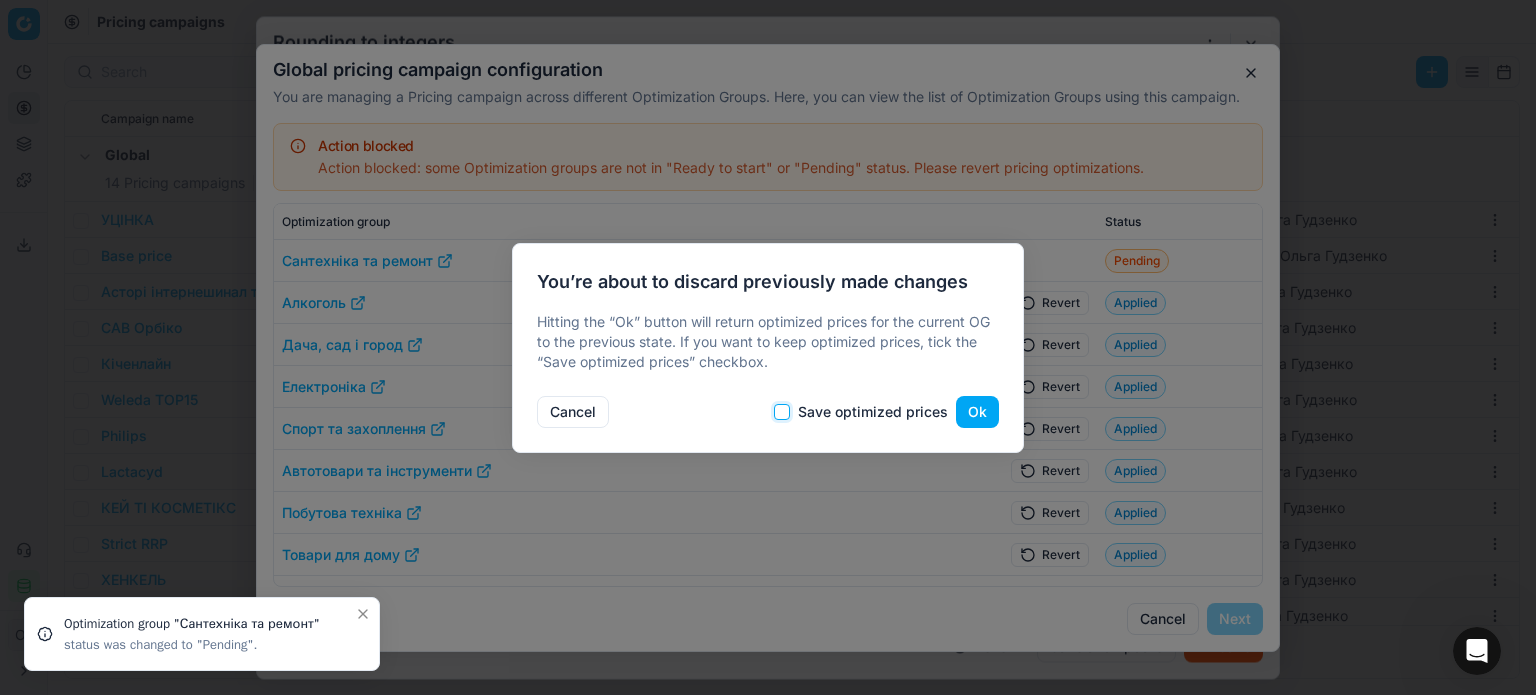 click on "Save optimized prices" at bounding box center (782, 412) 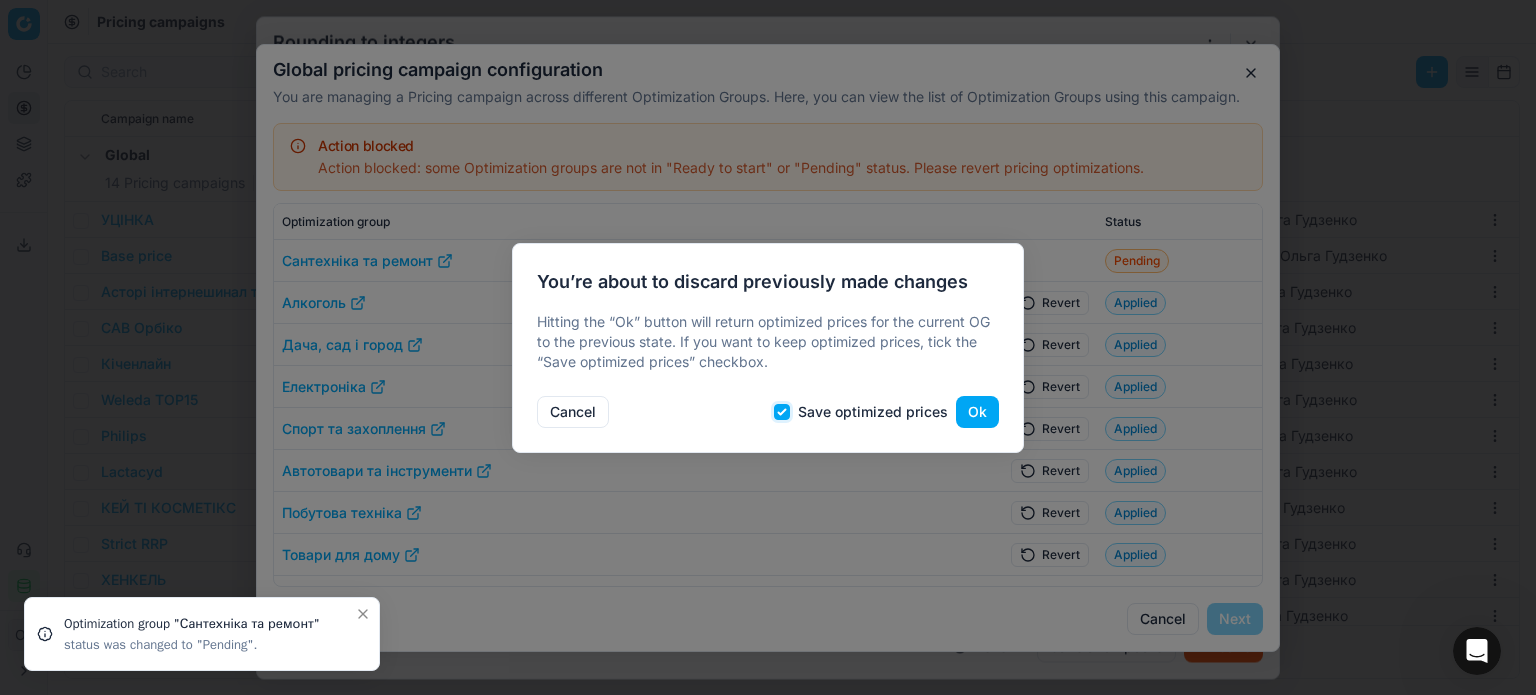checkbox on "true" 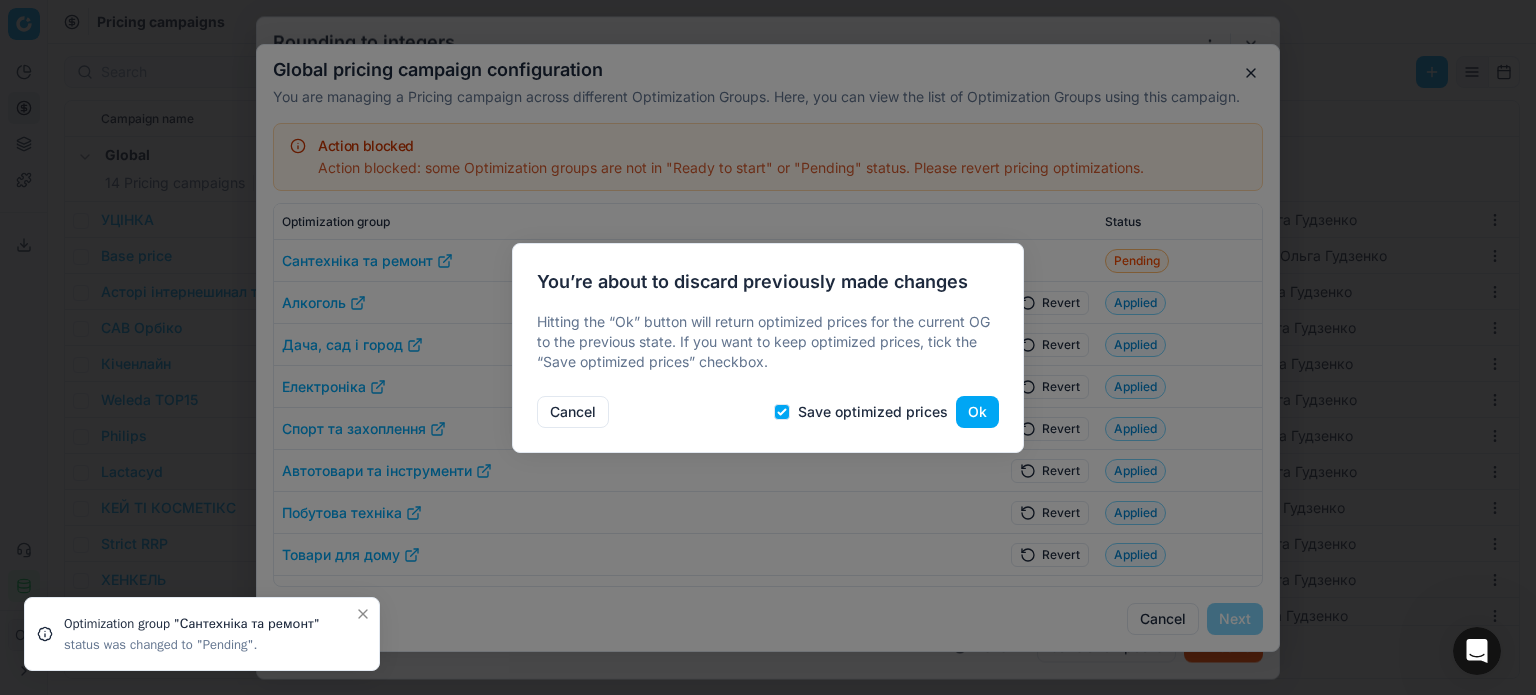 click on "Ok" at bounding box center (977, 412) 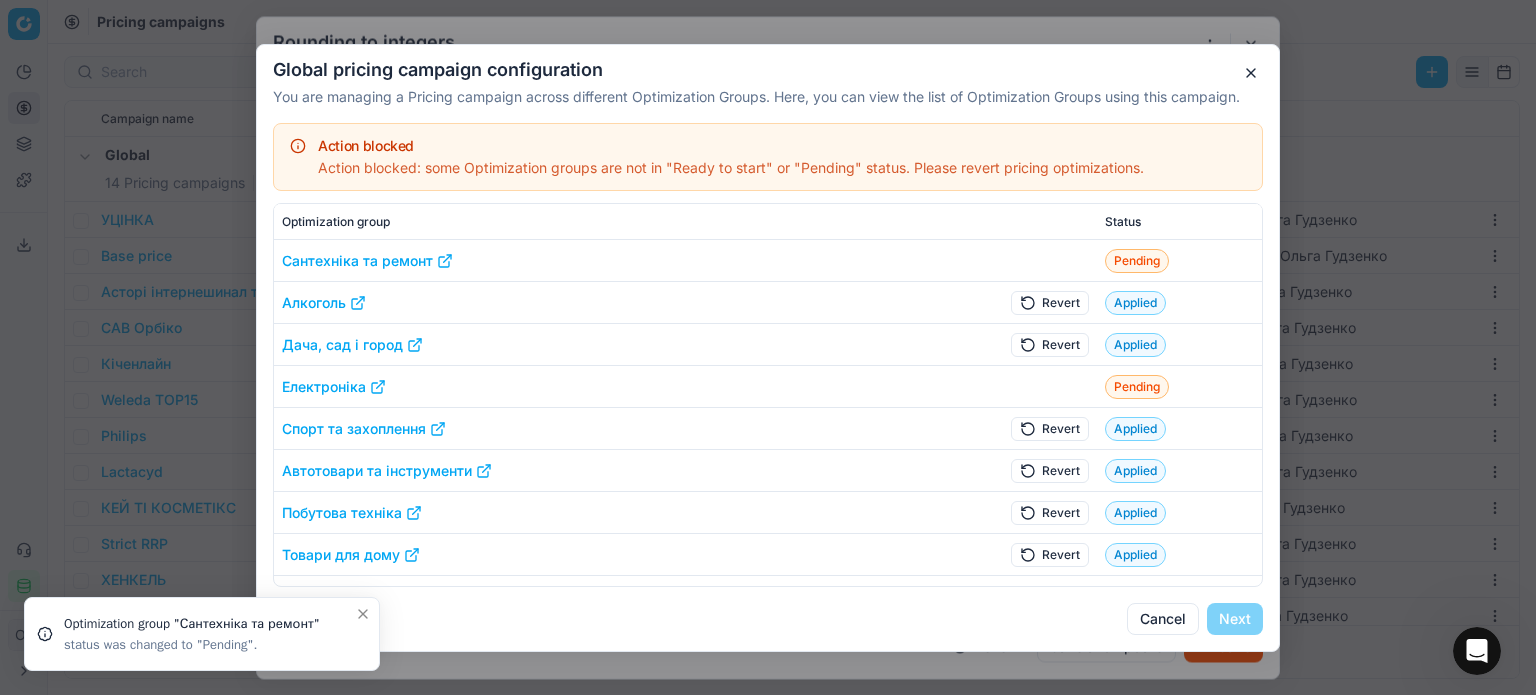 click on "Revert" at bounding box center [1050, 344] 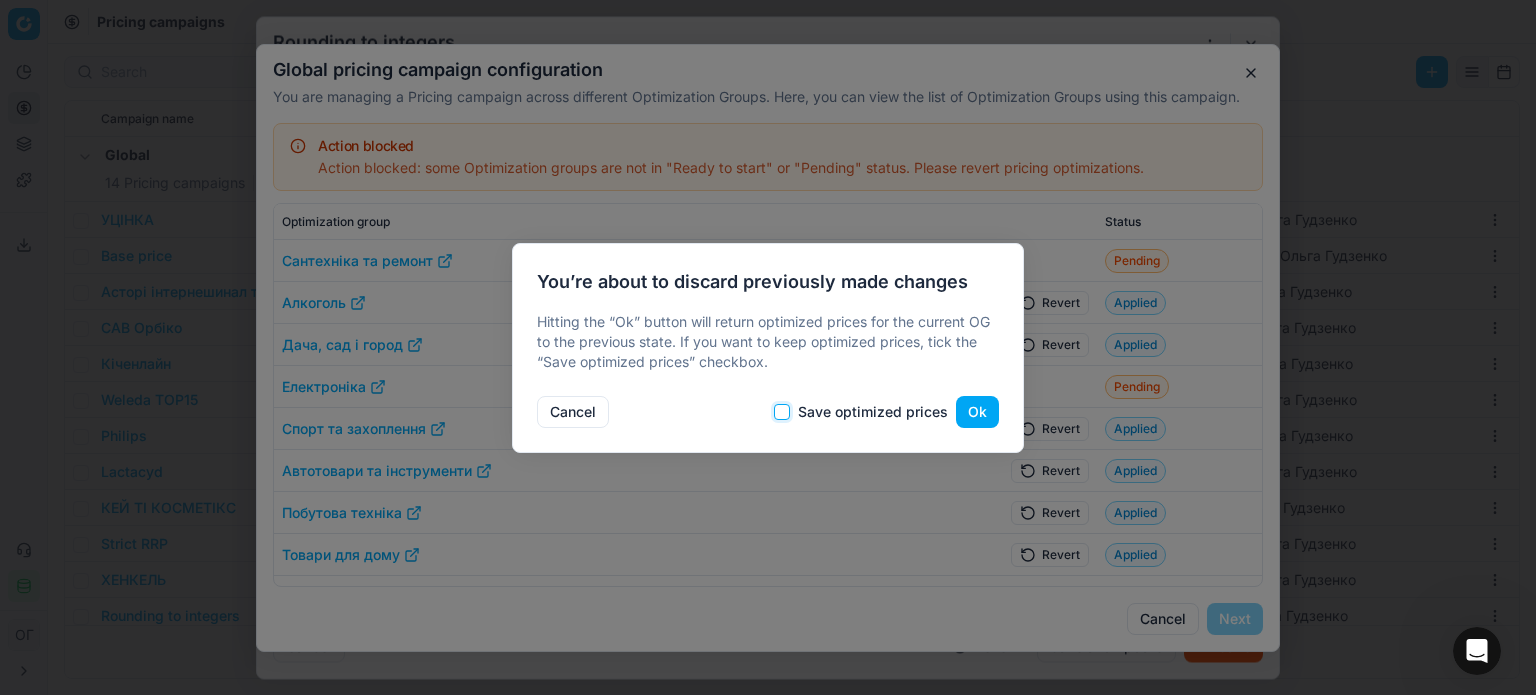 click on "Save optimized prices" at bounding box center [782, 412] 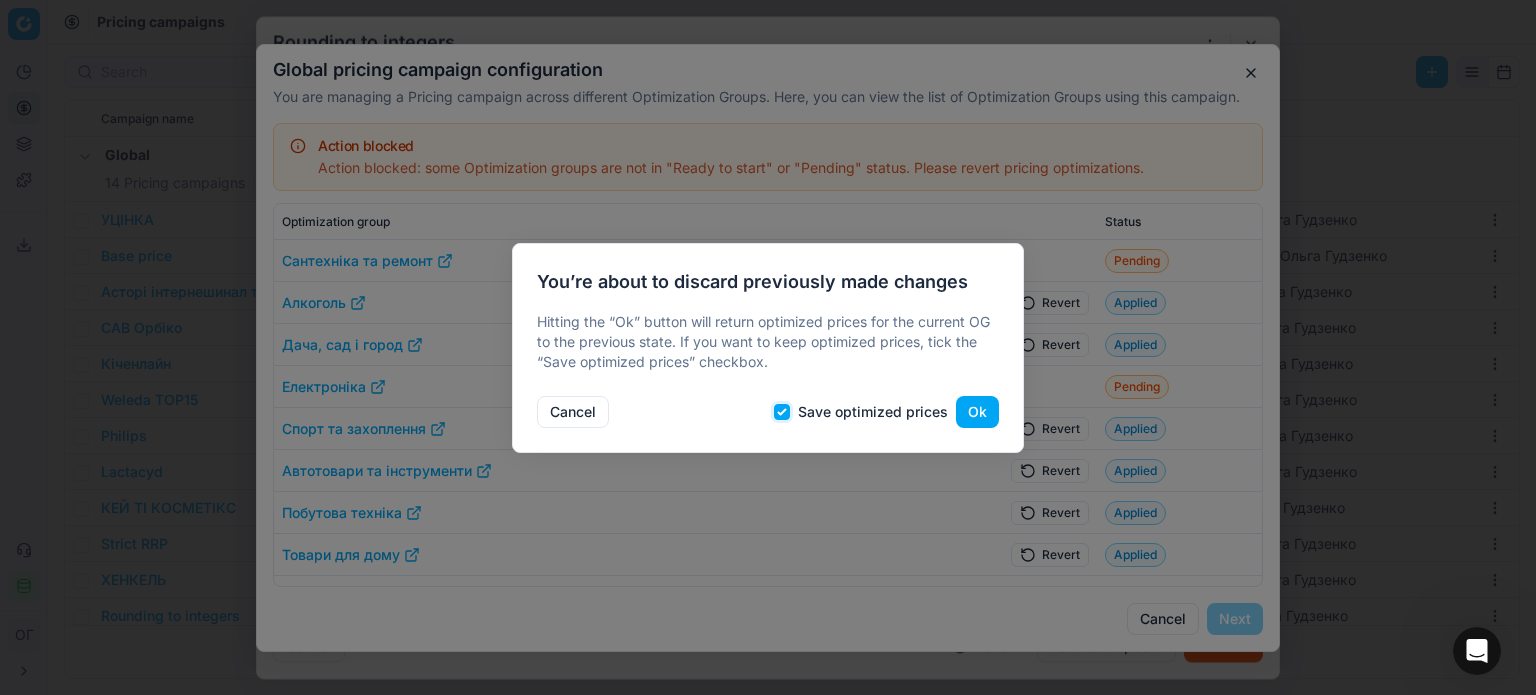 checkbox on "true" 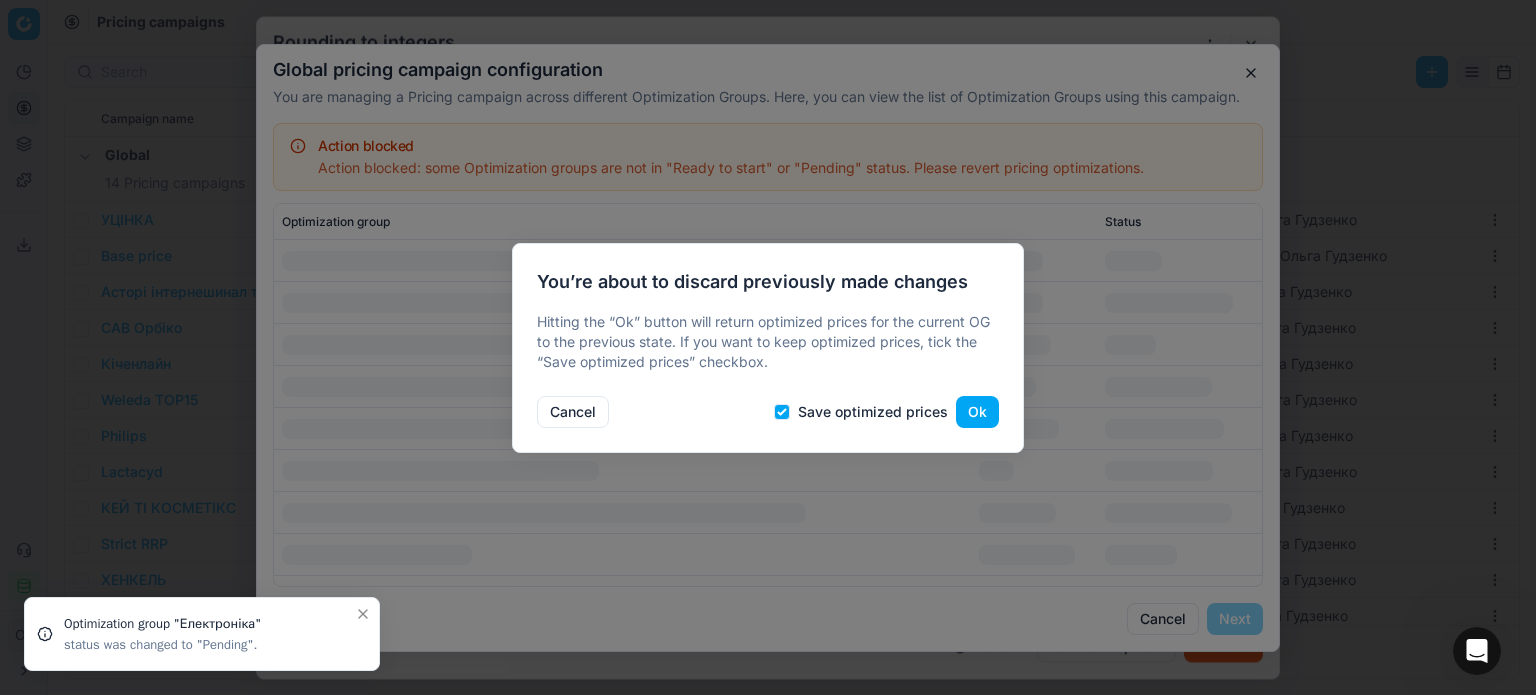 click on "Ok" at bounding box center [977, 412] 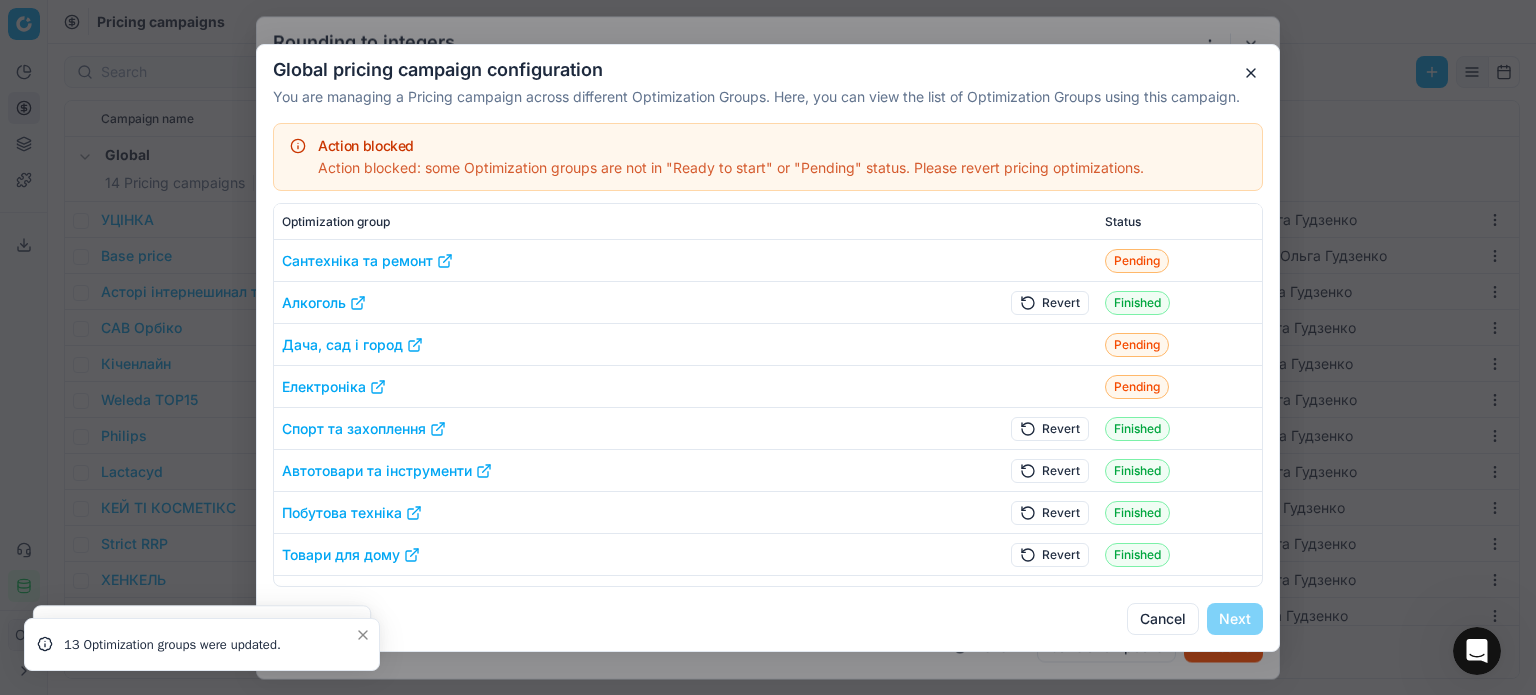 click on "Revert" at bounding box center [1050, 302] 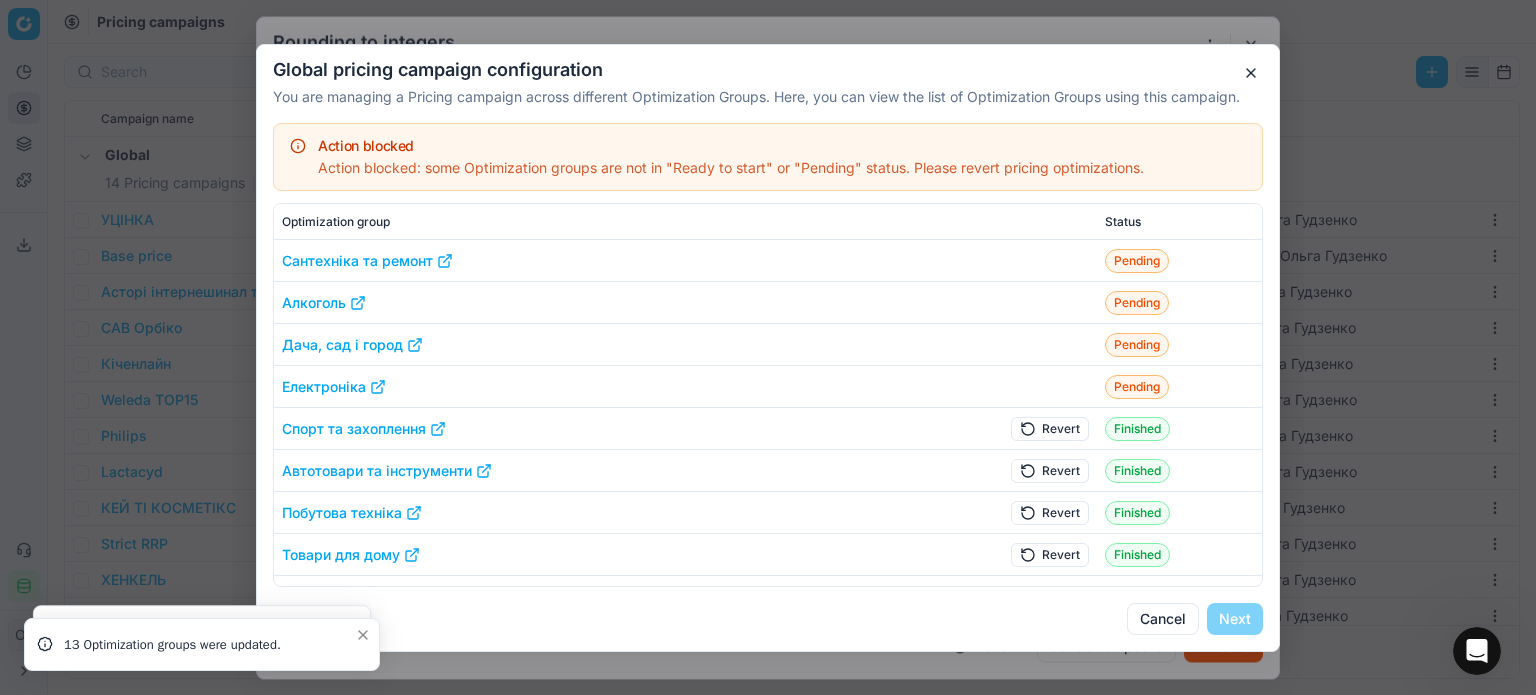 click on "Revert" at bounding box center [1050, 428] 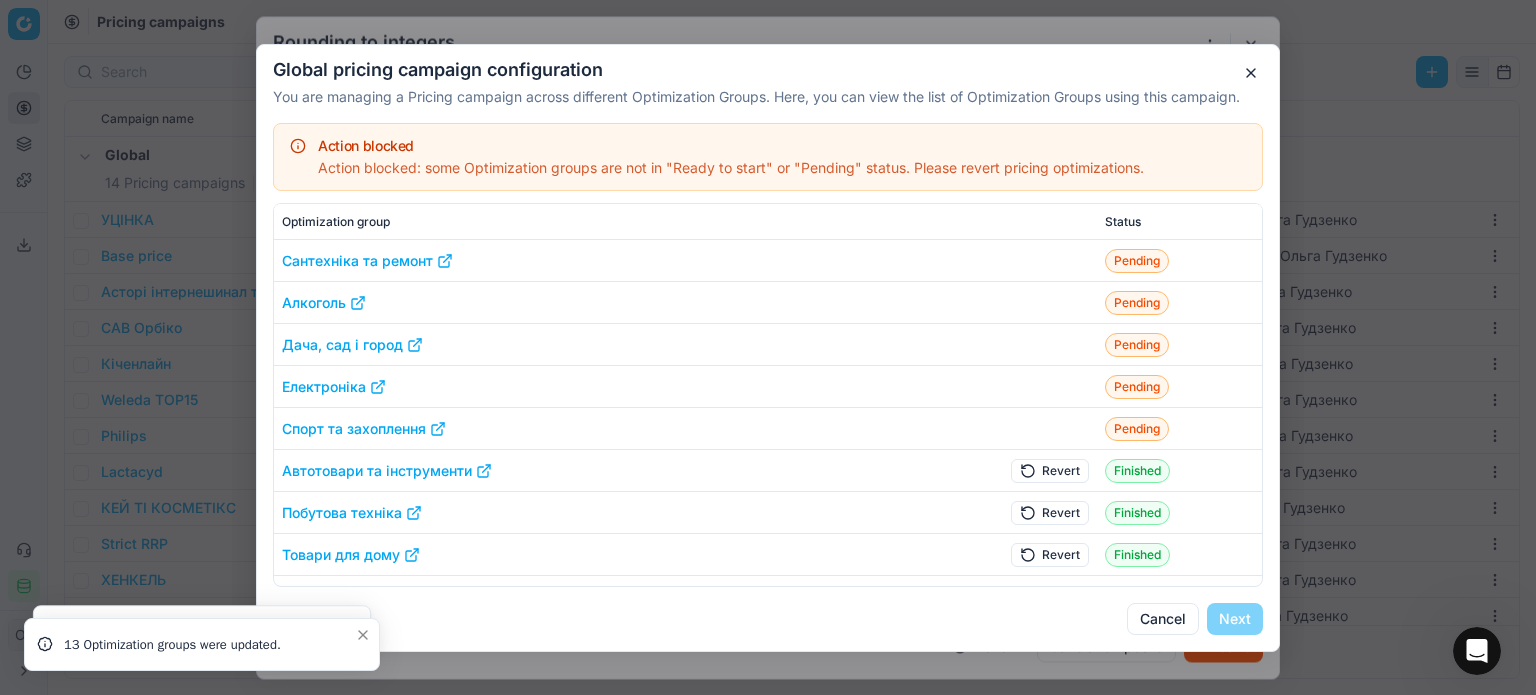click on "Revert" at bounding box center (1034, 471) 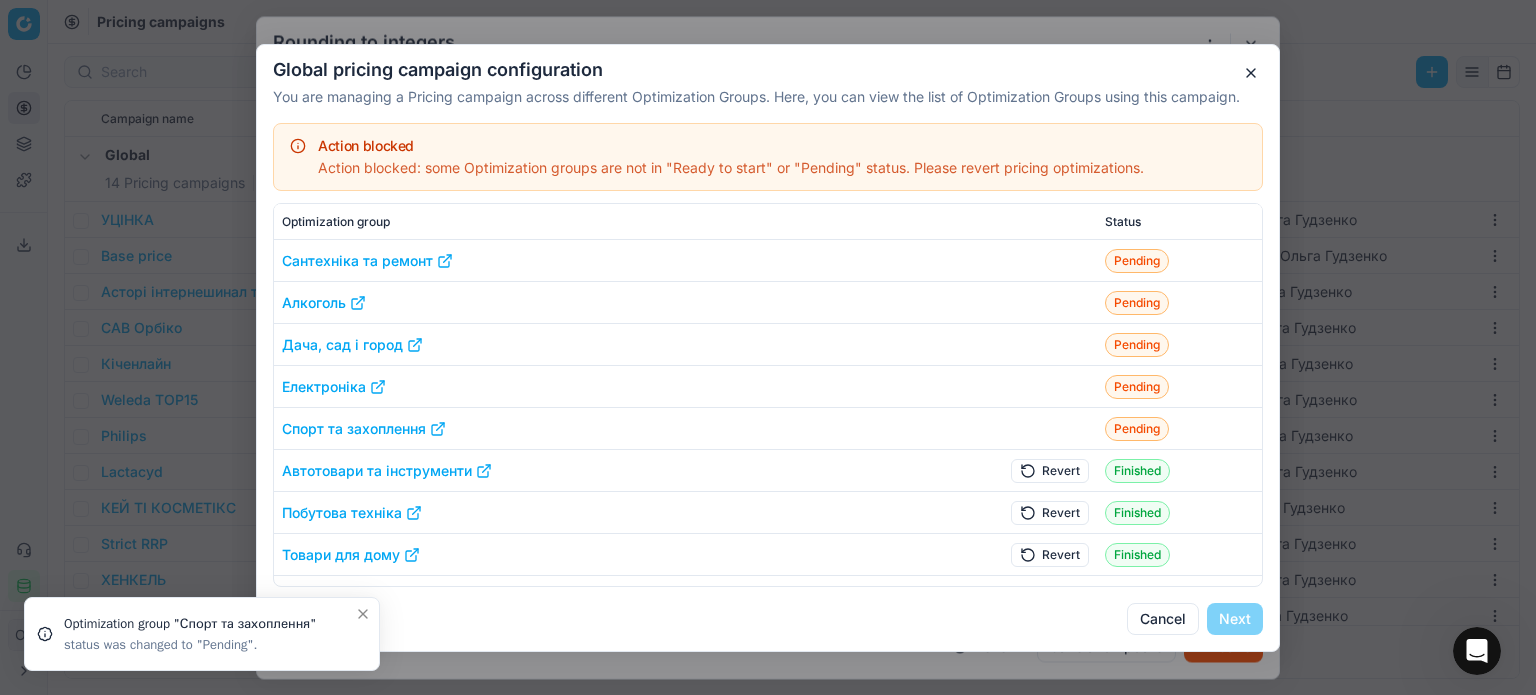 click on "Revert" at bounding box center [1050, 470] 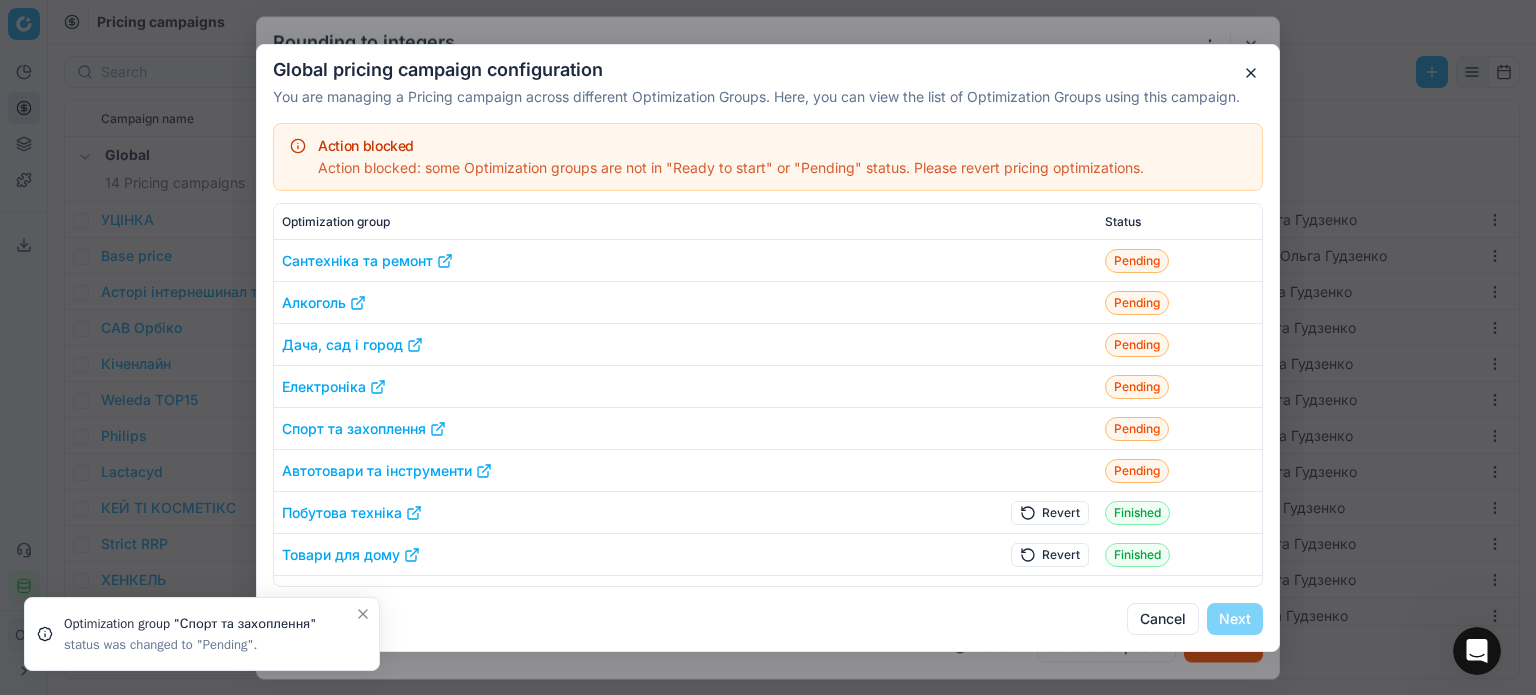 click on "Revert" at bounding box center (1050, 512) 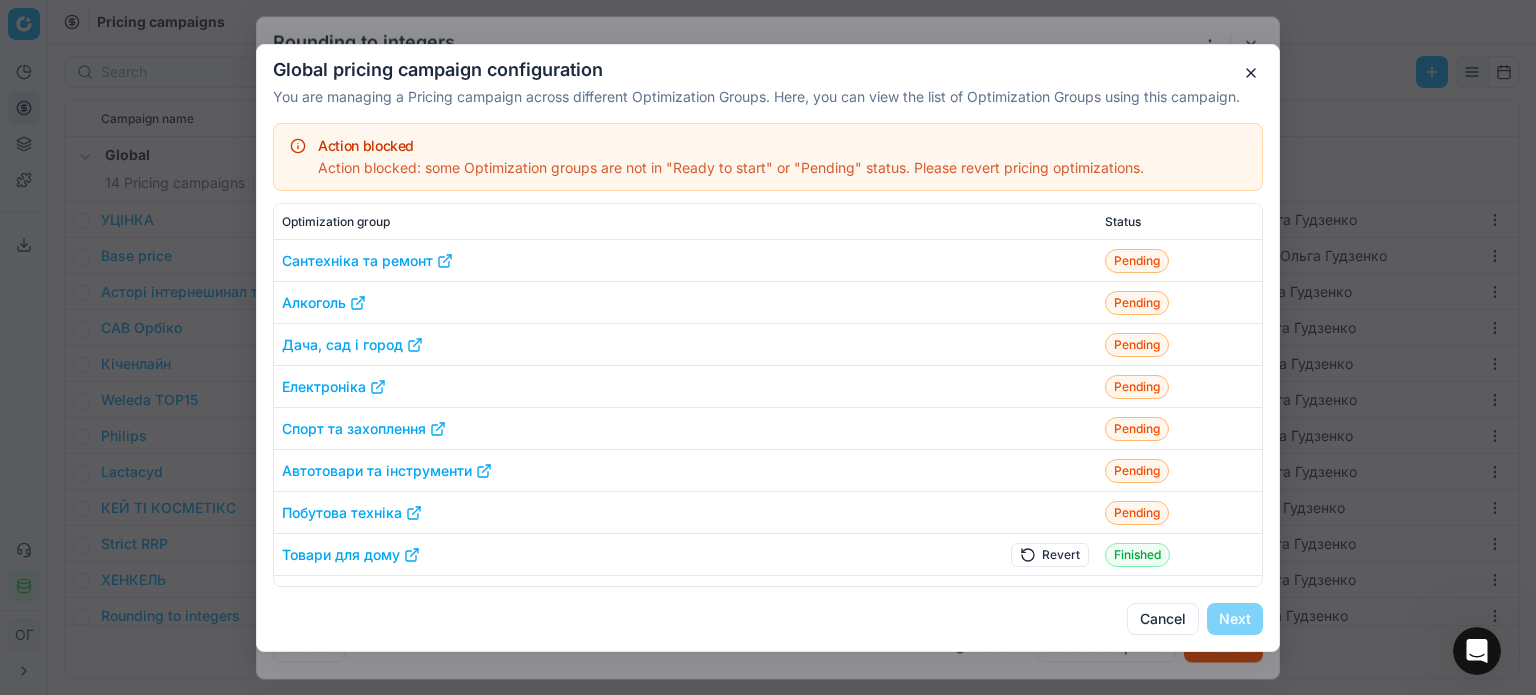 click on "Global pricing campaign configuration You are managing a Pricing campaign across different Optimization Groups. Here, you can view the list of Optimization Groups using this campaign. Action blocked Action blocked: some Optimization groups are not in "Ready to start" or "Pending" status. Please revert pricing optimizations. Optimization group Status Сантехніка та ремонт Pending Алкоголь Pending Дача, сад і город Pending Електроніка Pending Спорт та захоплення Pending Автотовари та інструменти Pending Побутова техніка Pending Товари для дому Revert Finished Cancel Next" at bounding box center [768, 348] 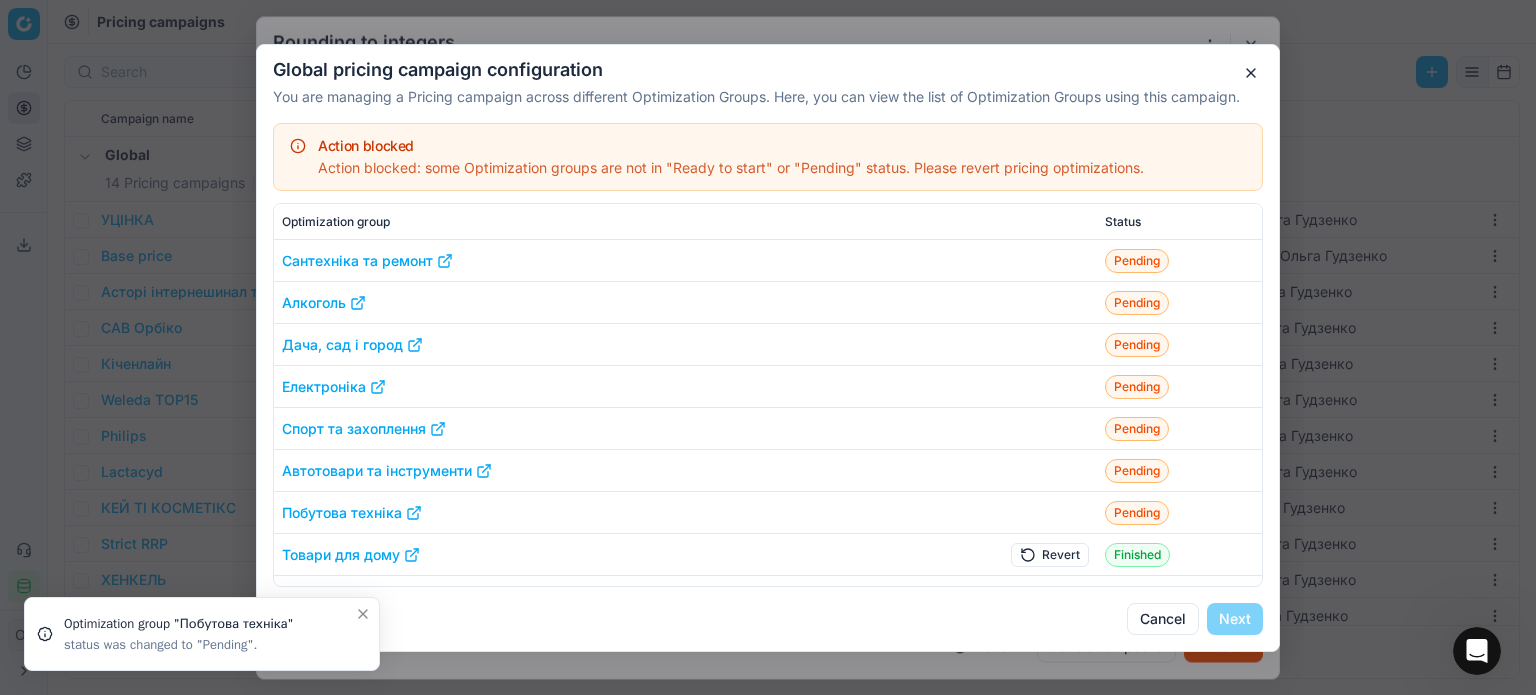 click on "Revert" at bounding box center (1050, 554) 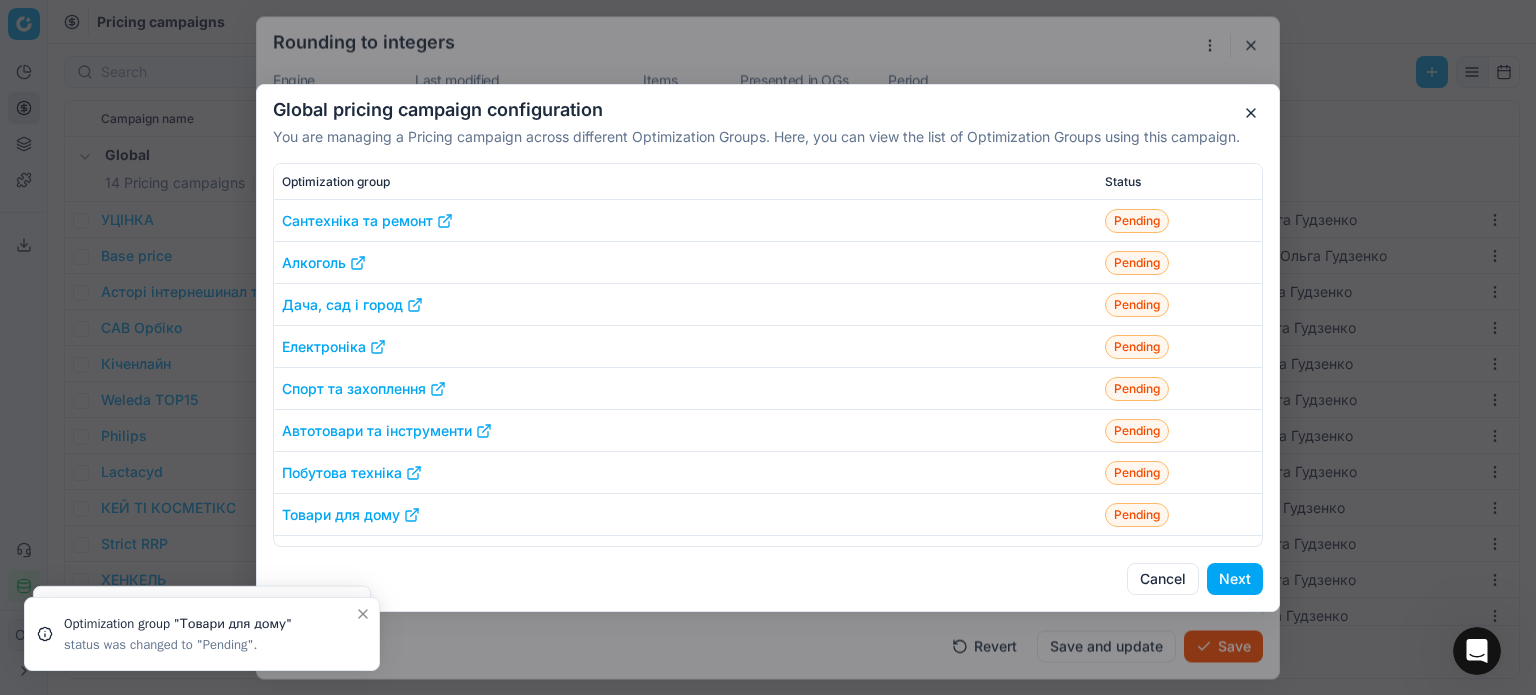 click on "Global pricing campaign configuration You are managing a Pricing campaign across different Optimization Groups. Here, you can view the list of Optimization Groups using this campaign. Optimization group Status Сантехніка та ремонт Pending Алкоголь Pending Дача, сад і город Pending Електроніка Pending Спорт та захоплення Pending Автотовари та інструменти Pending Побутова техніка Pending Товари для дому Pending Cancel Next" at bounding box center (768, 347) 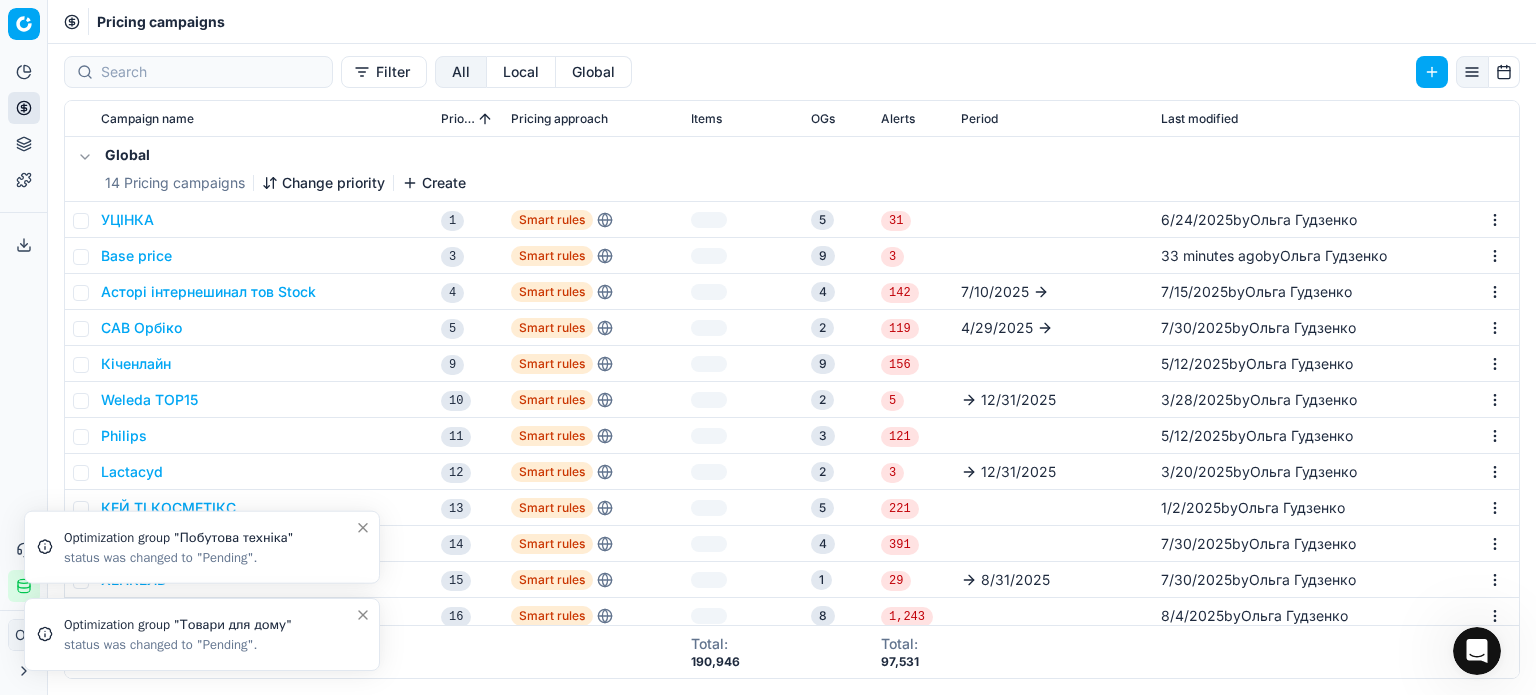 click 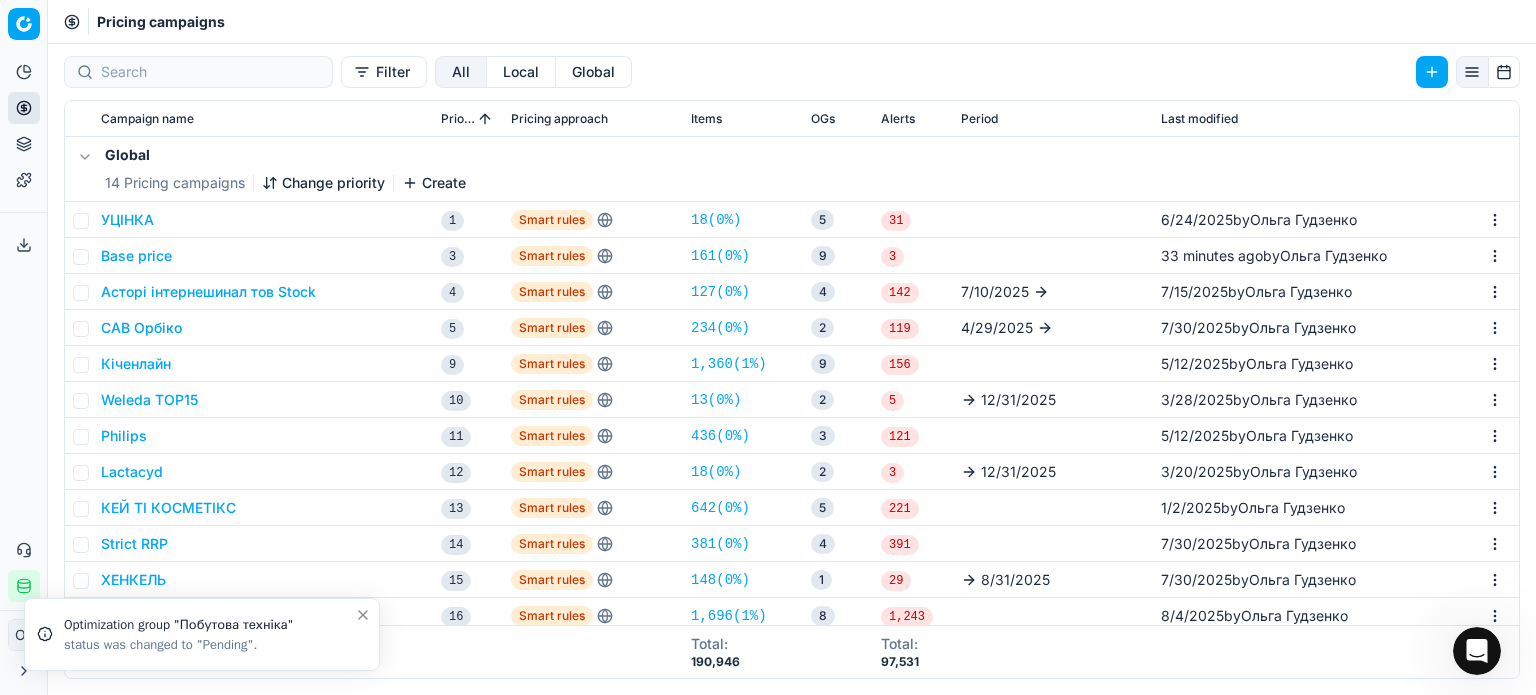 click 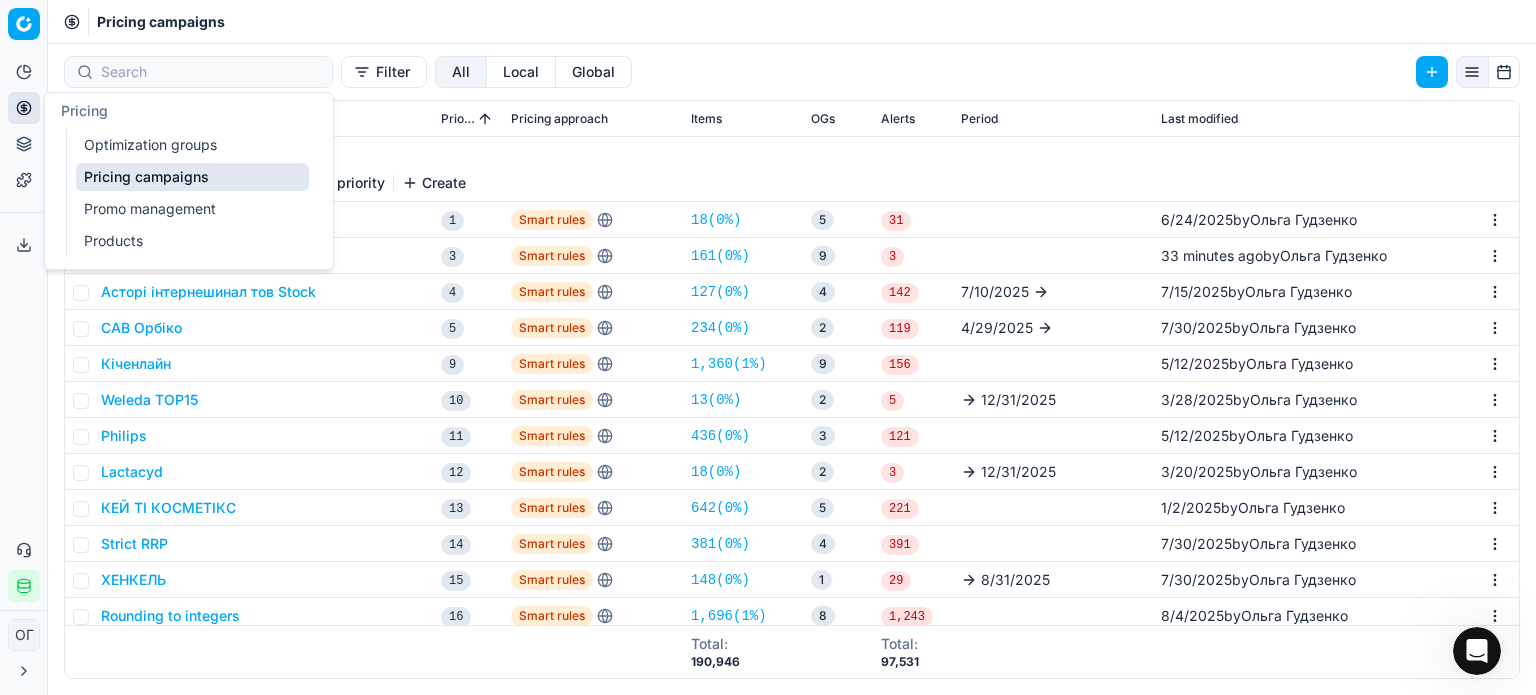 click on "Optimization groups" at bounding box center (192, 145) 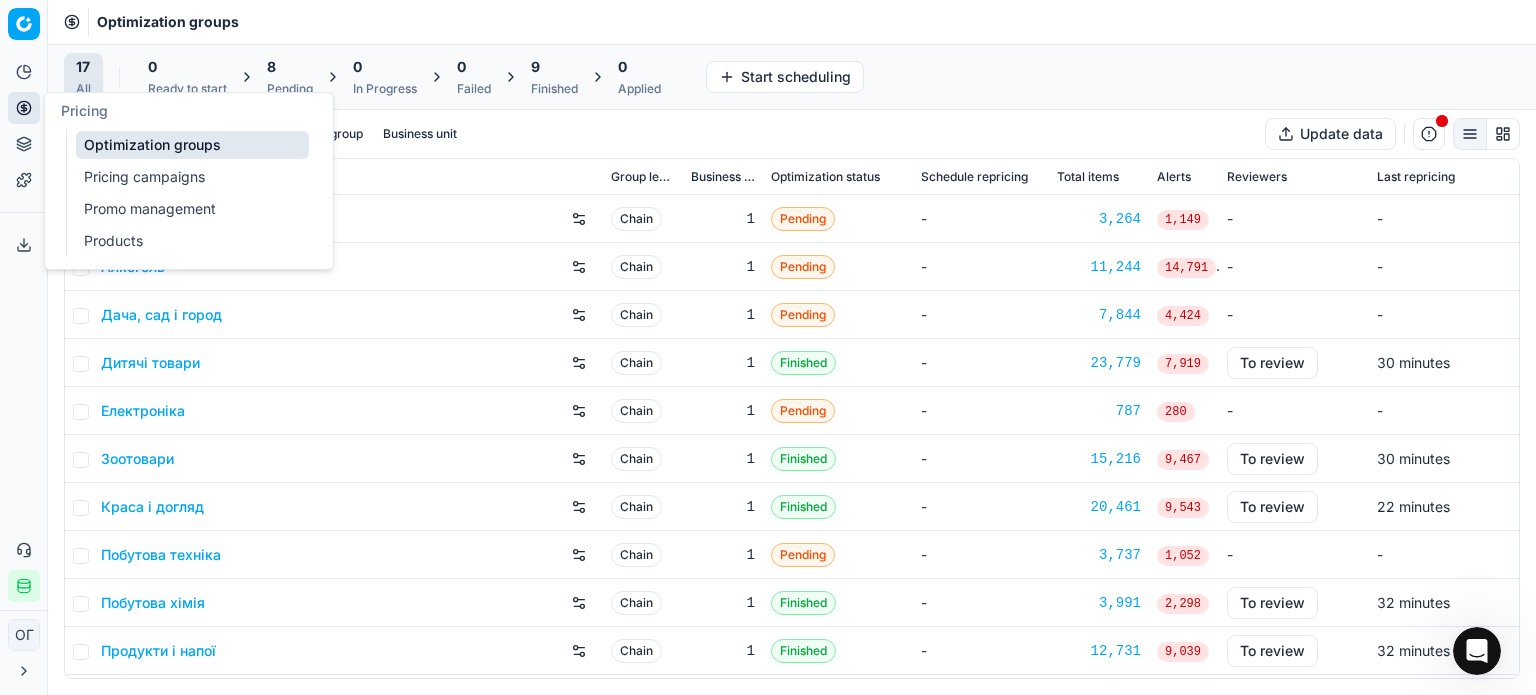 click on "Pricing campaigns" at bounding box center [192, 177] 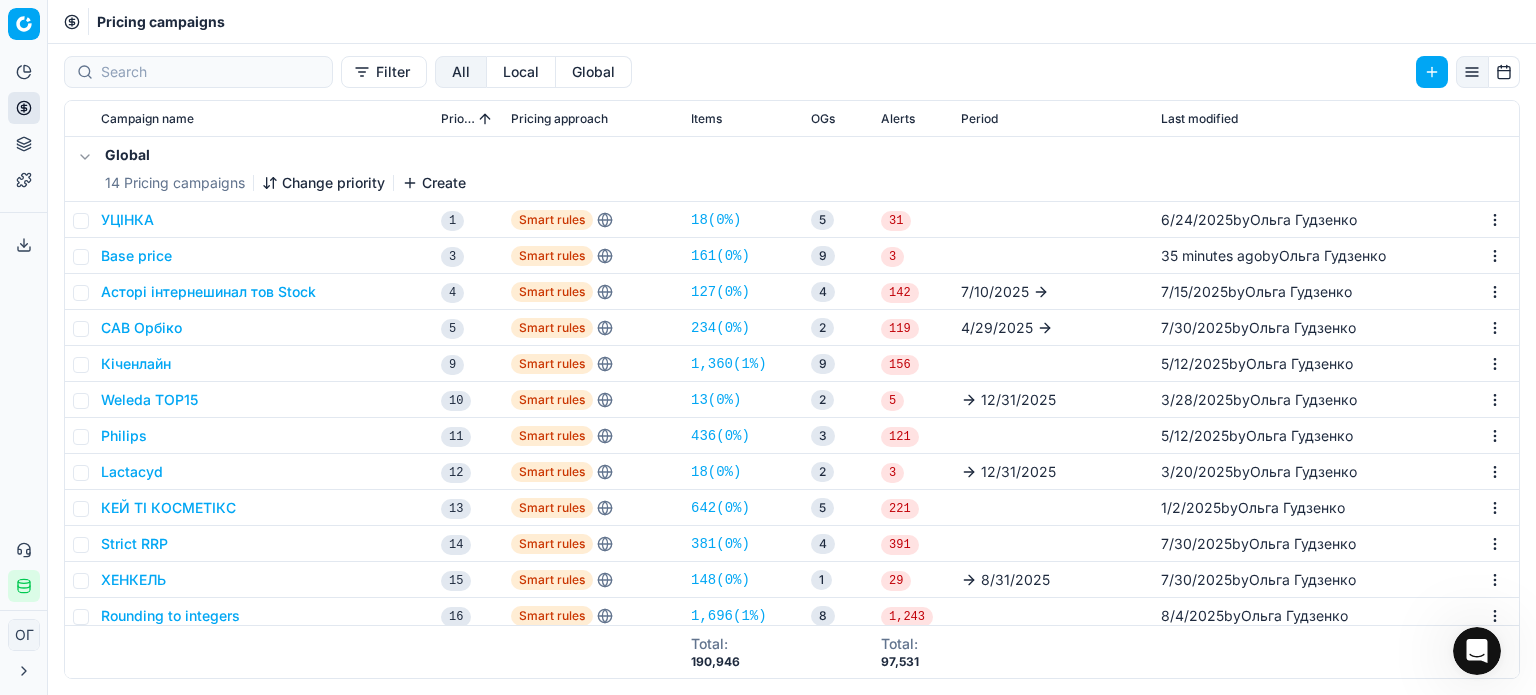 click on "Rounding to integers" at bounding box center [170, 616] 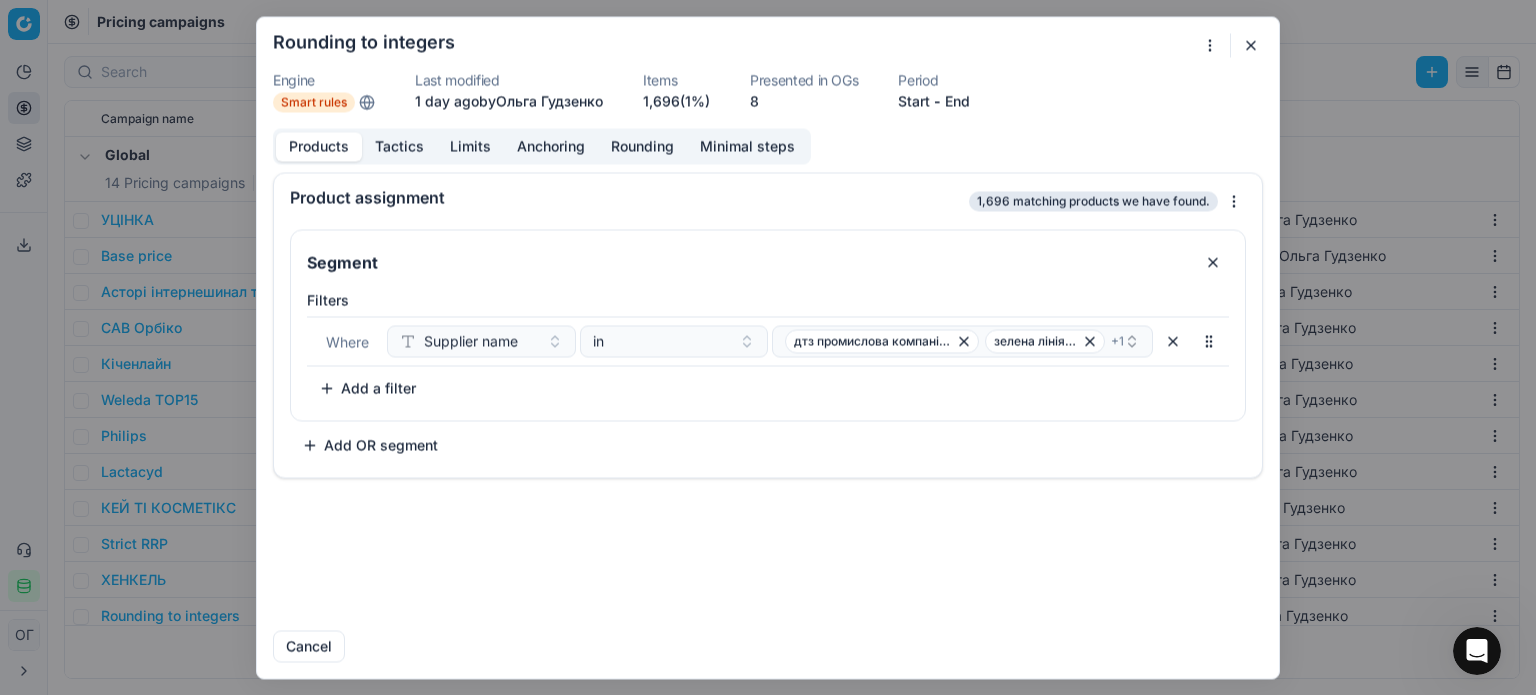 click on "Add OR segment" at bounding box center (370, 445) 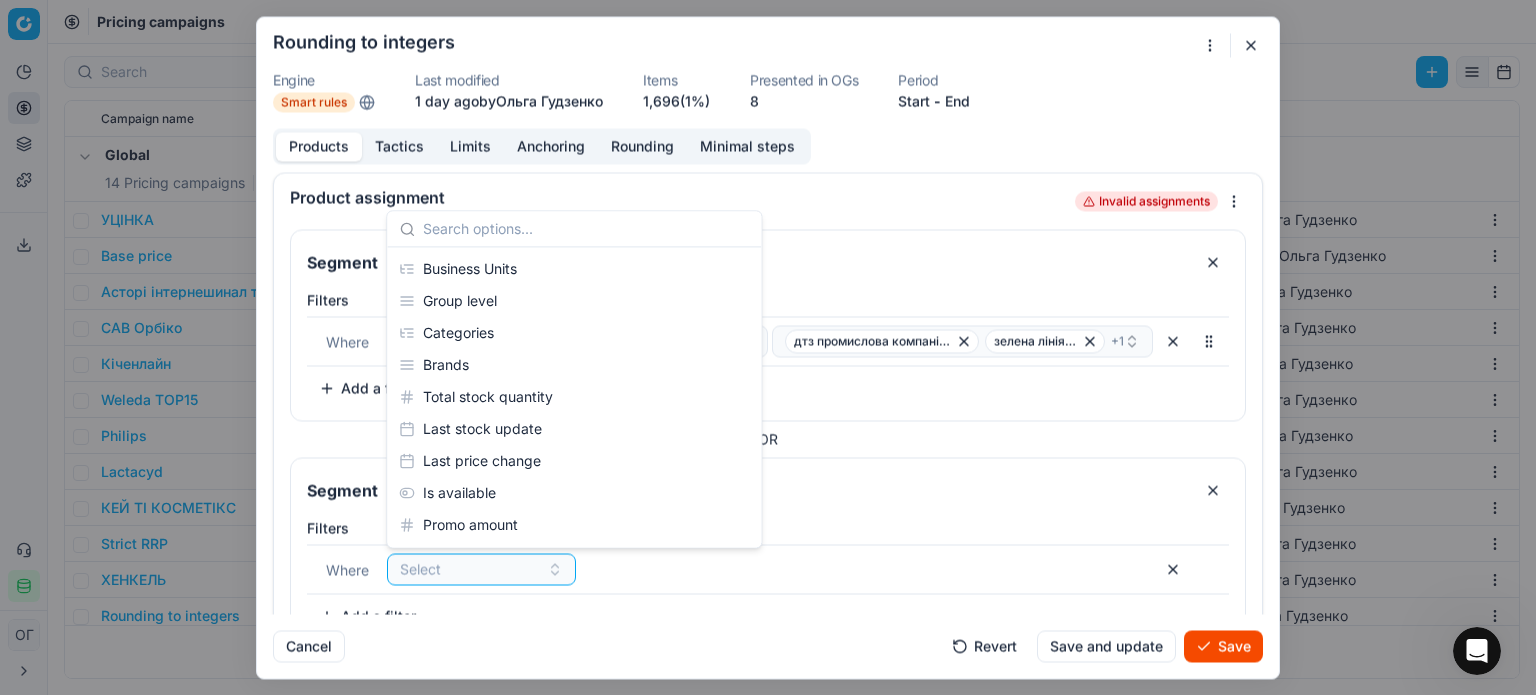 scroll, scrollTop: 300, scrollLeft: 0, axis: vertical 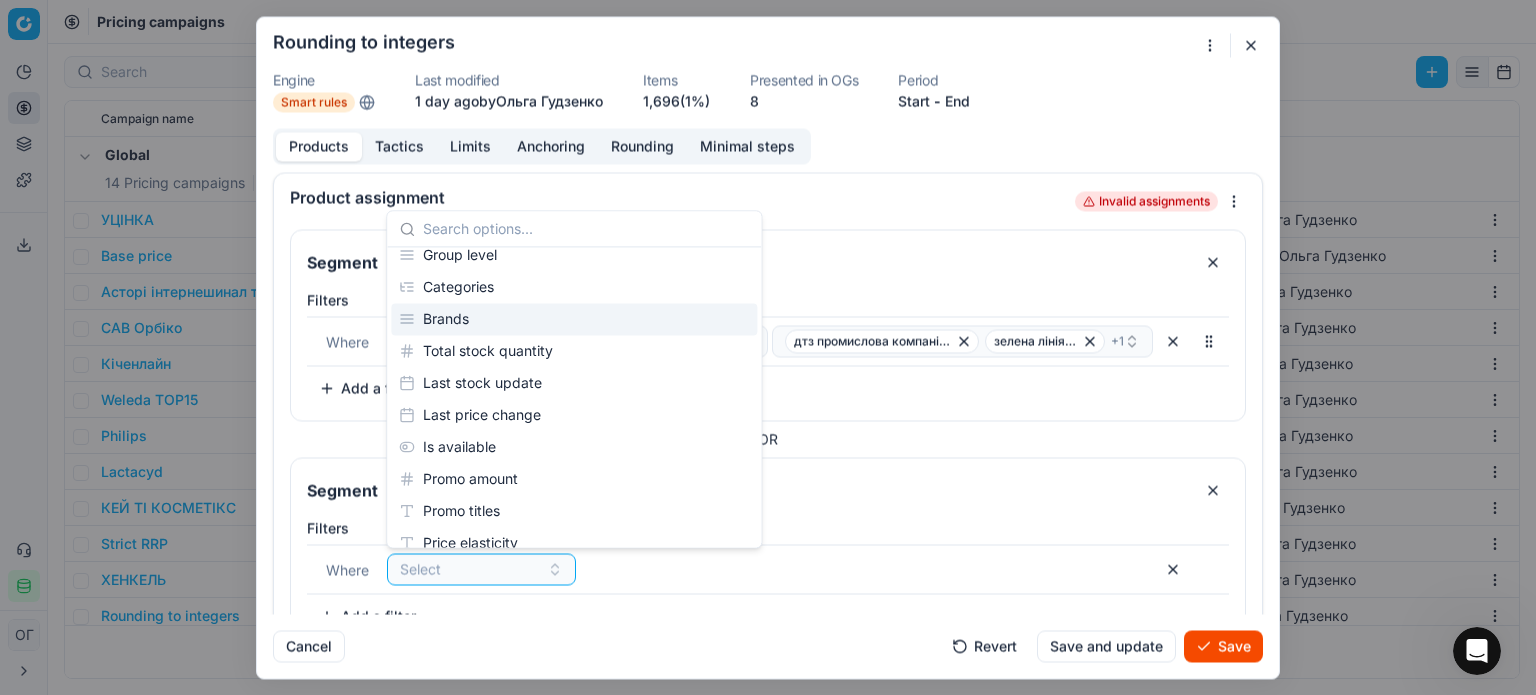 click on "Brands" at bounding box center (574, 319) 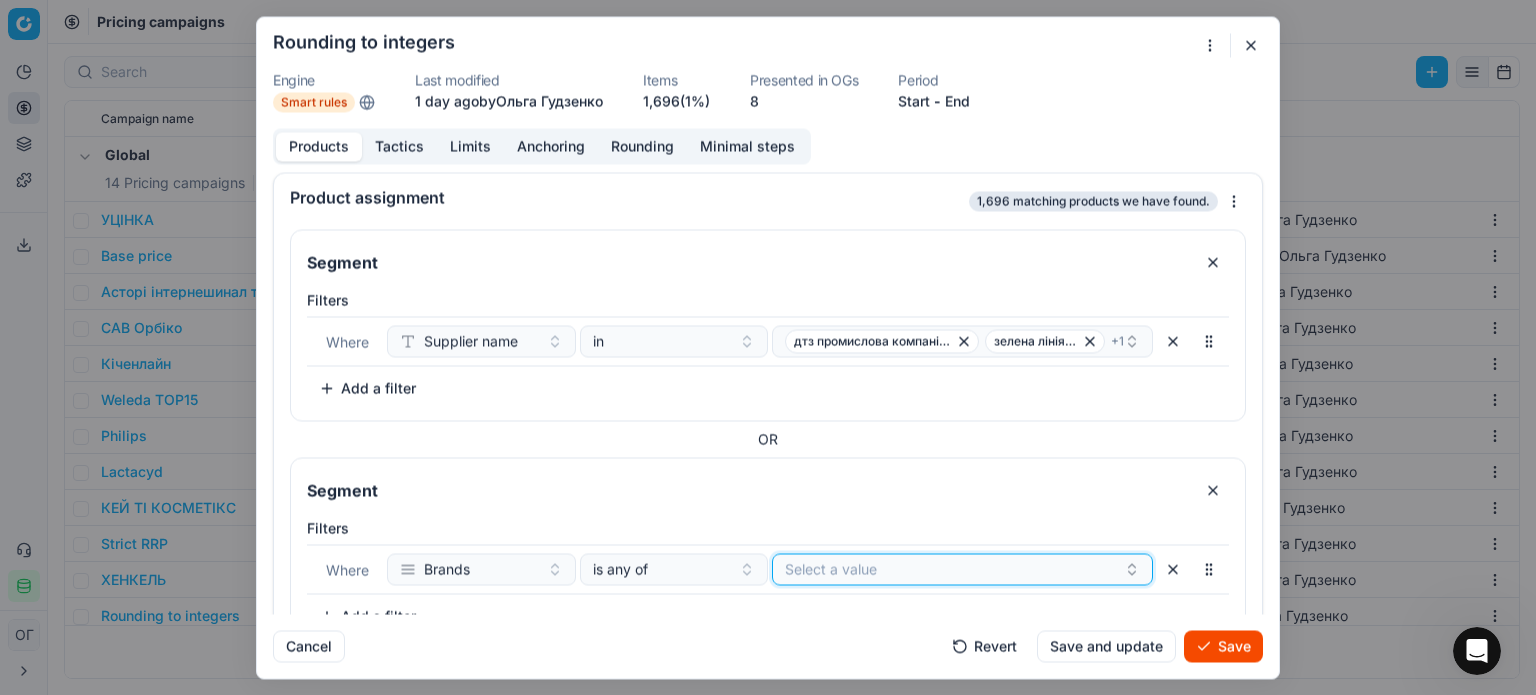 click on "Select a value" at bounding box center [962, 569] 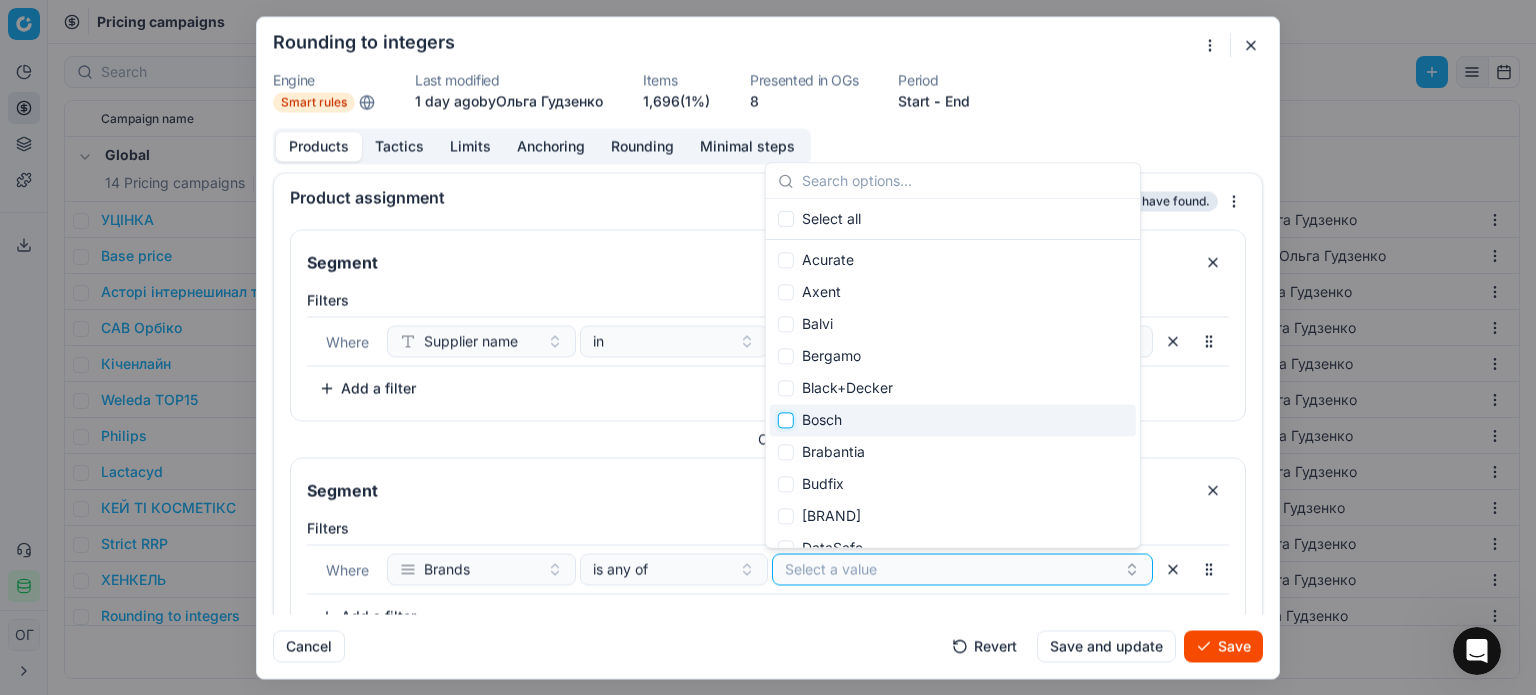 click at bounding box center (786, 420) 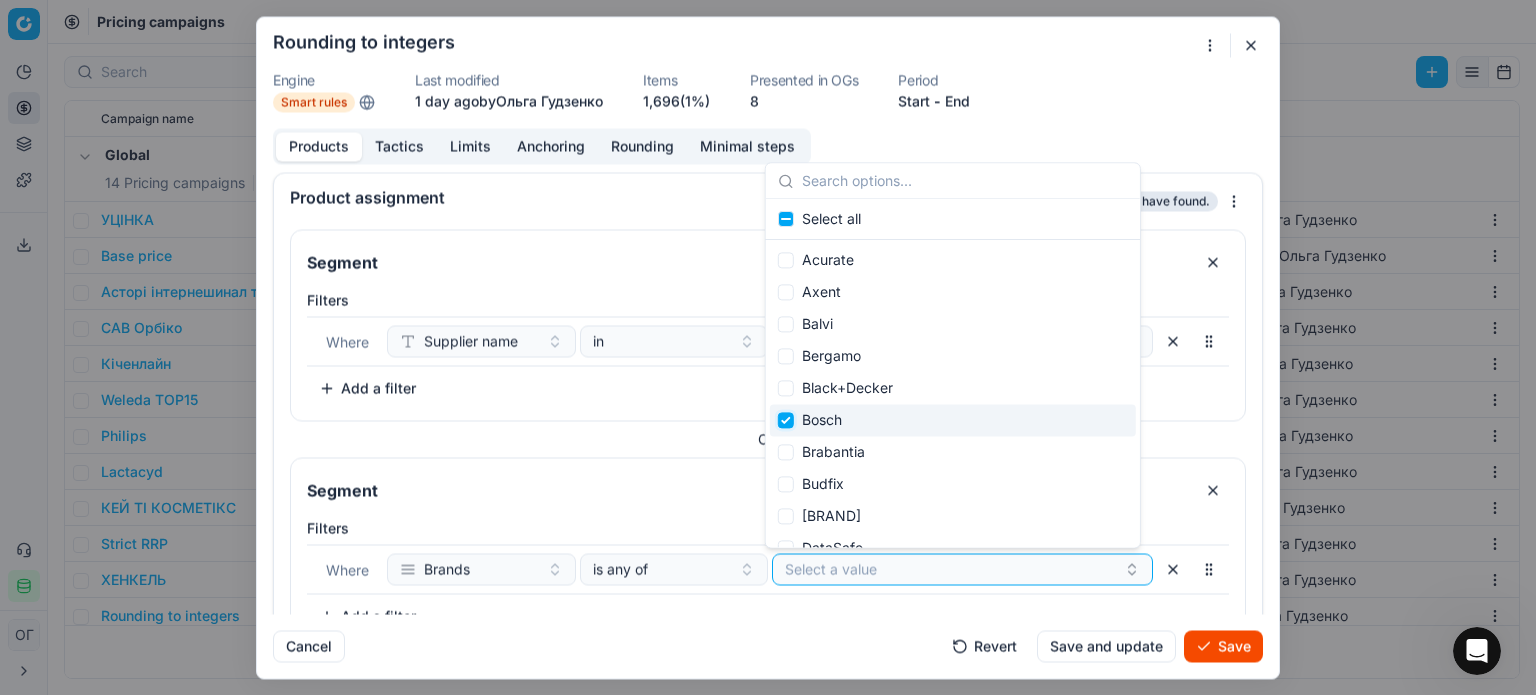 checkbox on "true" 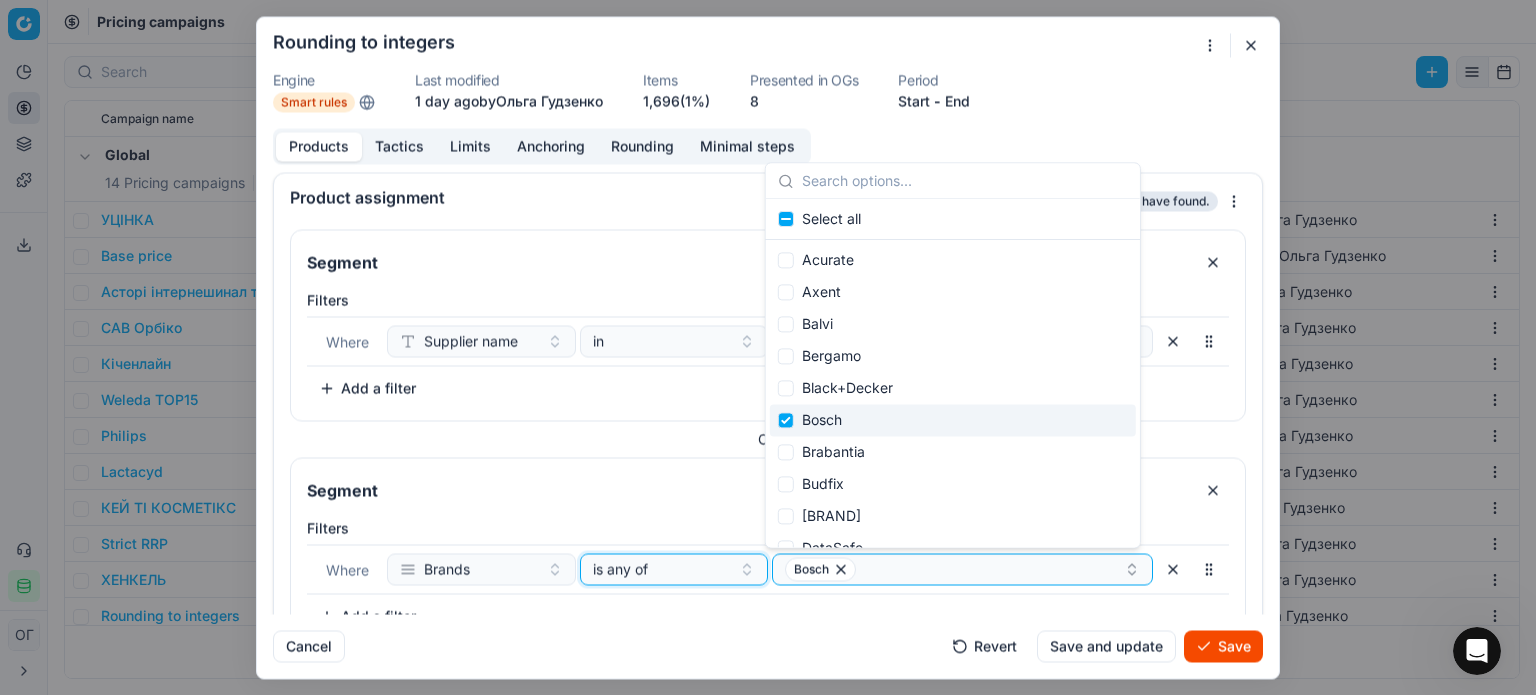 click on "is any of" at bounding box center (620, 569) 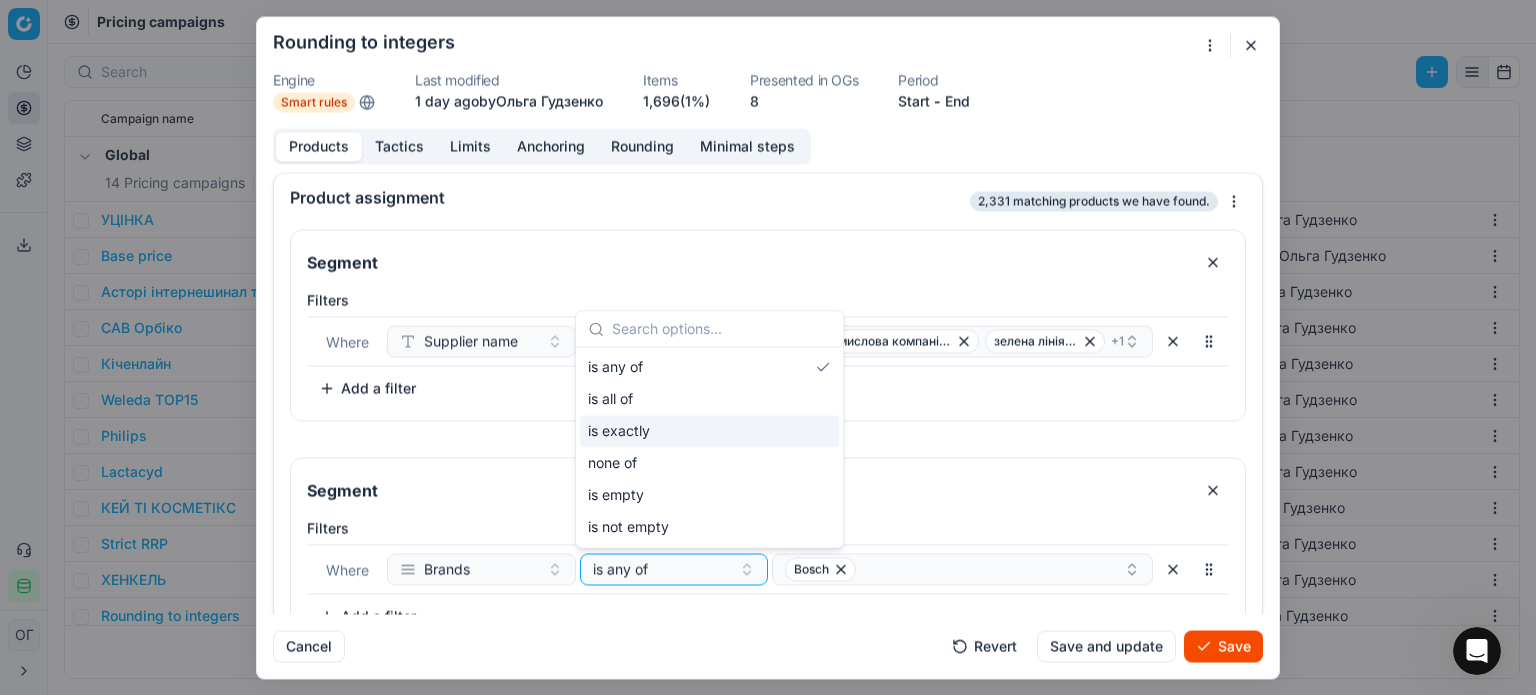 click on "is exactly" at bounding box center [709, 431] 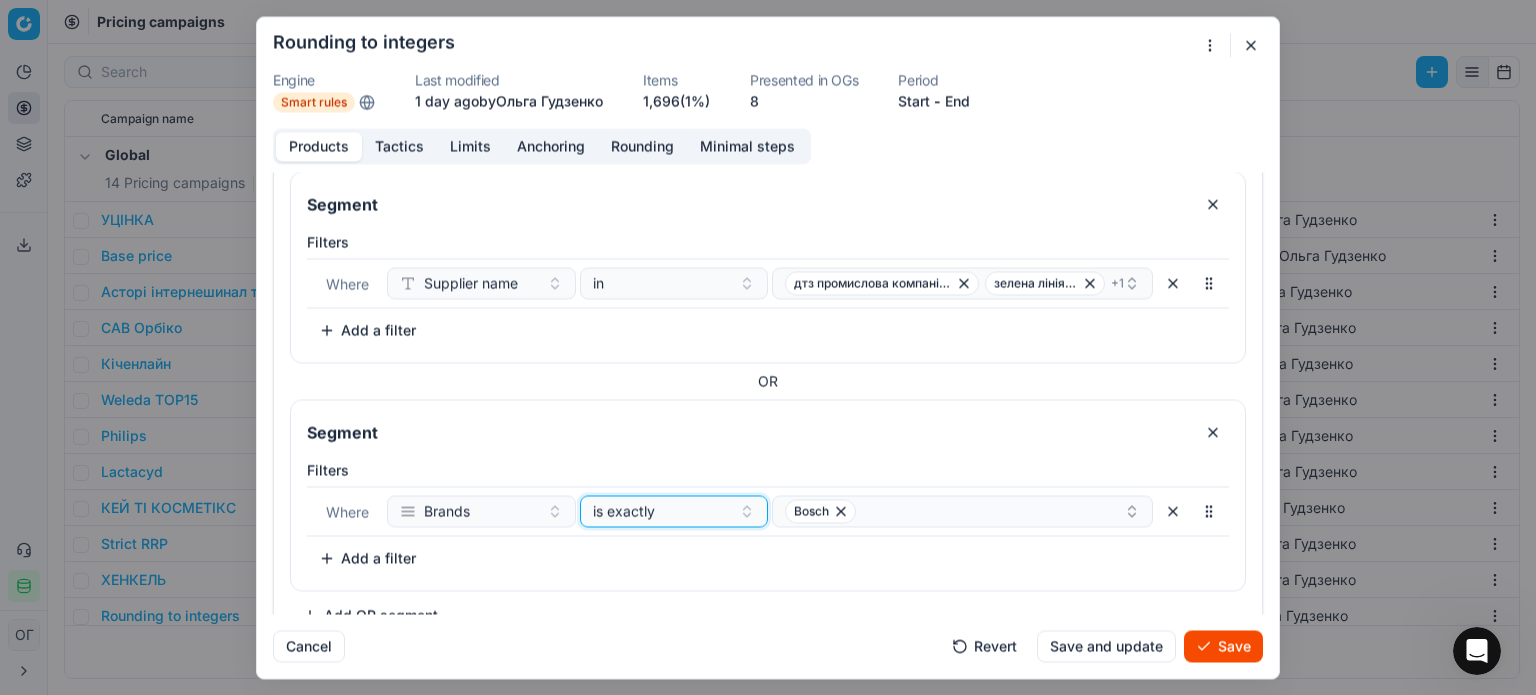 scroll, scrollTop: 89, scrollLeft: 0, axis: vertical 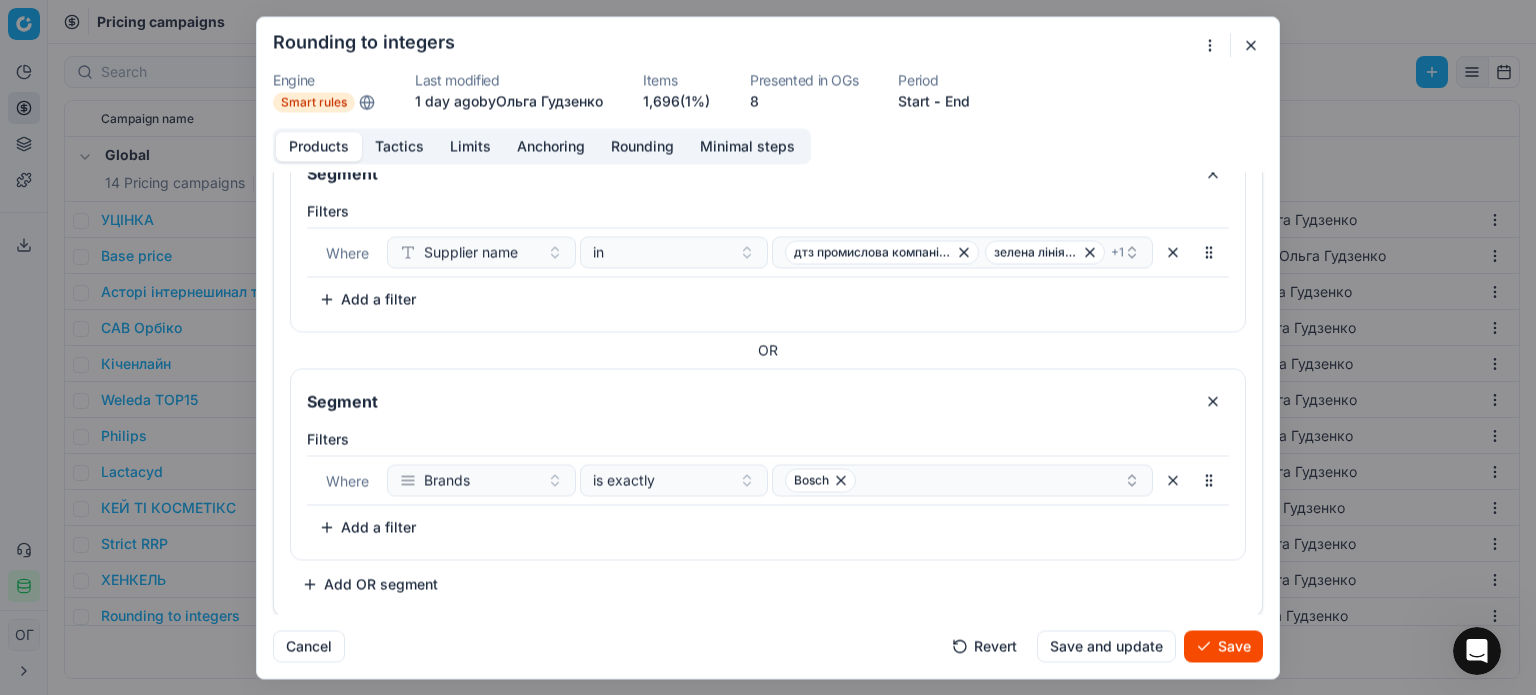 click on "Add a filter" at bounding box center [367, 527] 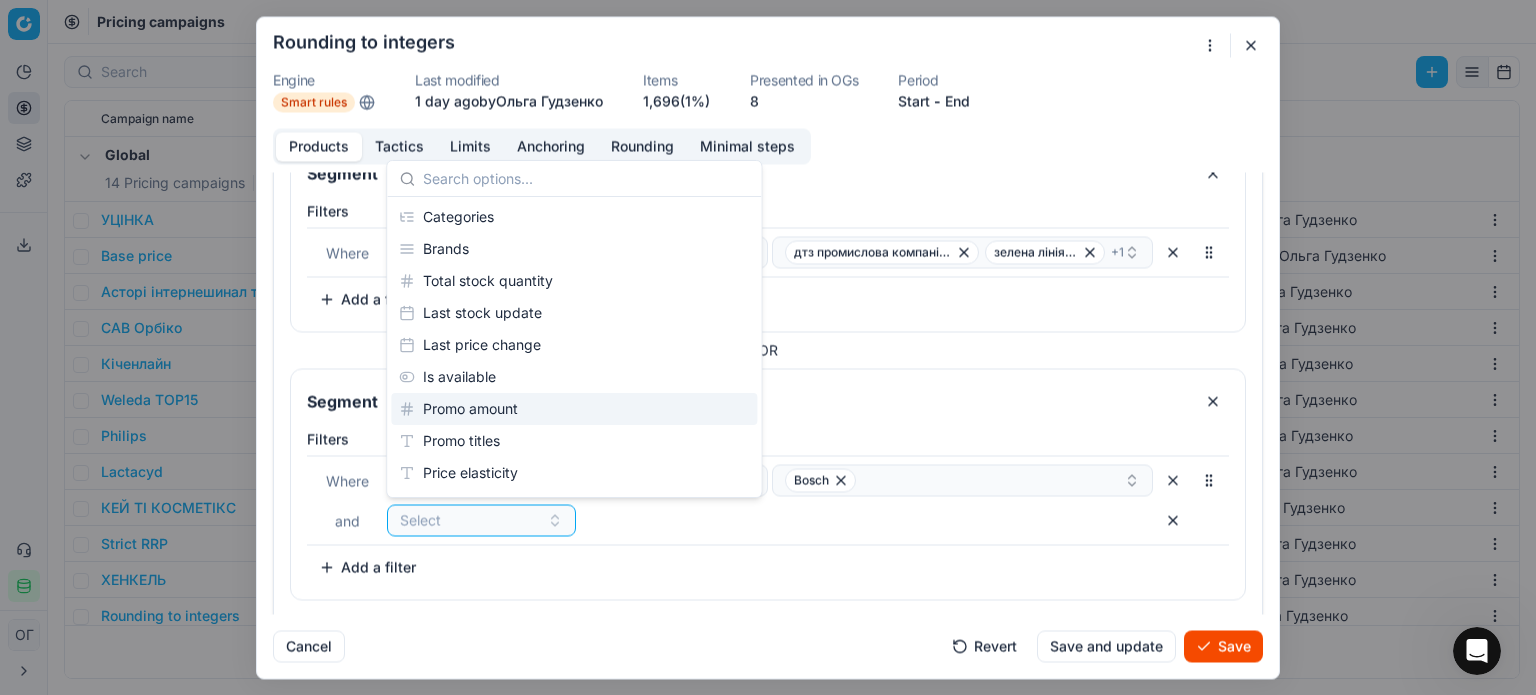 scroll, scrollTop: 200, scrollLeft: 0, axis: vertical 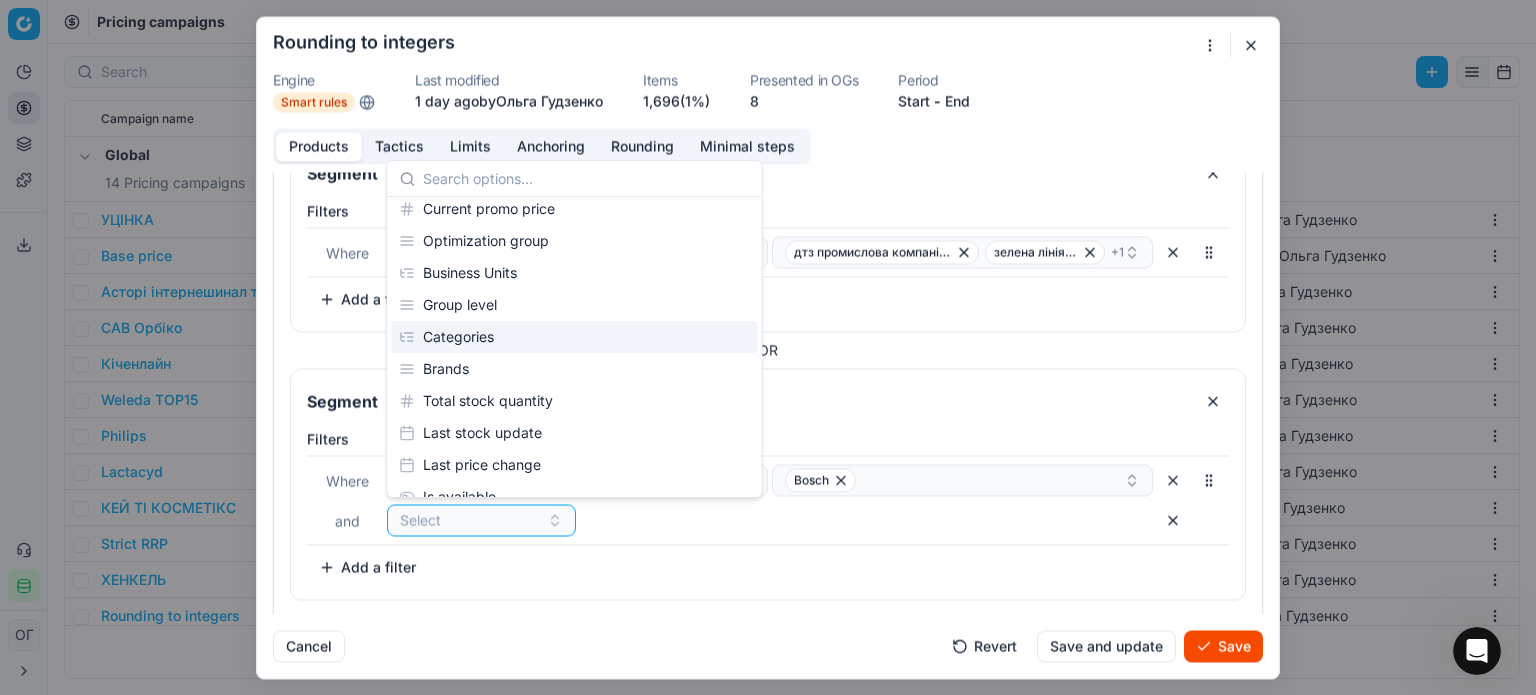click on "Categories" at bounding box center (574, 337) 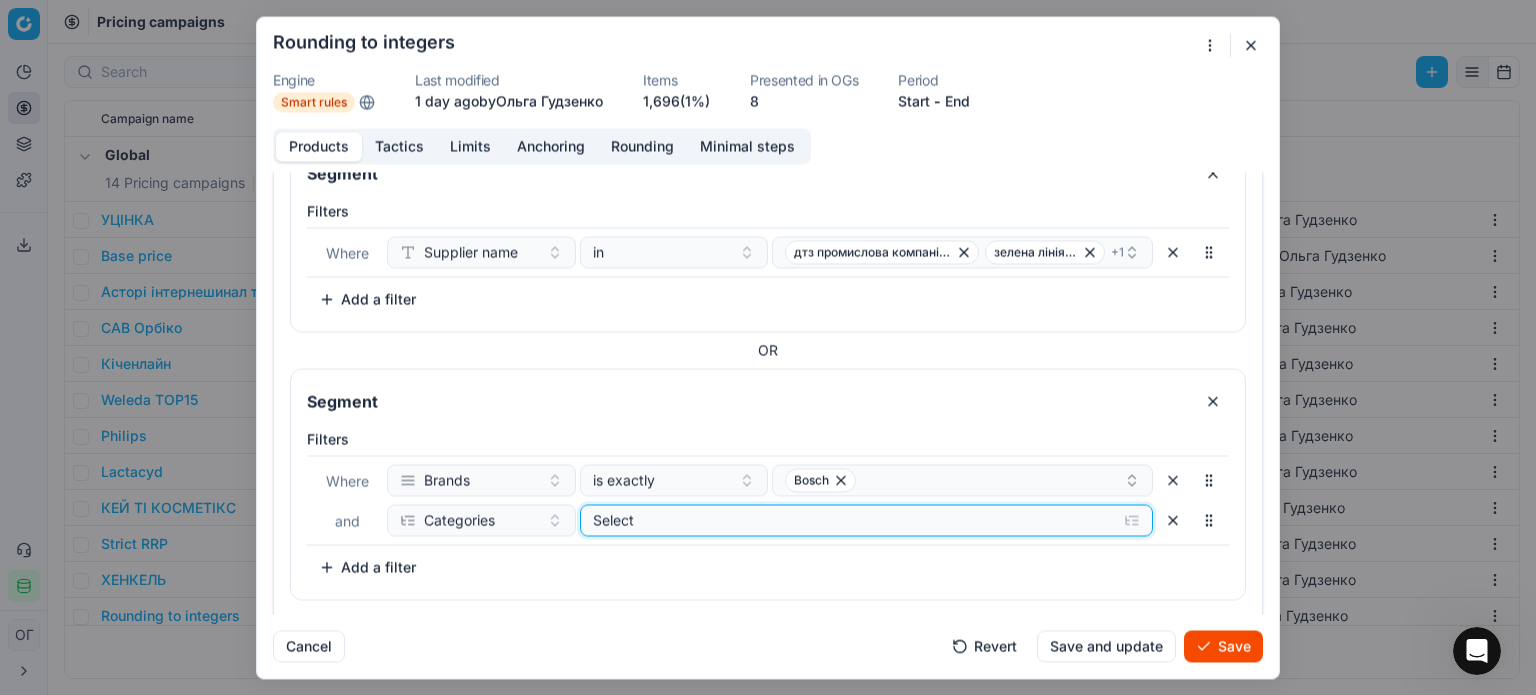 click on "Select" at bounding box center (851, 520) 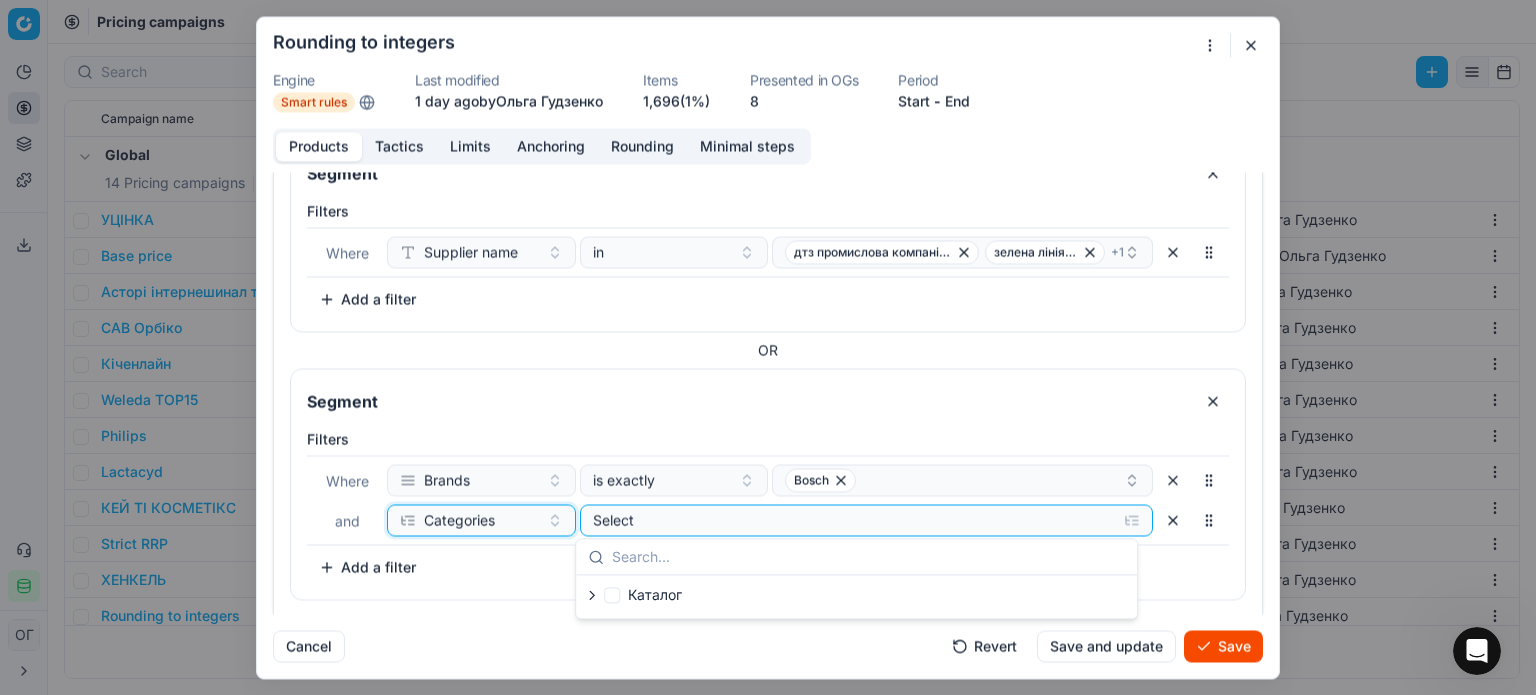 click on "Categories" at bounding box center [481, 520] 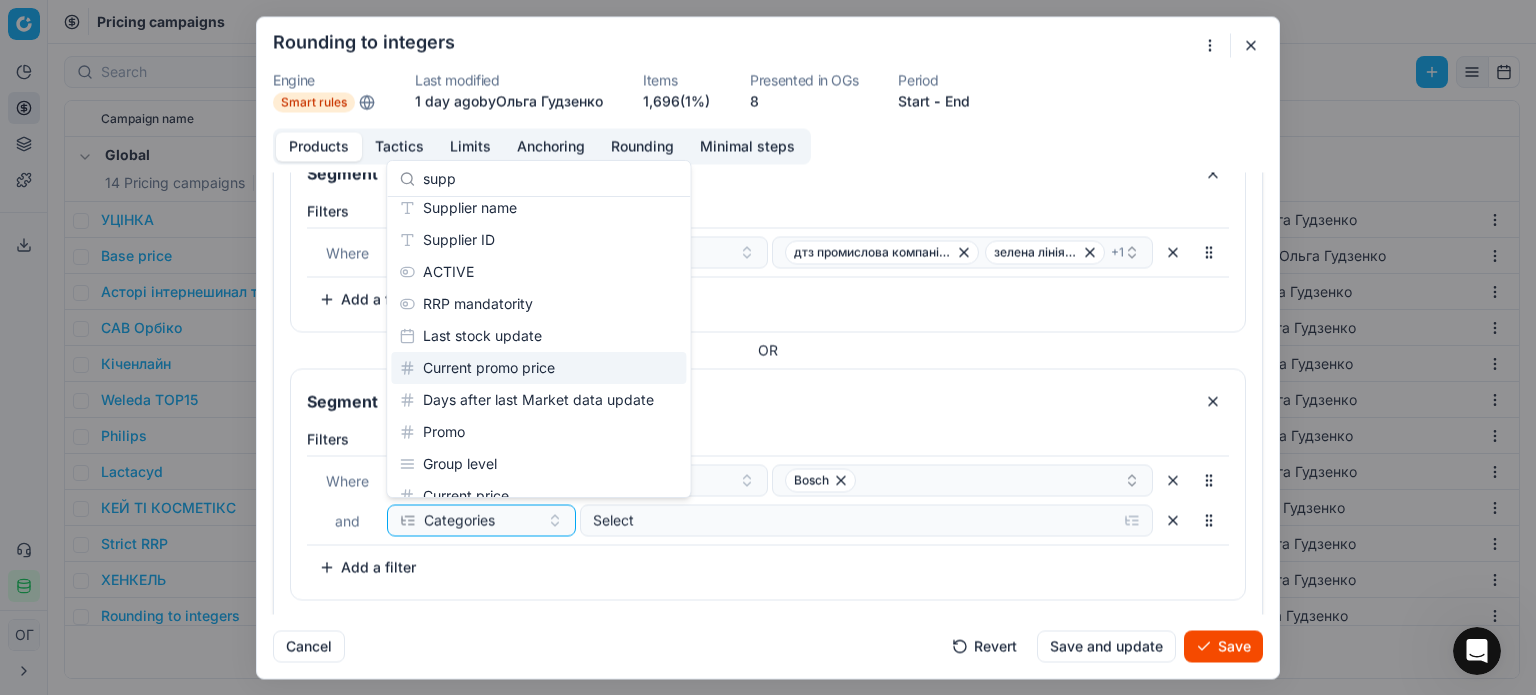 scroll, scrollTop: 0, scrollLeft: 0, axis: both 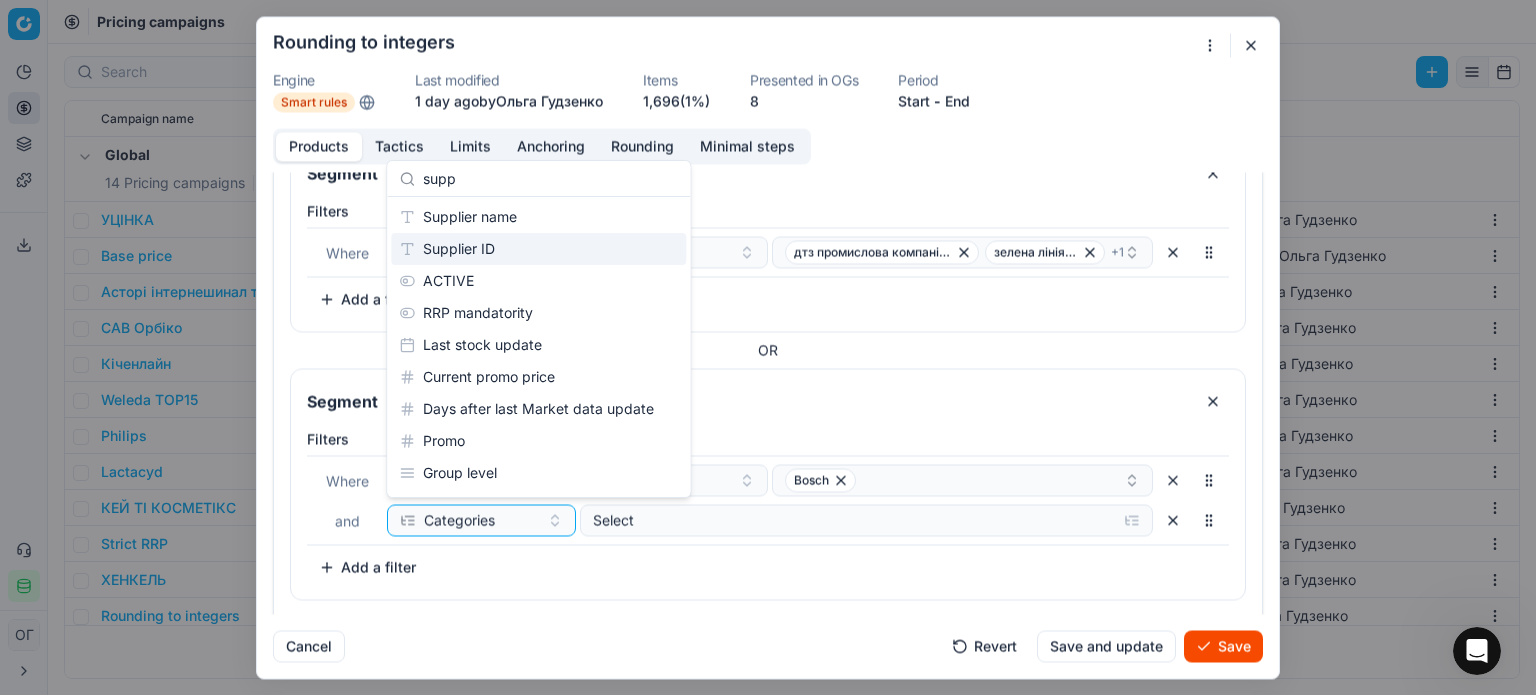 type on "supp" 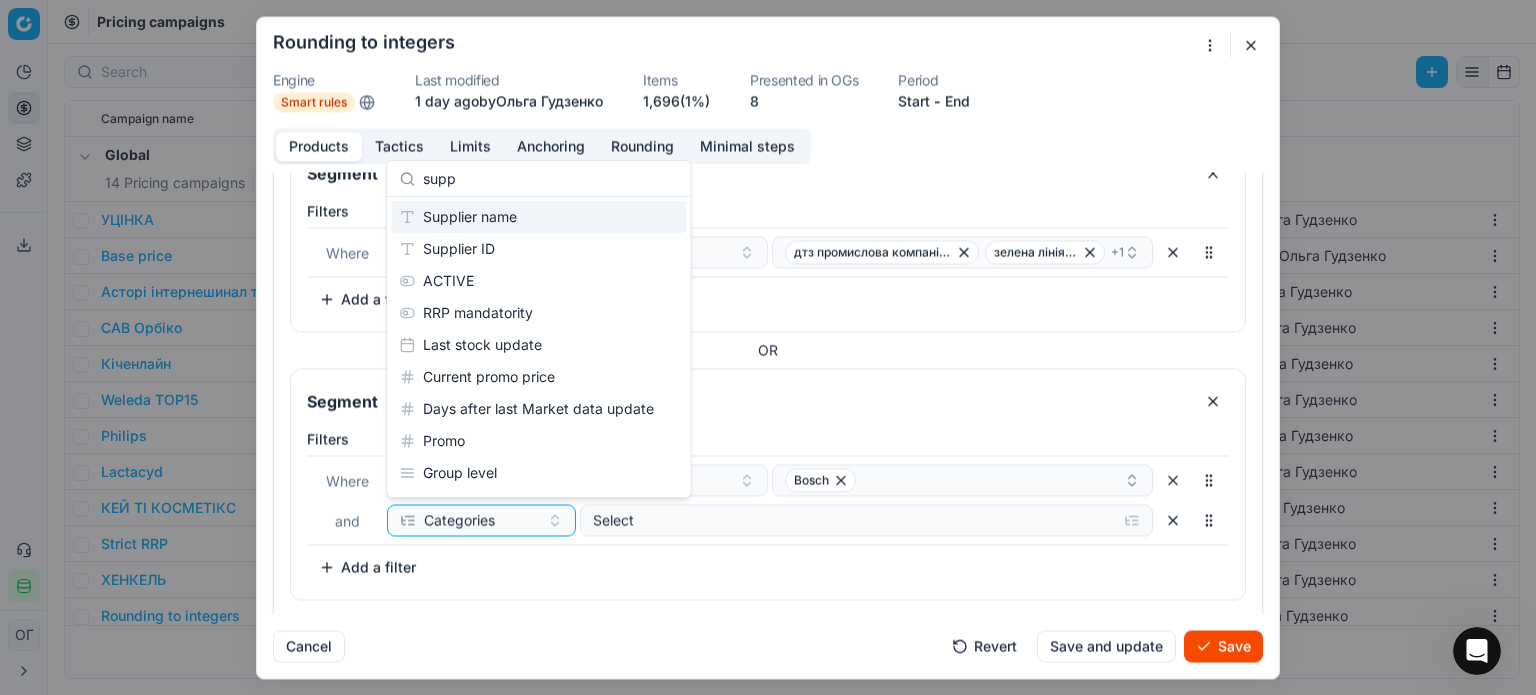 click on "Supplier name" at bounding box center [538, 217] 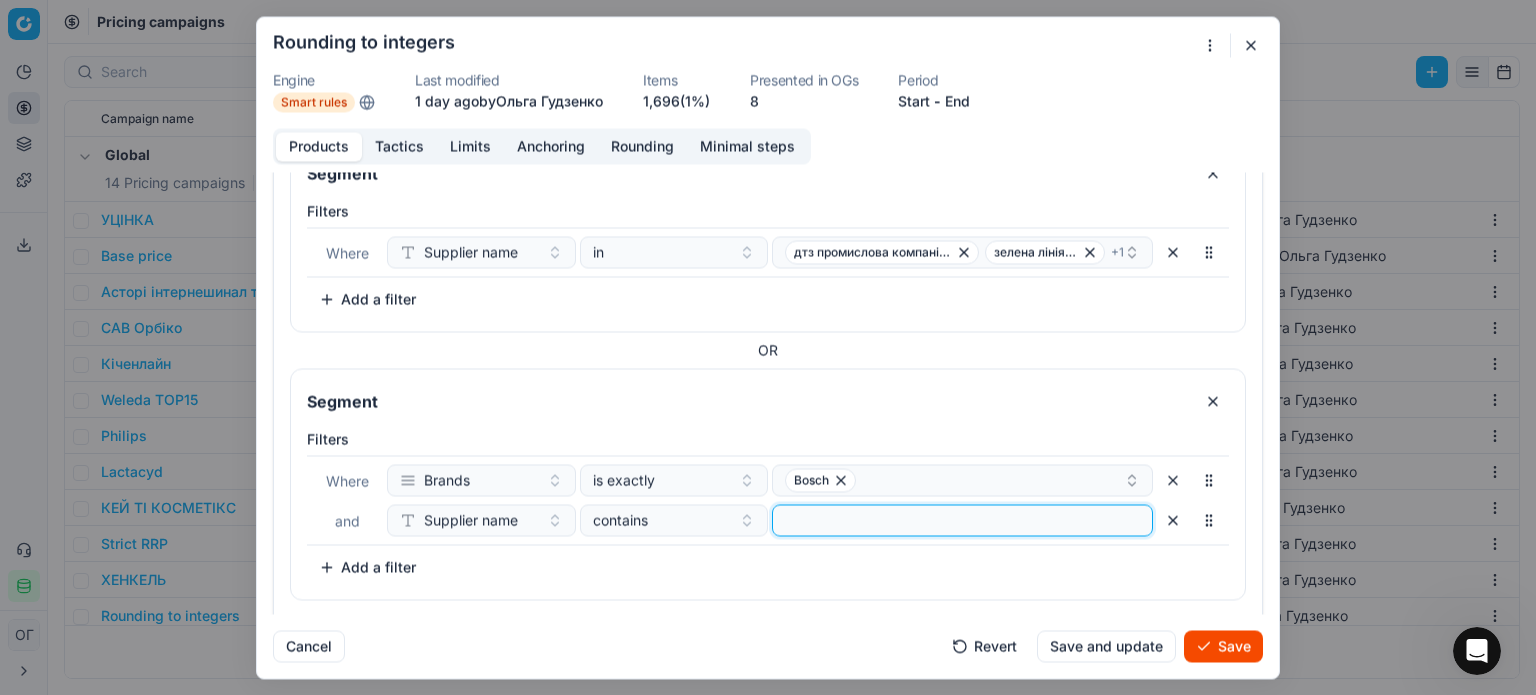 click at bounding box center (962, 520) 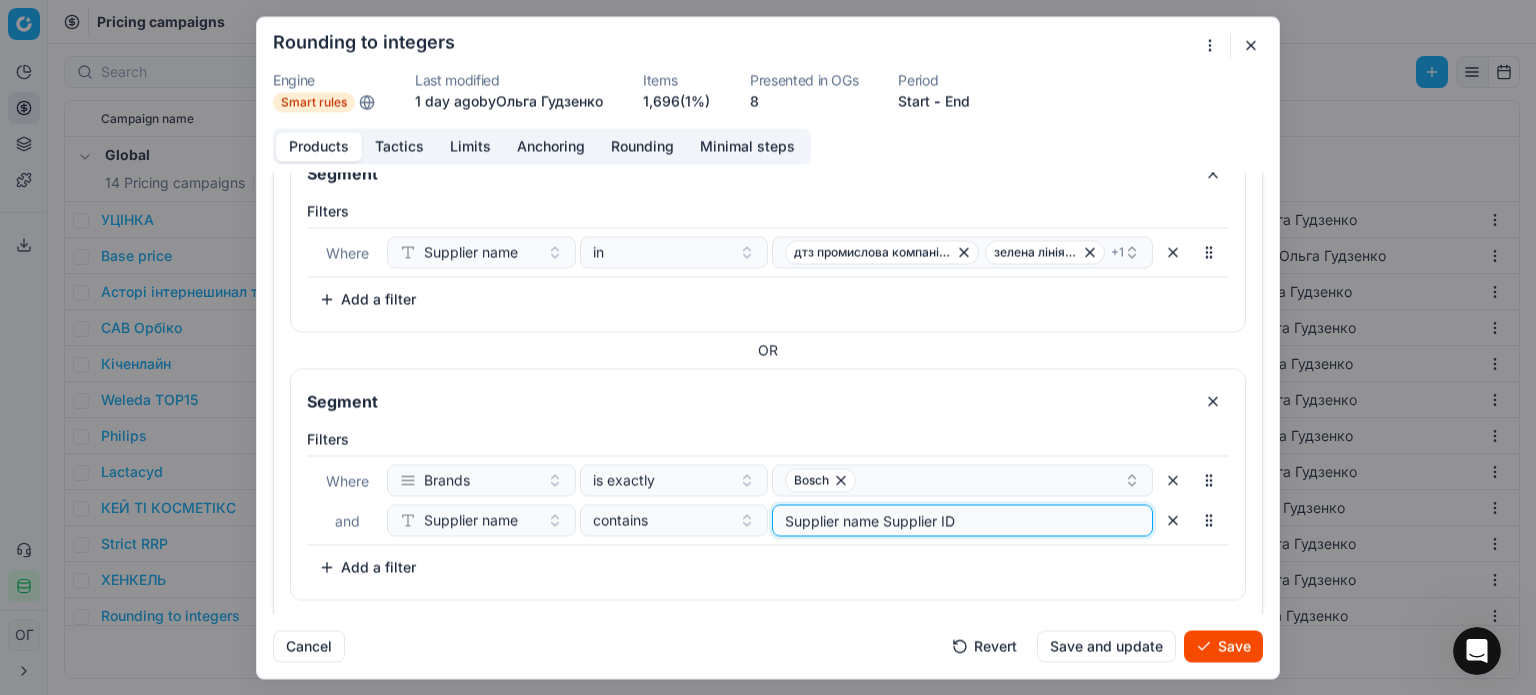 type on "і-ар-сі іп" 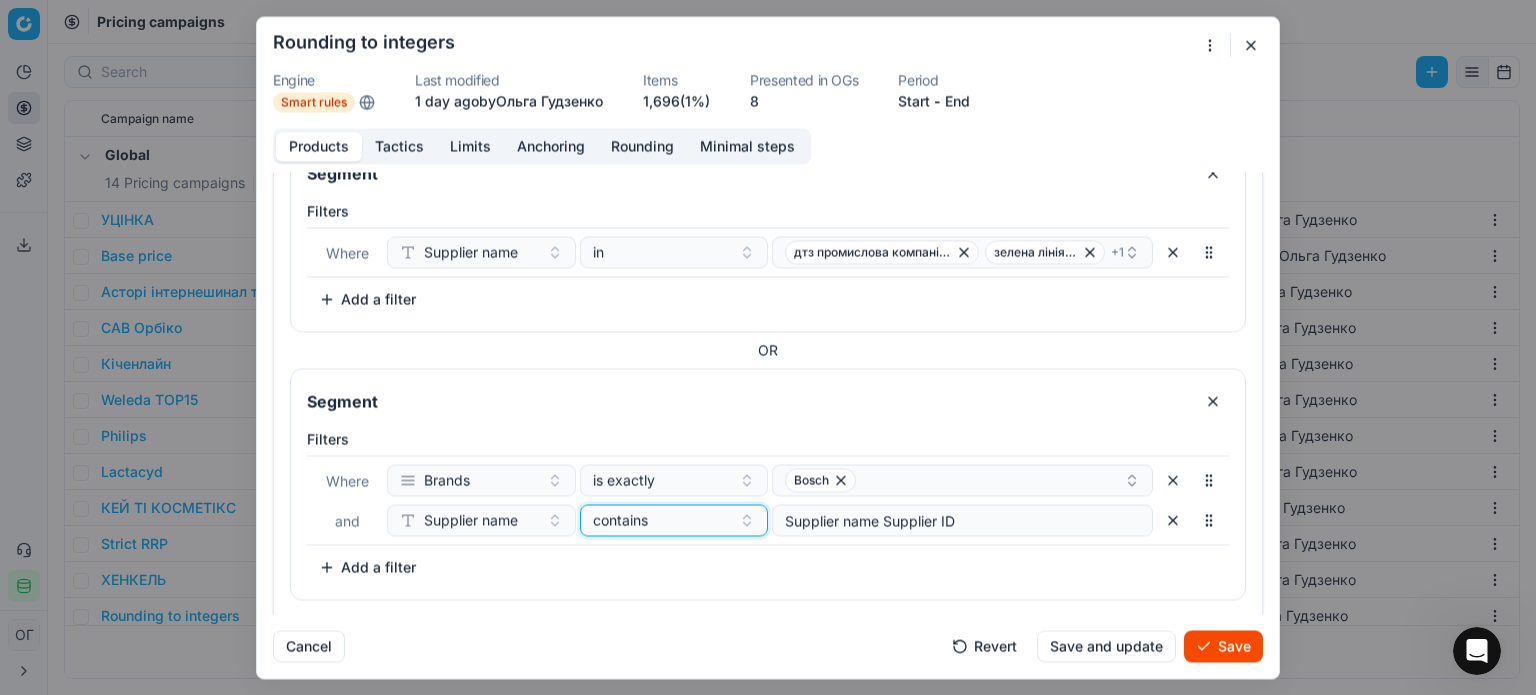click on "contains" at bounding box center (662, 520) 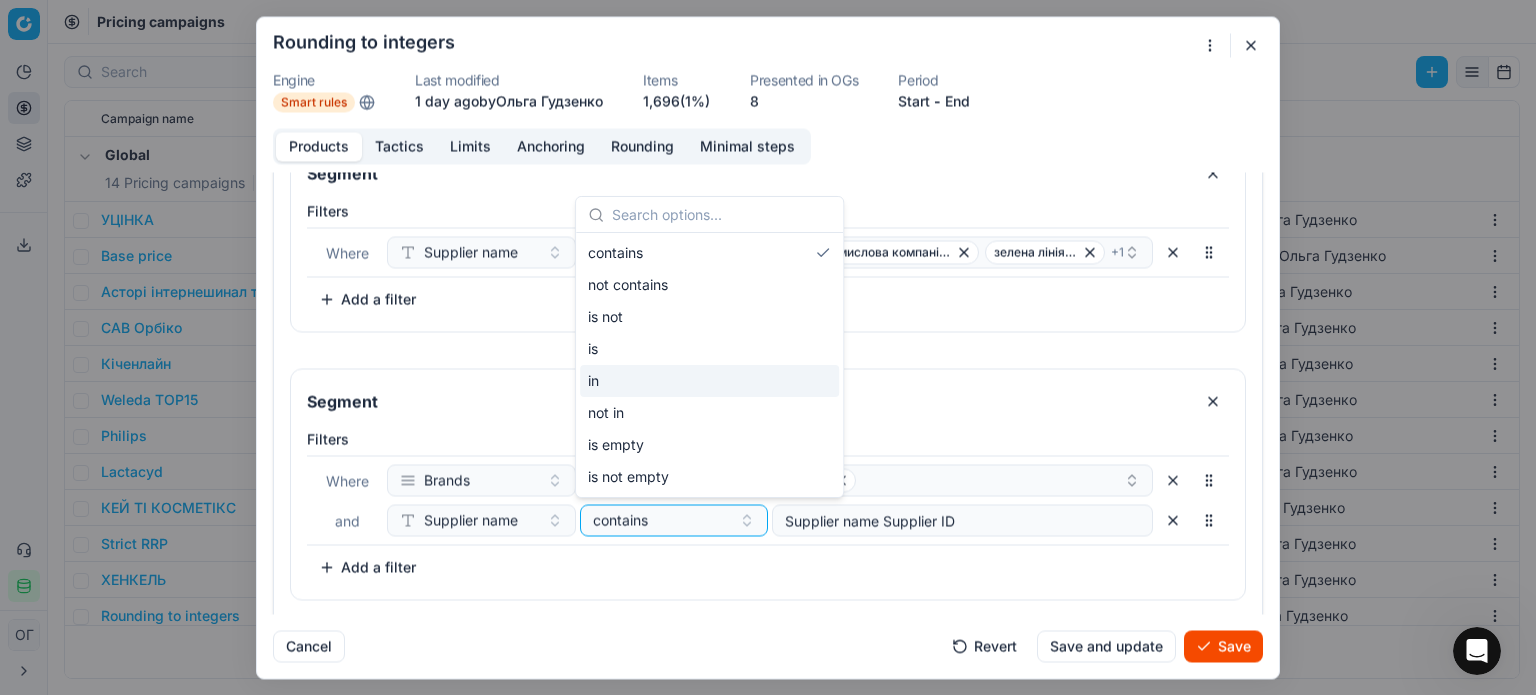 click on "in" at bounding box center [709, 381] 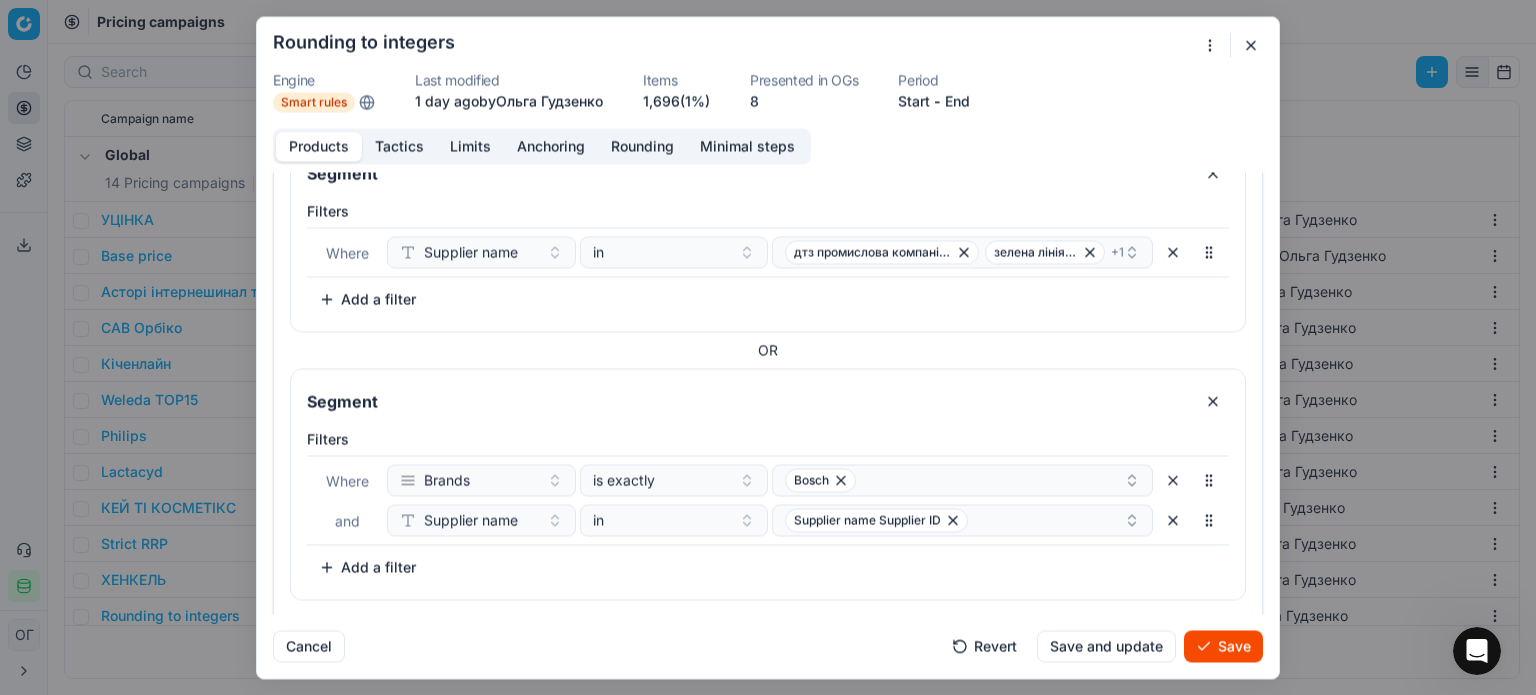 click on "Filters Where Brands is exactly Bosch and Supplier name in і-ар-сі іп
To pick up a sortable item, press space or enter.
While dragging, use the up and down keys to move the item.
Press space or enter again to drop the item in its new position, or press escape to cancel.
Add a filter" at bounding box center (768, 510) 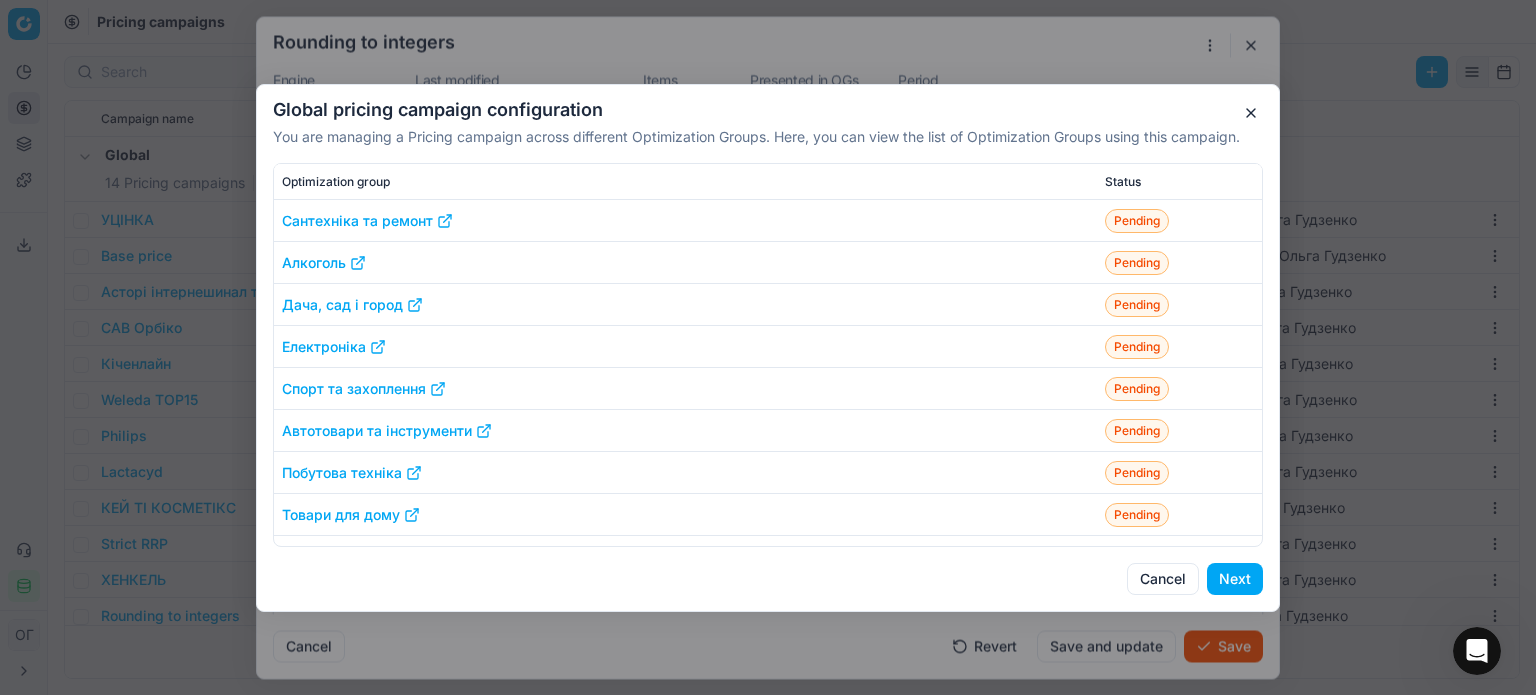 click on "Next" at bounding box center (1235, 579) 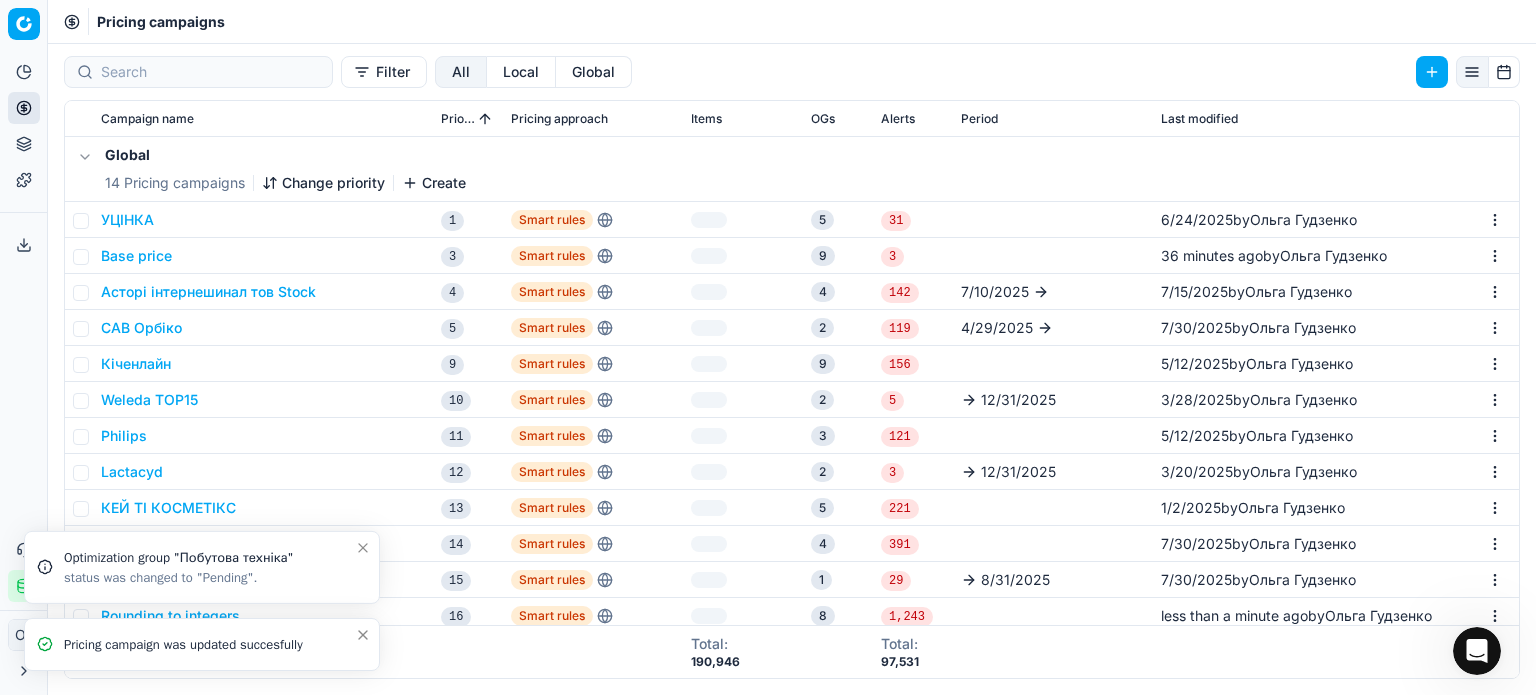click 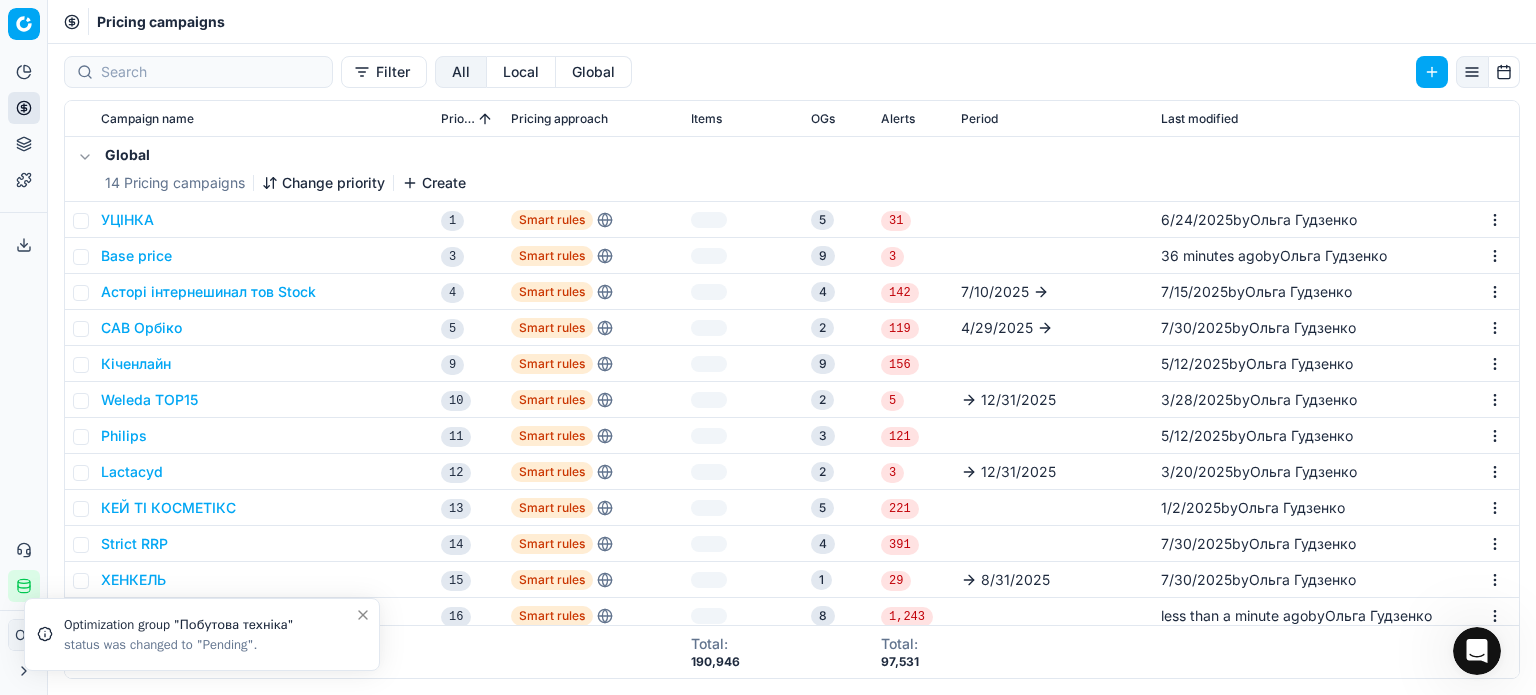 click 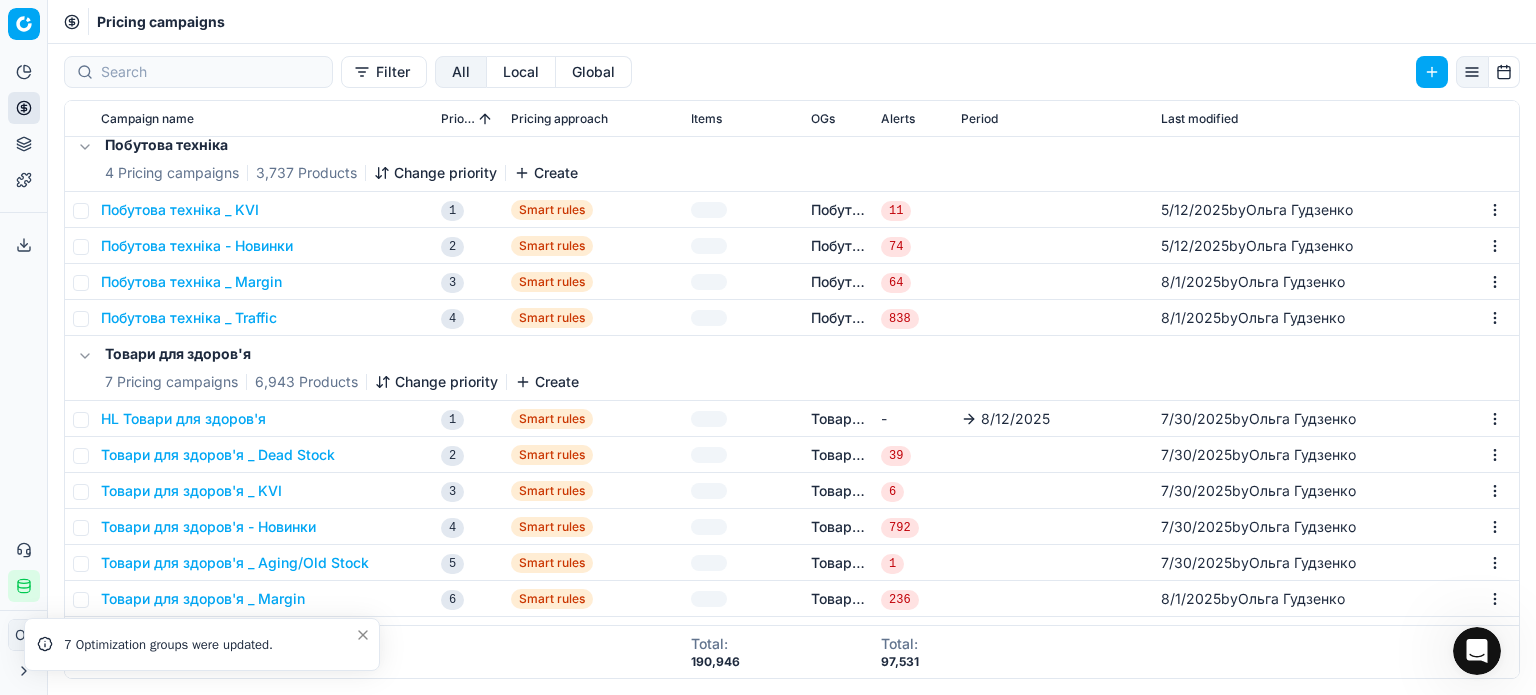 scroll, scrollTop: 600, scrollLeft: 0, axis: vertical 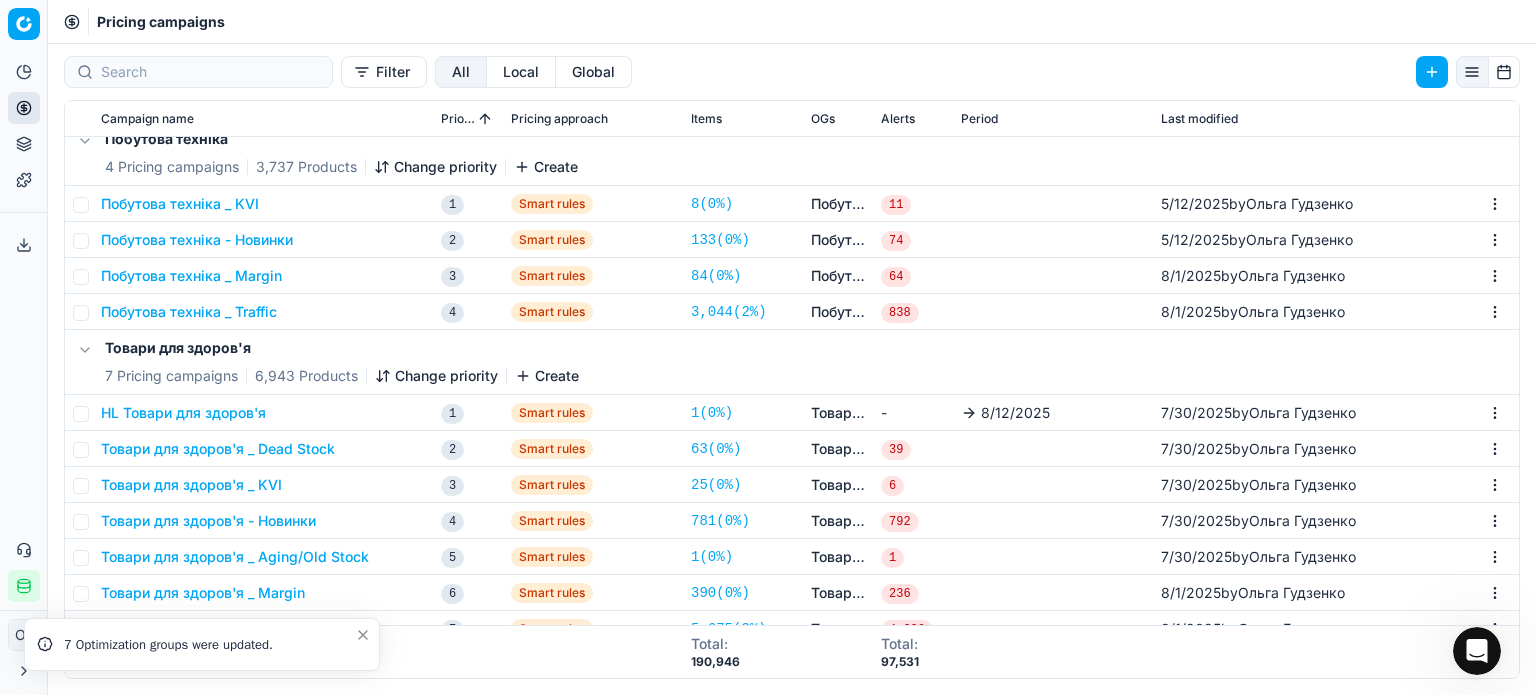 click 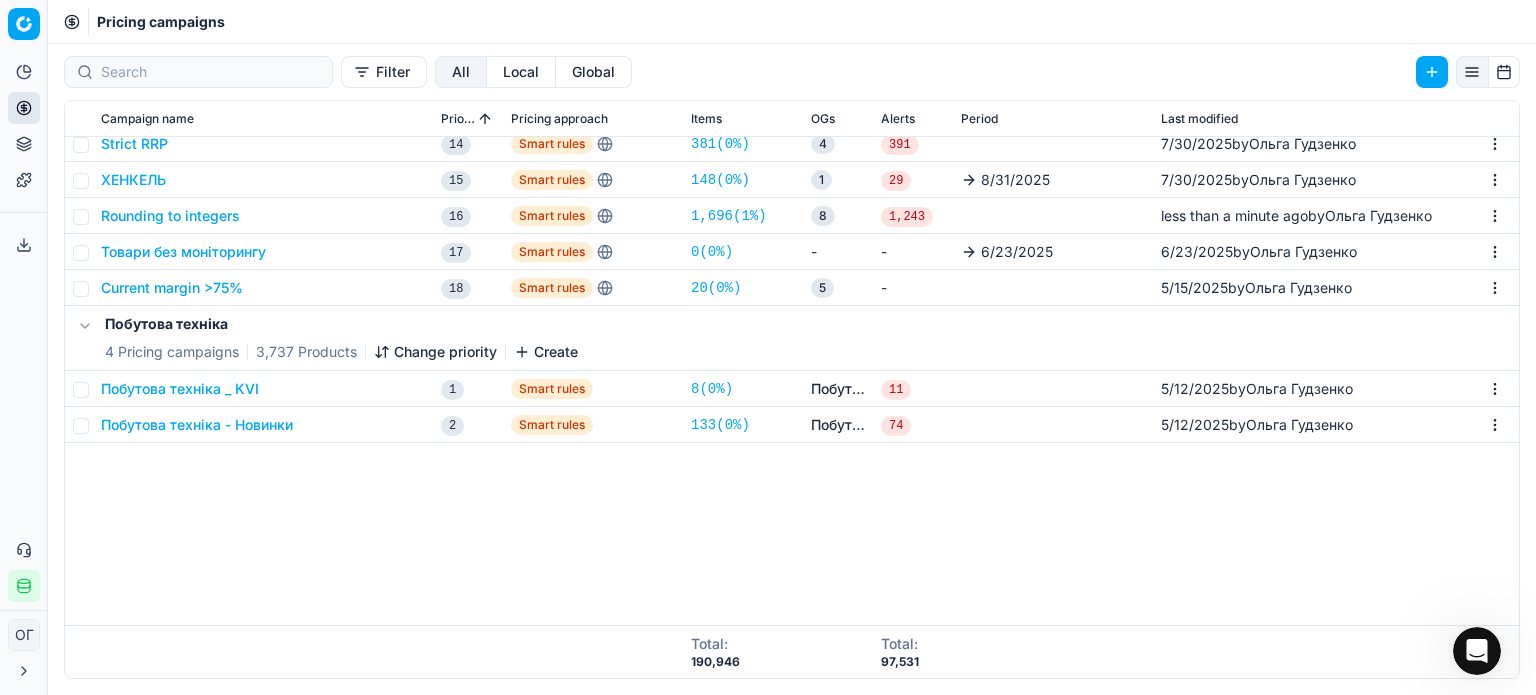 scroll, scrollTop: 0, scrollLeft: 0, axis: both 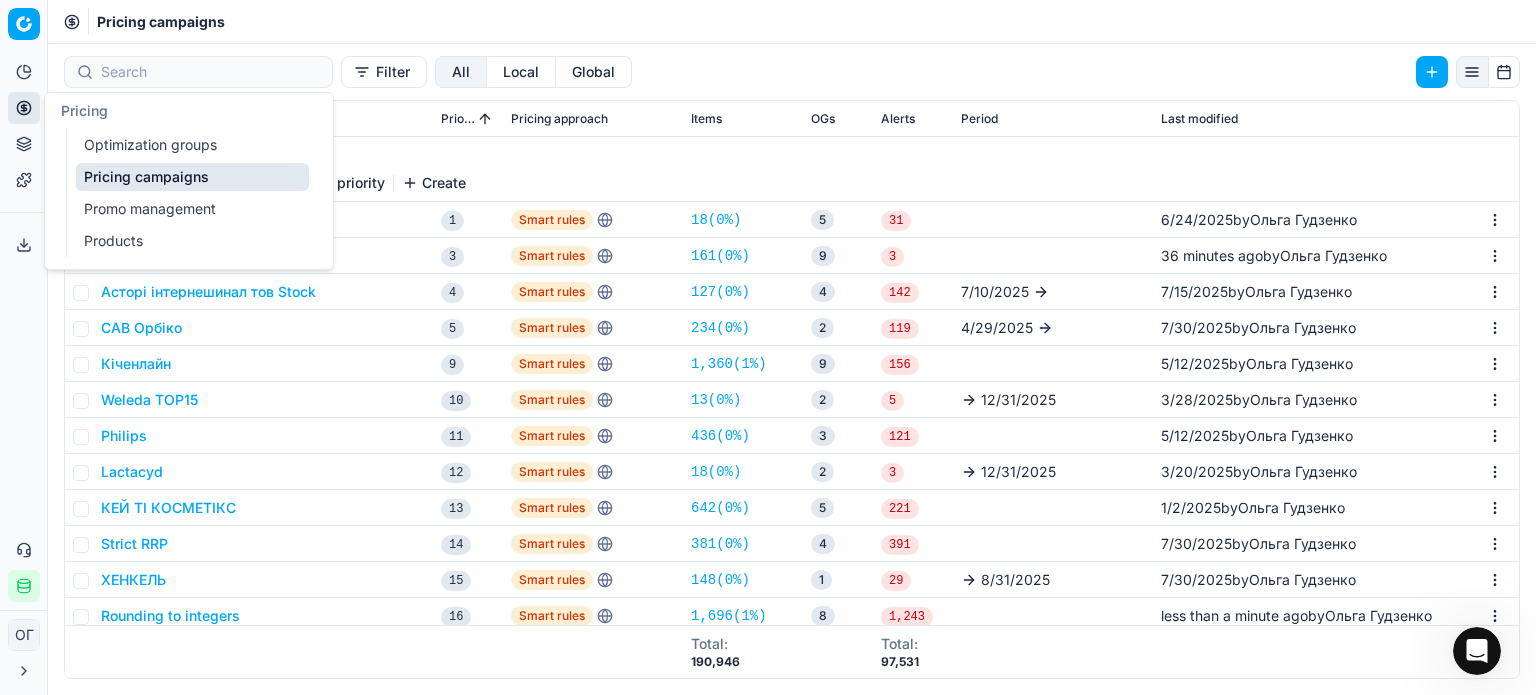 click on "Optimization groups" at bounding box center [192, 145] 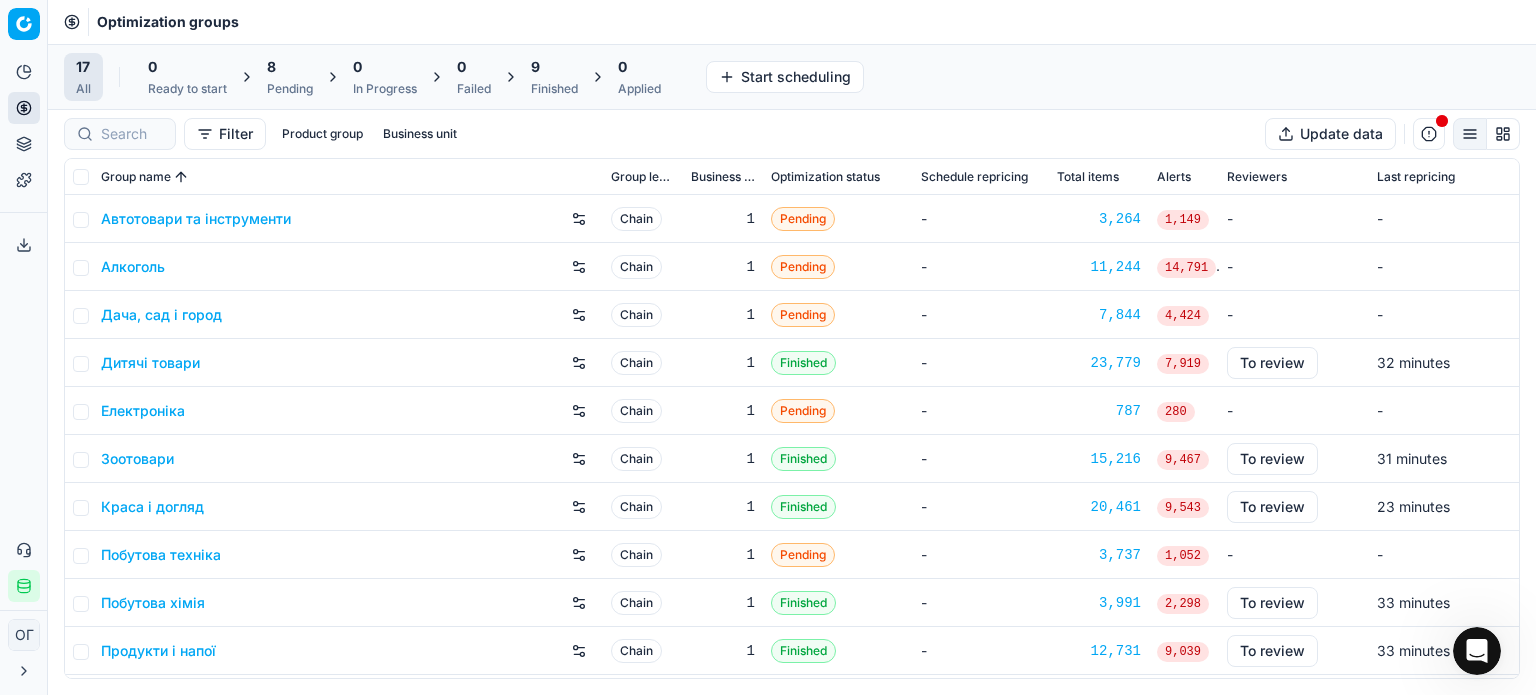 click on "17 All 0 Ready to start 8 Pending 0 In Progress 0 Failed 9 Finished 0 Applied Start scheduling" at bounding box center (792, 77) 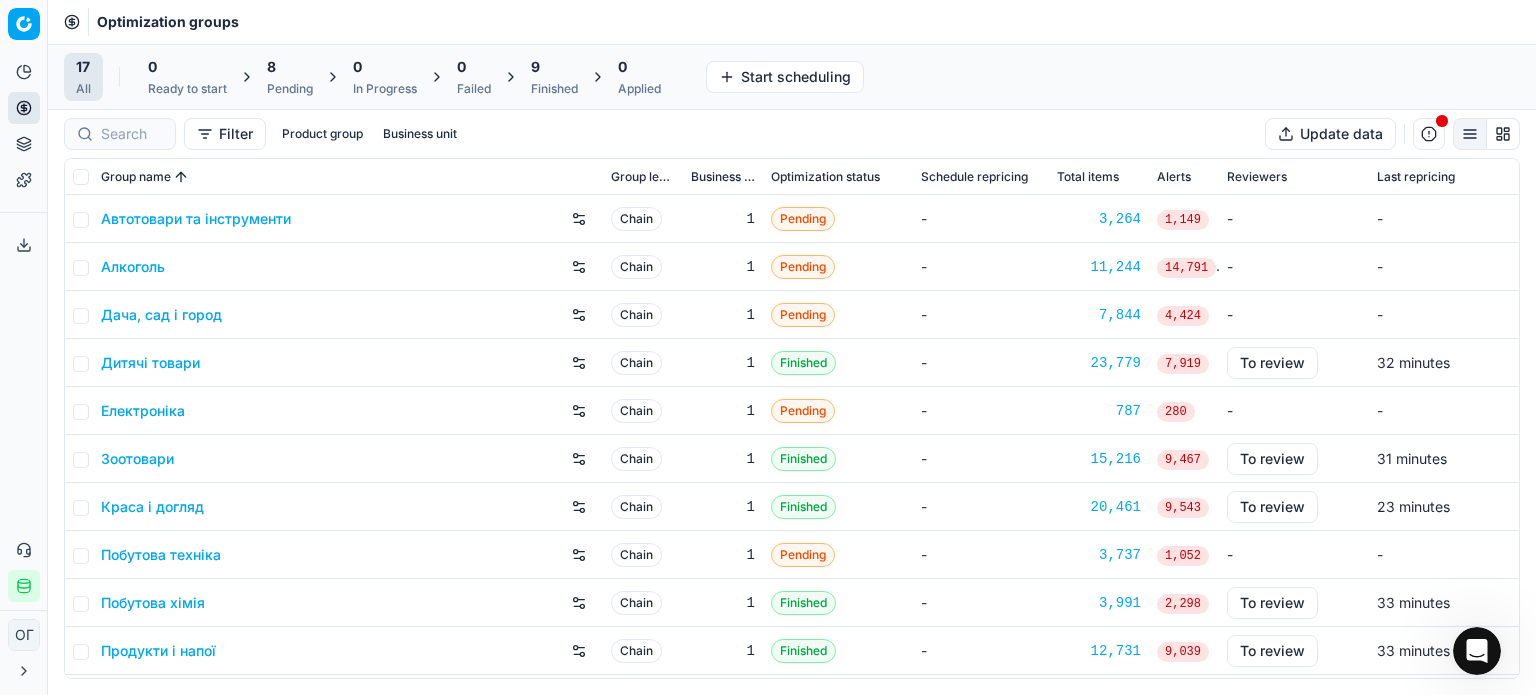 click on "8" at bounding box center (290, 67) 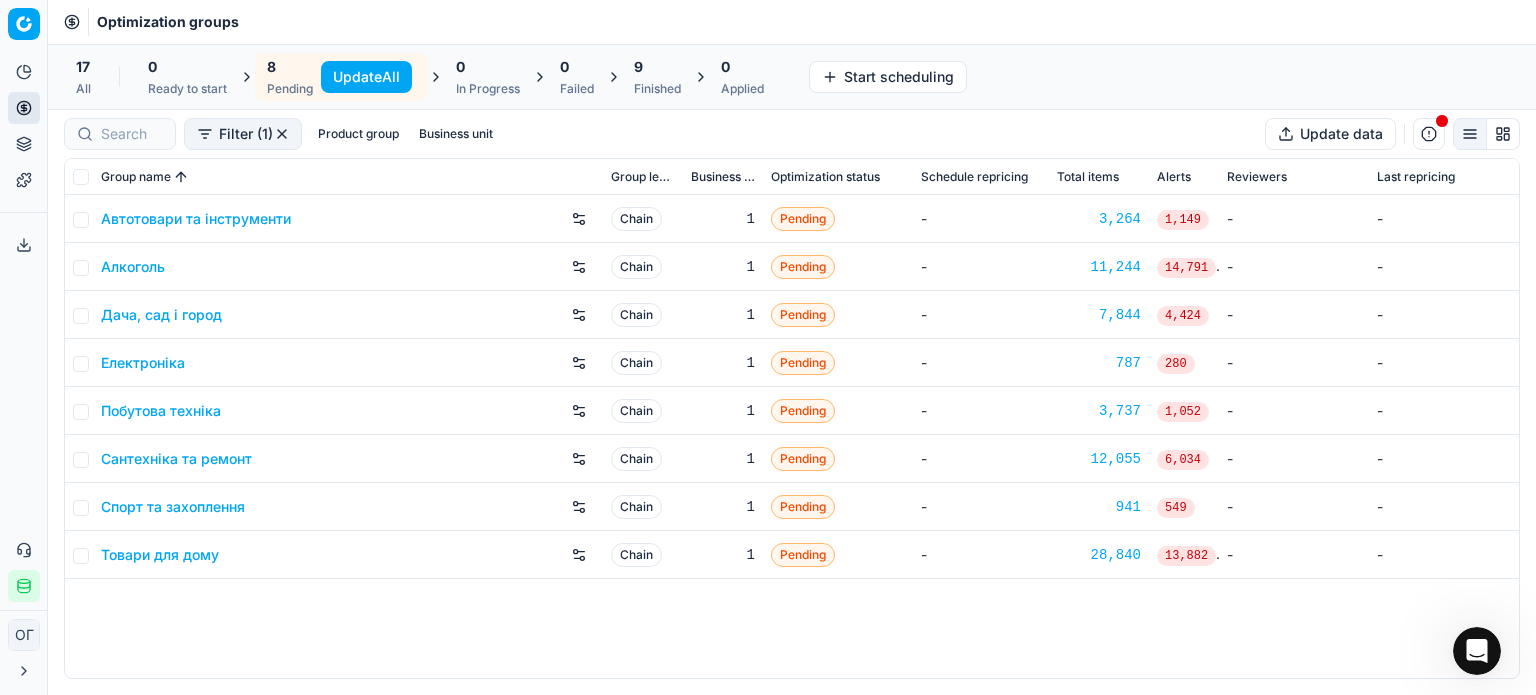 click on "Update  All" at bounding box center [366, 77] 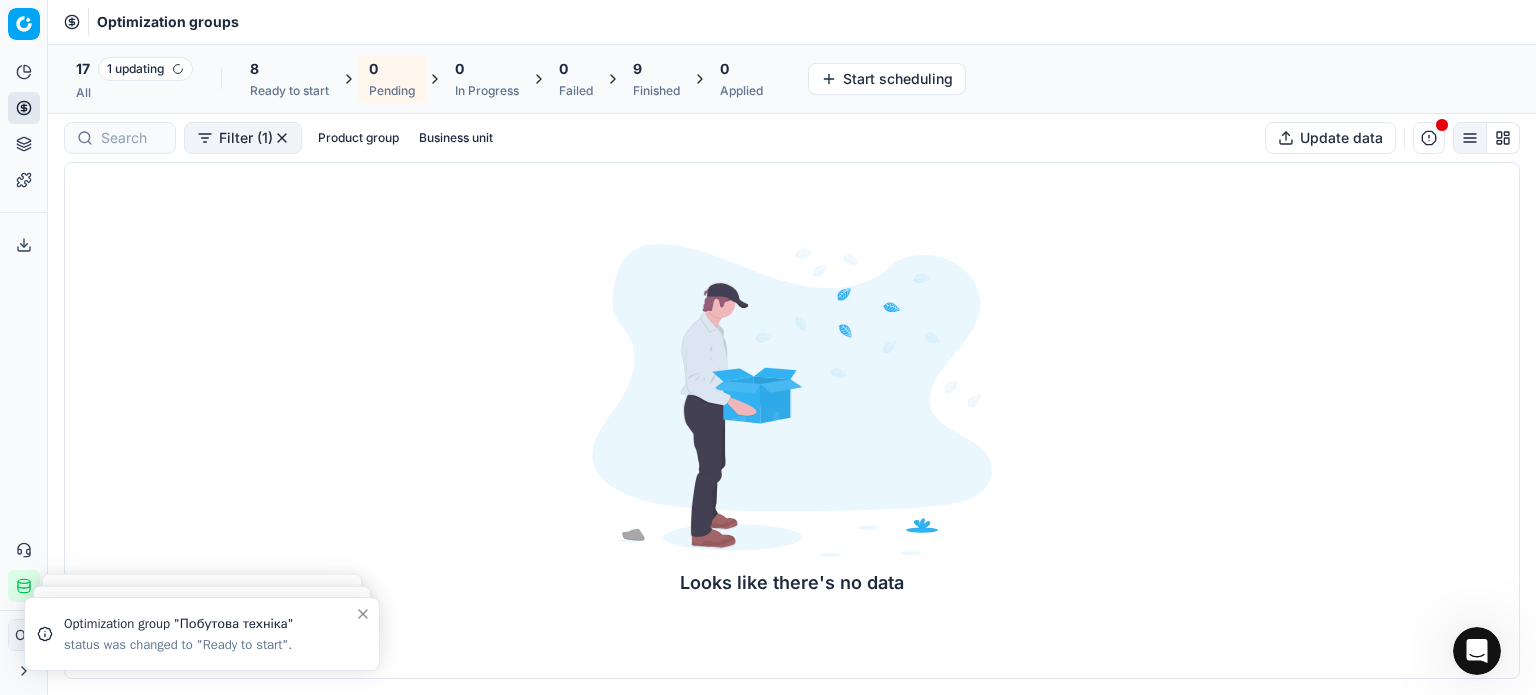 click on "8 Ready to start" at bounding box center (289, 79) 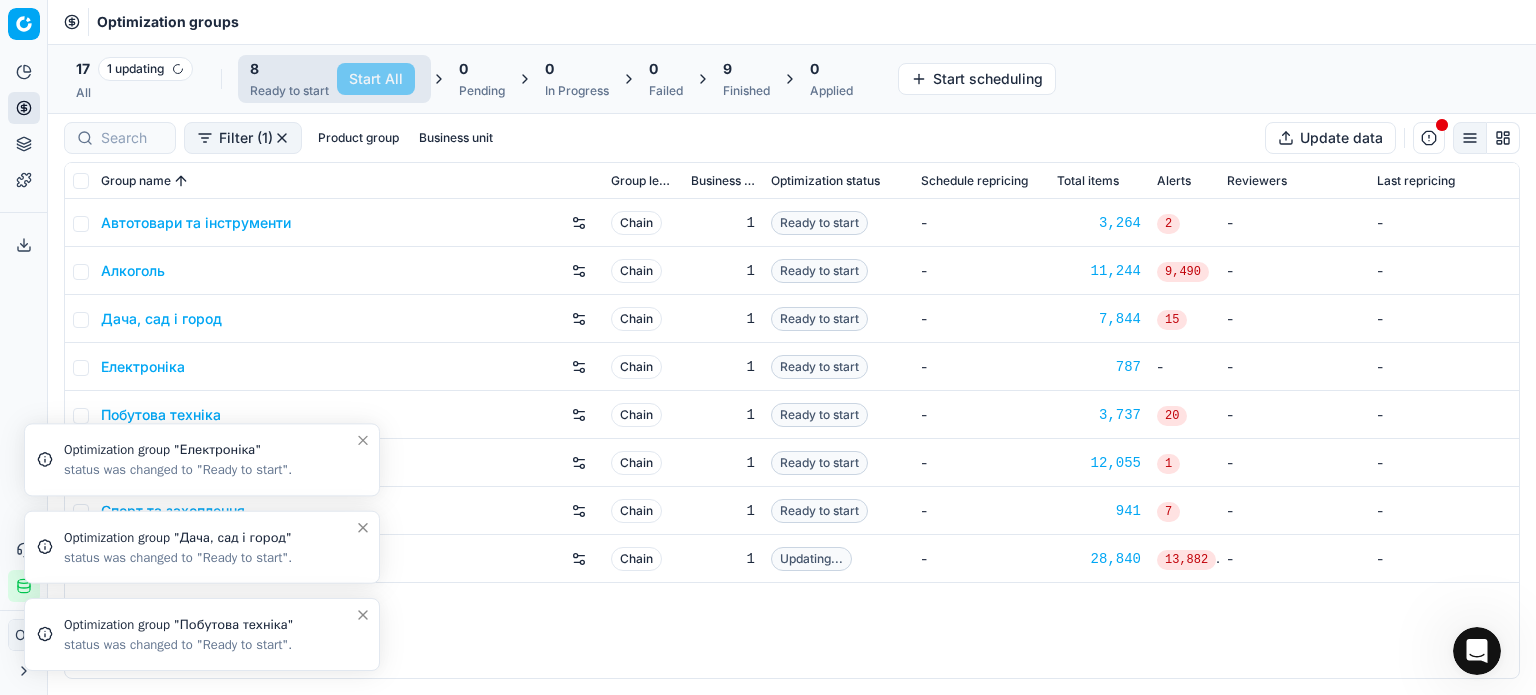 click 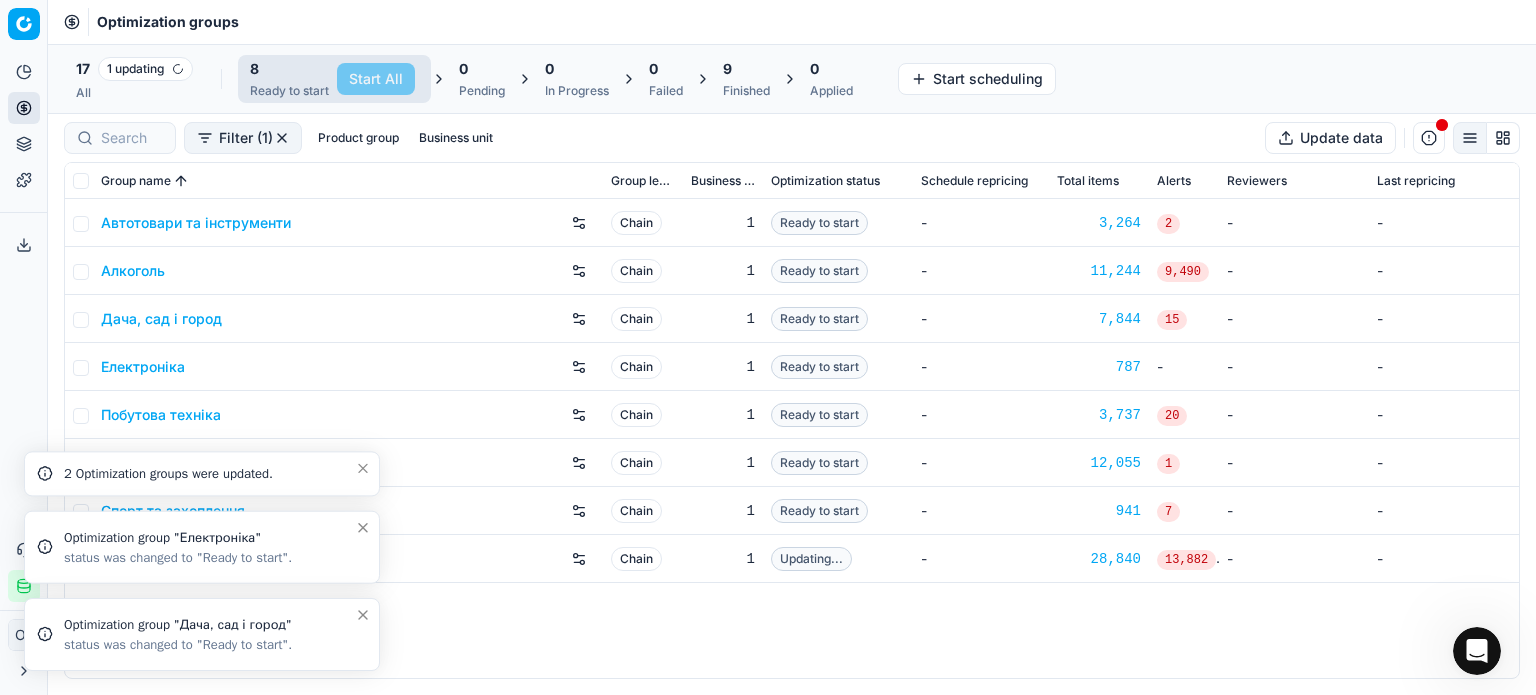click 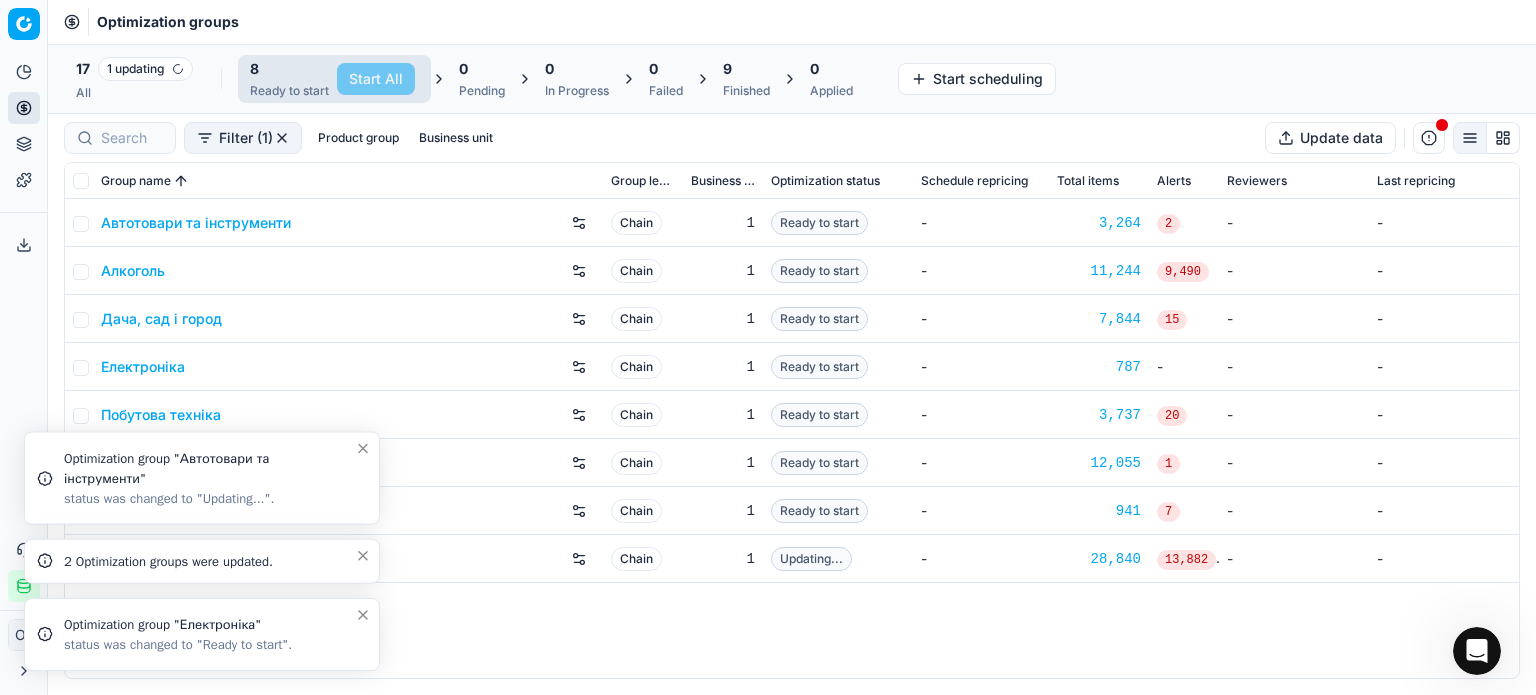 click 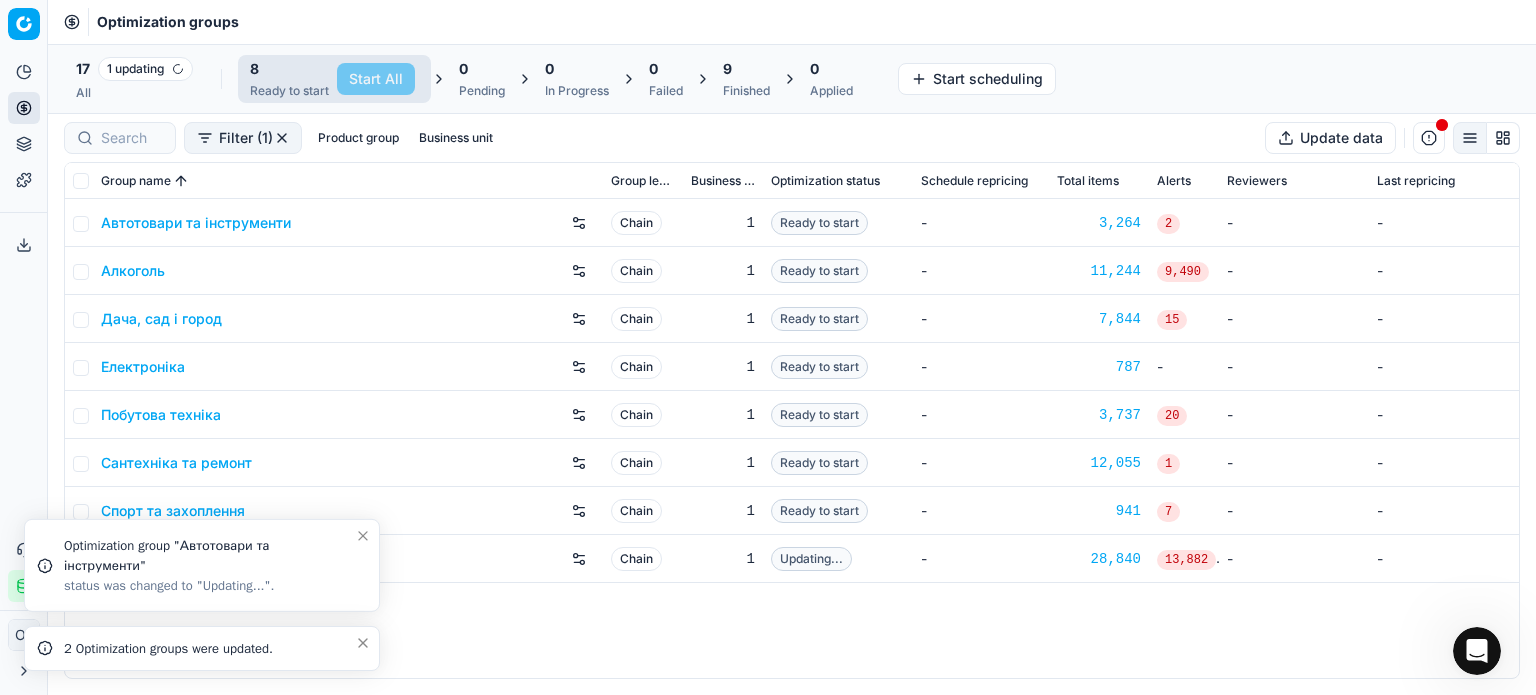 click 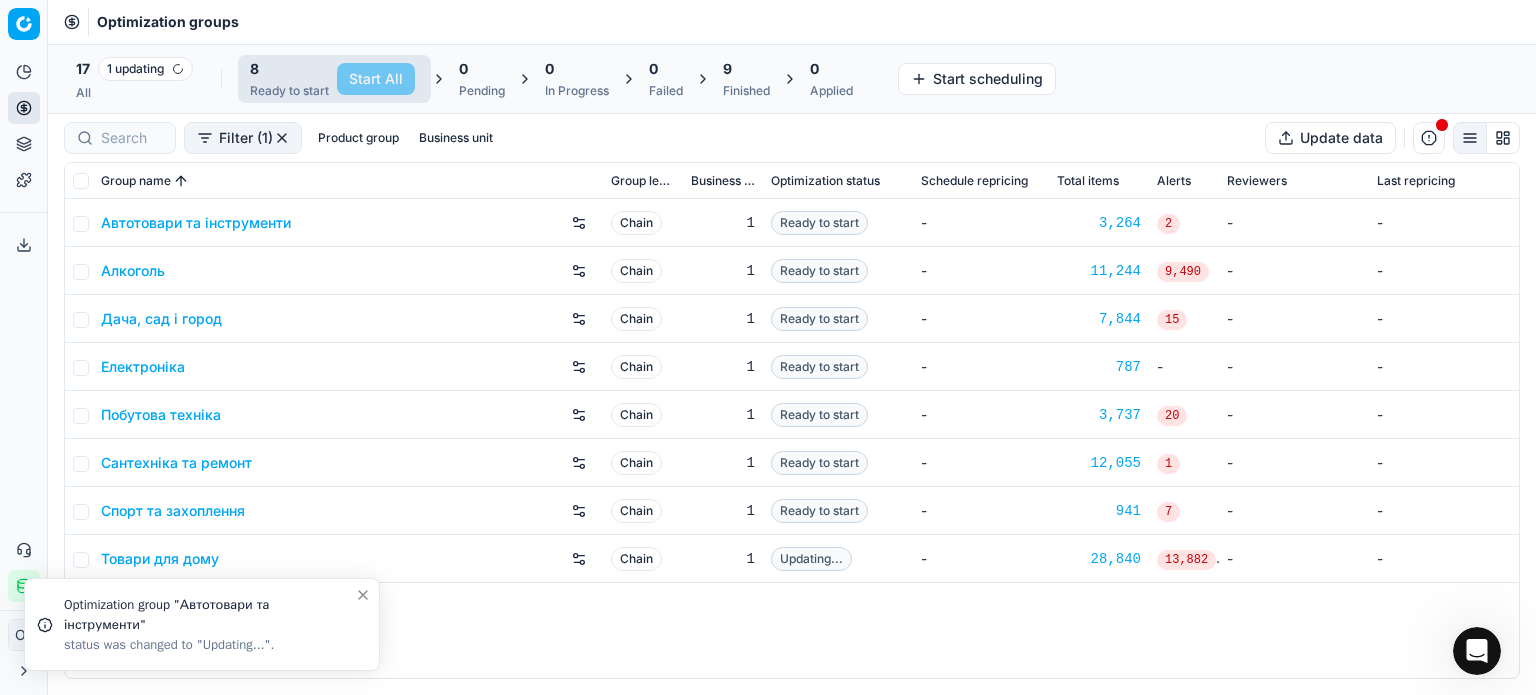 click 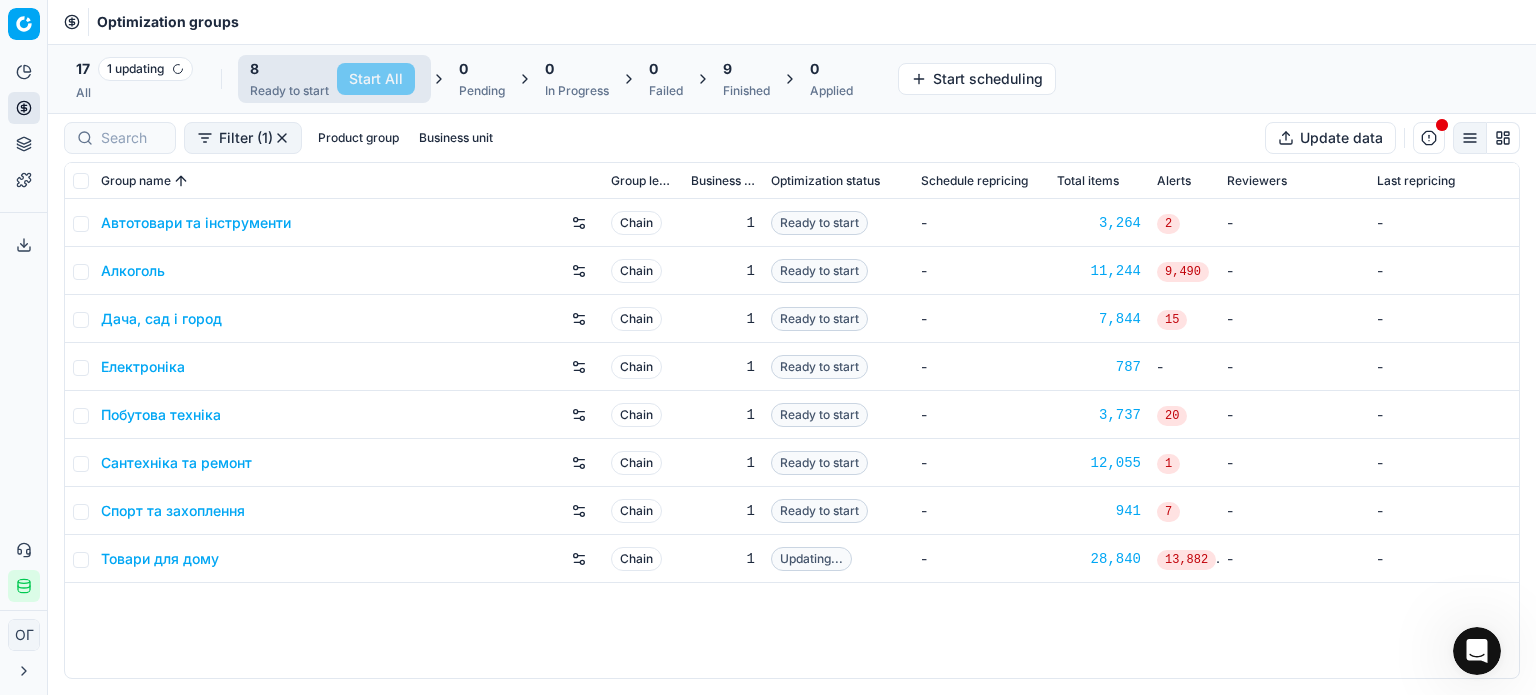 click on "Finished" at bounding box center (746, 91) 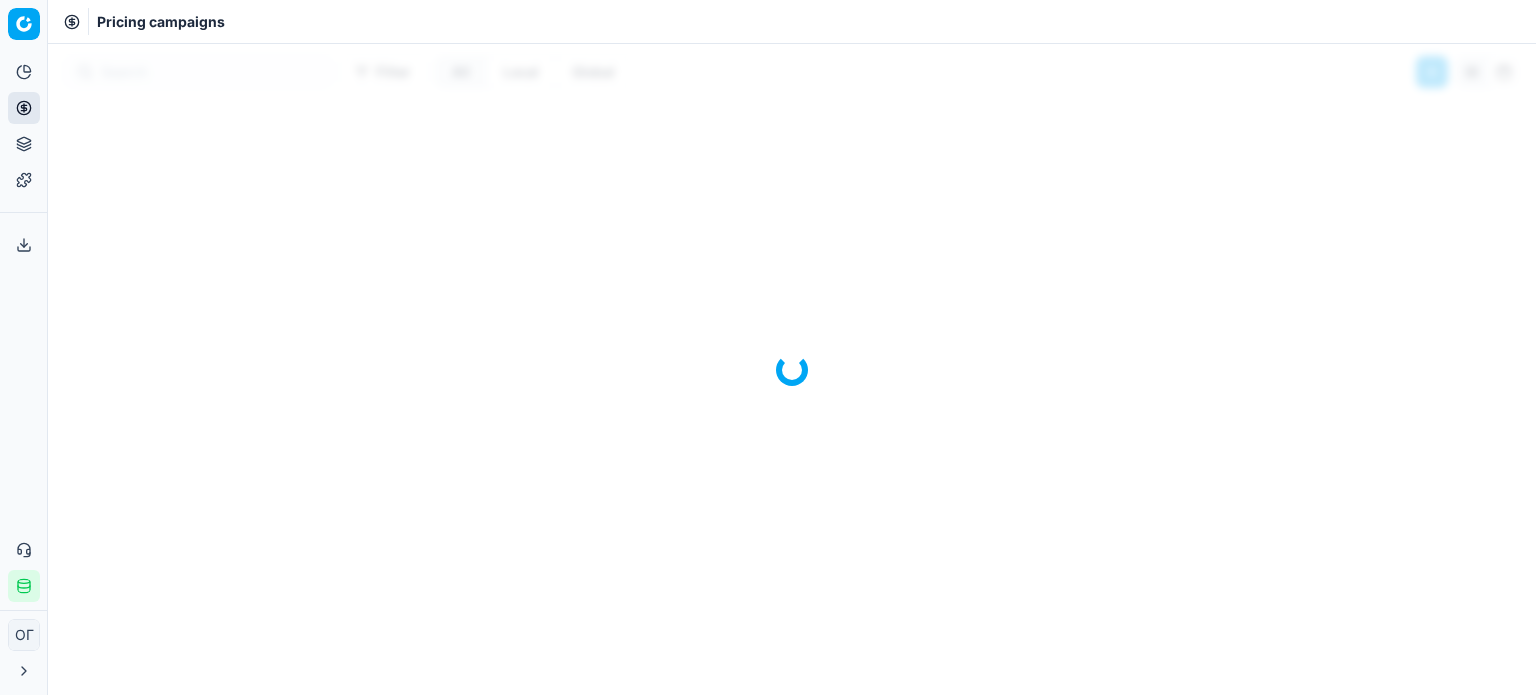scroll, scrollTop: 0, scrollLeft: 0, axis: both 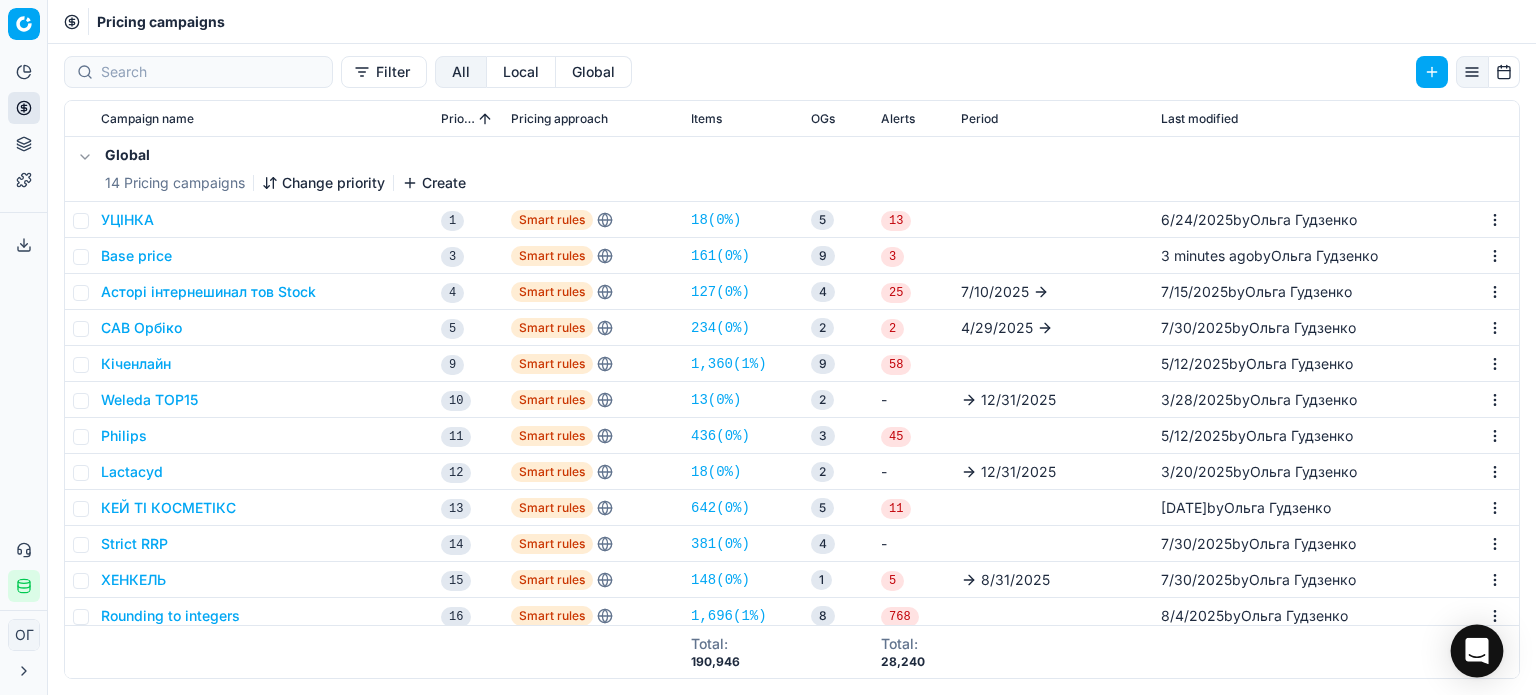 click at bounding box center (1477, 651) 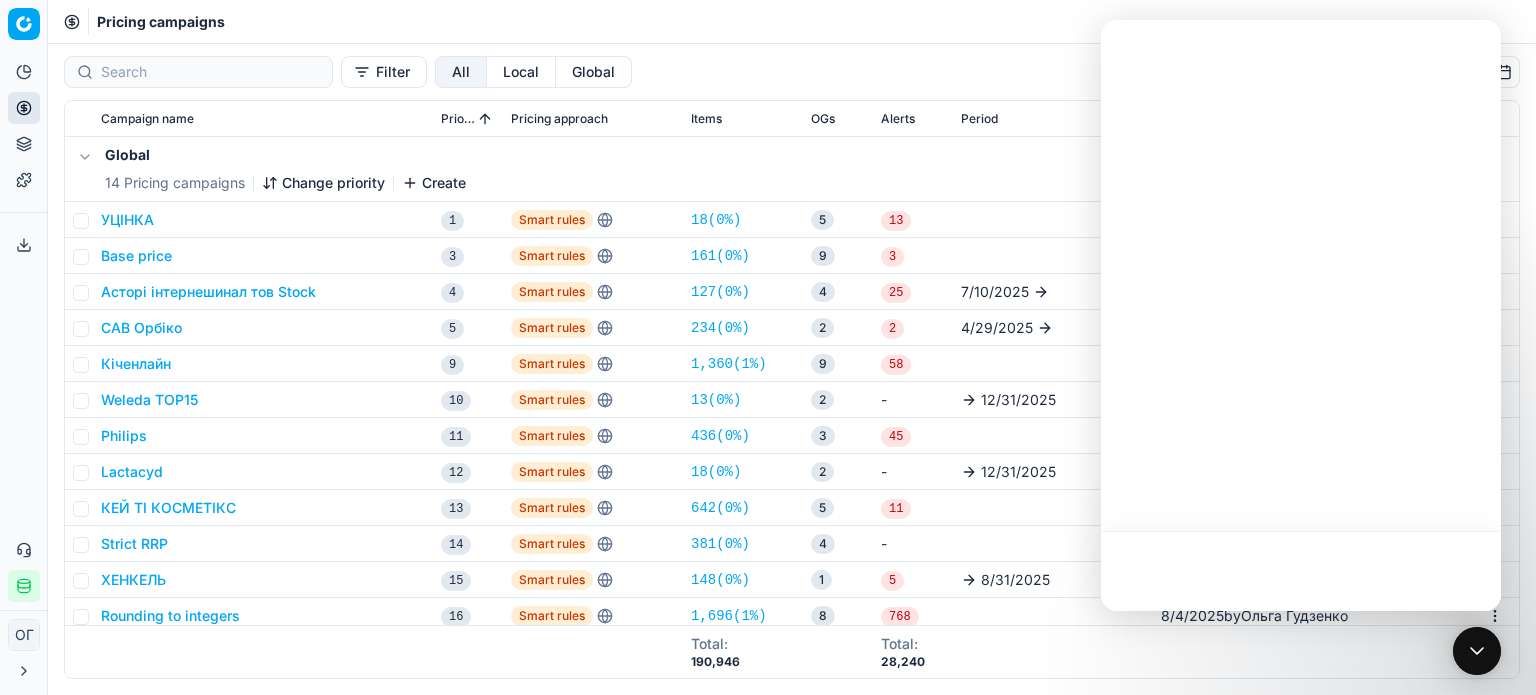 scroll, scrollTop: 0, scrollLeft: 0, axis: both 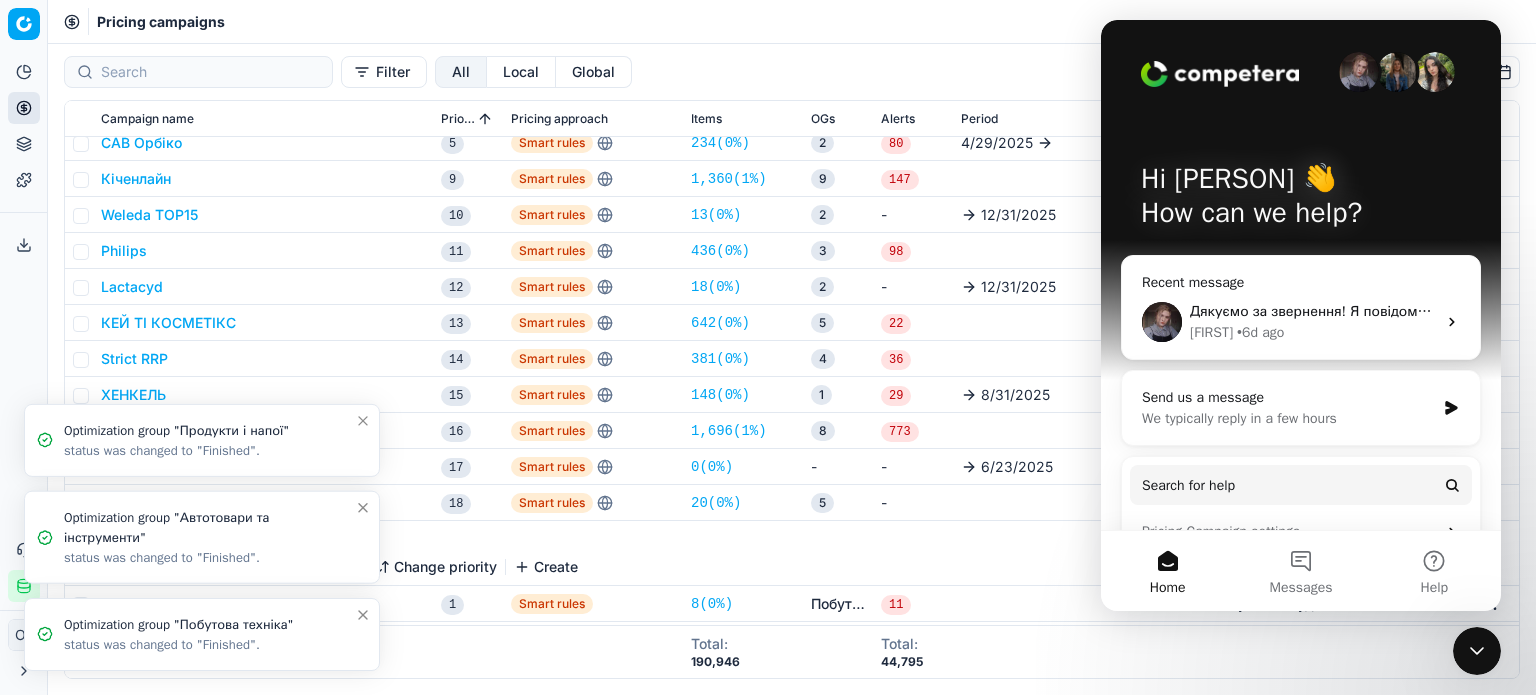 click 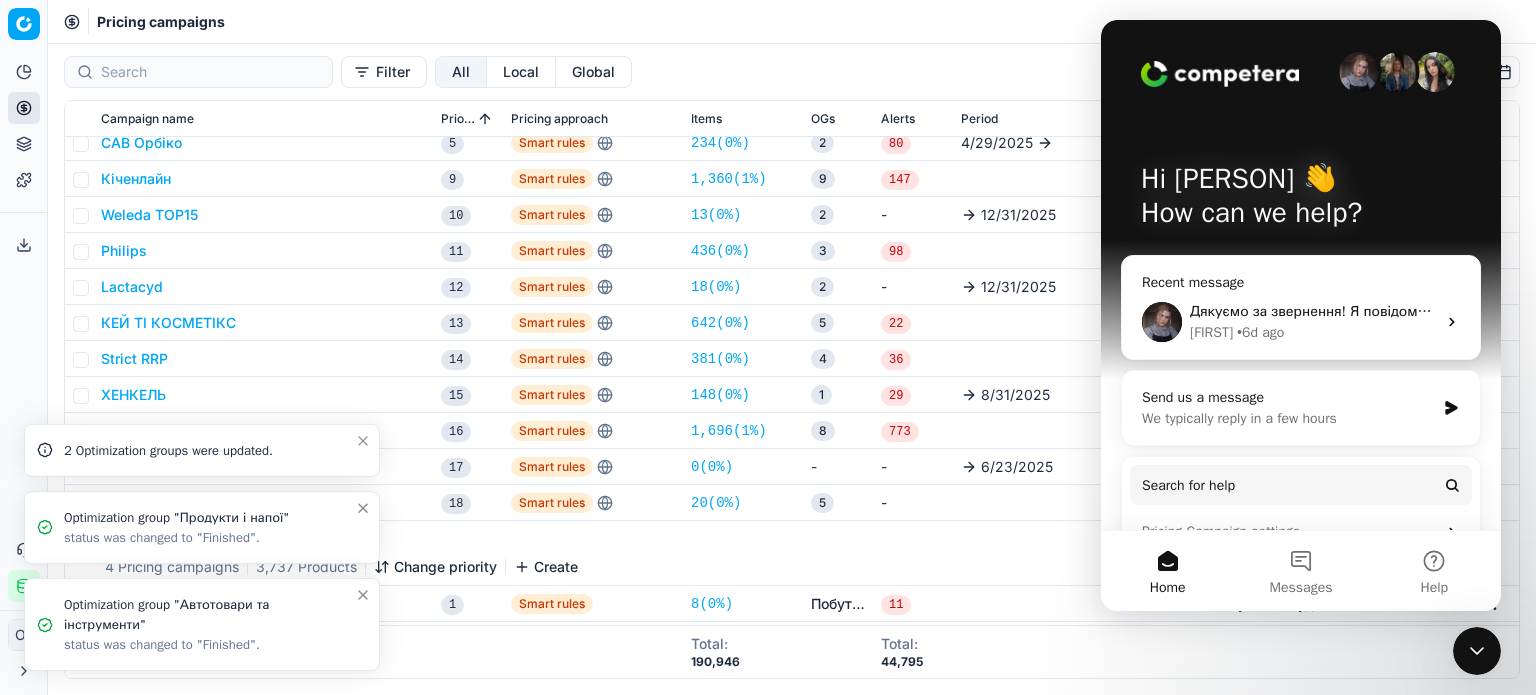click 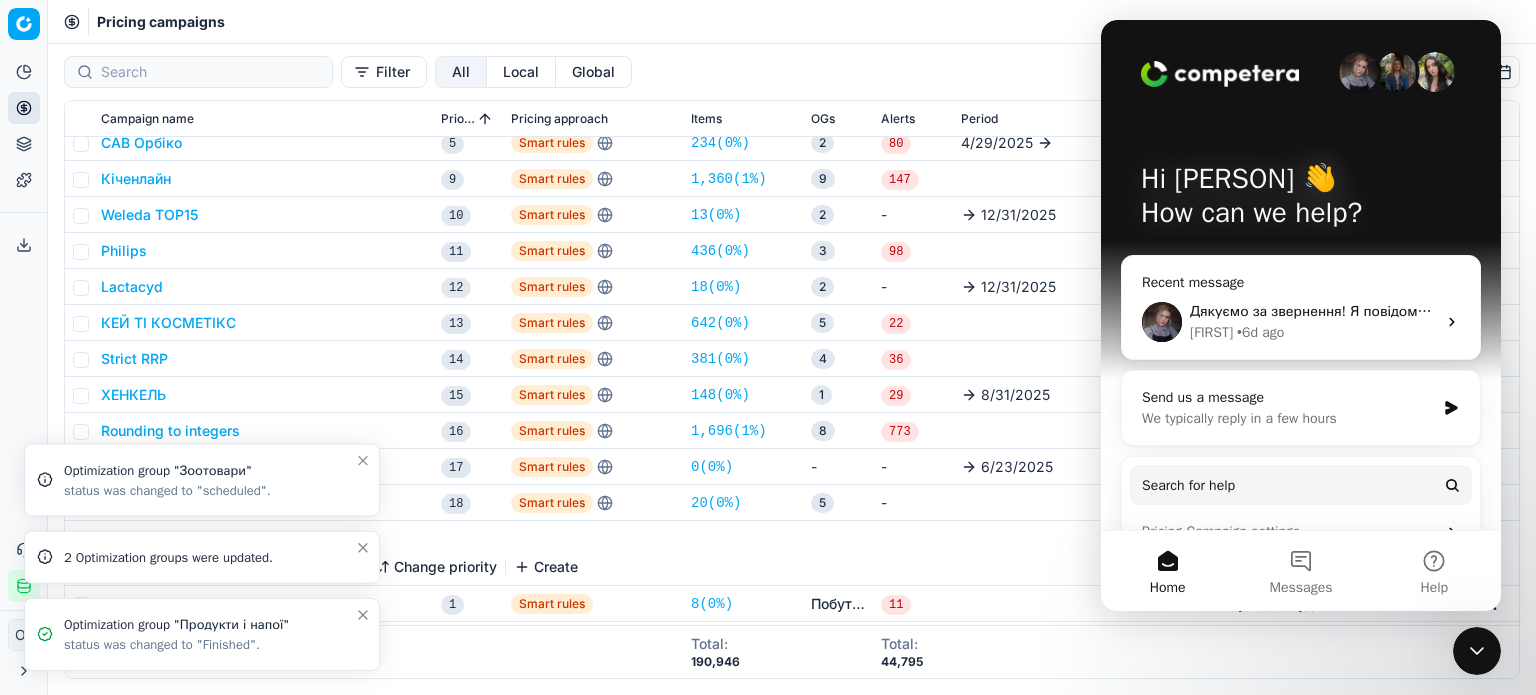 click at bounding box center (363, 615) 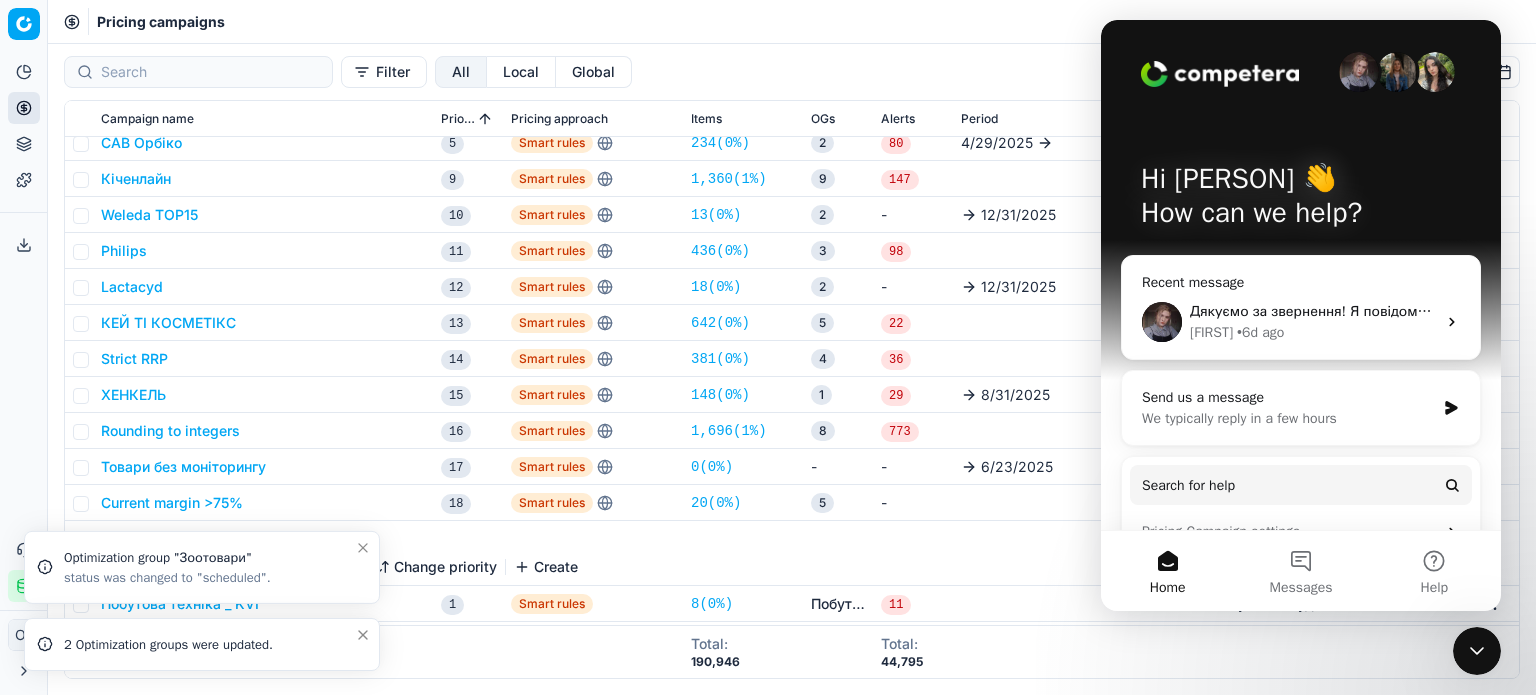 click on "2 Optimization groups were updated." at bounding box center (202, 644) 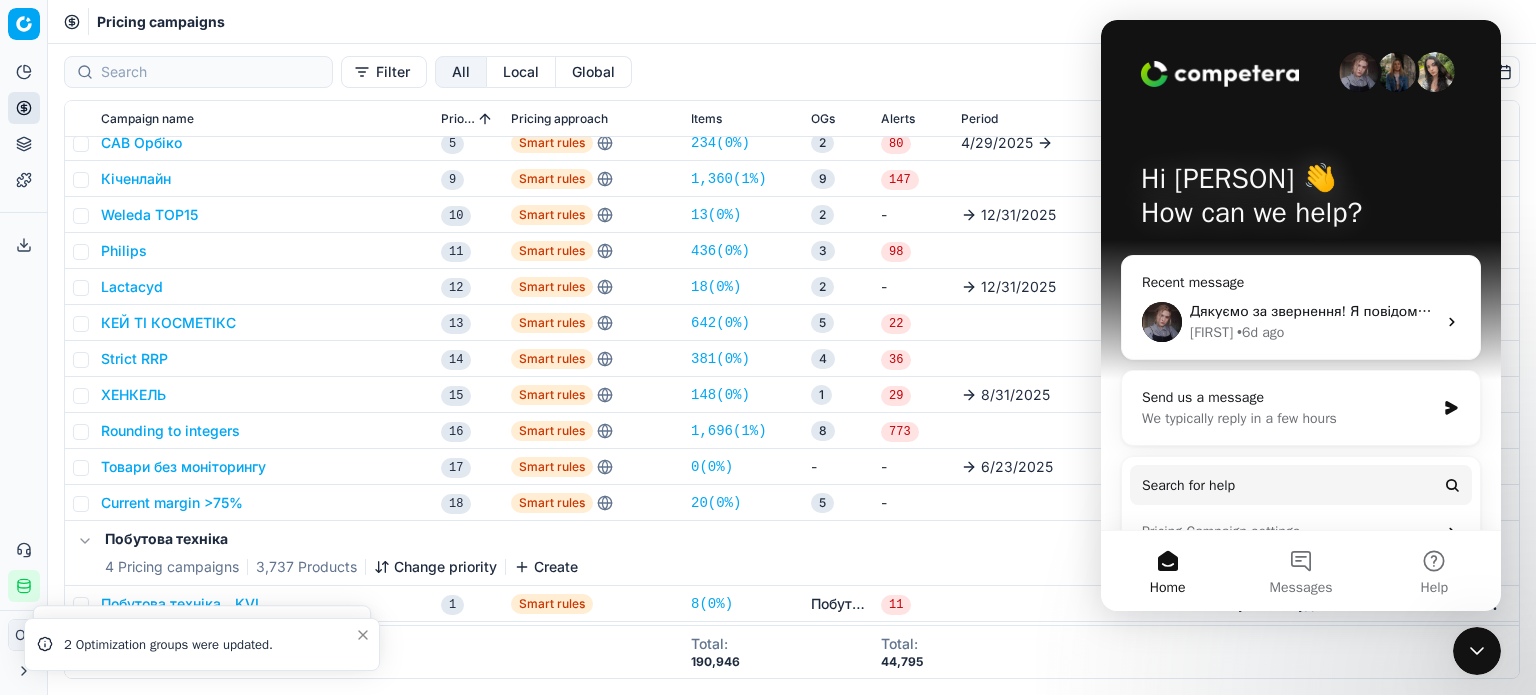 click on "Rounding to integers" at bounding box center [170, 431] 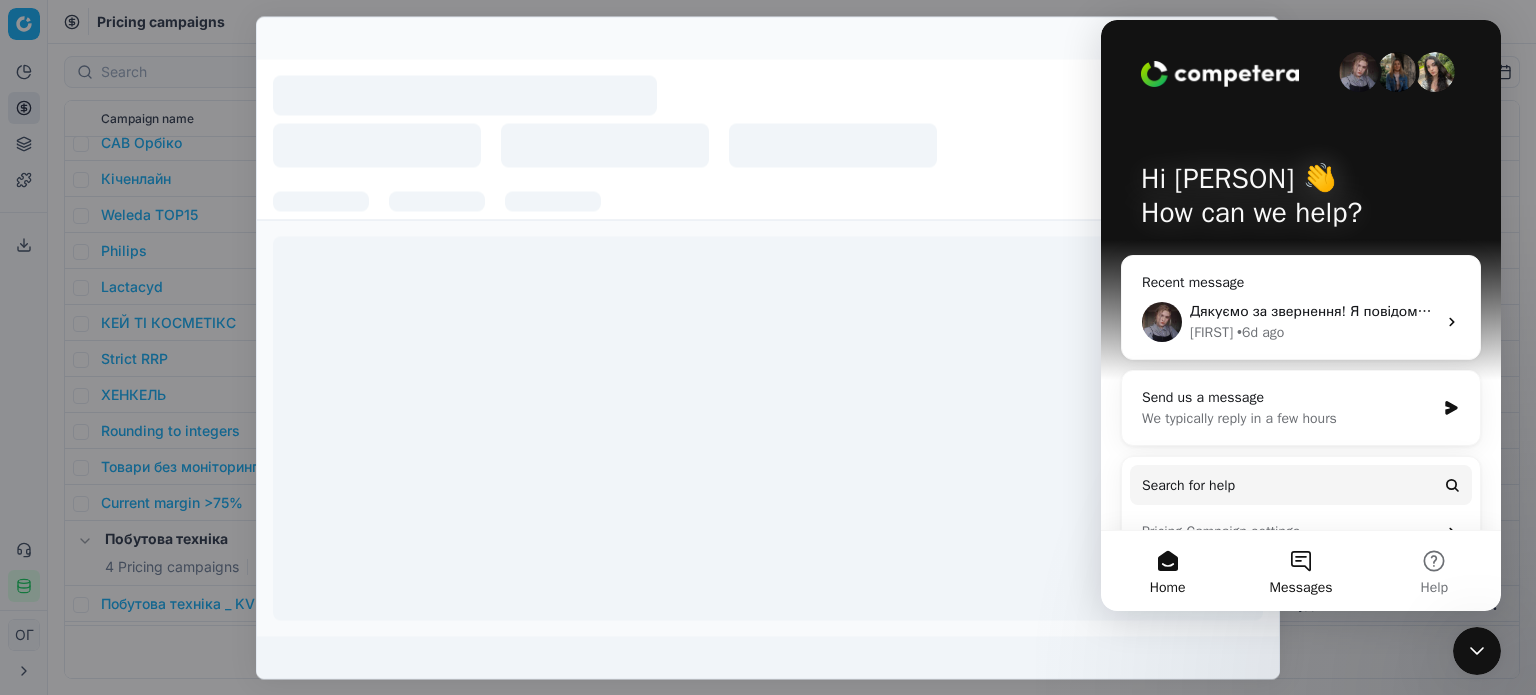 click on "Messages" at bounding box center [1300, 571] 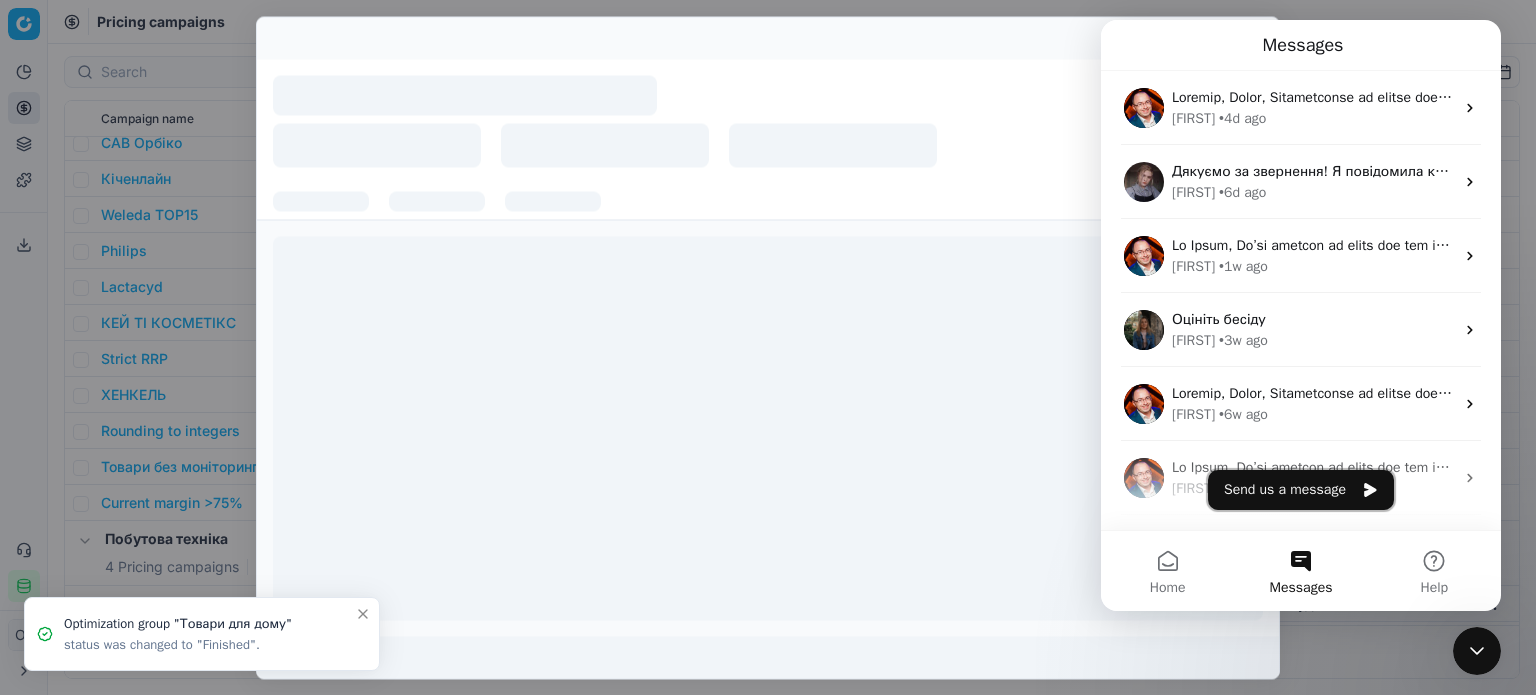 click on "Send us a message" at bounding box center (1301, 490) 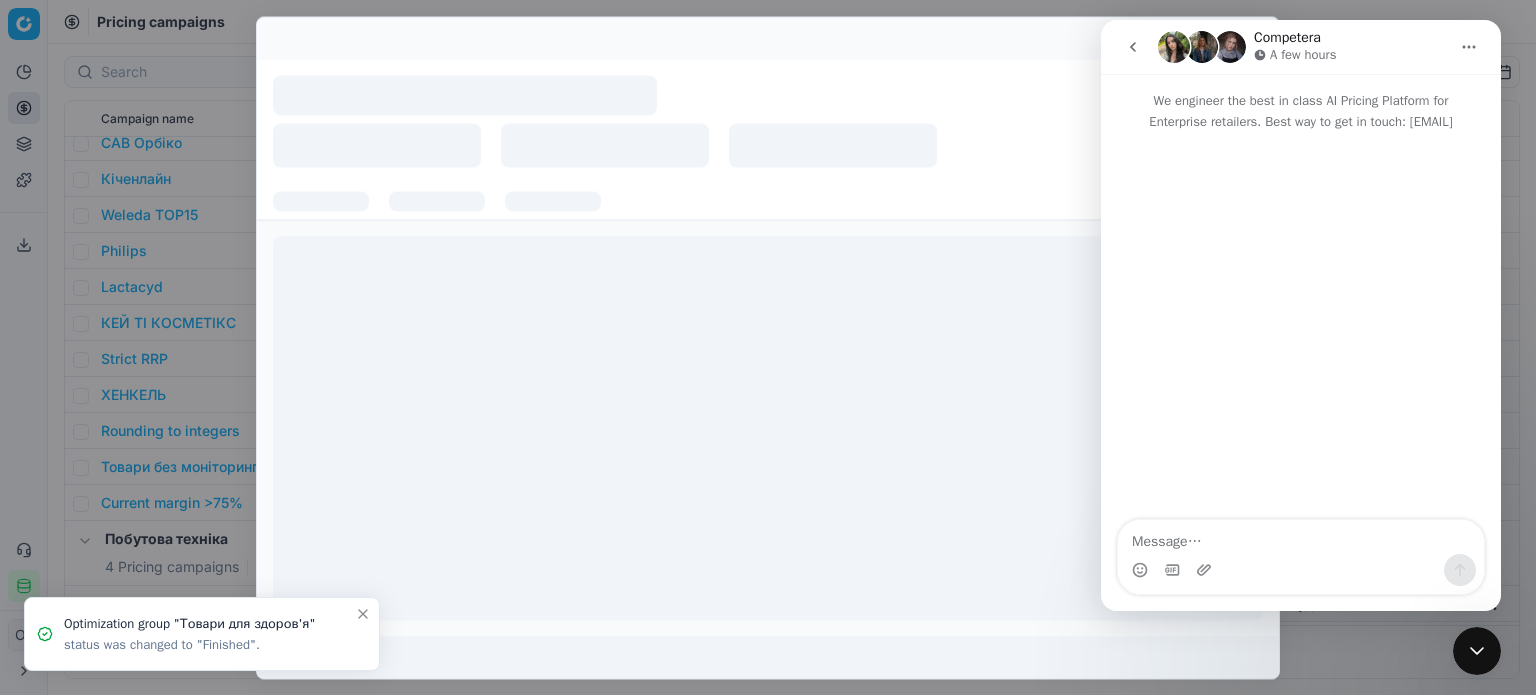click 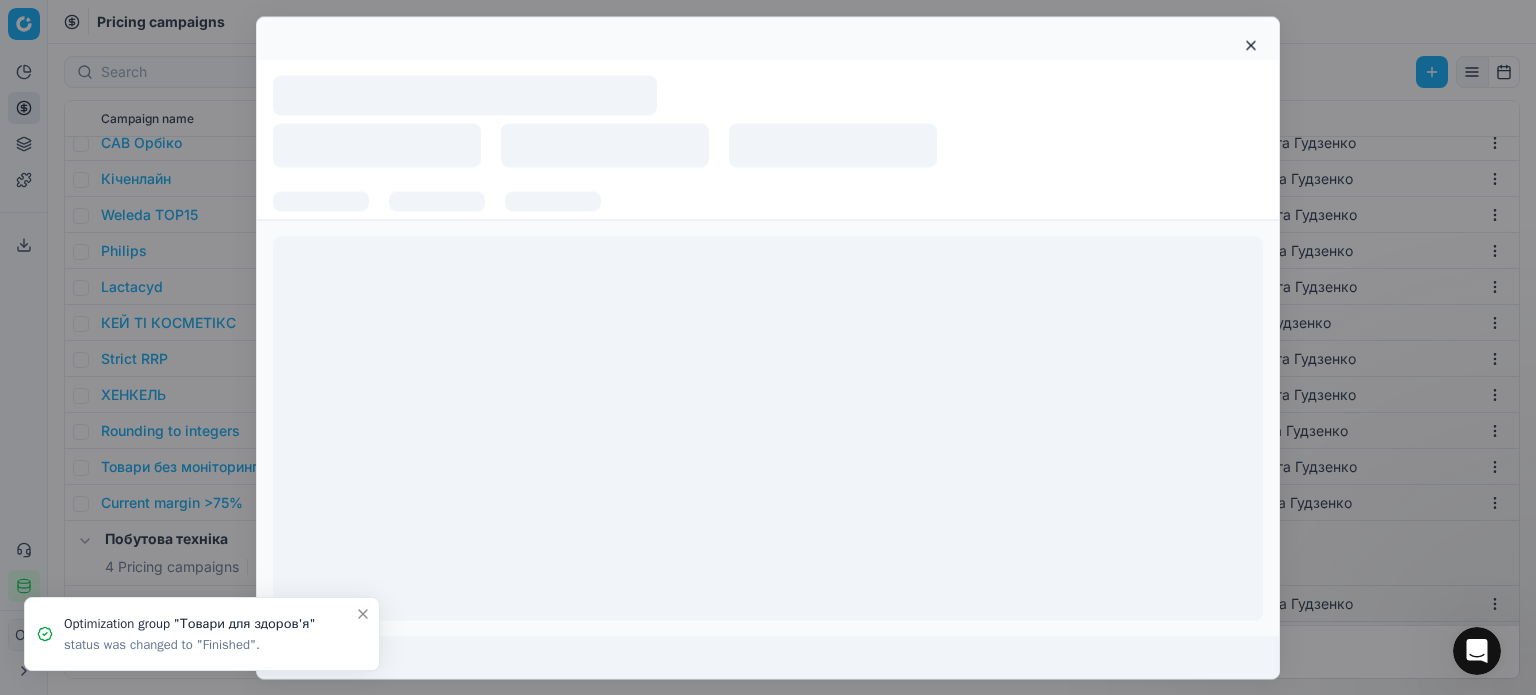 scroll, scrollTop: 0, scrollLeft: 0, axis: both 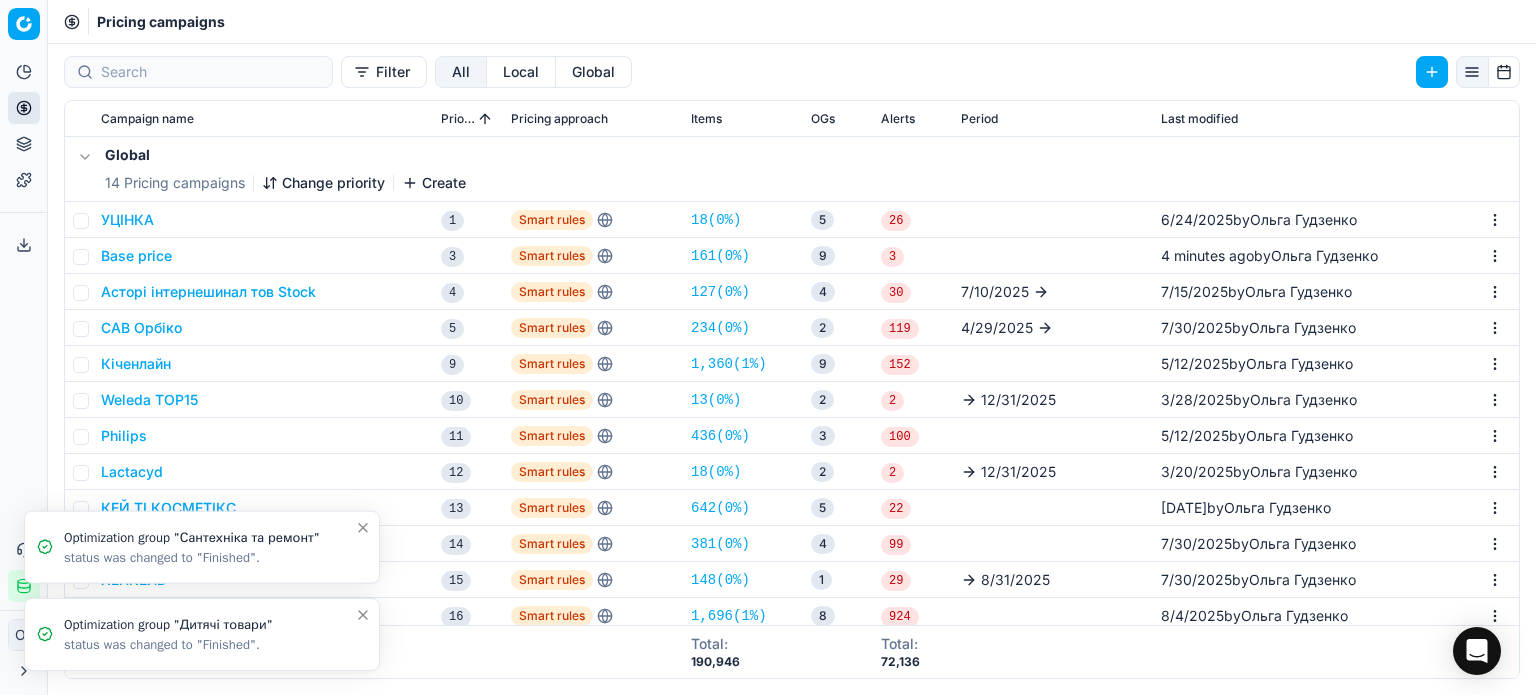click at bounding box center [363, 615] 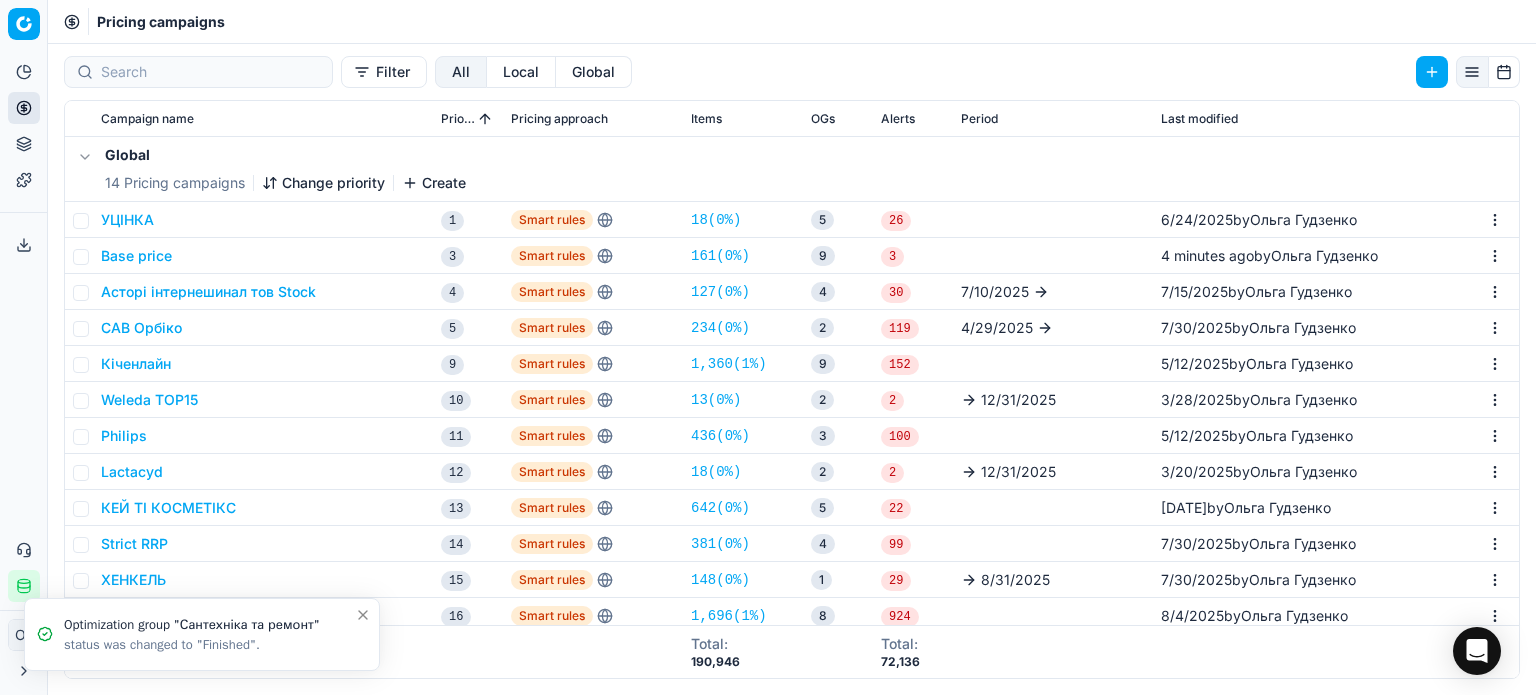click 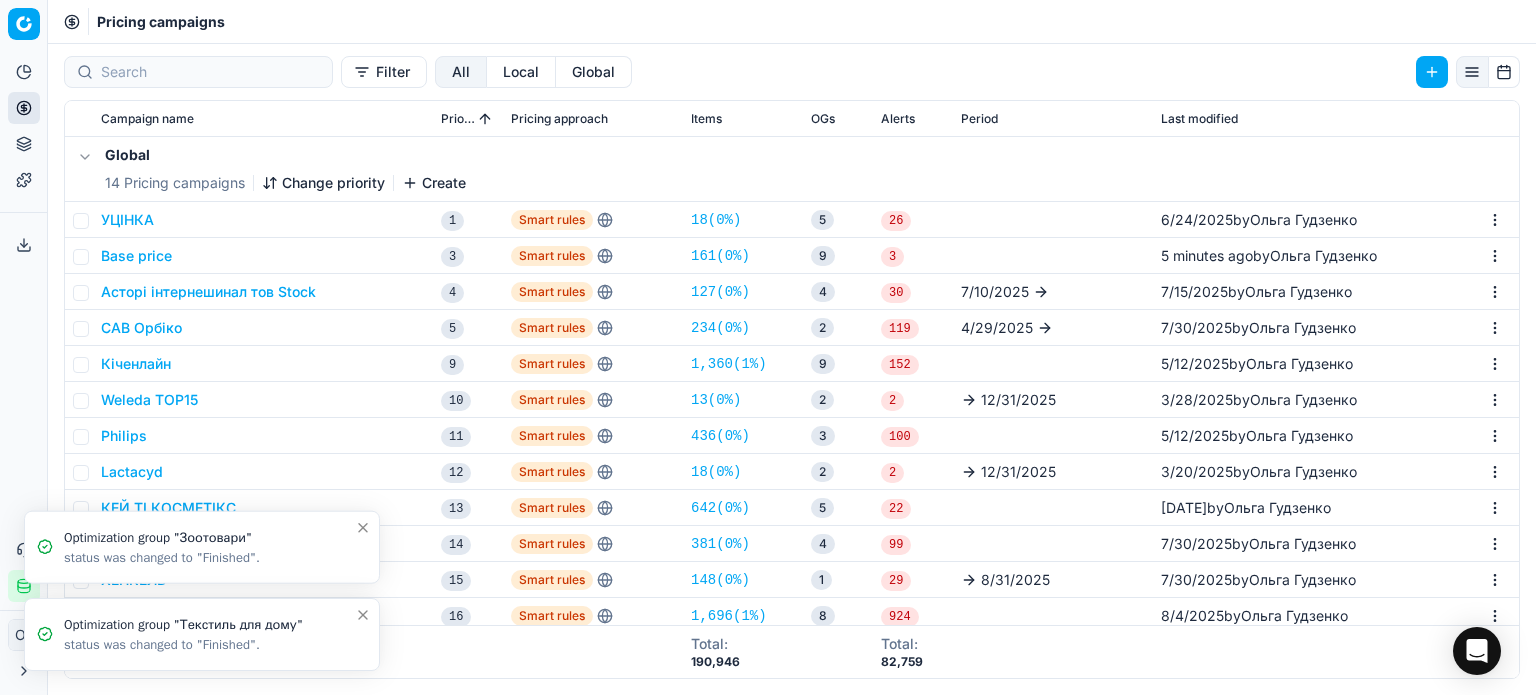 click 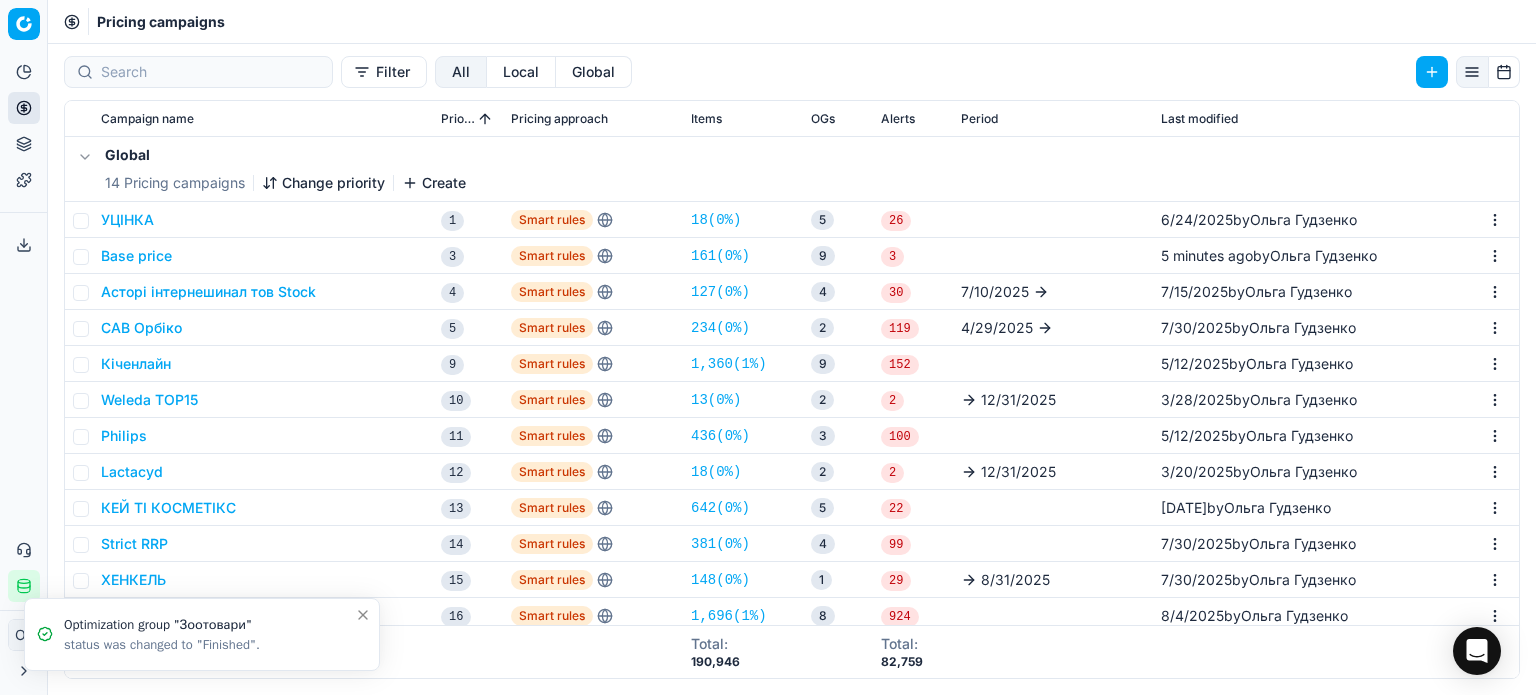 click 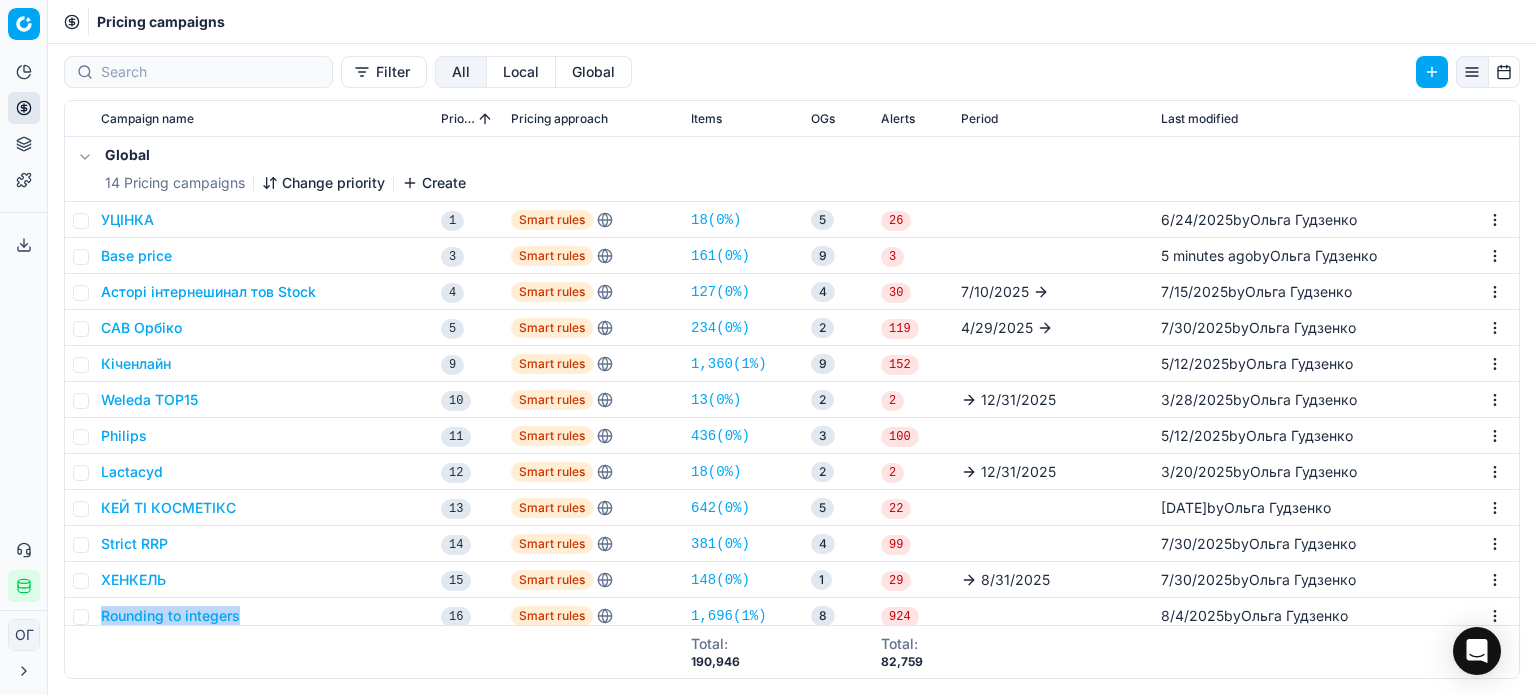 drag, startPoint x: 191, startPoint y: 628, endPoint x: 102, endPoint y: 616, distance: 89.80534 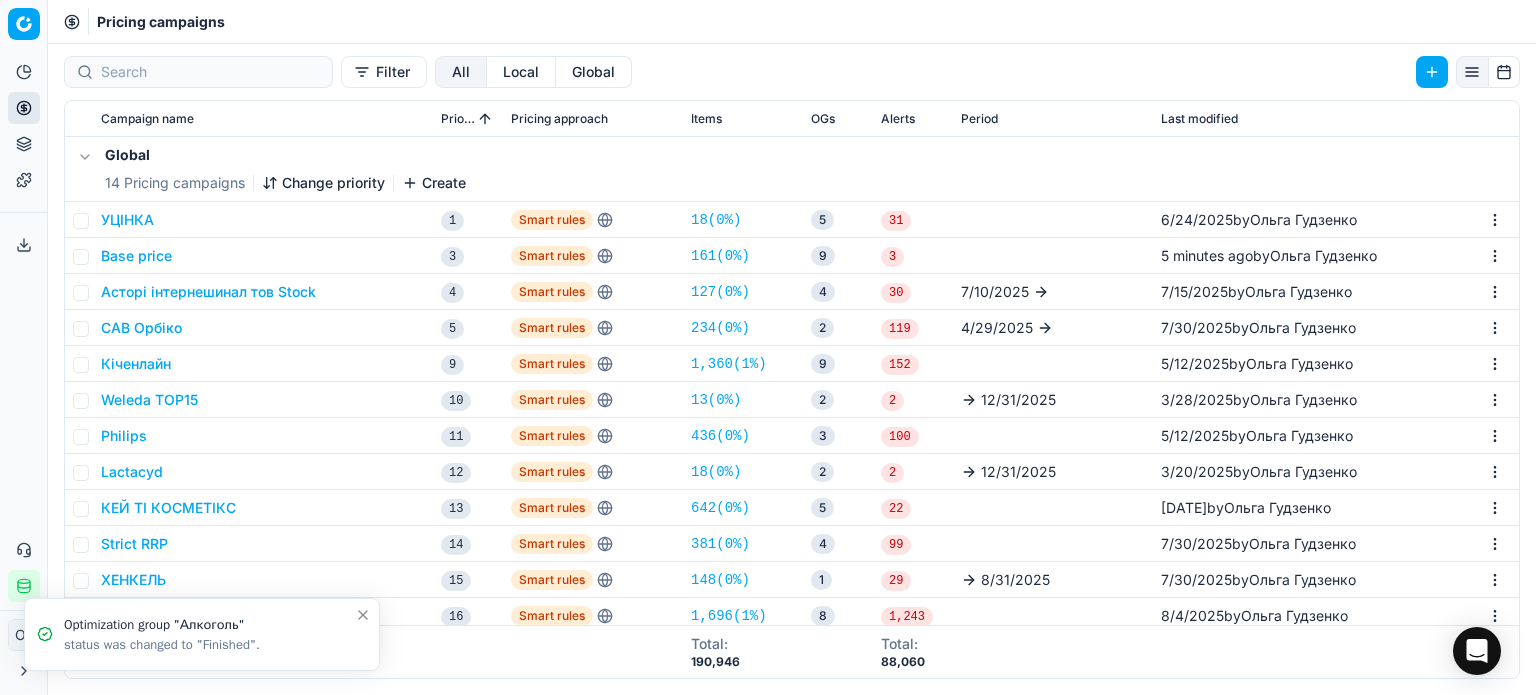 click 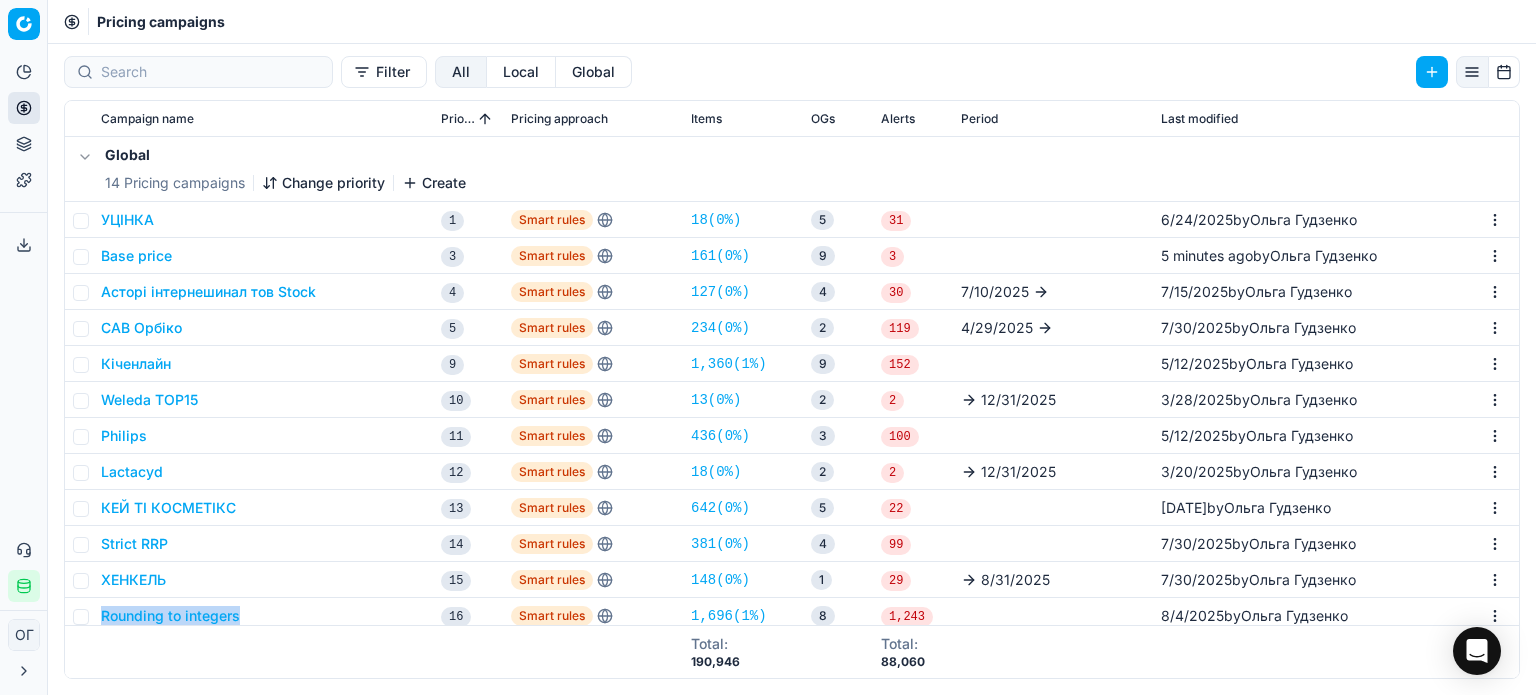 click on "Rounding to integers" at bounding box center [170, 616] 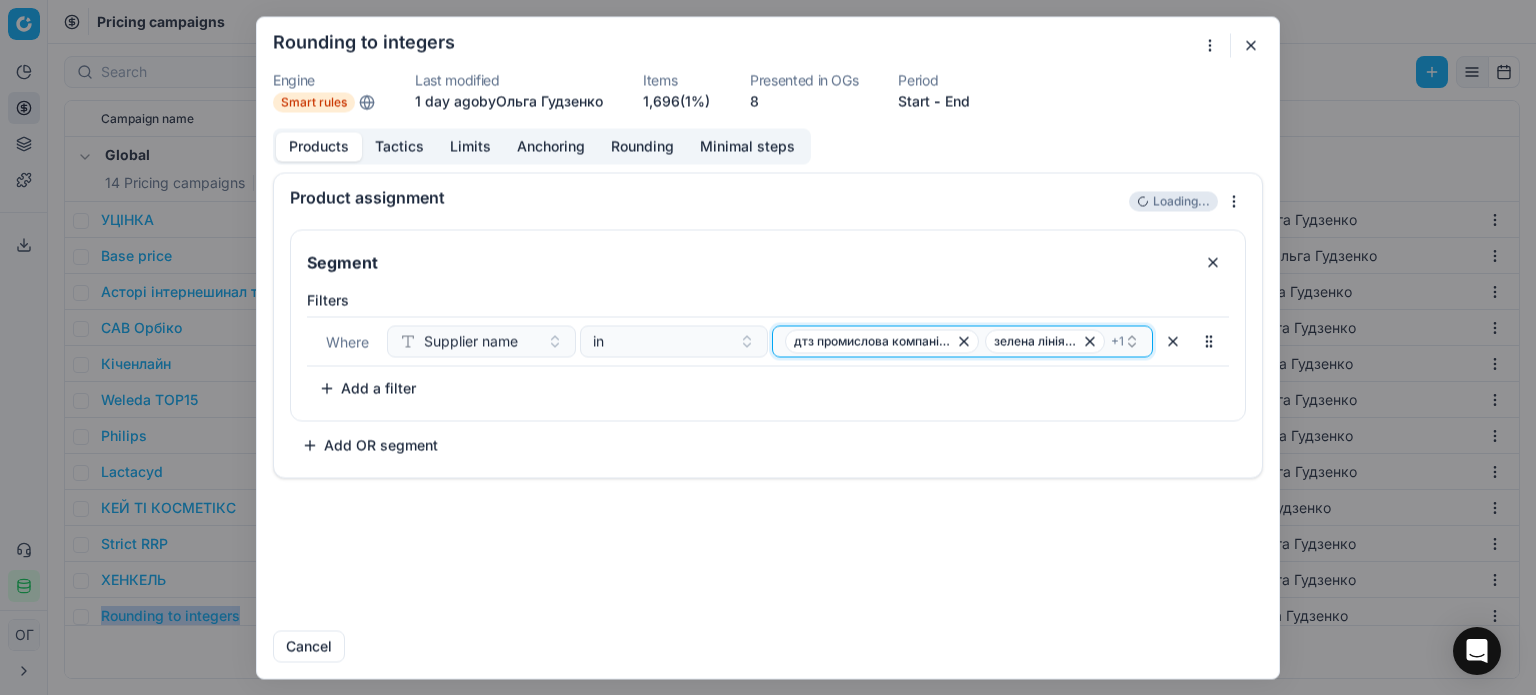 click on "дтз промислова компанія тов зелена лінія тов + 1" at bounding box center [962, 341] 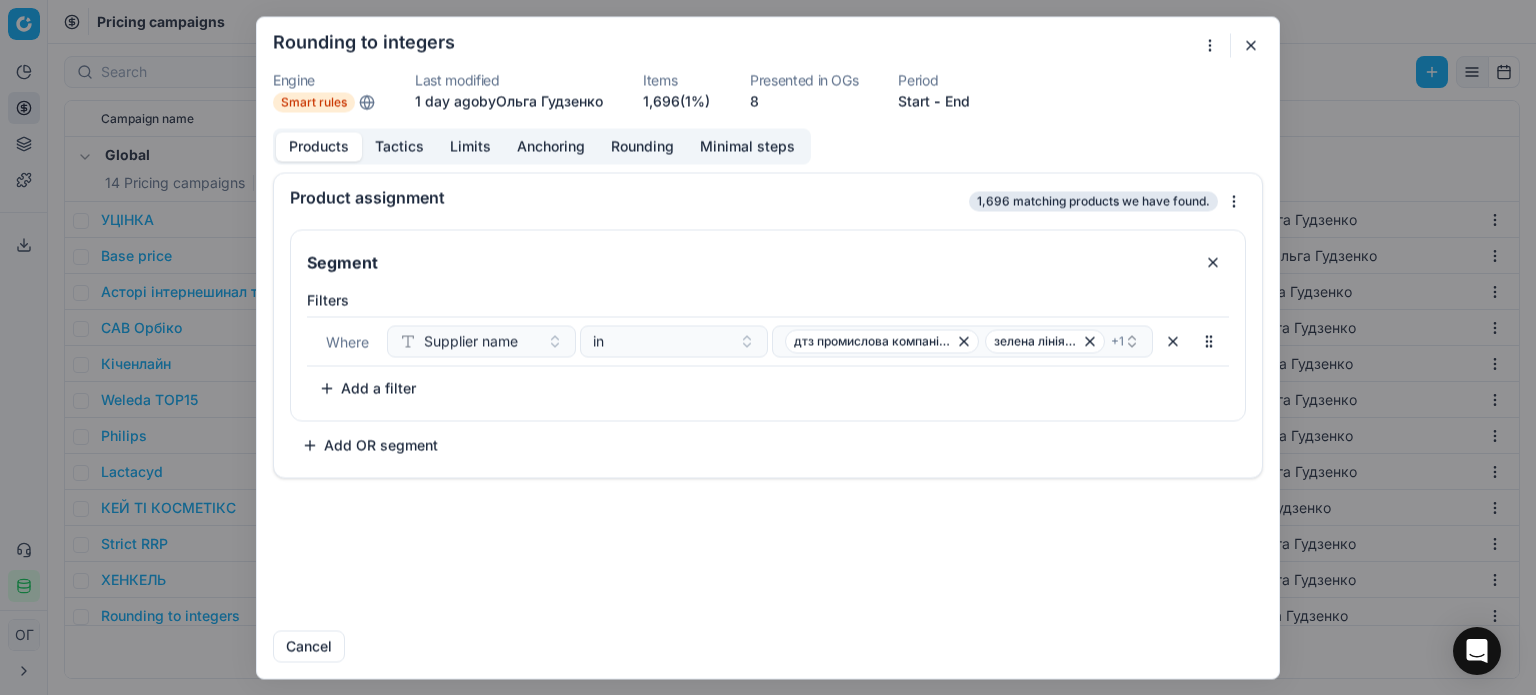 click at bounding box center [1251, 45] 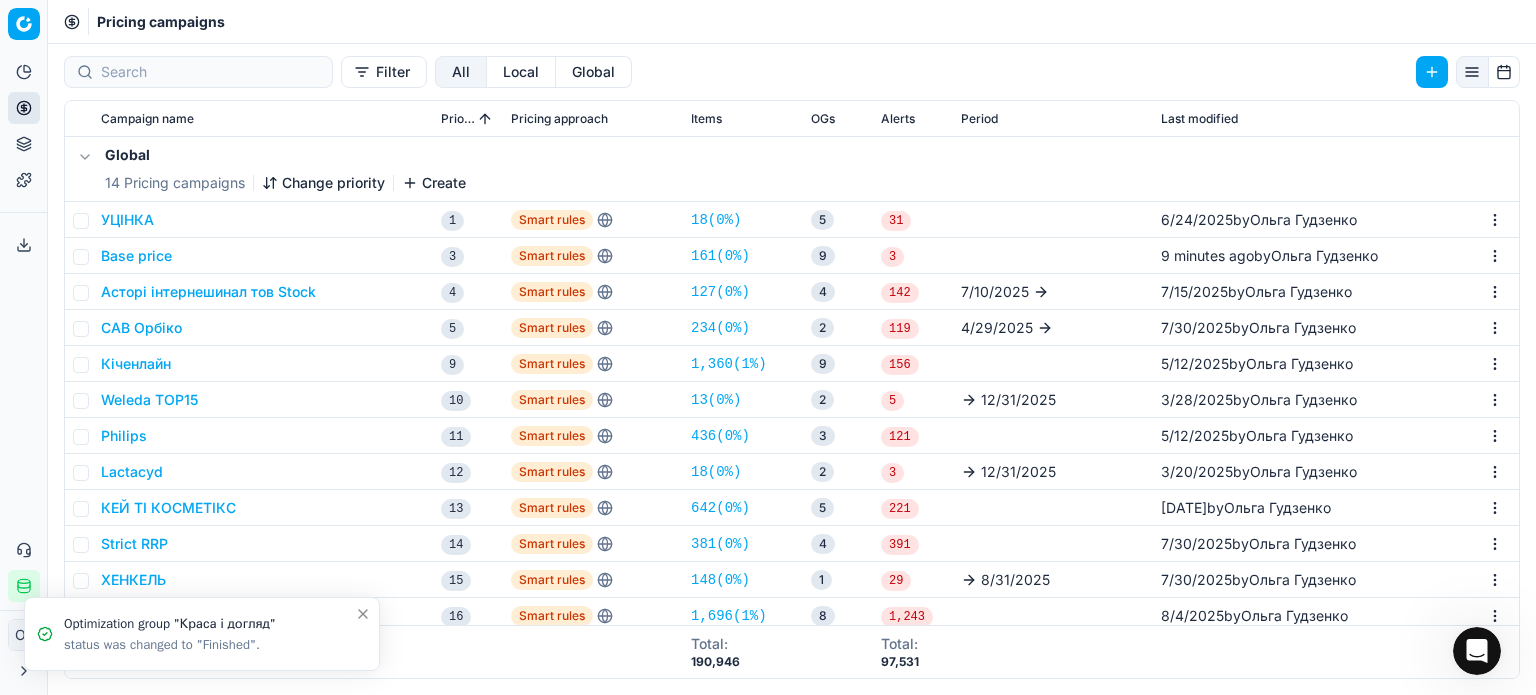 scroll, scrollTop: 0, scrollLeft: 0, axis: both 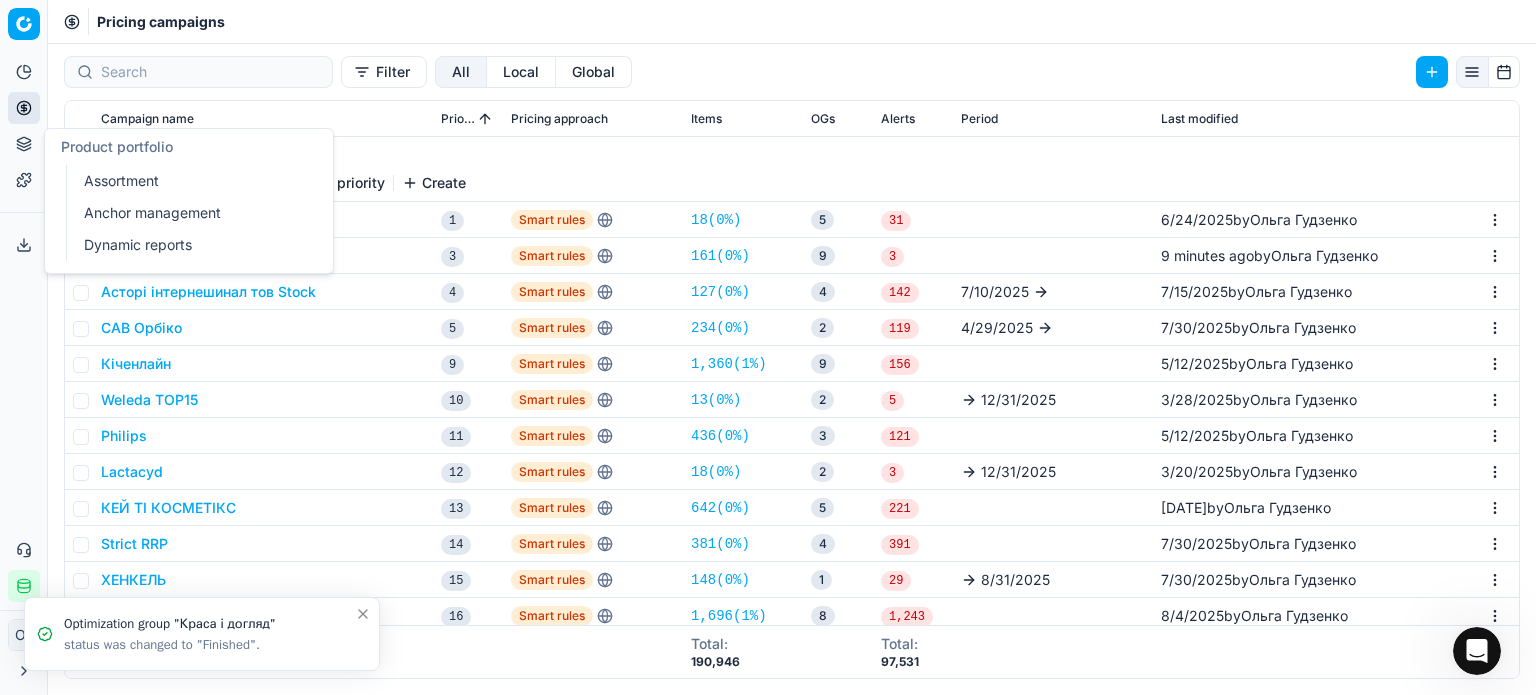 click 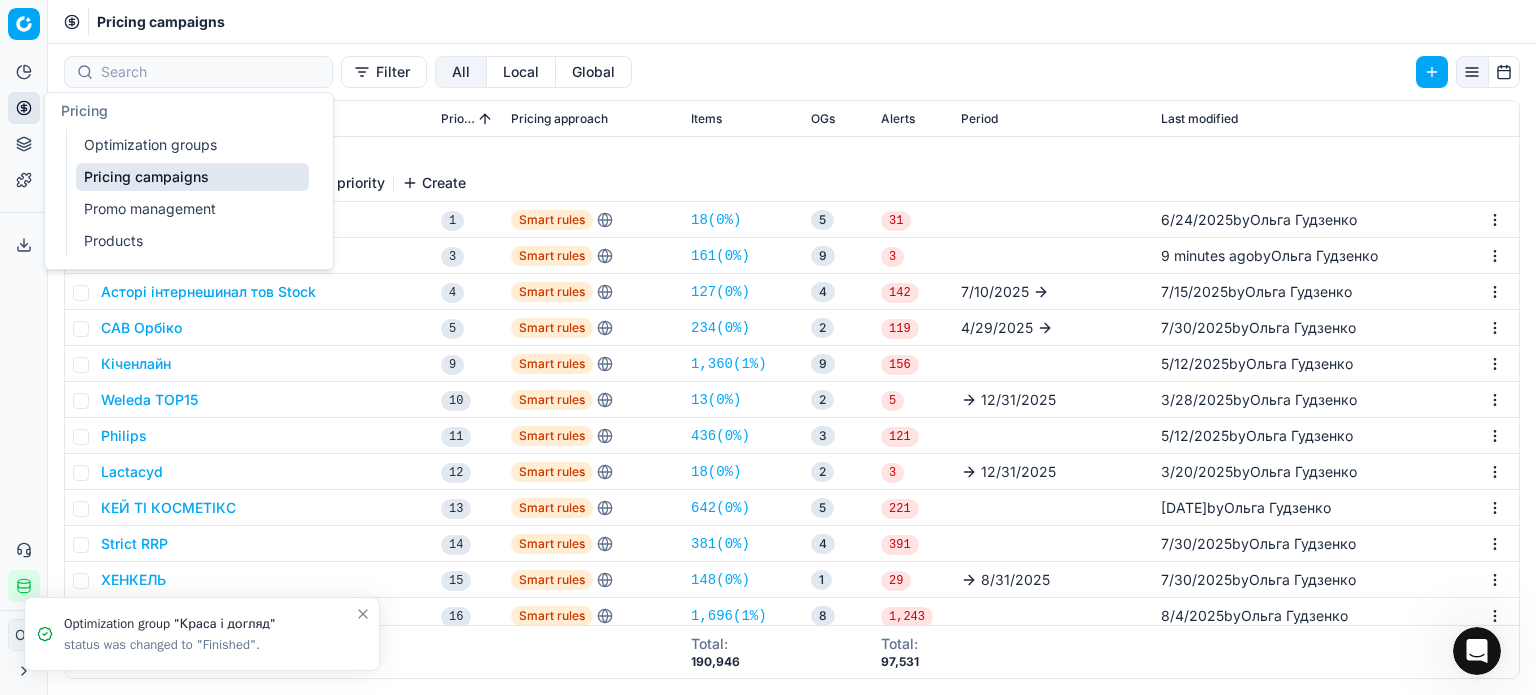 click on "Optimization groups" at bounding box center [192, 145] 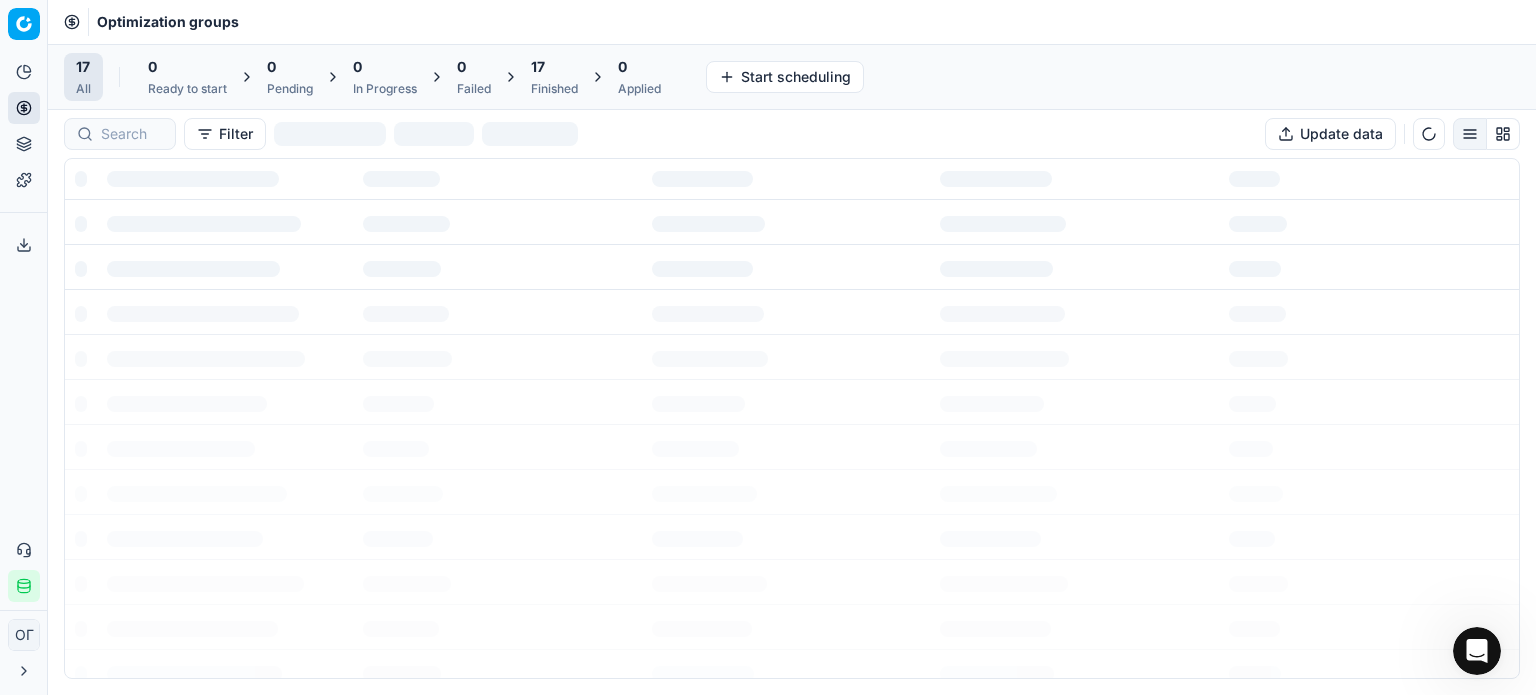click on "Finished" at bounding box center [554, 89] 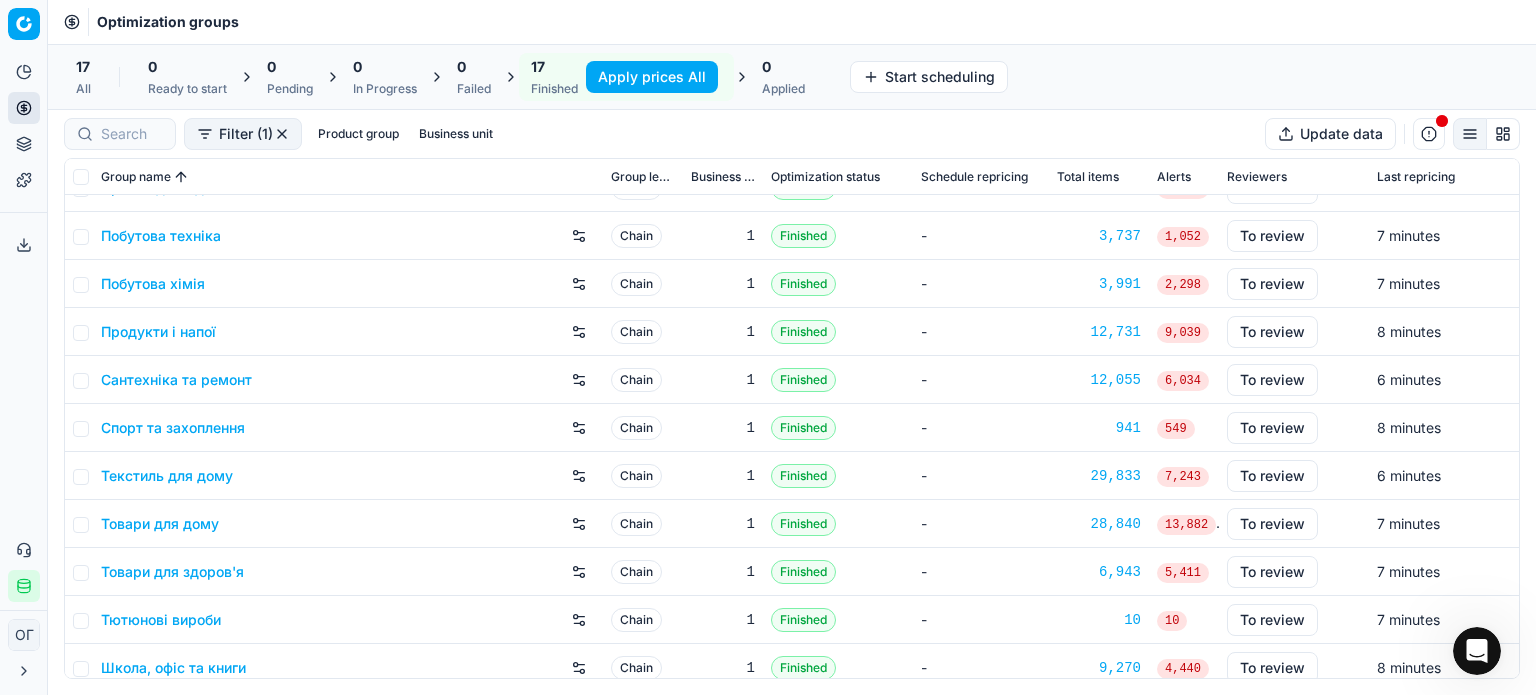 scroll, scrollTop: 332, scrollLeft: 0, axis: vertical 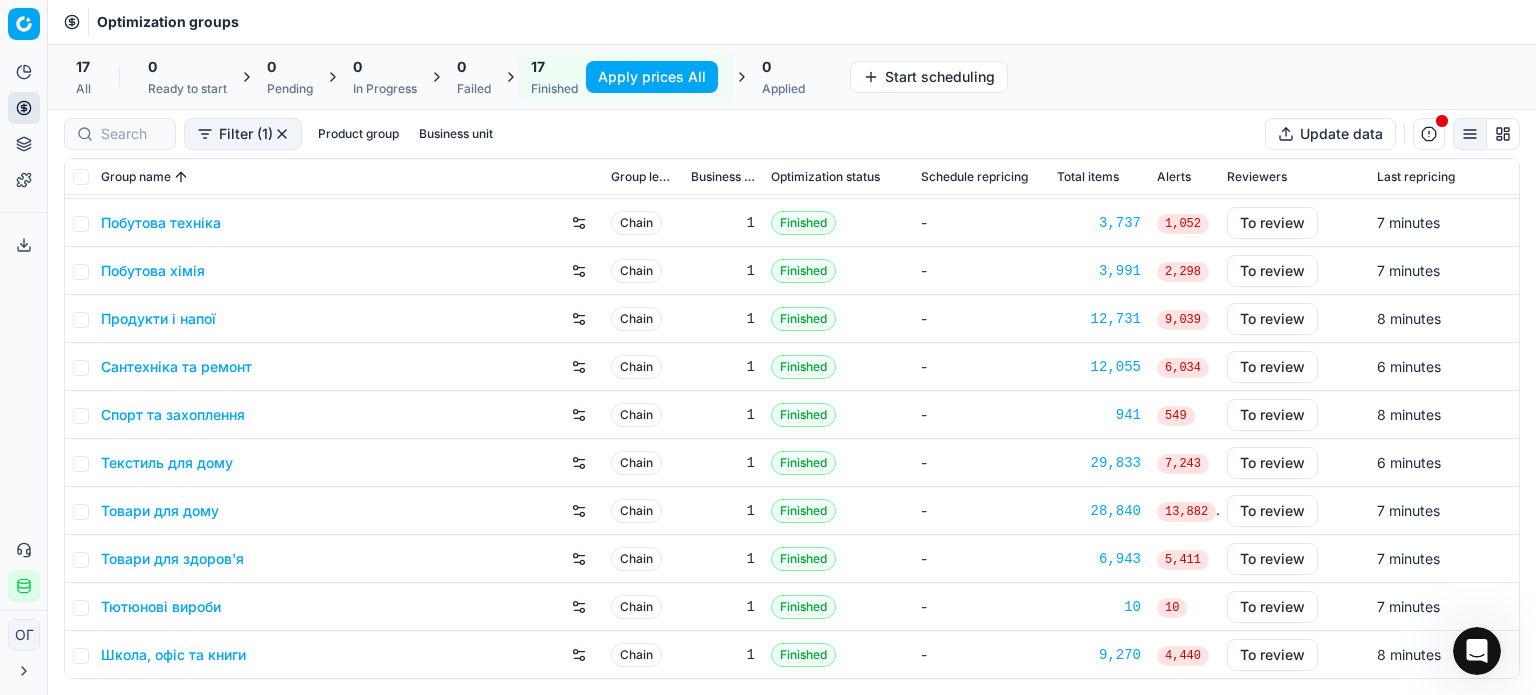 click on "Товари для дому" at bounding box center [160, 511] 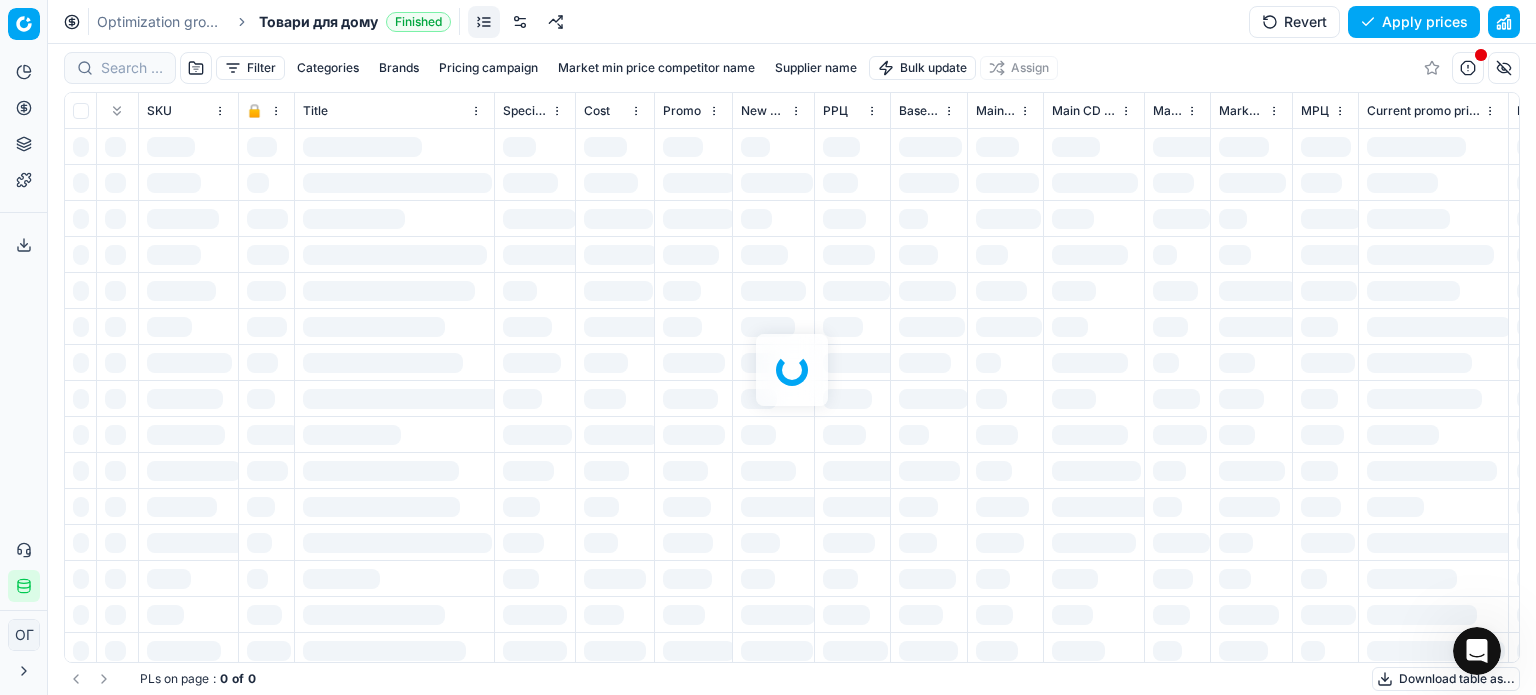 click at bounding box center (792, 369) 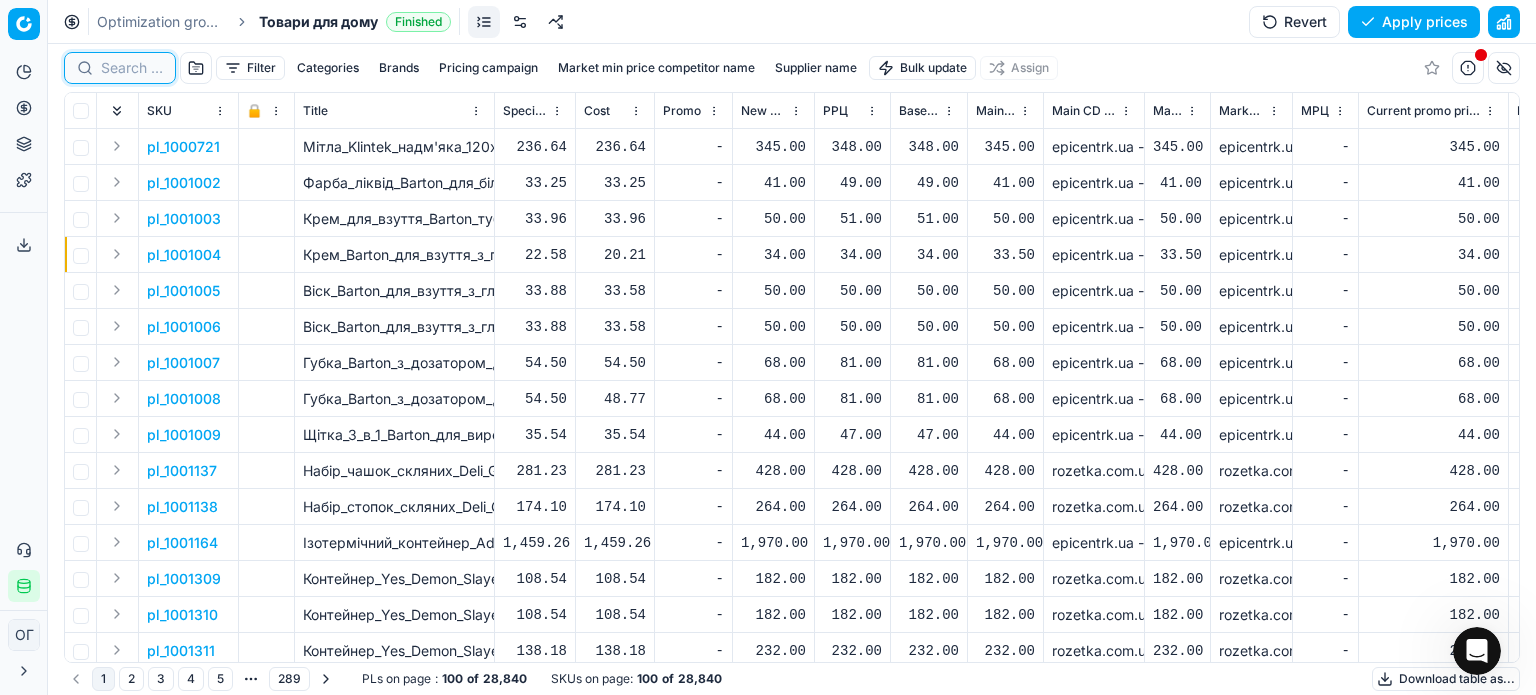 click at bounding box center (132, 68) 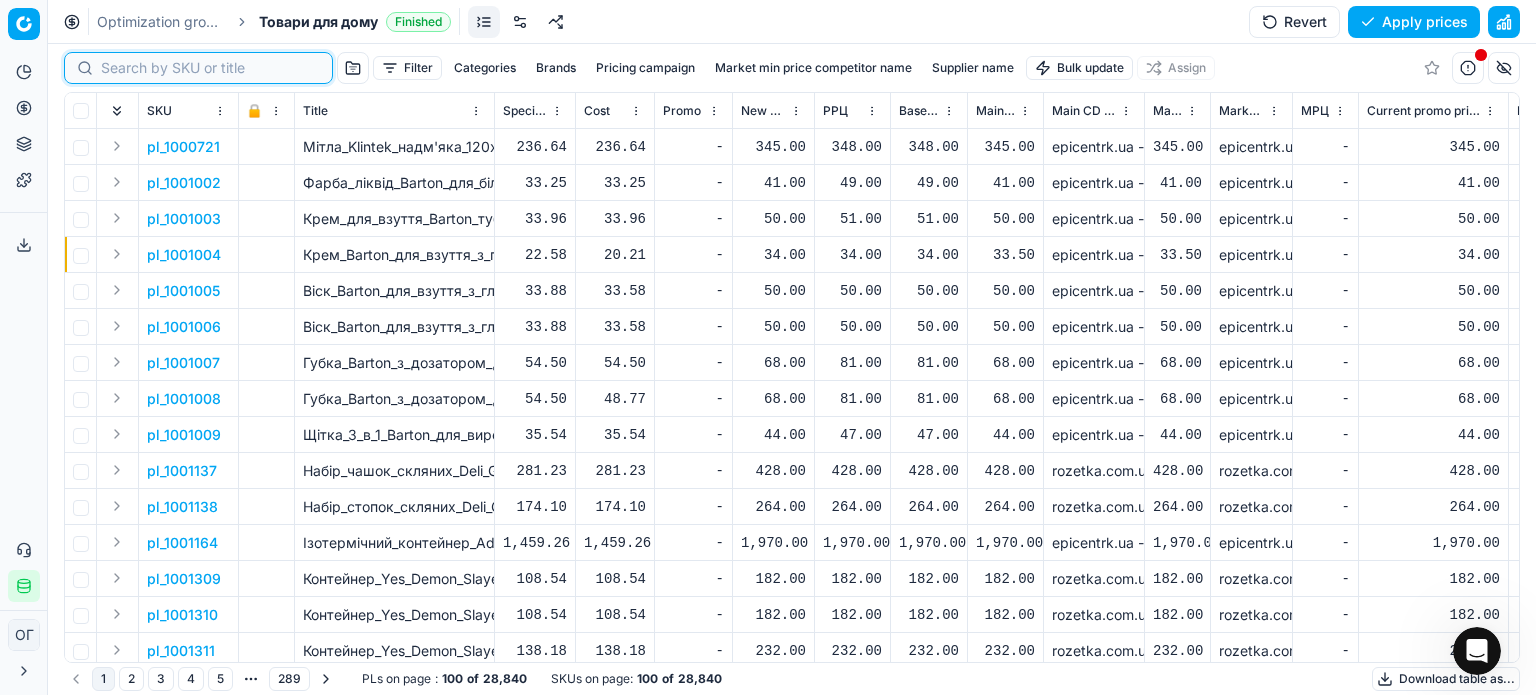 paste on "713913" 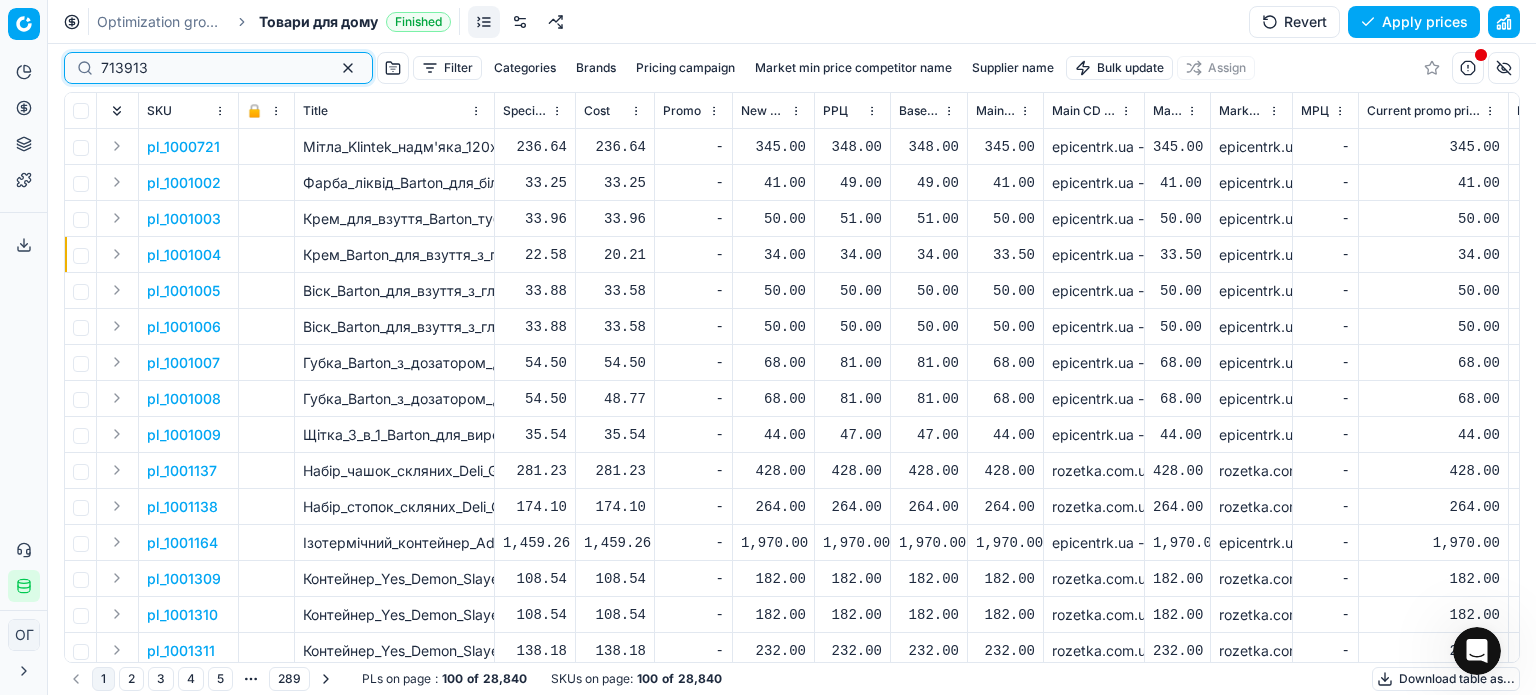 type on "713913" 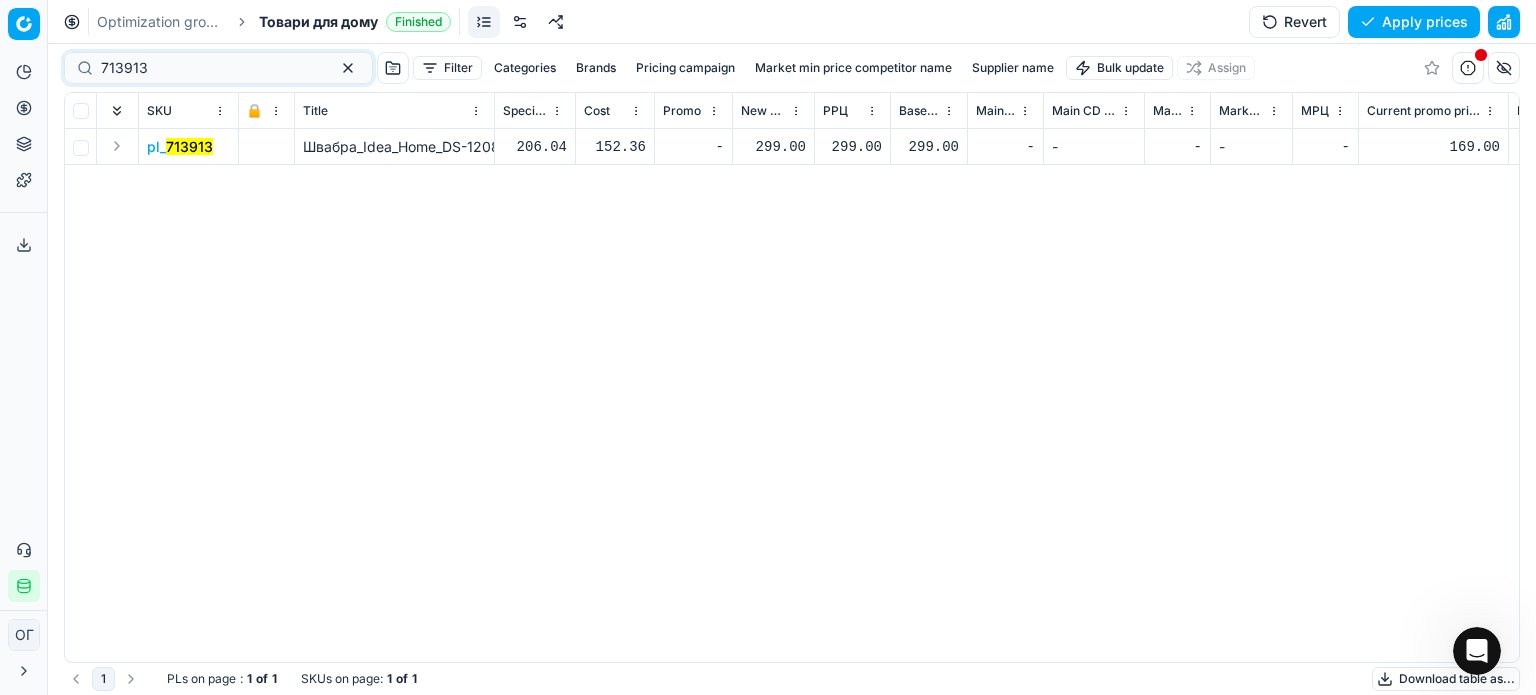 click on "299.00" at bounding box center (773, 147) 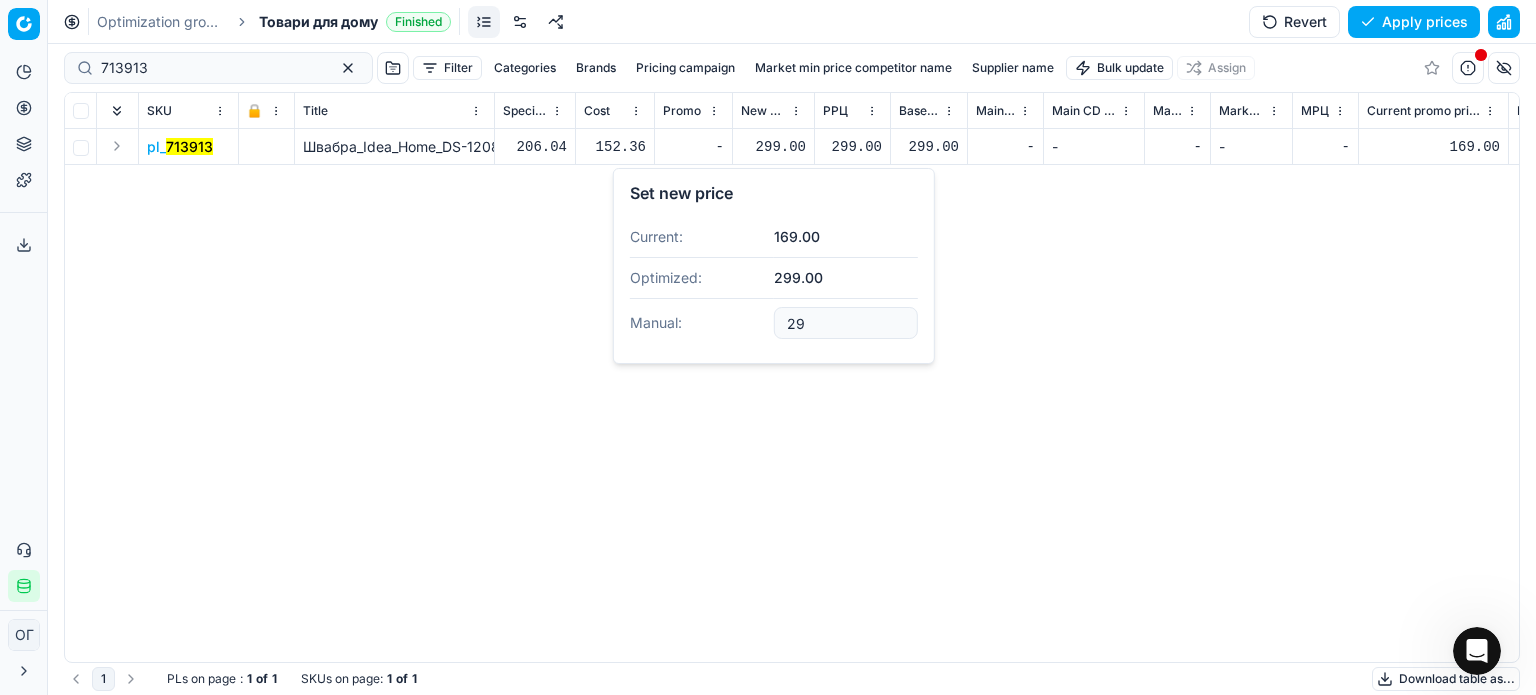 type on "2" 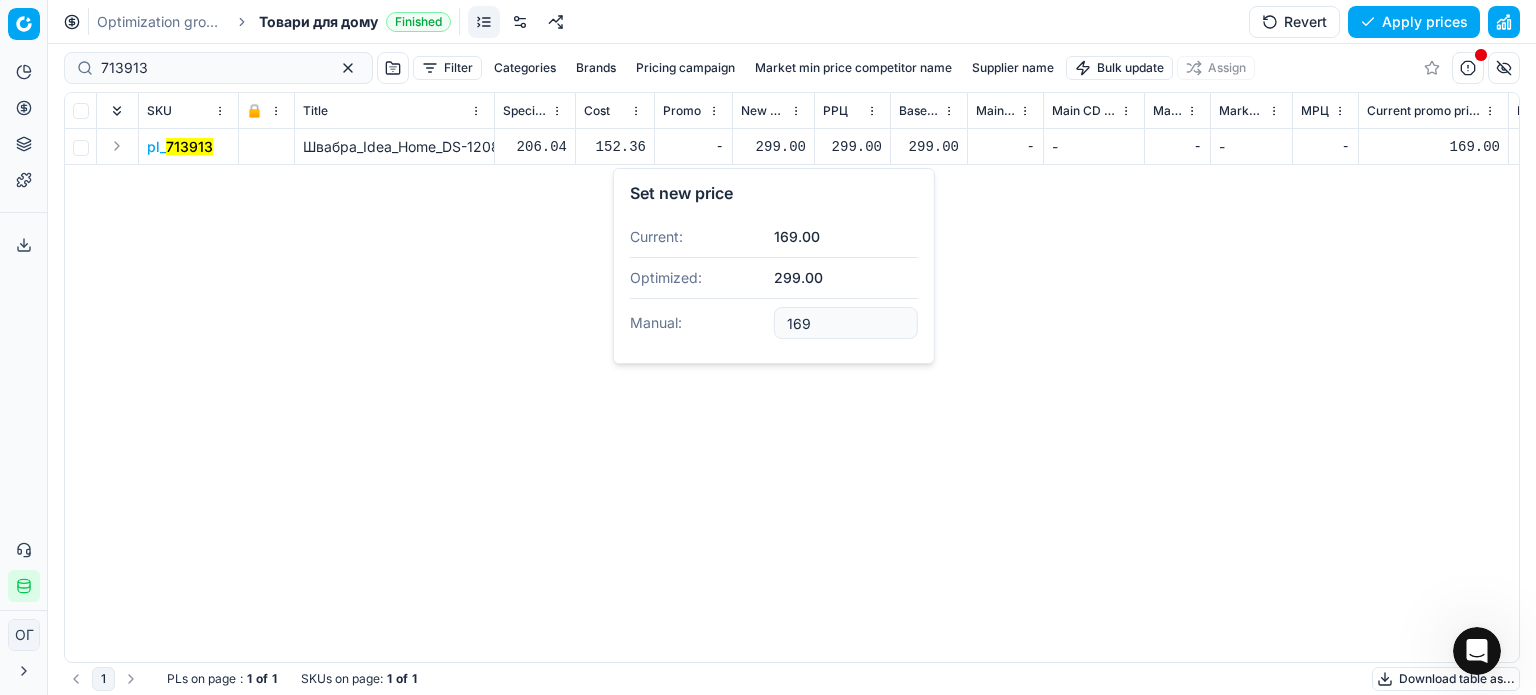 type on "169.00" 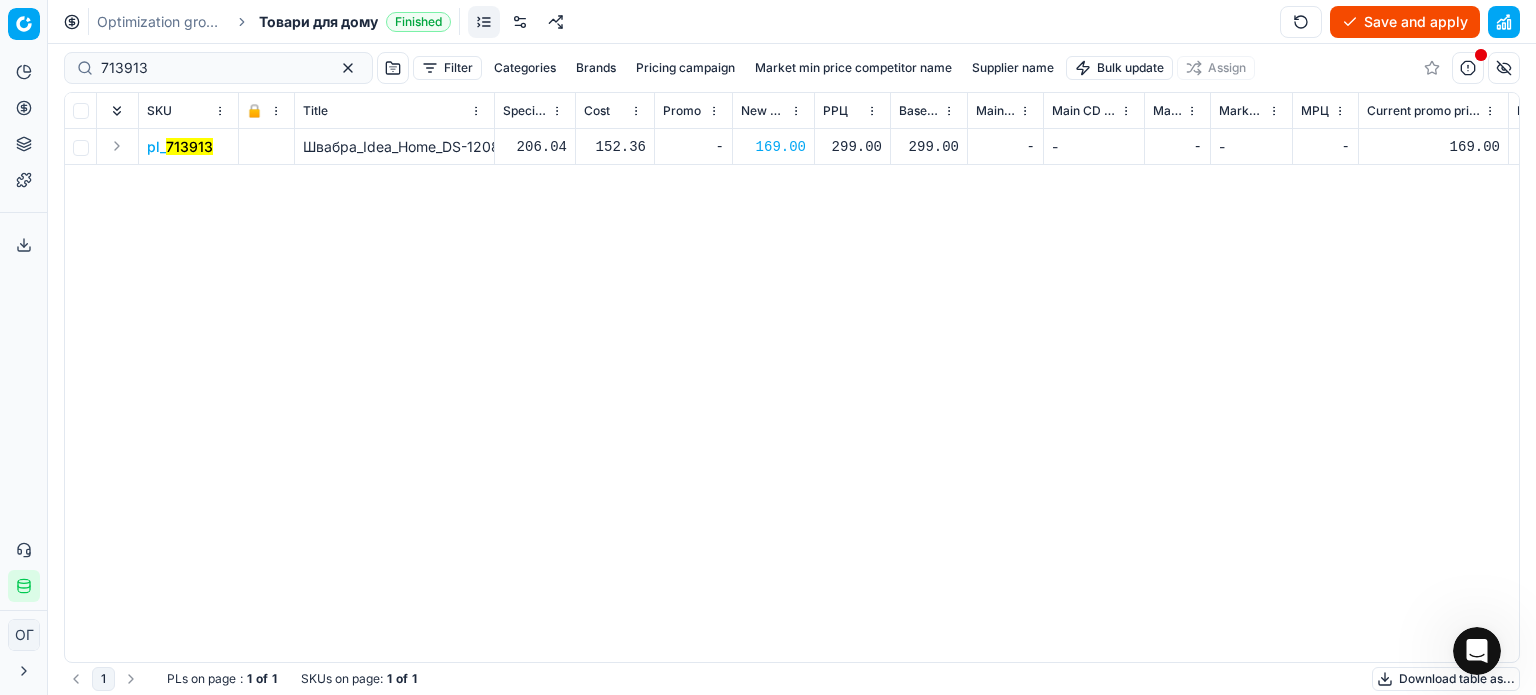 click on "Save and apply" at bounding box center (1405, 22) 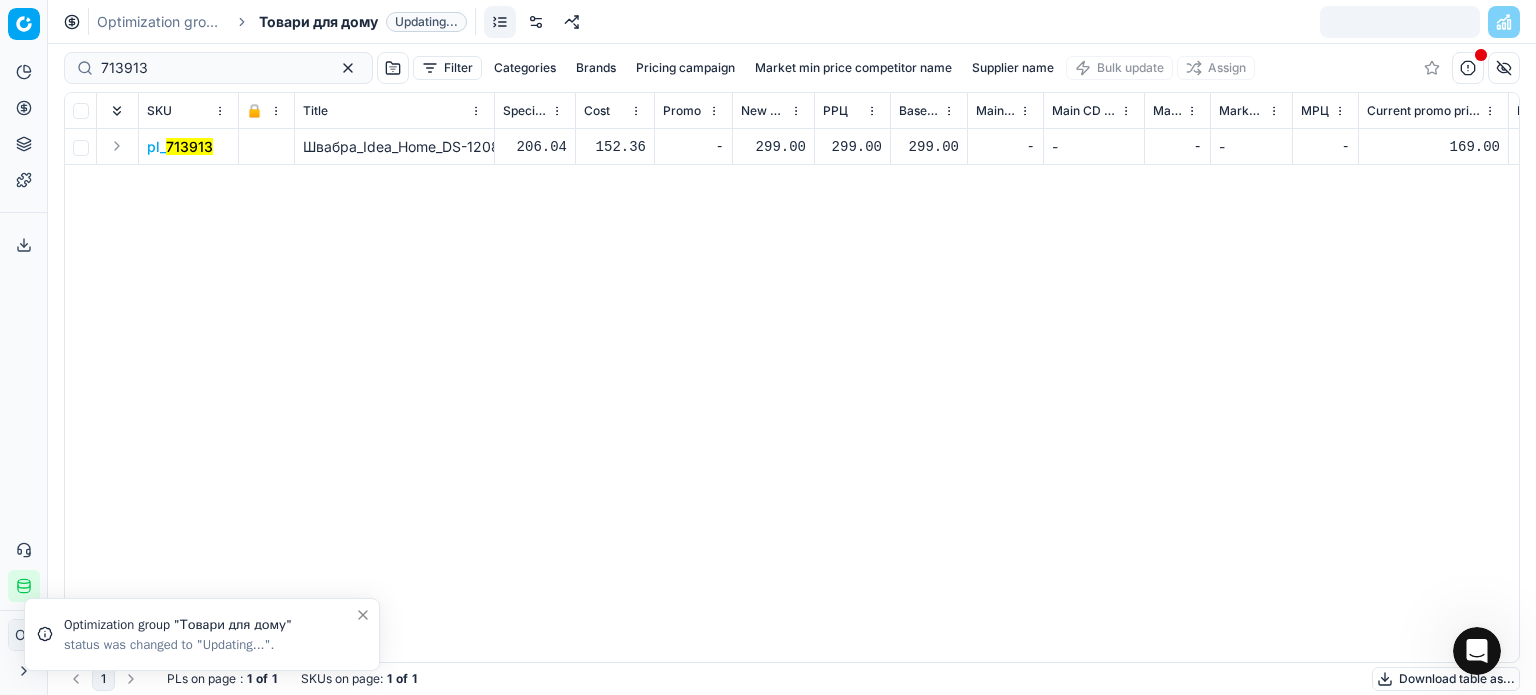 click 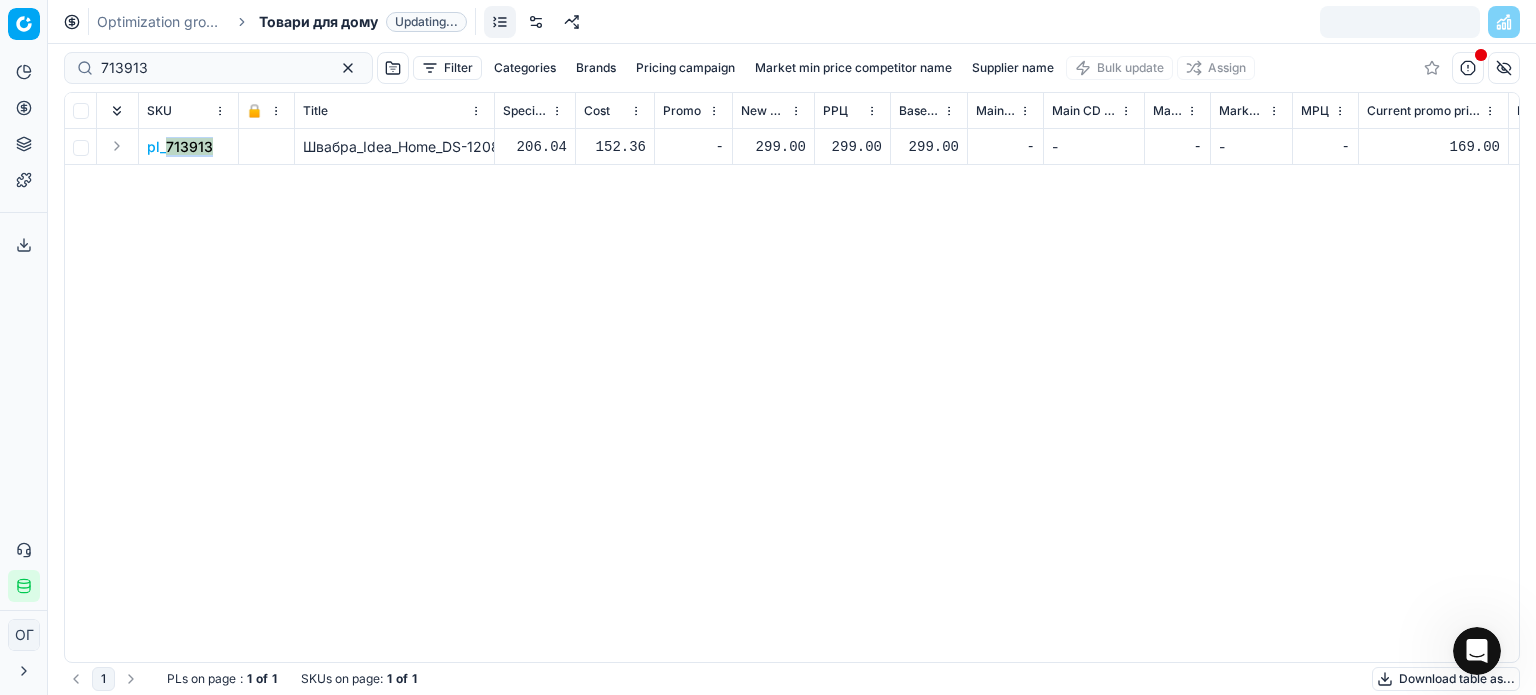 drag, startPoint x: 220, startPoint y: 152, endPoint x: 168, endPoint y: 155, distance: 52.086468 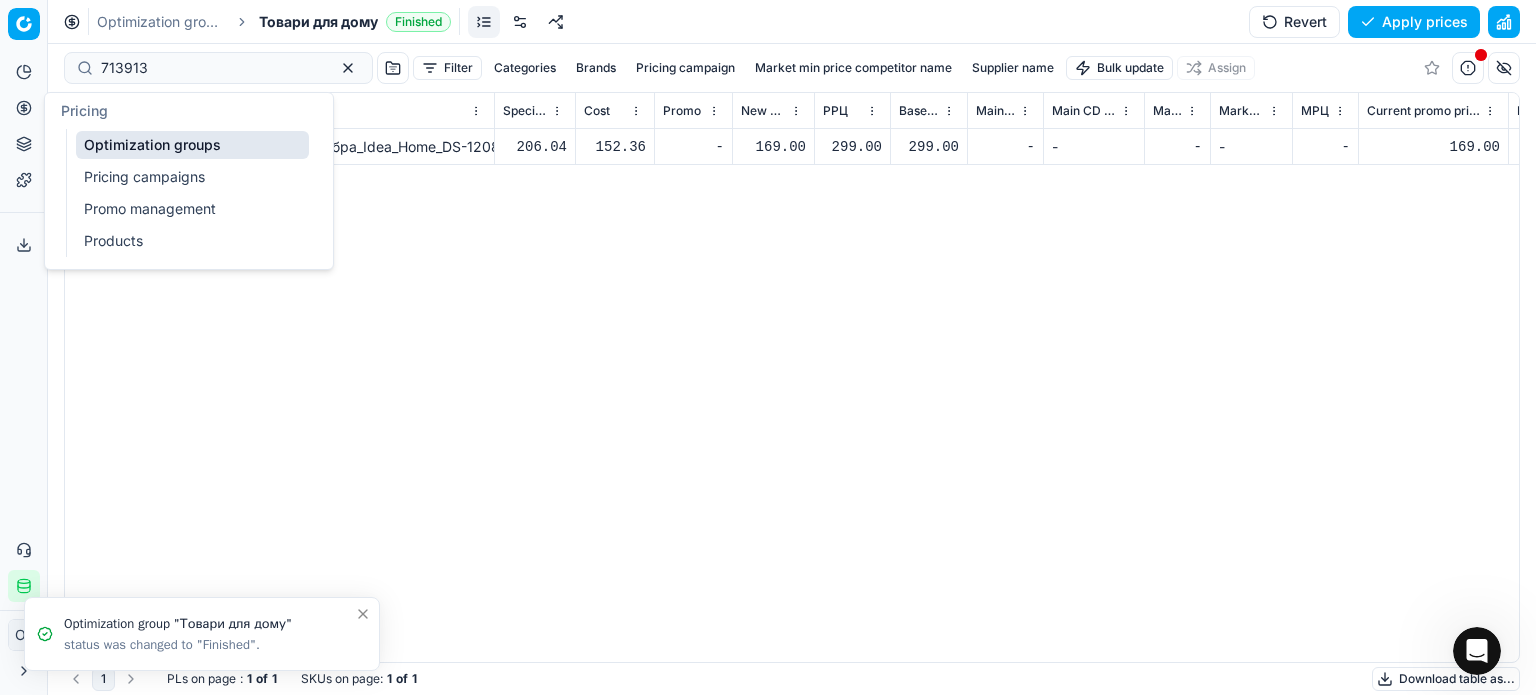 click 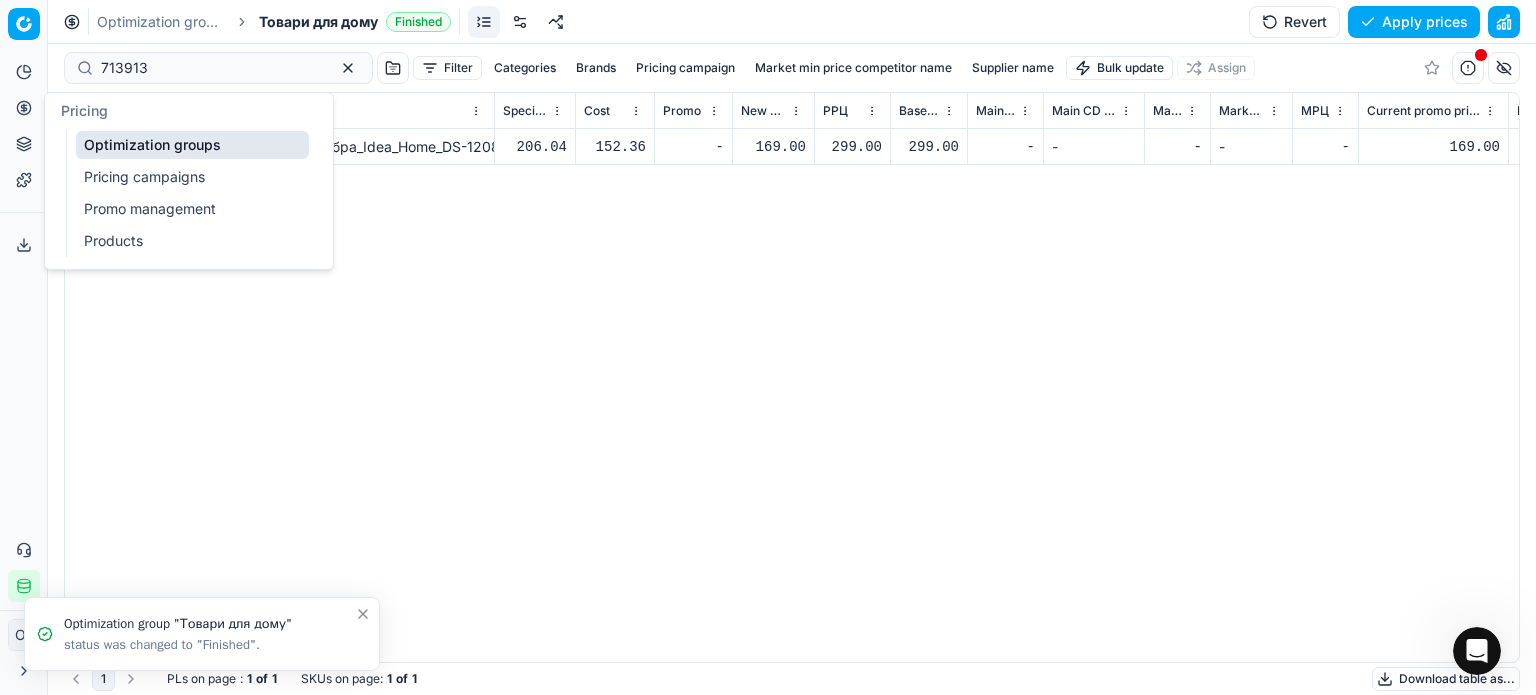 click on "Optimization groups" at bounding box center [192, 145] 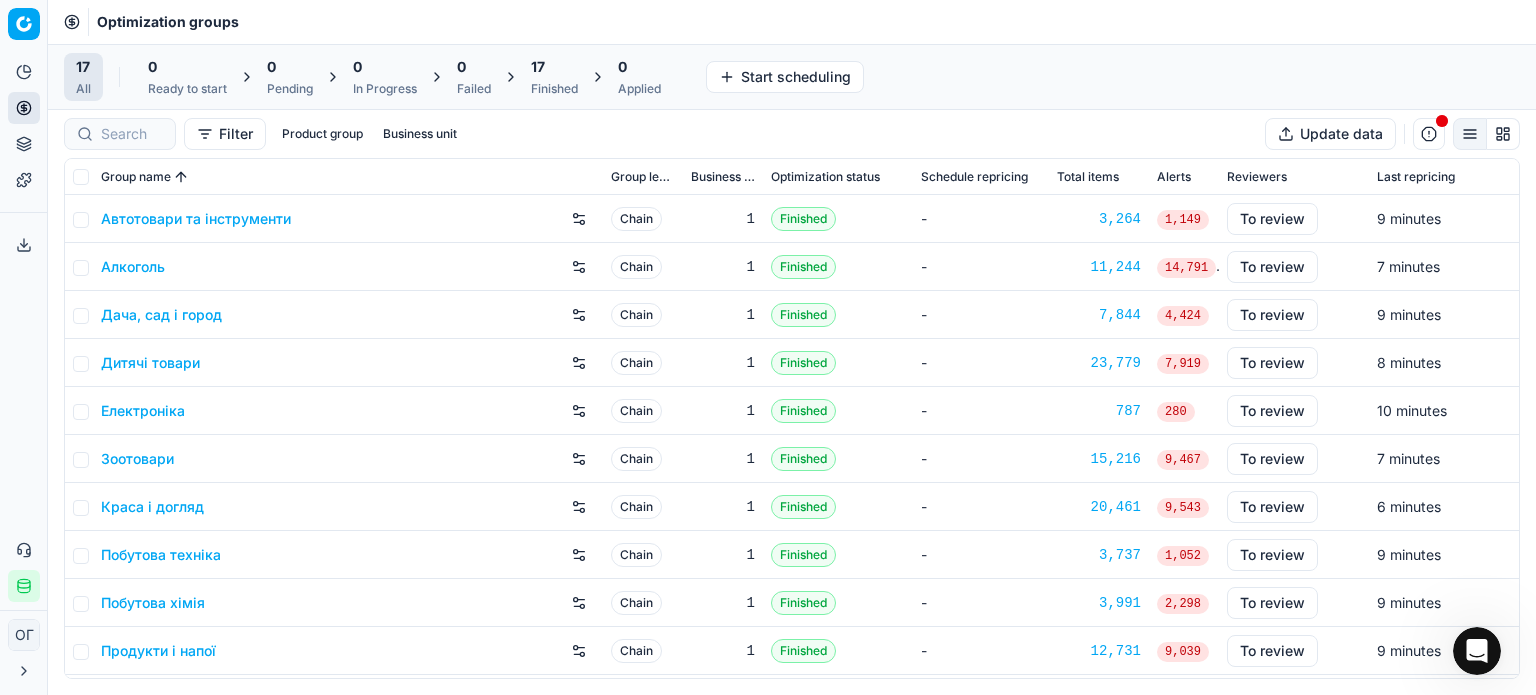 click on "Краса і догляд" at bounding box center [348, 507] 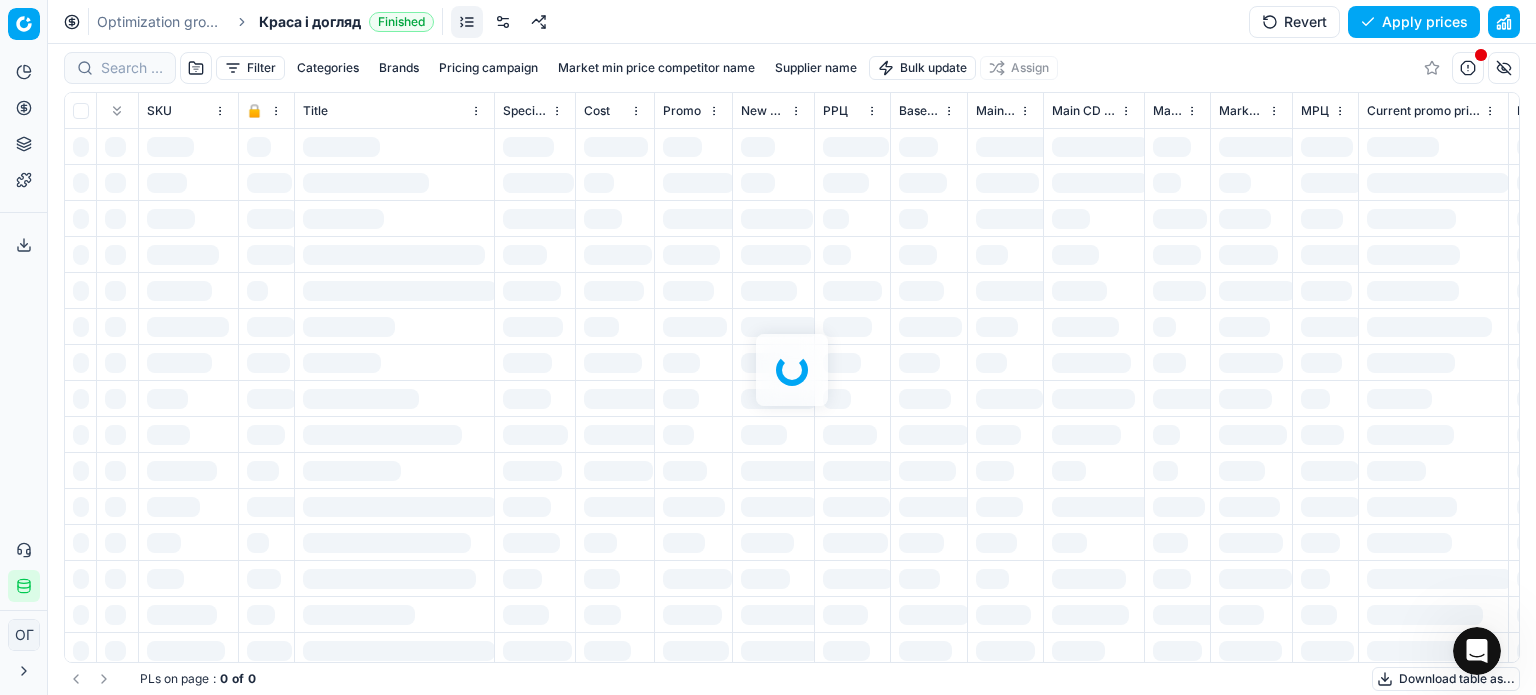 click at bounding box center [792, 369] 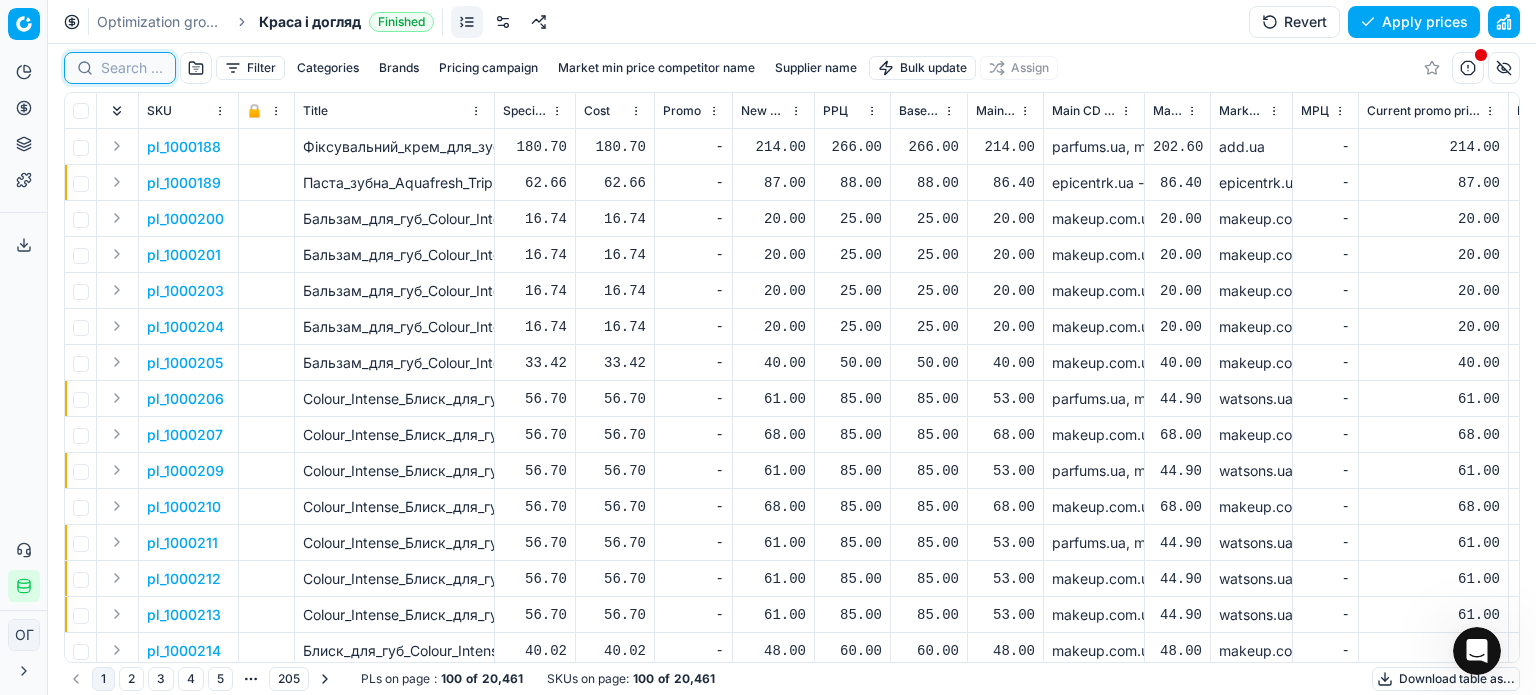 click at bounding box center [132, 68] 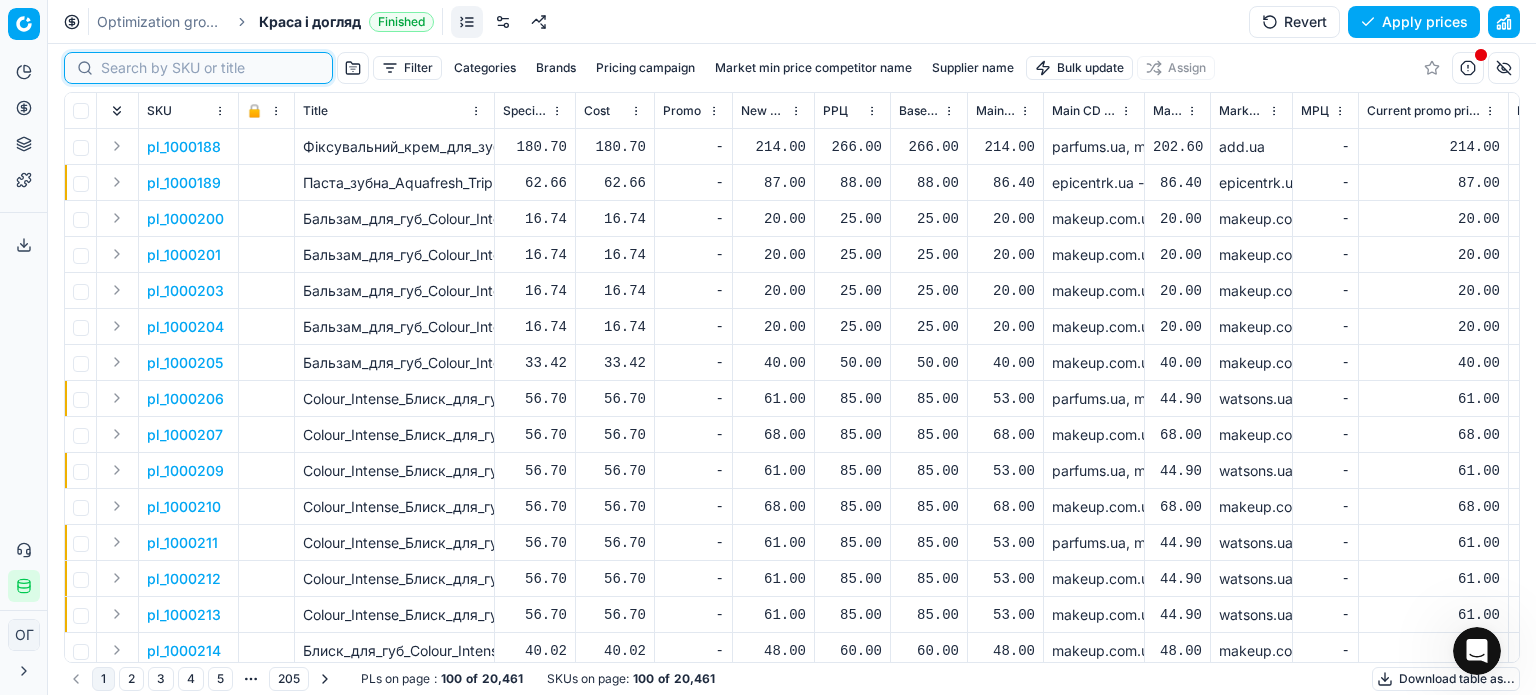paste on "511711" 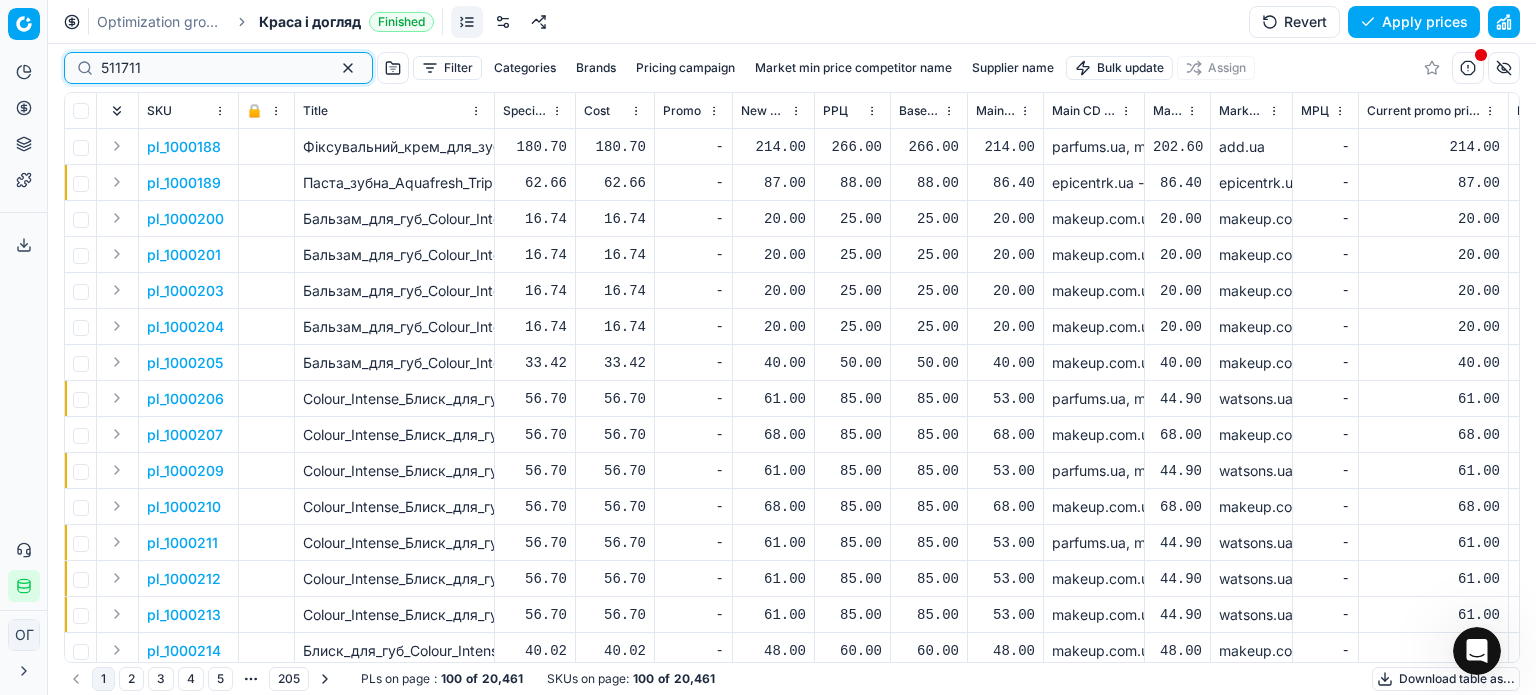 type on "511711" 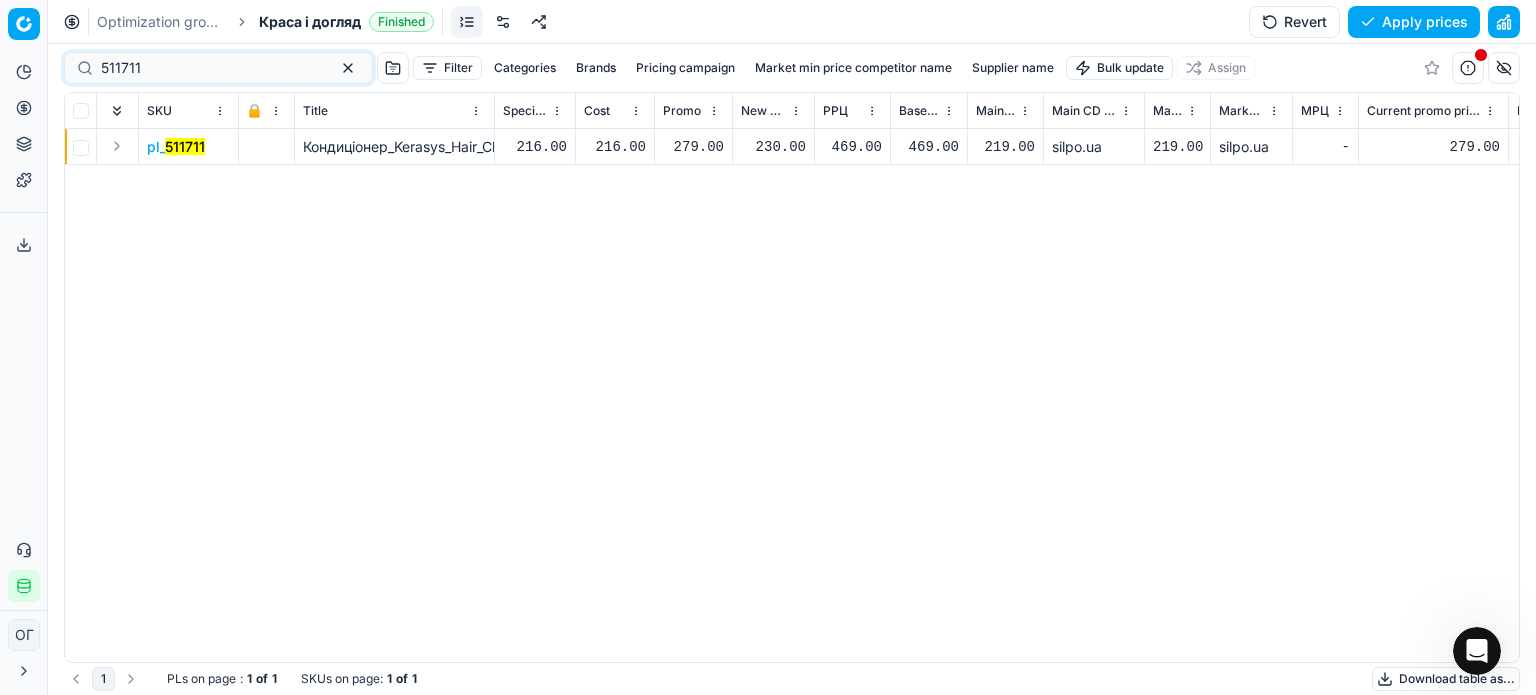 click on "230.00" at bounding box center (773, 147) 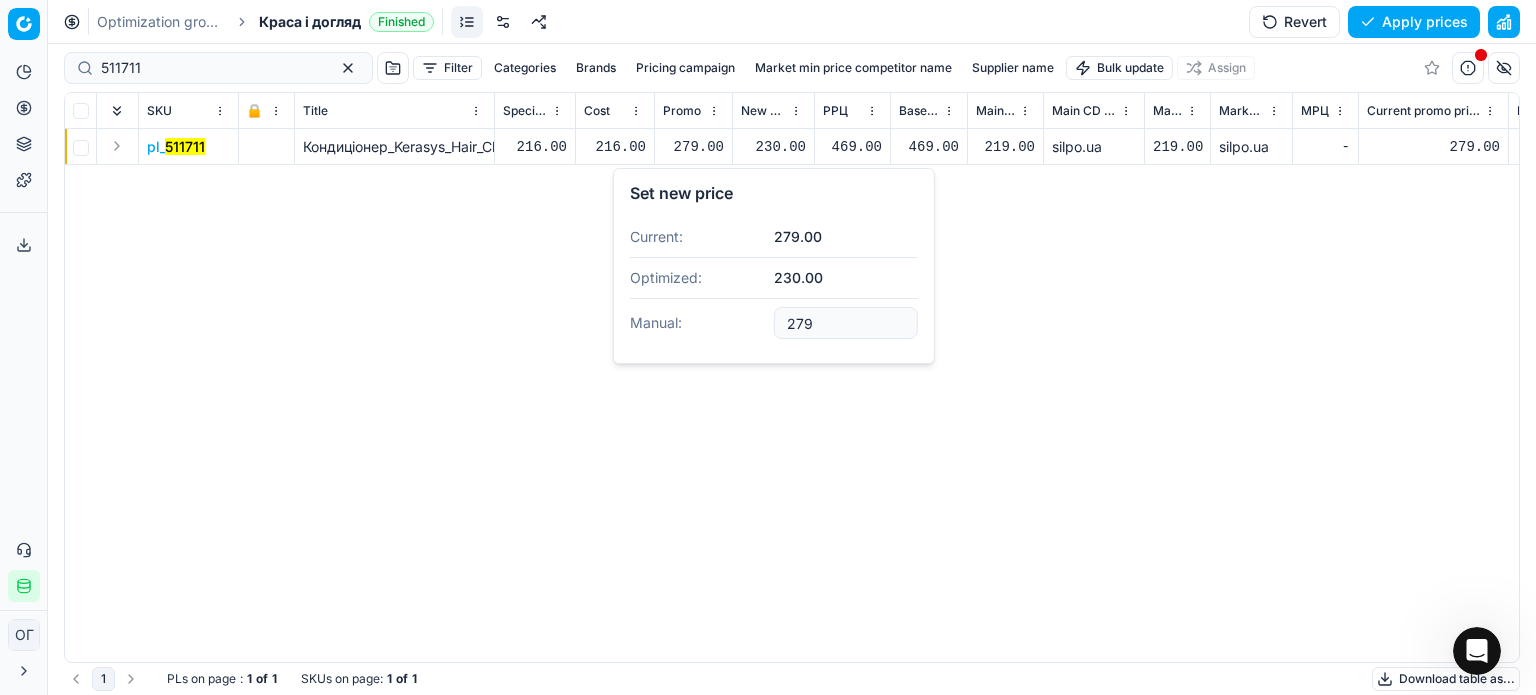 type on "279.00" 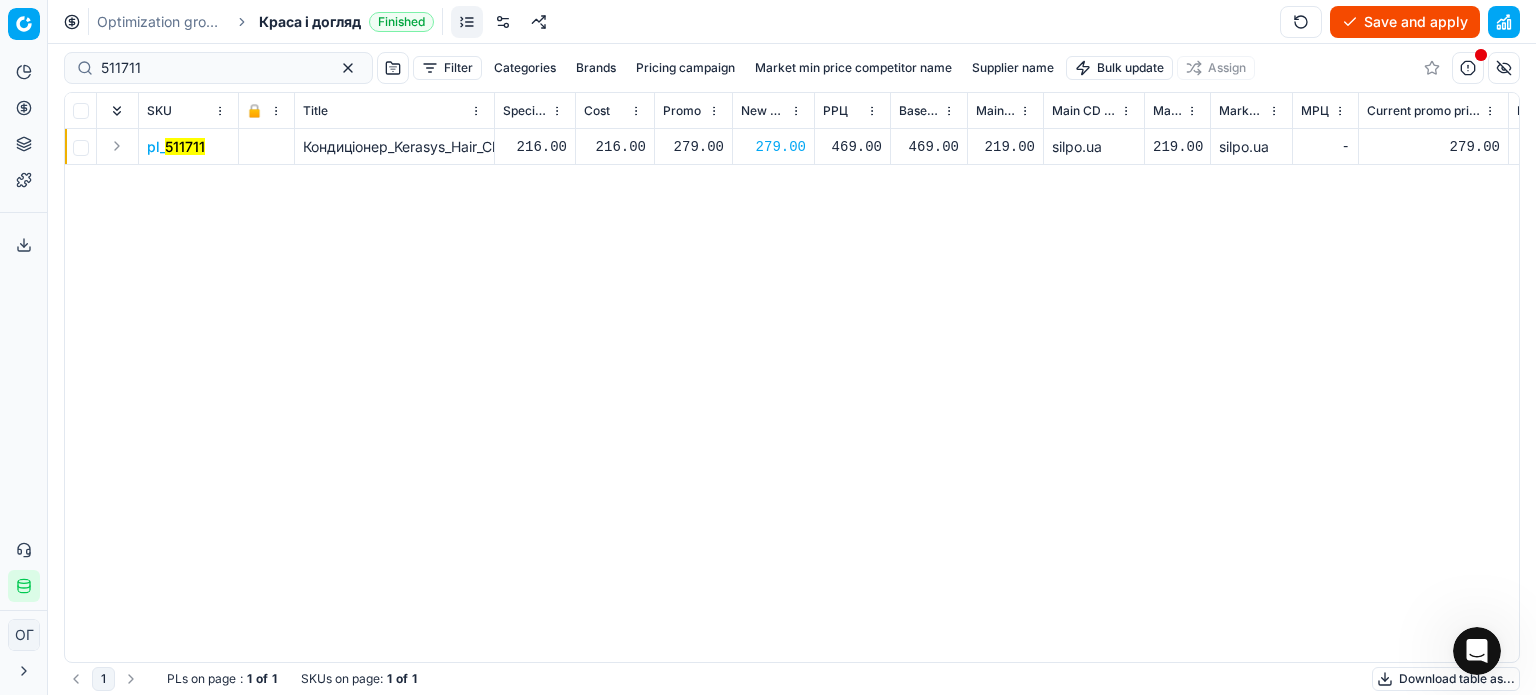 click on "Save and apply" at bounding box center [1405, 22] 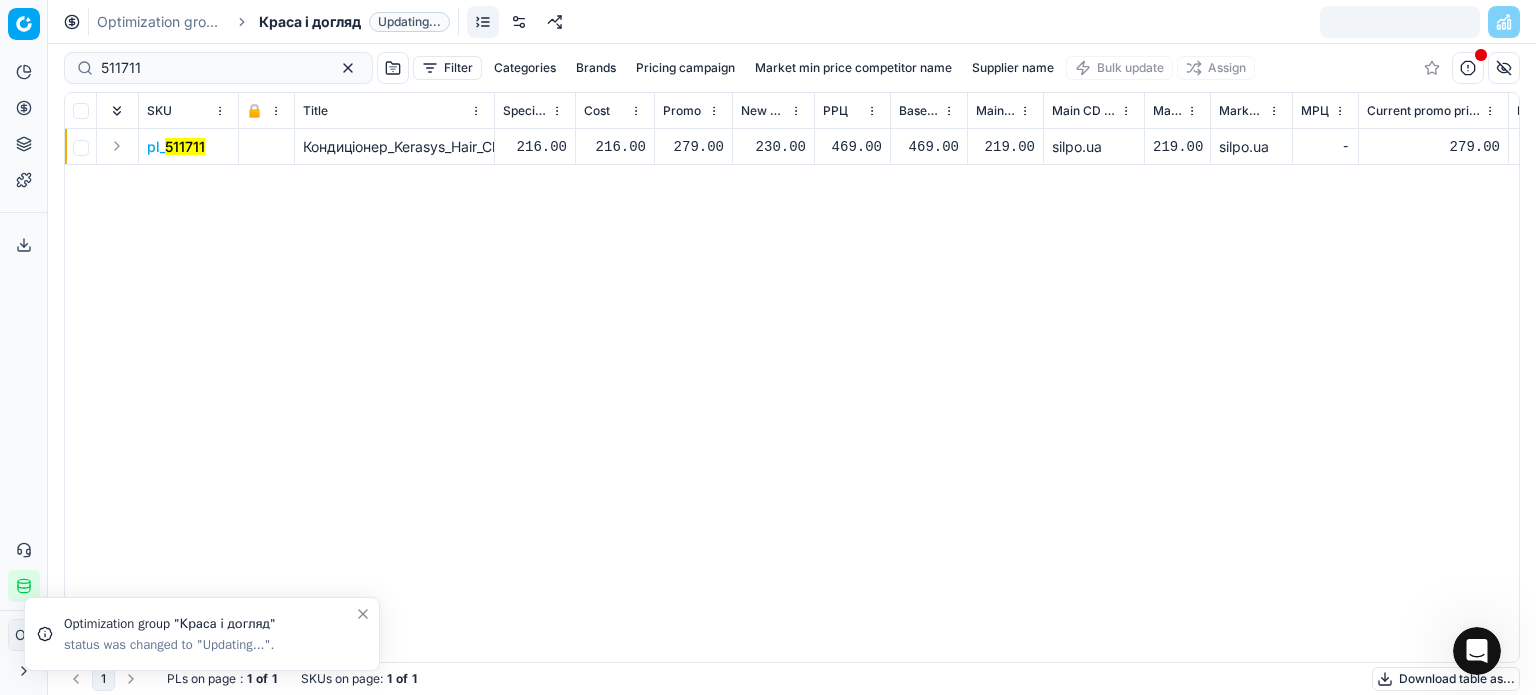 click 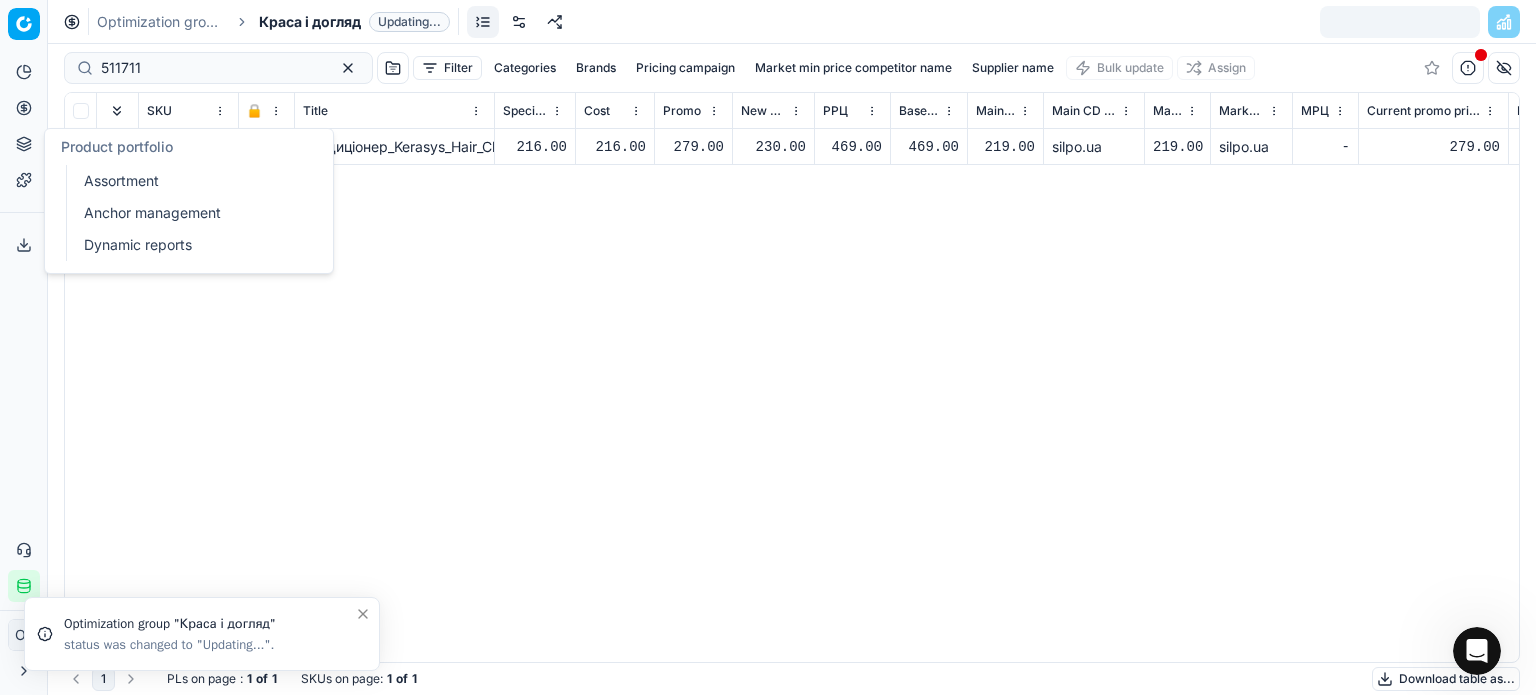 drag, startPoint x: 126, startPoint y: 176, endPoint x: 131, endPoint y: 123, distance: 53.235325 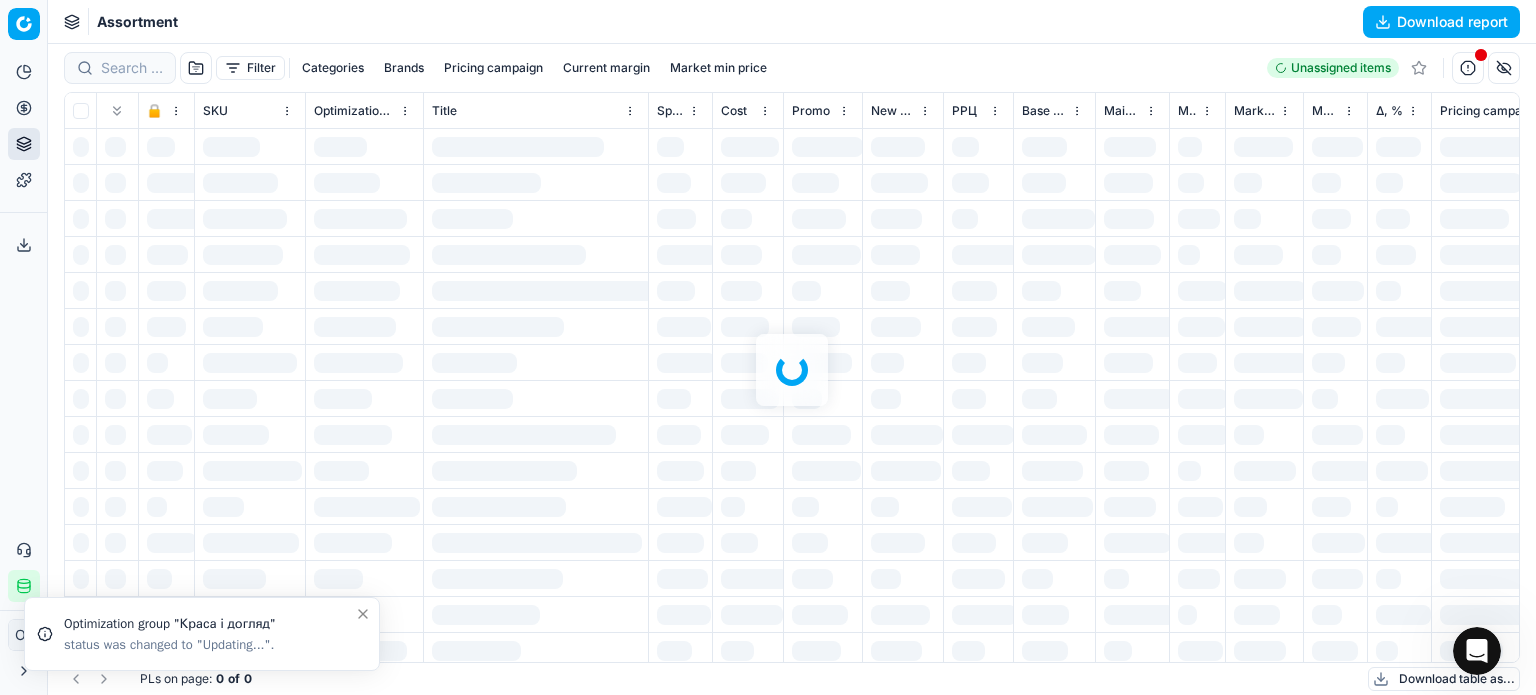 click at bounding box center (792, 369) 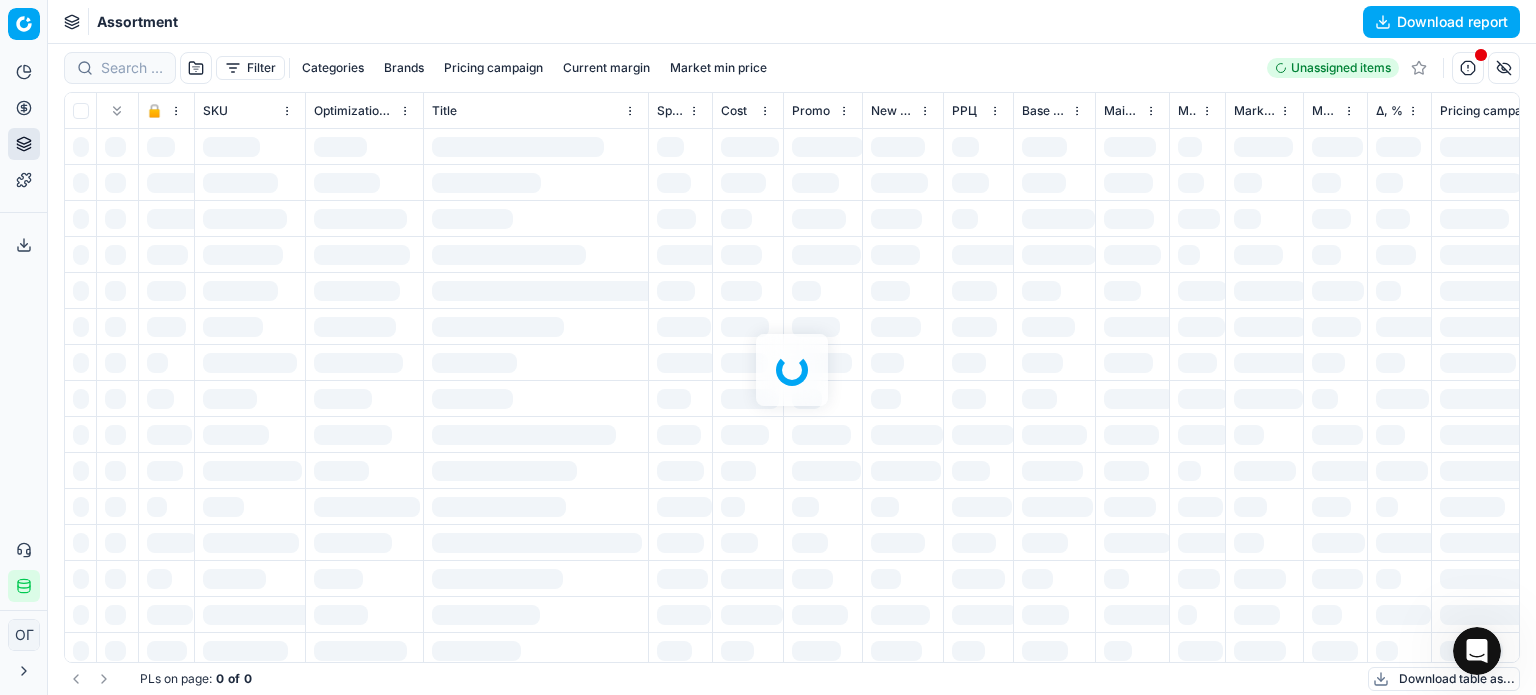 click at bounding box center (792, 369) 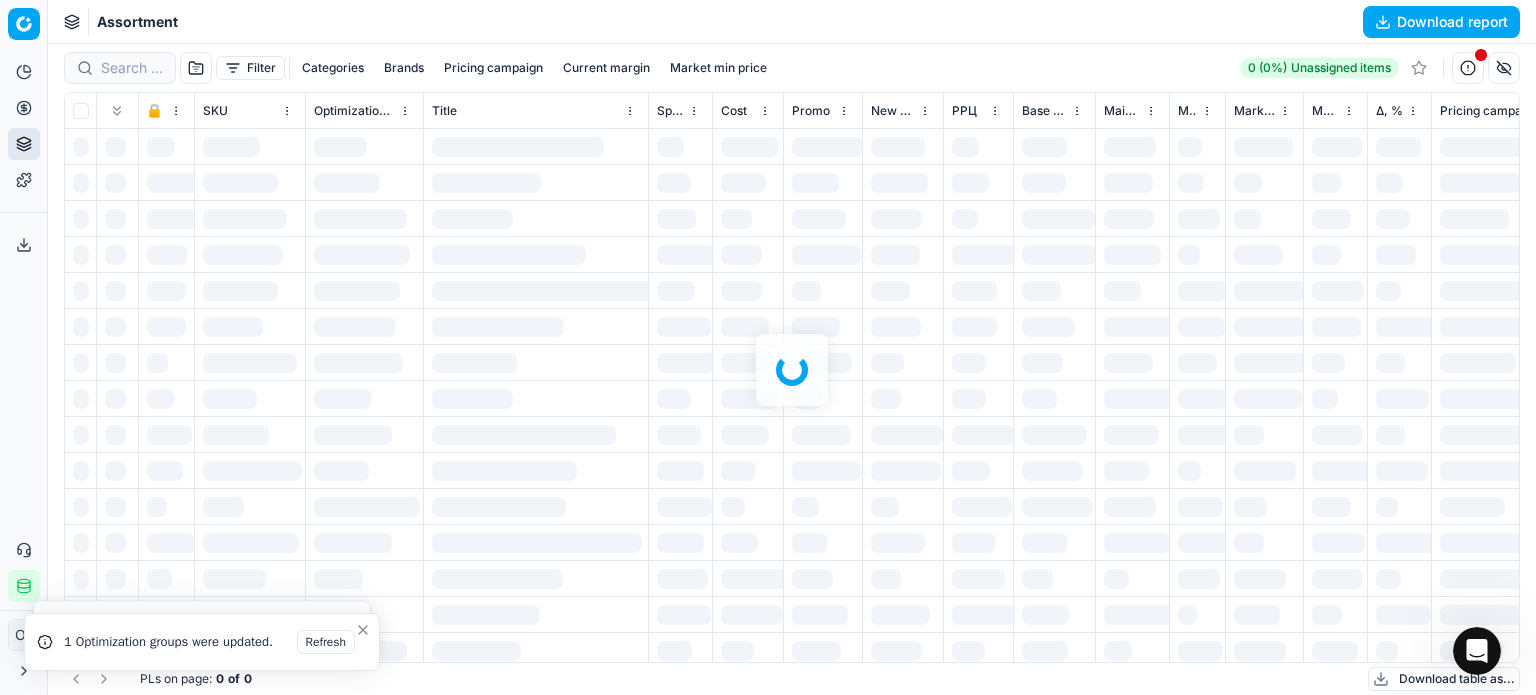 click at bounding box center (792, 369) 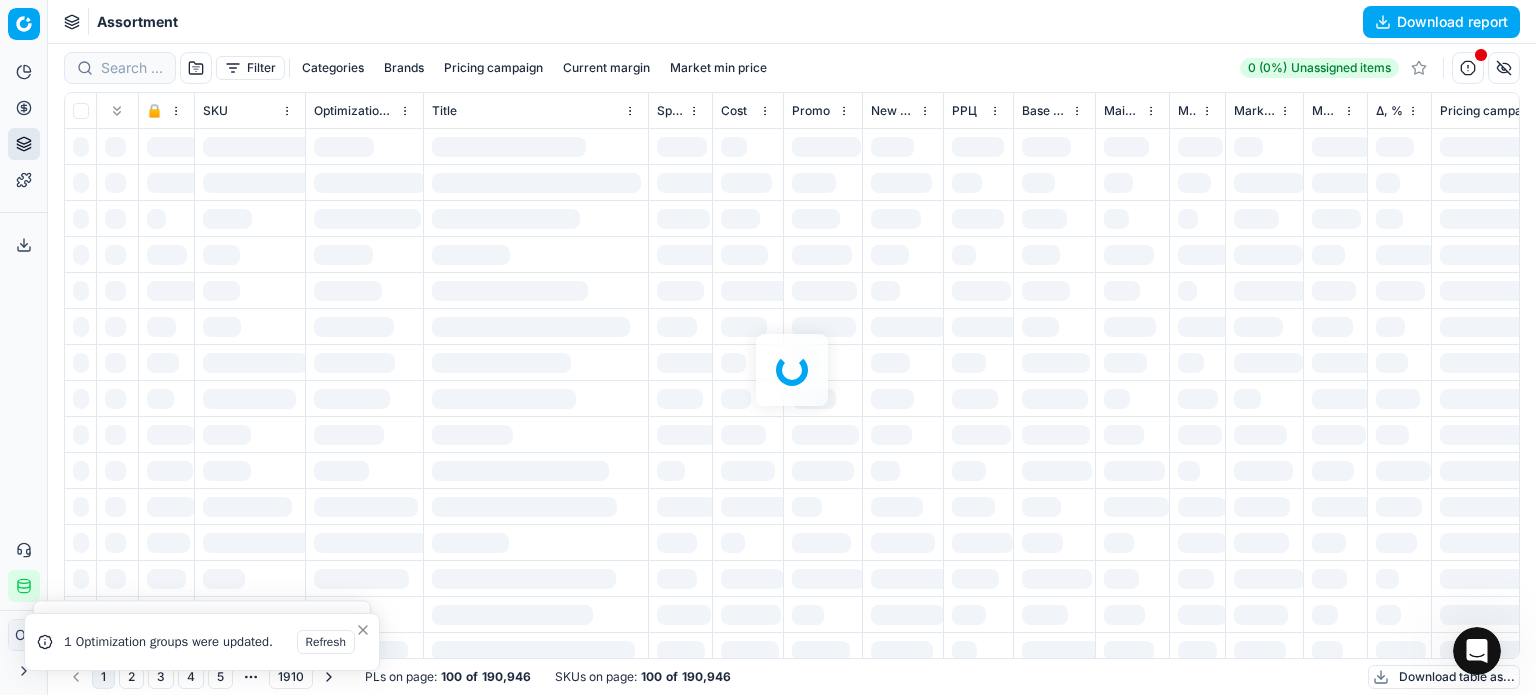 click at bounding box center [792, 369] 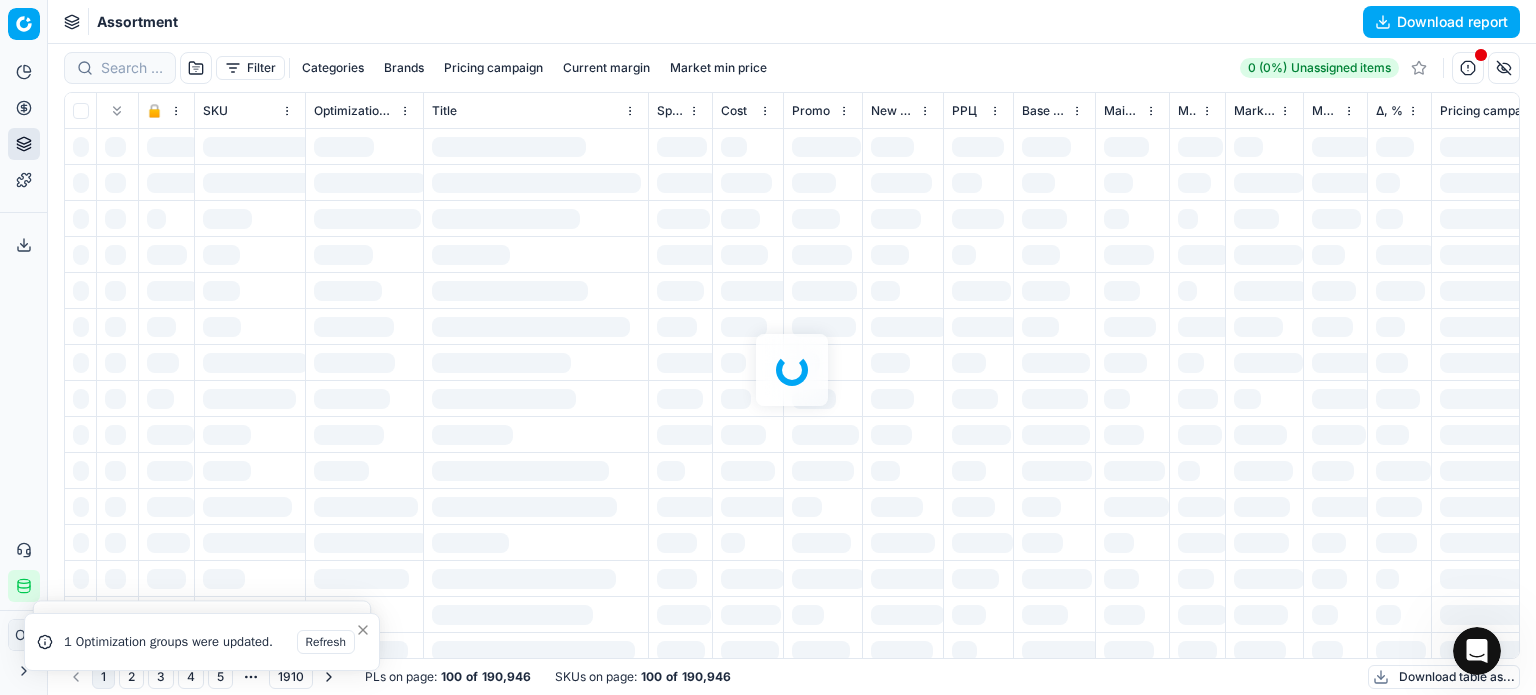 click at bounding box center (792, 369) 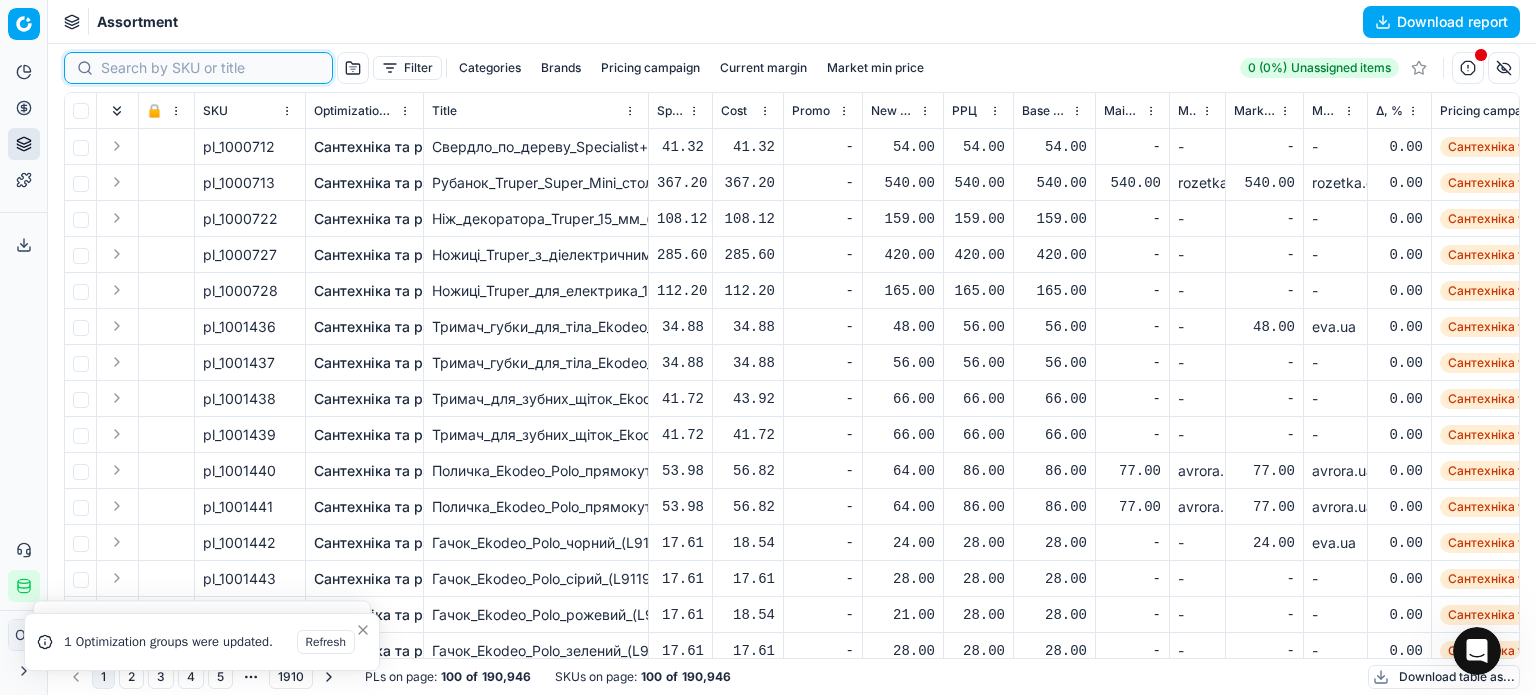 click at bounding box center [210, 68] 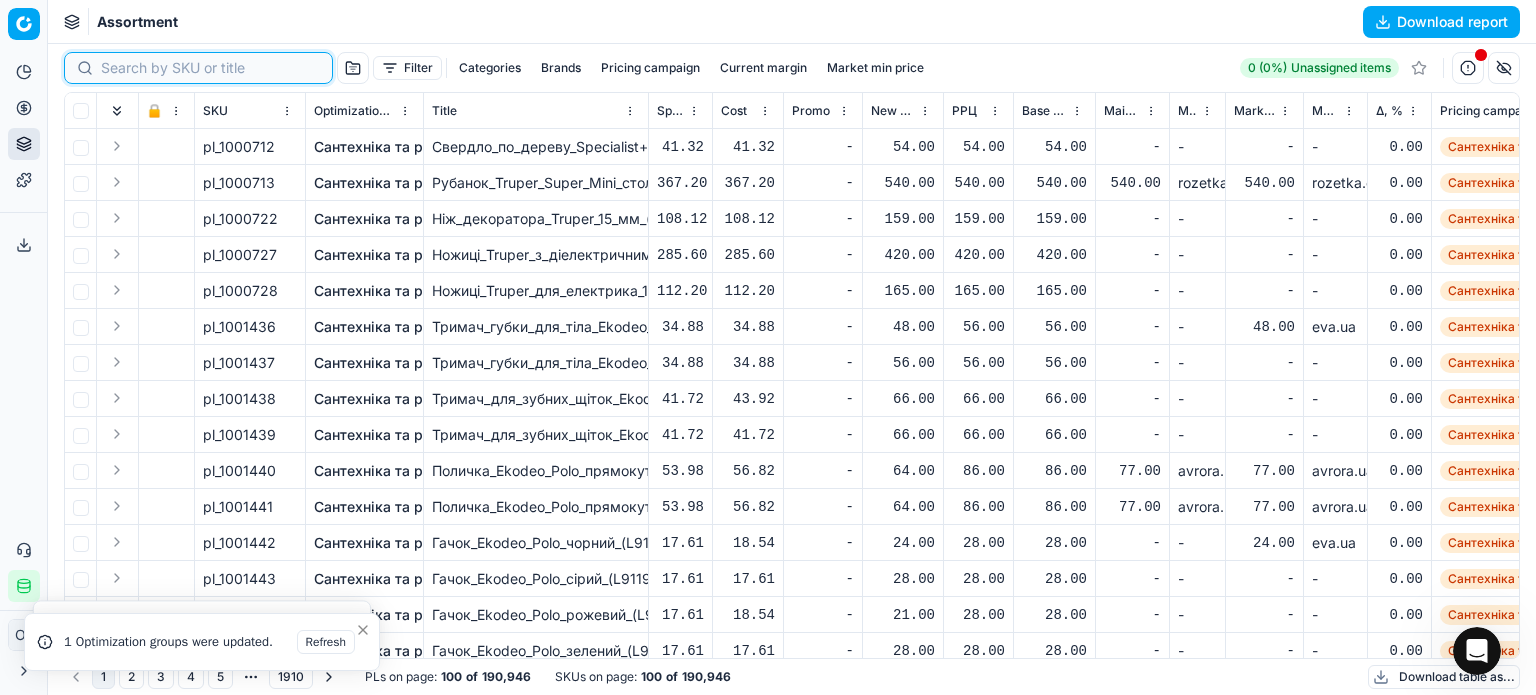 paste on "1302650" 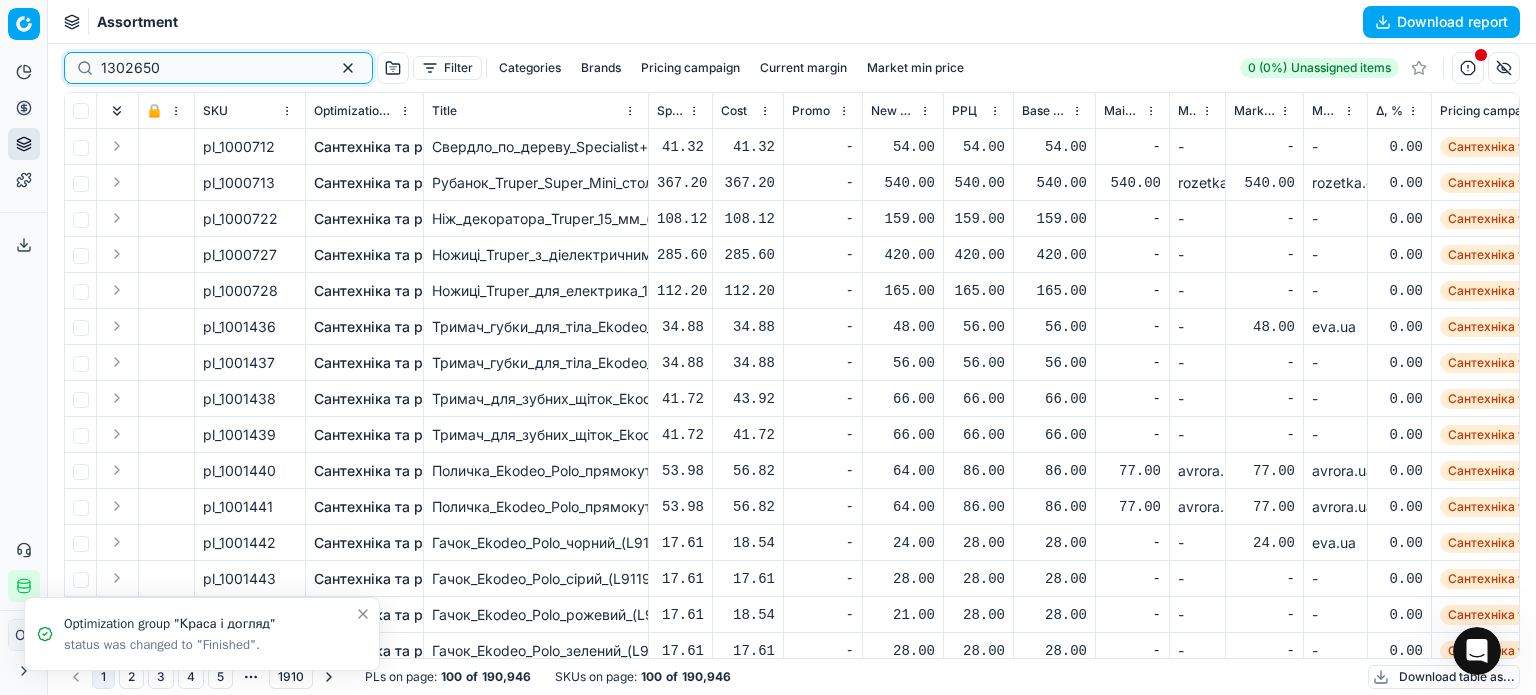 type on "1302650" 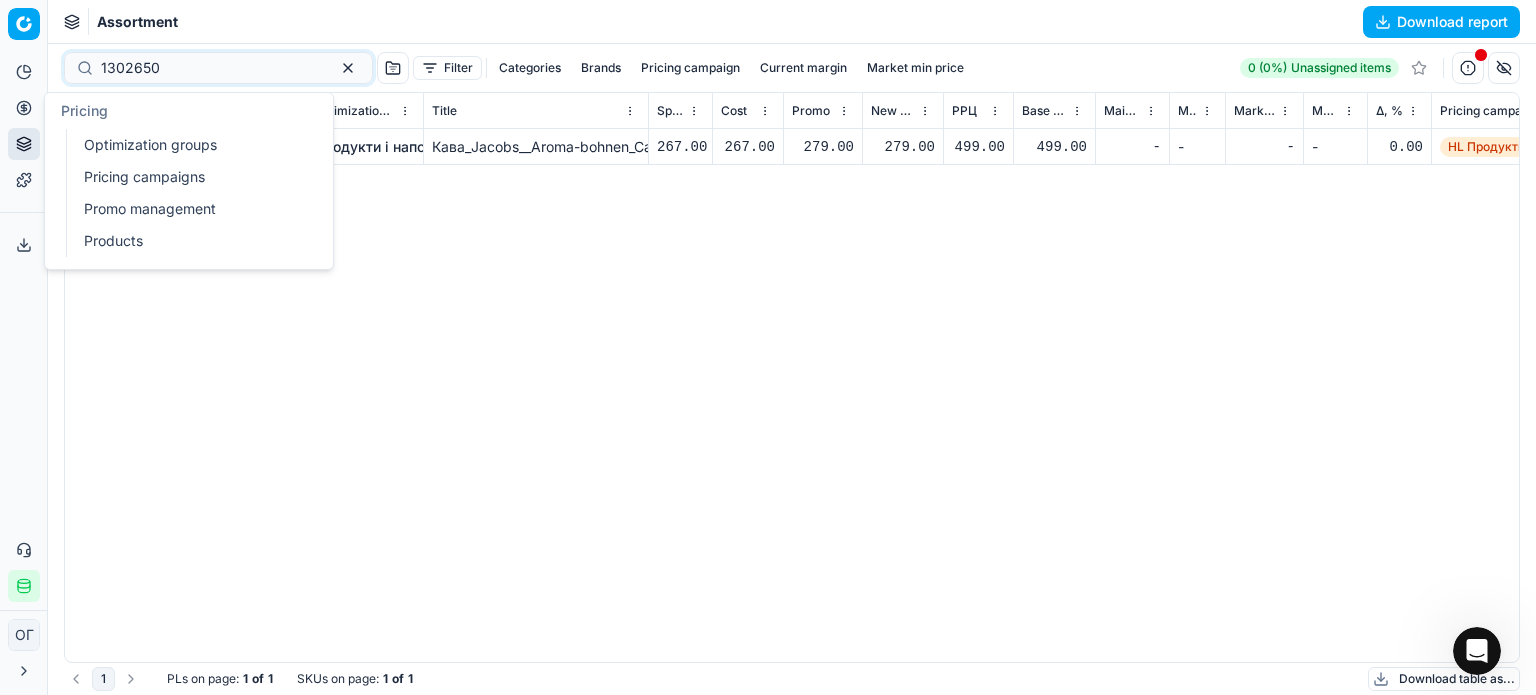 click on "Optimization groups" at bounding box center (192, 145) 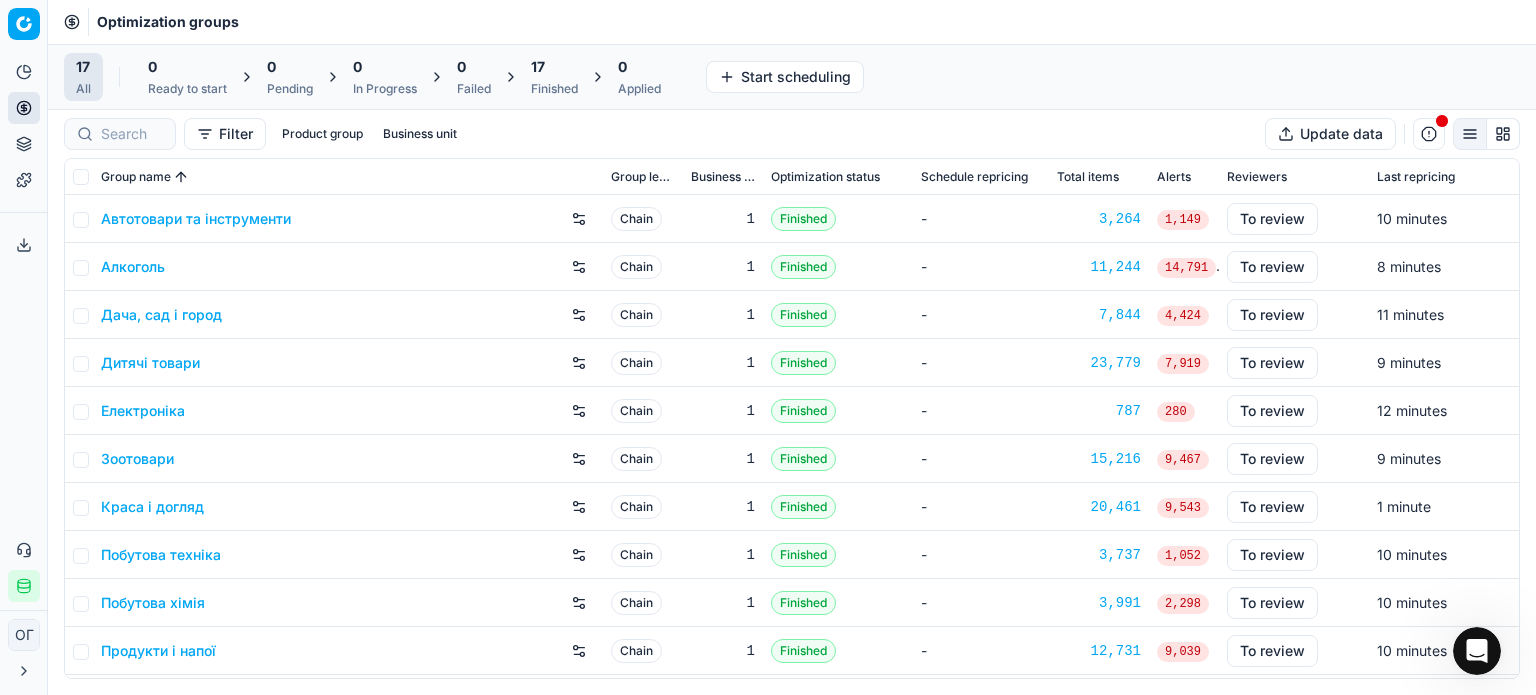 click on "17" at bounding box center (554, 67) 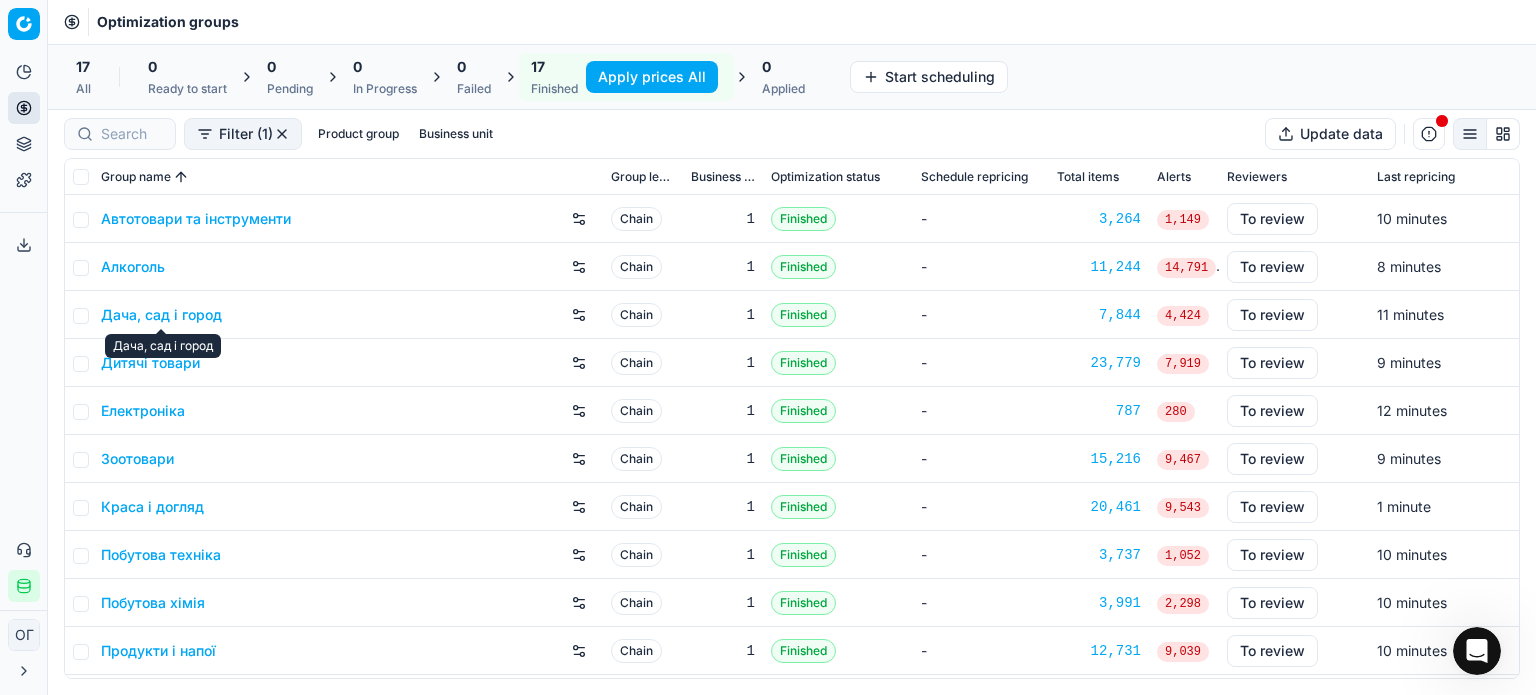 click on "Дача, сад і город" at bounding box center [161, 315] 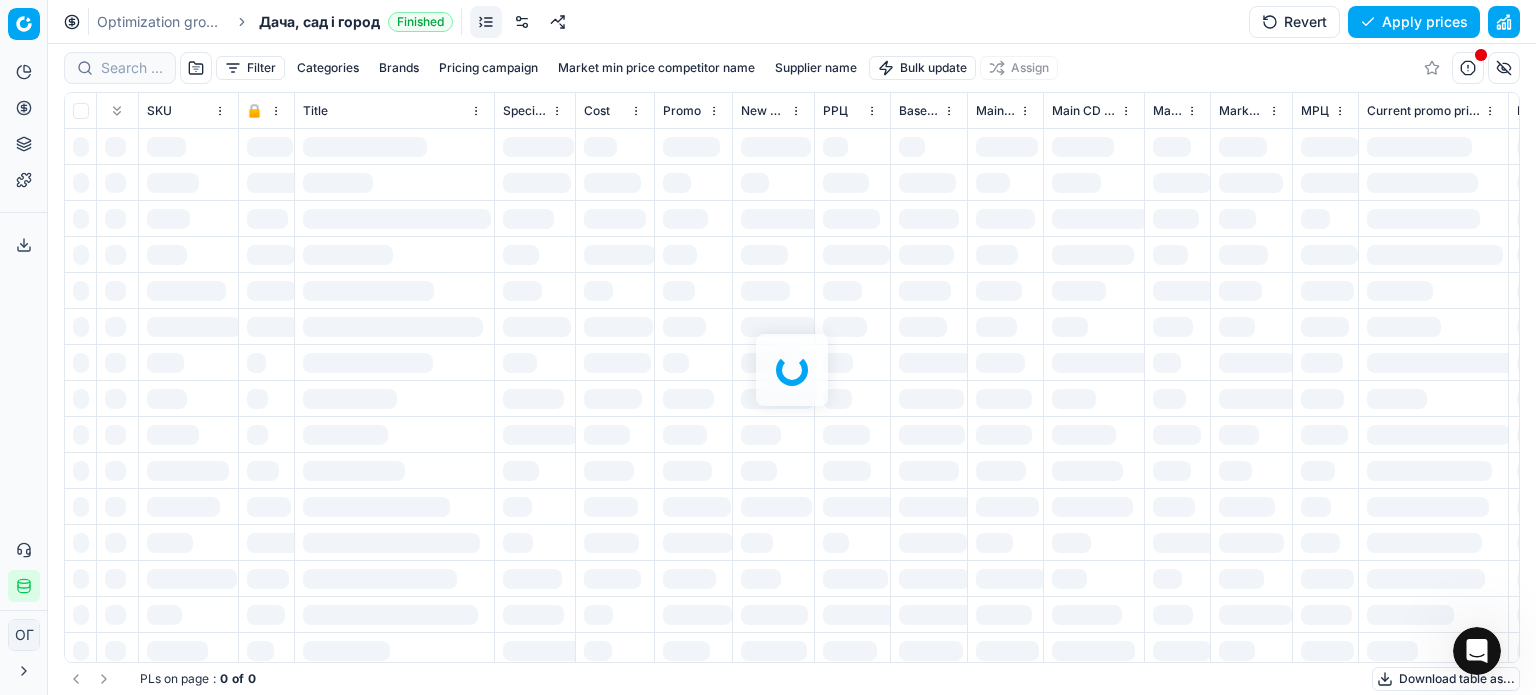 click at bounding box center (792, 369) 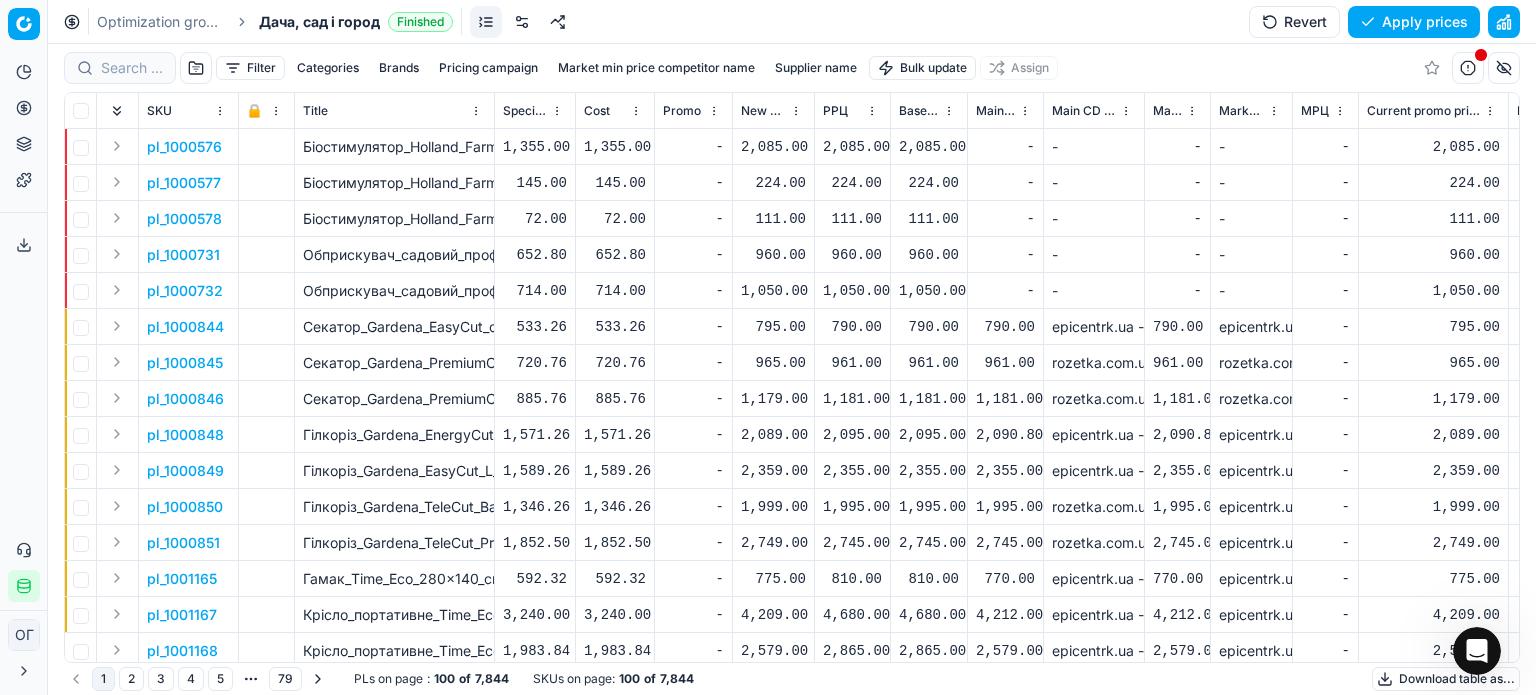 click on "Pricing platform Analytics Pricing Product portfolio Templates Export service 170 Contact support Integration status ОГ Ольга Гудзенко o.gudzenko@maudau.com.ua Close menu Command Palette Search for a command to run... Optimization groups Дача, сад і город Finished Revert Apply prices Filter   Categories   Brands   Pricing campaign   Market min price competitor name   Supplier name   Bulk update Assign SKU 🔒 Title Specification Cost Cost Promo New promo price РРЦ Base price Main CD min price Main CD min price competitor name Market min price Market min price competitor name МРЦ Current promo price Продажі за останні 45 днів, шт Current price New discount New price New discount, % New margin (common), % New markup (common), % Δ, % Δ, abs Pricing type Alerts Pricing campaign Brands Total stock quantity Last stock update Last price change Is available Discount, % Discount Promo amount Promo titles Price elasticity Smart segmentation ABC by Revenue KVI -" at bounding box center (768, 347) 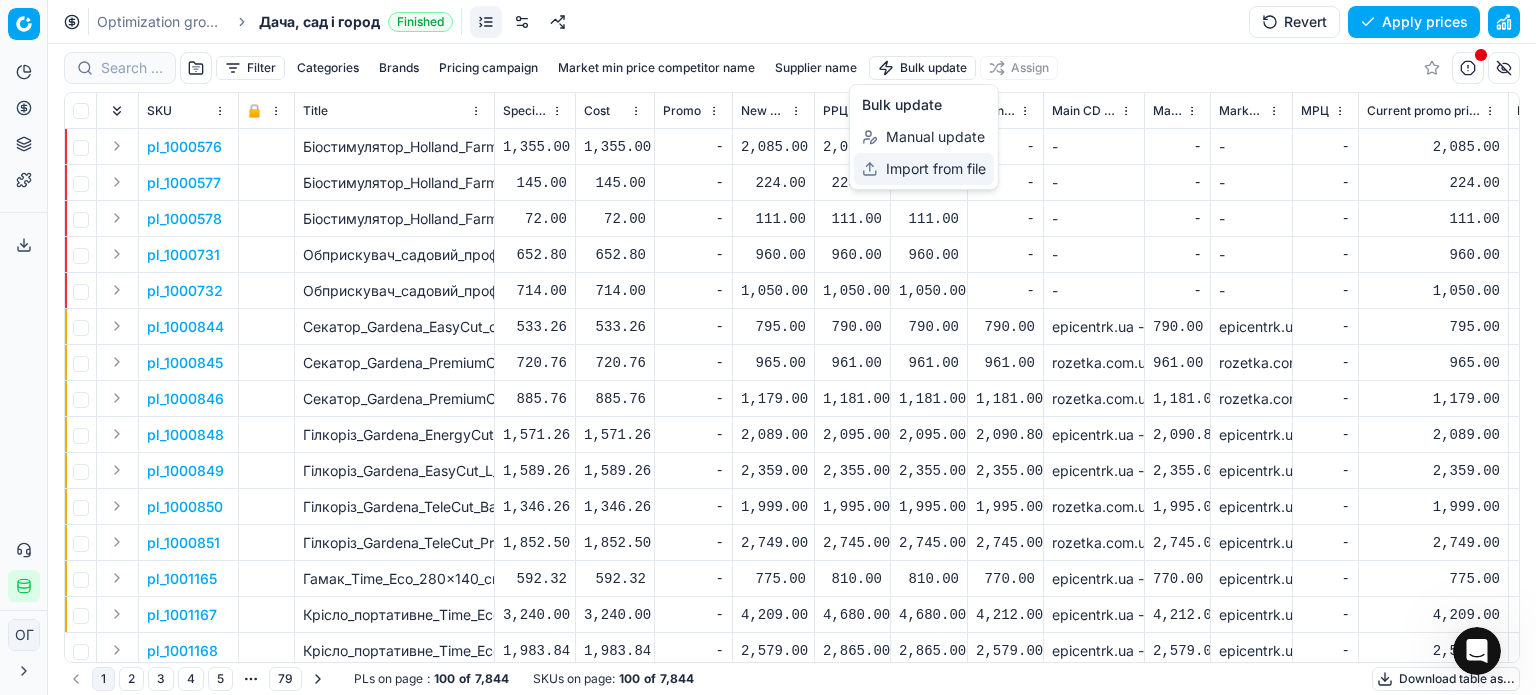 click on "Import from file" at bounding box center (924, 169) 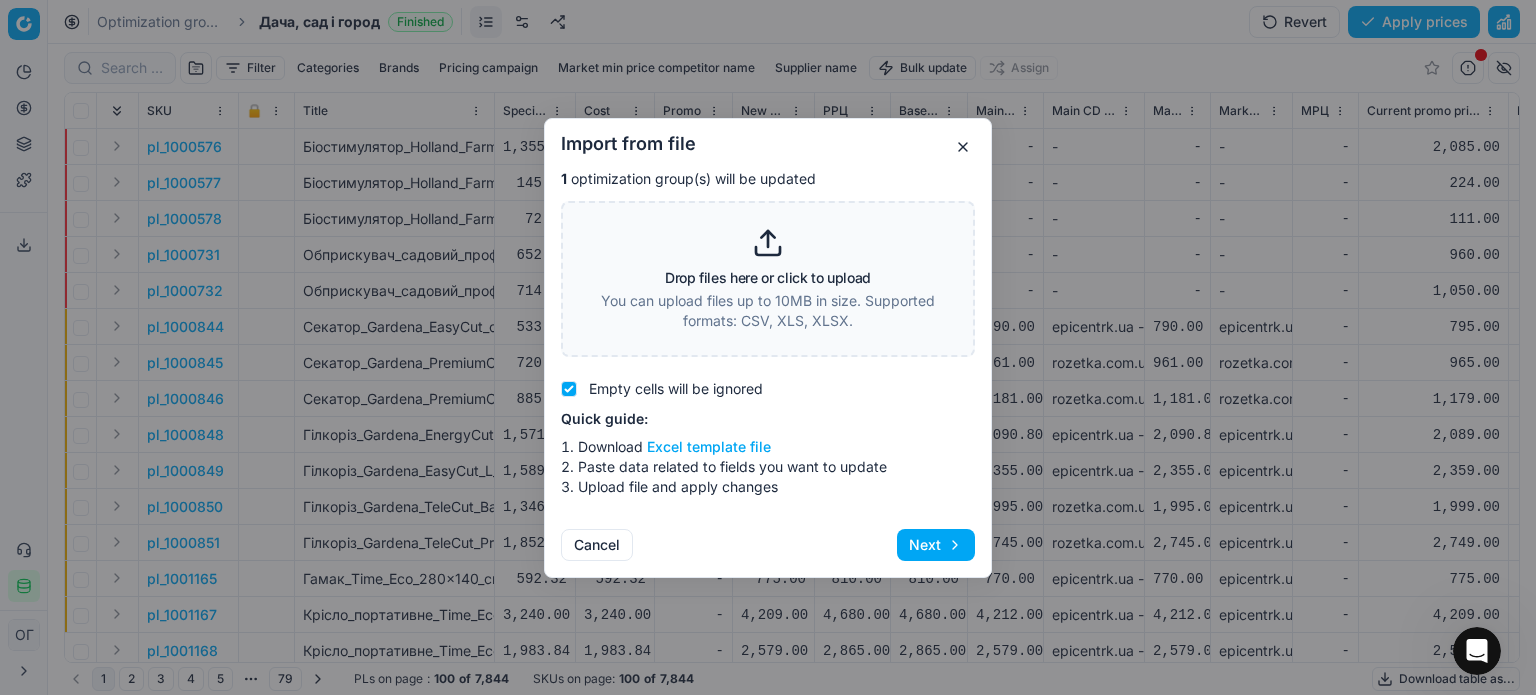 click on "Drop files here or click to upload" at bounding box center [768, 278] 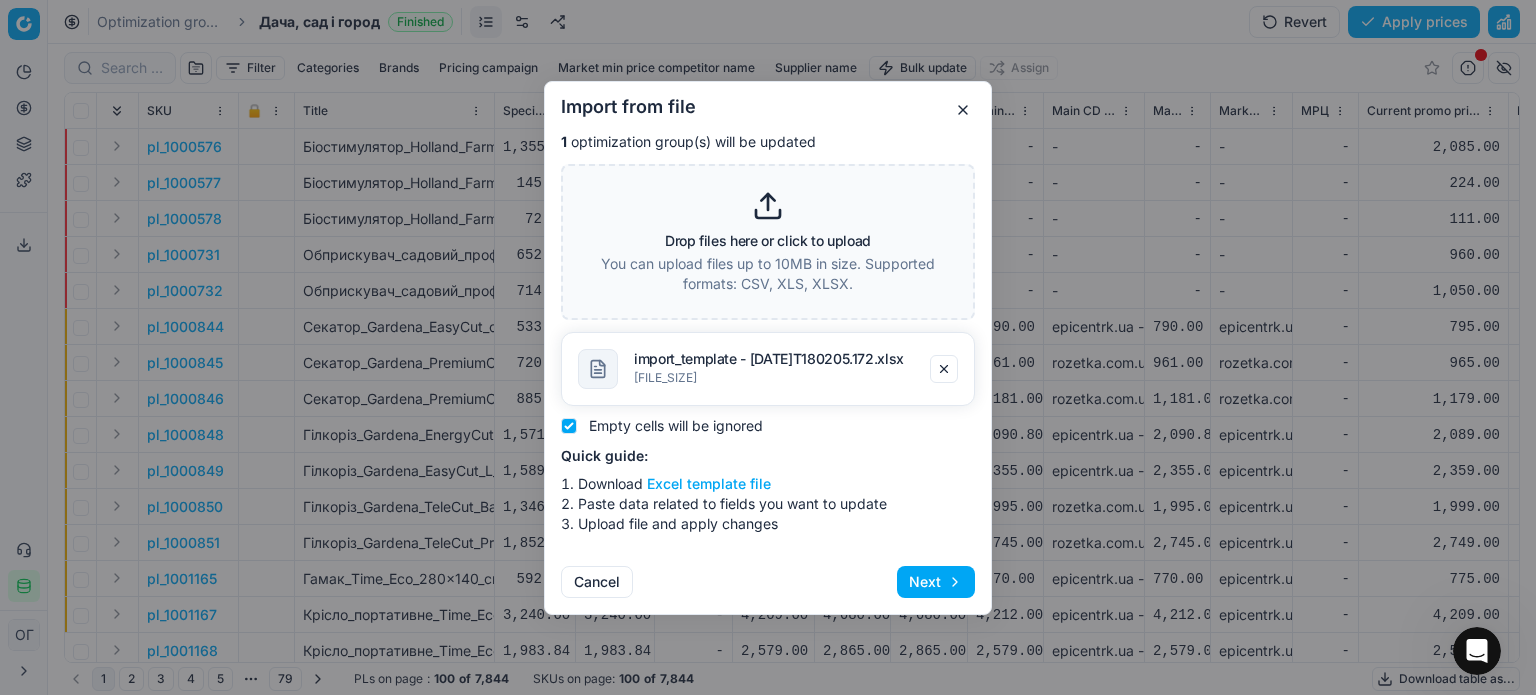 click on "Next" at bounding box center [936, 582] 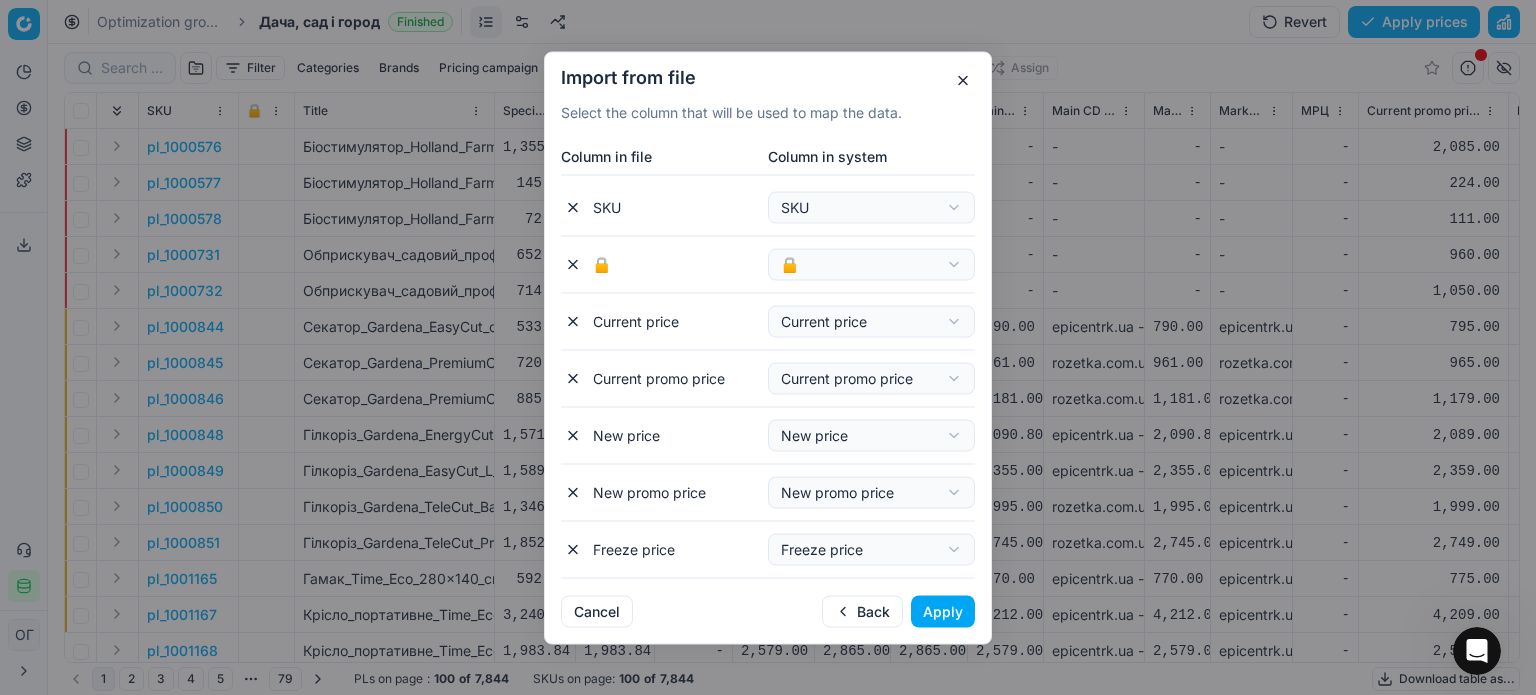 click on "Apply" at bounding box center (943, 611) 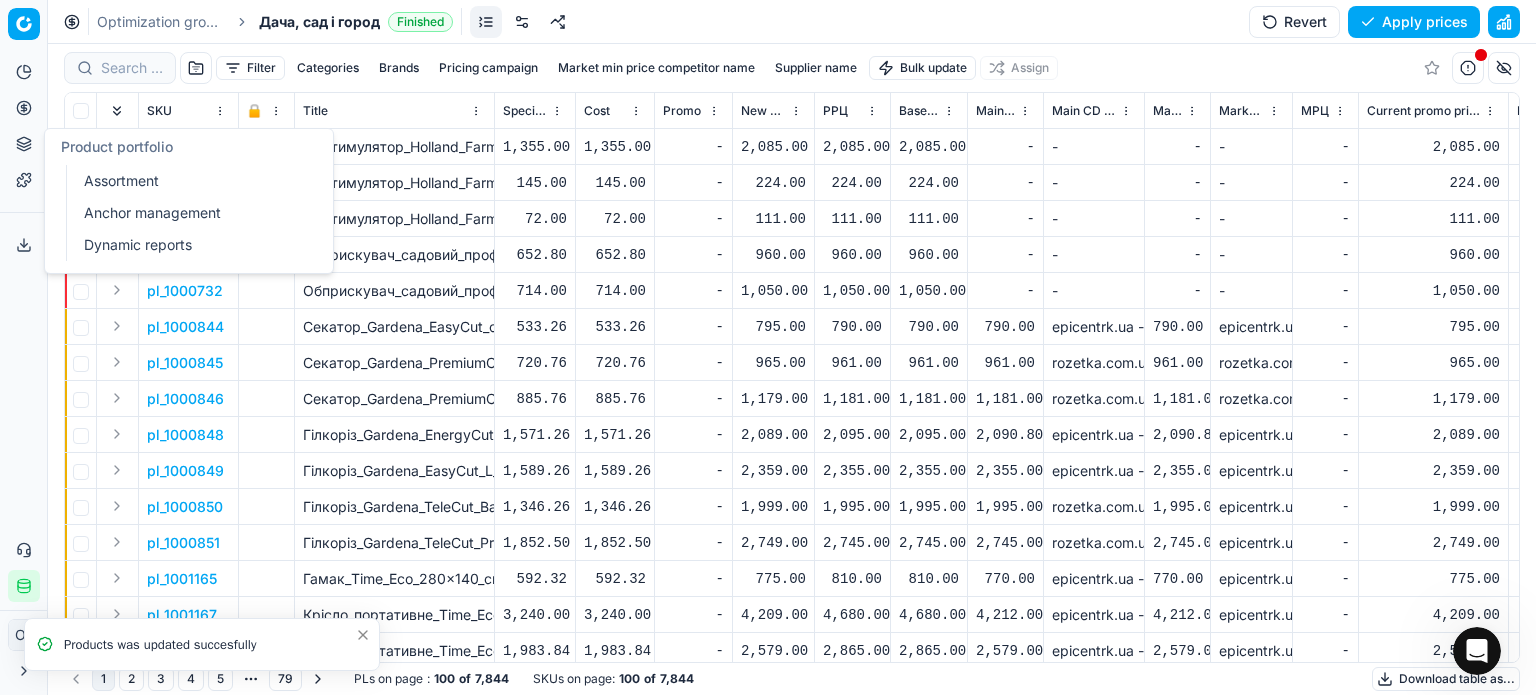 click 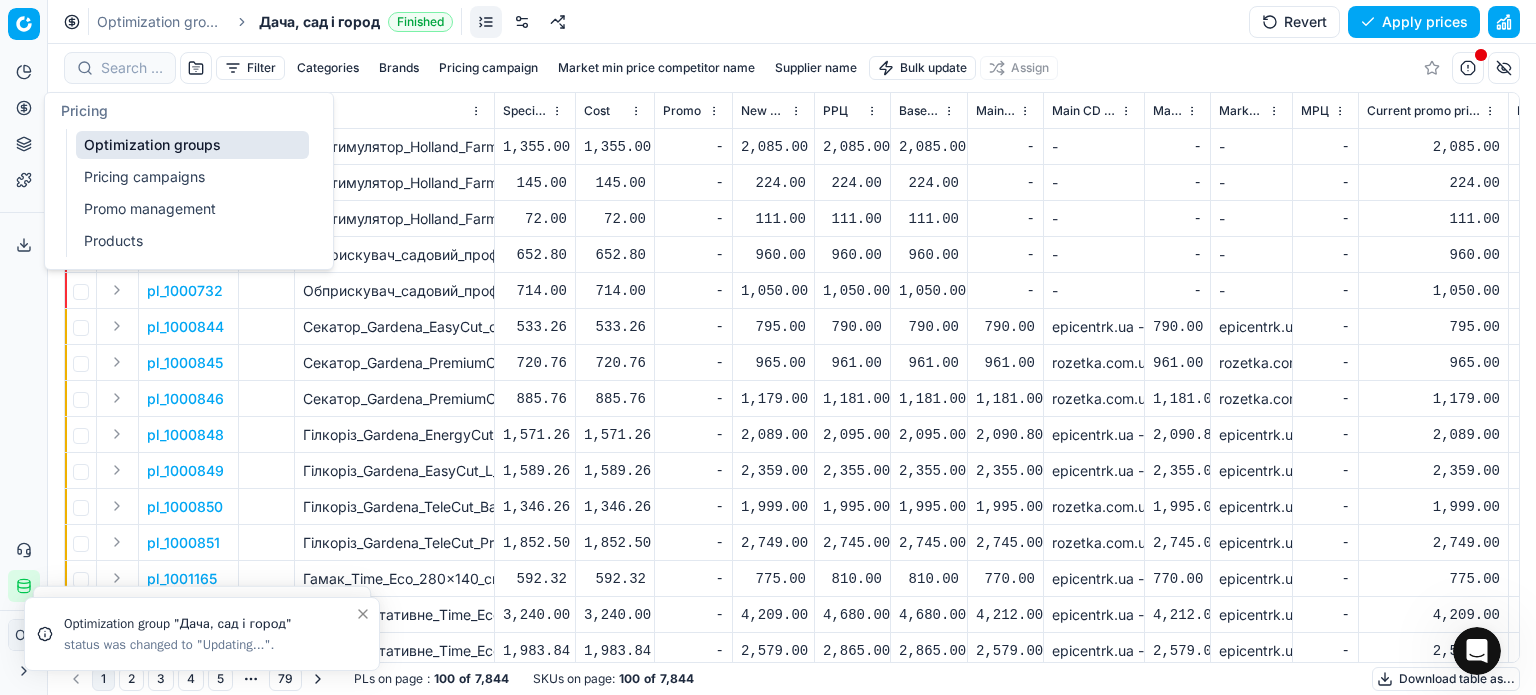 click on "Optimization groups" at bounding box center (192, 145) 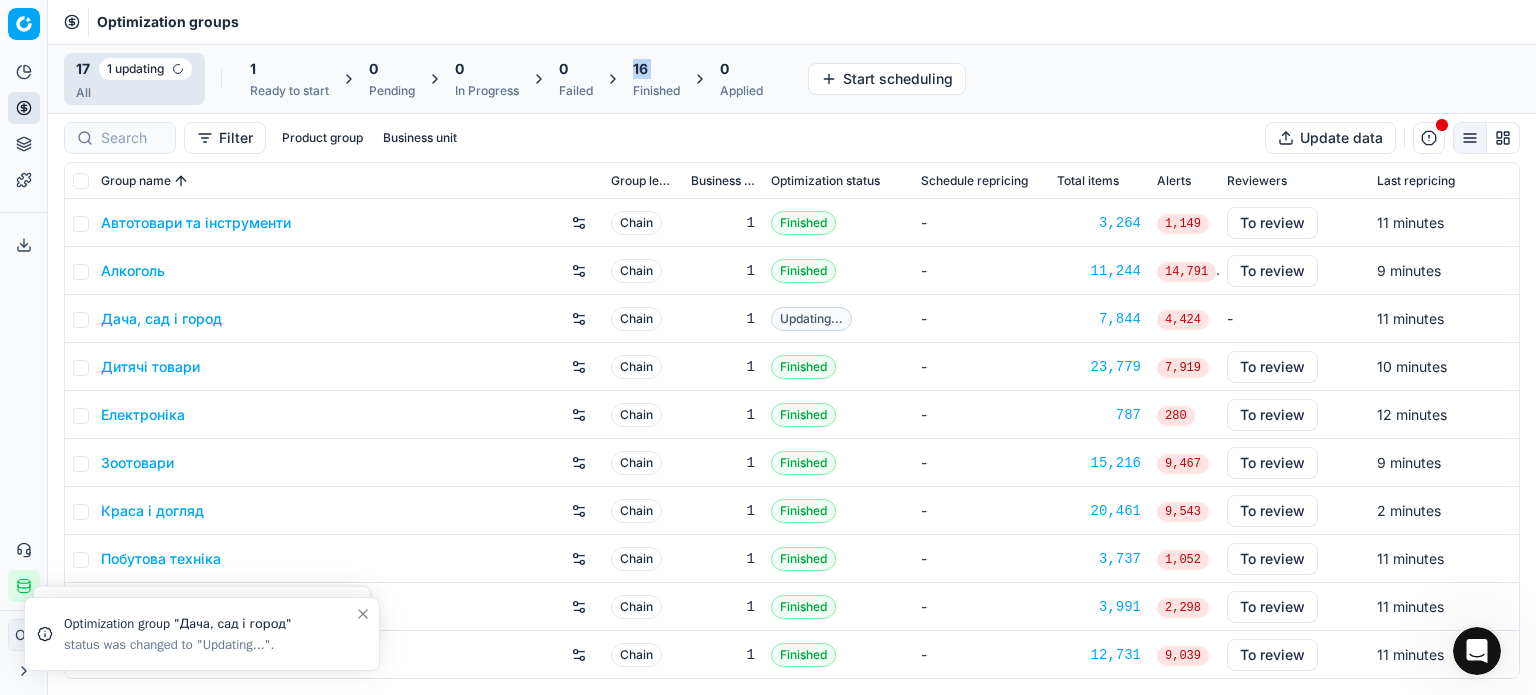 click on "16 Finished" at bounding box center [656, 79] 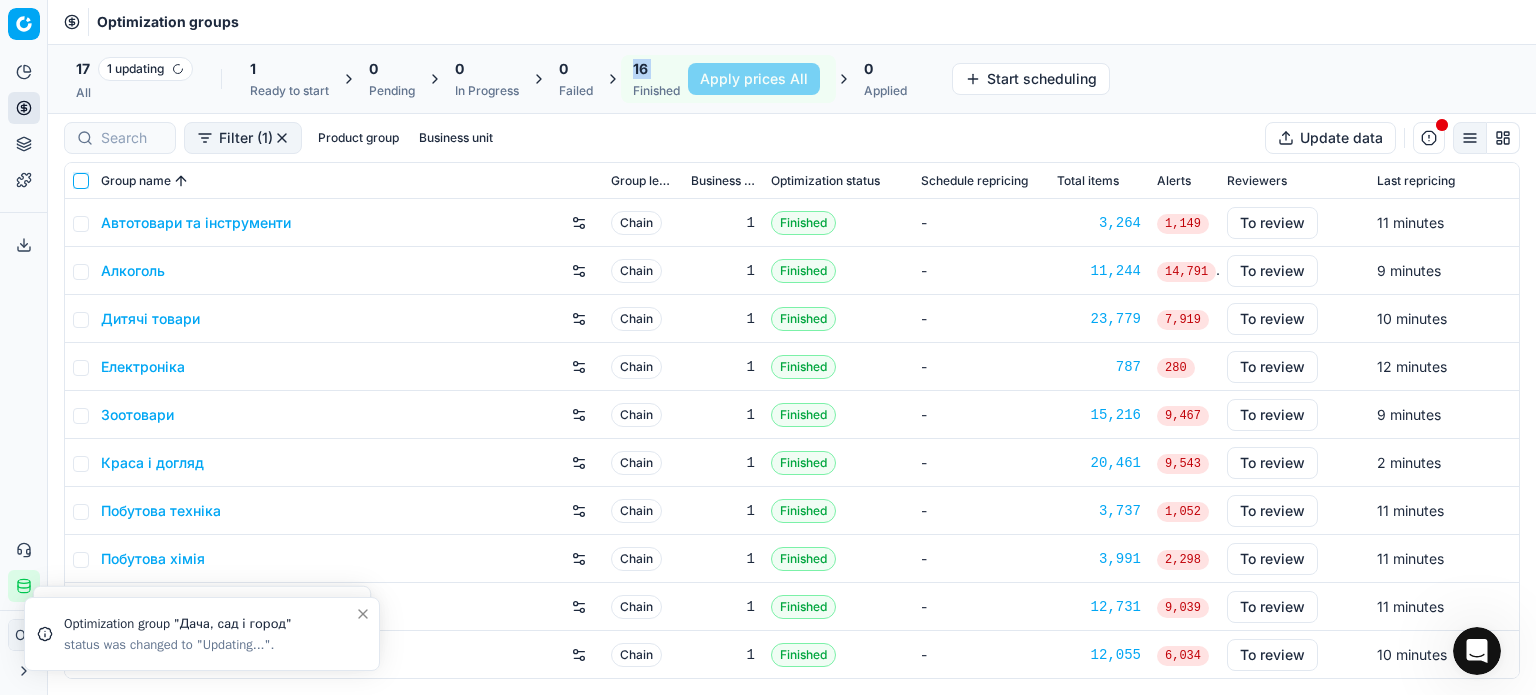 drag, startPoint x: 80, startPoint y: 181, endPoint x: 127, endPoint y: 199, distance: 50.32892 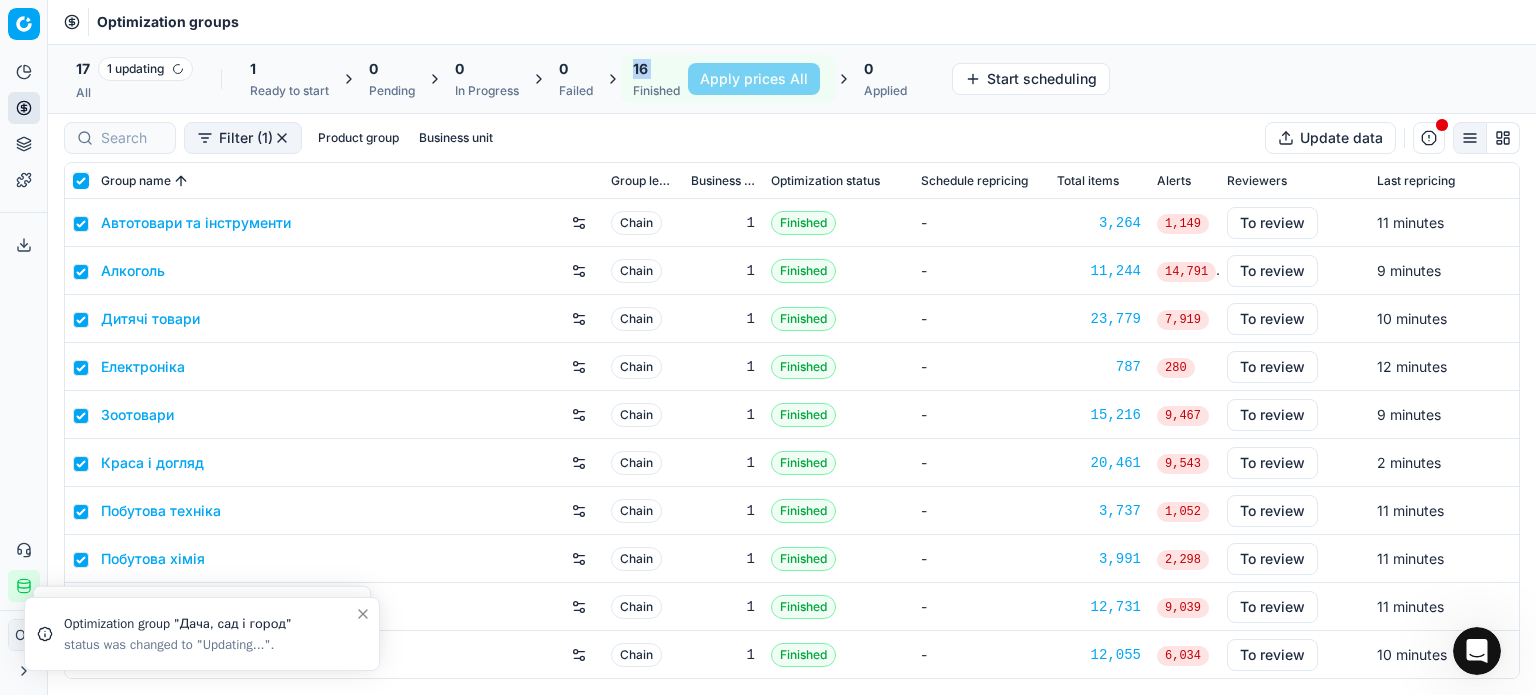 checkbox on "true" 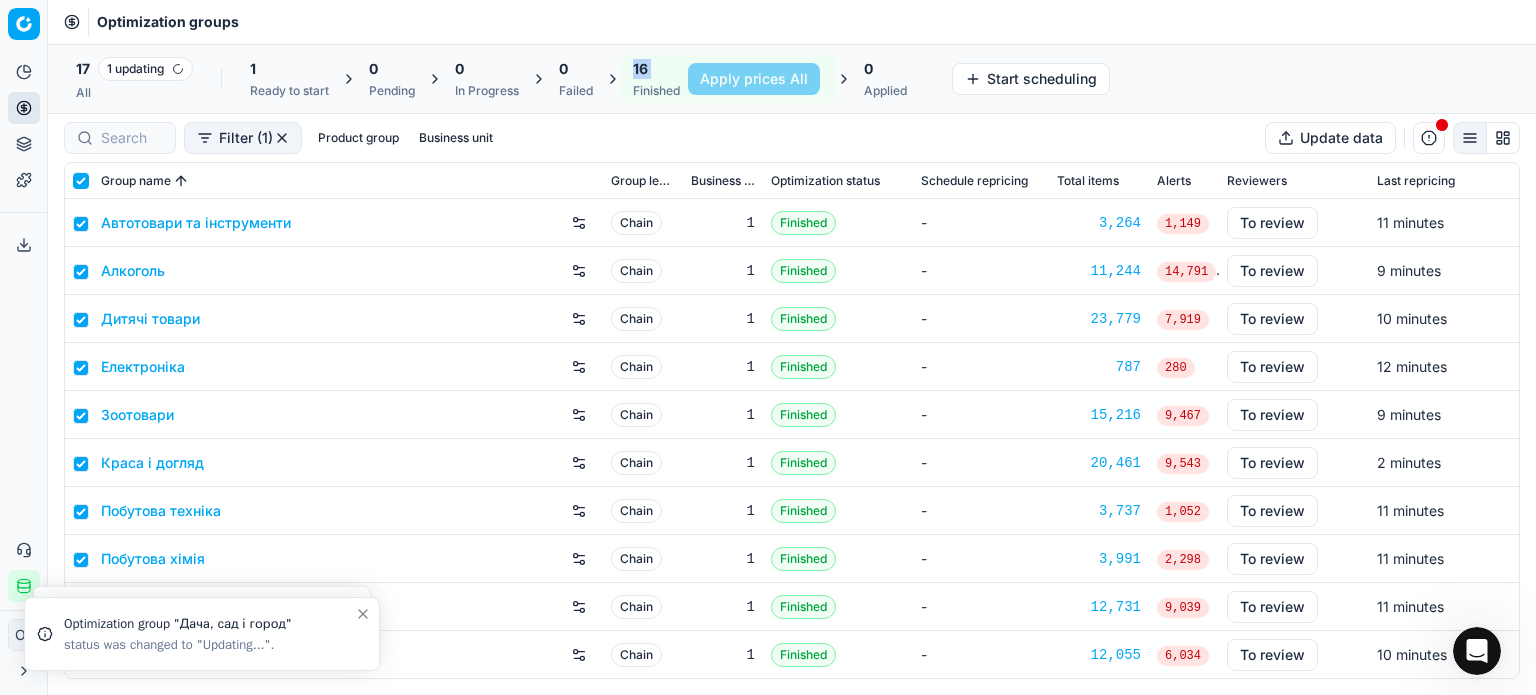 checkbox on "true" 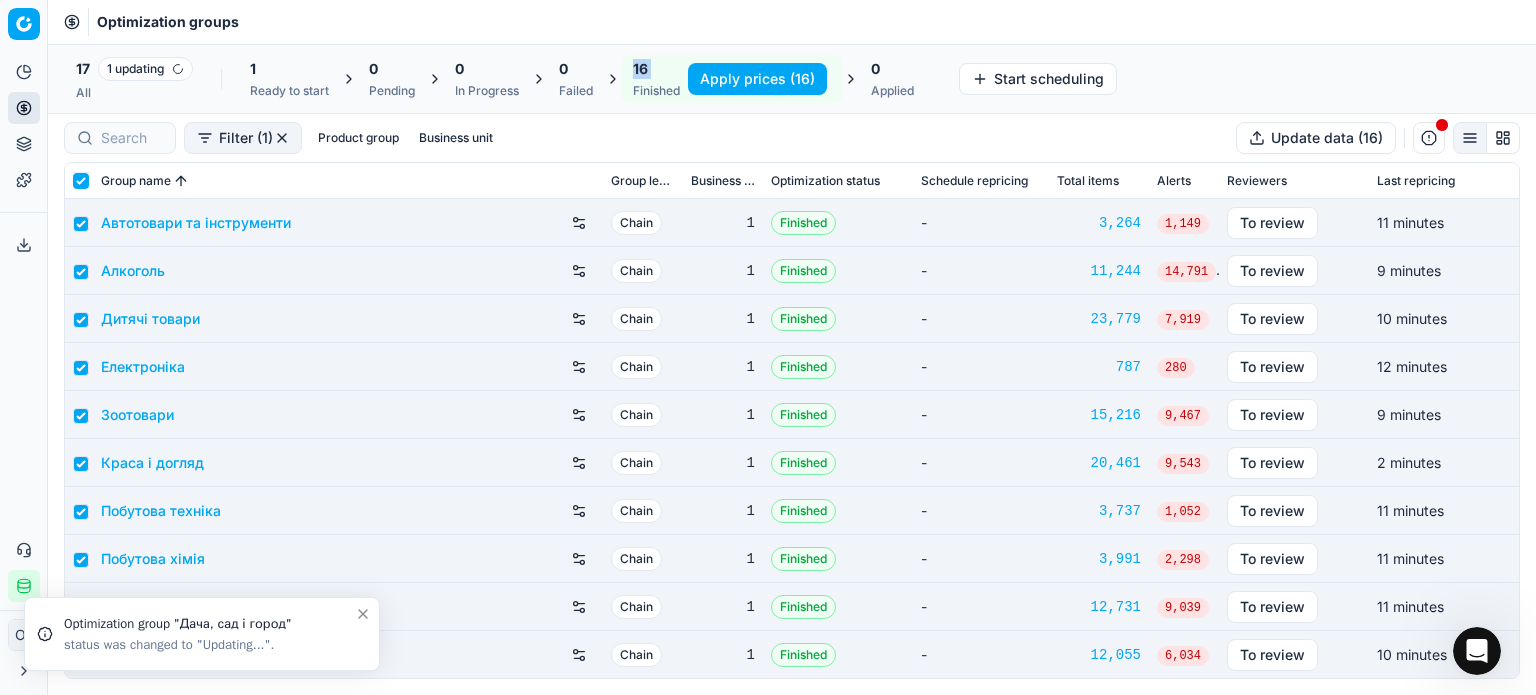 scroll, scrollTop: 288, scrollLeft: 0, axis: vertical 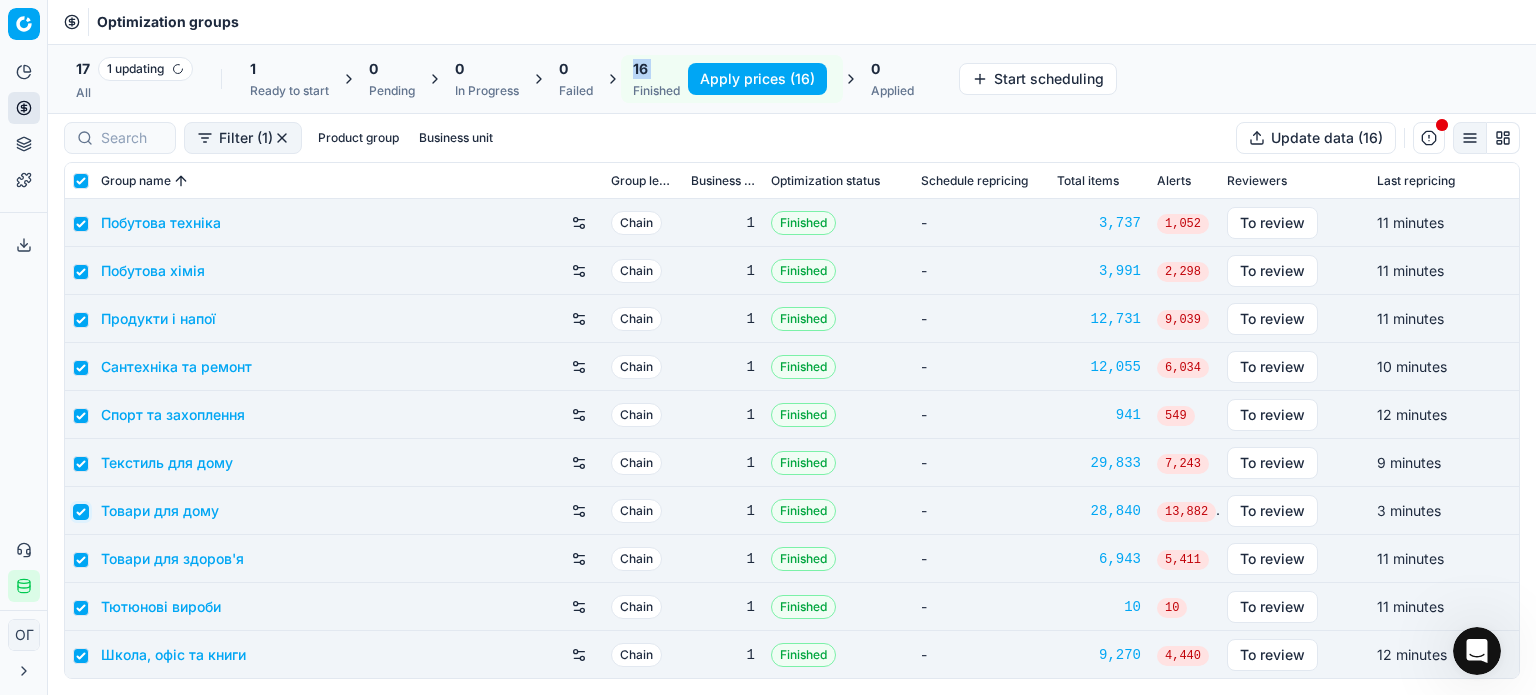 click at bounding box center (81, 512) 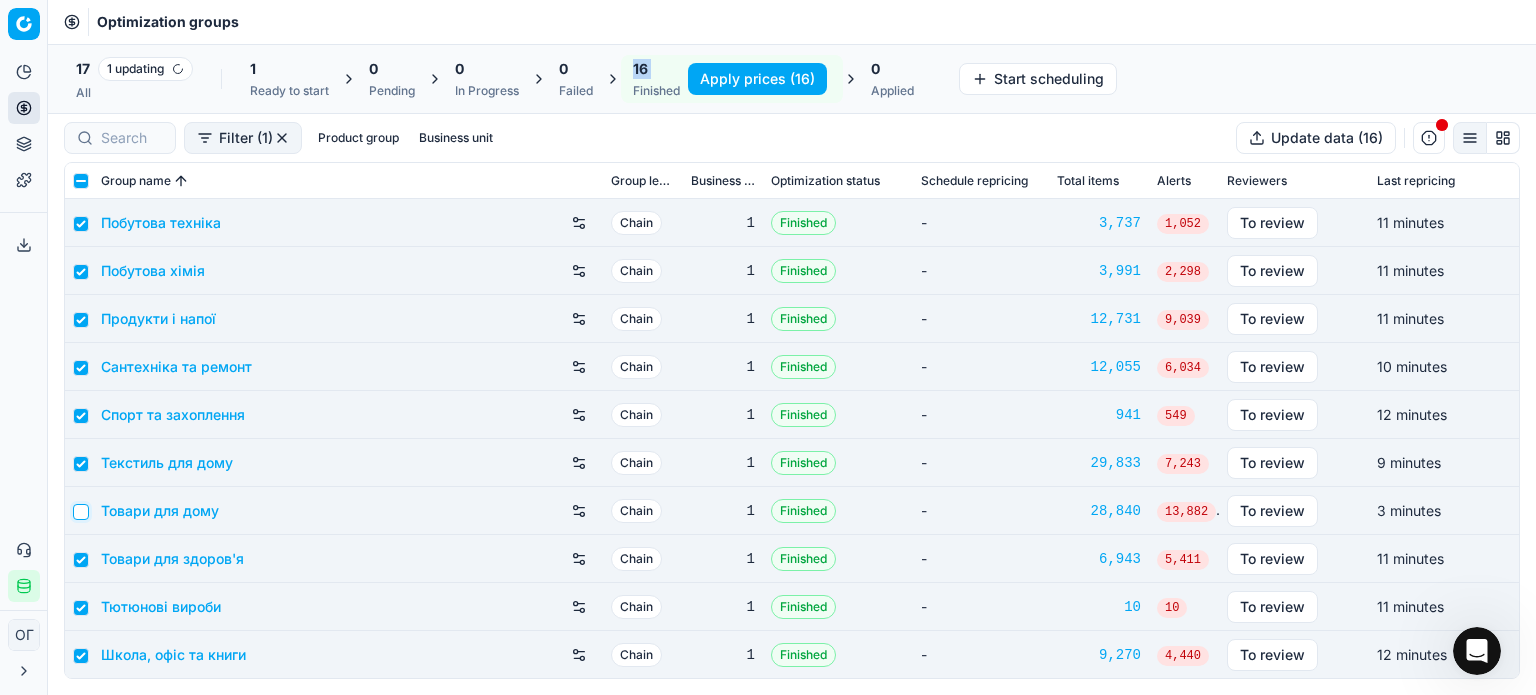 checkbox on "false" 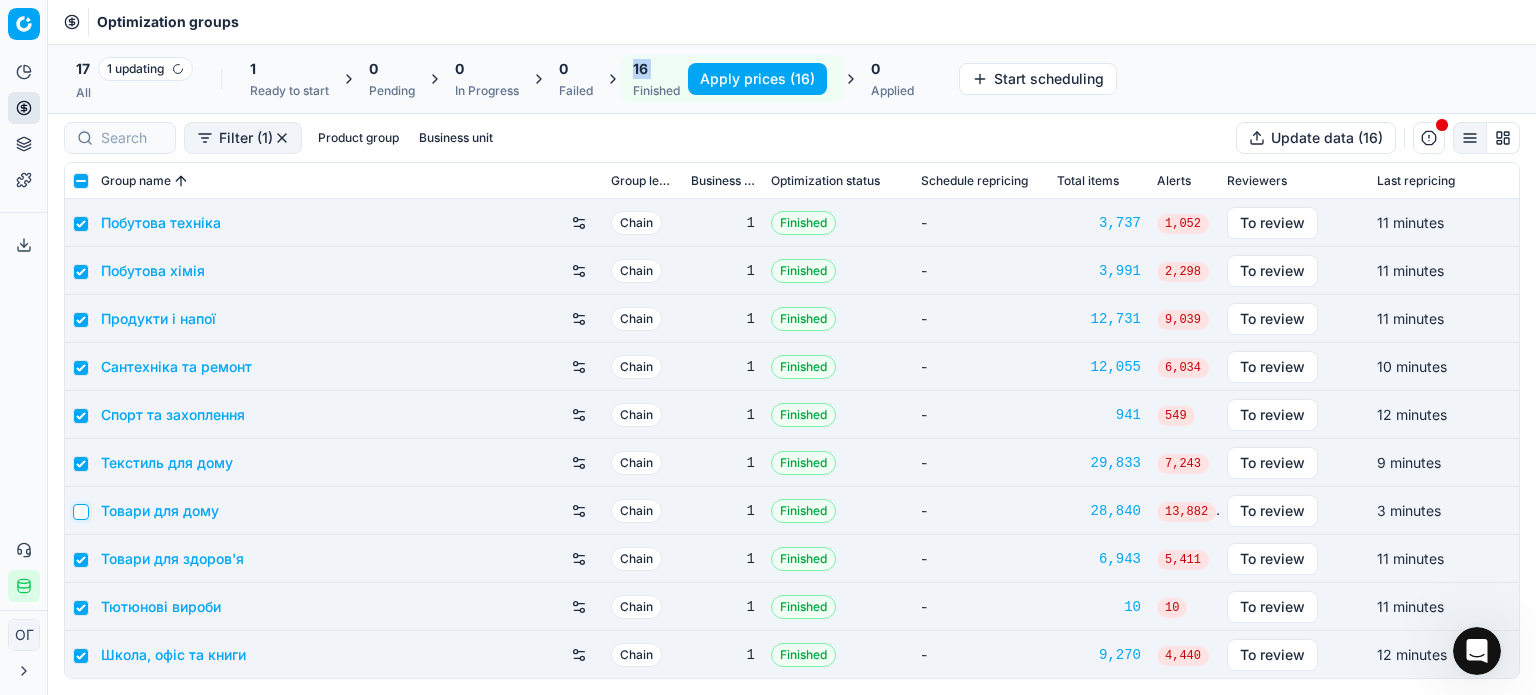 checkbox on "false" 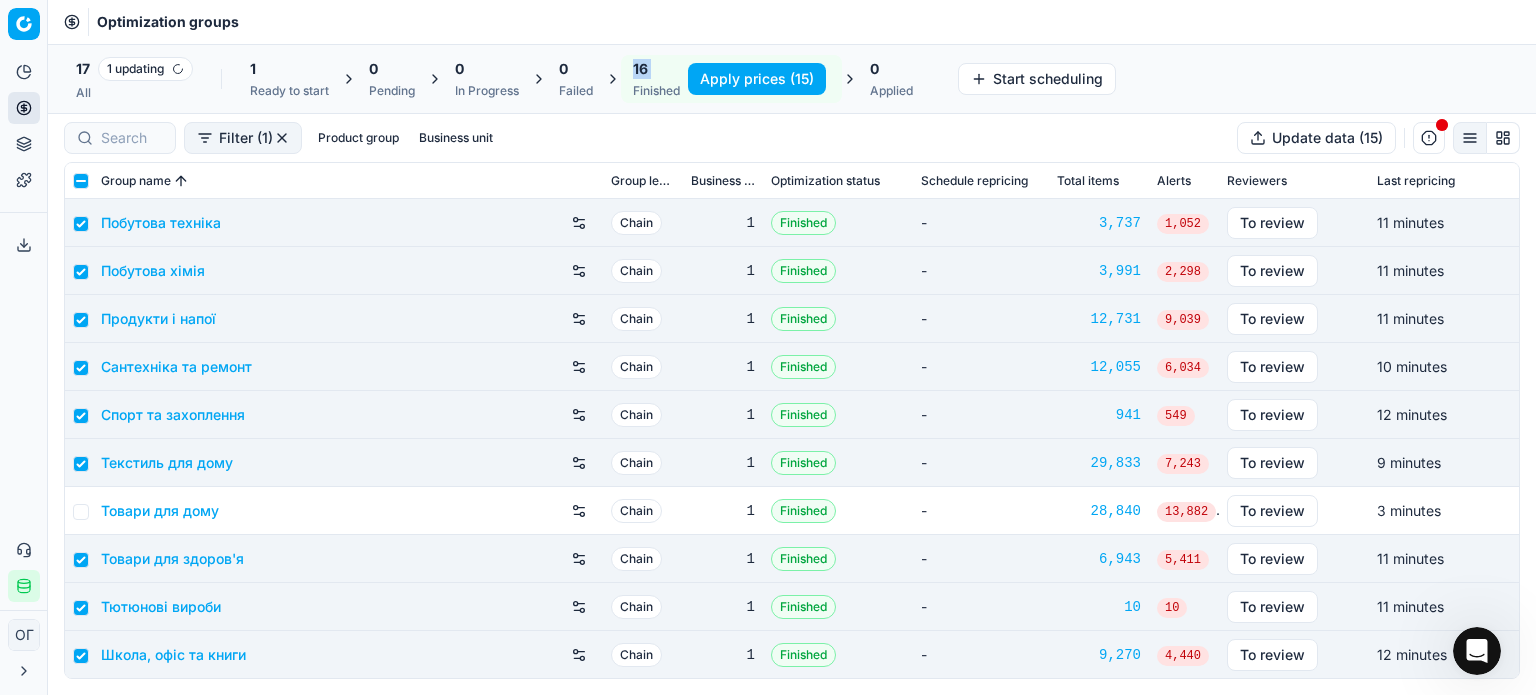 click on "Apply prices   (15)" at bounding box center [757, 79] 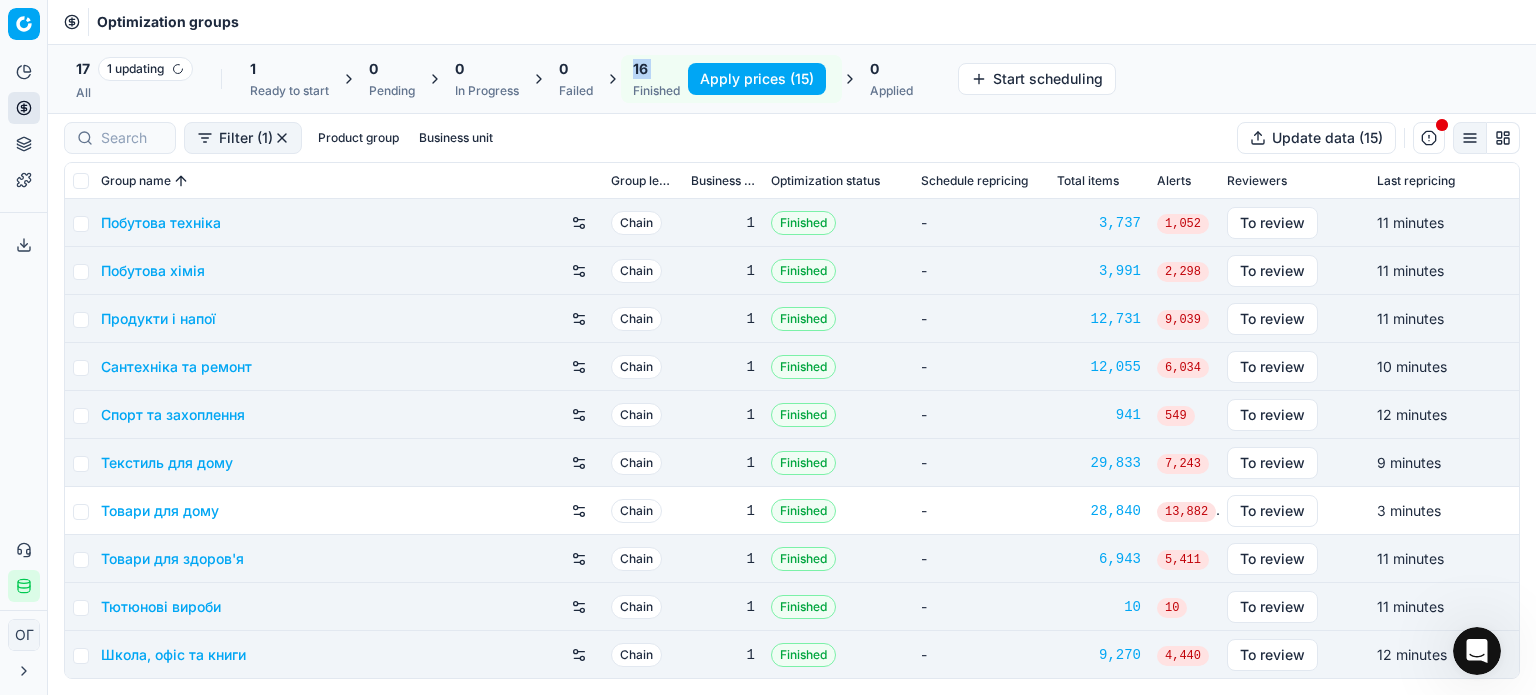 checkbox on "false" 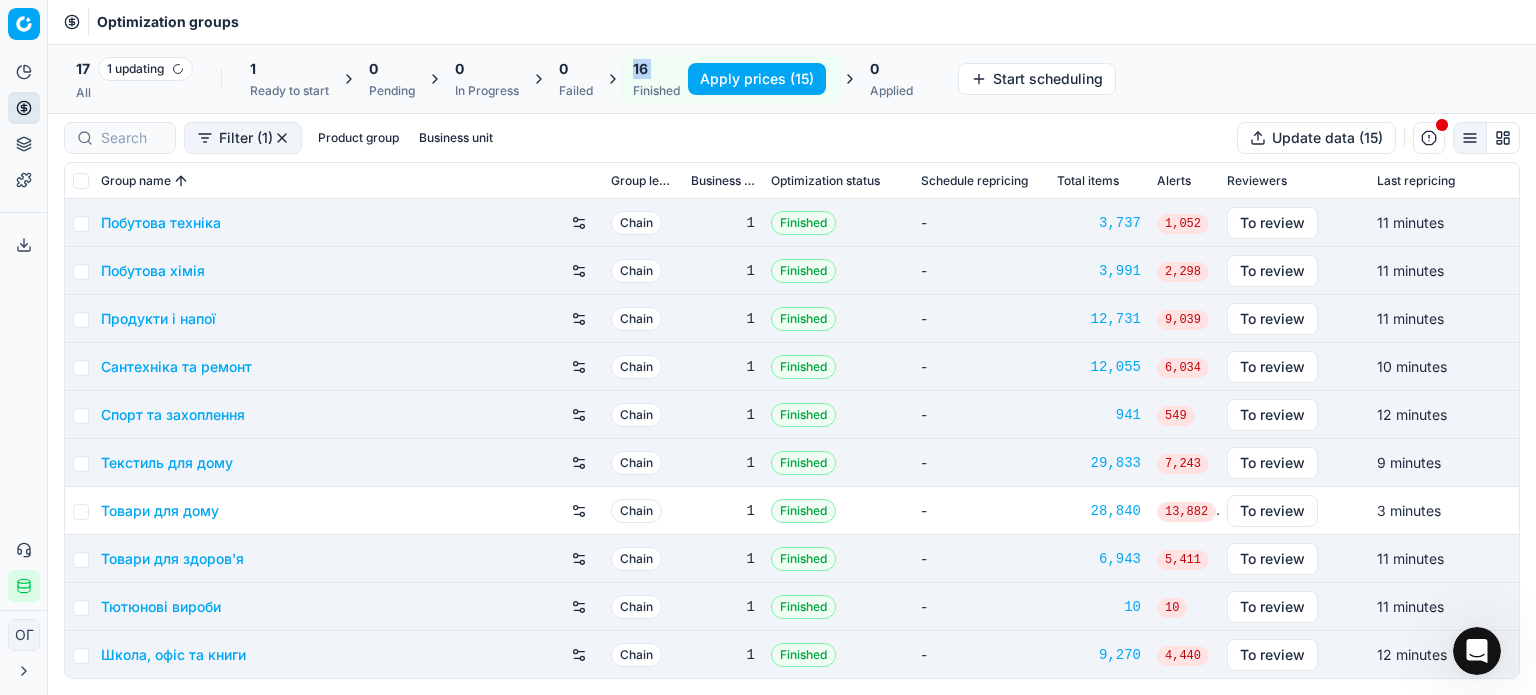checkbox on "false" 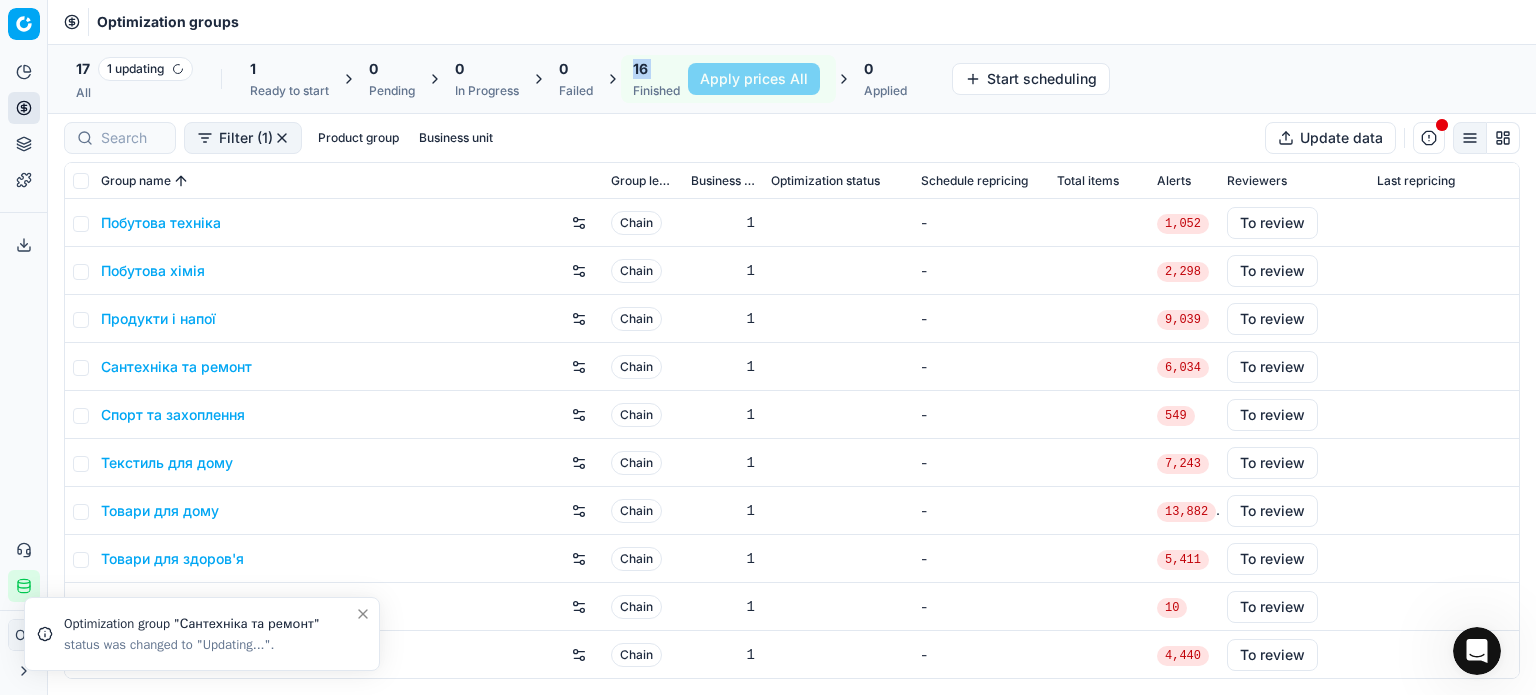 click on "Товари для дому" at bounding box center (160, 511) 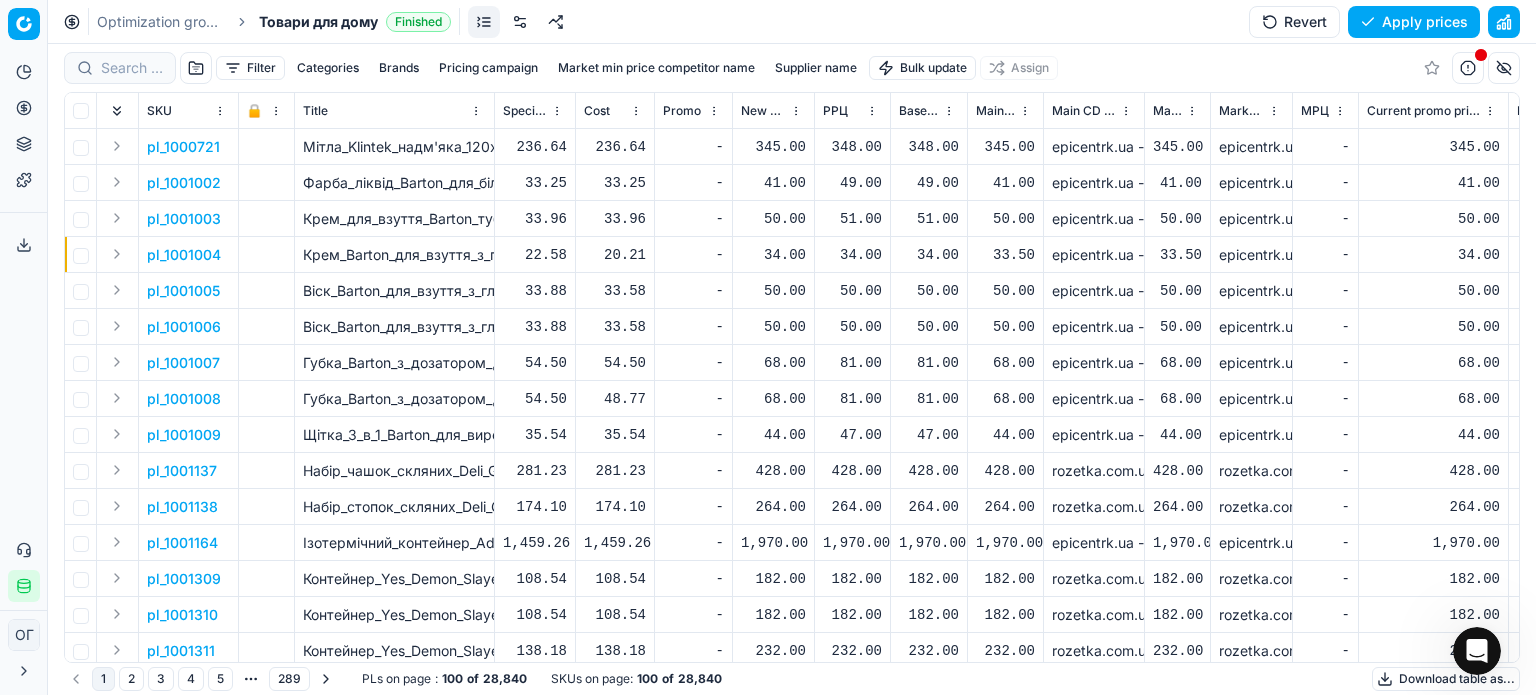 click on "Pricing platform Analytics Pricing Product portfolio Templates Export service 170 Contact support Integration status ОГ Ольга Гудзенко o.gudzenko@maudau.com.ua Close menu Command Palette Search for a command to run... Optimization groups Товари для дому Finished Revert Apply prices Filter   Categories   Brands   Pricing campaign   Market min price competitor name   Supplier name   Bulk update Assign SKU 🔒 Title Specification Cost Cost Promo New promo price РРЦ Base price Main CD min price Main CD min price competitor name Market min price Market min price competitor name МРЦ Current promo price Продажі за останні 45 днів, шт Current price New discount New price New discount, % New margin (common), % New markup (common), % Δ, % Δ, abs Pricing type Alerts Pricing campaign Brands Total stock quantity Last stock update Last price change Is available Discount, % Discount Promo amount Promo titles Price elasticity Smart segmentation ABC by Revenue Manager" at bounding box center (768, 347) 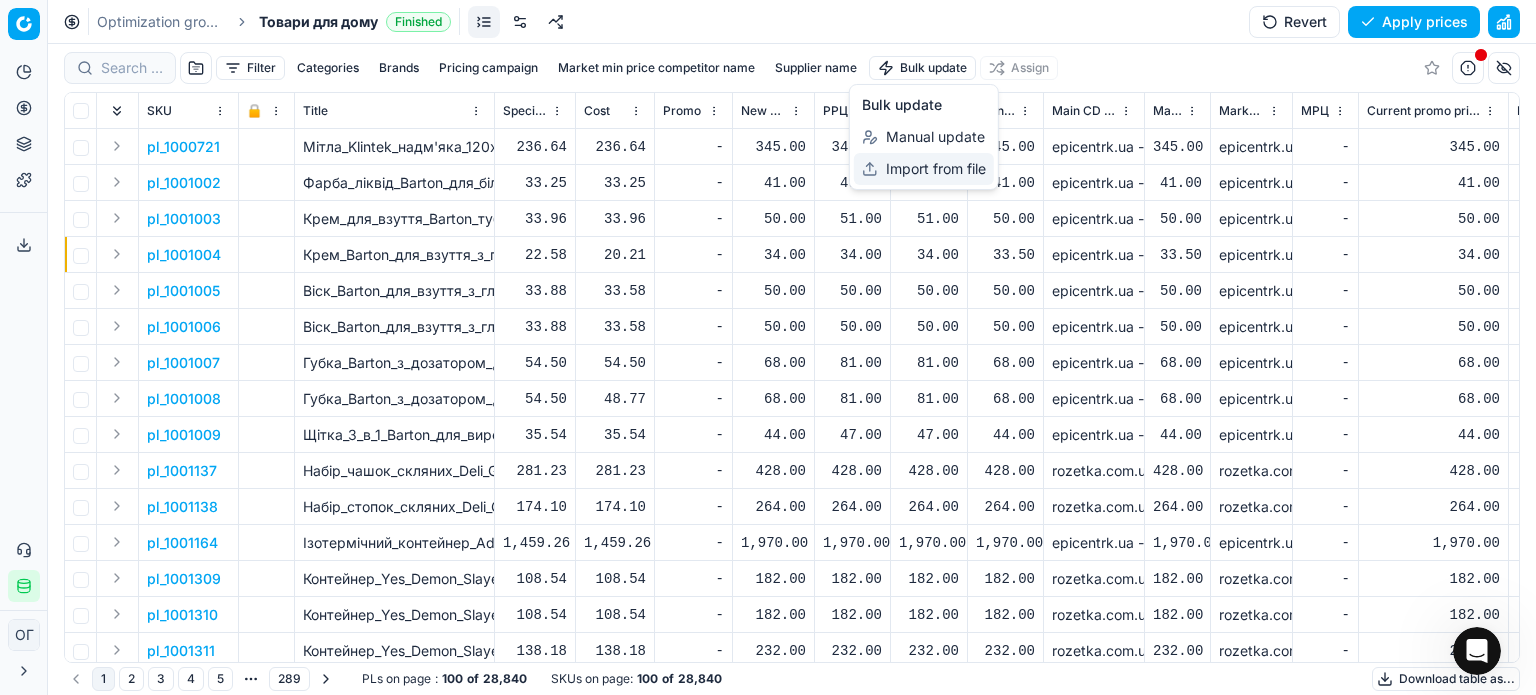 click on "Import from file" at bounding box center [924, 169] 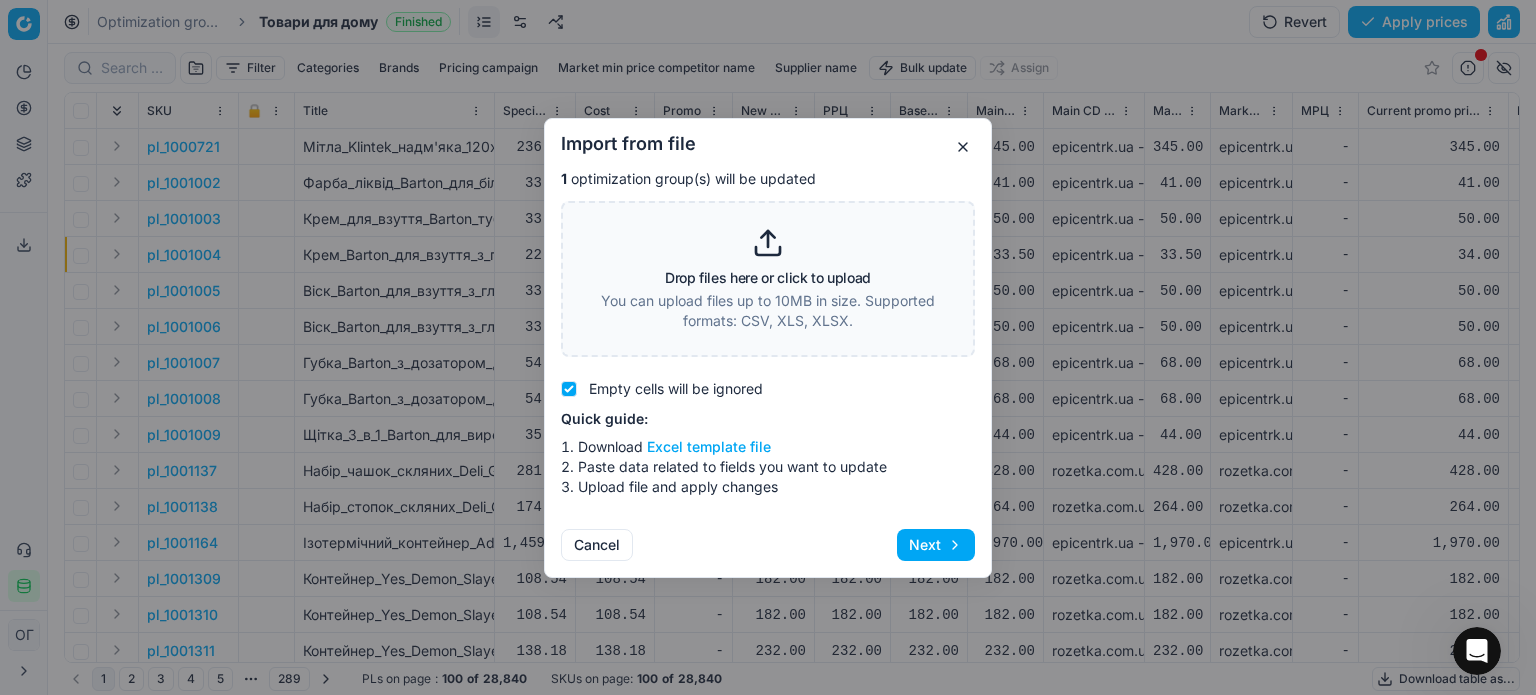 click on "Drop files here or click to upload You can upload files up to 10MB in size. Supported formats: CSV, XLS, XLSX." at bounding box center (768, 279) 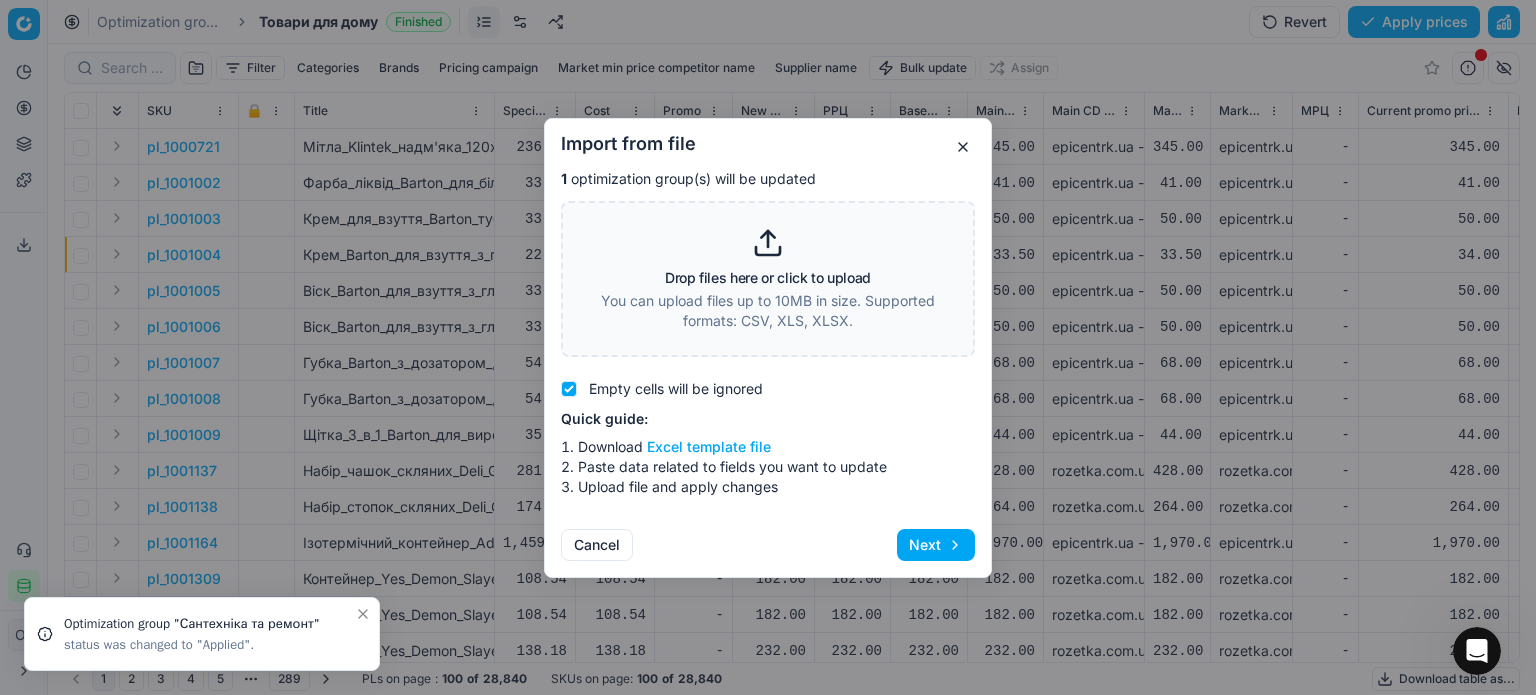 type on "C:\fakepath\import_template - 2025-08-05T180205.172.xlsx" 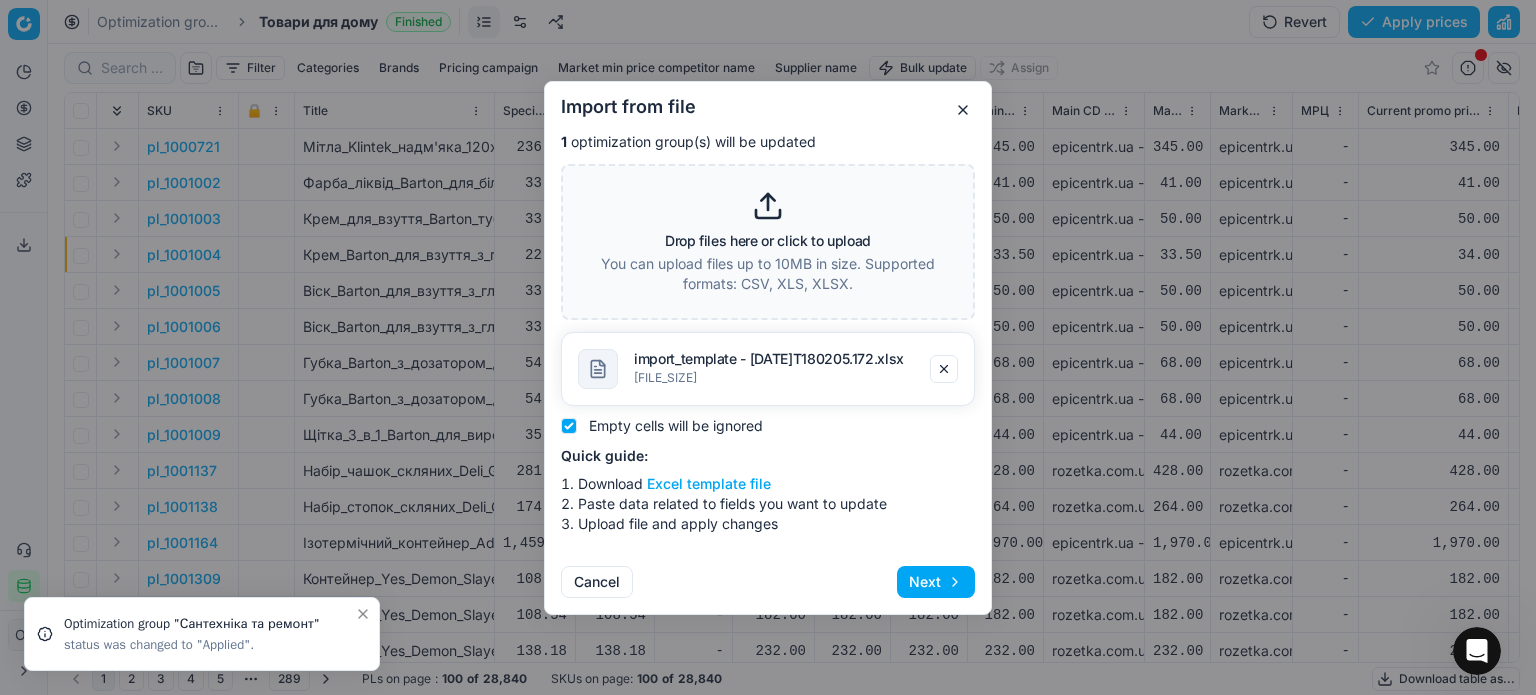 click on "Next" at bounding box center [936, 582] 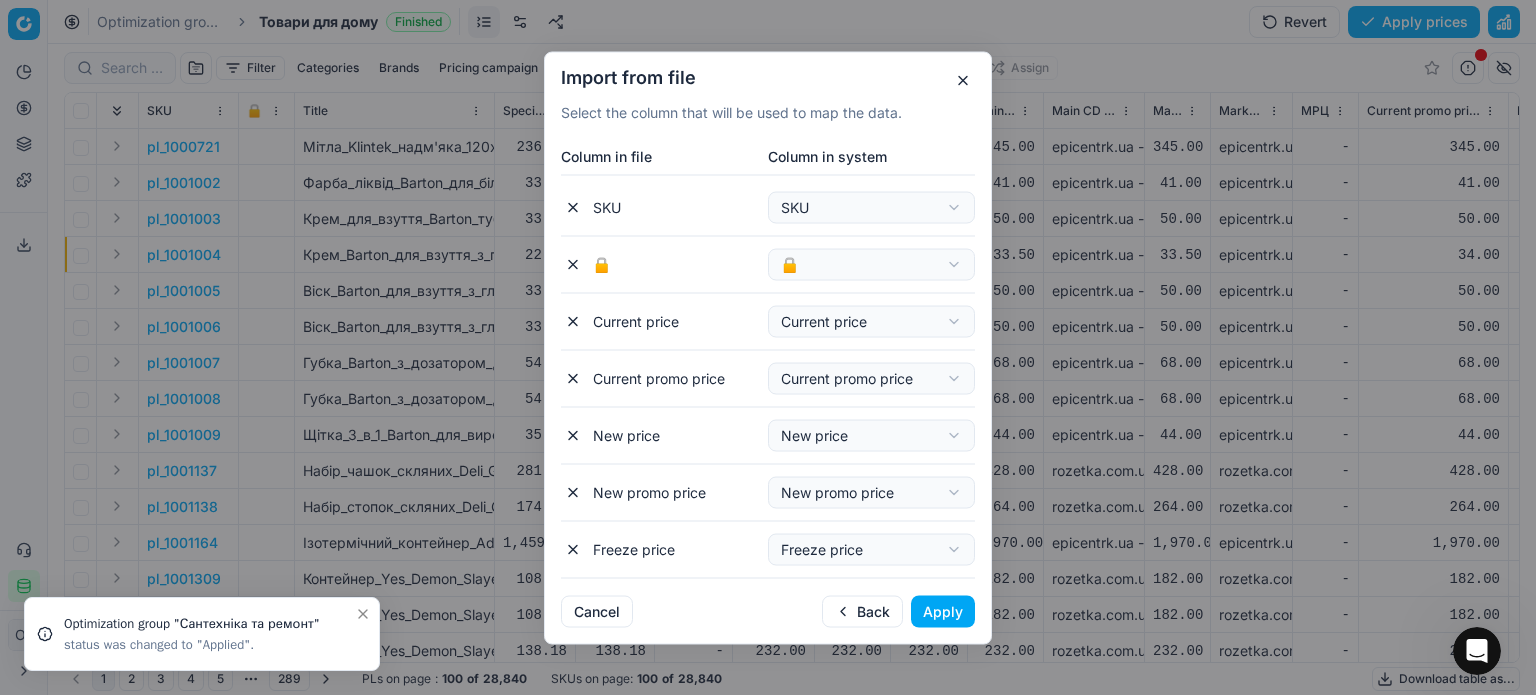 click on "Apply" at bounding box center [943, 611] 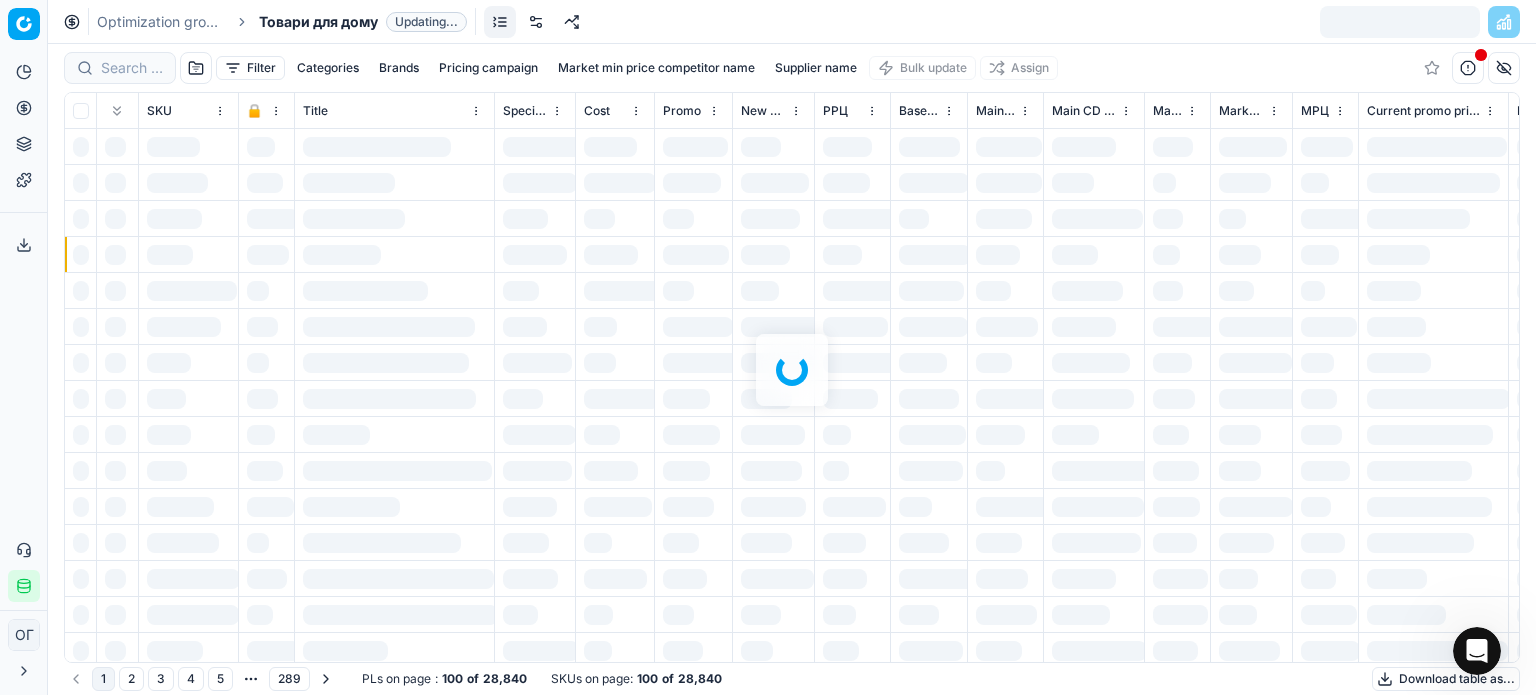 click on "Pricing" at bounding box center [24, 108] 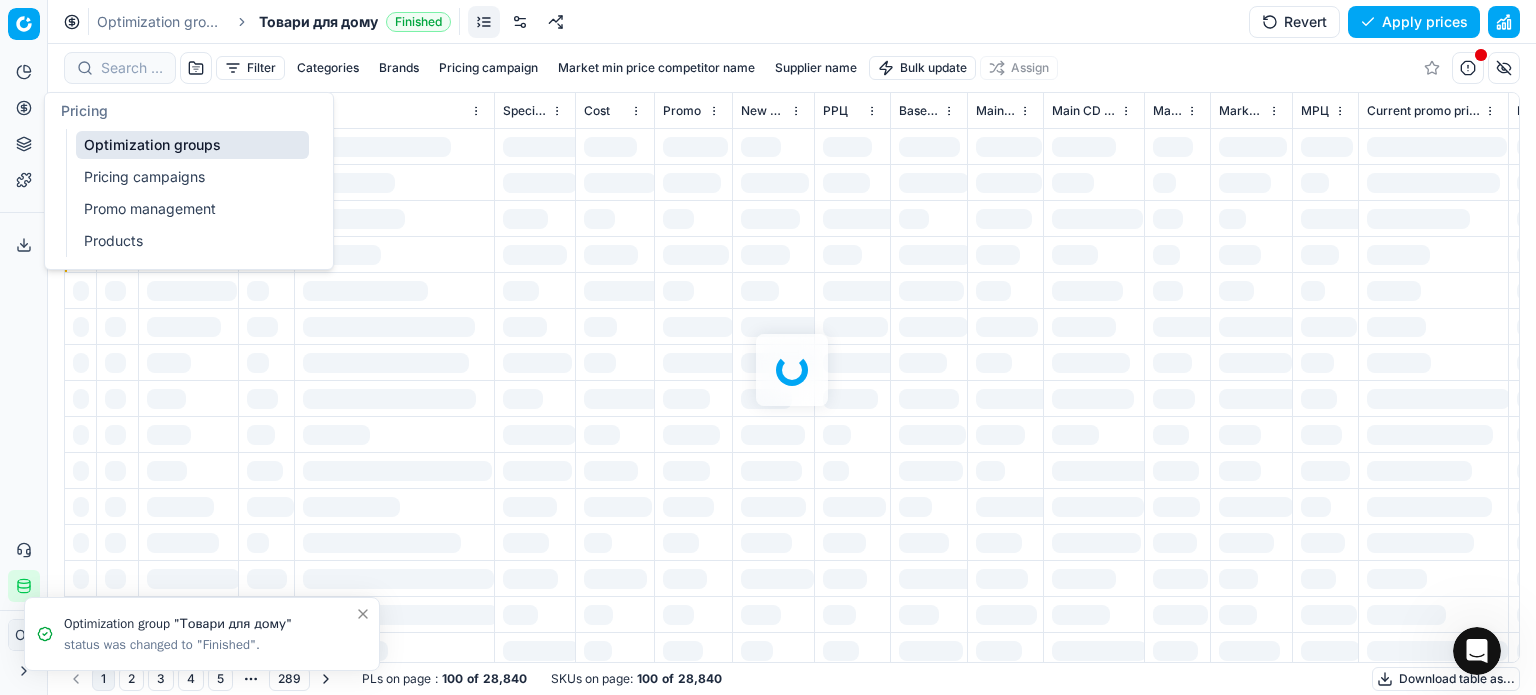 click on "Optimization groups" at bounding box center (192, 145) 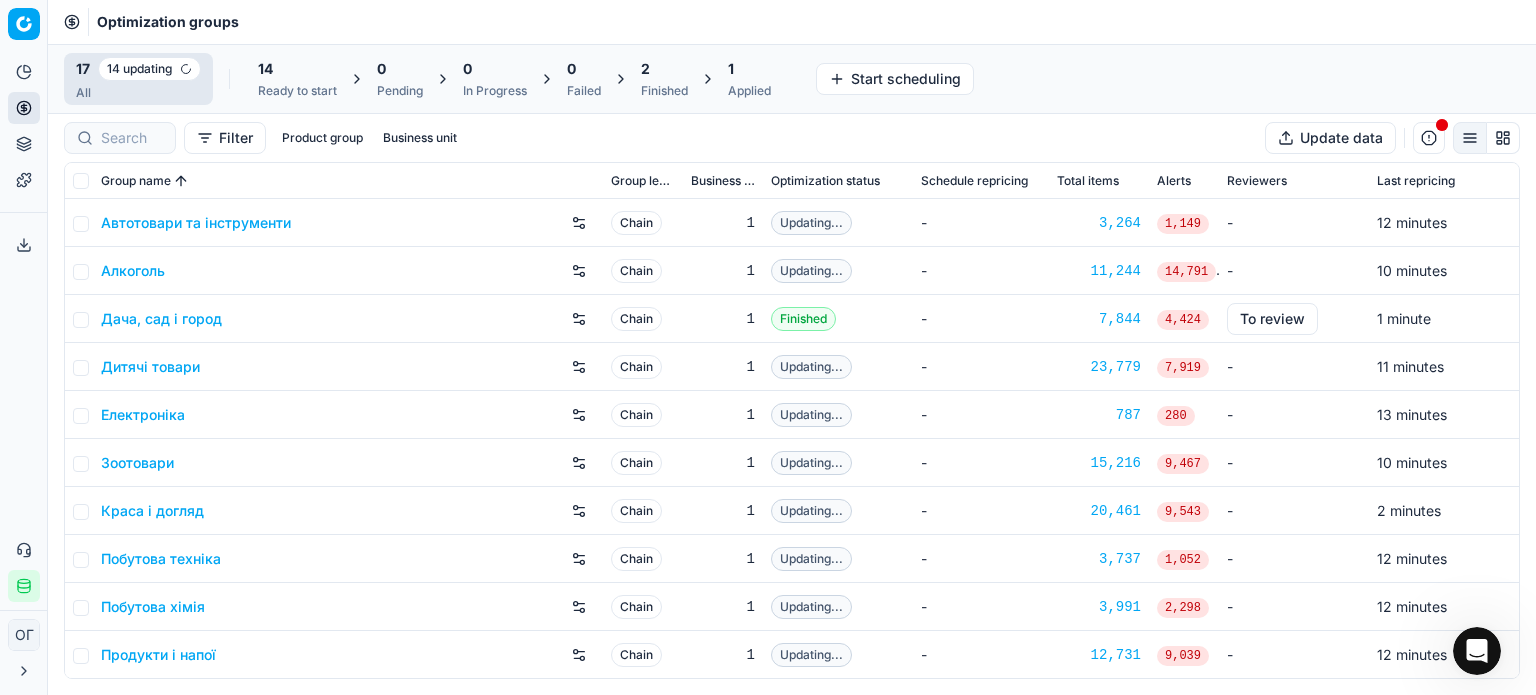 click on "2 Finished" at bounding box center [664, 79] 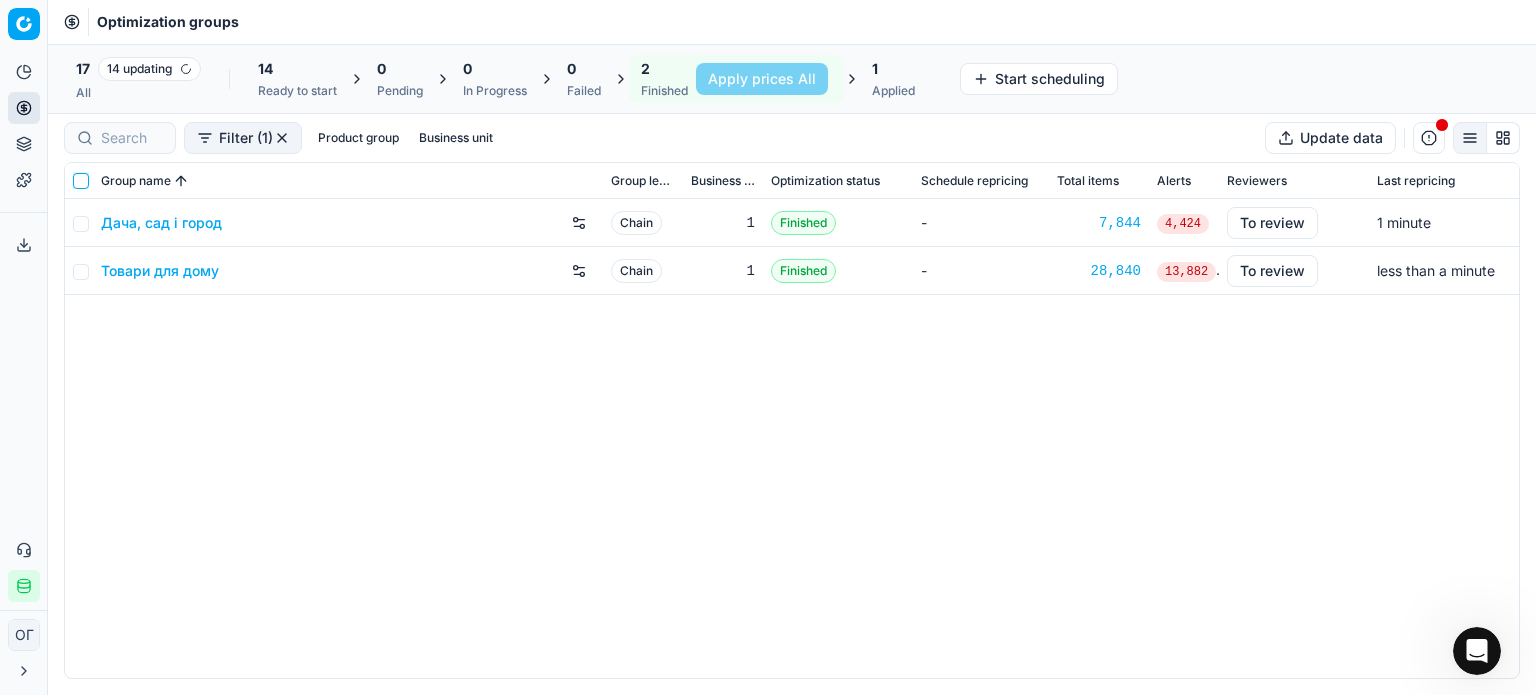 click at bounding box center [81, 181] 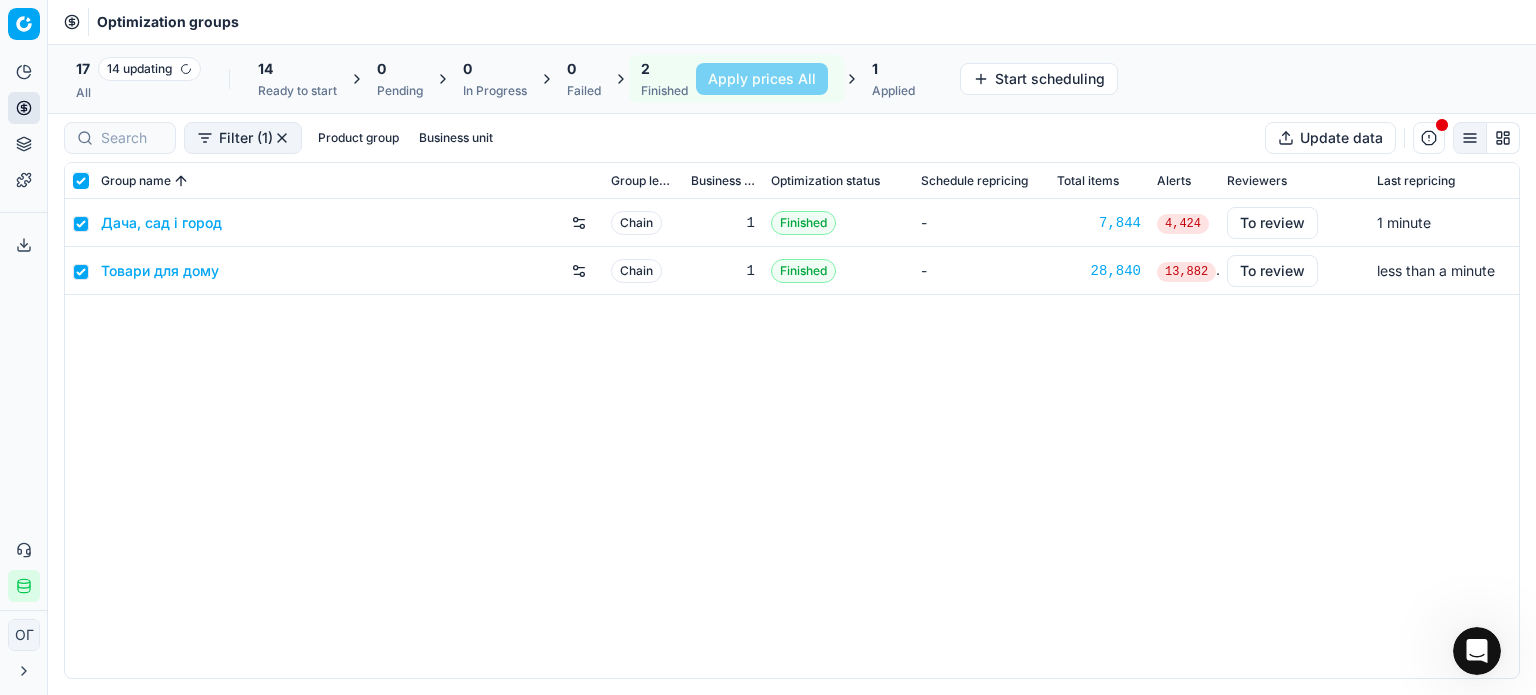 checkbox on "true" 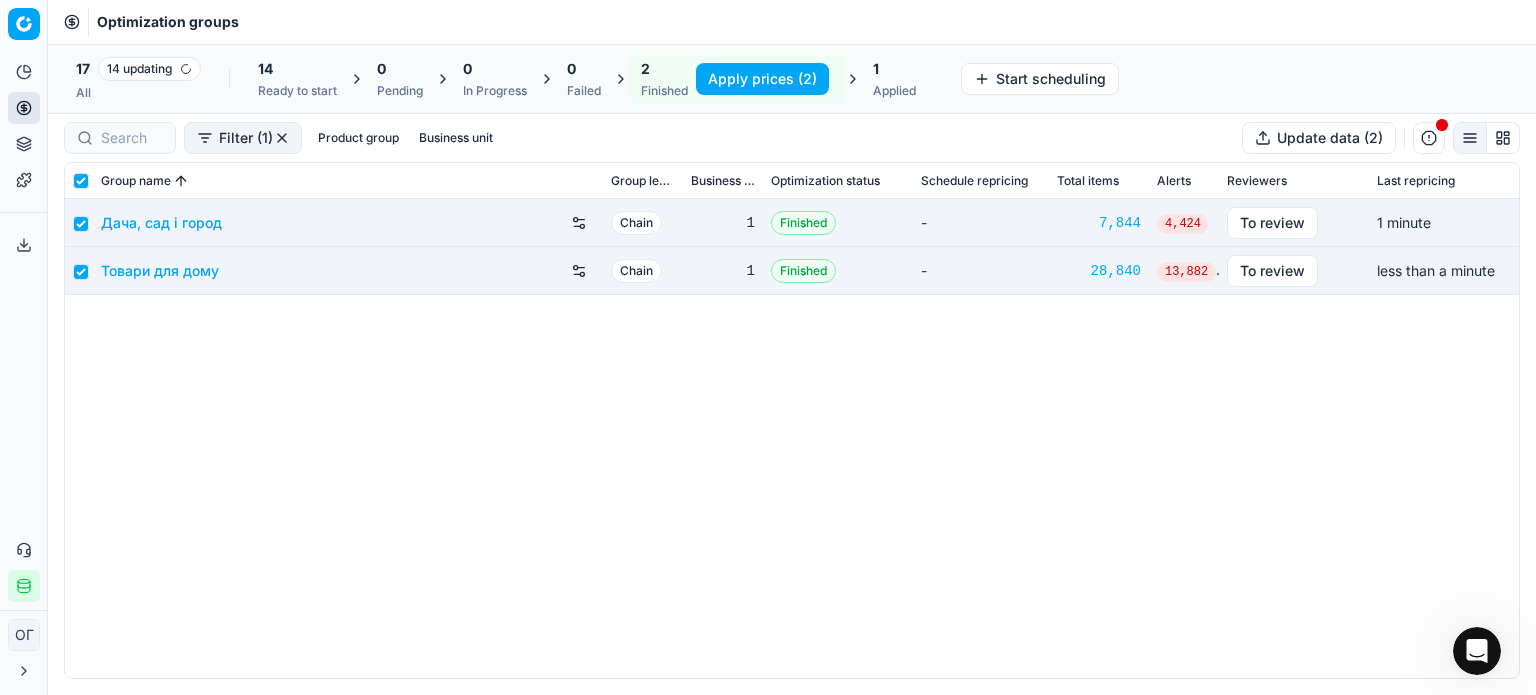 click on "Apply prices   (2)" at bounding box center [762, 79] 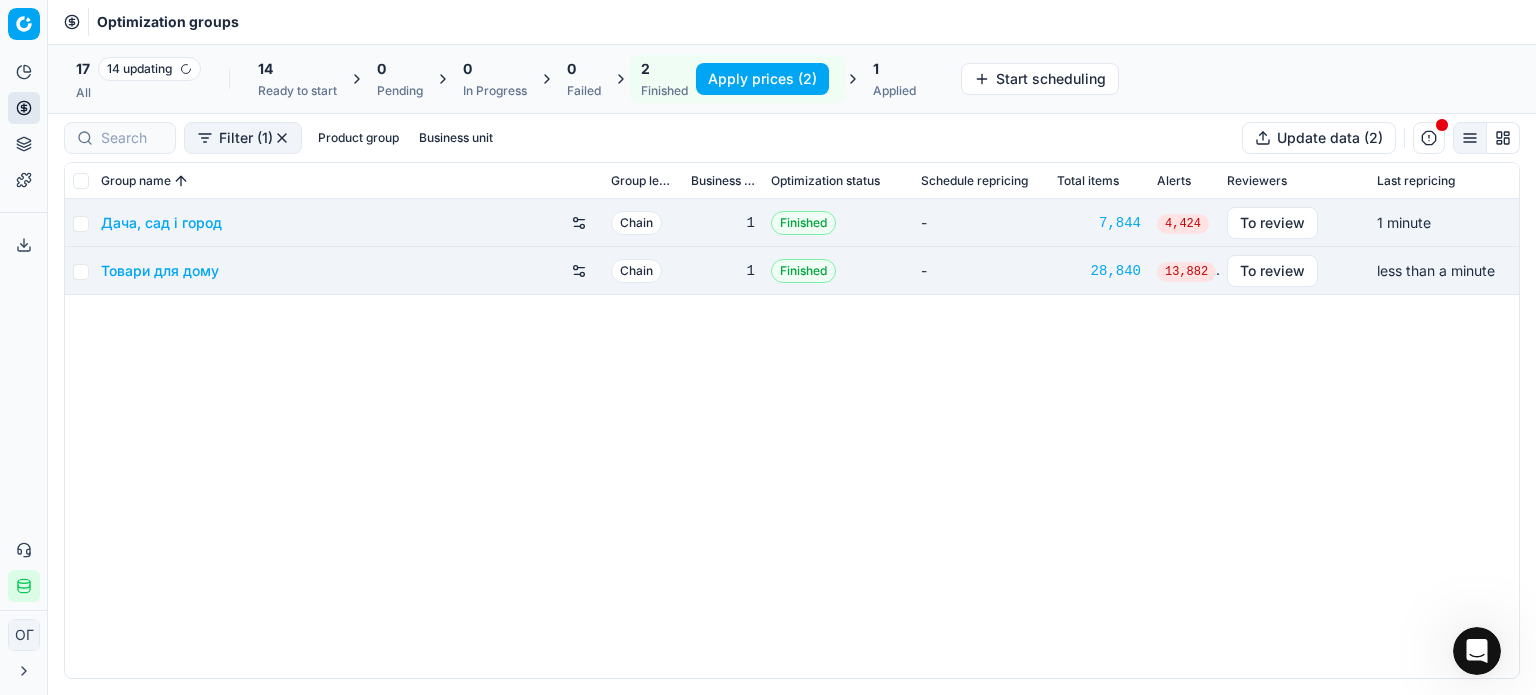 checkbox on "false" 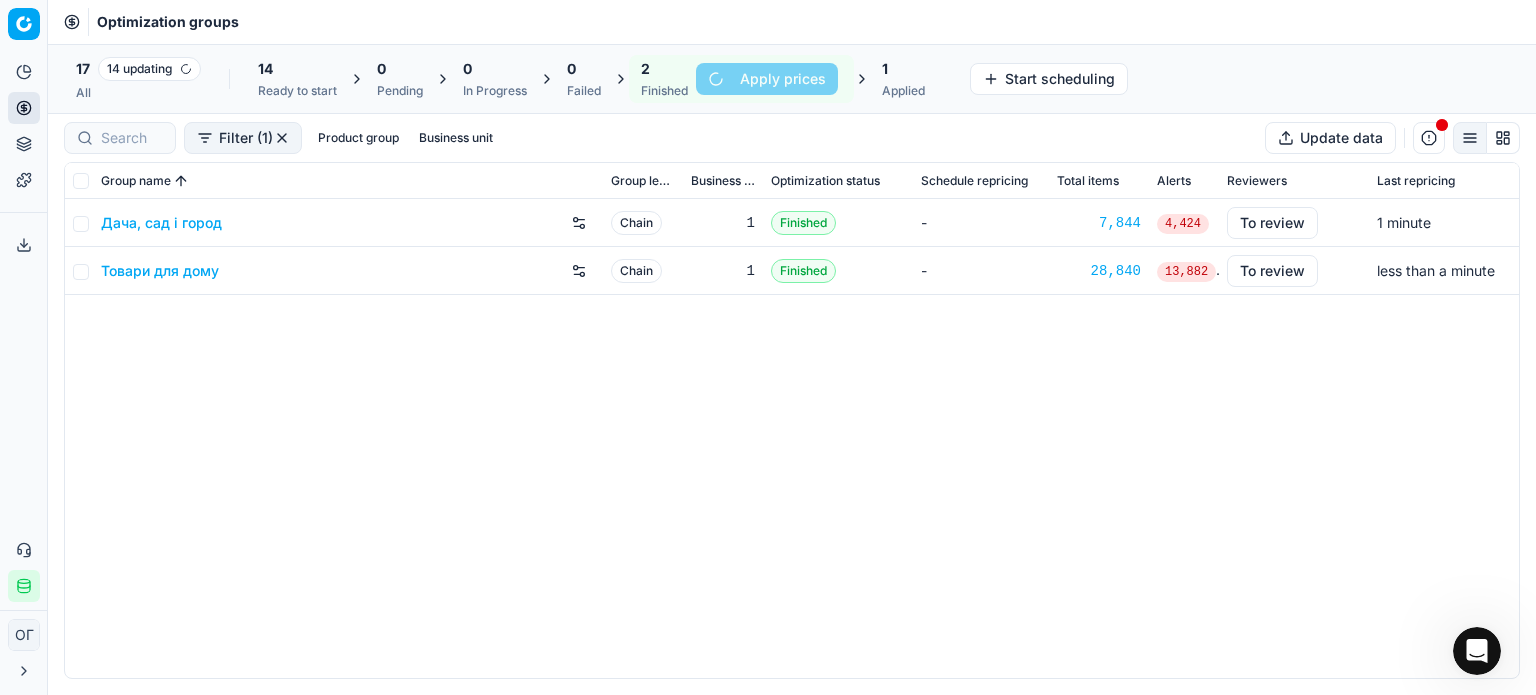 click on "Applied" at bounding box center (903, 91) 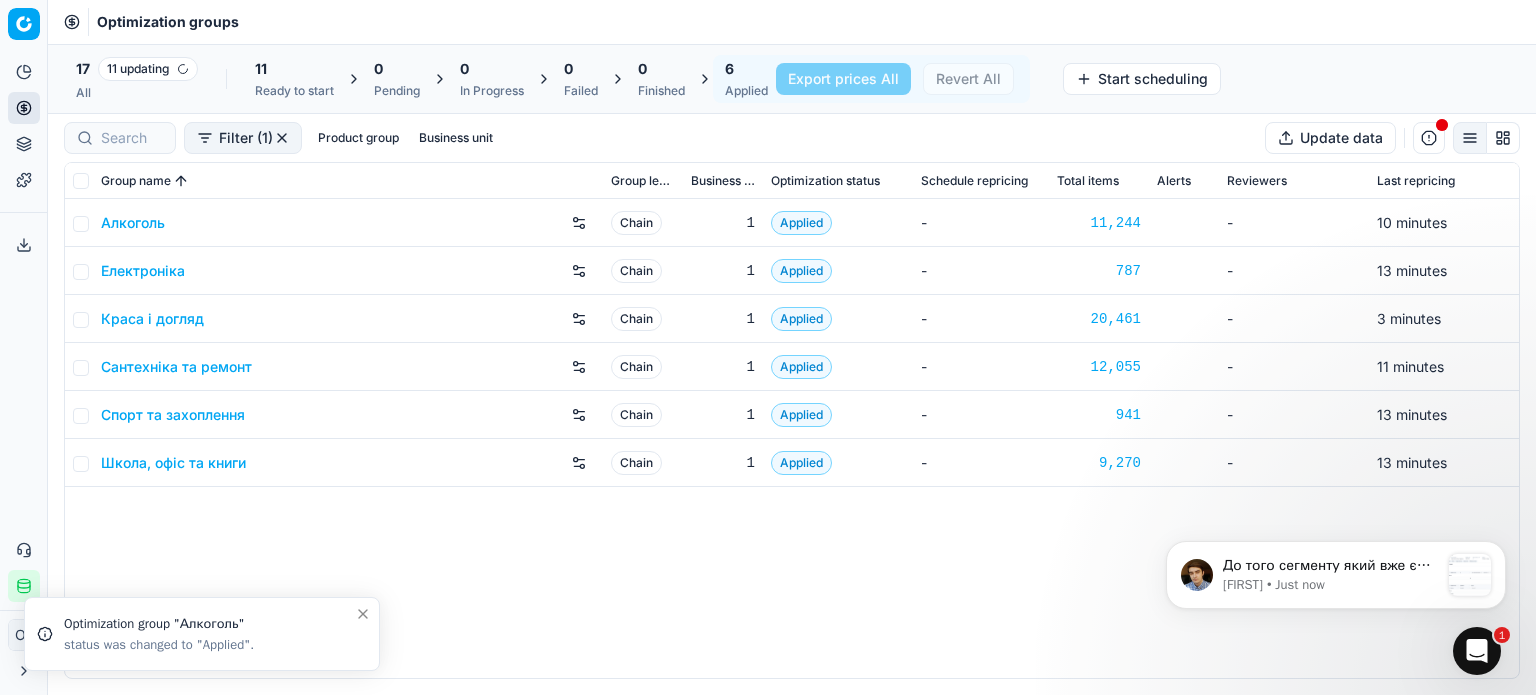 scroll, scrollTop: 0, scrollLeft: 0, axis: both 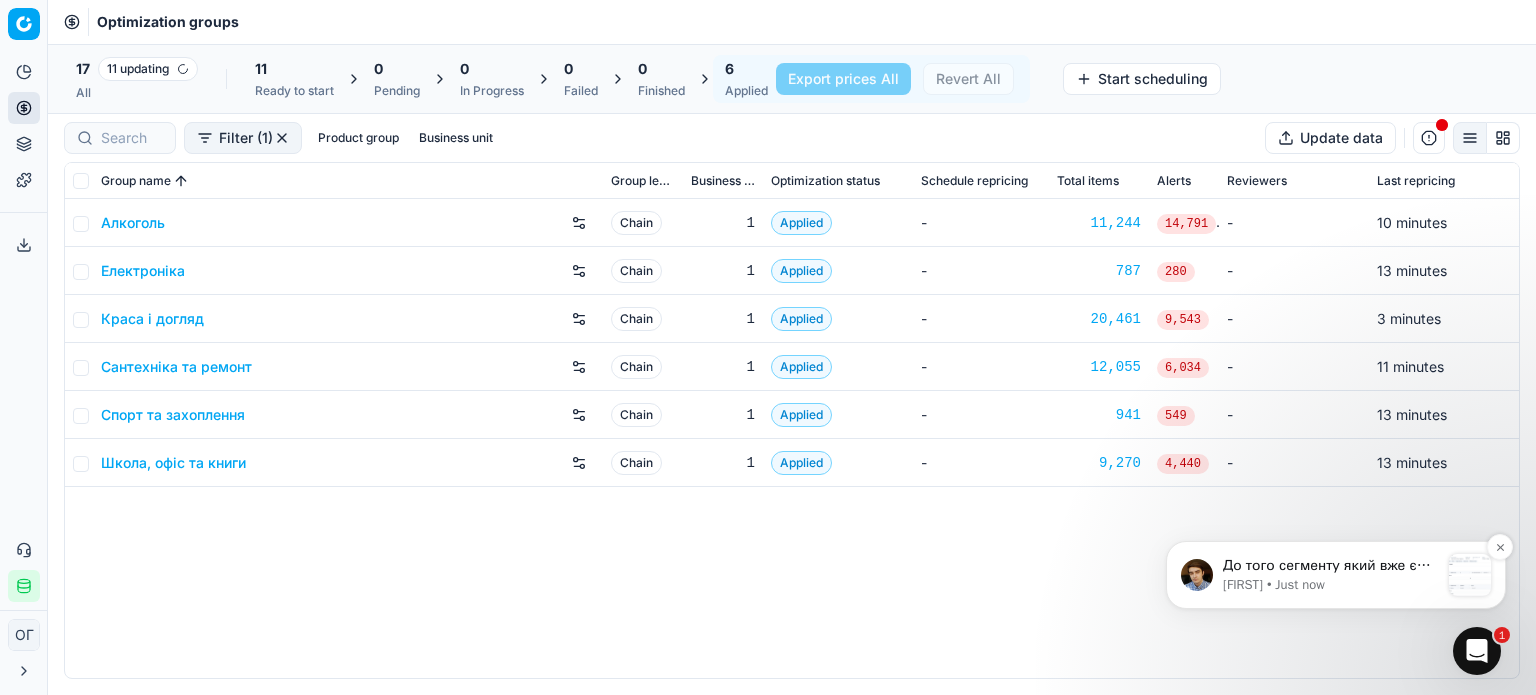click on "До того сегменту який вже є додайте сегмент "АБО" як на скріншоті, тільки оберіть потрібний Бренд (я обрав один для прикладу)." at bounding box center (1331, 566) 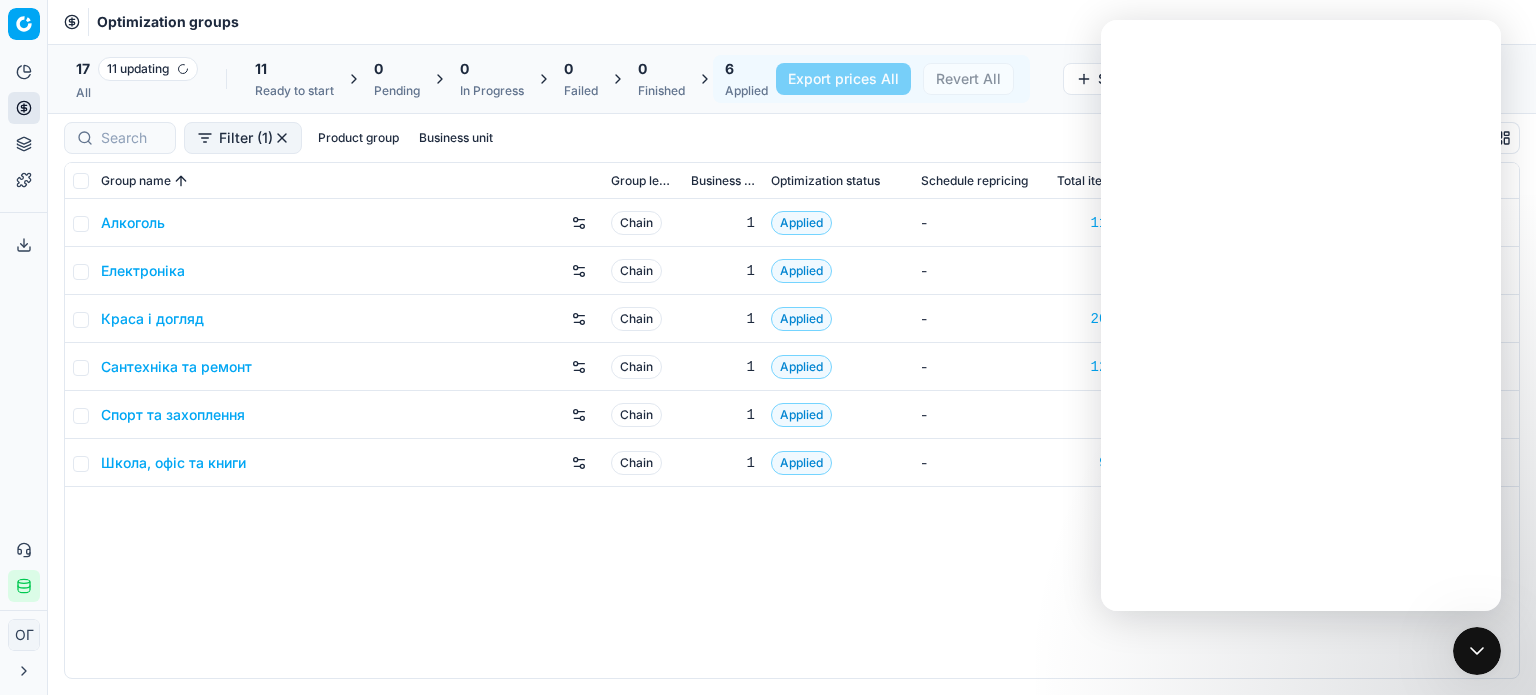 scroll, scrollTop: 0, scrollLeft: 0, axis: both 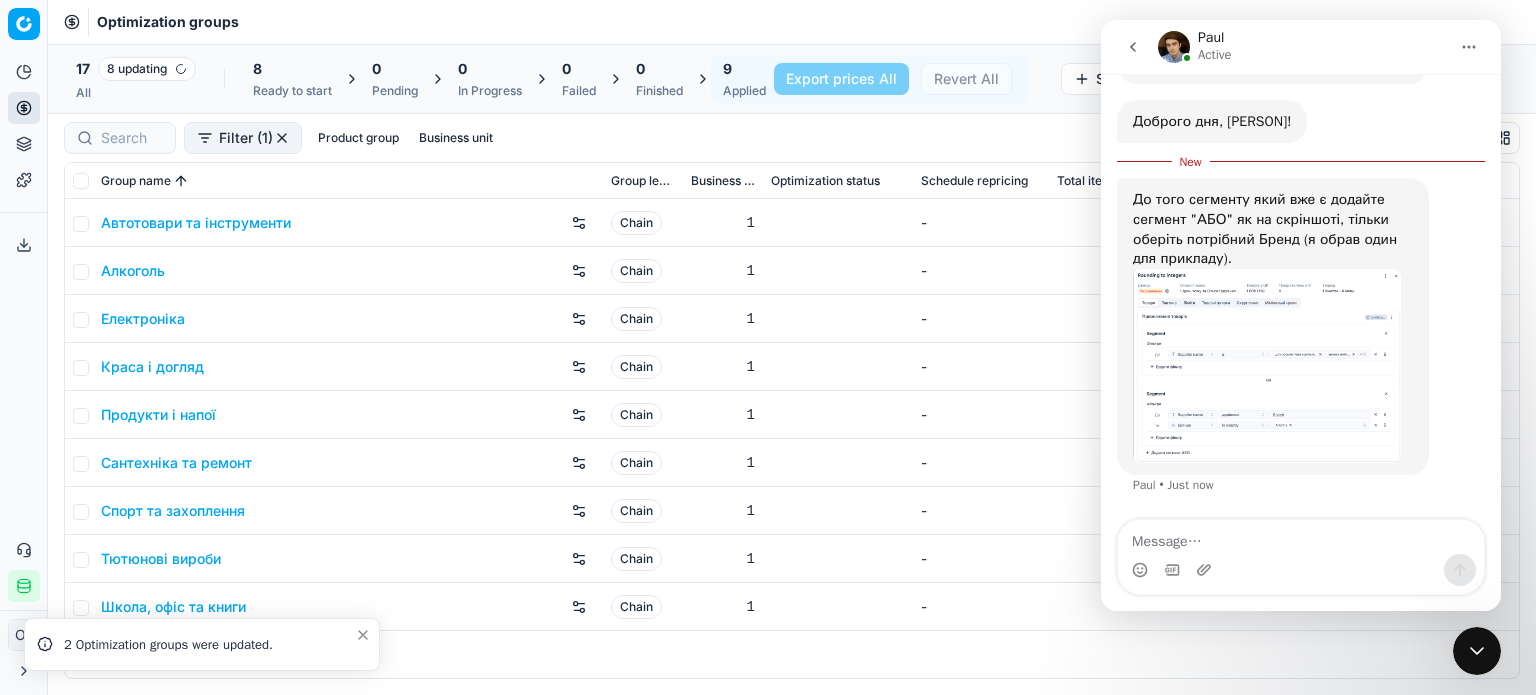 click at bounding box center (1267, 366) 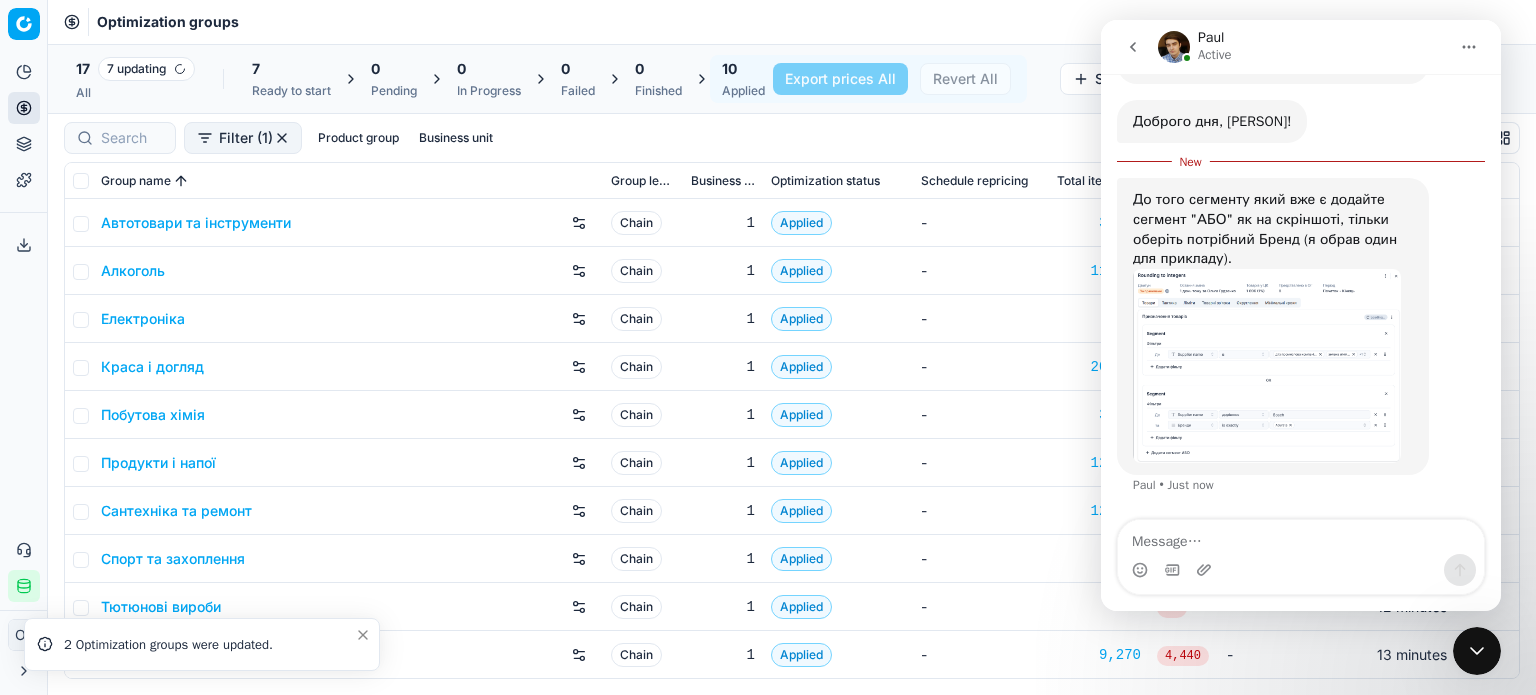 scroll, scrollTop: 0, scrollLeft: 0, axis: both 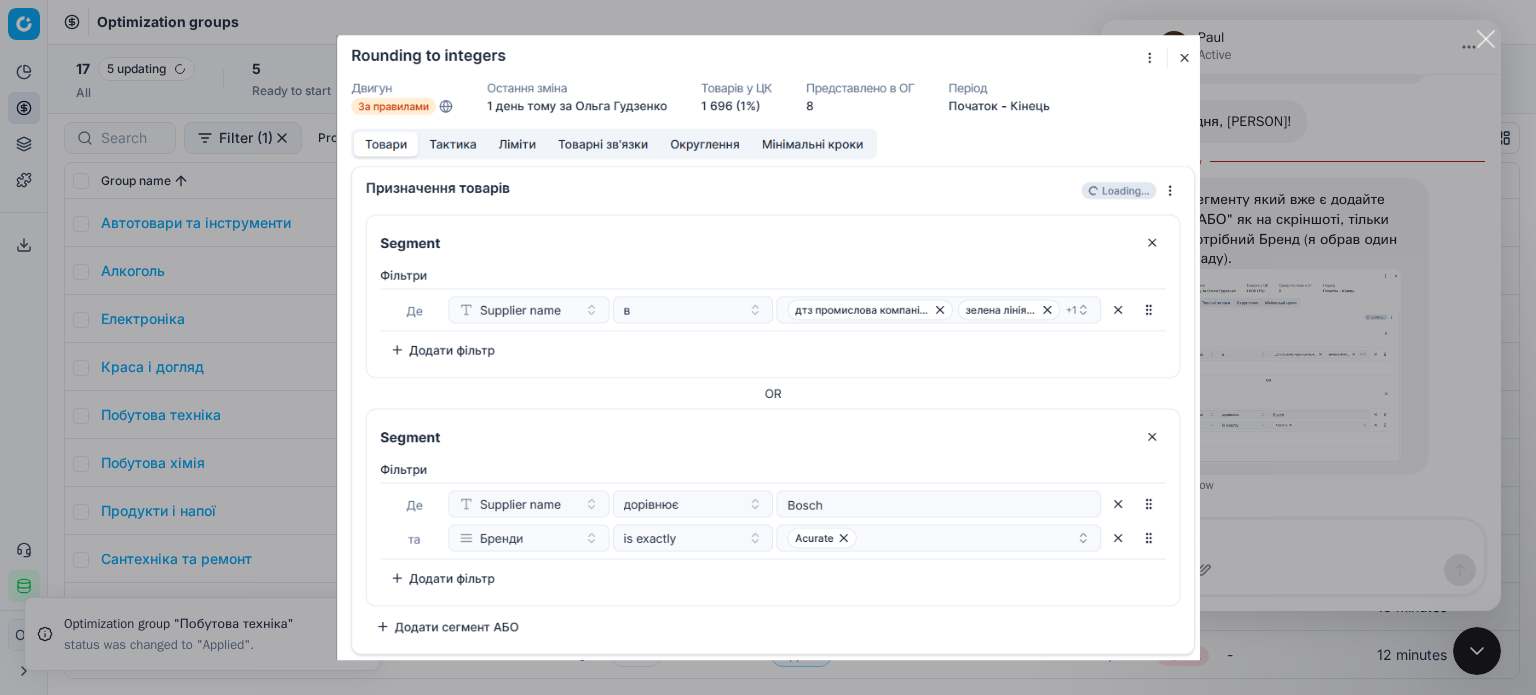 click at bounding box center [768, 348] 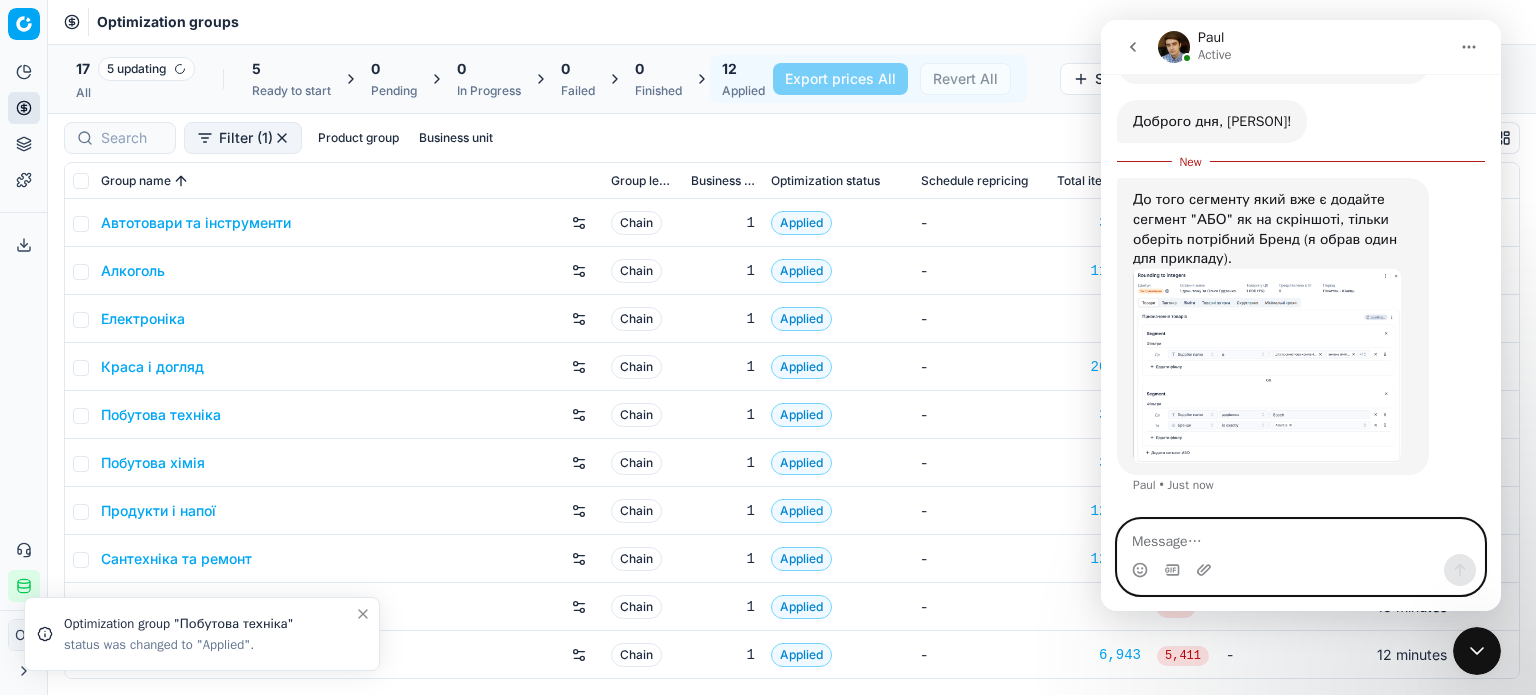 click at bounding box center (1301, 537) 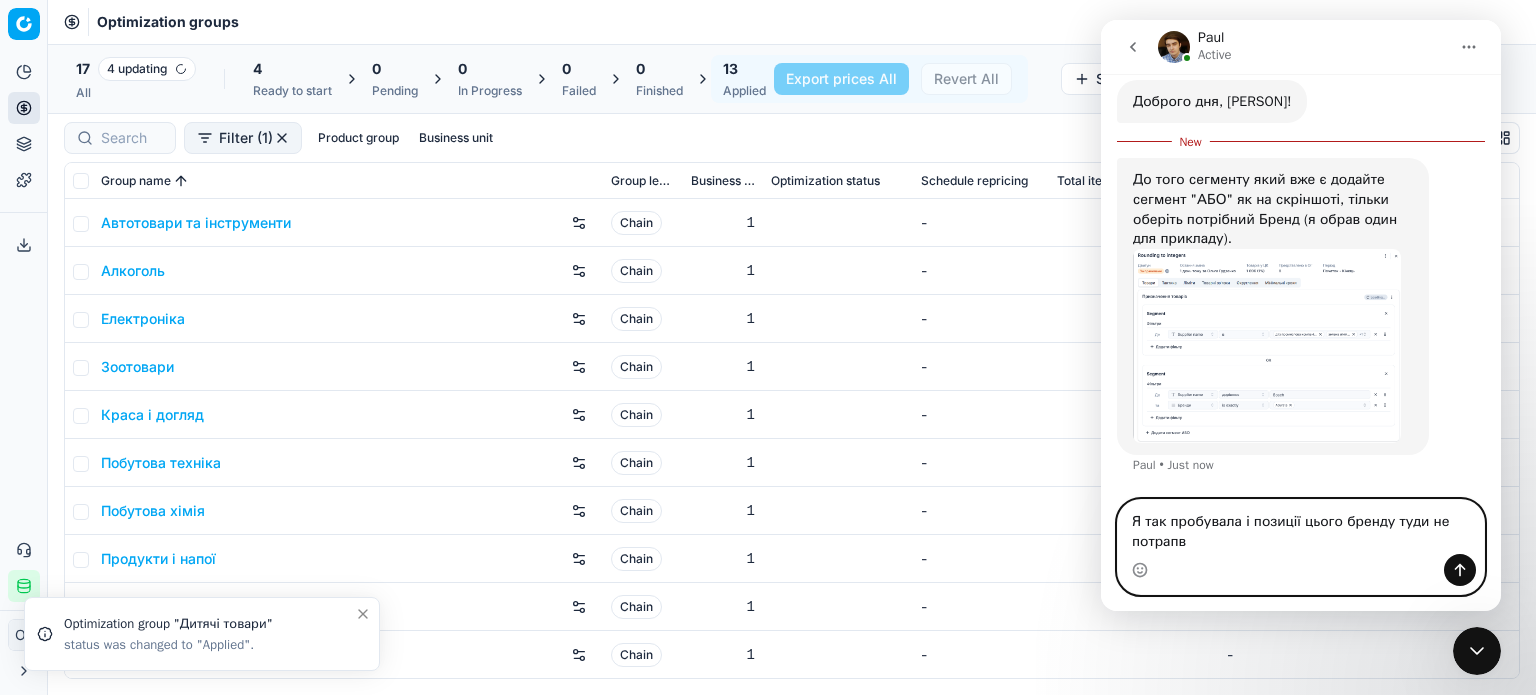scroll, scrollTop: 438, scrollLeft: 0, axis: vertical 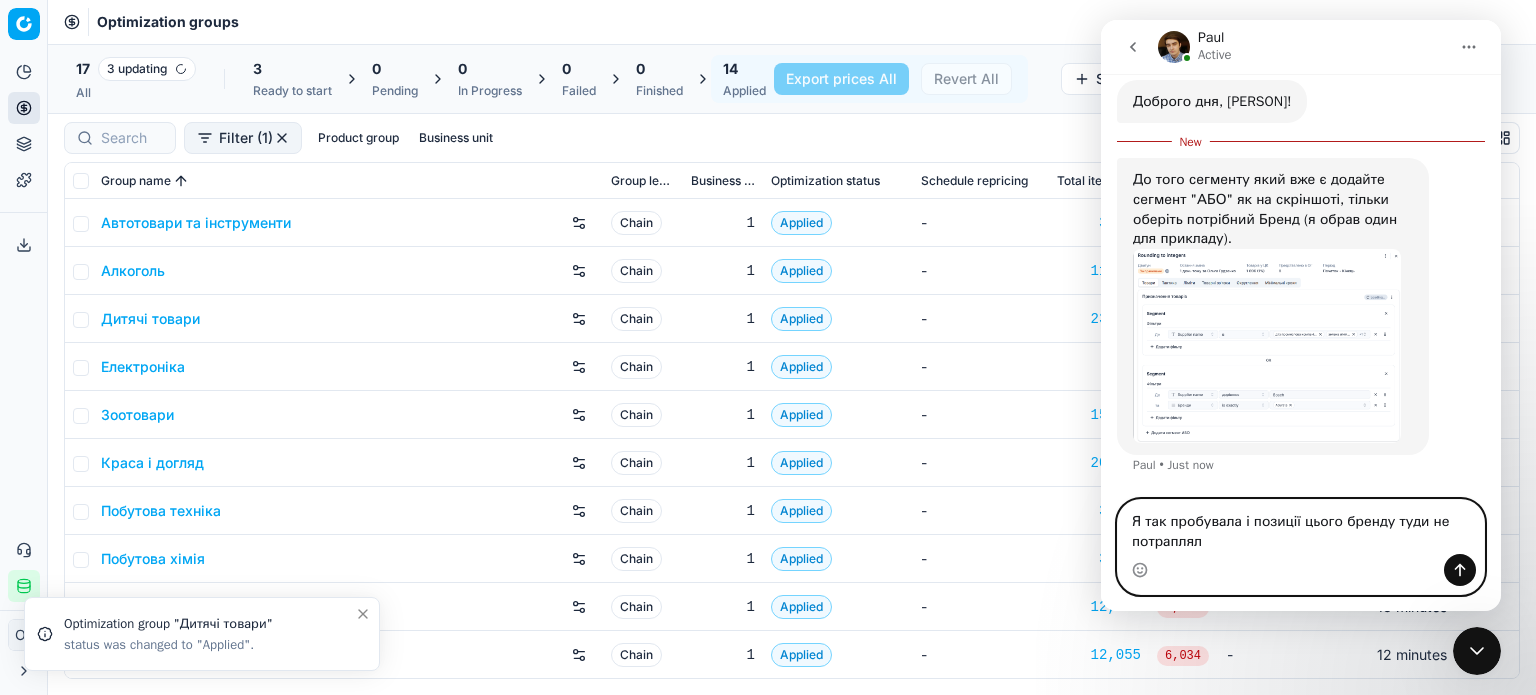 type on "Я так пробувала і позиції цього бренду туди не потрапляли" 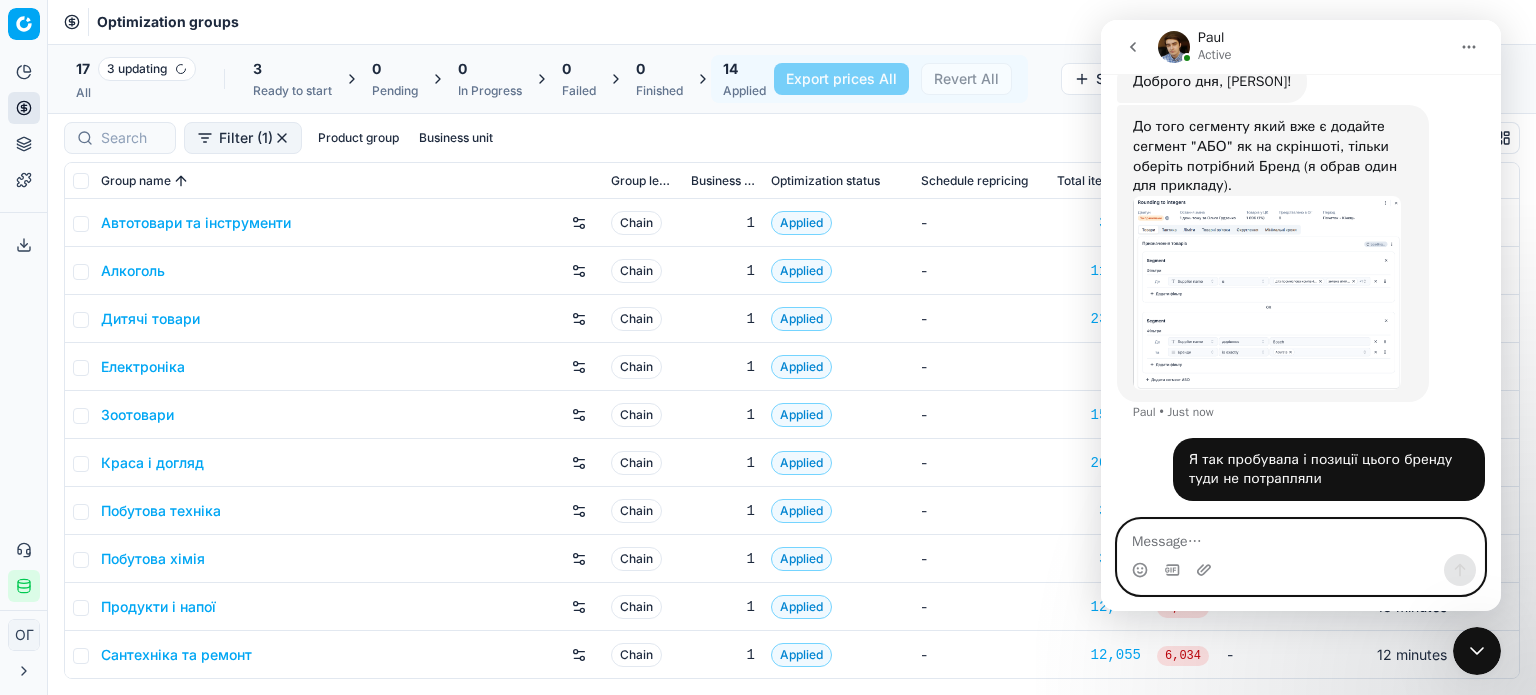 scroll, scrollTop: 2, scrollLeft: 0, axis: vertical 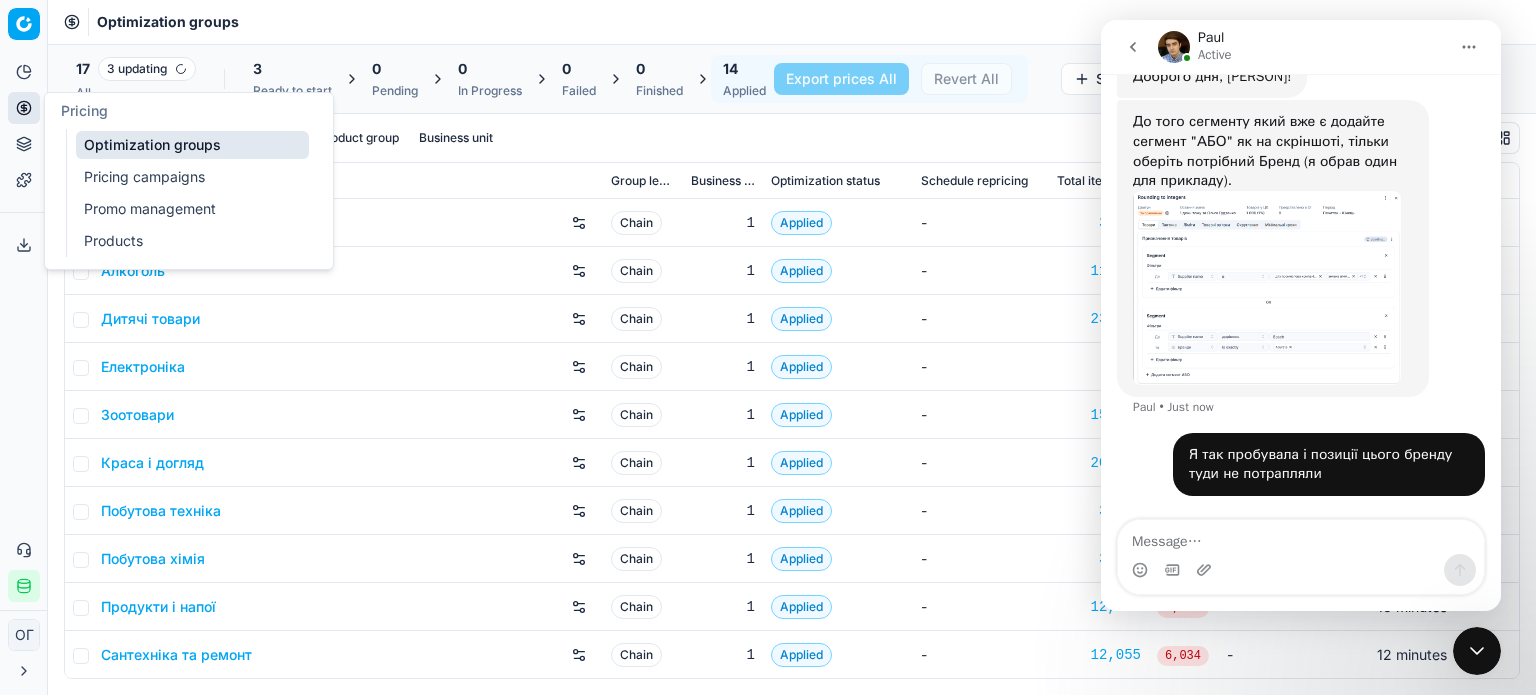 click on "Pricing campaigns" at bounding box center (192, 177) 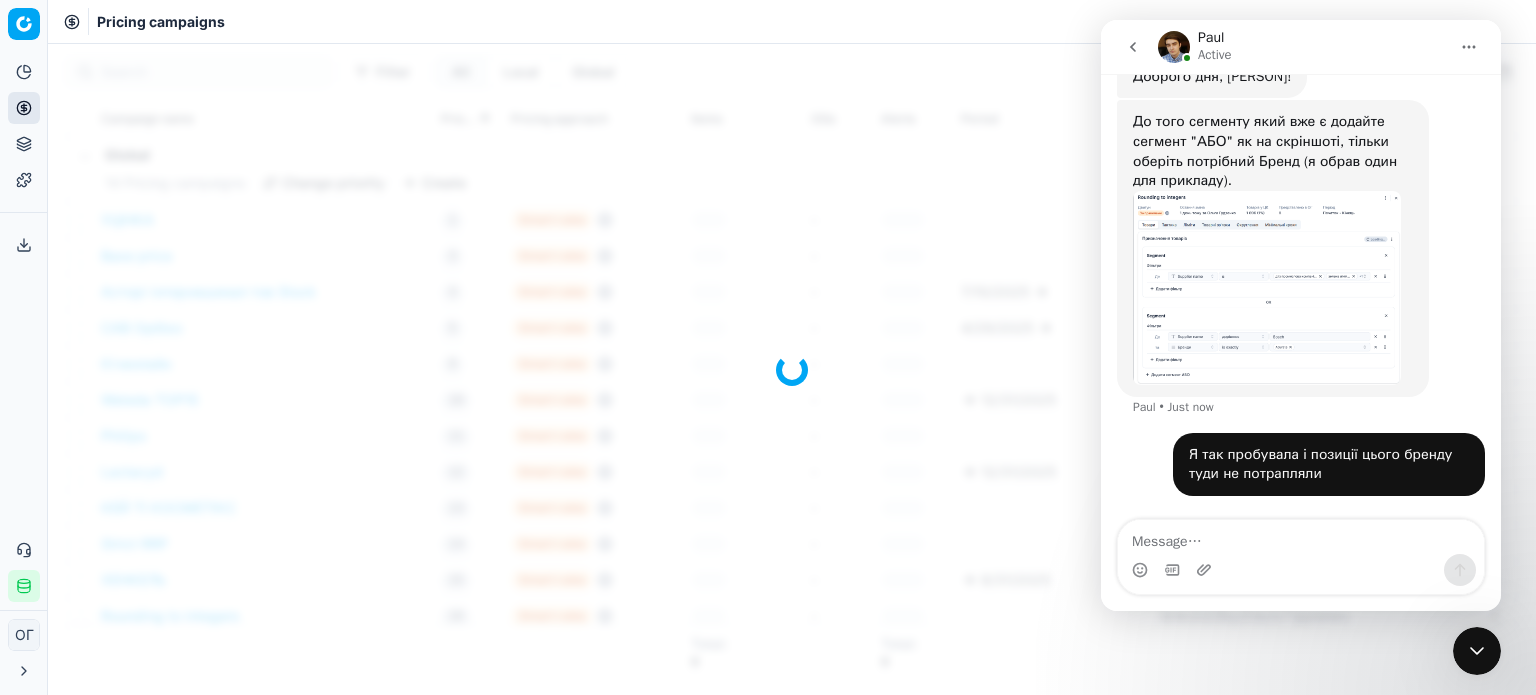 click at bounding box center (1267, 288) 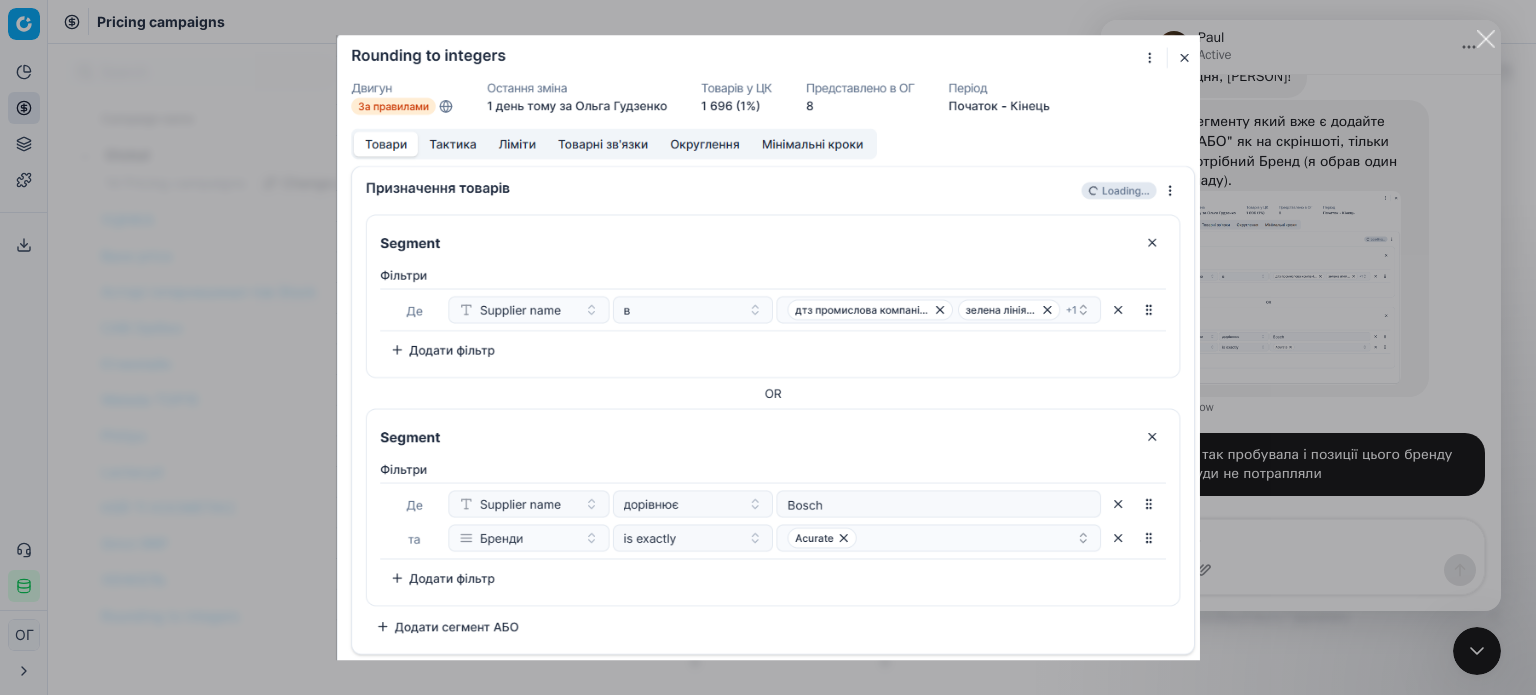 scroll, scrollTop: 0, scrollLeft: 0, axis: both 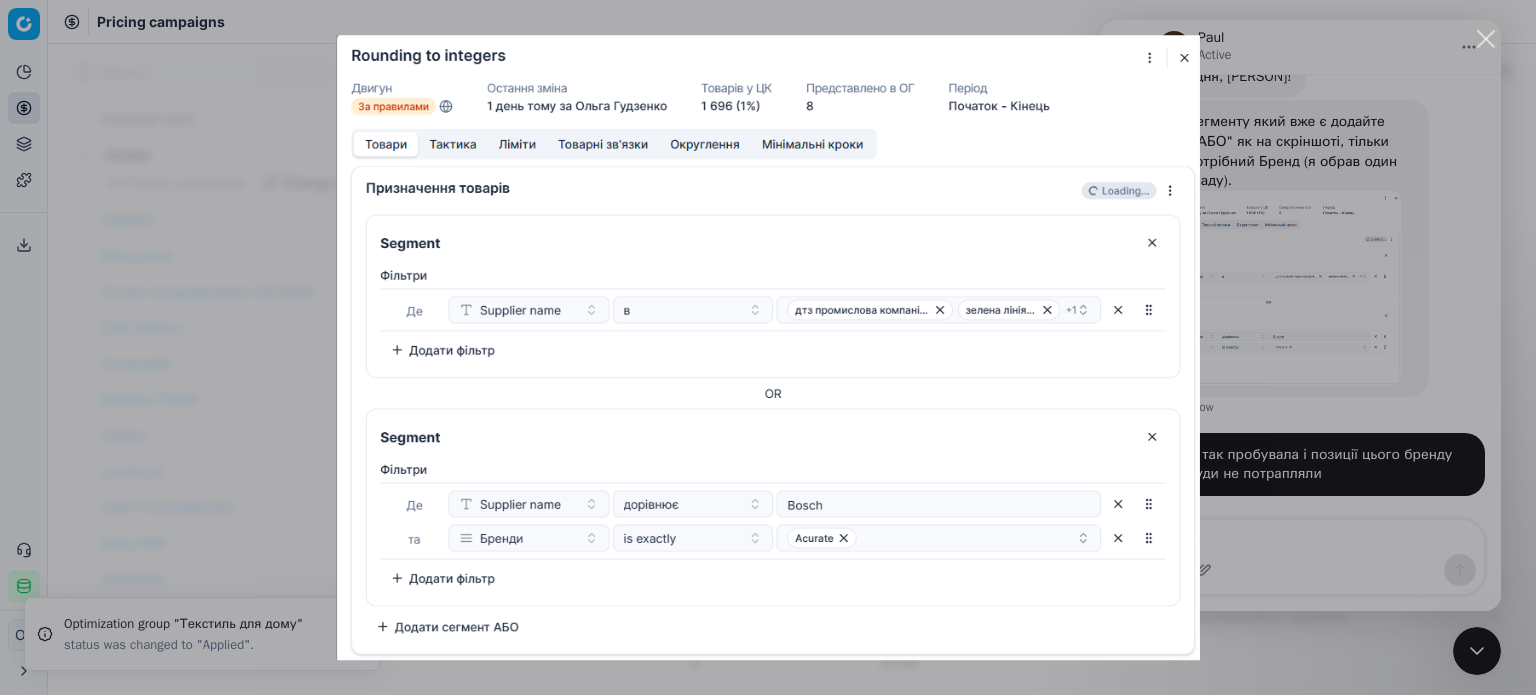 click at bounding box center [768, 347] 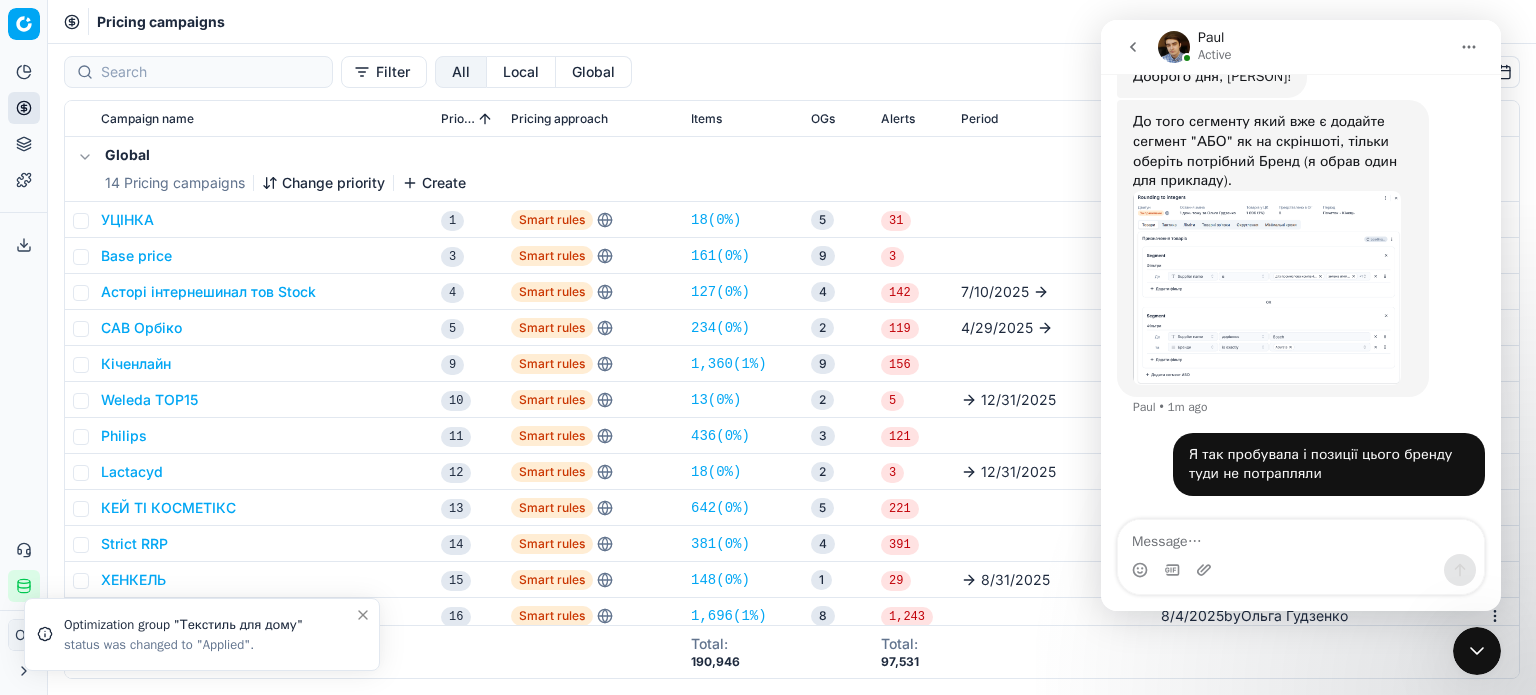 click 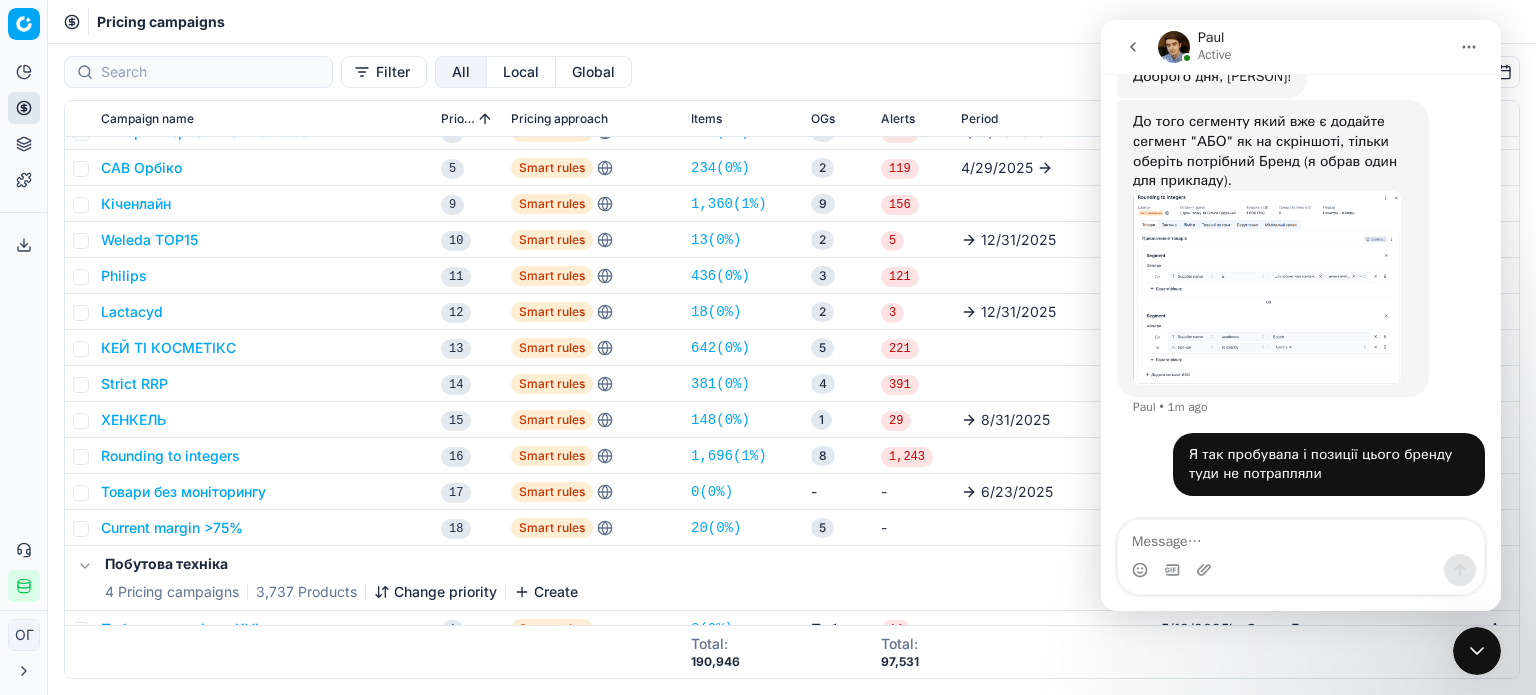 scroll, scrollTop: 200, scrollLeft: 0, axis: vertical 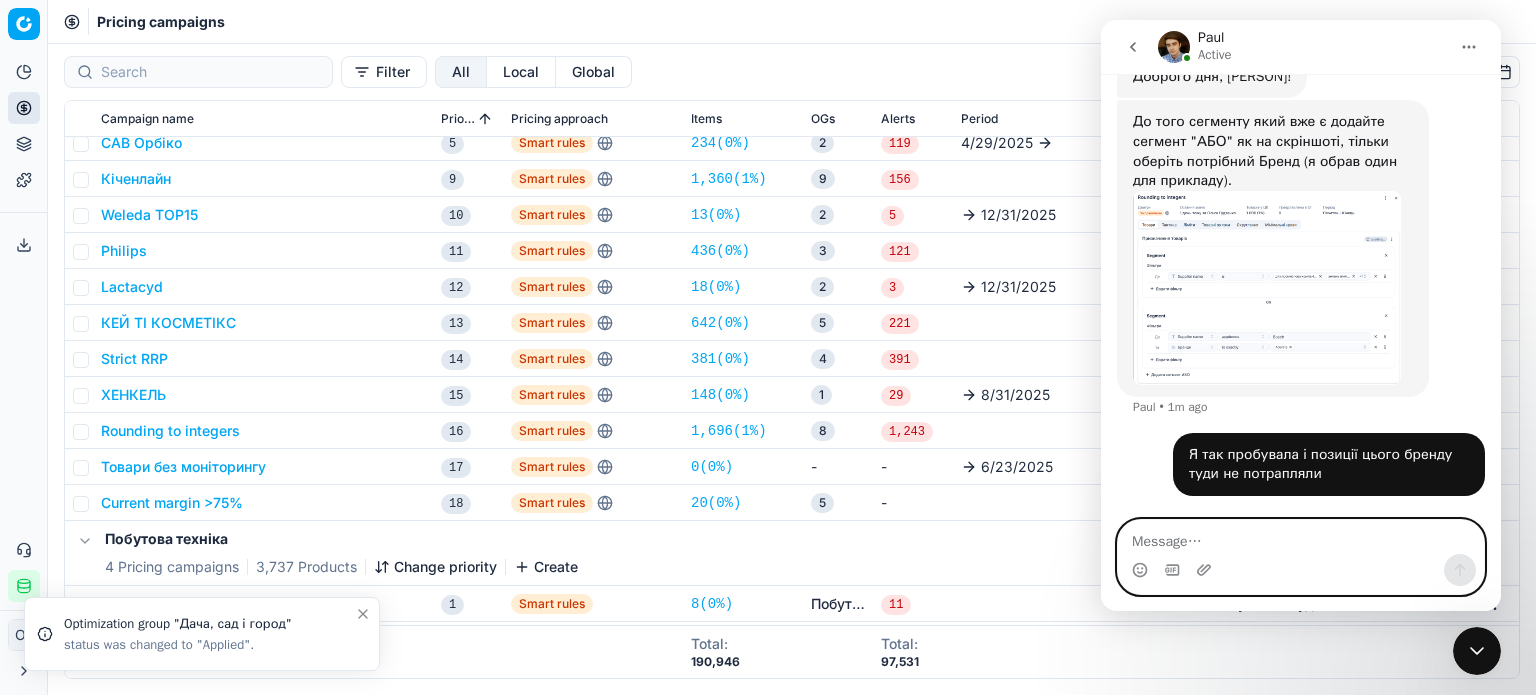 click at bounding box center [1301, 537] 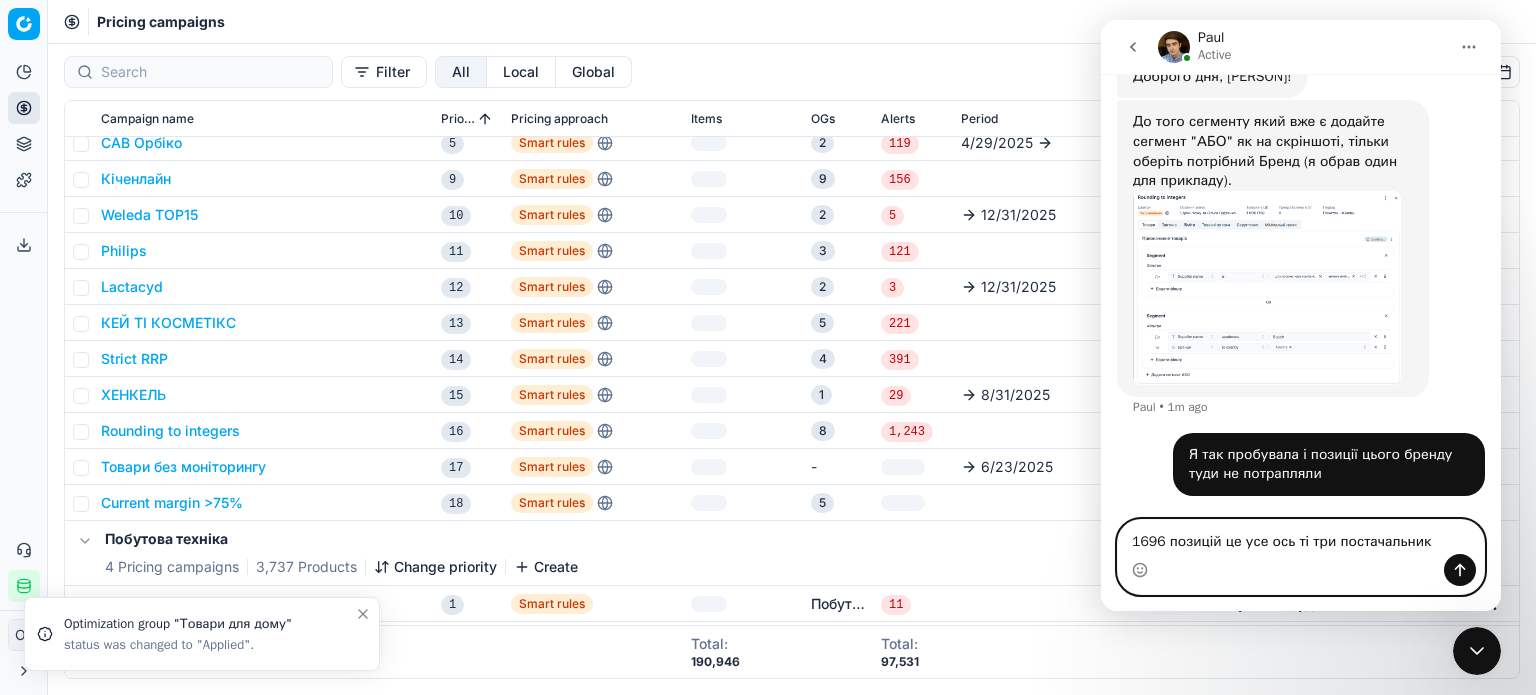 type on "1696 позицій це усе ось ті три постачальника" 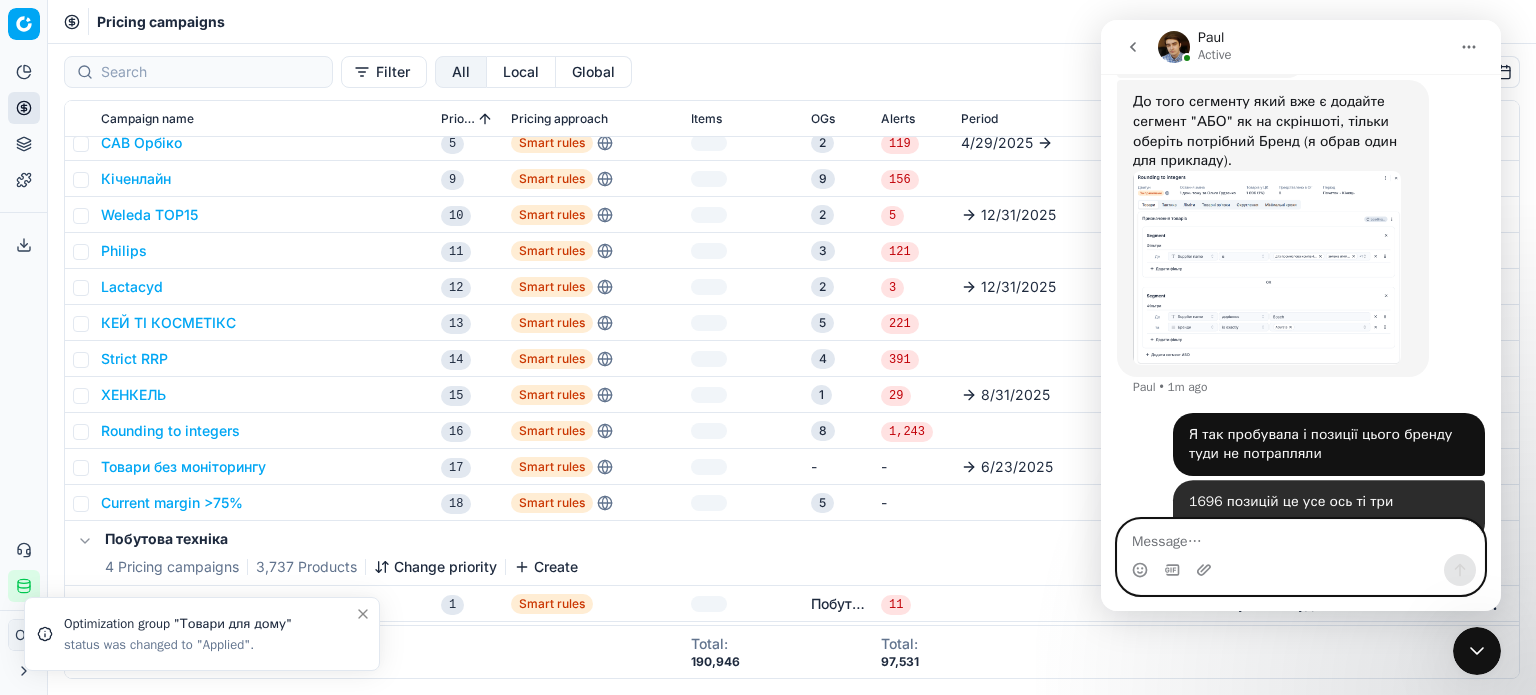 scroll, scrollTop: 529, scrollLeft: 0, axis: vertical 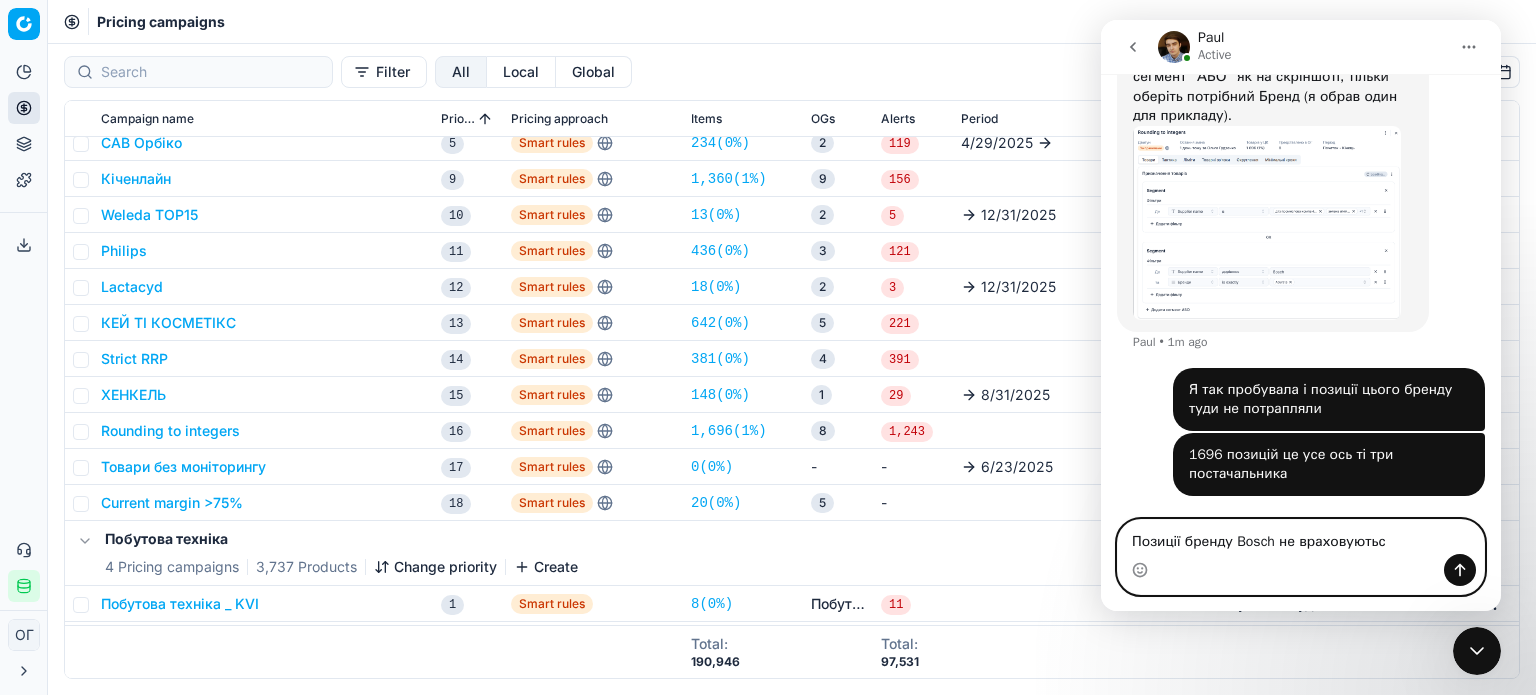 type on "Позиції бренду Бош не враховуються" 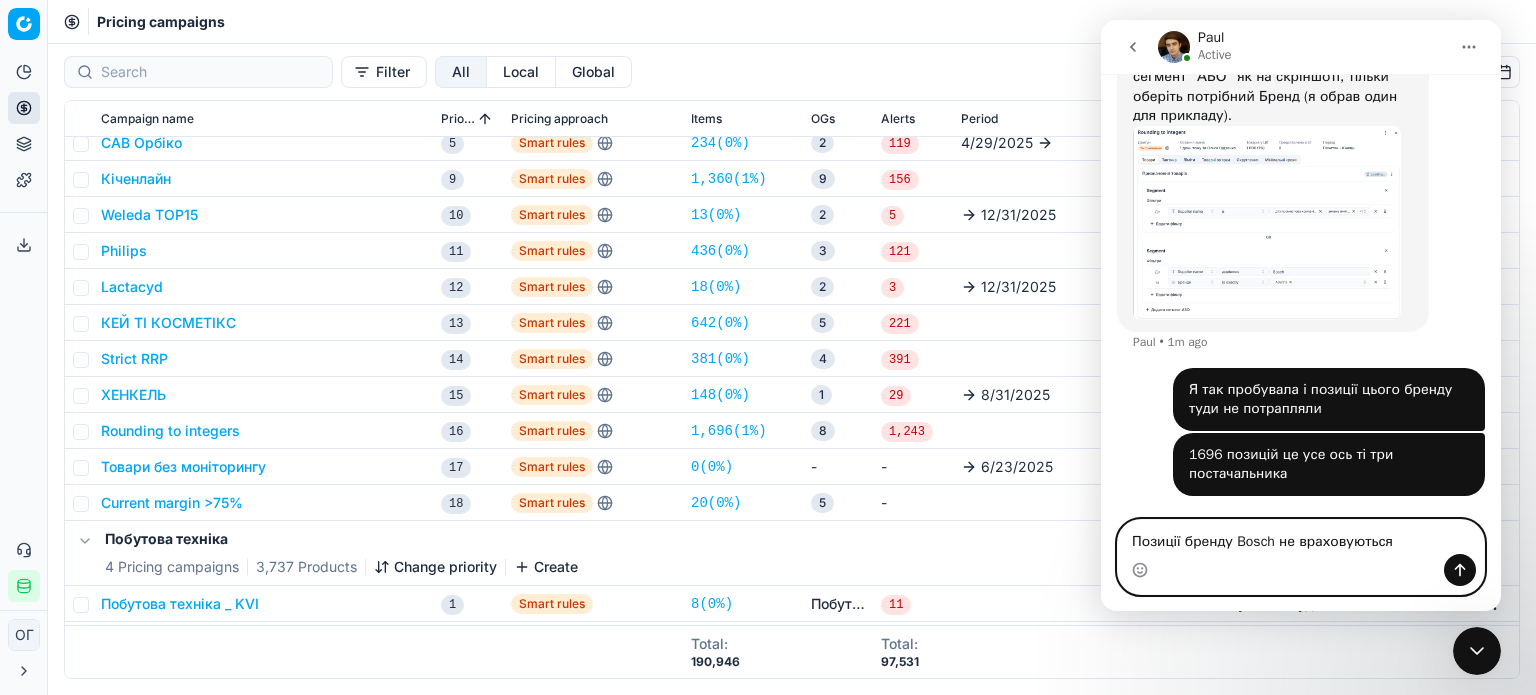 type 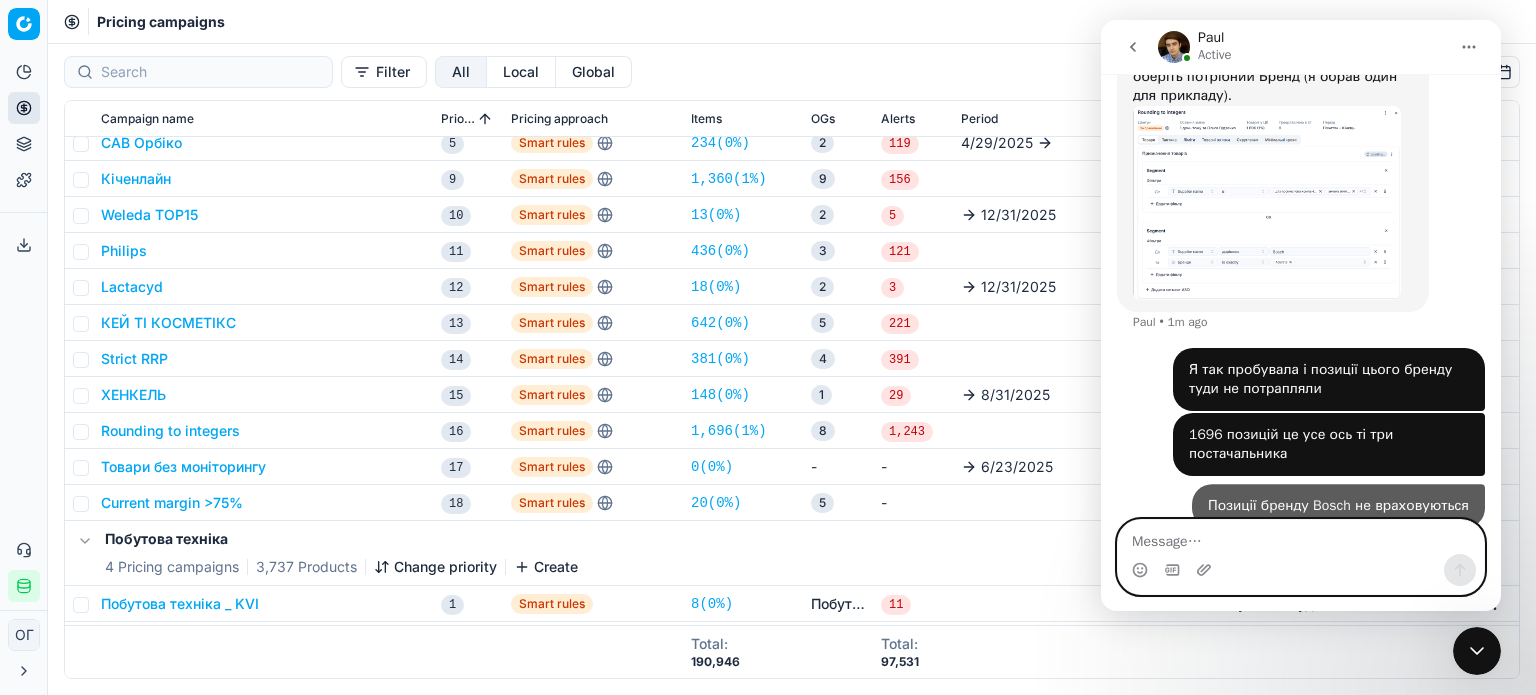 scroll, scrollTop: 575, scrollLeft: 0, axis: vertical 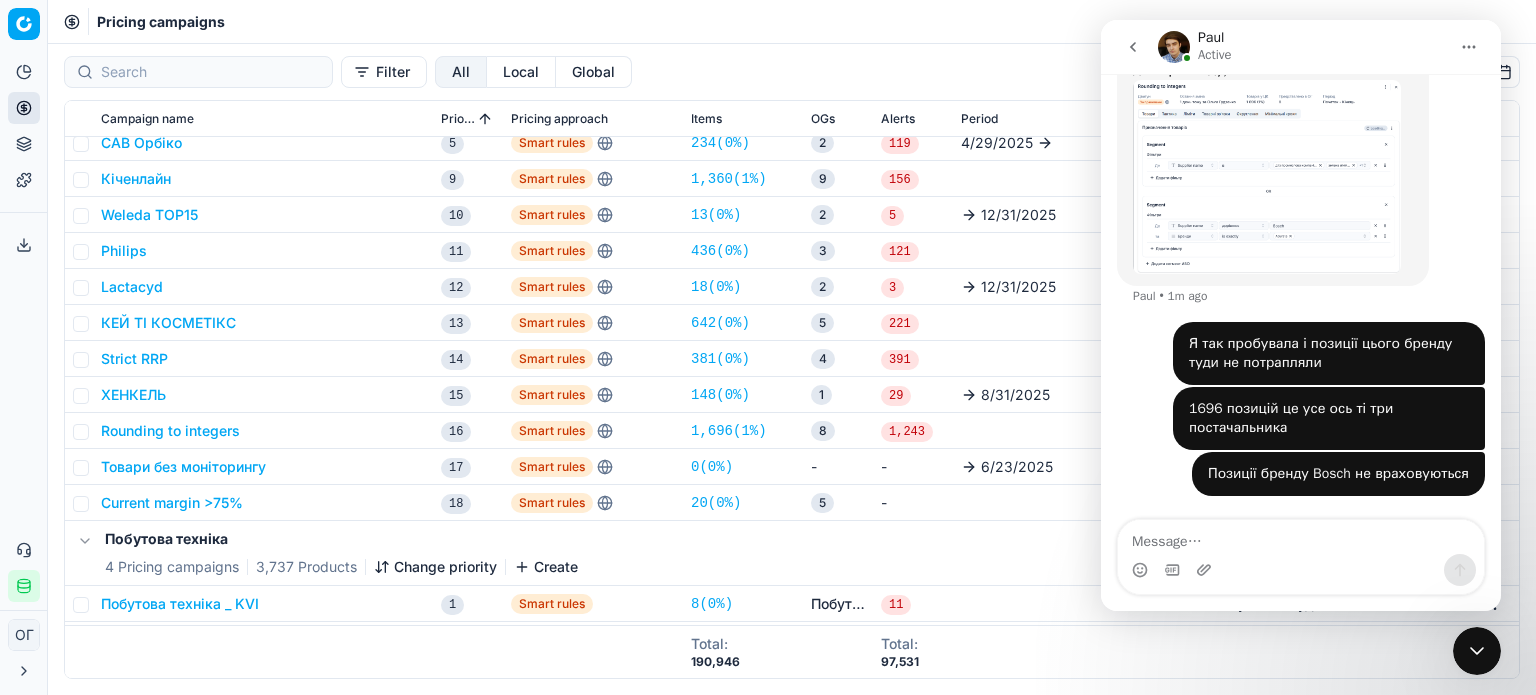 drag, startPoint x: 1482, startPoint y: 650, endPoint x: 2809, endPoint y: 1251, distance: 1456.7533 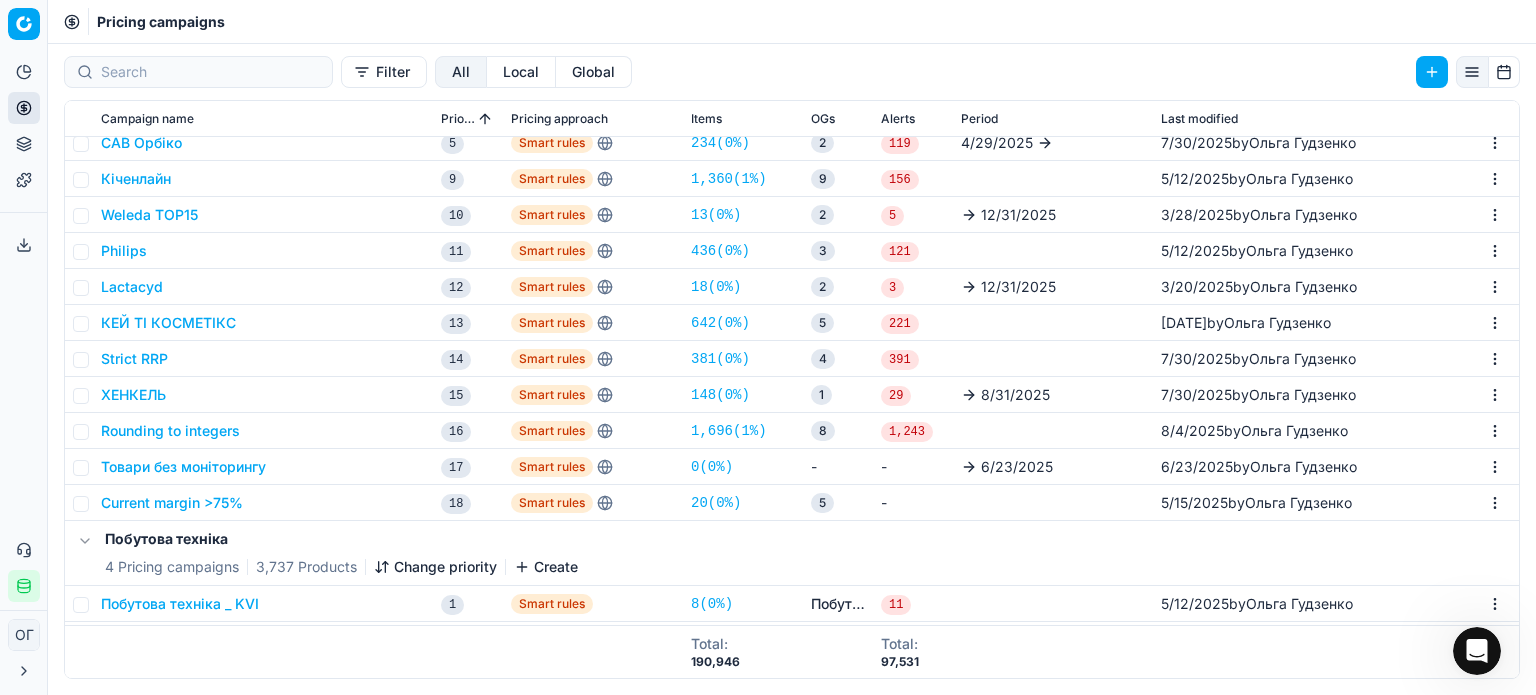 scroll, scrollTop: 0, scrollLeft: 0, axis: both 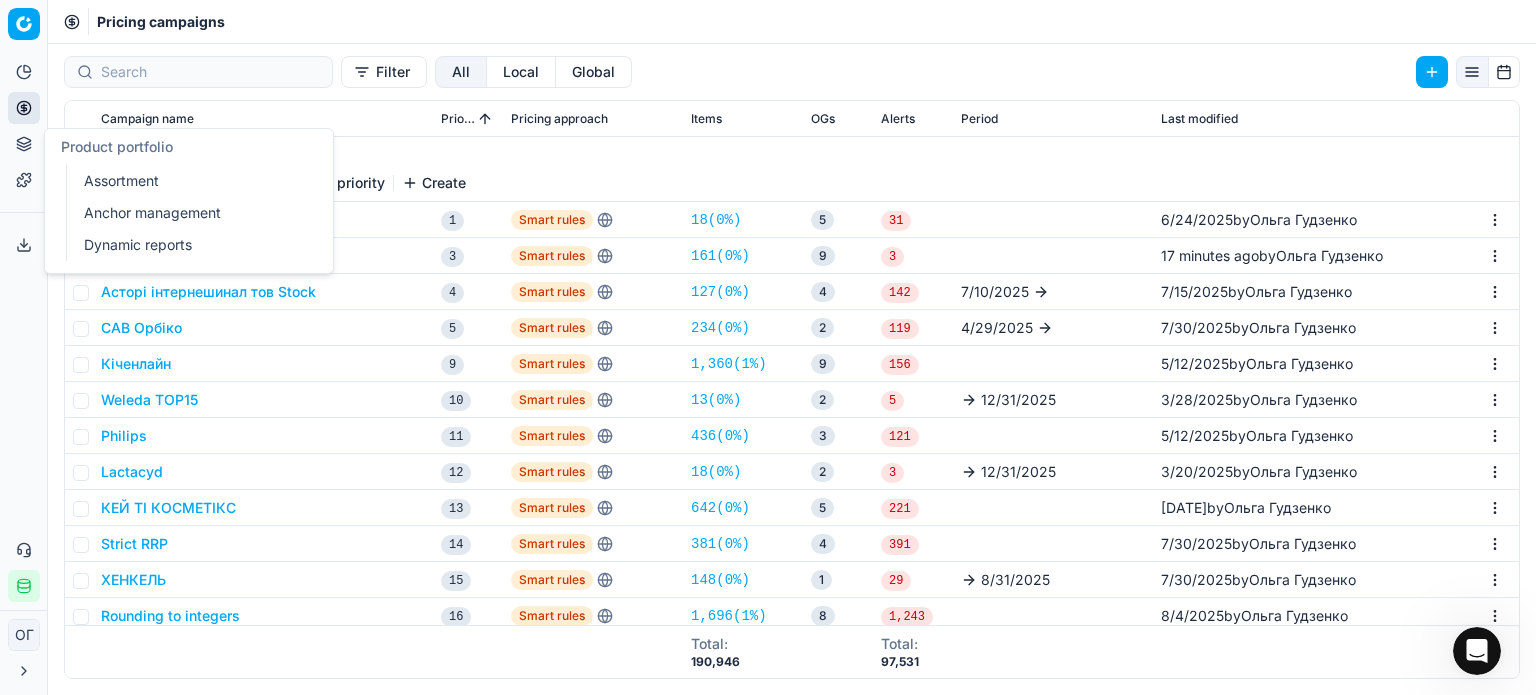 click 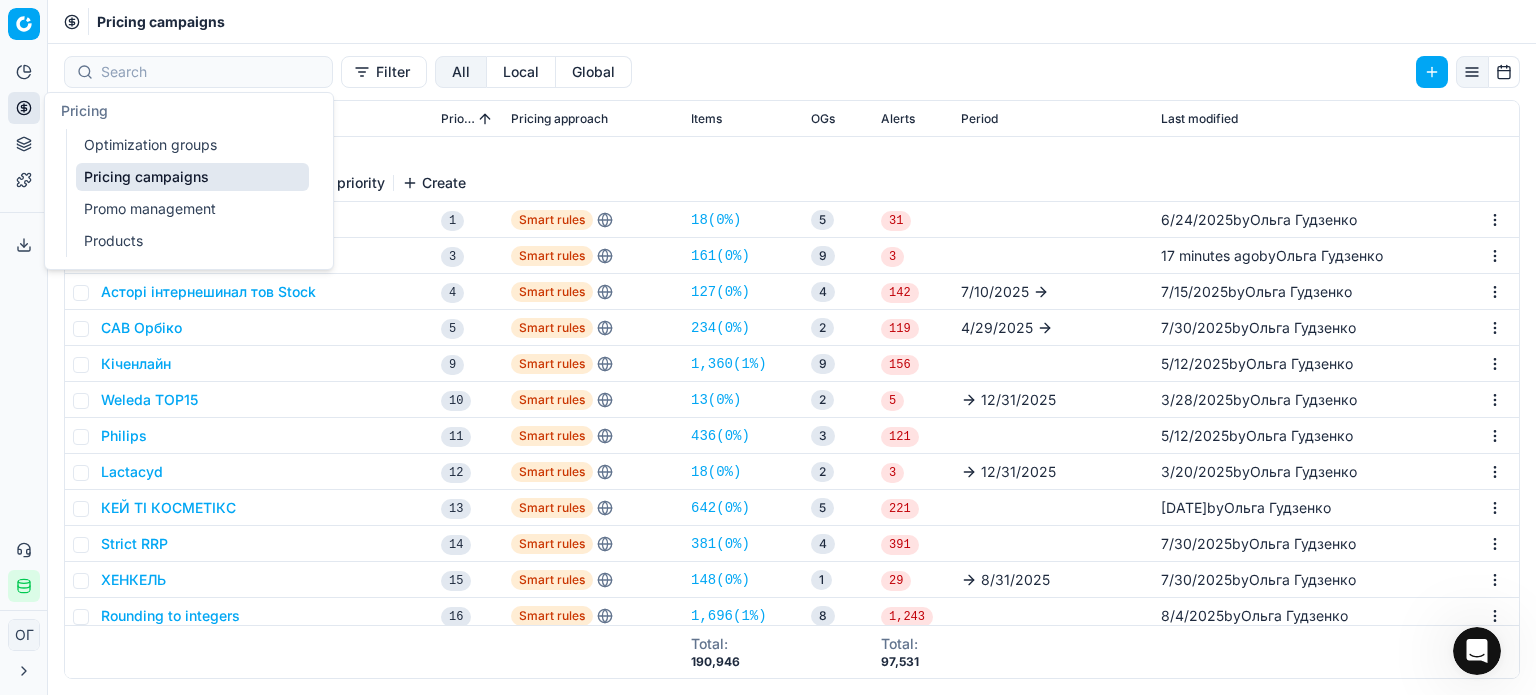 click on "Optimization groups" at bounding box center [192, 145] 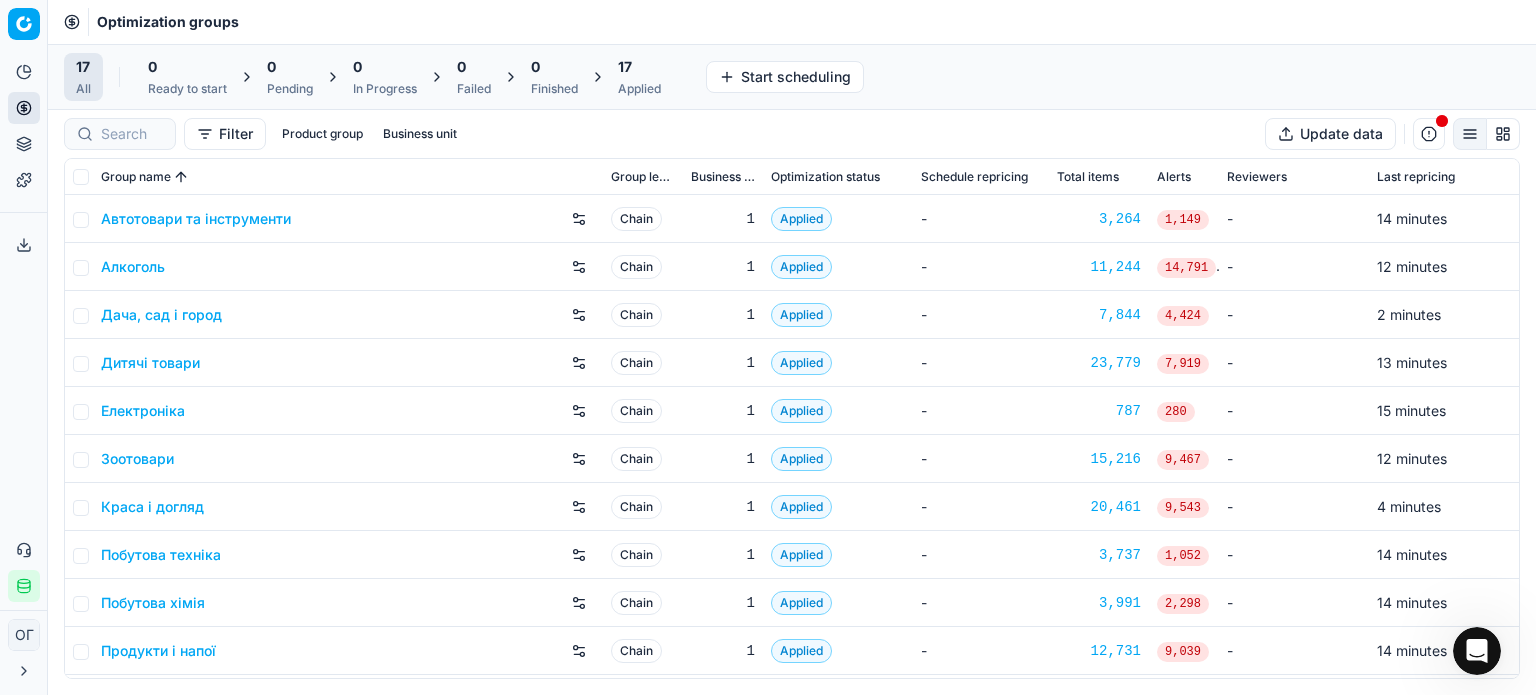 click on "17 Applied" at bounding box center (639, 77) 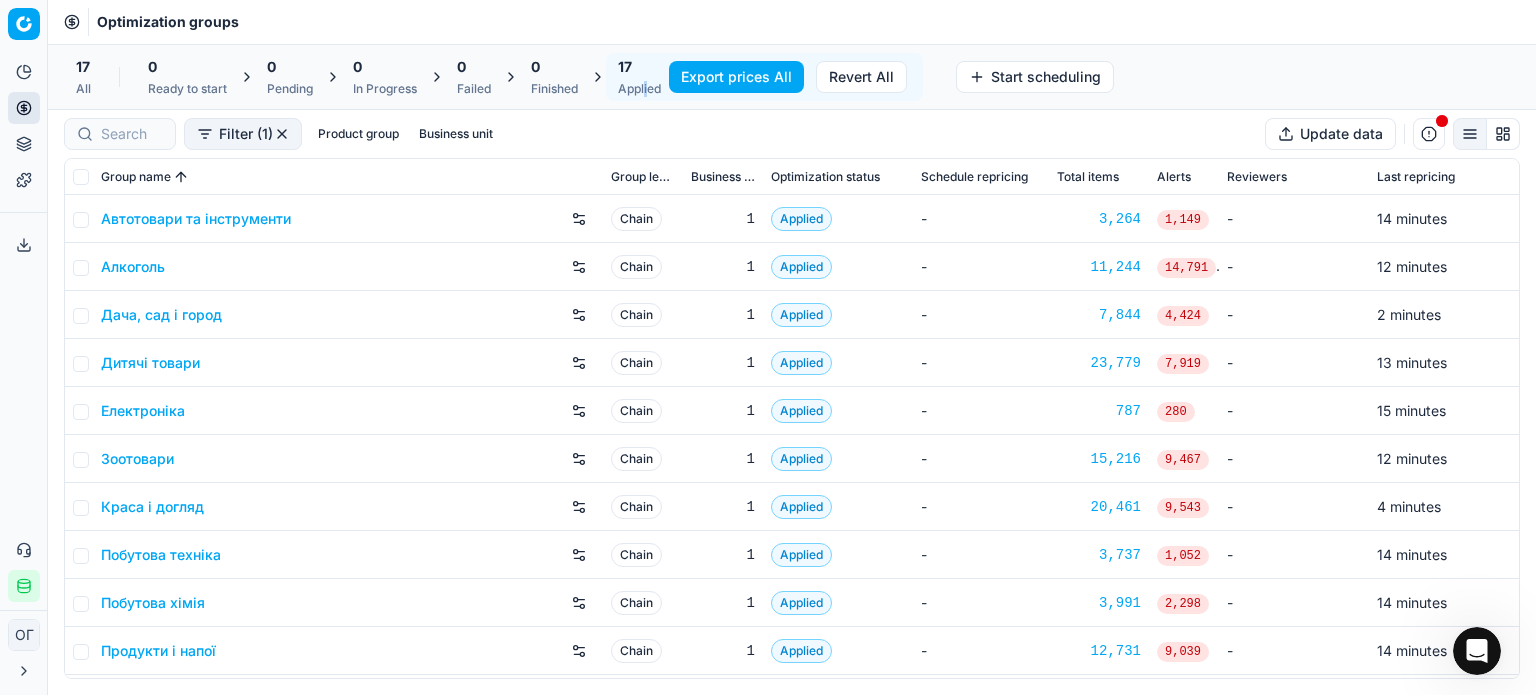 click on "Export prices   All" at bounding box center [736, 77] 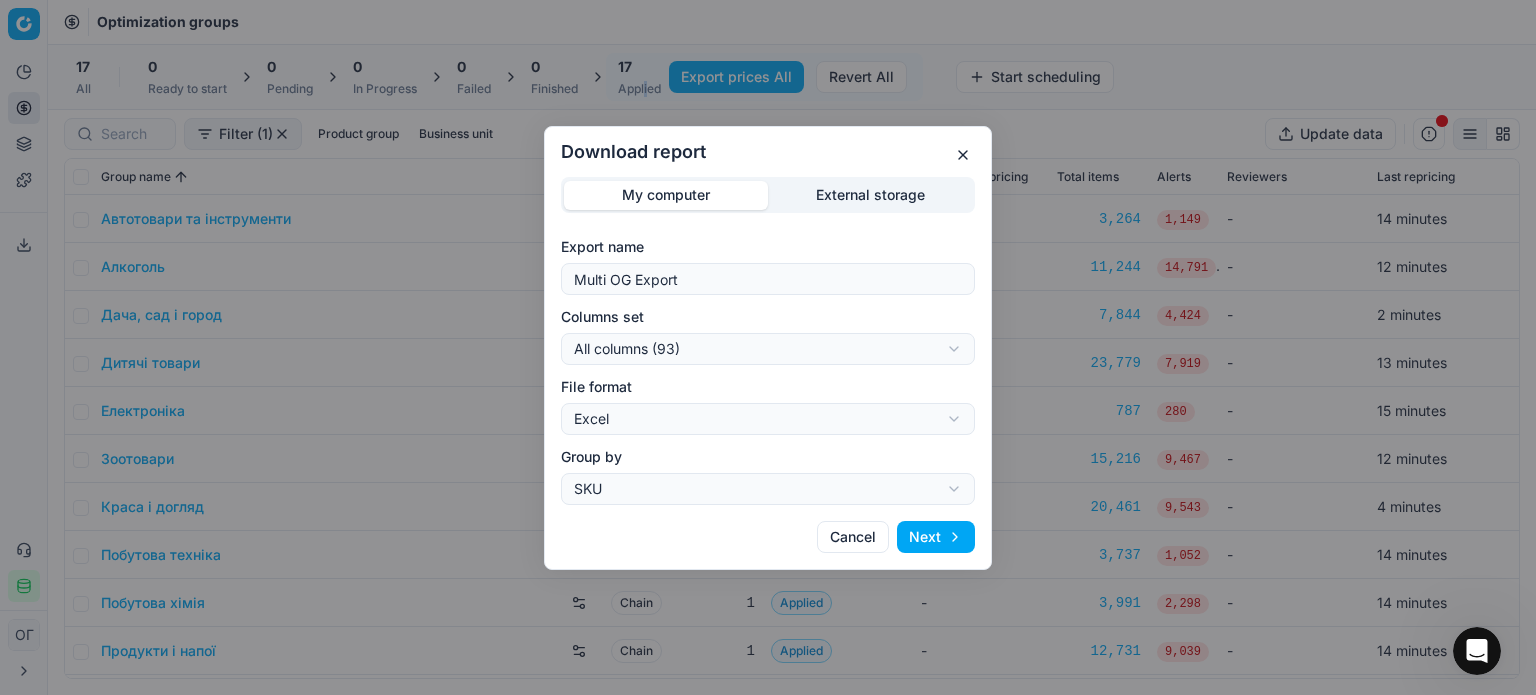 click on "Download report My computer External storage Export name Multi OG Export Columns set All columns (93) All columns (93) Current table state (74) My export template (67) Export (6) File format Excel Excel CSV Group by SKU SKU Product line Cancel Next" at bounding box center (768, 347) 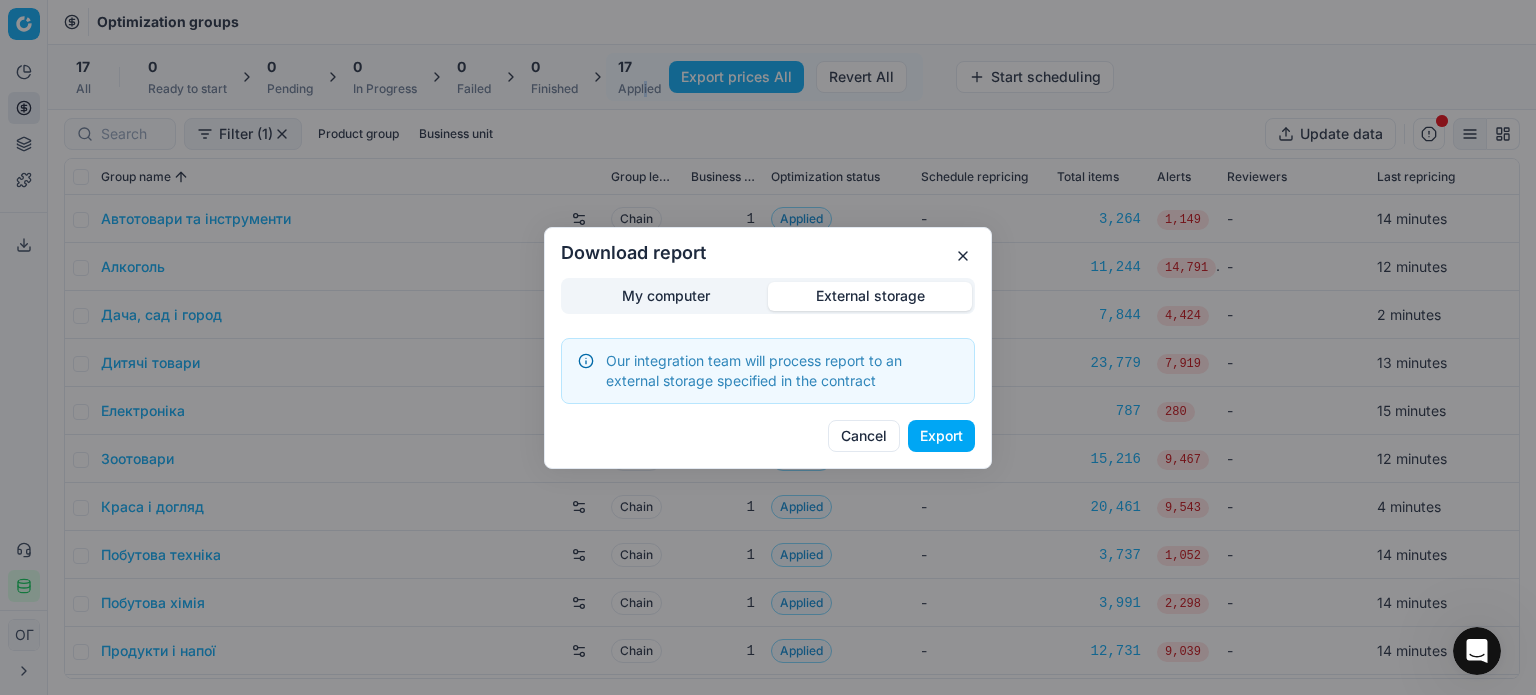 click on "Export" at bounding box center [941, 436] 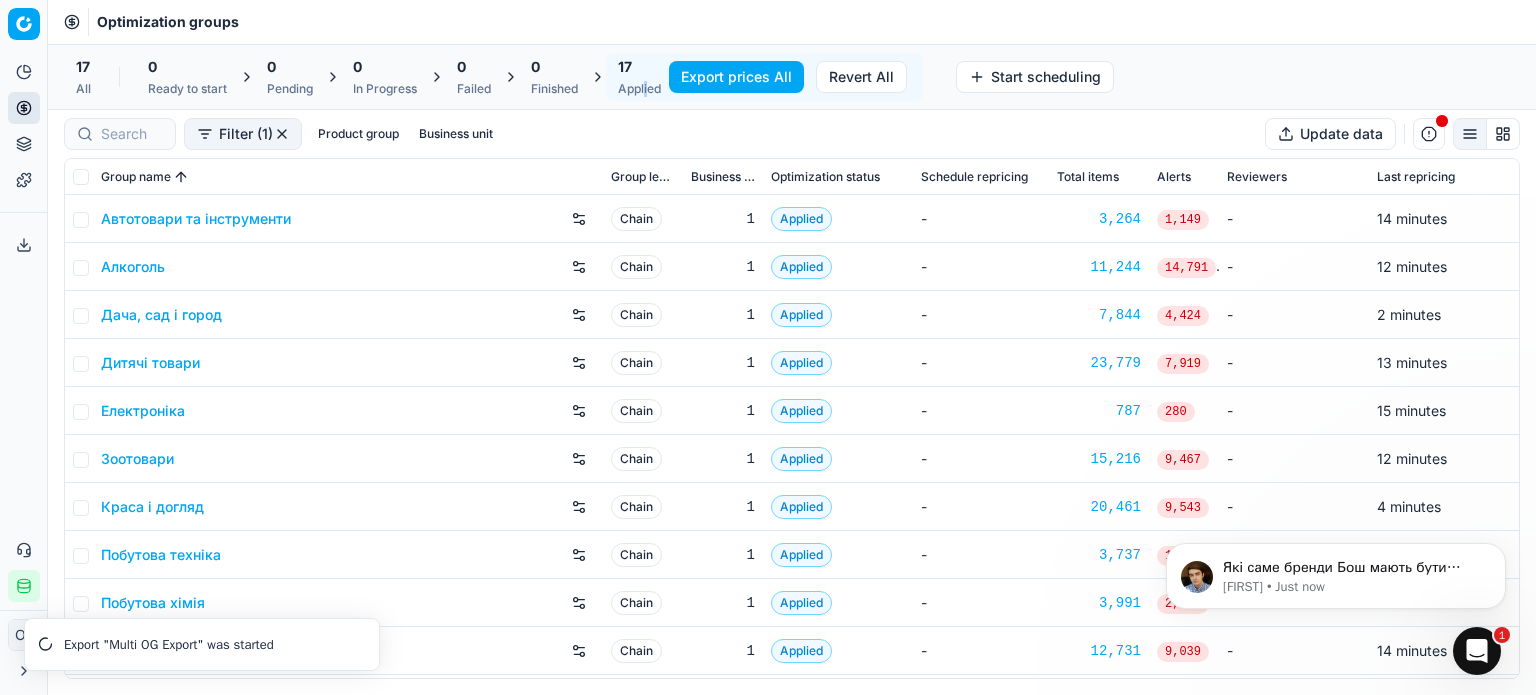 scroll, scrollTop: 0, scrollLeft: 0, axis: both 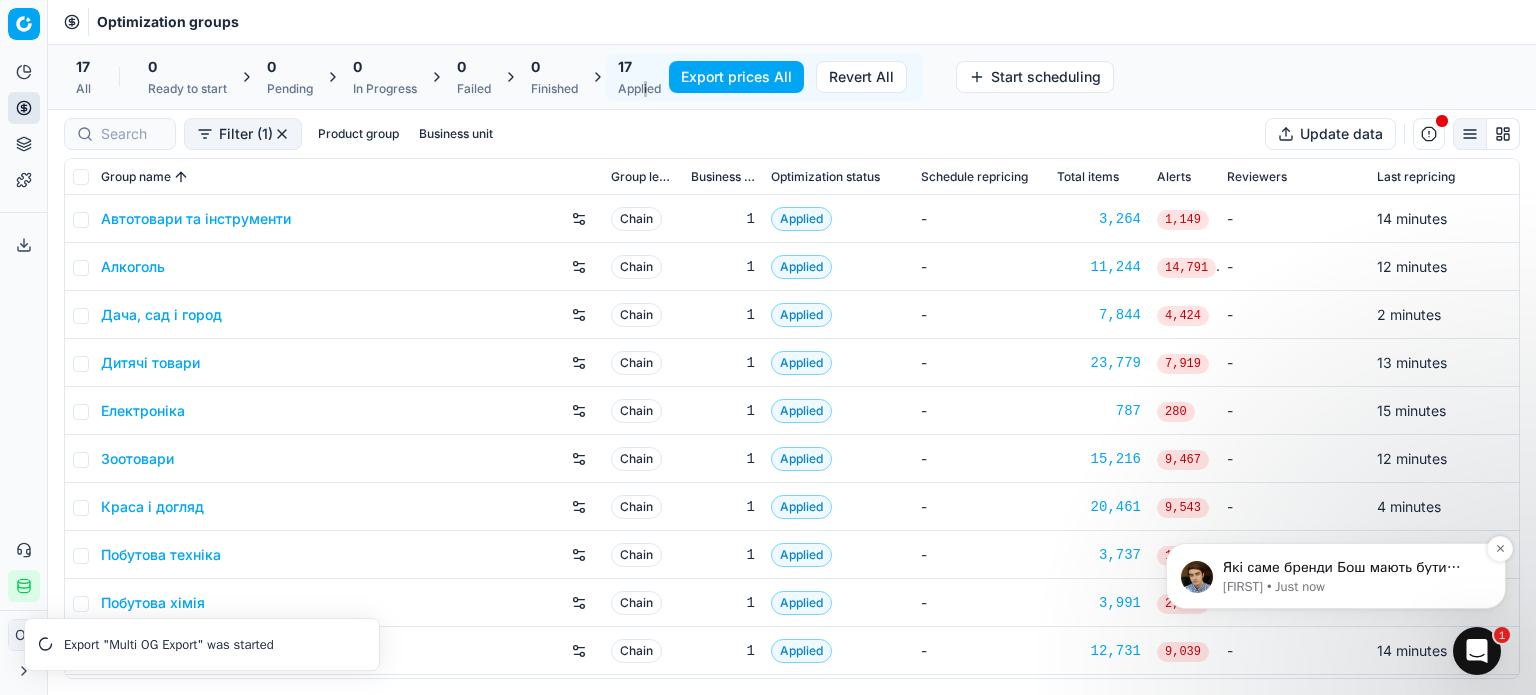 click on "Paul • Just now" at bounding box center [1352, 587] 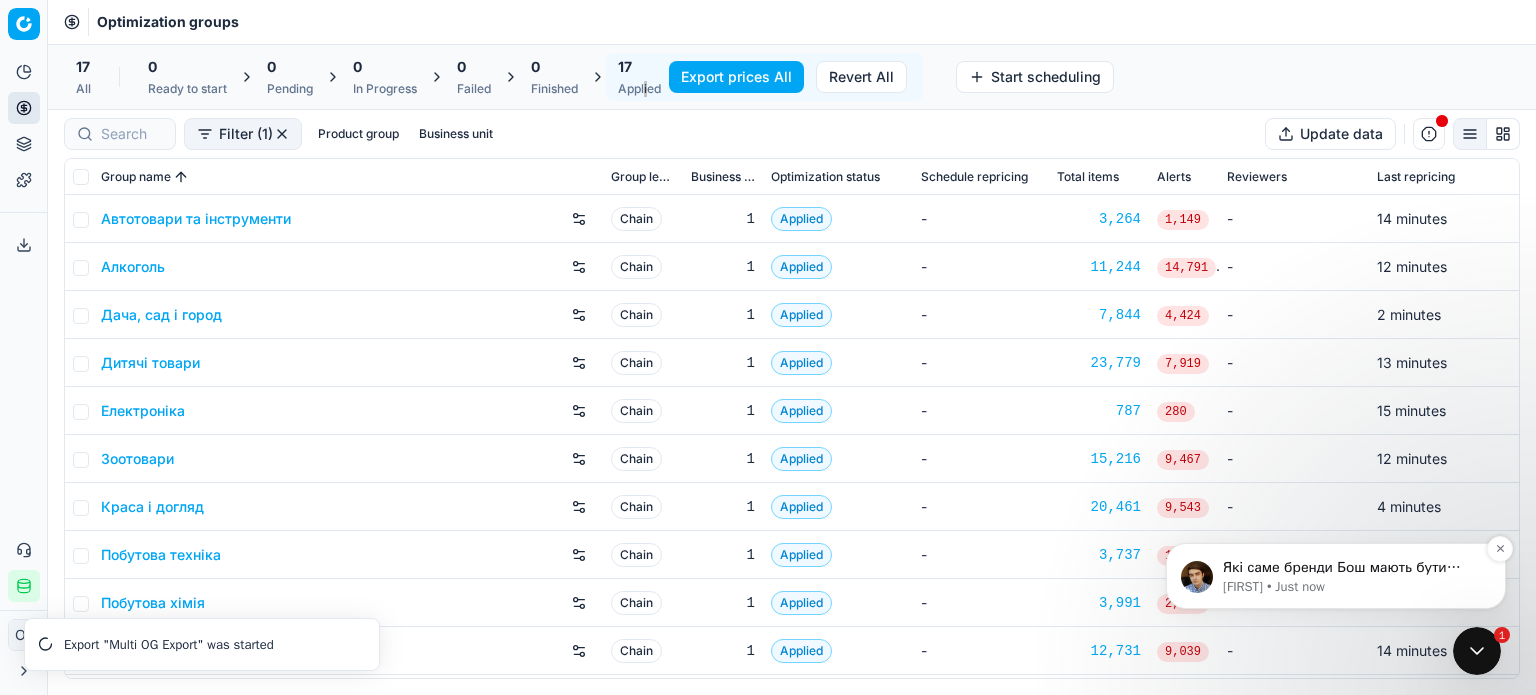 scroll, scrollTop: 0, scrollLeft: 0, axis: both 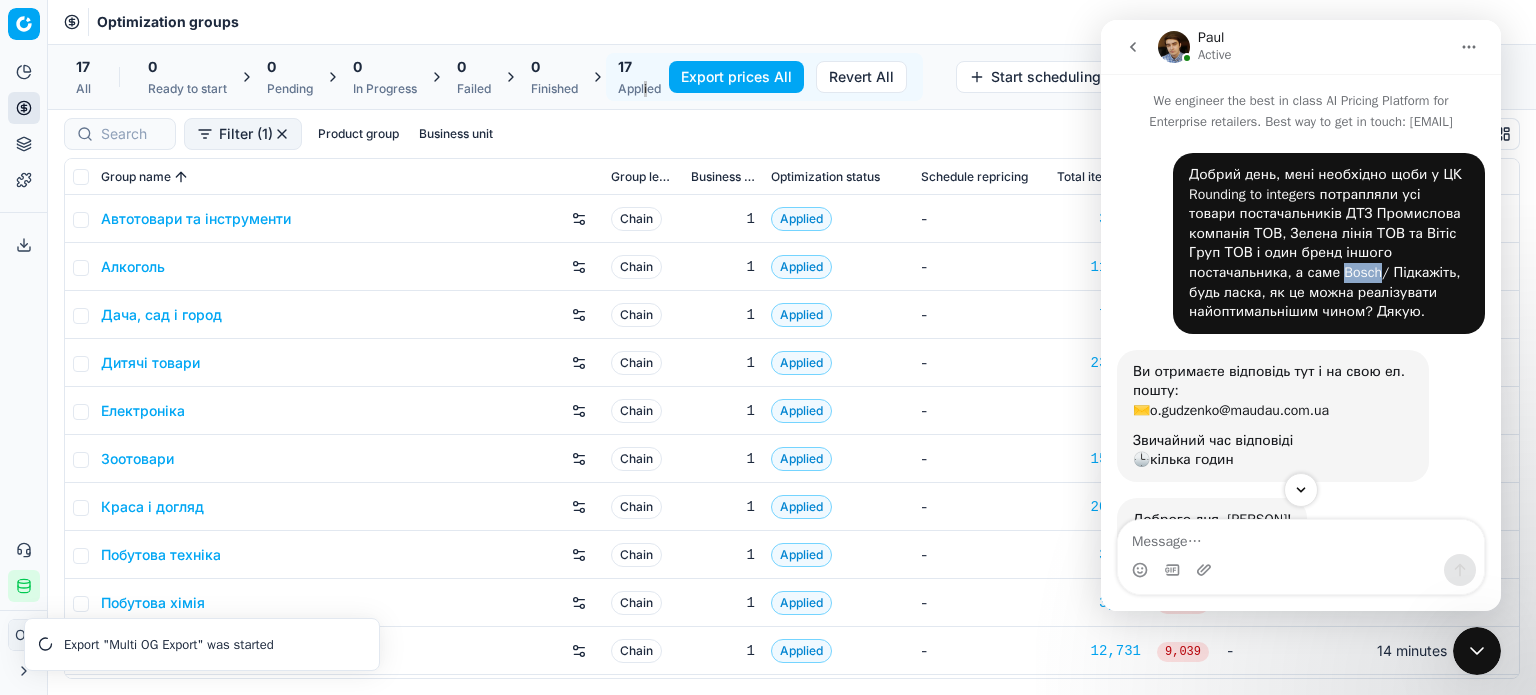 drag, startPoint x: 1216, startPoint y: 296, endPoint x: 1179, endPoint y: 294, distance: 37.054016 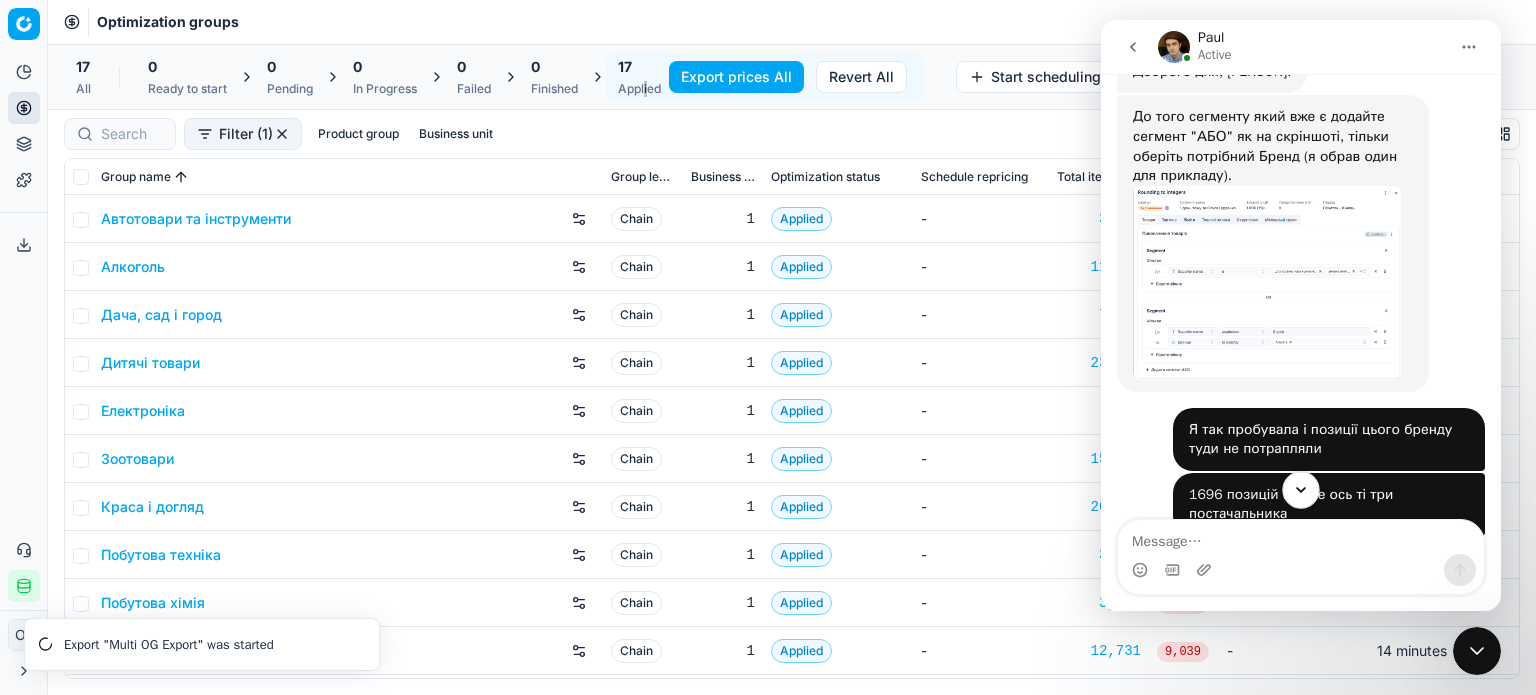 scroll, scrollTop: 667, scrollLeft: 0, axis: vertical 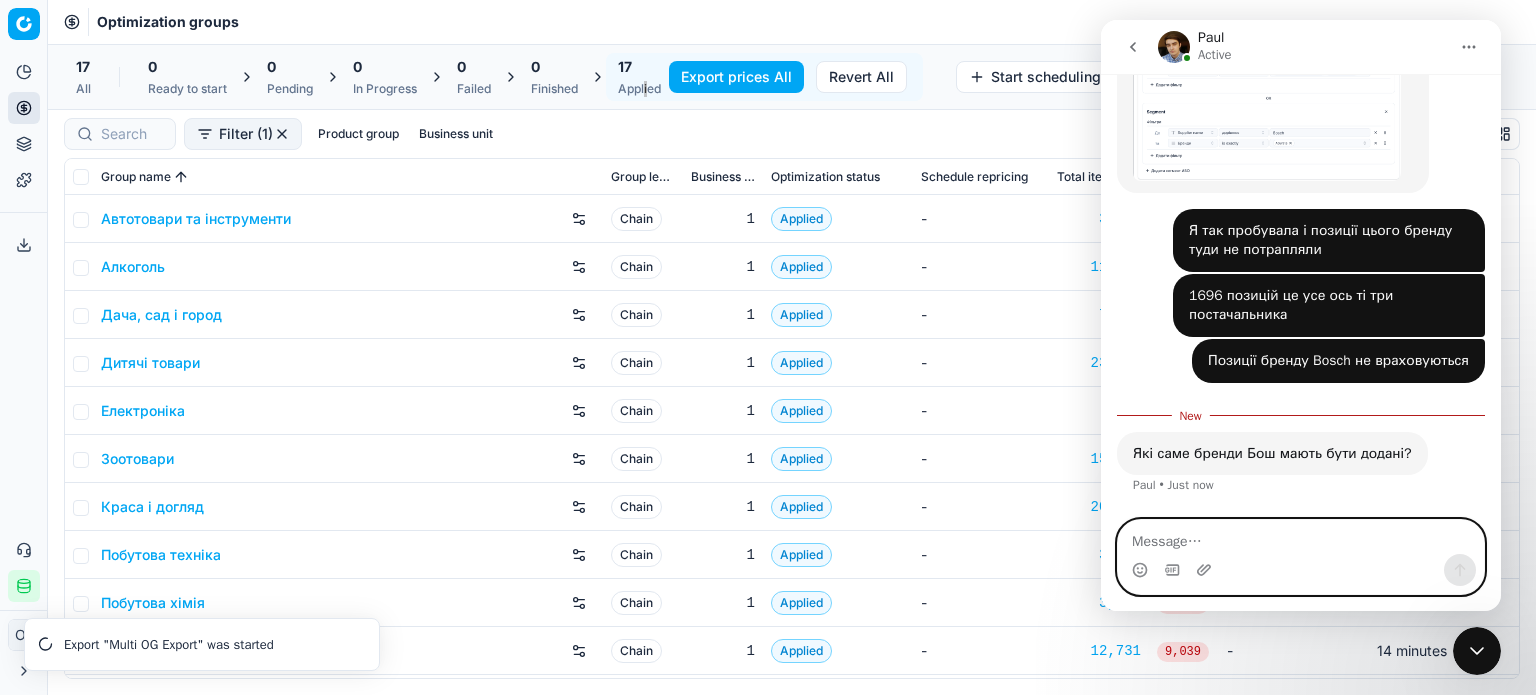 click at bounding box center [1301, 537] 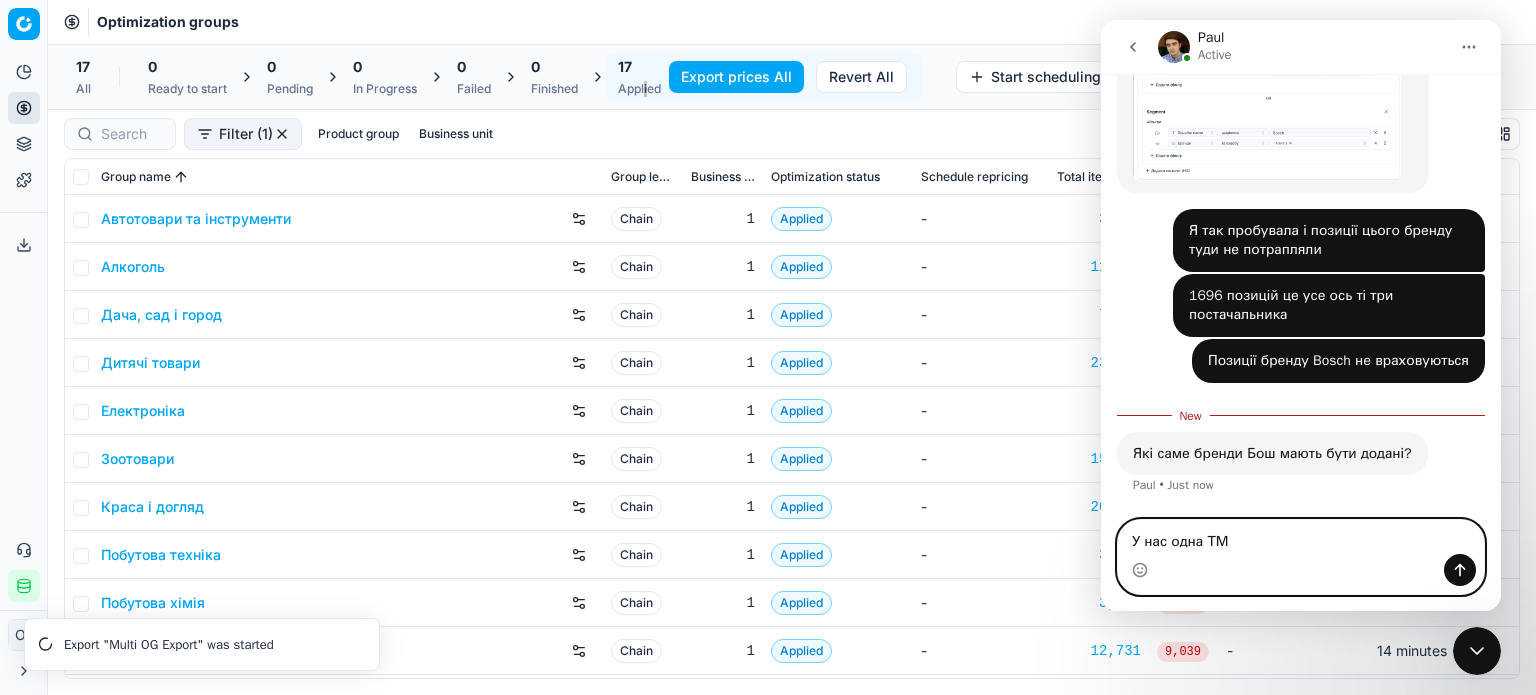 paste on "Bosch" 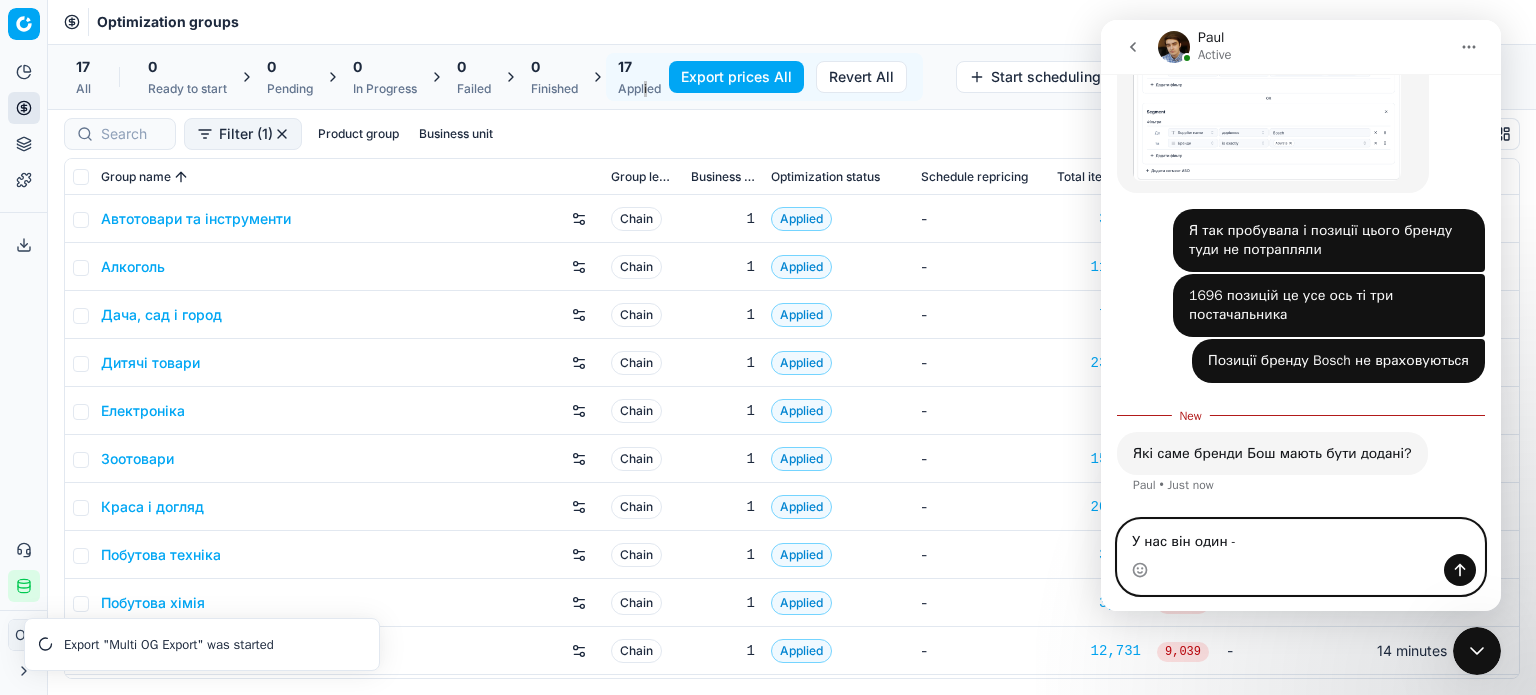 paste on "Bosch" 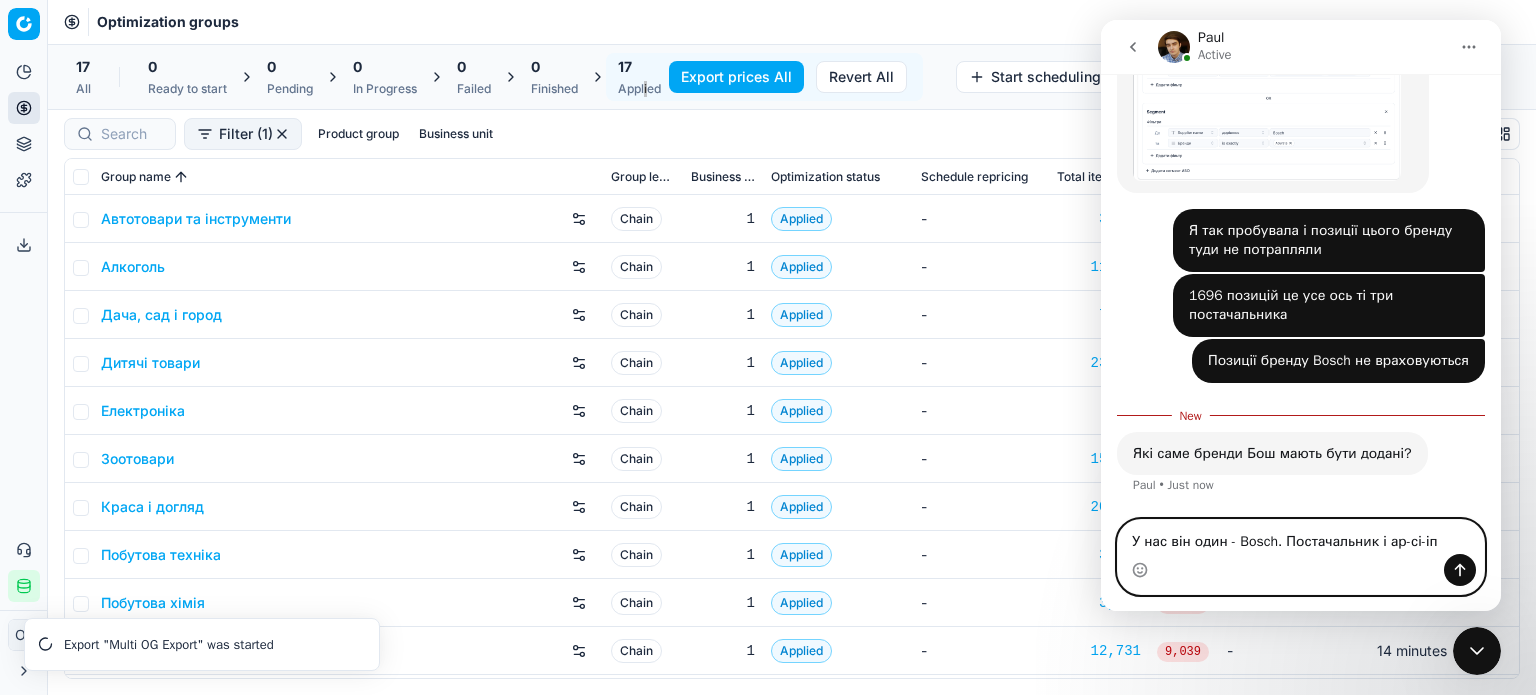 click on "У нас він один - Bosch. Постачальник і ар-сі-іп" at bounding box center (1301, 537) 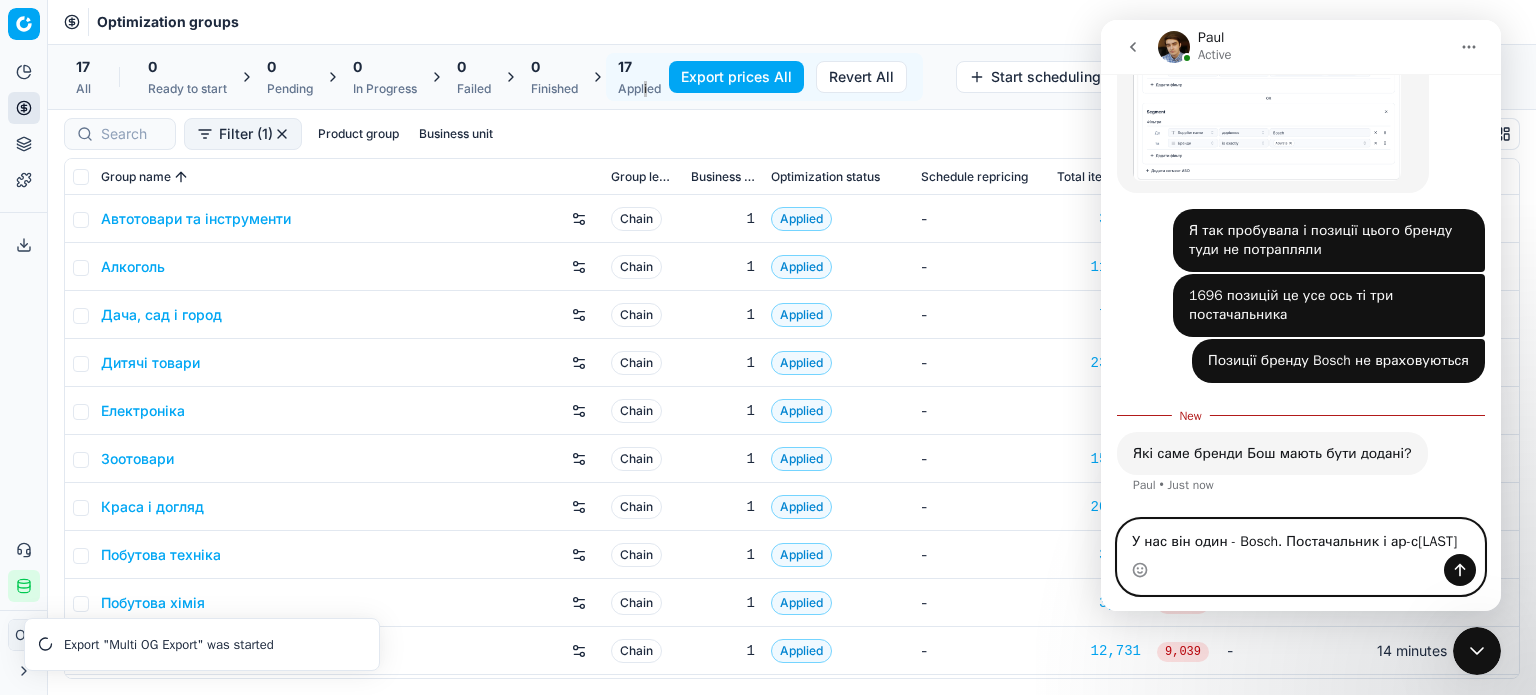 click on "У нас він один - Bosch. Постачальник і ар-сі іп" at bounding box center [1301, 537] 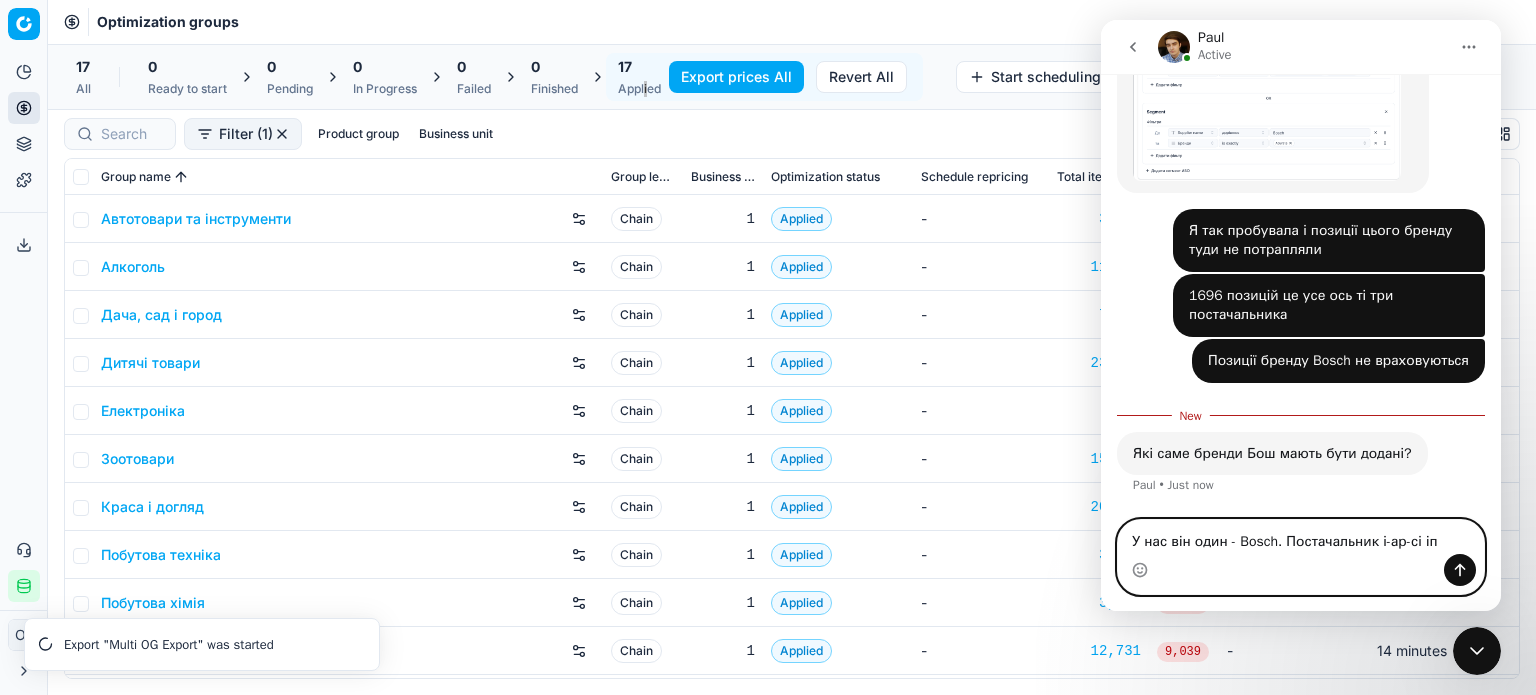 drag, startPoint x: 1372, startPoint y: 543, endPoint x: 1439, endPoint y: 532, distance: 67.89698 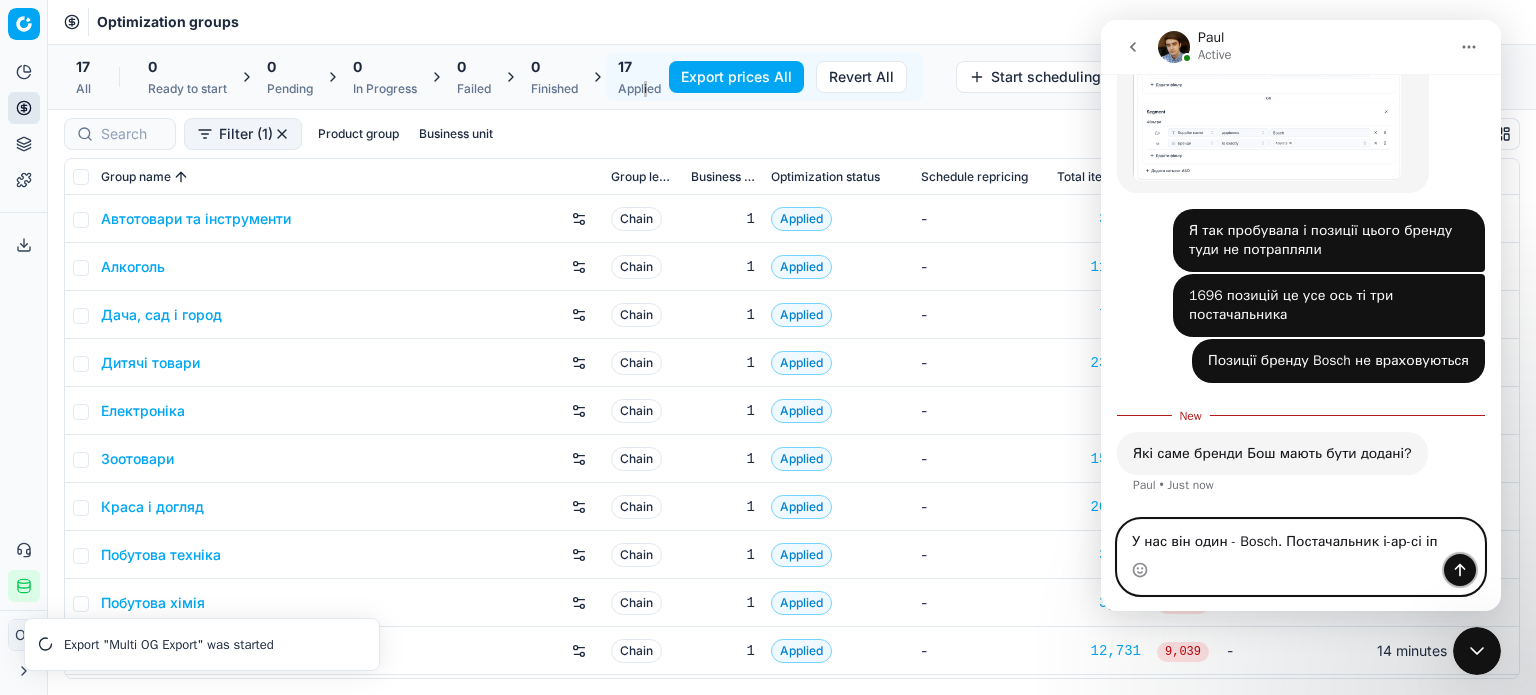 click at bounding box center [1460, 570] 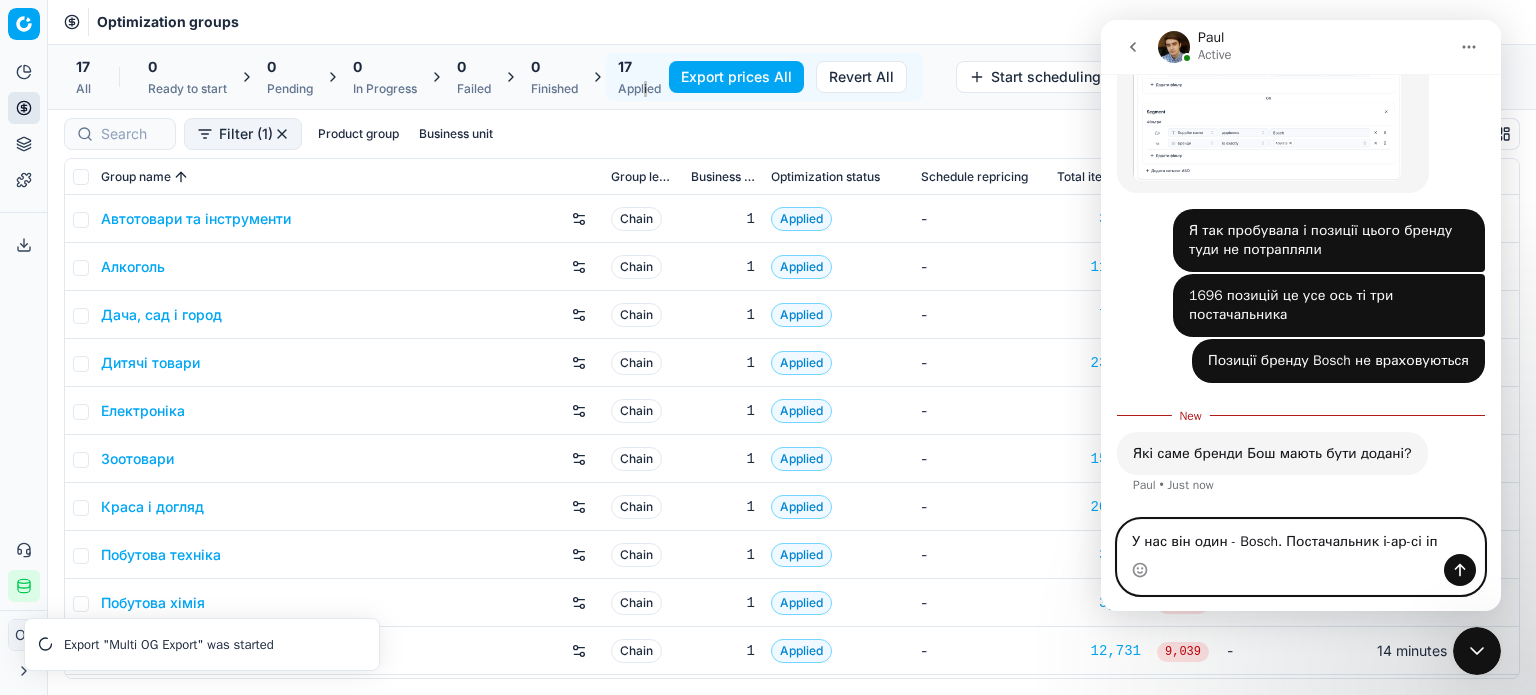 type 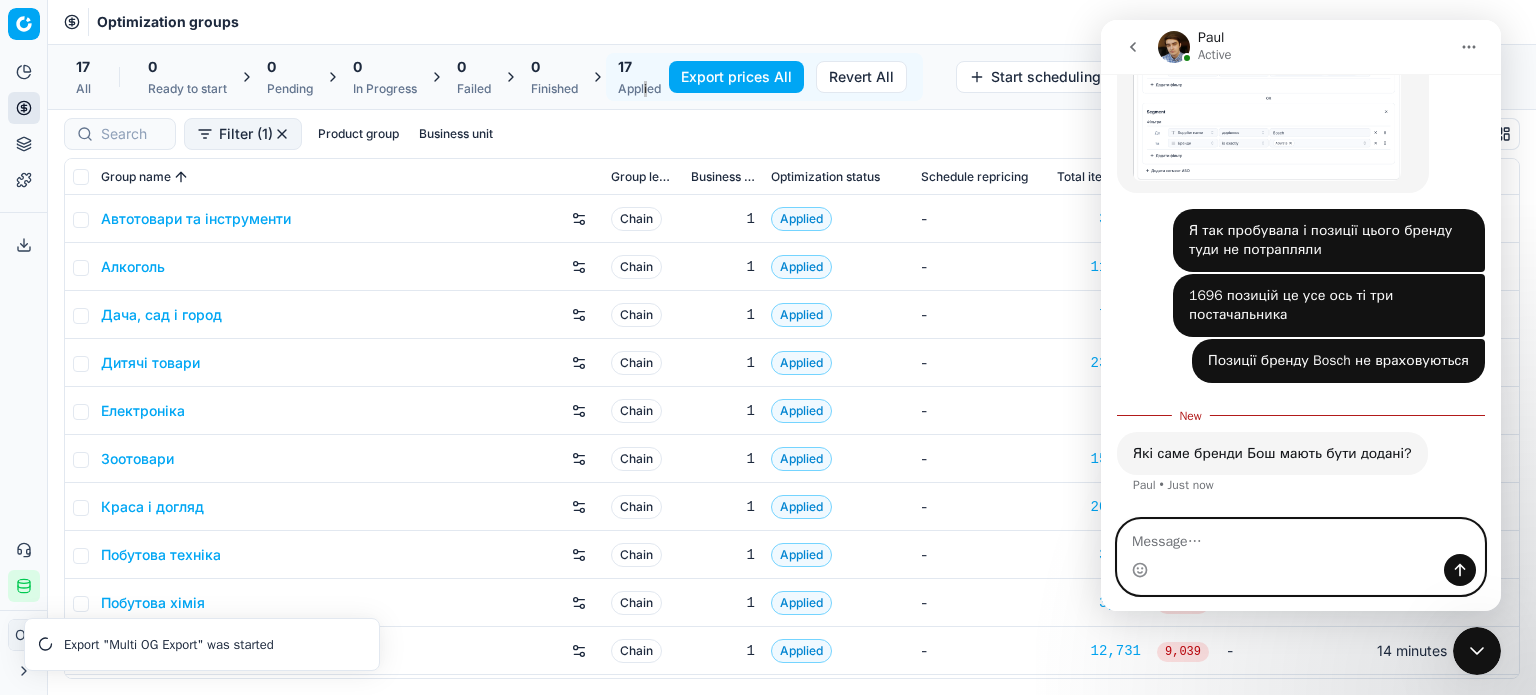 scroll, scrollTop: 2, scrollLeft: 0, axis: vertical 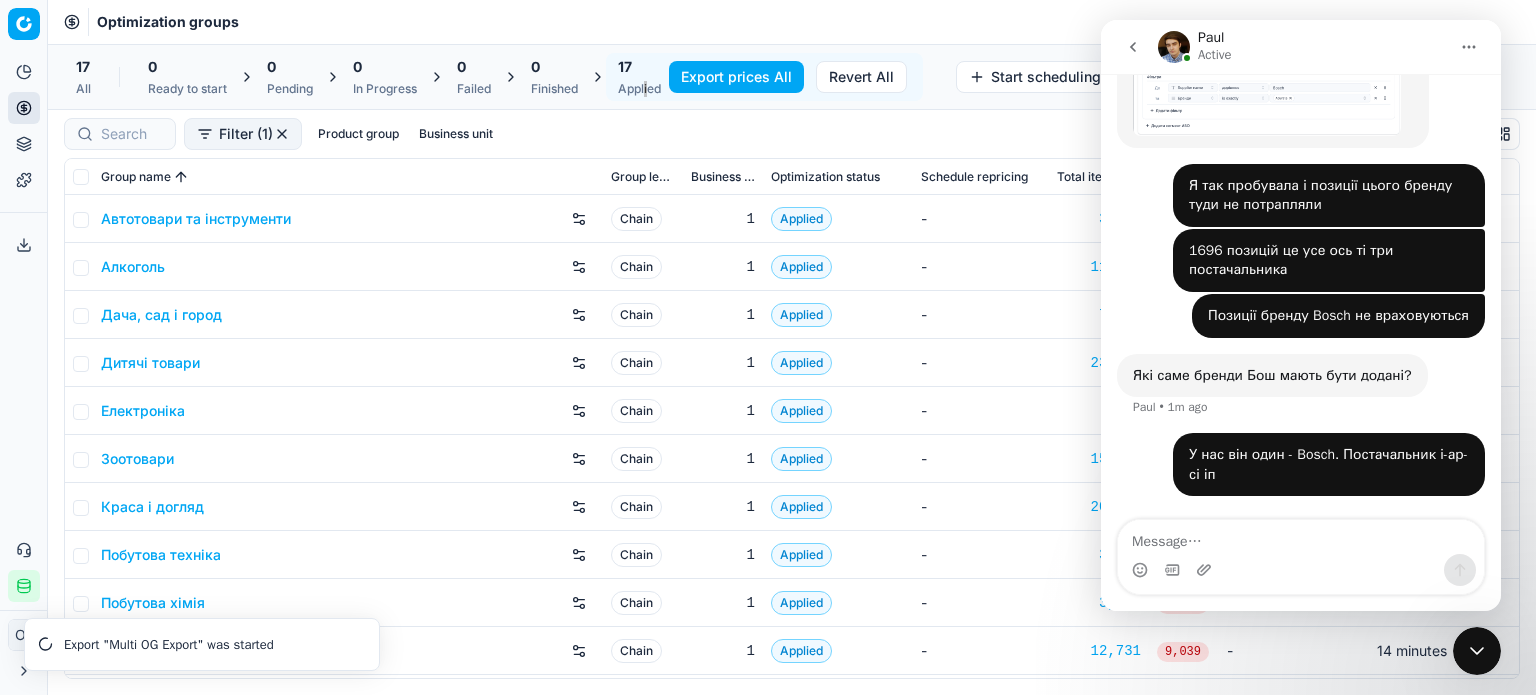 click 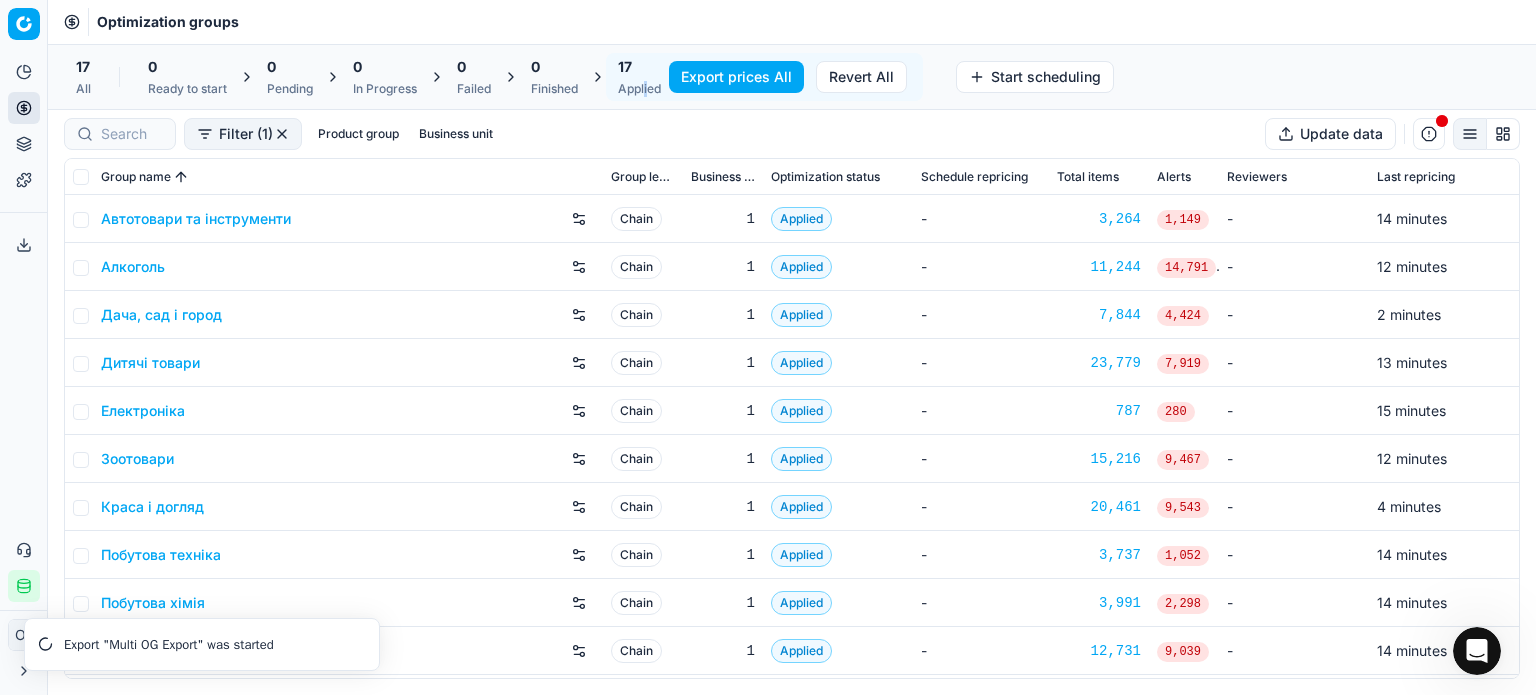 click on "Export service" at bounding box center [24, 245] 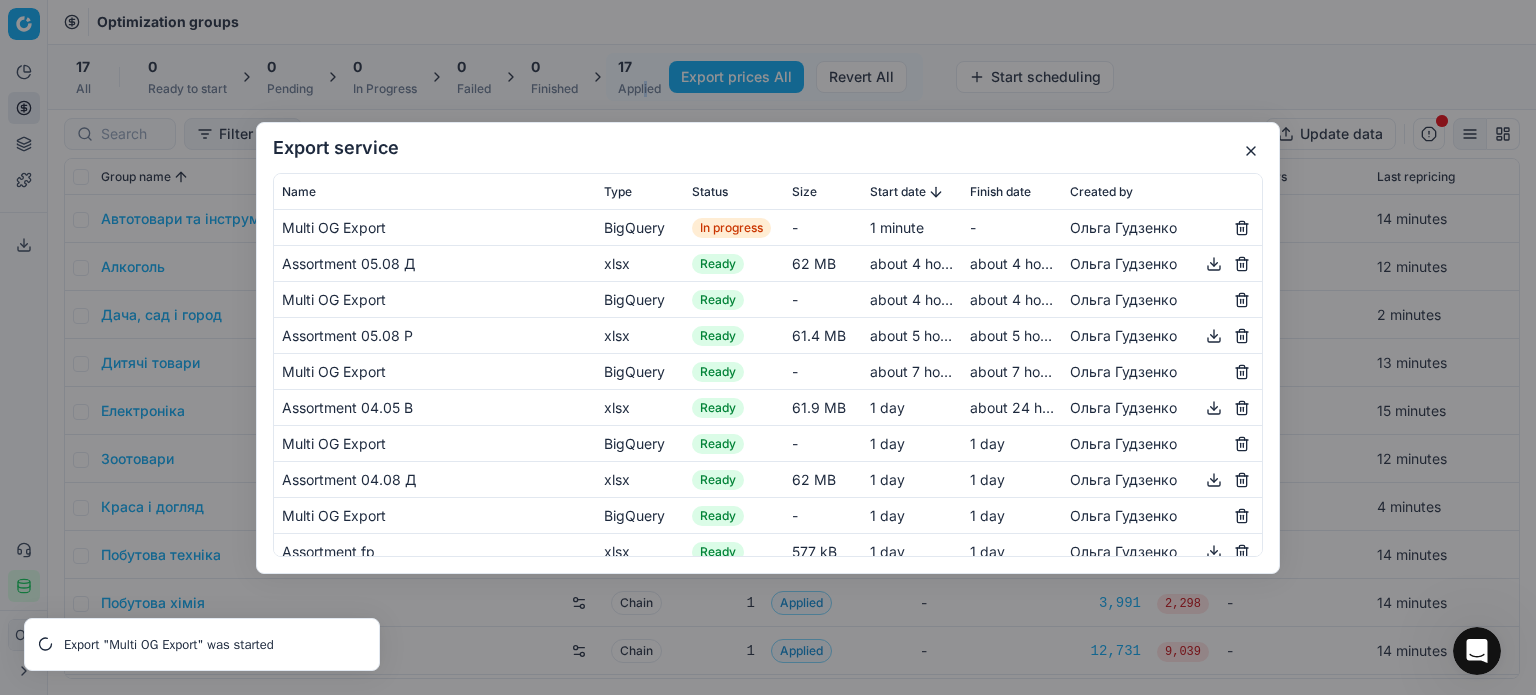 click at bounding box center (1251, 151) 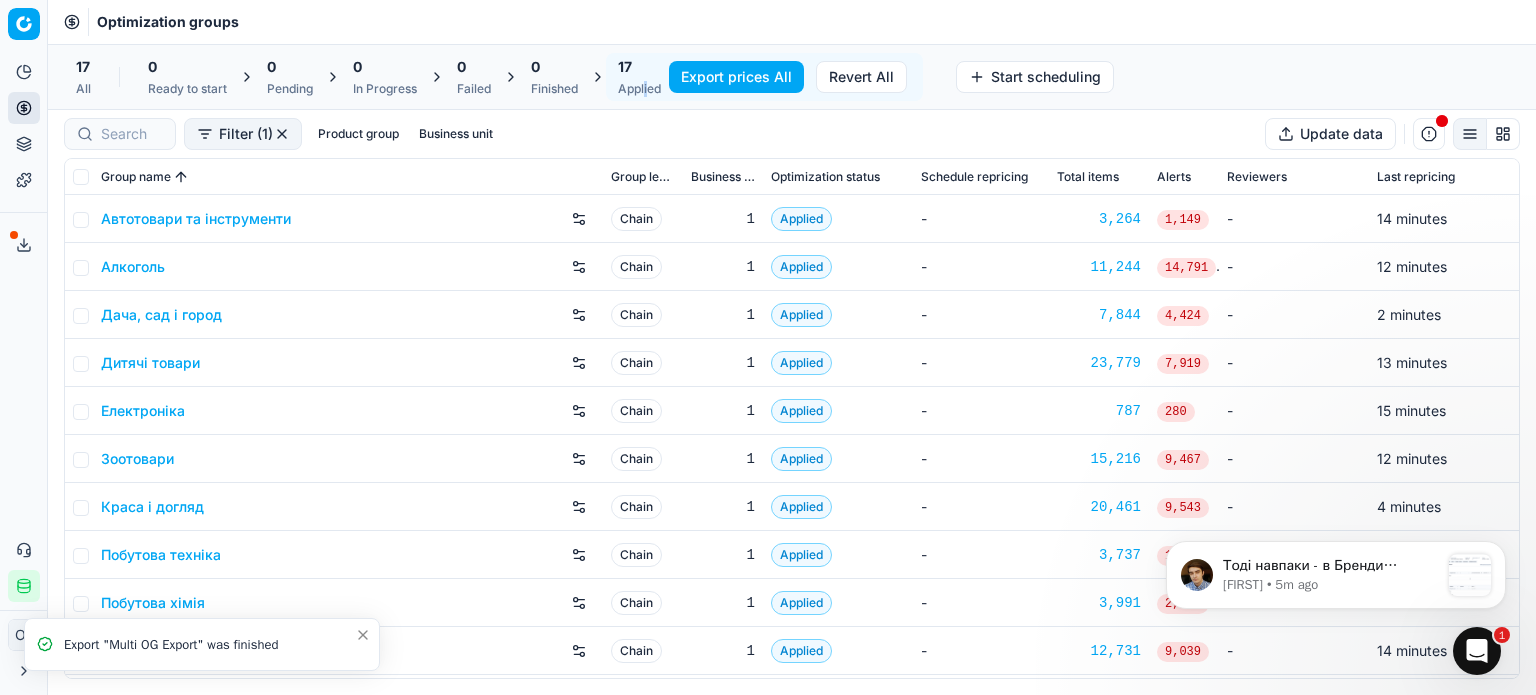 scroll, scrollTop: 0, scrollLeft: 0, axis: both 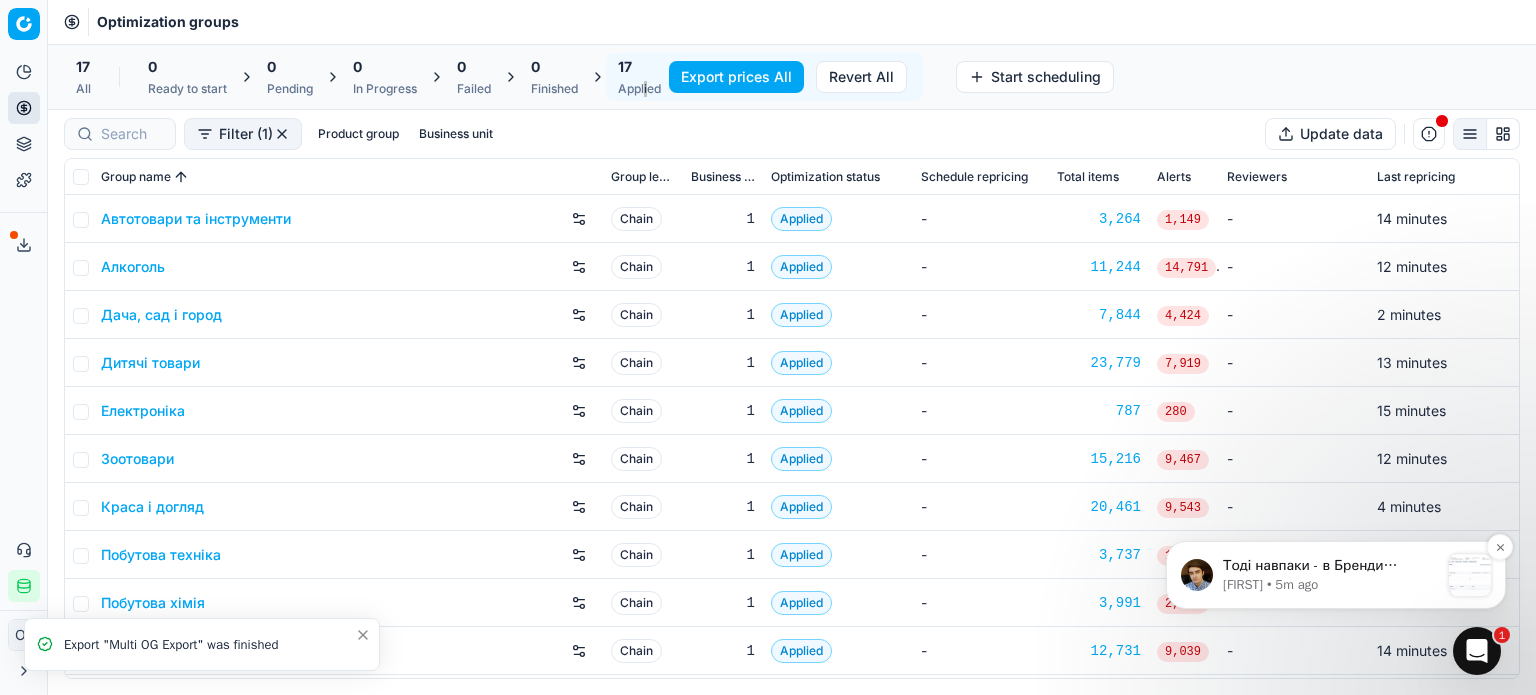 click on "Тоді навпаки - в Бренди додаємо Bosch і в Supplier name додаємо постачальника. Це точна назва постачальника?" at bounding box center (1331, 566) 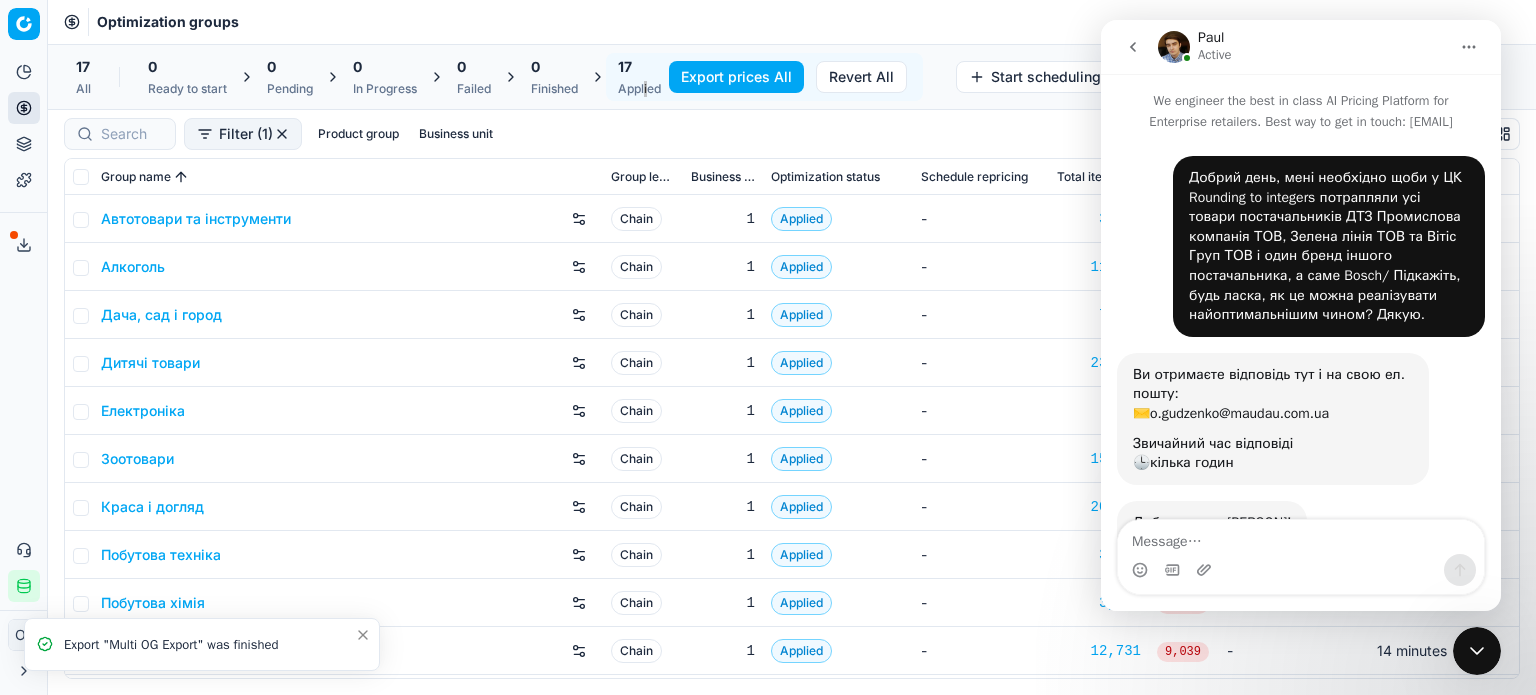 scroll, scrollTop: 3, scrollLeft: 0, axis: vertical 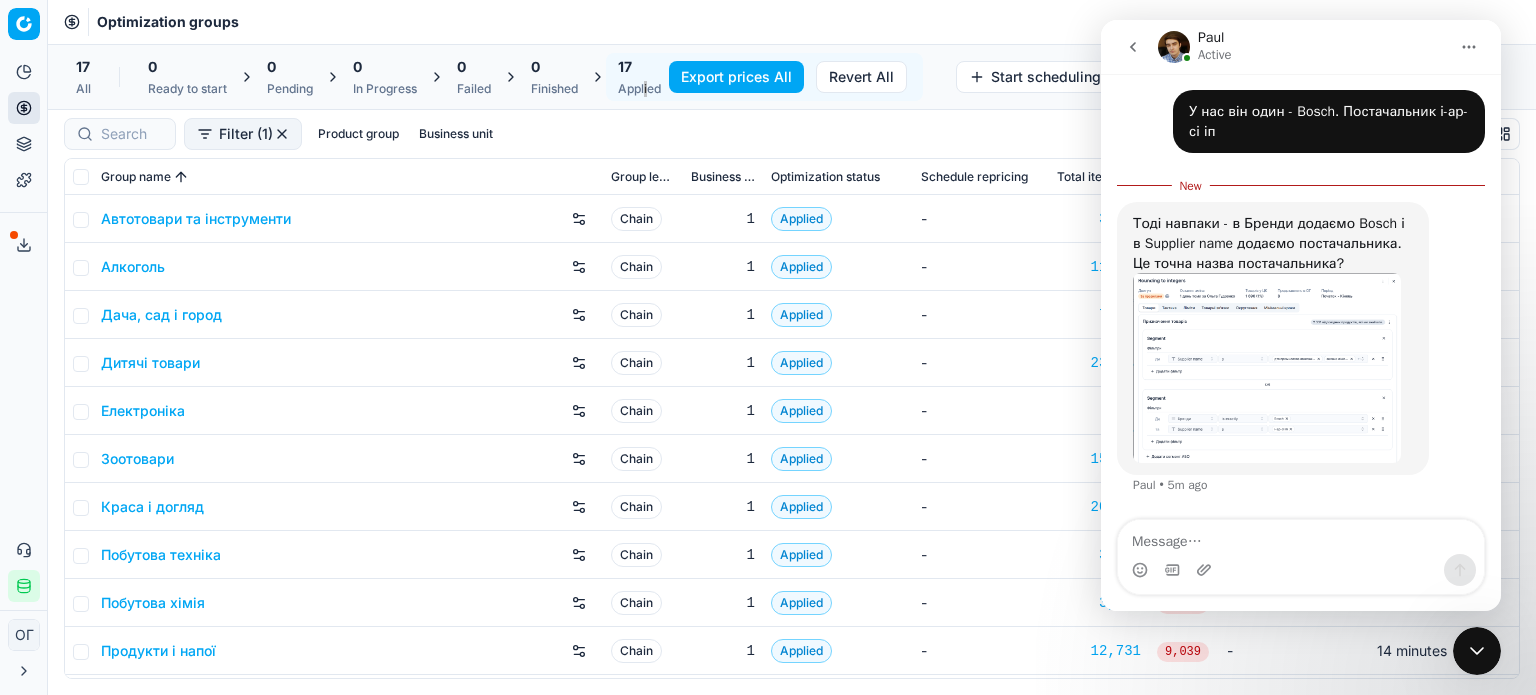 click at bounding box center [1267, 367] 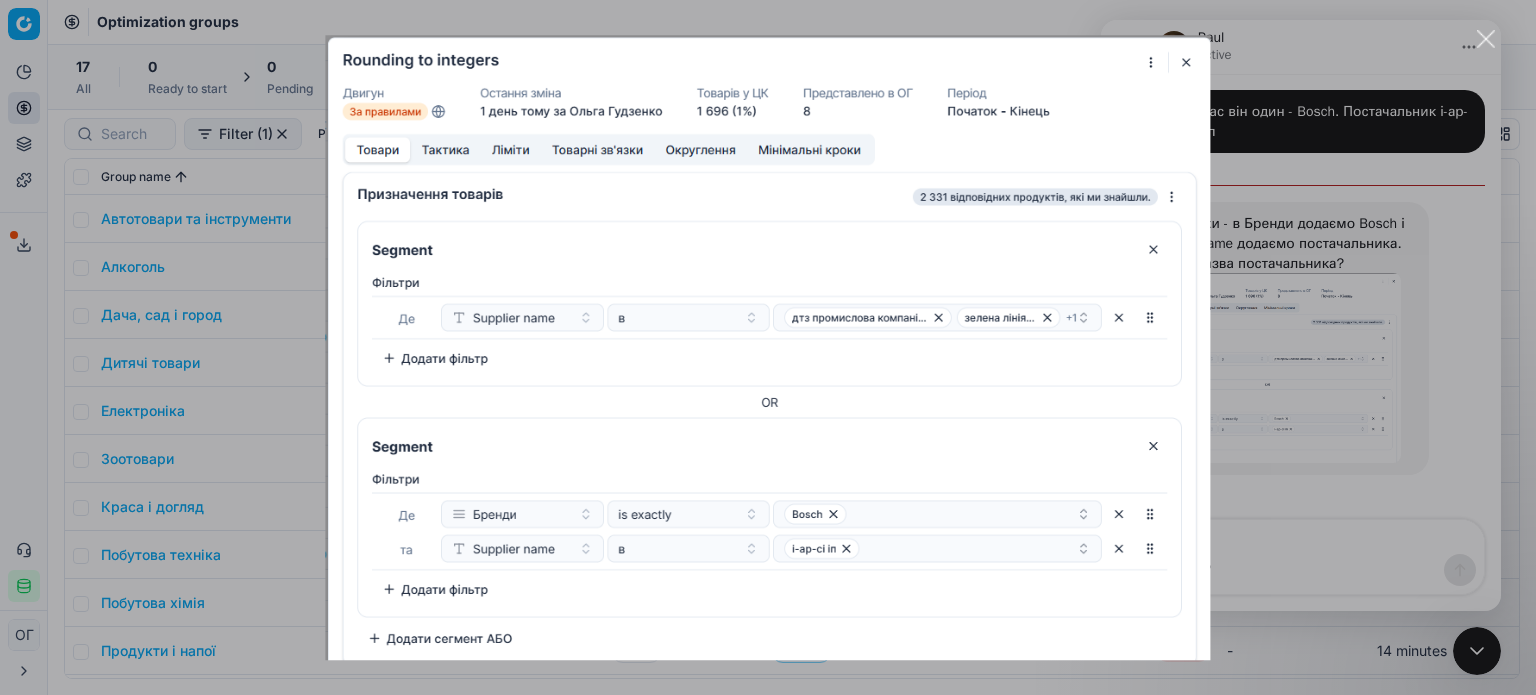scroll, scrollTop: 0, scrollLeft: 0, axis: both 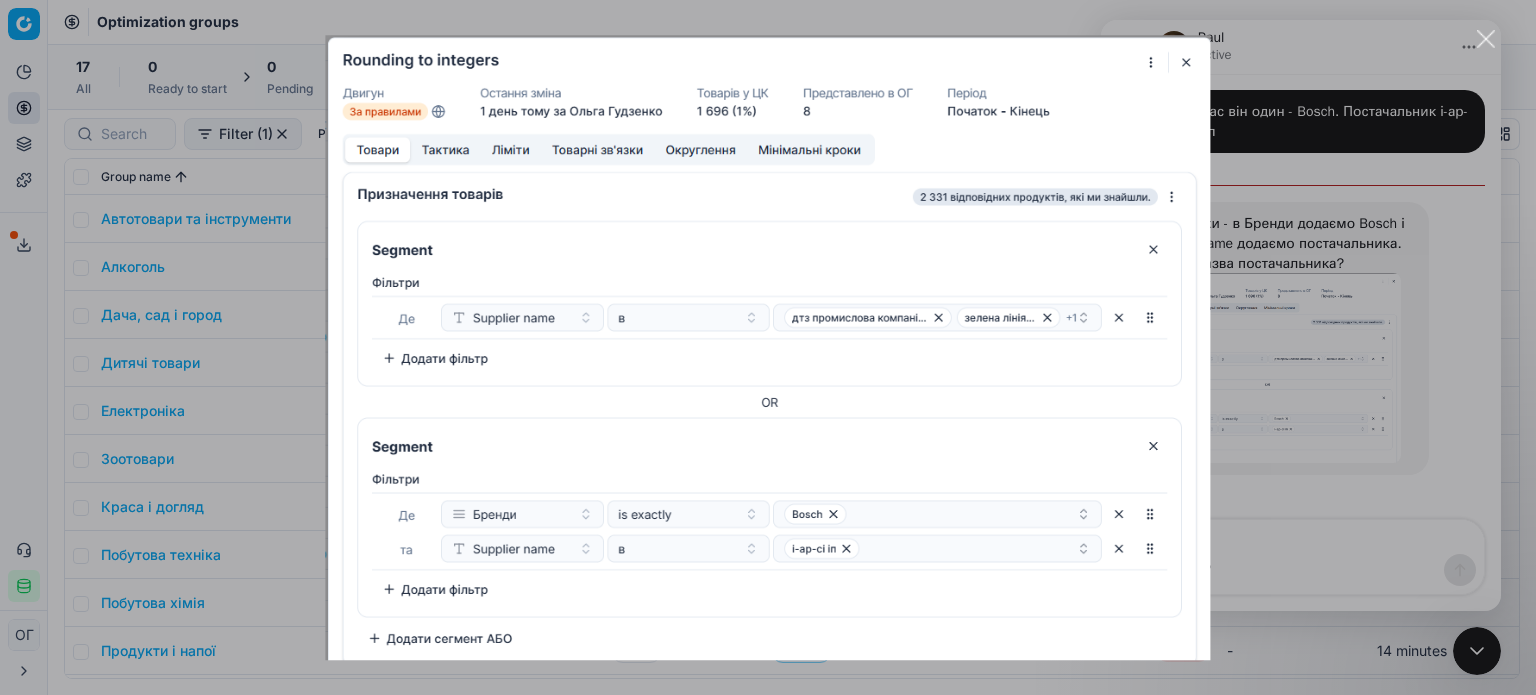 click at bounding box center (767, 348) 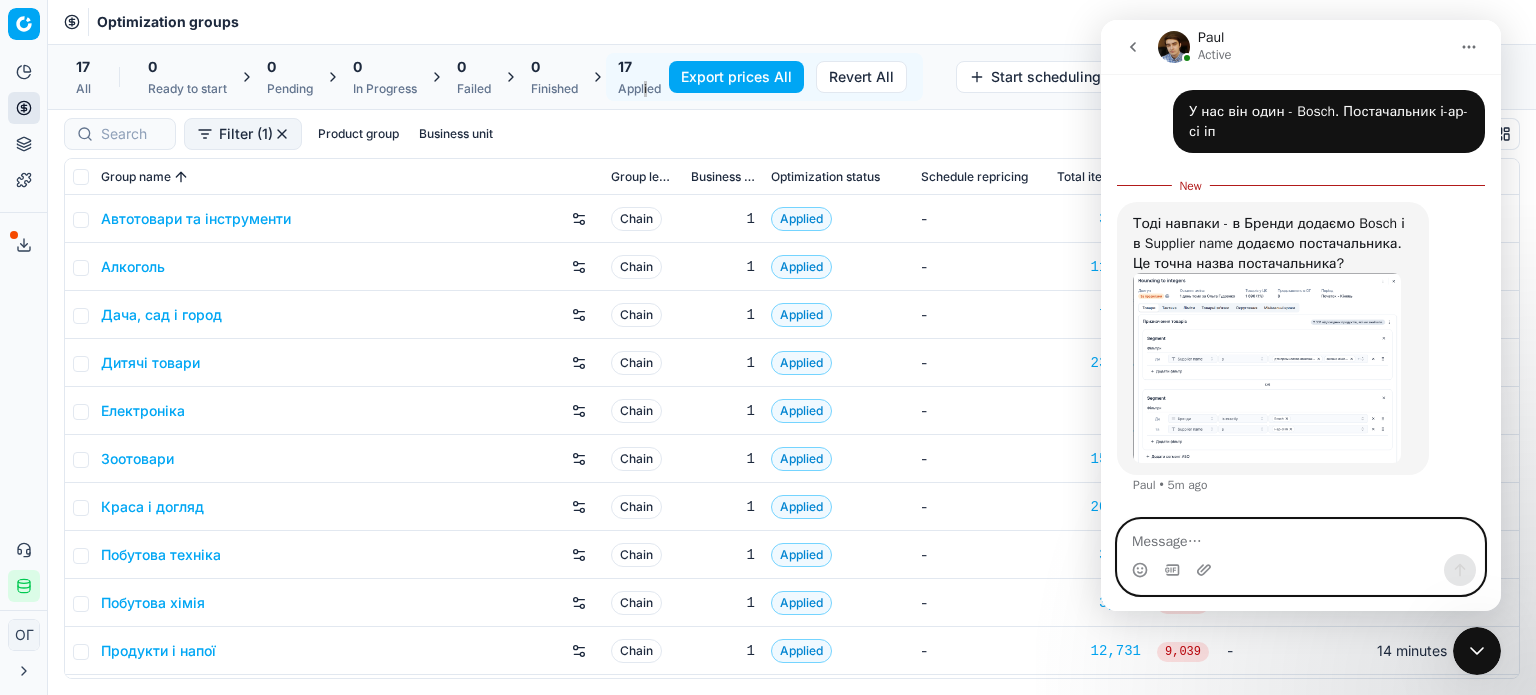 click at bounding box center [1301, 537] 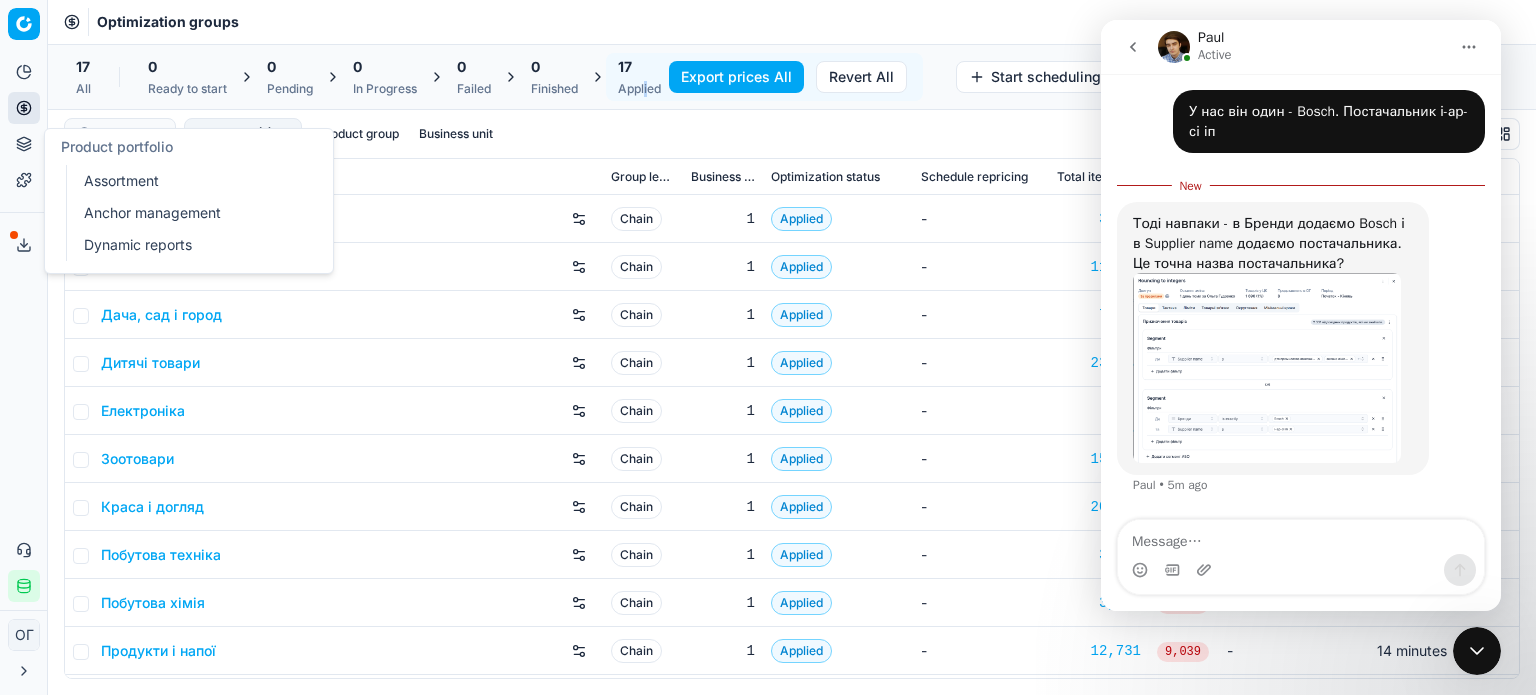 click on "Product portfolio" at bounding box center (24, 144) 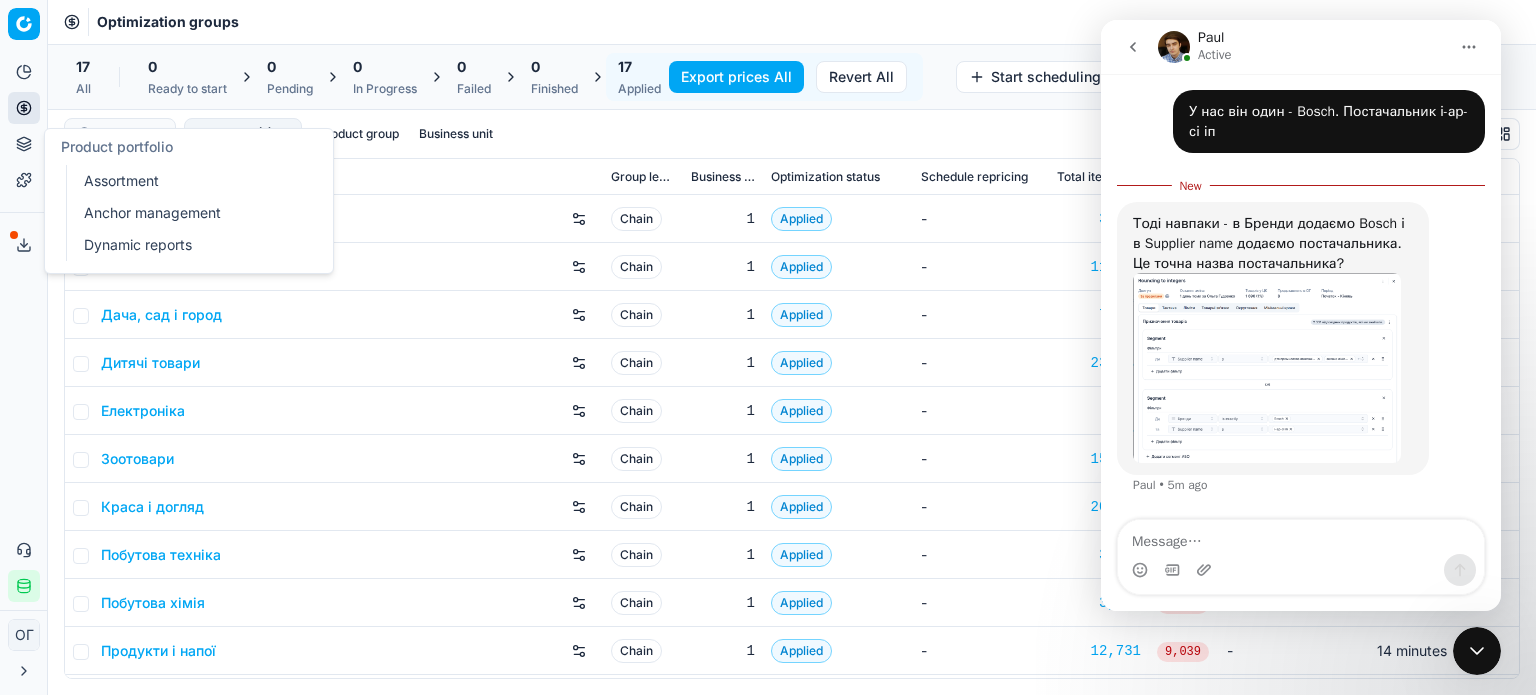 click on "Assortment" at bounding box center [192, 181] 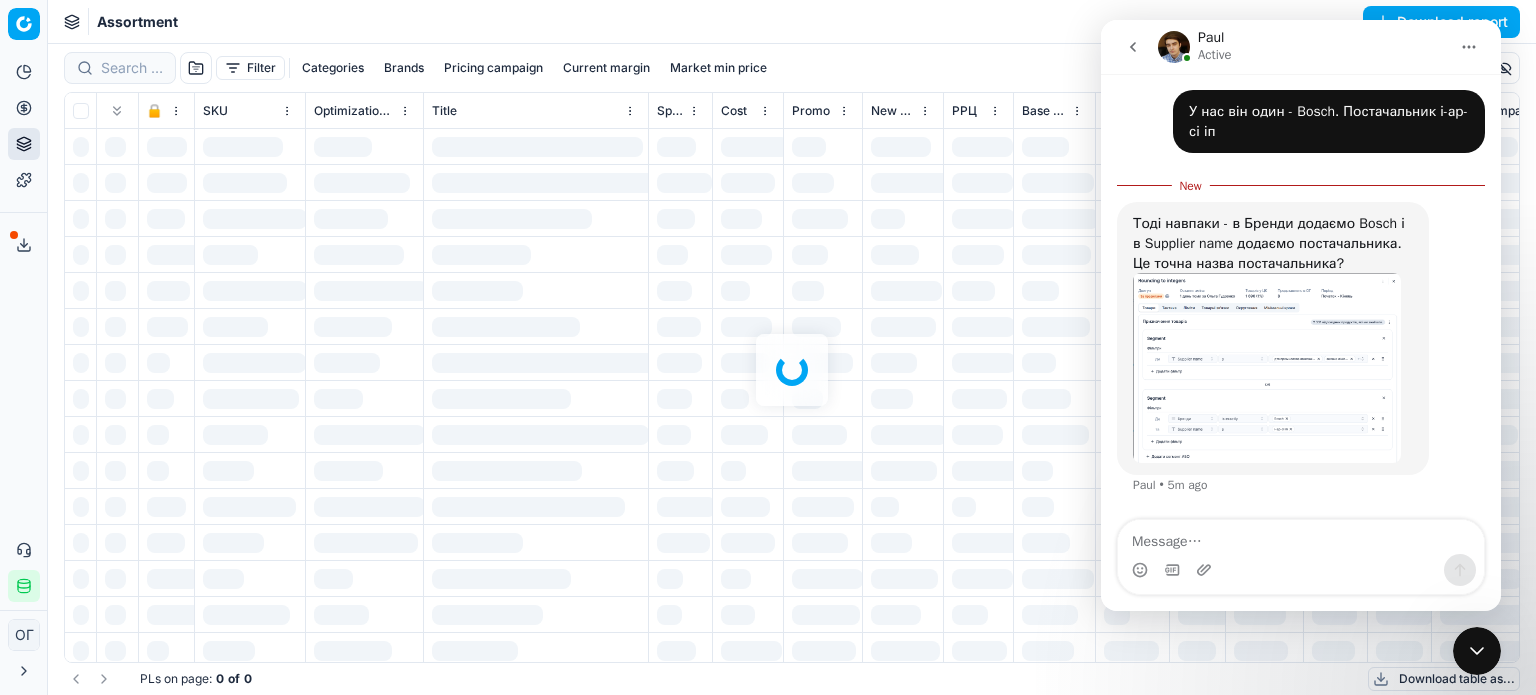 click at bounding box center [792, 369] 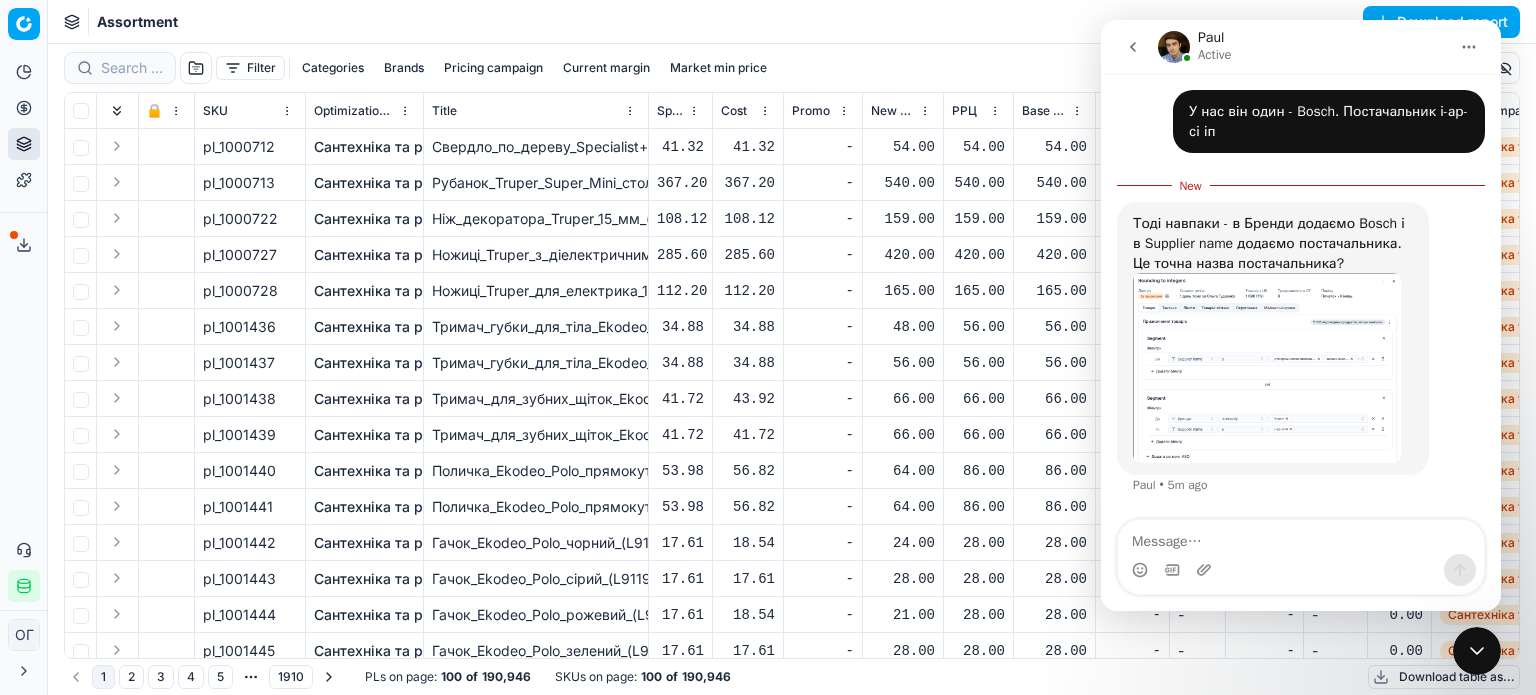 click on "Brands" at bounding box center (404, 68) 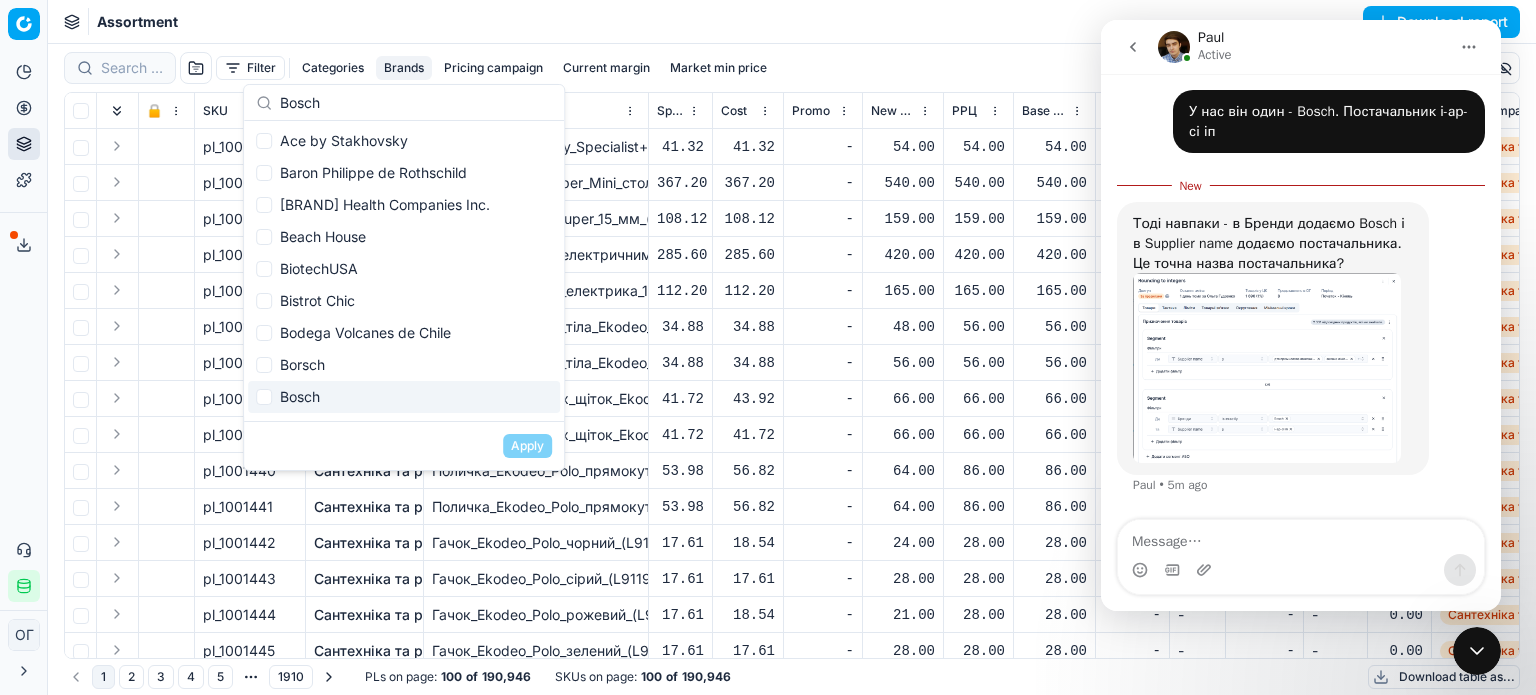 type on "Bosch" 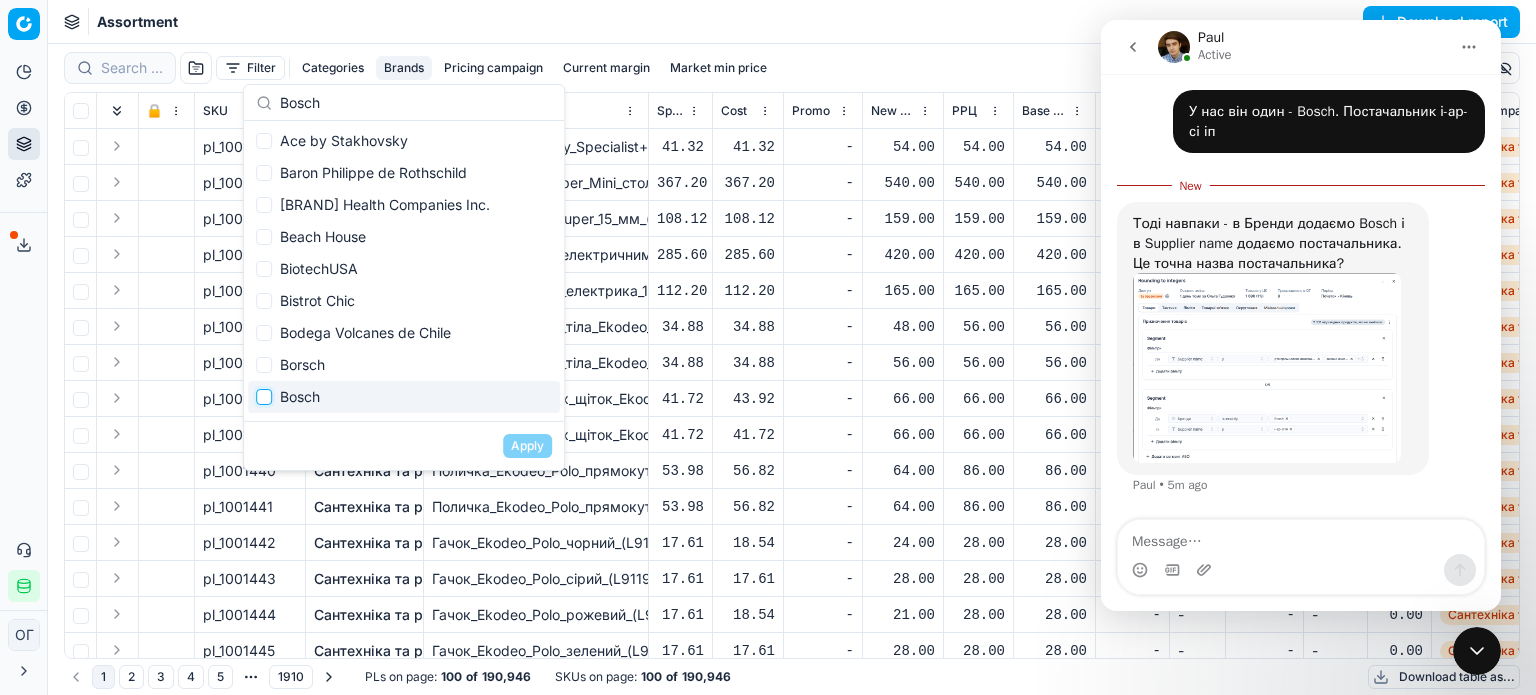 click at bounding box center [264, 397] 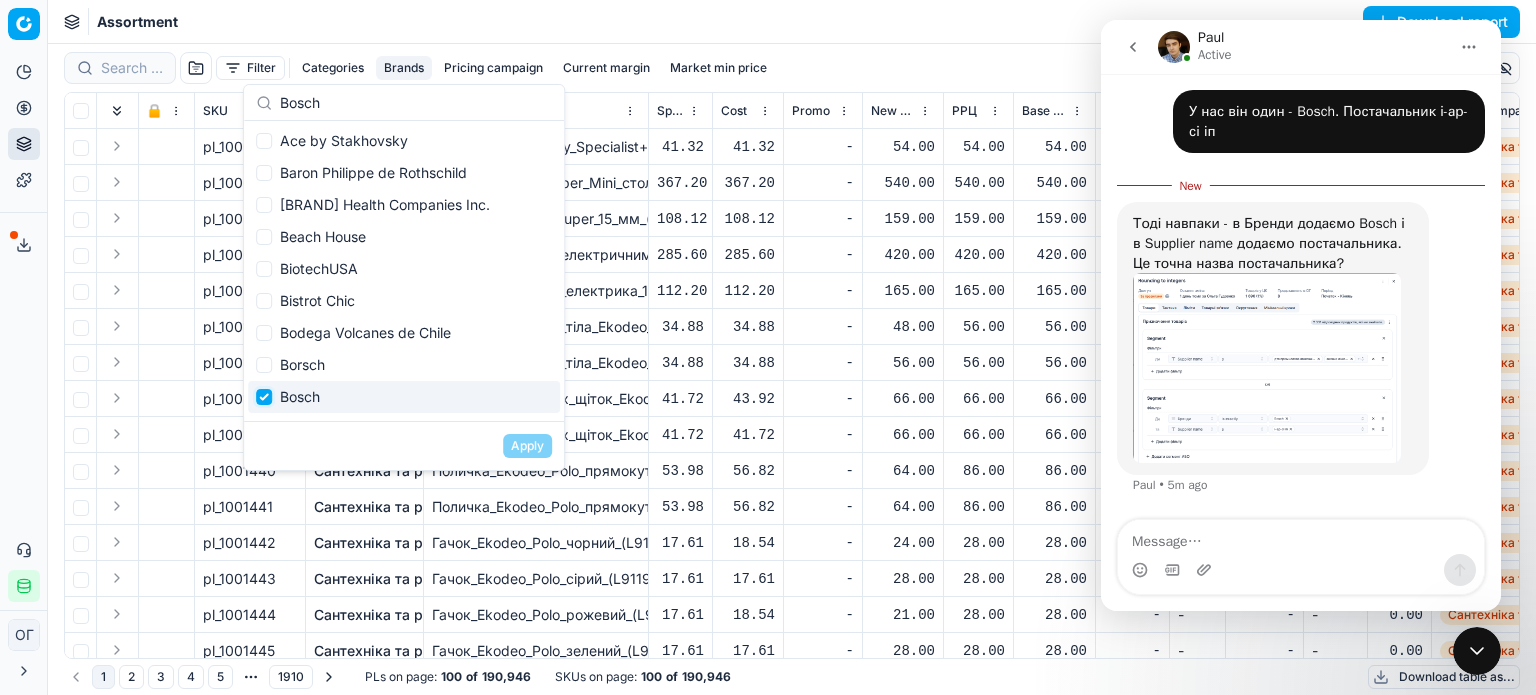 checkbox on "true" 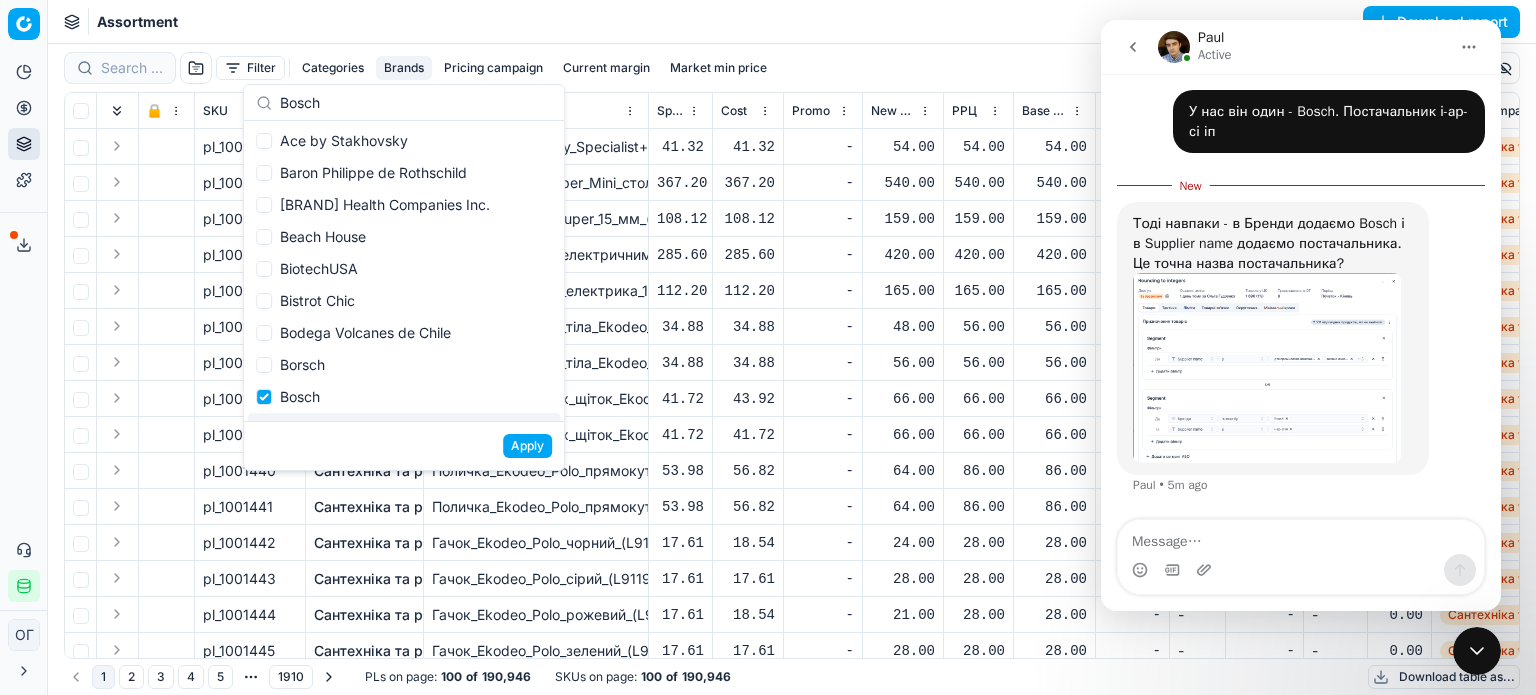 click on "Apply" at bounding box center [527, 446] 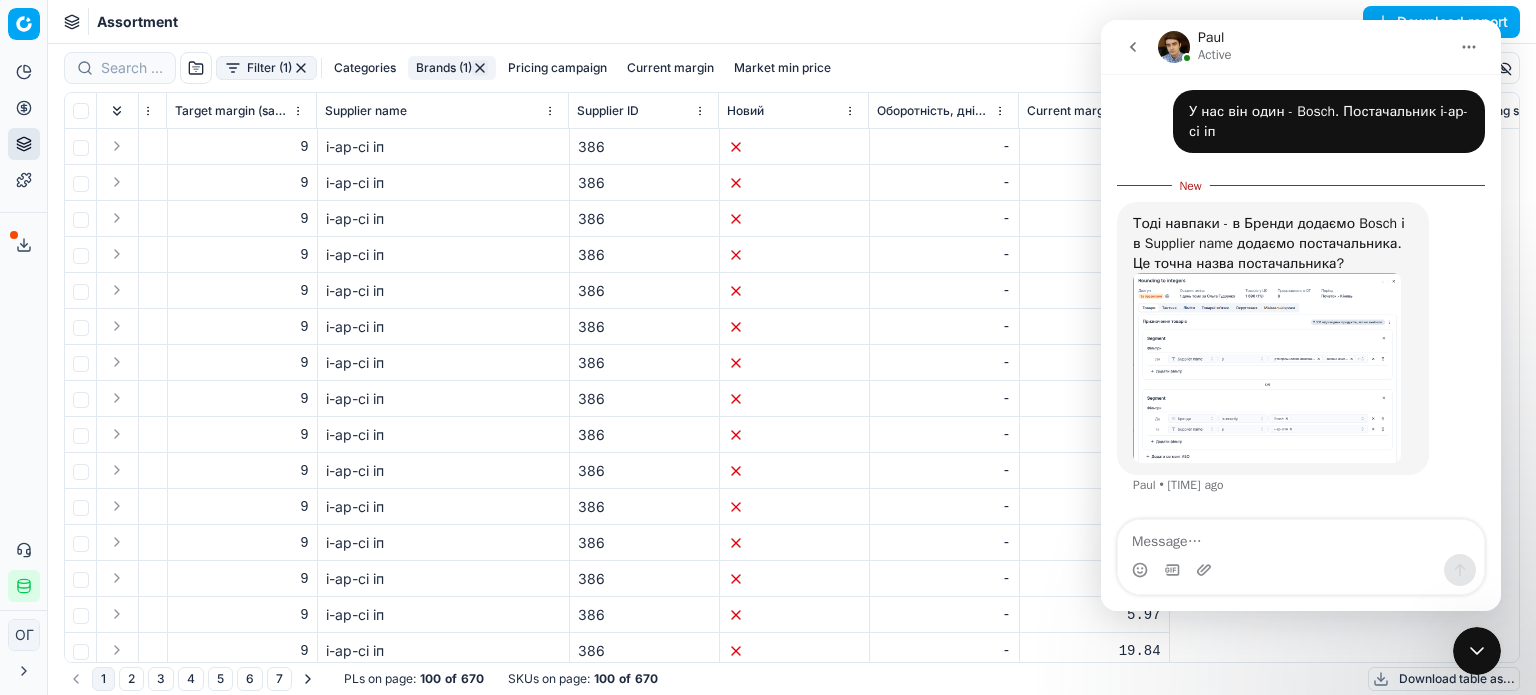 scroll, scrollTop: 0, scrollLeft: 7647, axis: horizontal 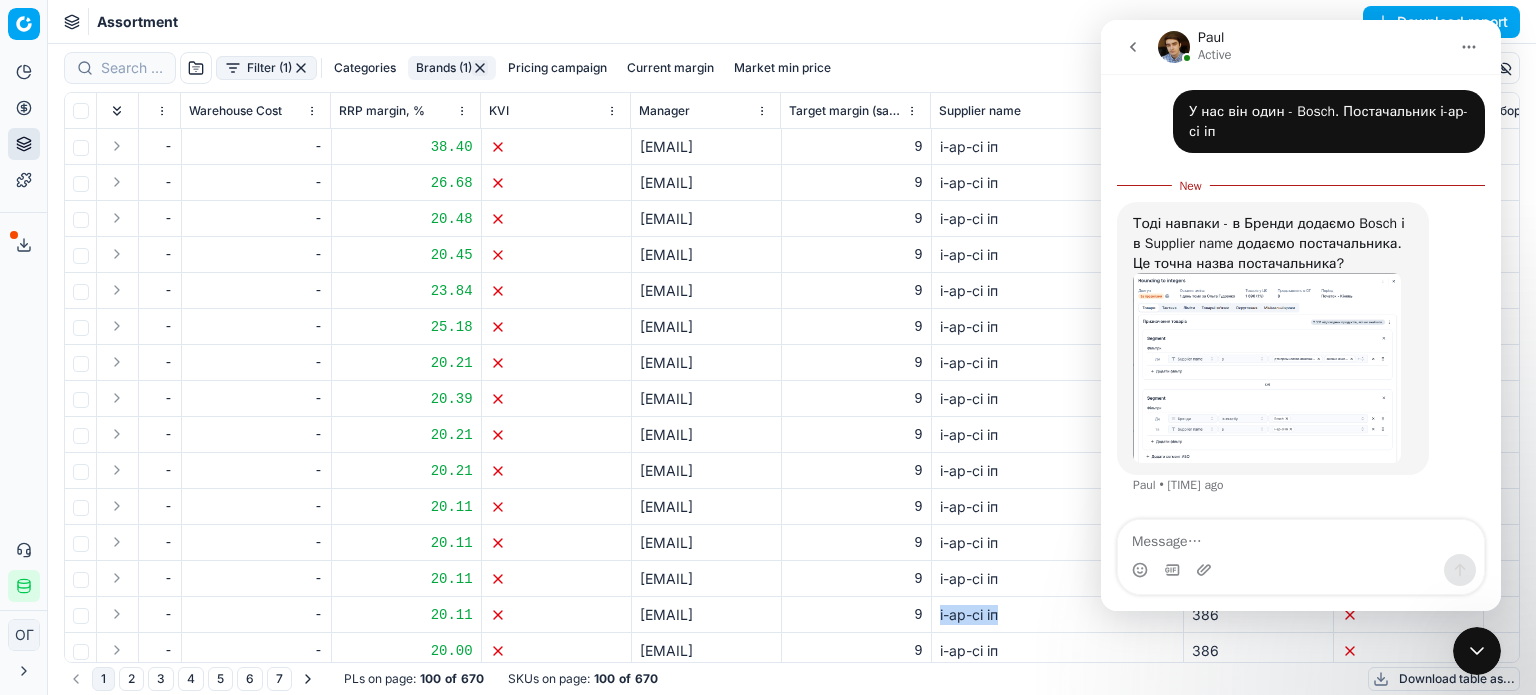drag, startPoint x: 1029, startPoint y: 612, endPoint x: 936, endPoint y: 619, distance: 93.26307 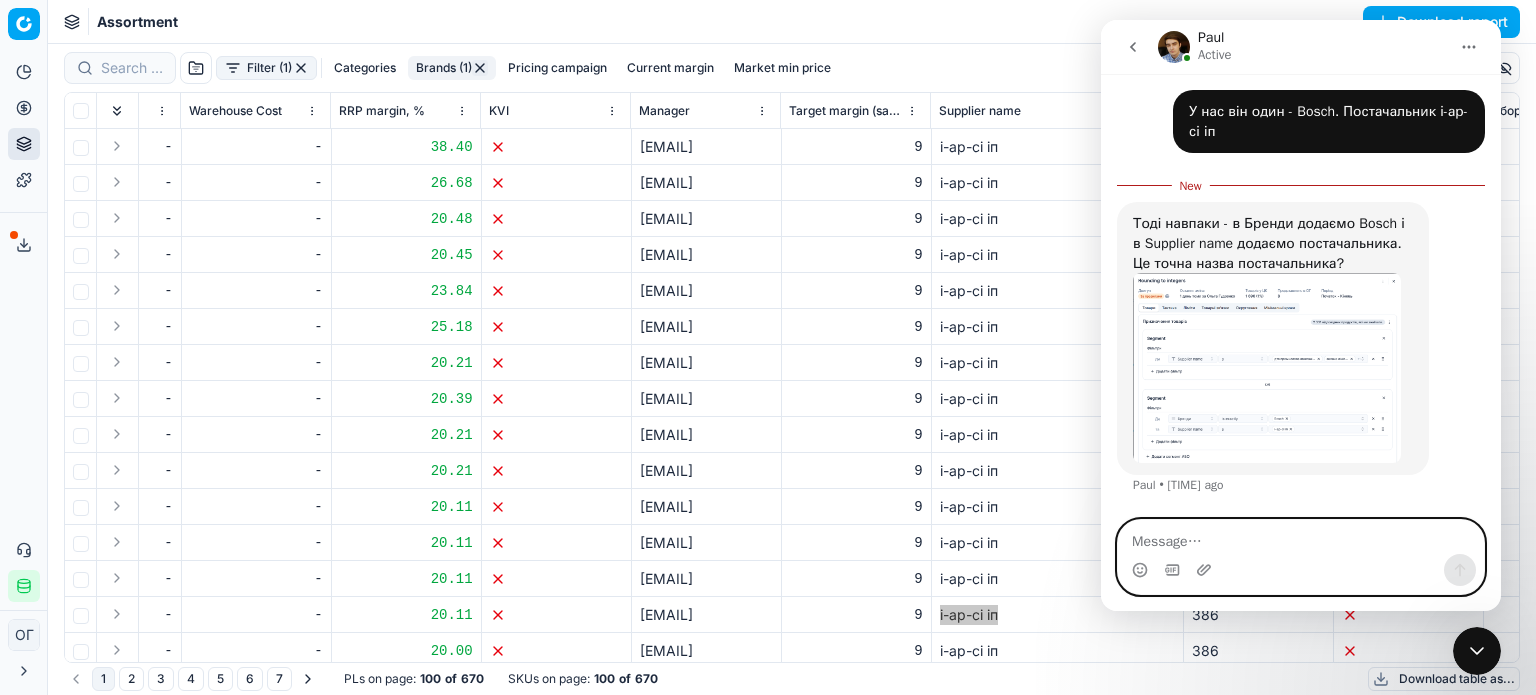 click at bounding box center [1301, 537] 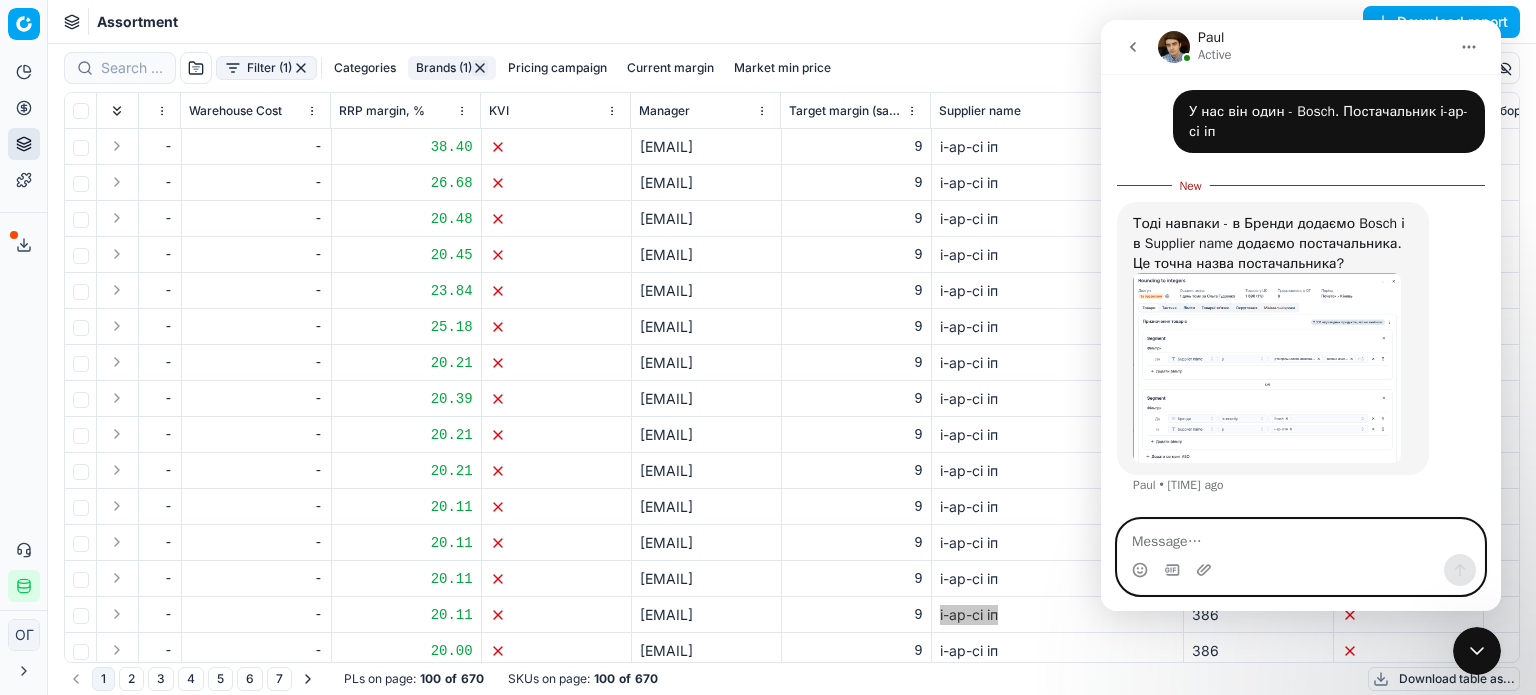 paste on "і-ар-сі іп" 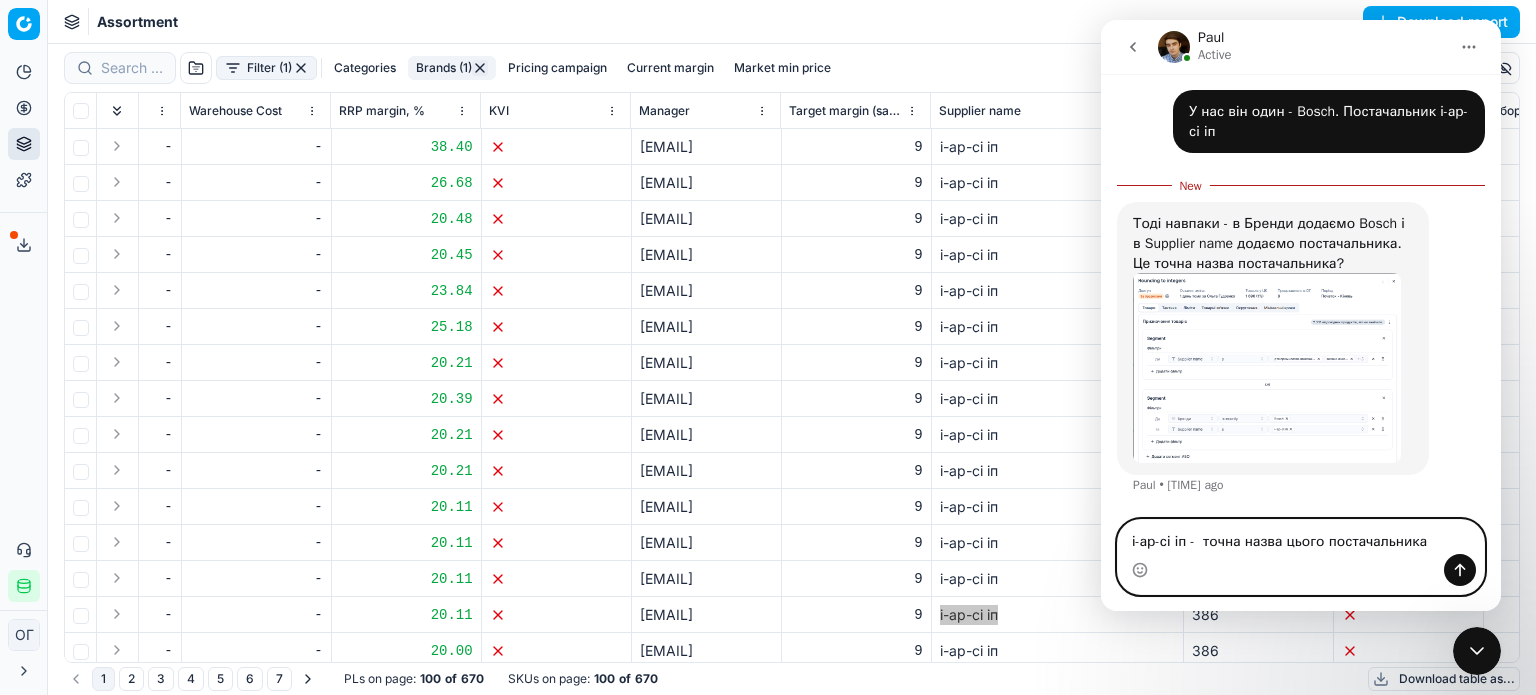type on "і-ар-сі іп -  точна назва цього постачальника)" 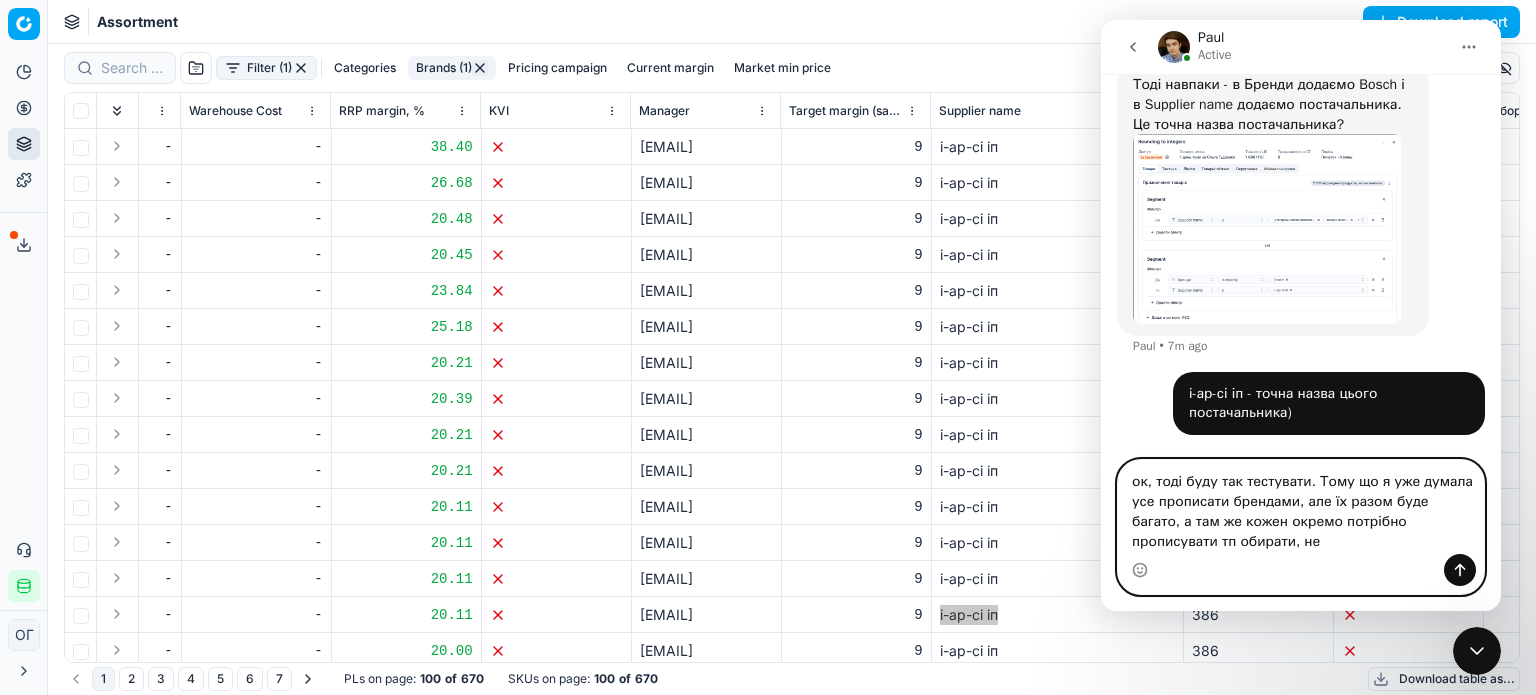 scroll, scrollTop: 1141, scrollLeft: 0, axis: vertical 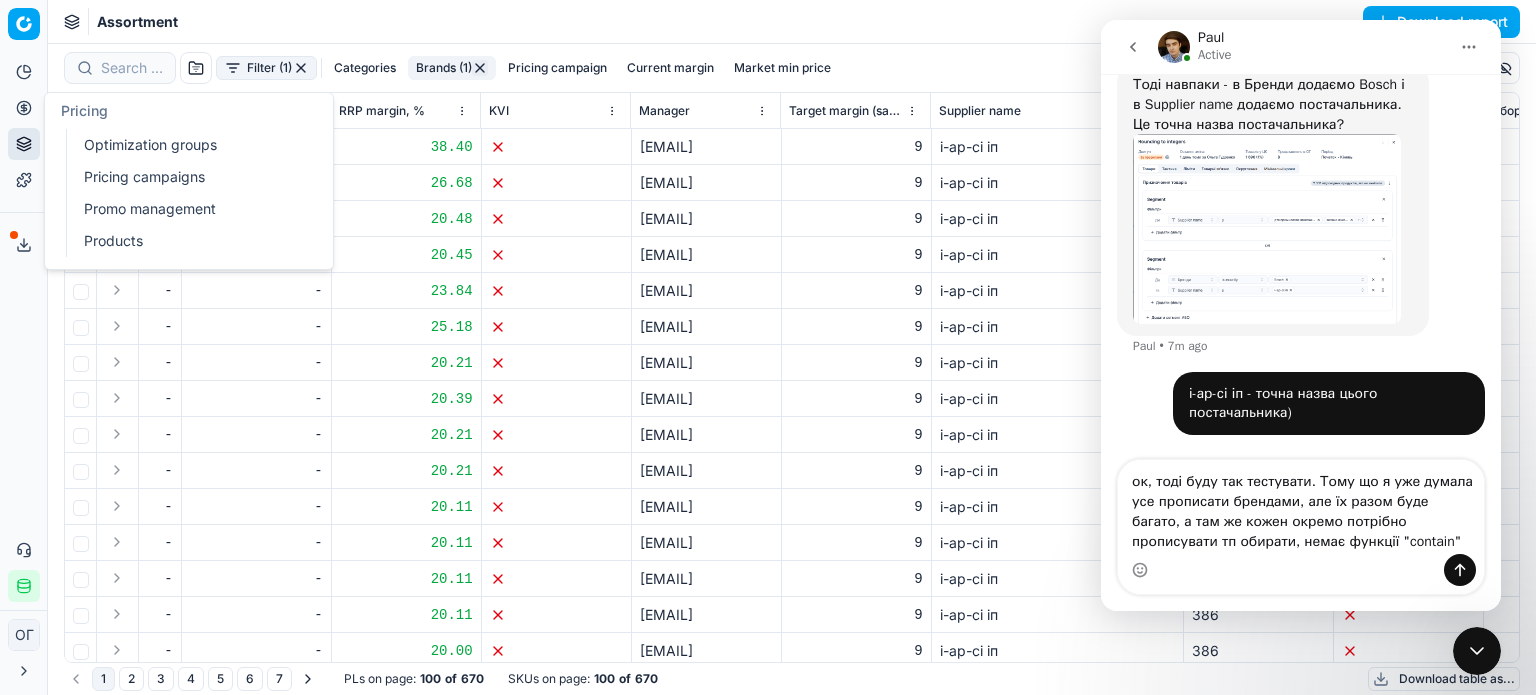 click on "Optimization groups" at bounding box center (192, 145) 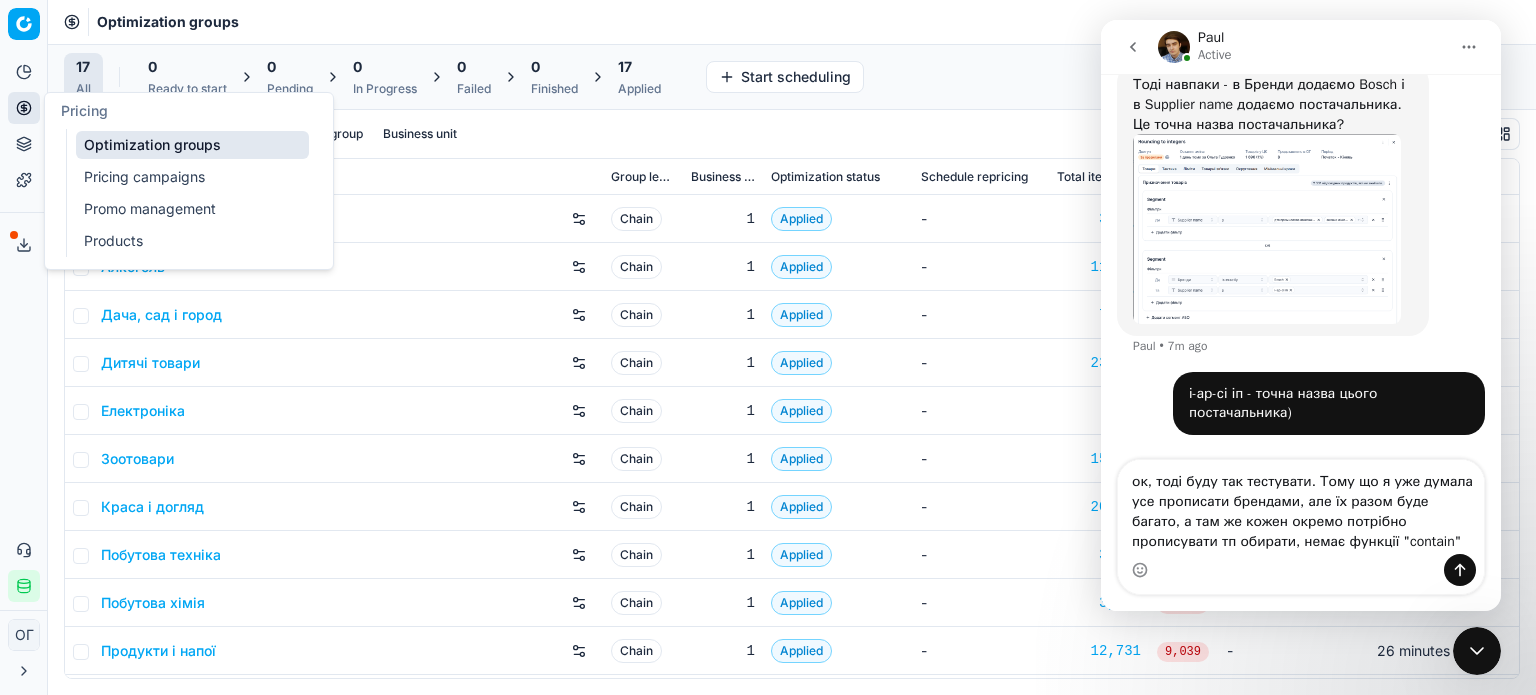 click on "Pricing campaigns" at bounding box center (192, 177) 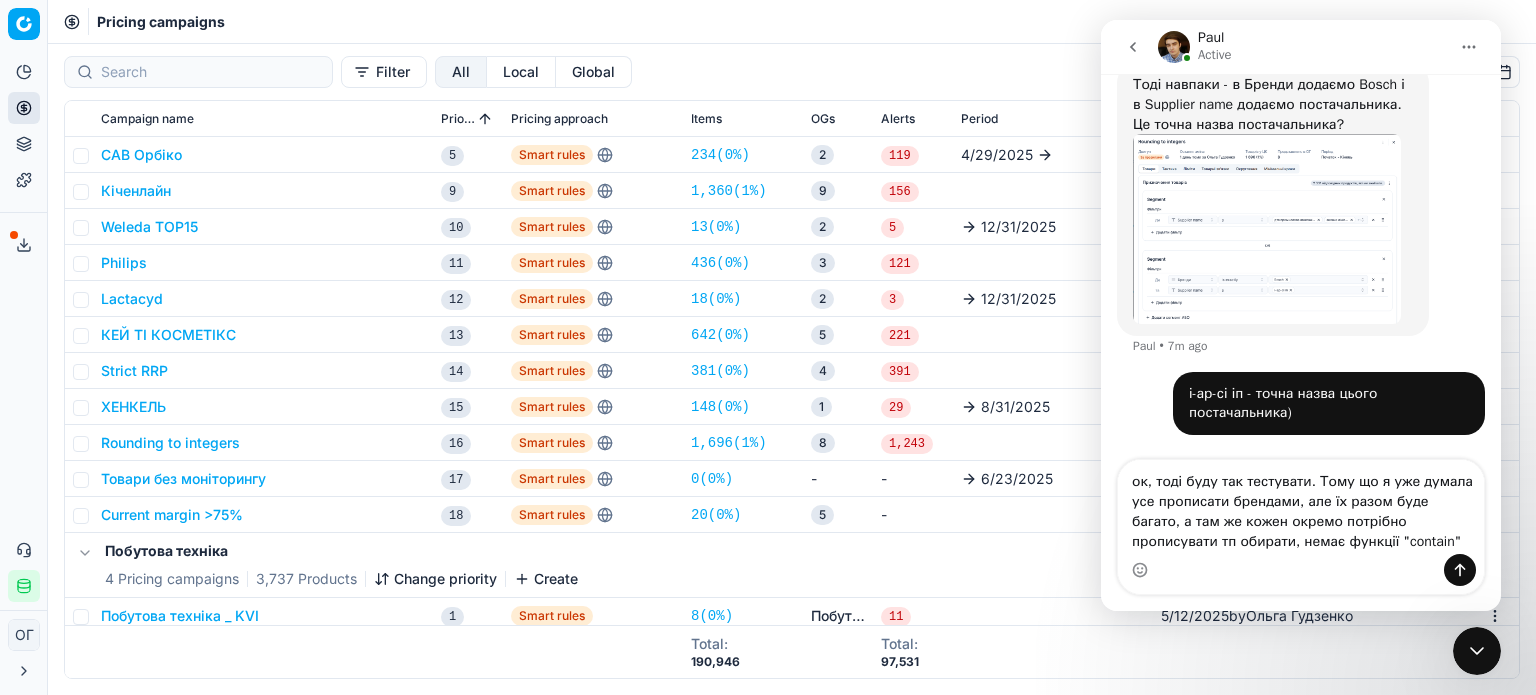 scroll, scrollTop: 300, scrollLeft: 0, axis: vertical 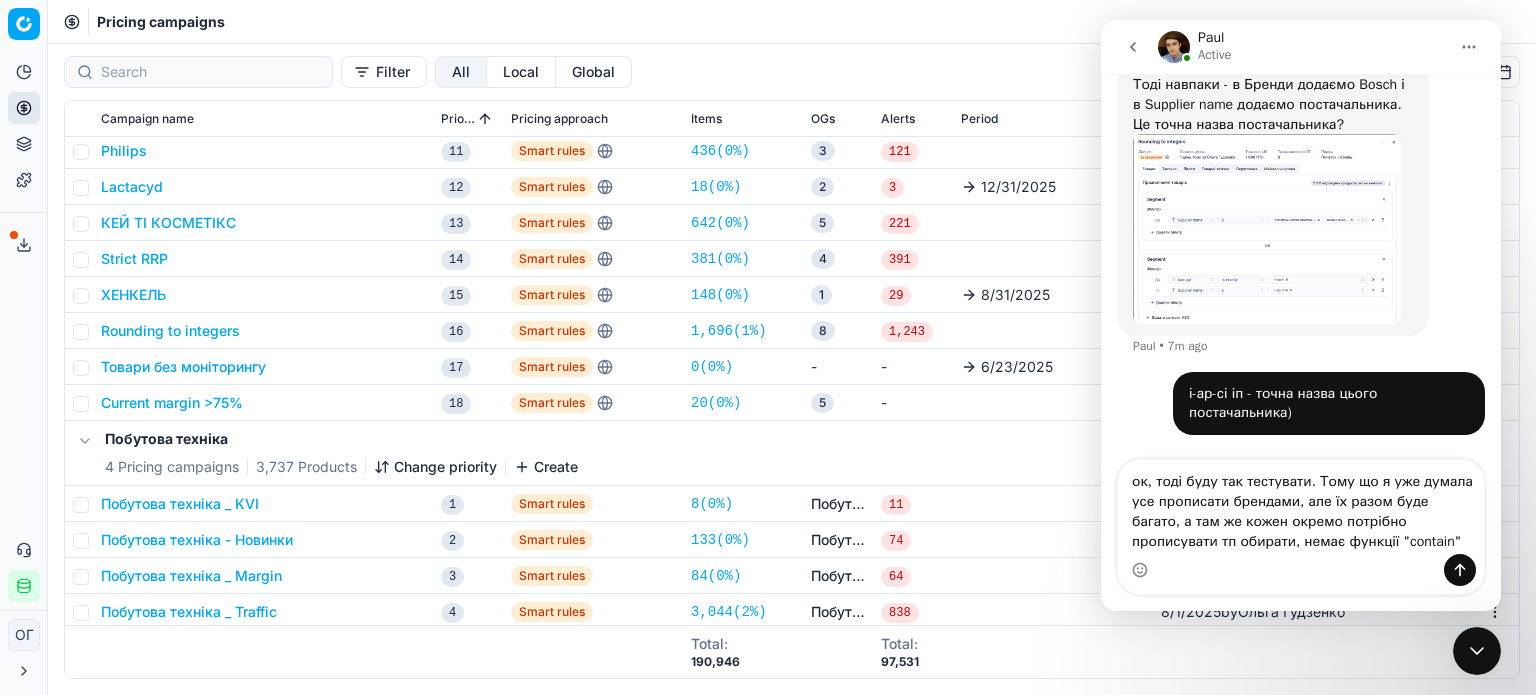 click on "Rounding to integers" at bounding box center [170, 331] 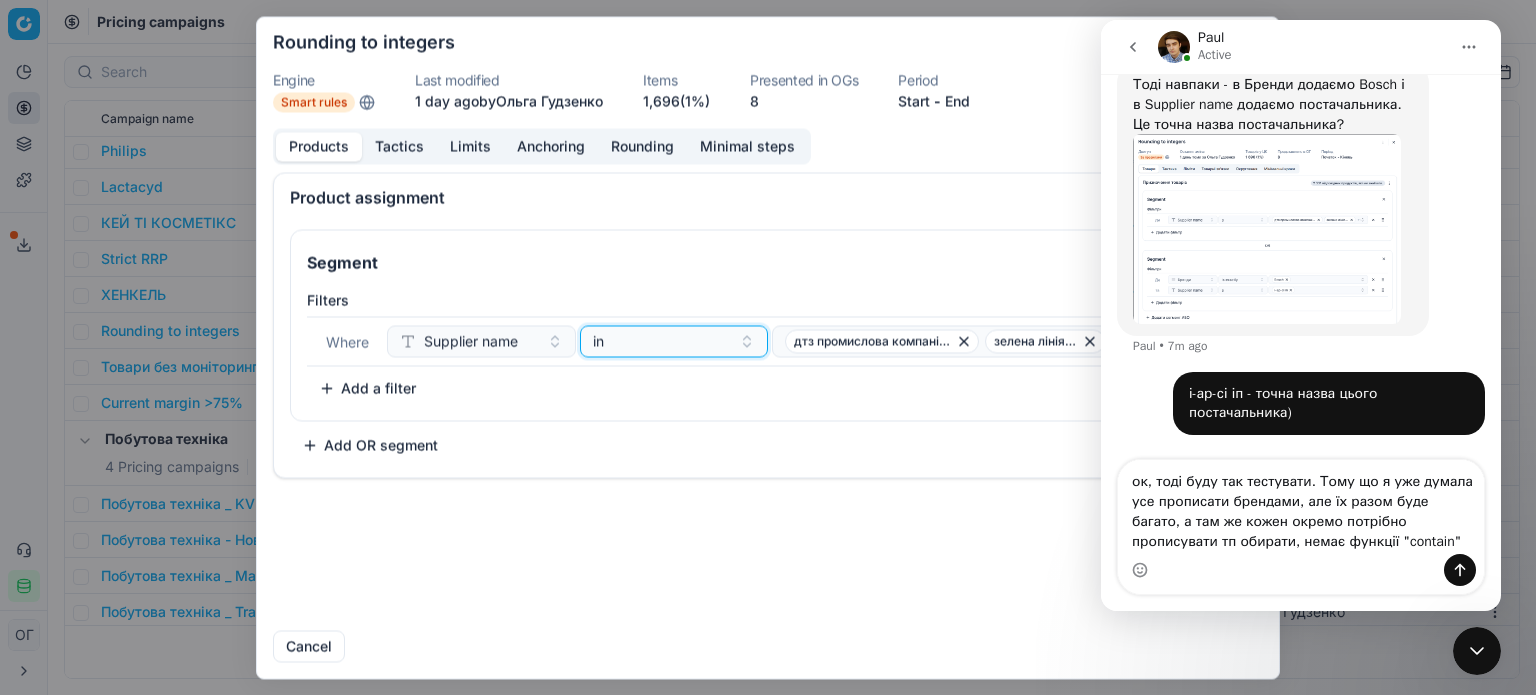 click on "in" at bounding box center (662, 341) 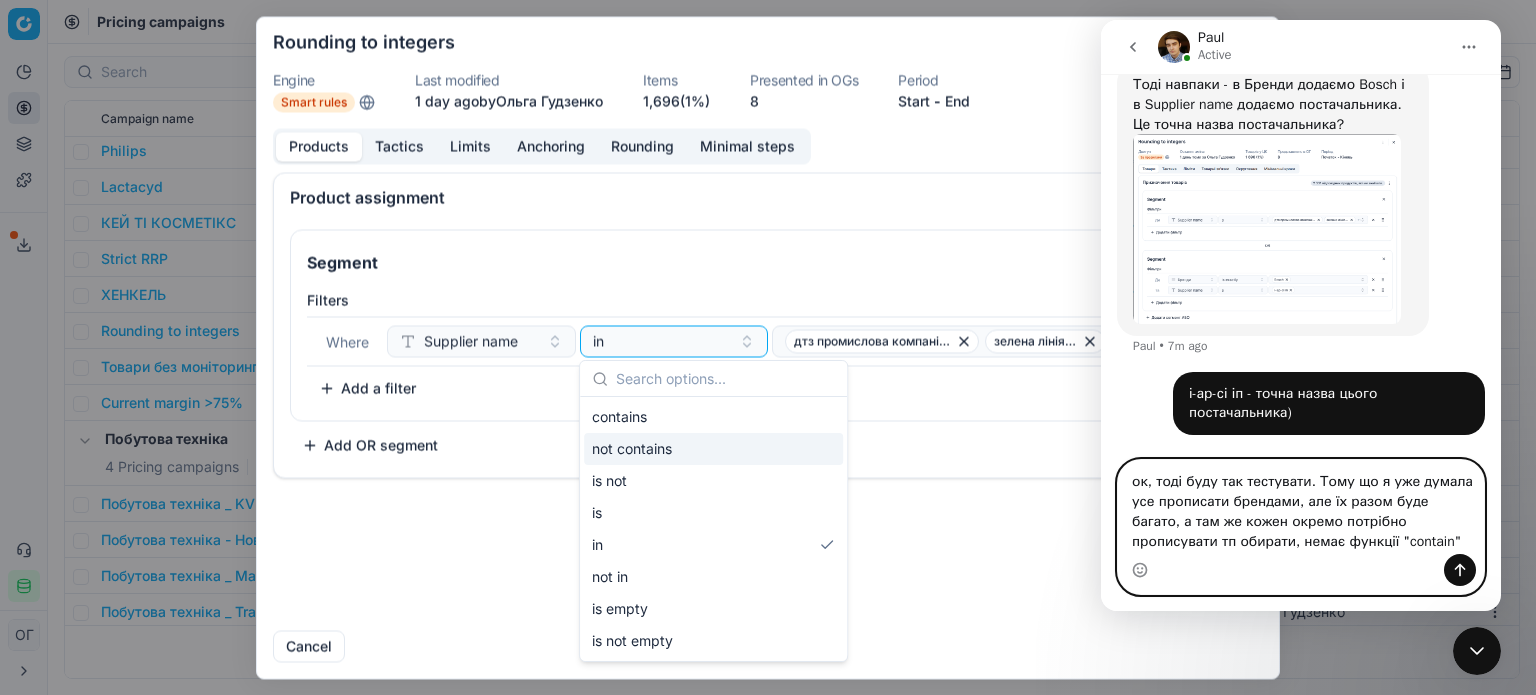 click on "ок, тоді буду так тестувати. Тому що я уже думала усе прописати брендами, але їх разом буде багато, а там же кожен окремо потрібно прописувати тп обирати, немає функції "contain"" at bounding box center (1301, 507) 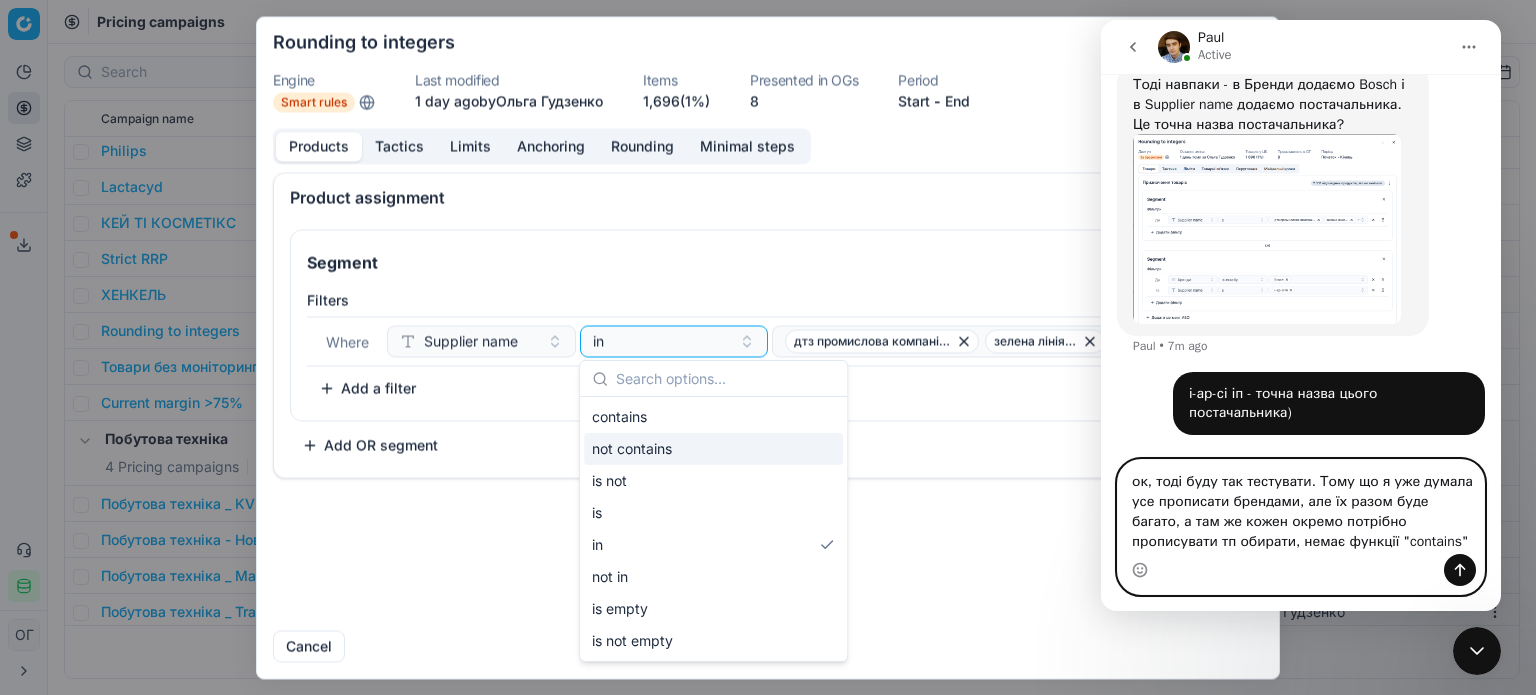 click on "ок, тоді буду так тестувати. Тому що я уже думала усе прописати брендами, але їх разом буде багато, а там же кожен окремо потрібно прописувати тп обирати, немає функції "contains"" at bounding box center (1301, 507) 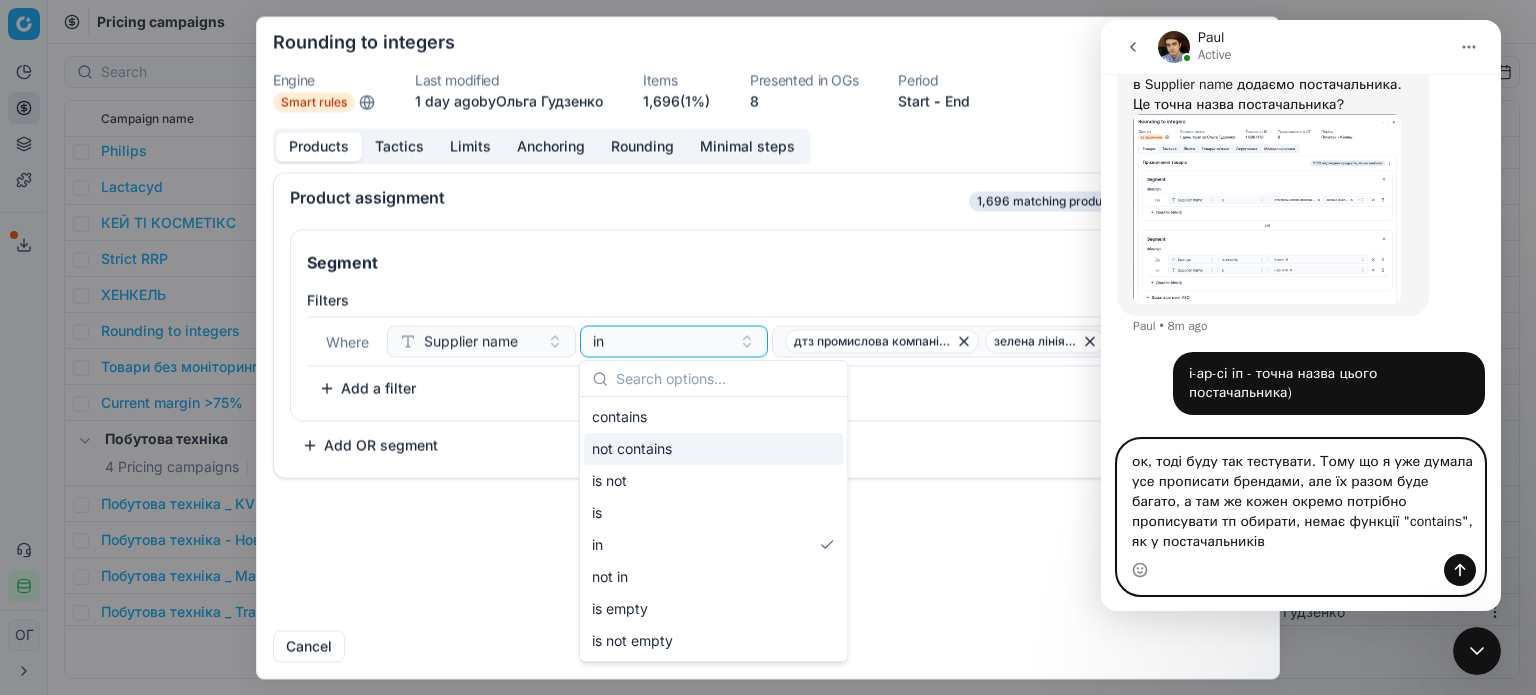 type on "ок, тоді буду так тестувати. Тому що я уже думала усе прописати брендами, але їх разом буде багато, а там же кожен окремо потрібно прописувати тп обирати, немає функції "contains", як у постачальників" 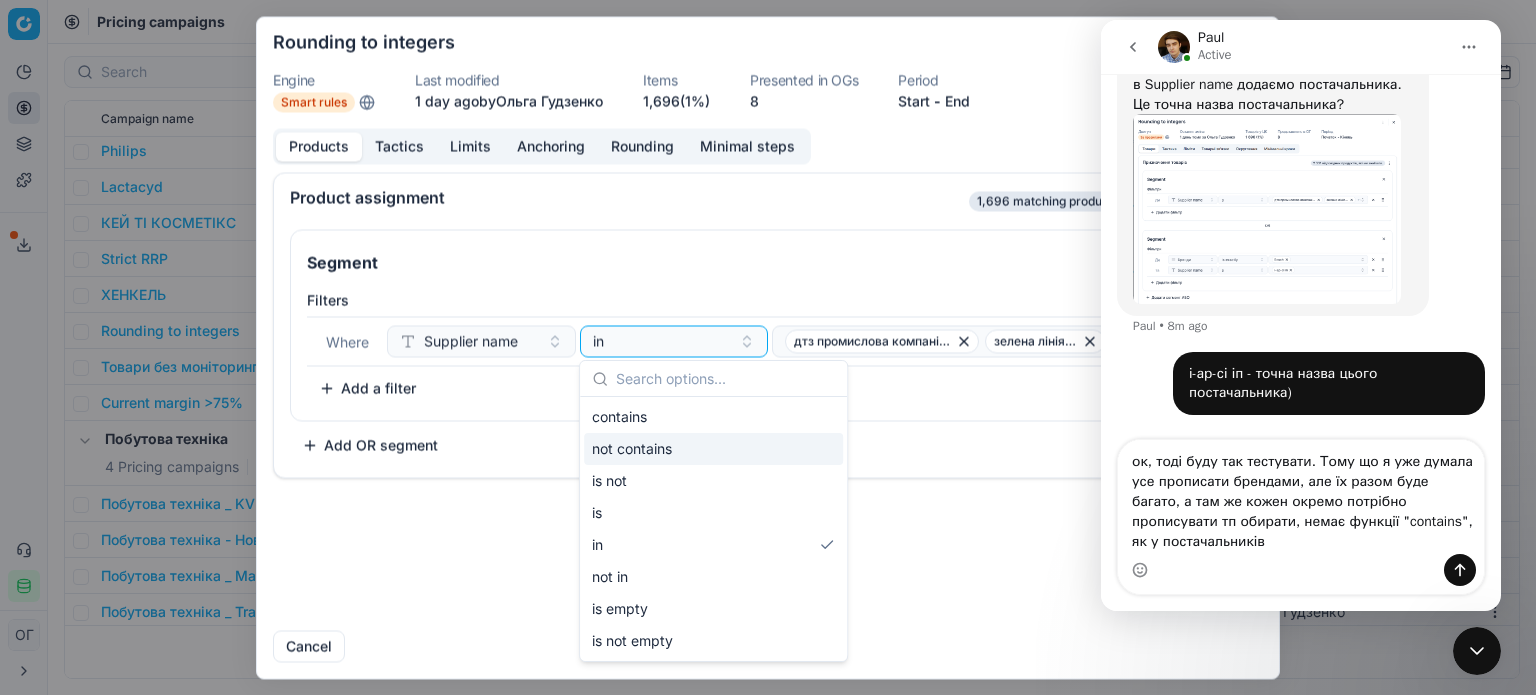 click on "Segment Filters Where Supplier name in дтз промислова компанія тов зелена лінія тов + 1
To pick up a sortable item, press space or enter.
While dragging, use the up and down keys to move the item.
Press space or enter again to drop the item in its new position, or press escape to cancel.
Add a filter Add OR segment" at bounding box center (768, 345) 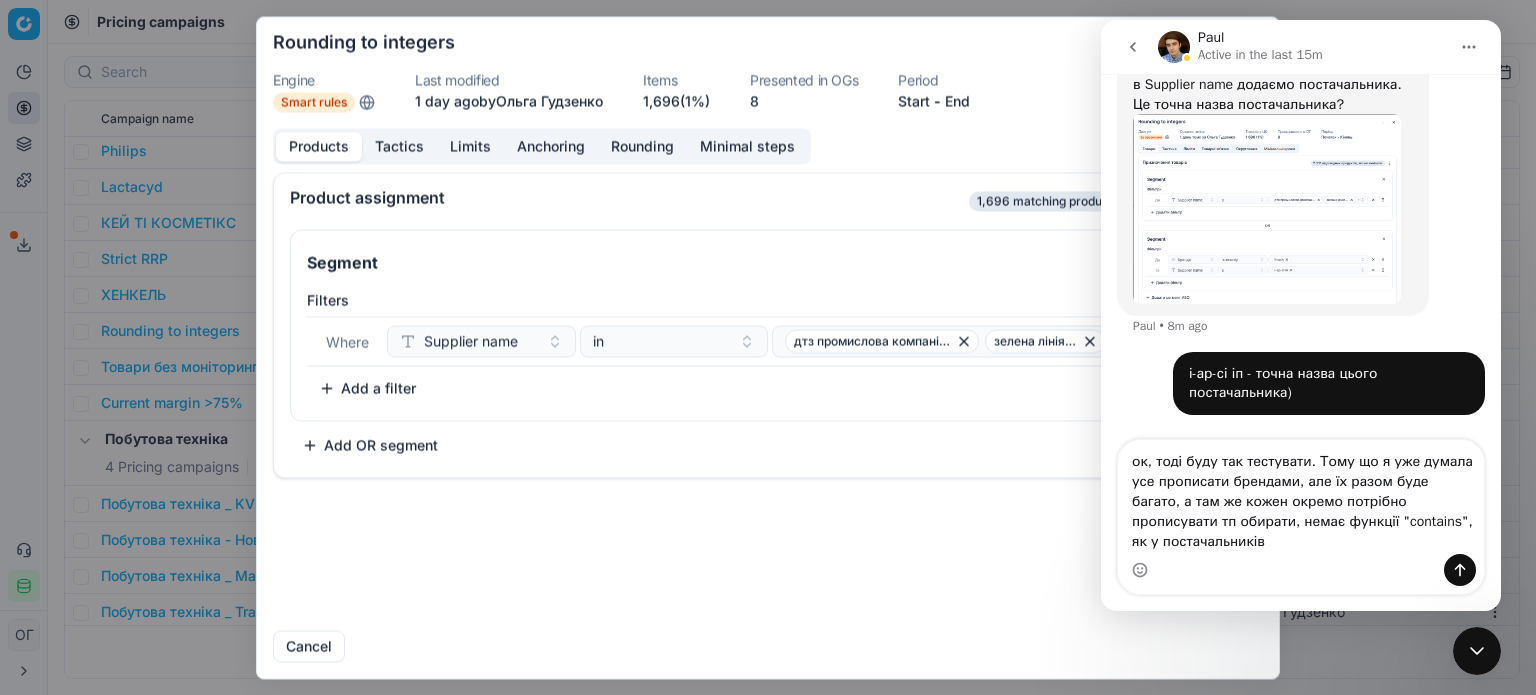 click on "Add a filter" at bounding box center [367, 388] 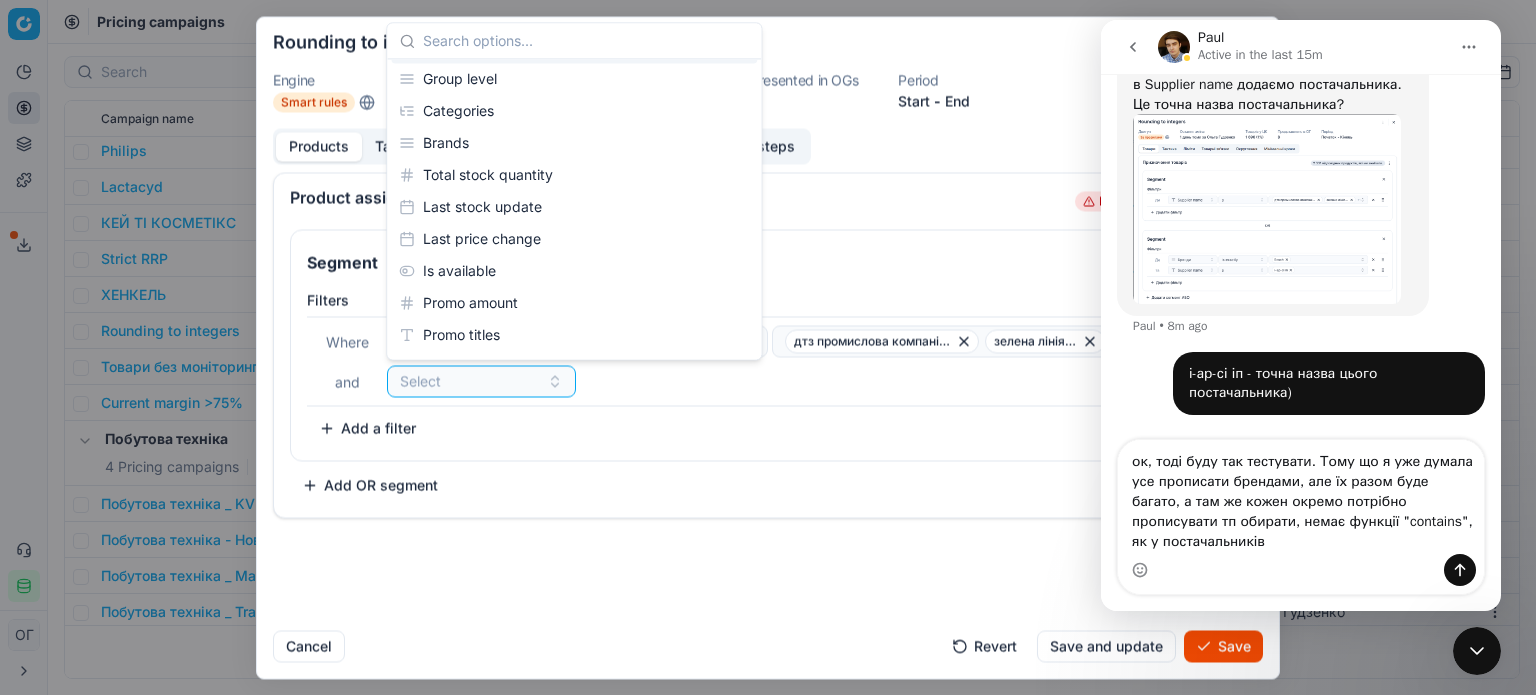 scroll, scrollTop: 300, scrollLeft: 0, axis: vertical 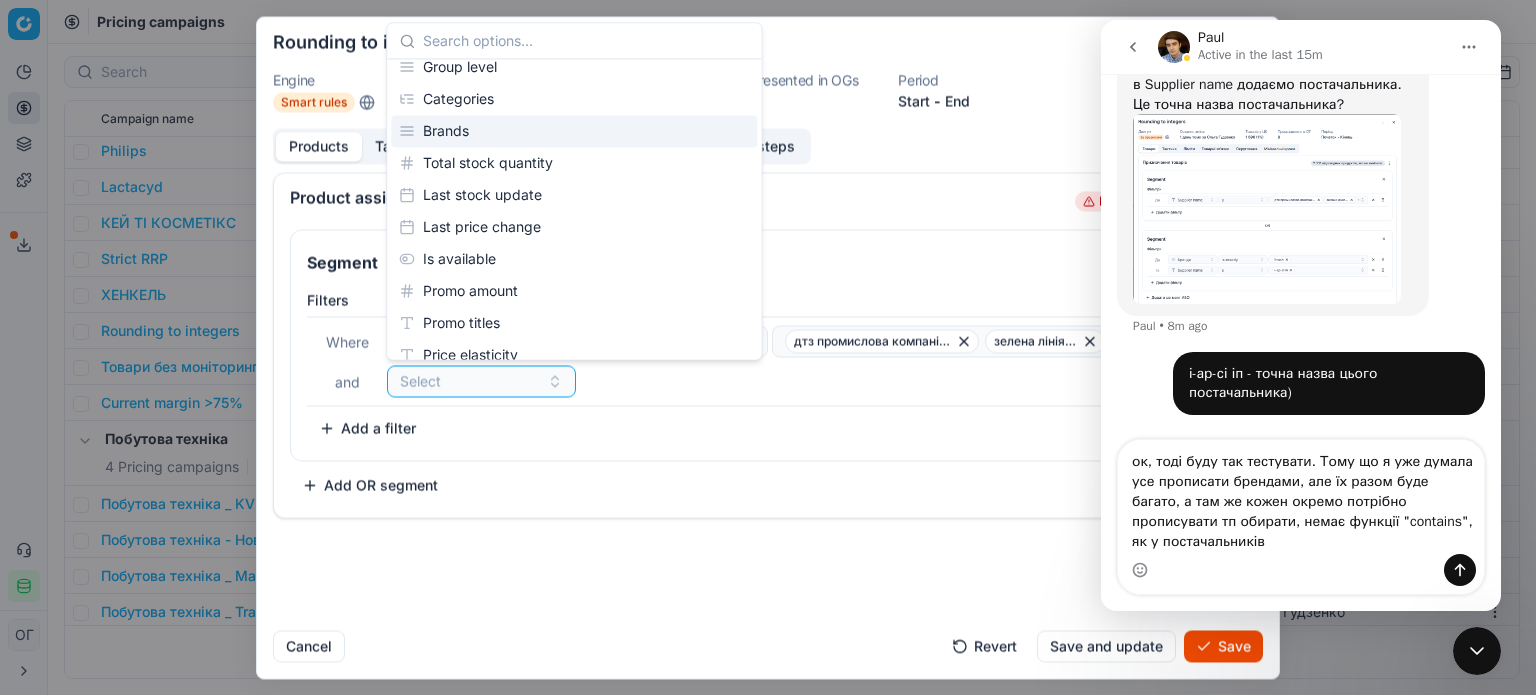 click on "Brands" at bounding box center (574, 131) 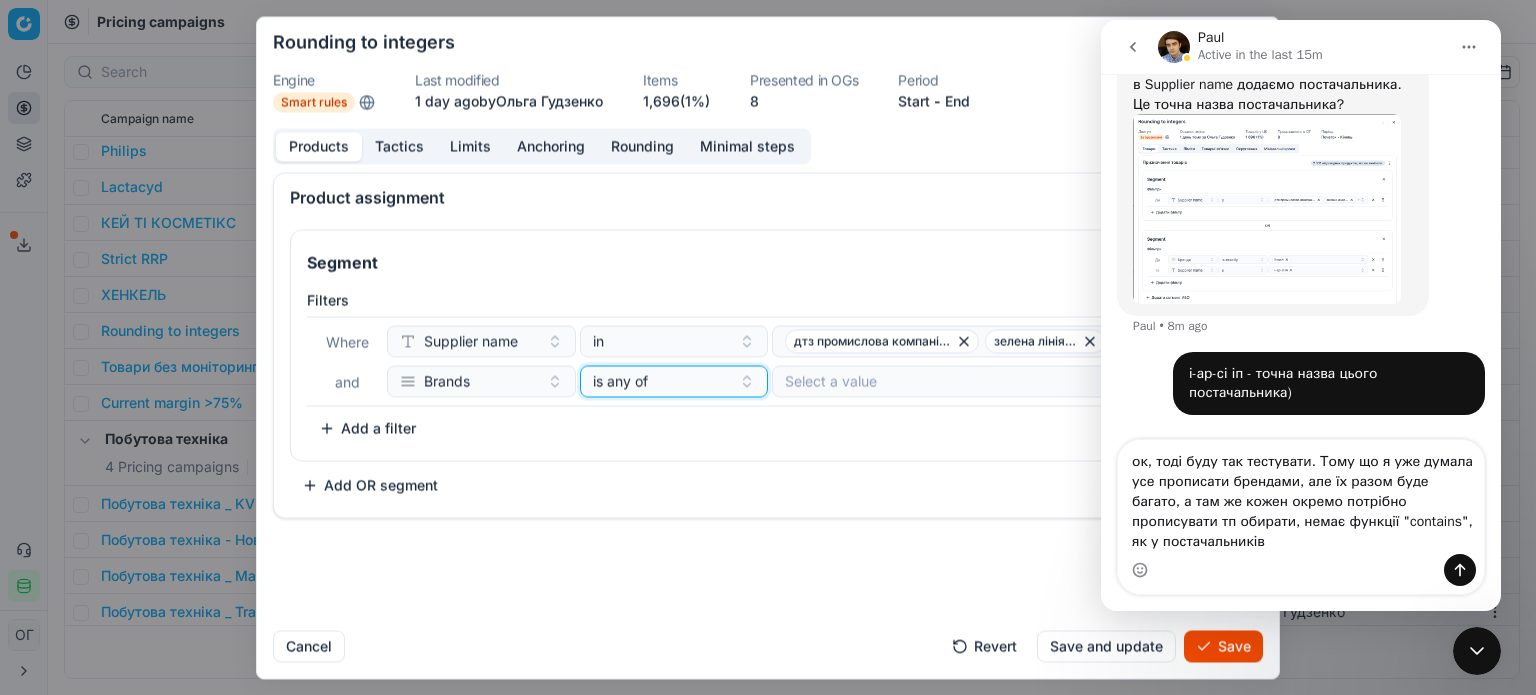 click on "is any of" at bounding box center (662, 381) 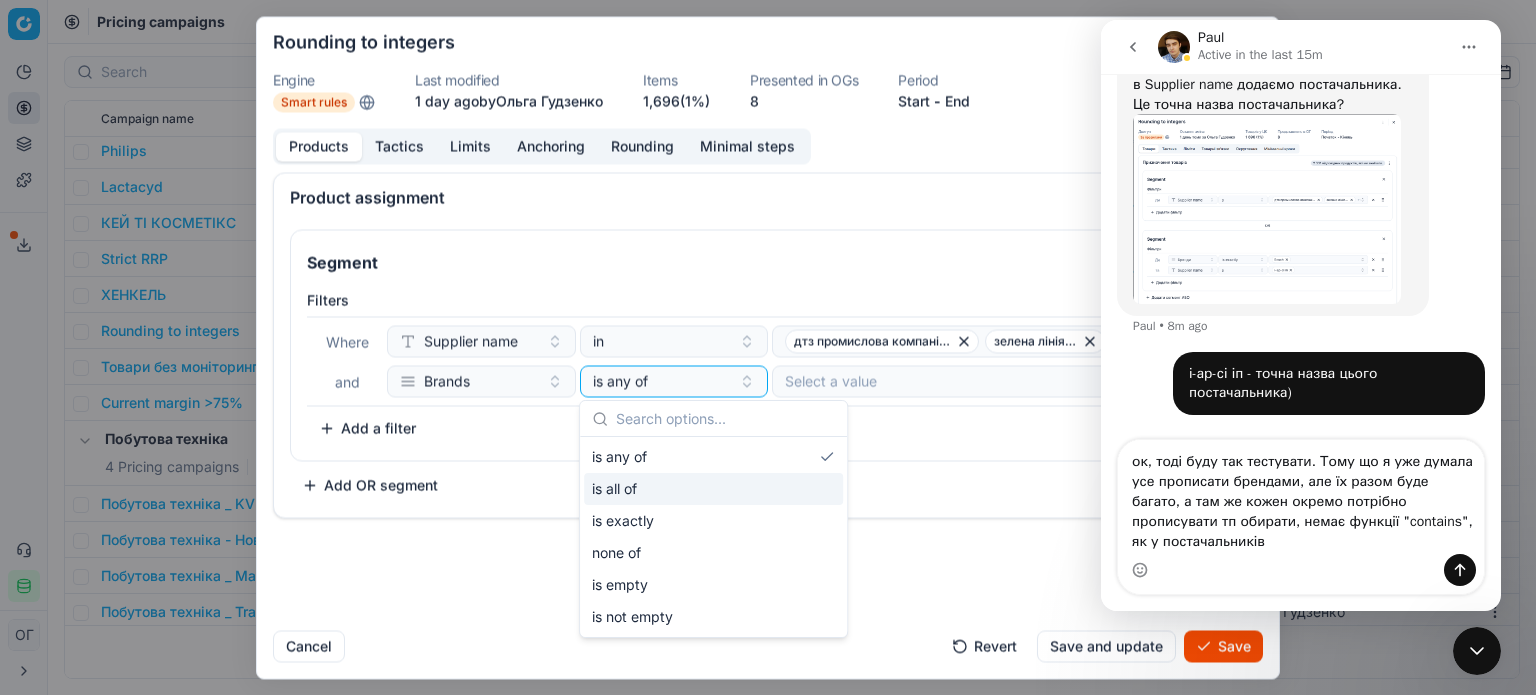 click on "Filters Where Supplier name in дтз промислова компанія тов зелена лінія тов + 1 and Brands is any of Select a value
To pick up a sortable item, press space or enter.
While dragging, use the up and down keys to move the item.
Press space or enter again to drop the item in its new position, or press escape to cancel.
Add a filter" at bounding box center [768, 371] 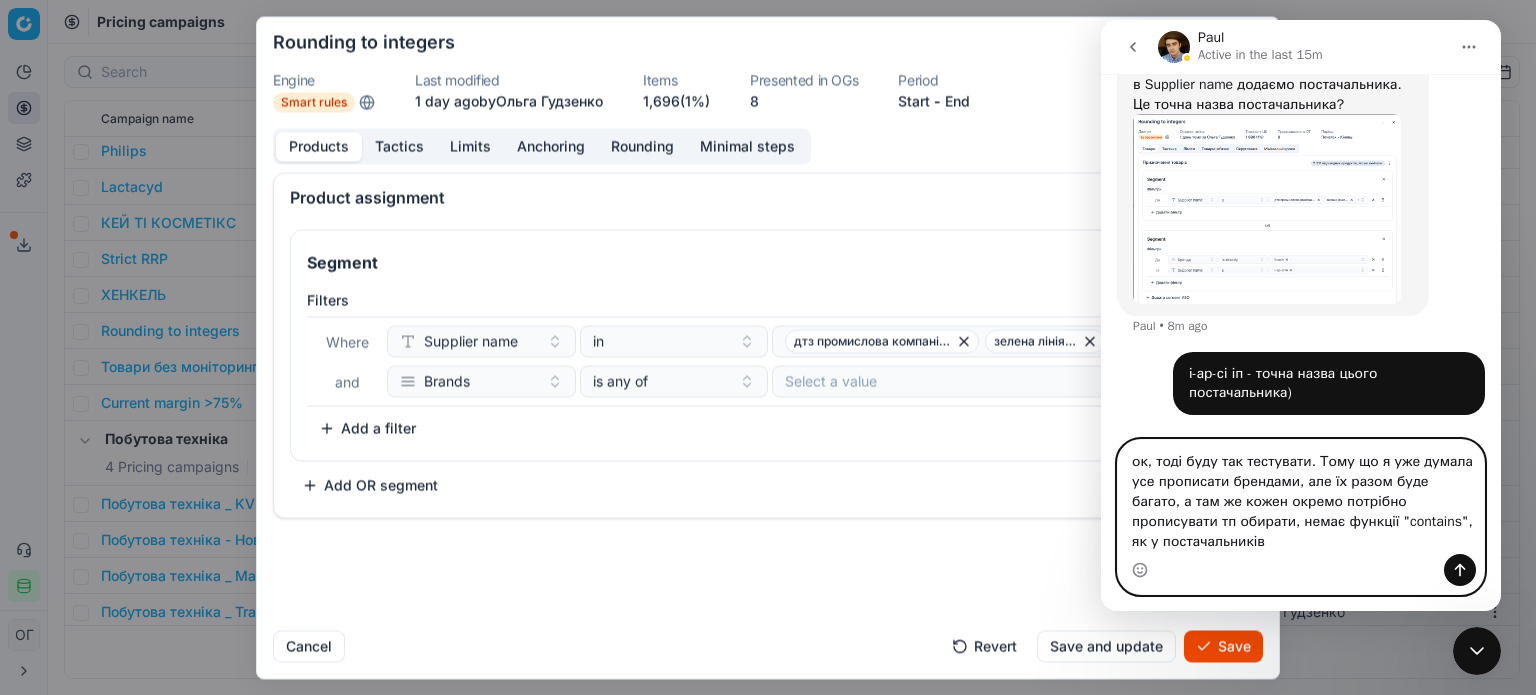 click on "ок, тоді буду так тестувати. Тому що я уже думала усе прописати брендами, але їх разом буде багато, а там же кожен окремо потрібно прописувати тп обирати, немає функції "contains", як у постачальників" at bounding box center [1301, 497] 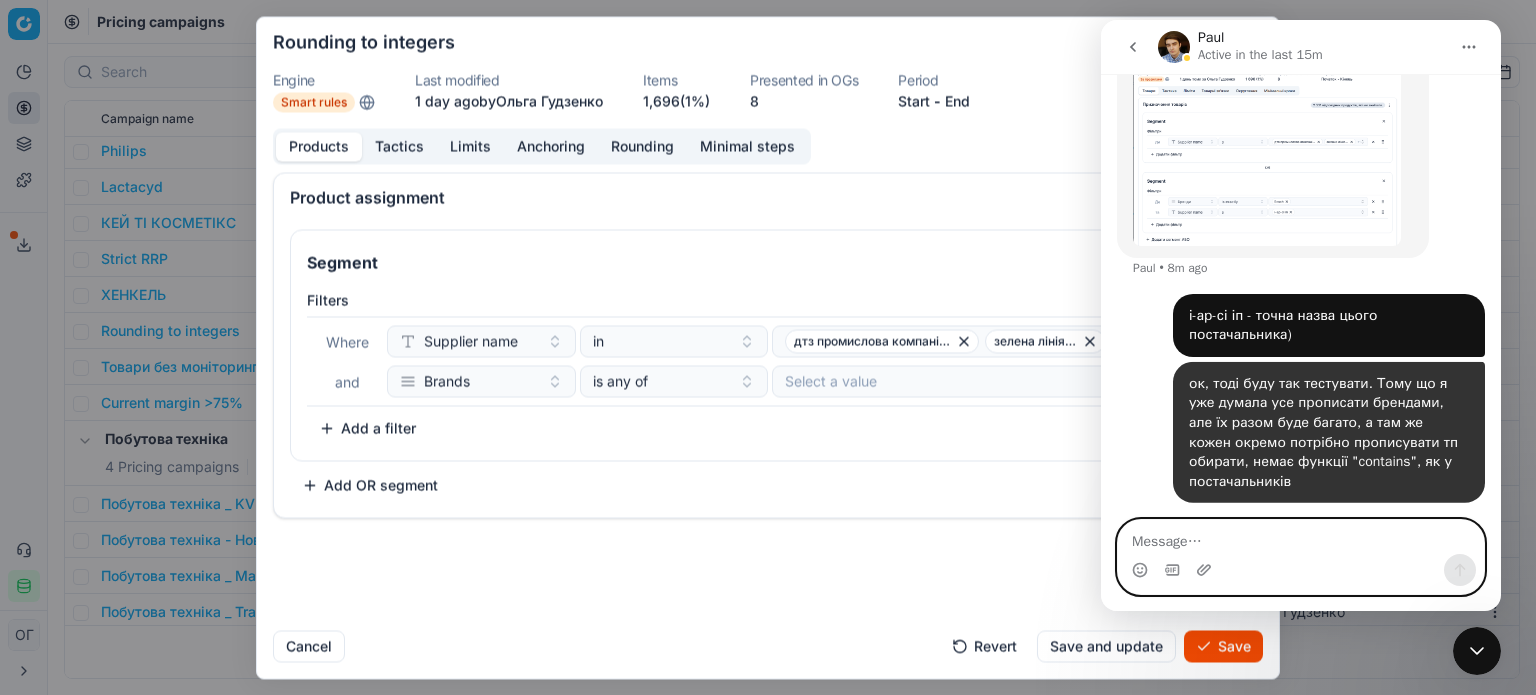 scroll, scrollTop: 1205, scrollLeft: 0, axis: vertical 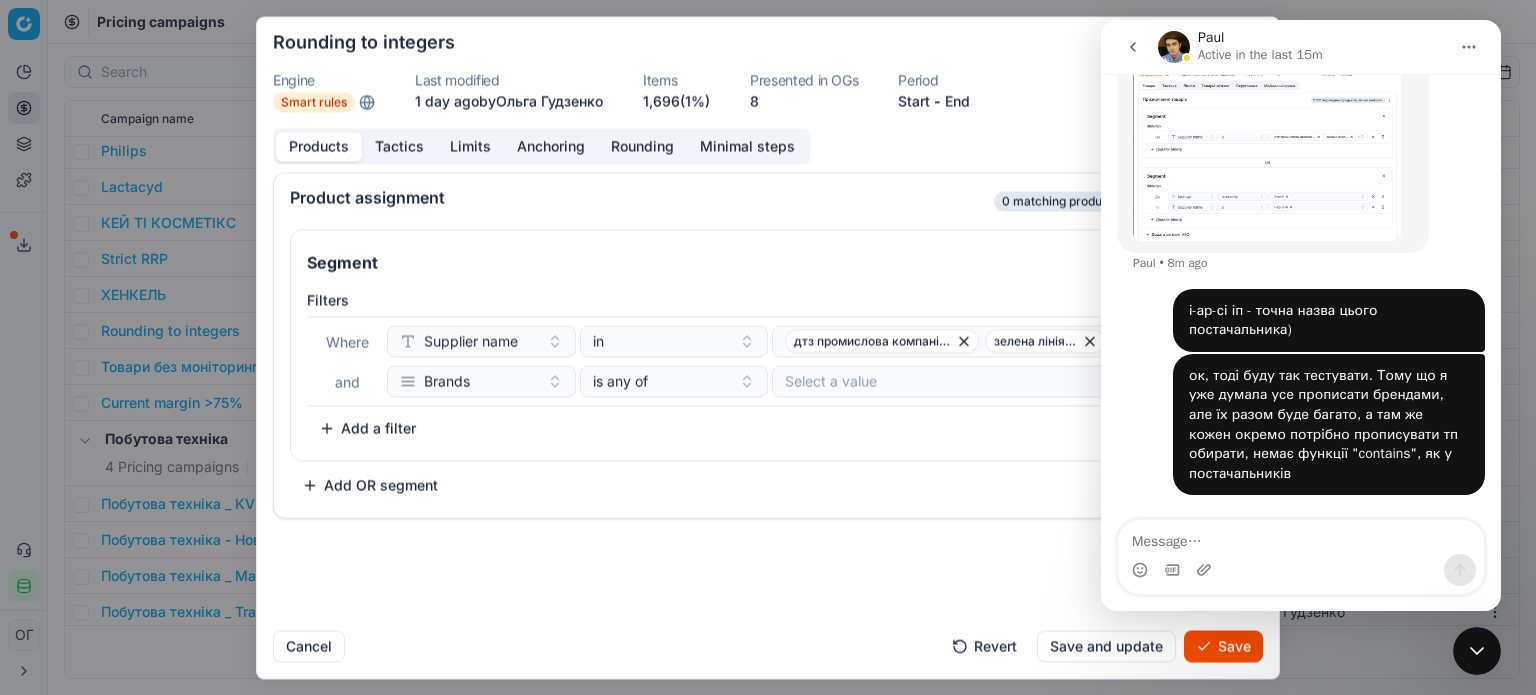 click 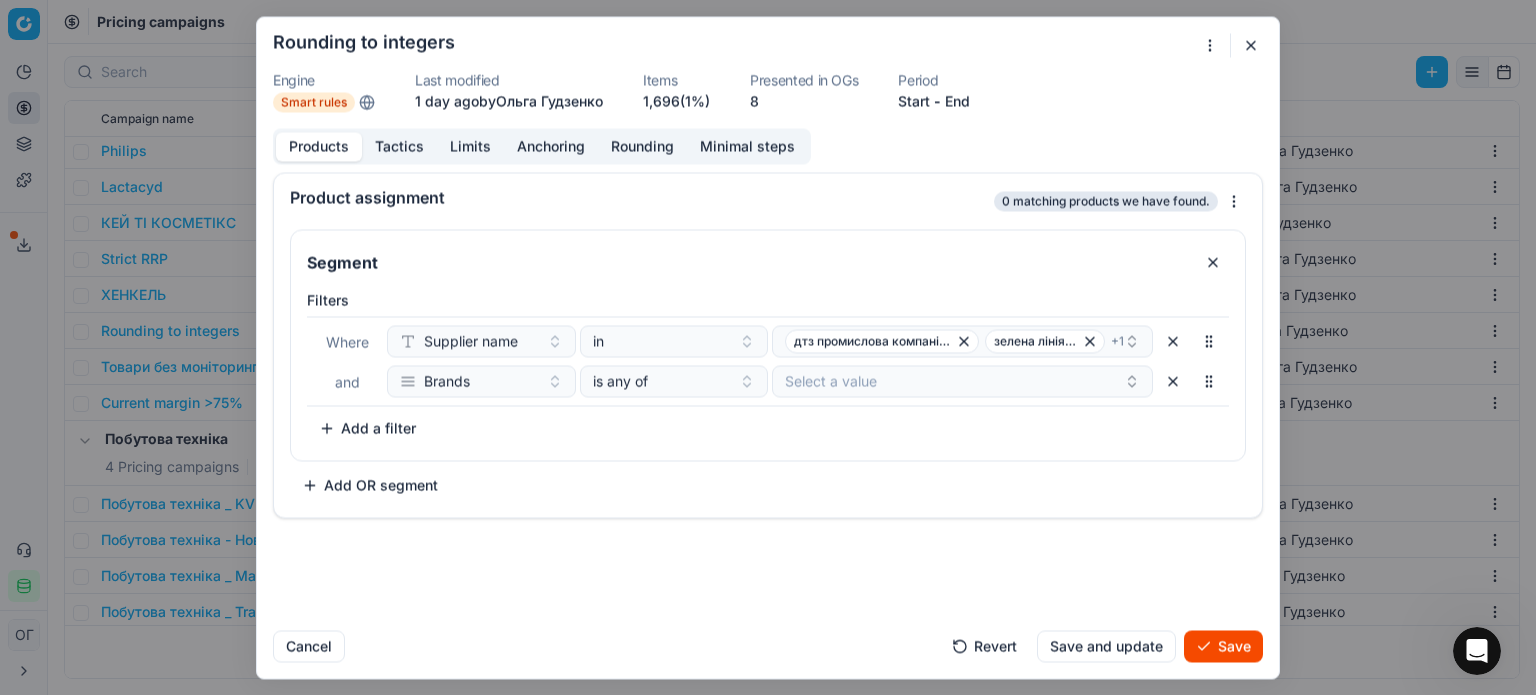 click at bounding box center [1251, 45] 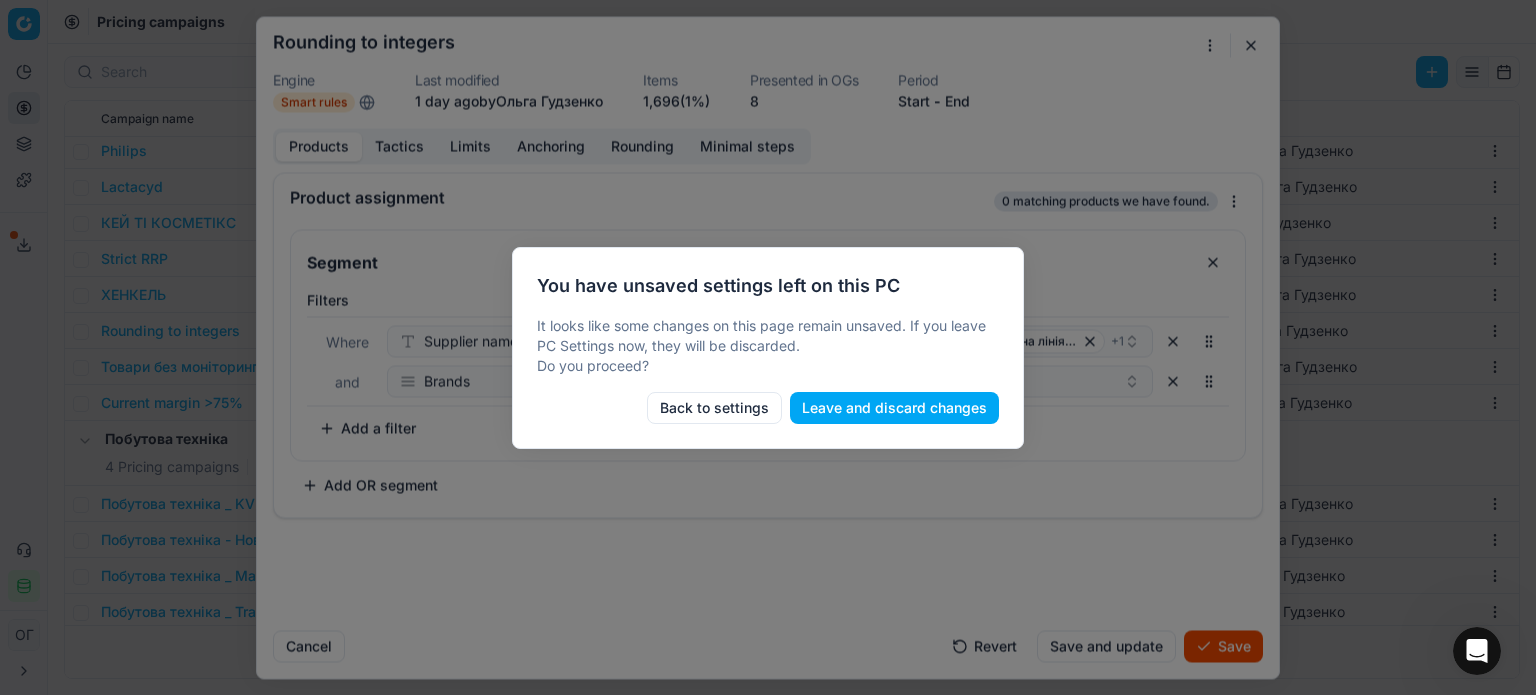 click on "Leave and discard changes" at bounding box center (894, 408) 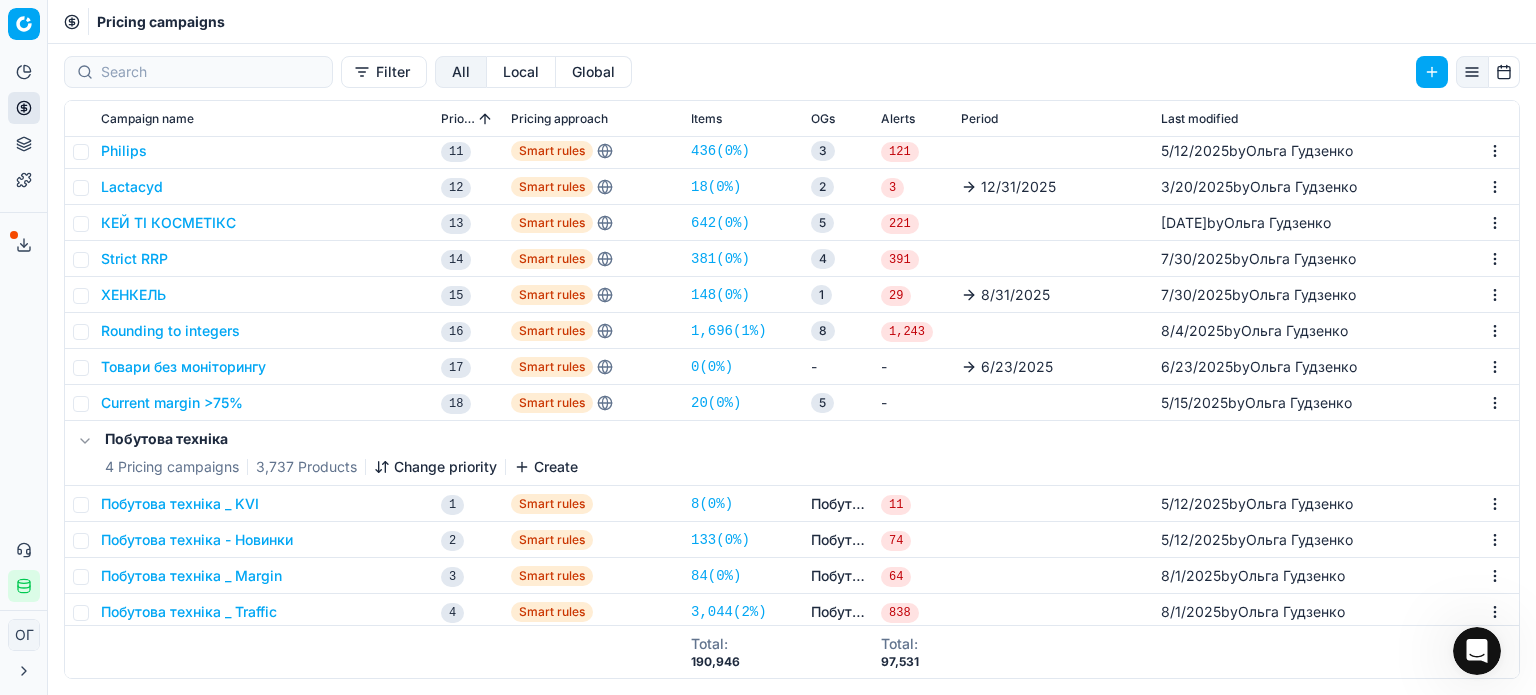 click 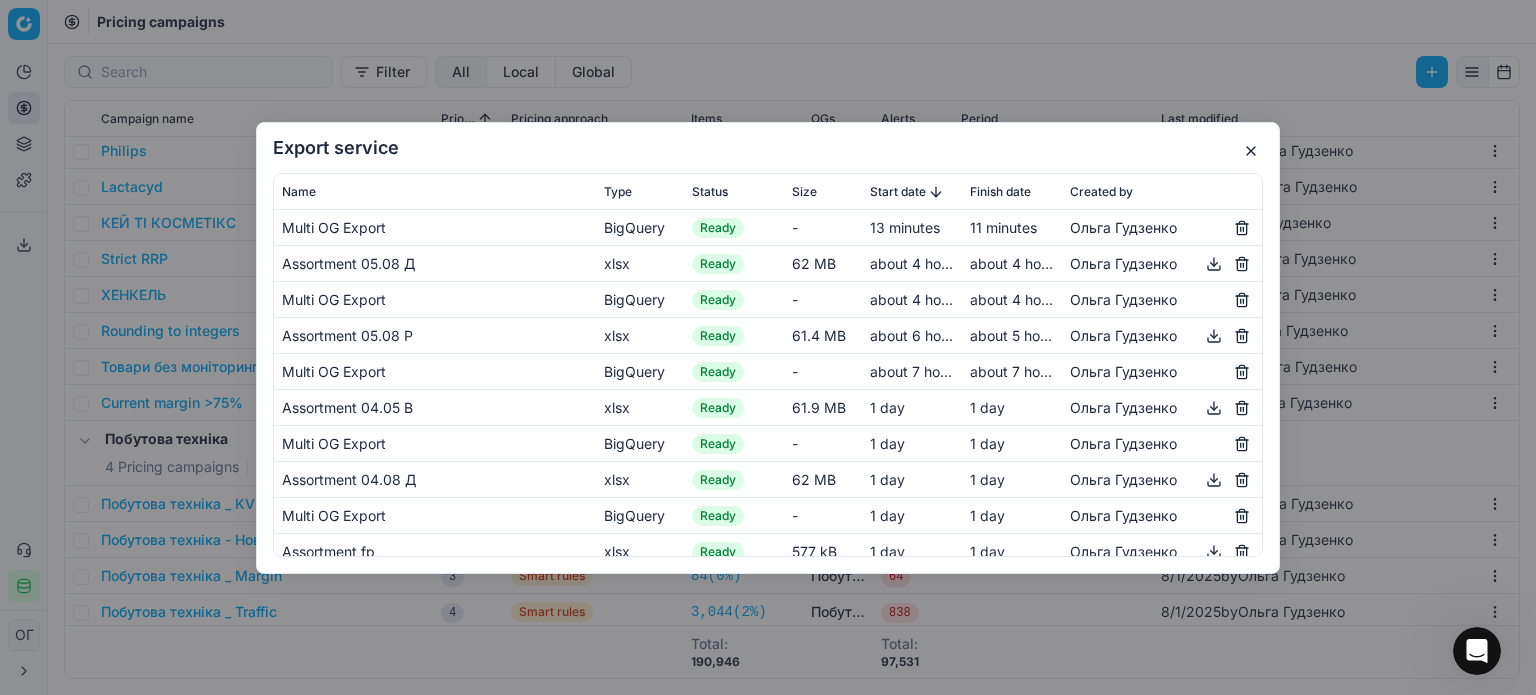 click at bounding box center (1251, 151) 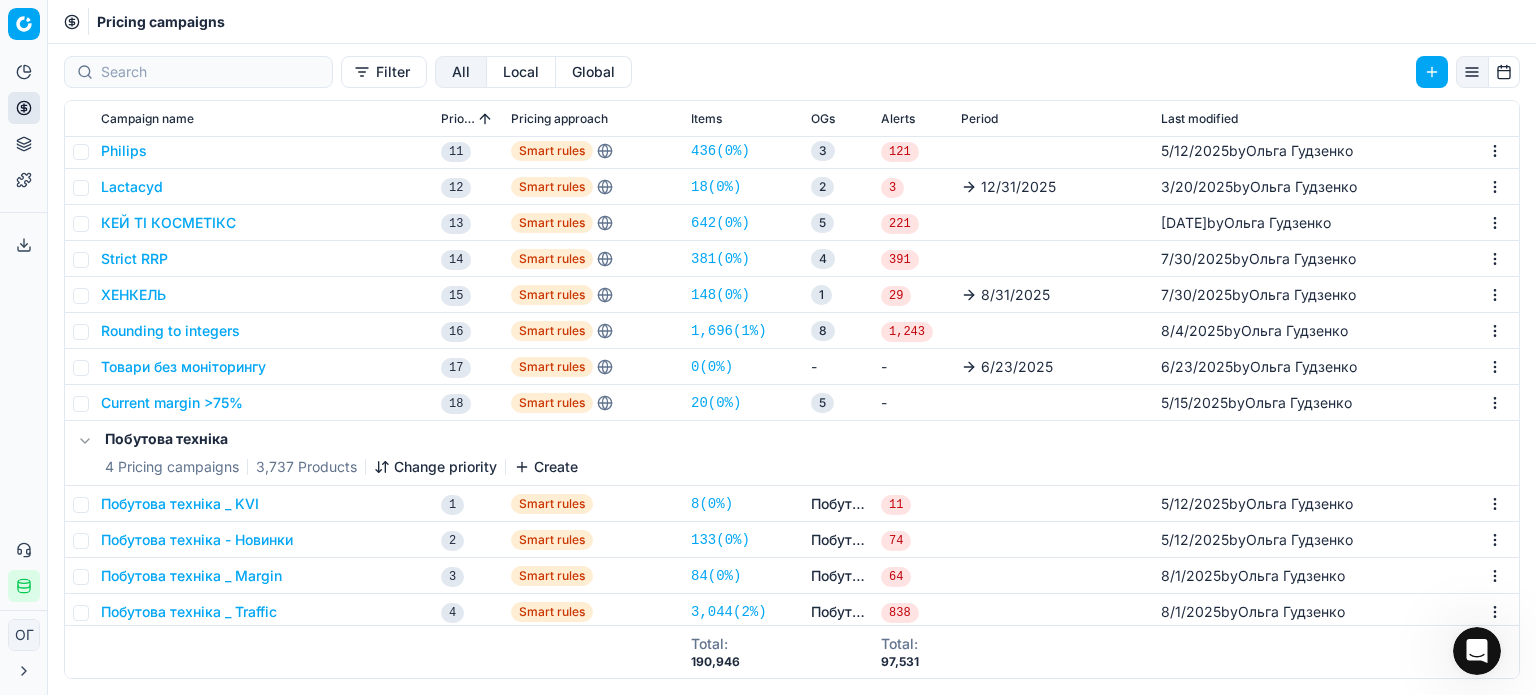 scroll, scrollTop: 1281, scrollLeft: 0, axis: vertical 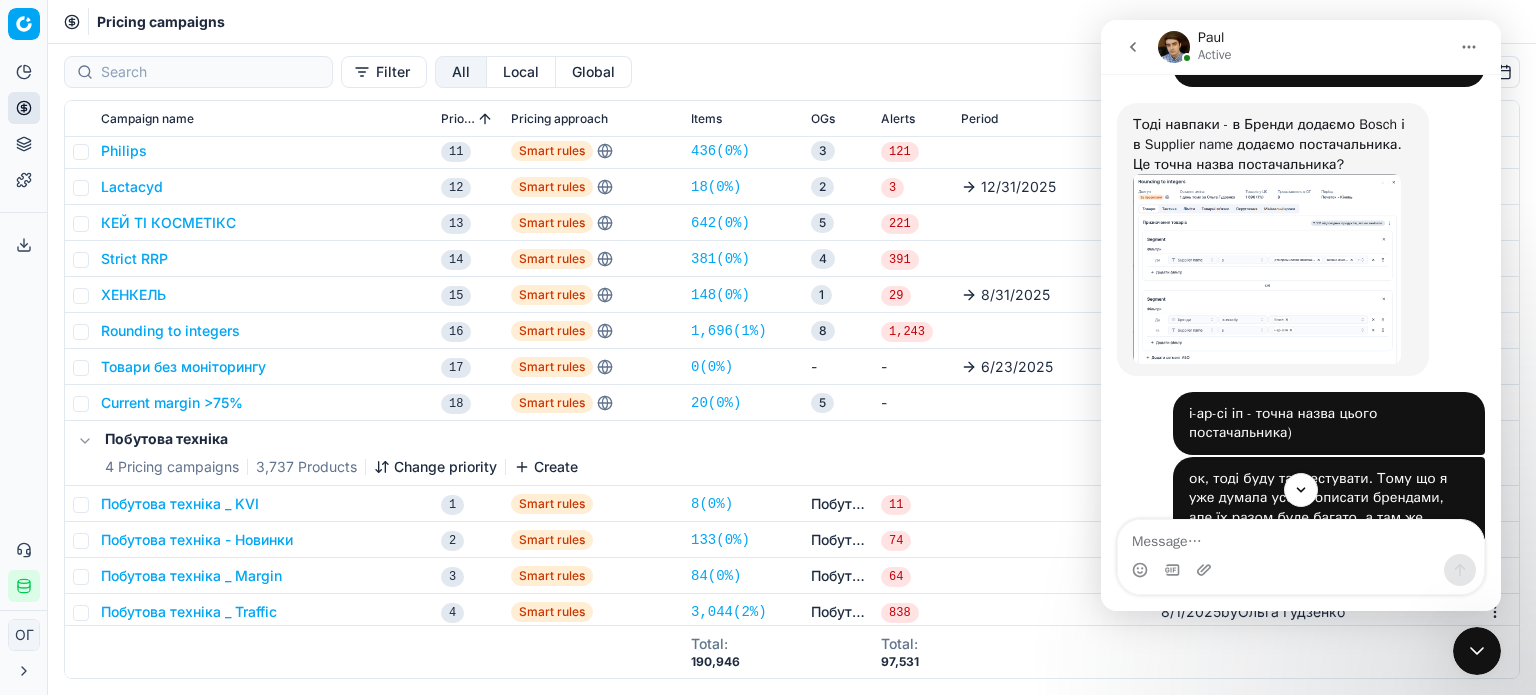 click at bounding box center (1267, 268) 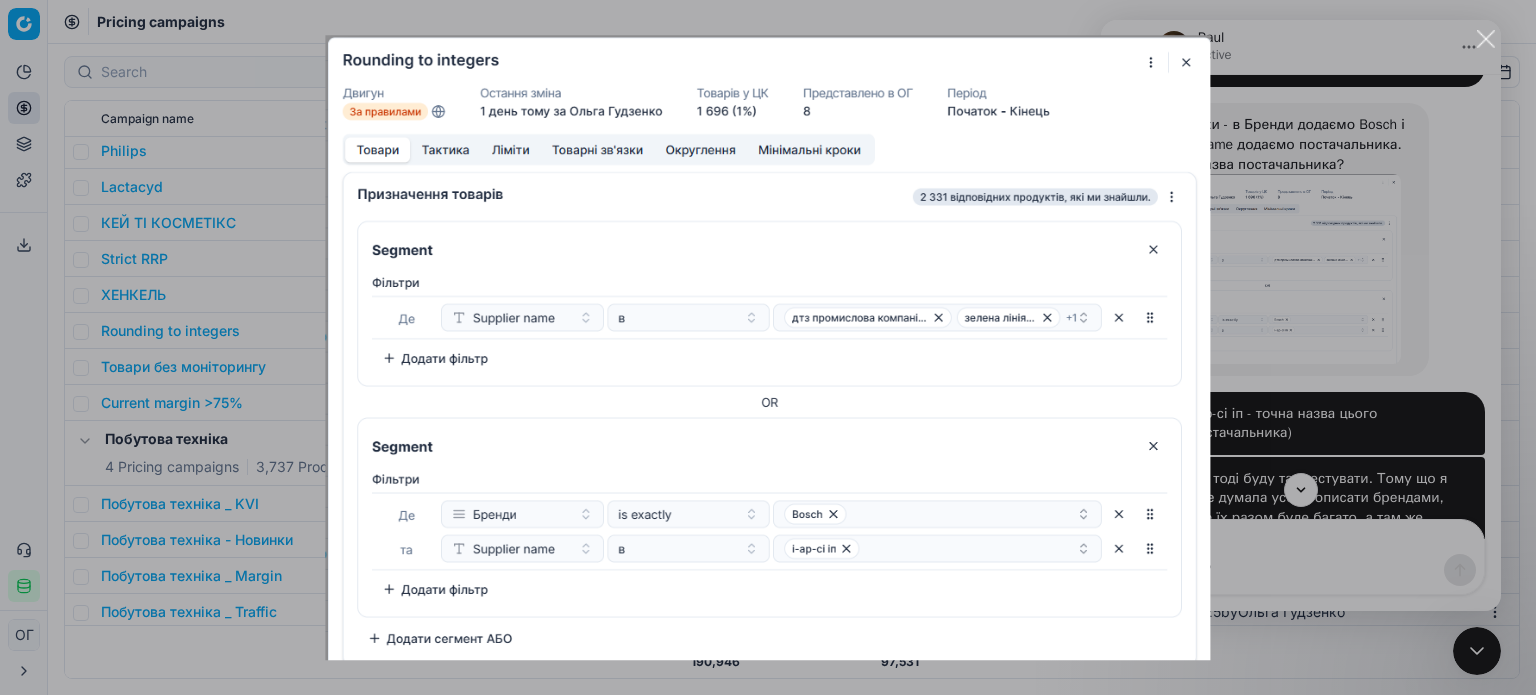 scroll, scrollTop: 0, scrollLeft: 0, axis: both 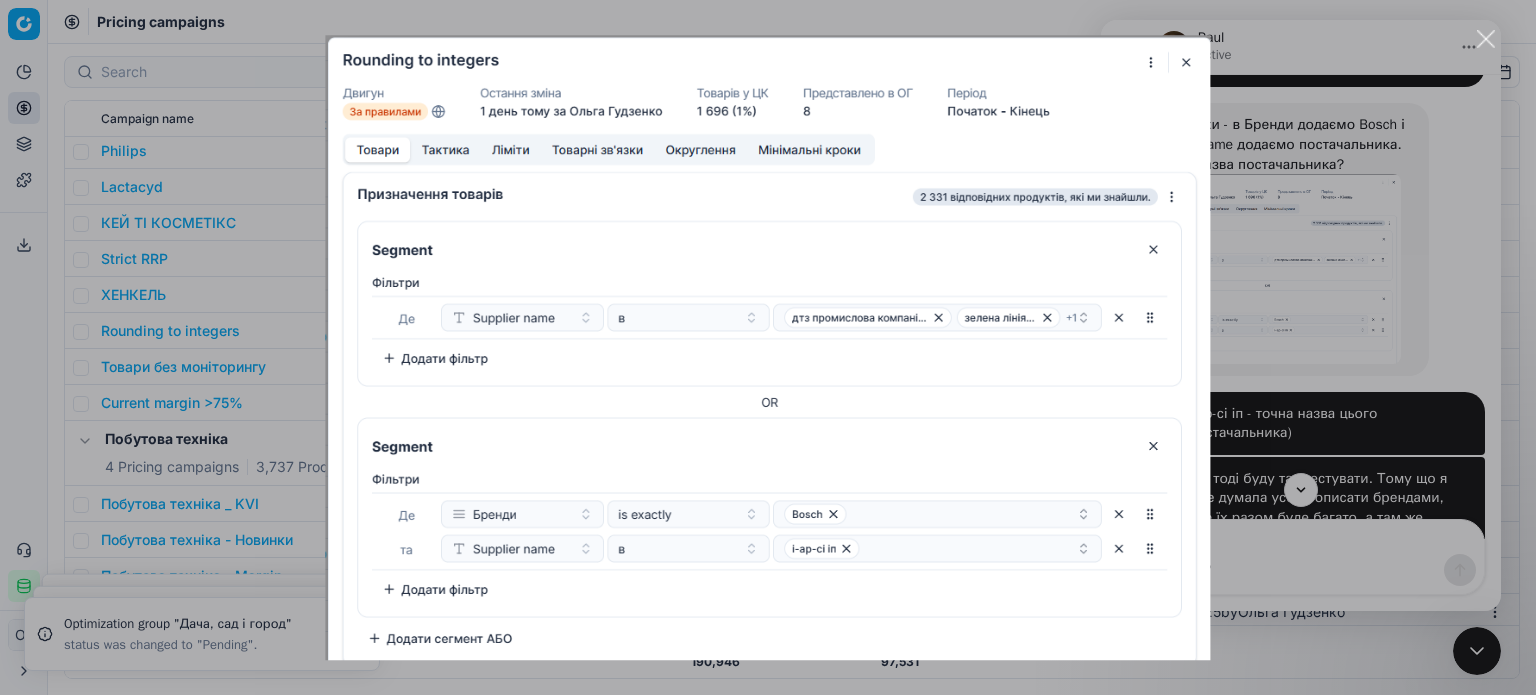 click at bounding box center [1486, 39] 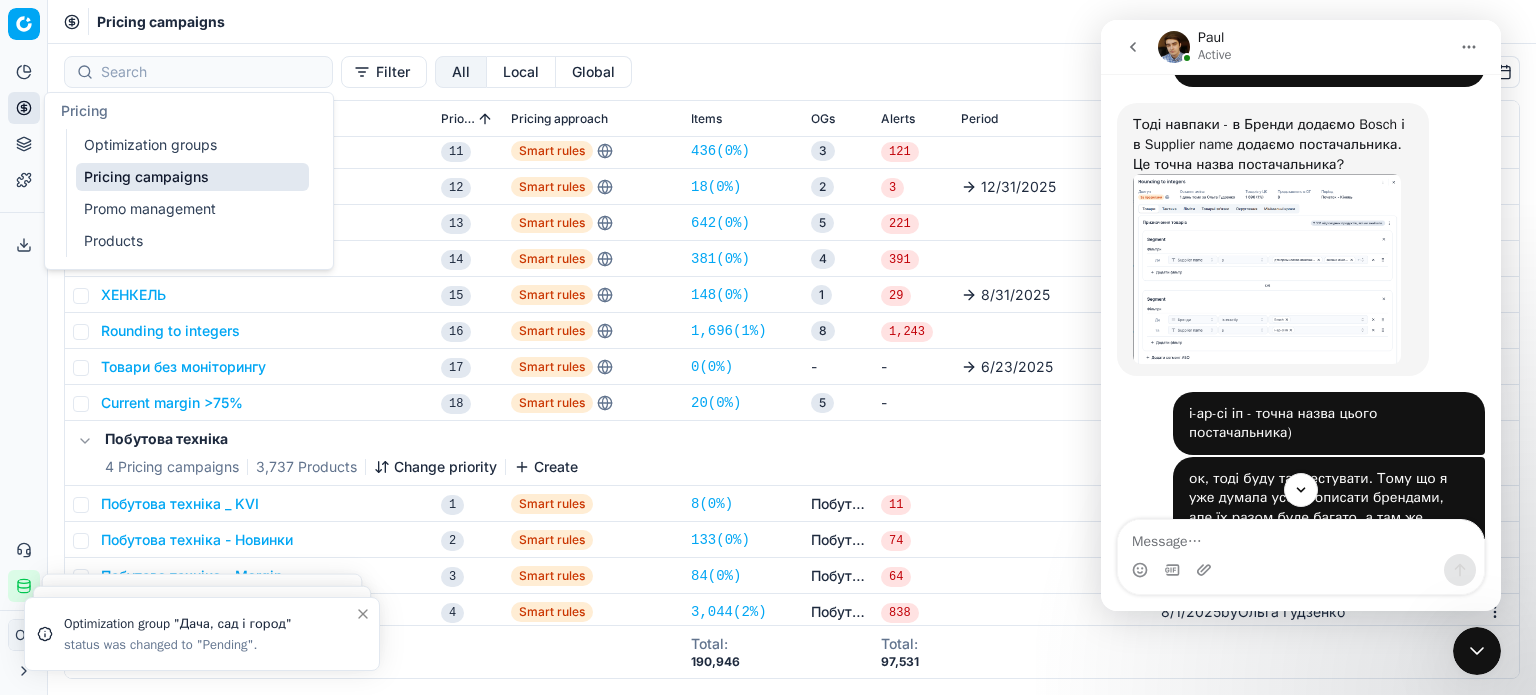 click 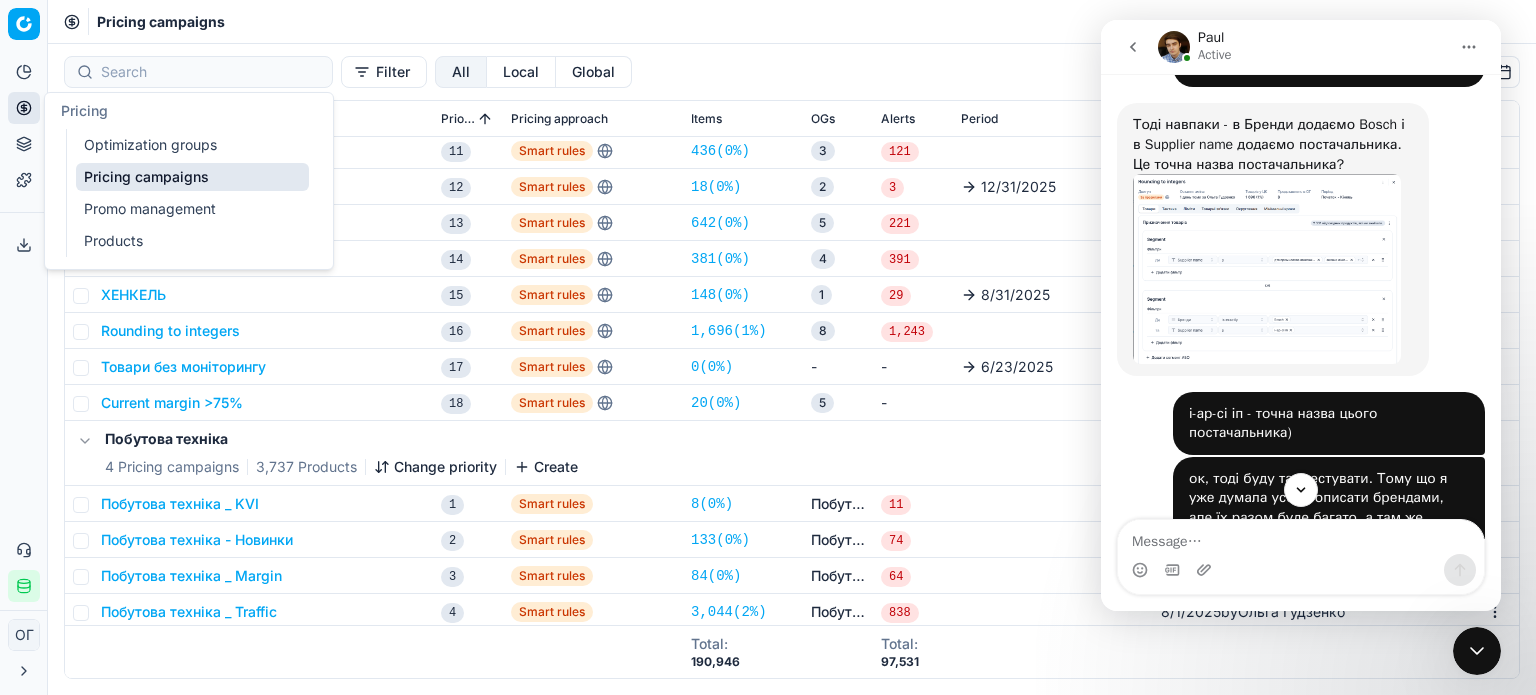click on "Optimization groups" at bounding box center [192, 145] 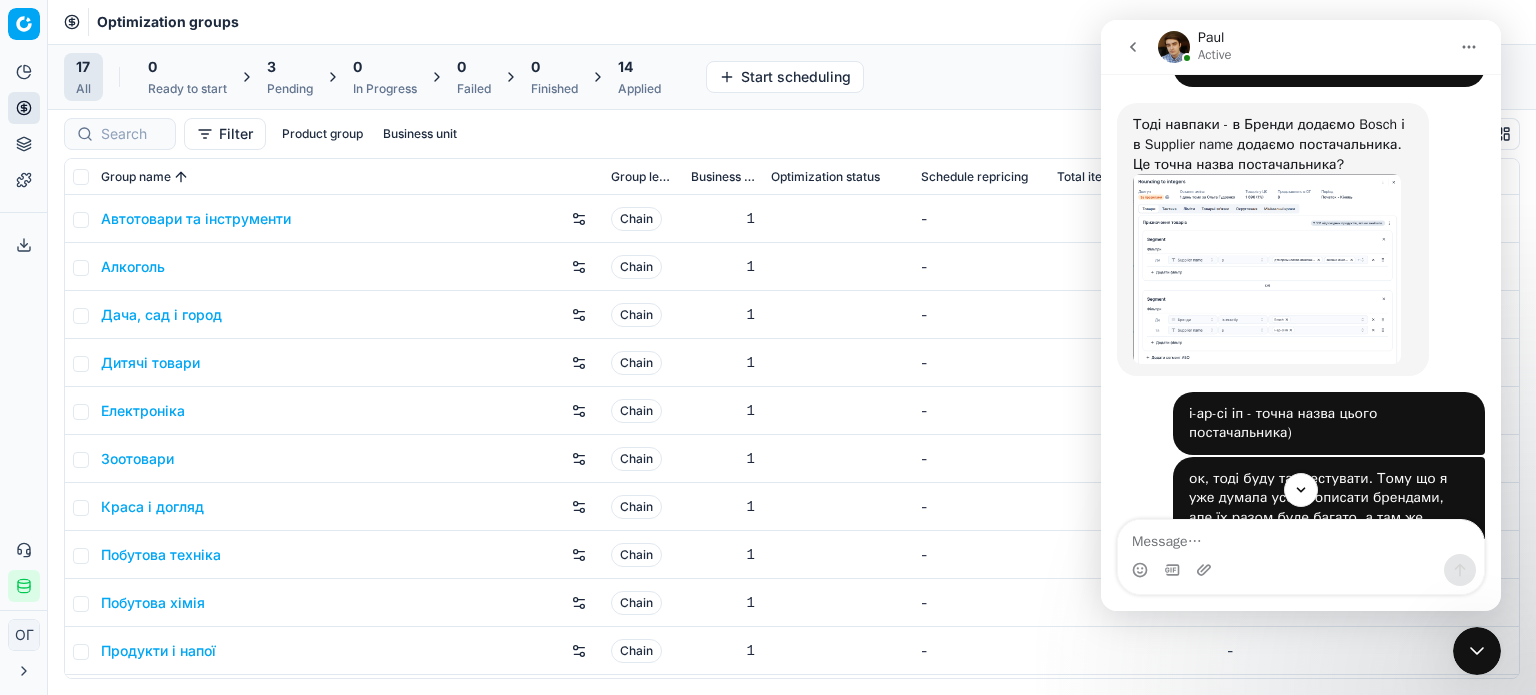 click on "14 Applied" at bounding box center [639, 77] 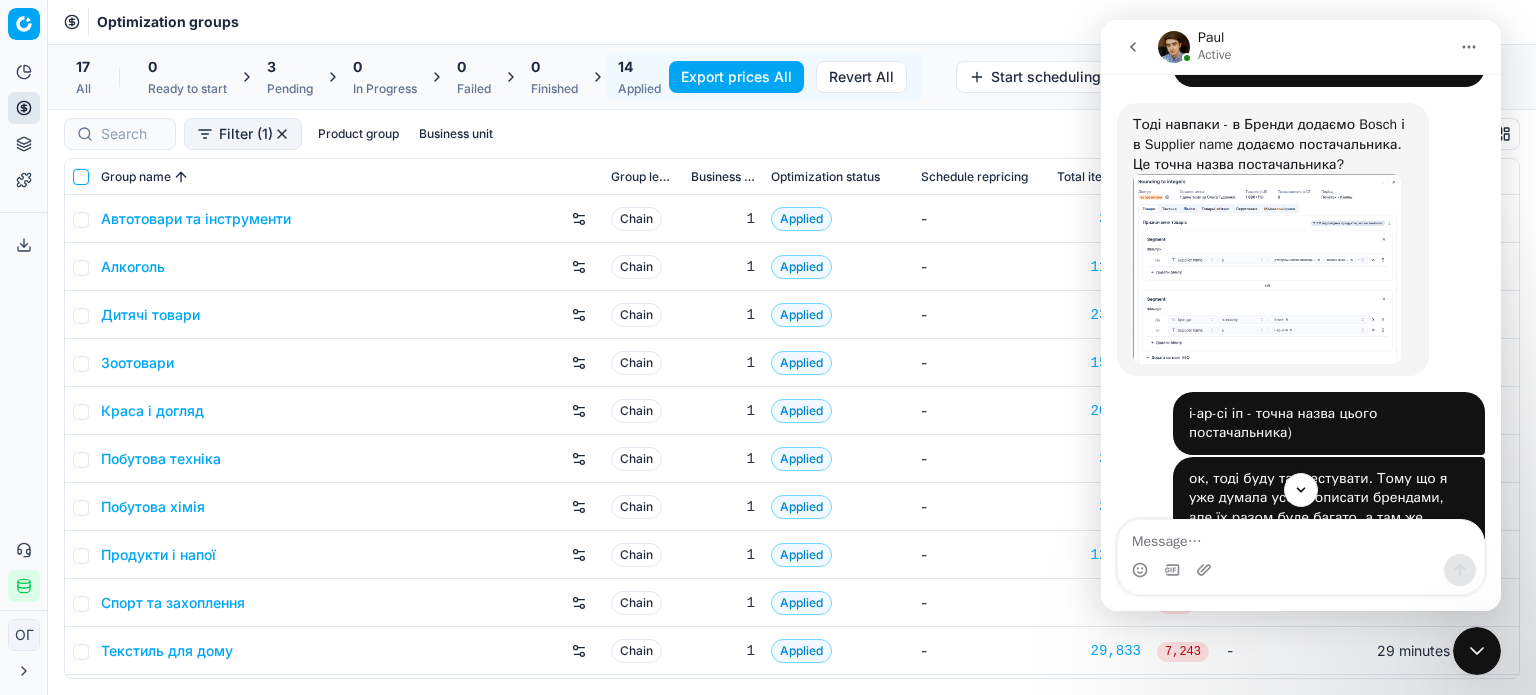 click at bounding box center (81, 177) 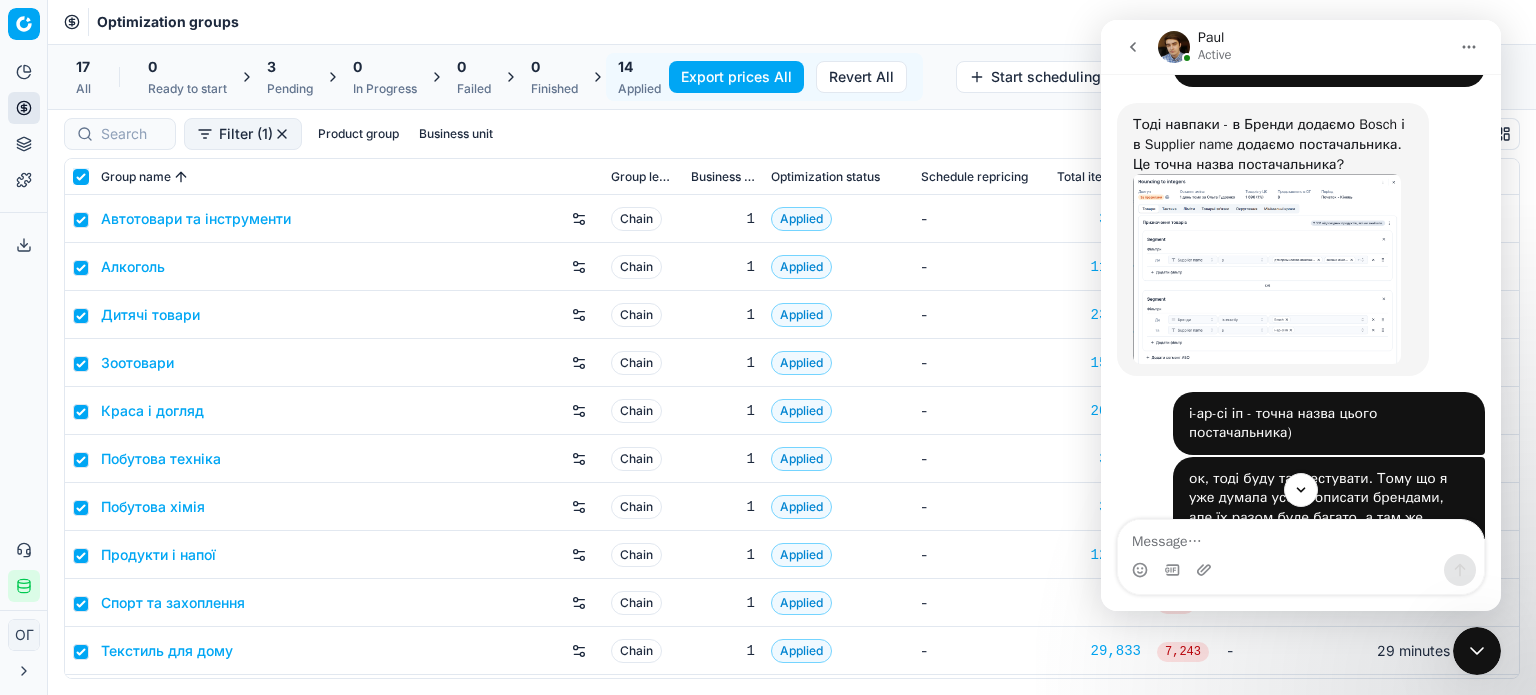 checkbox on "true" 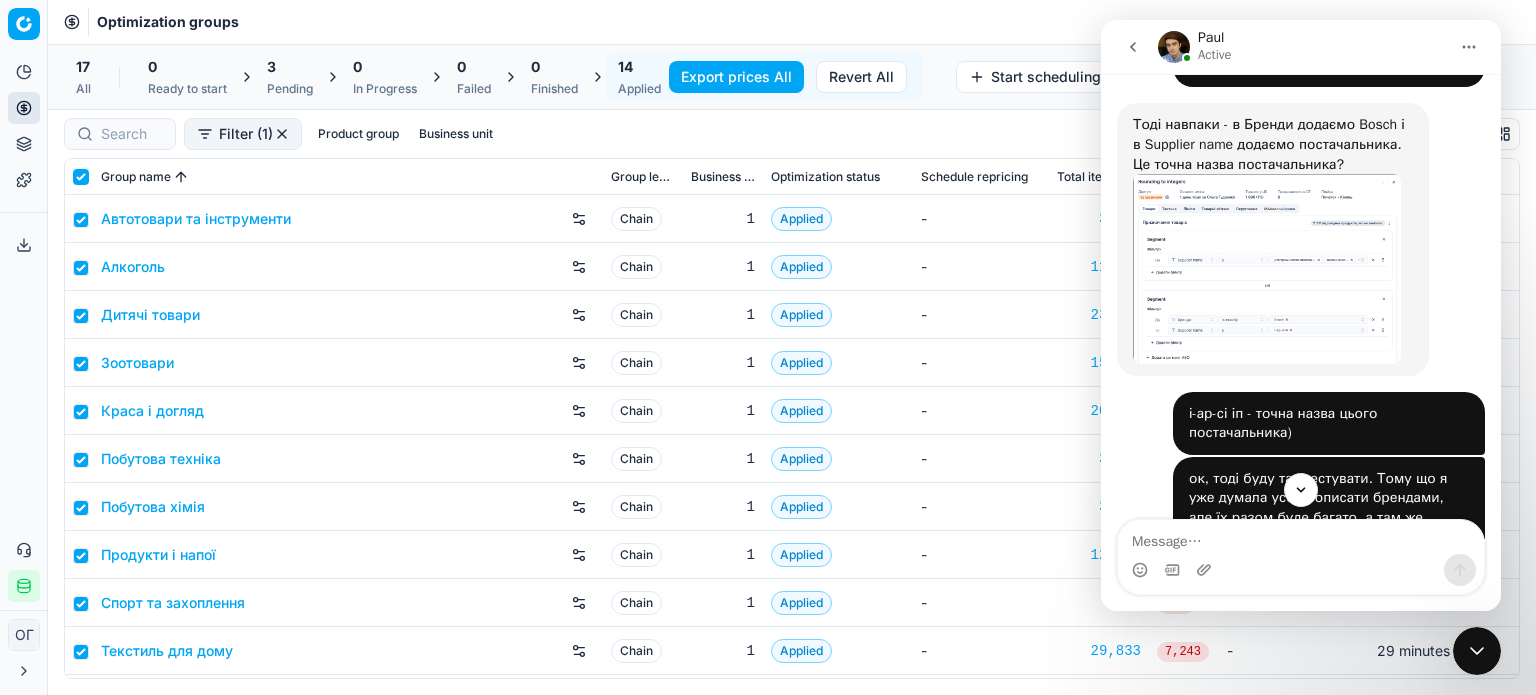 checkbox on "true" 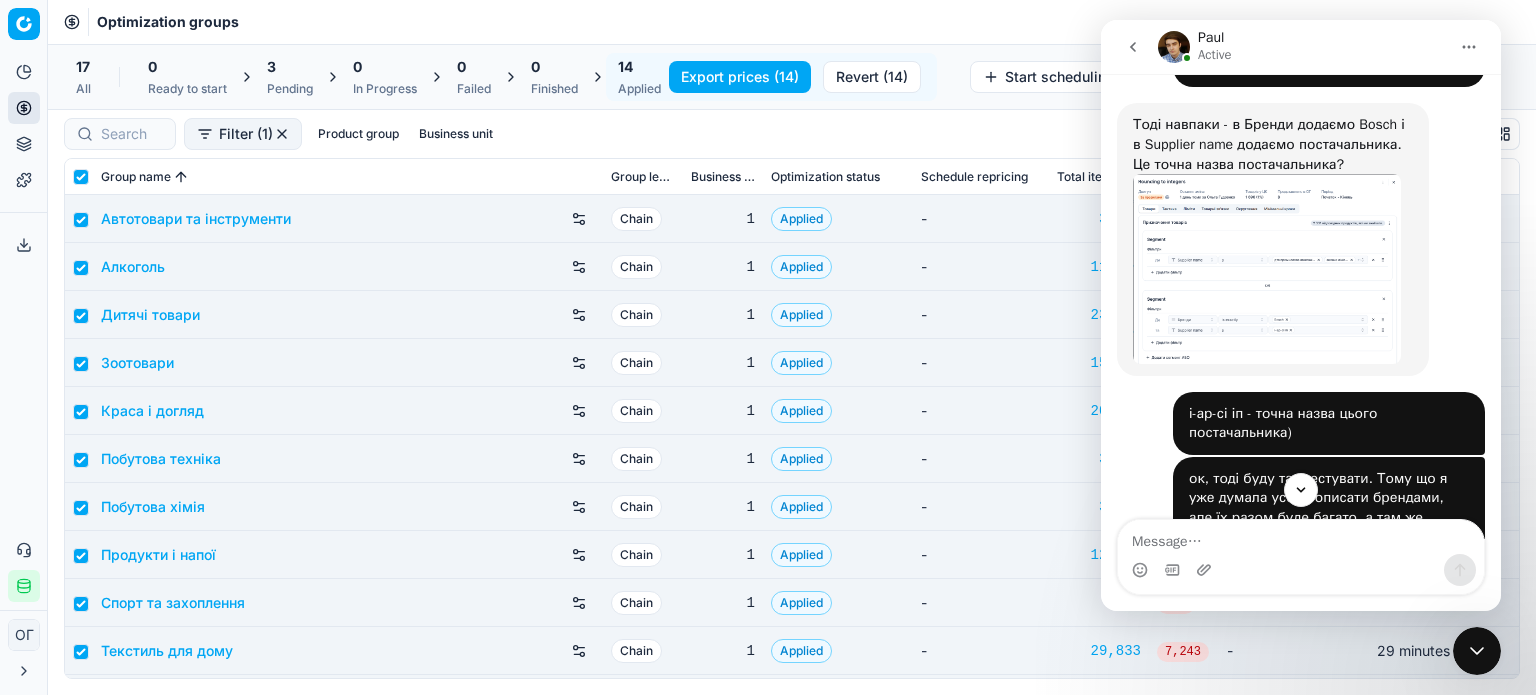 click on "Revert   (14)" at bounding box center (872, 77) 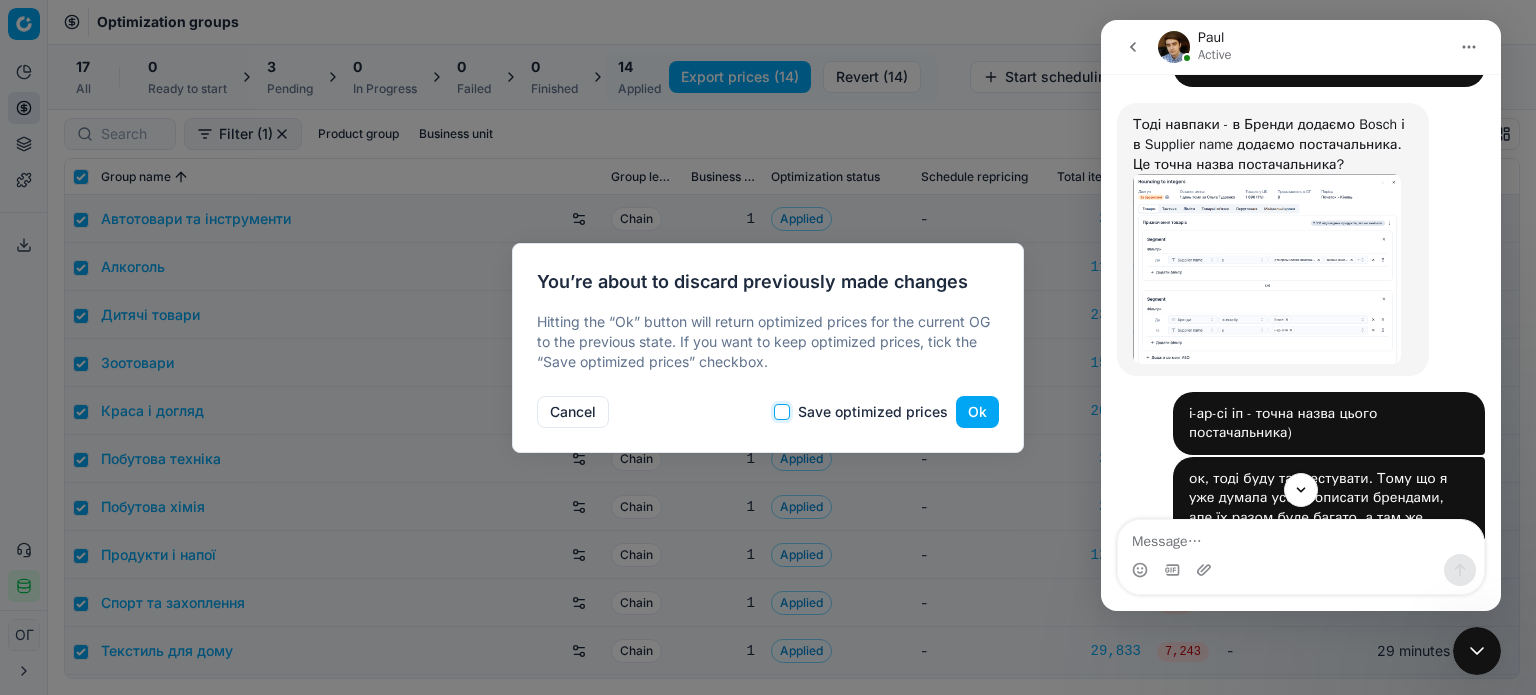 click on "Save optimized prices" at bounding box center [782, 412] 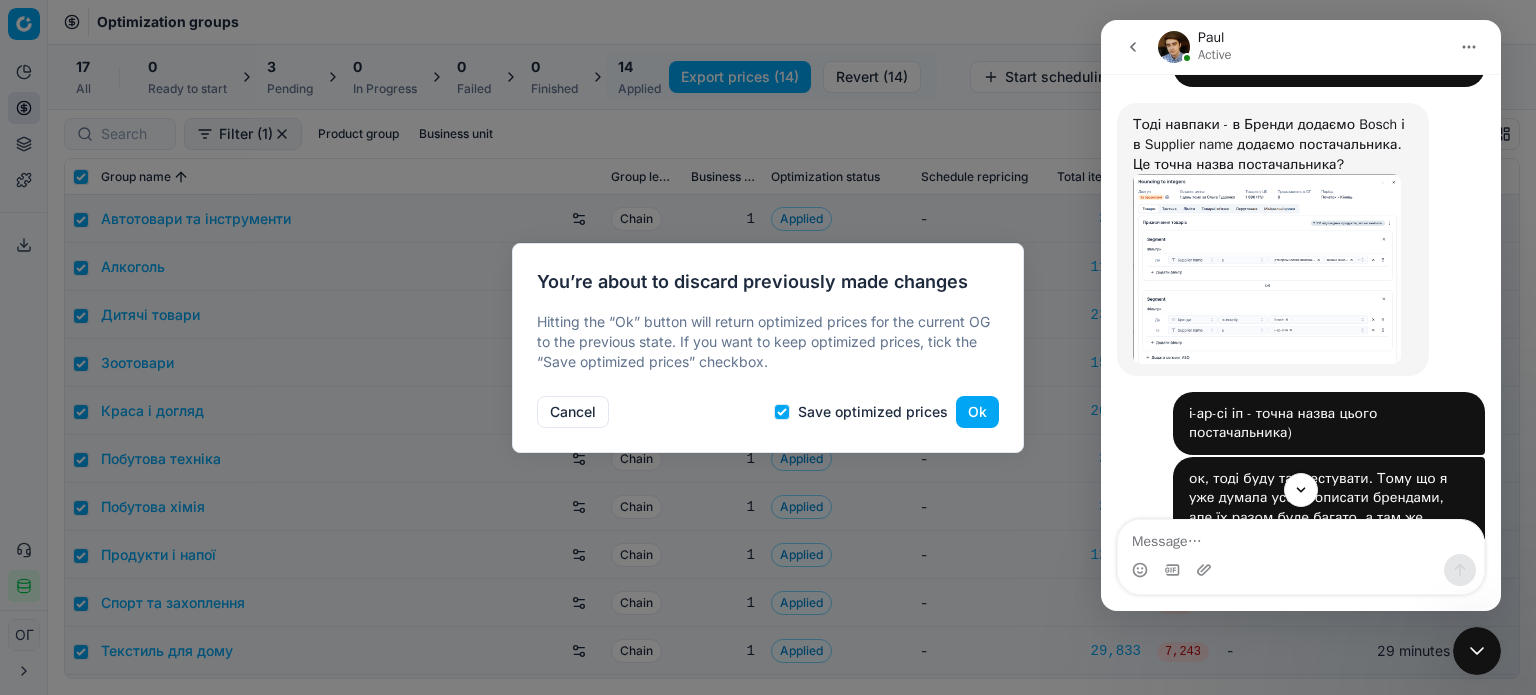 click on "Ok" at bounding box center [977, 412] 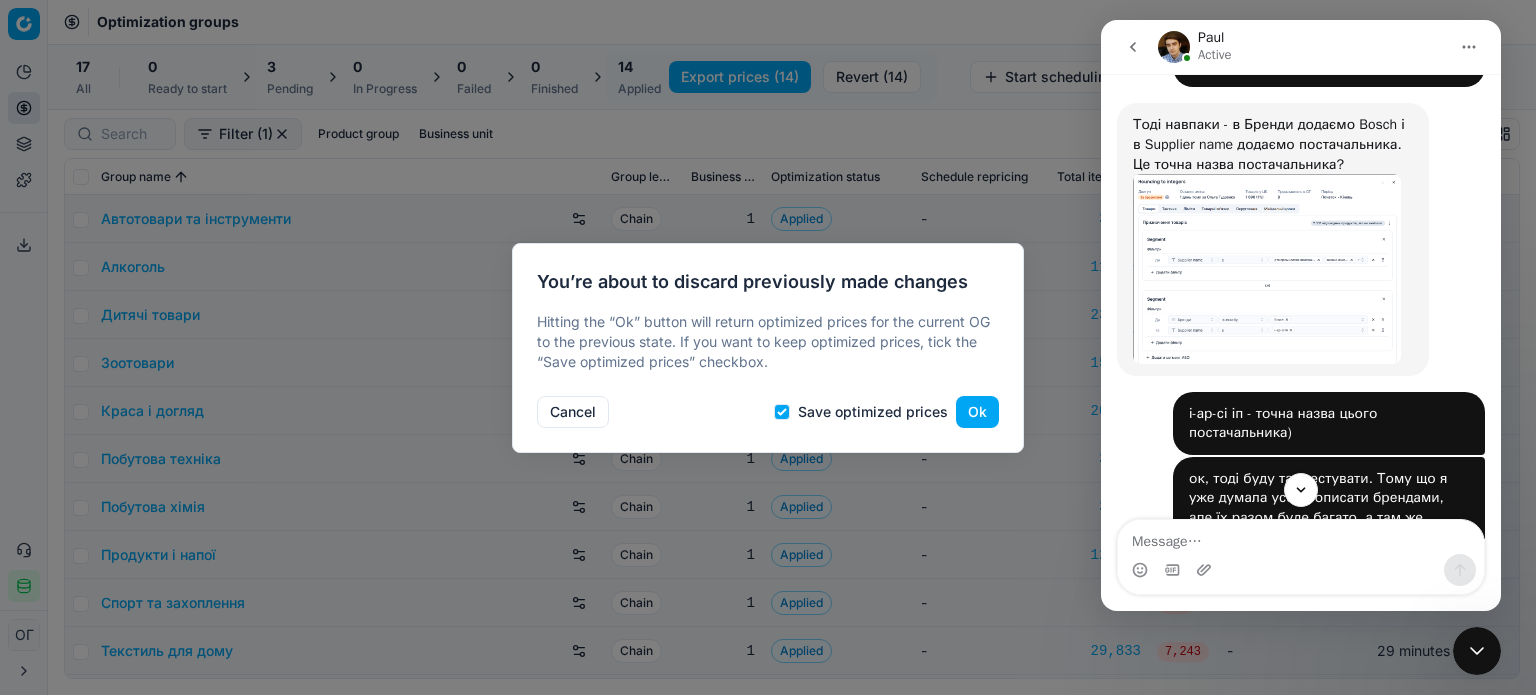 checkbox on "false" 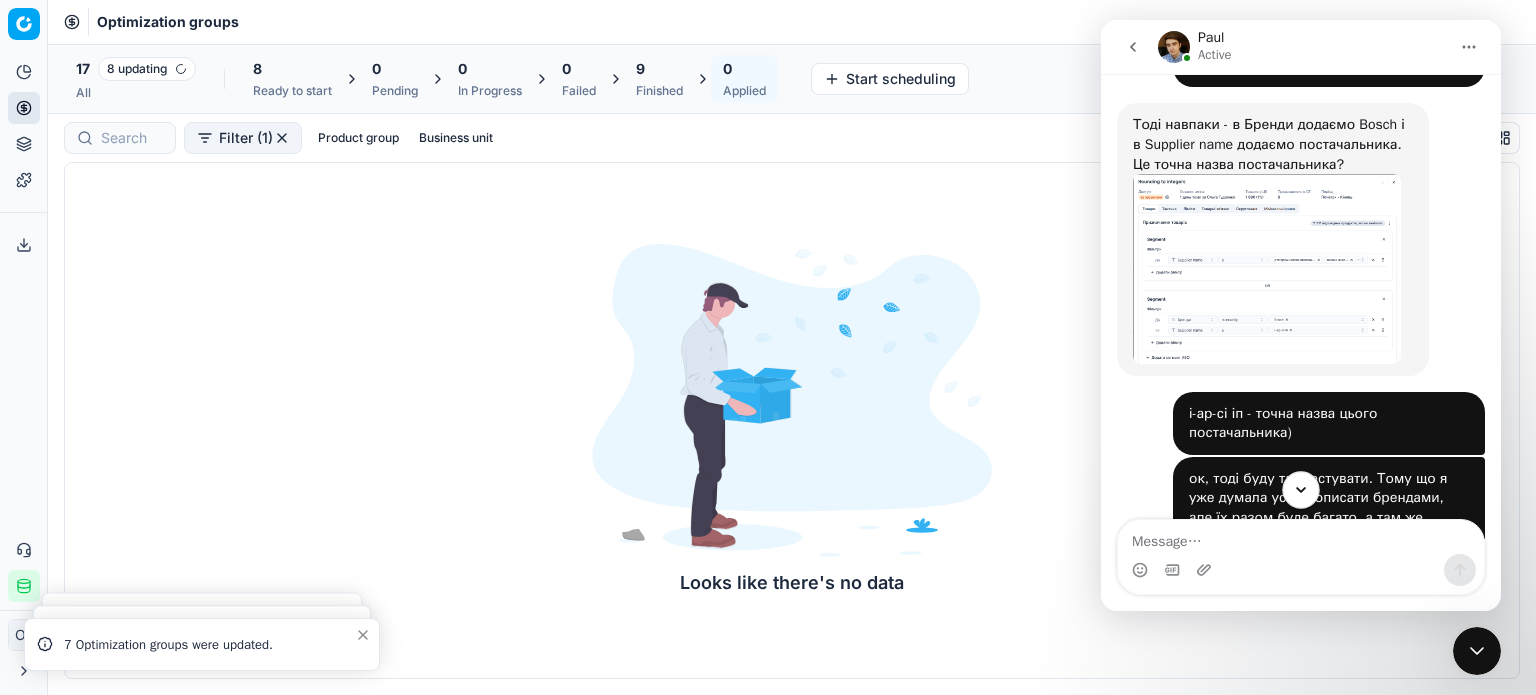 click 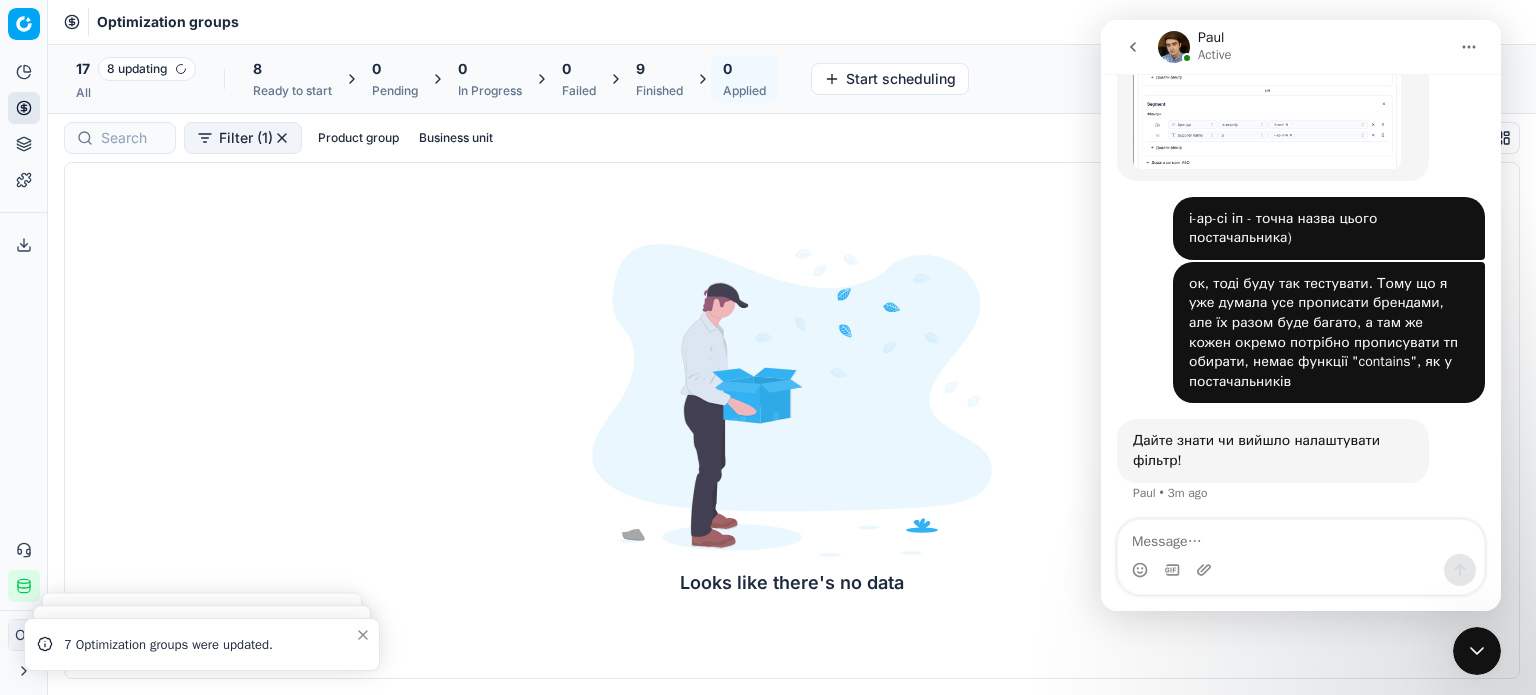scroll, scrollTop: 1284, scrollLeft: 0, axis: vertical 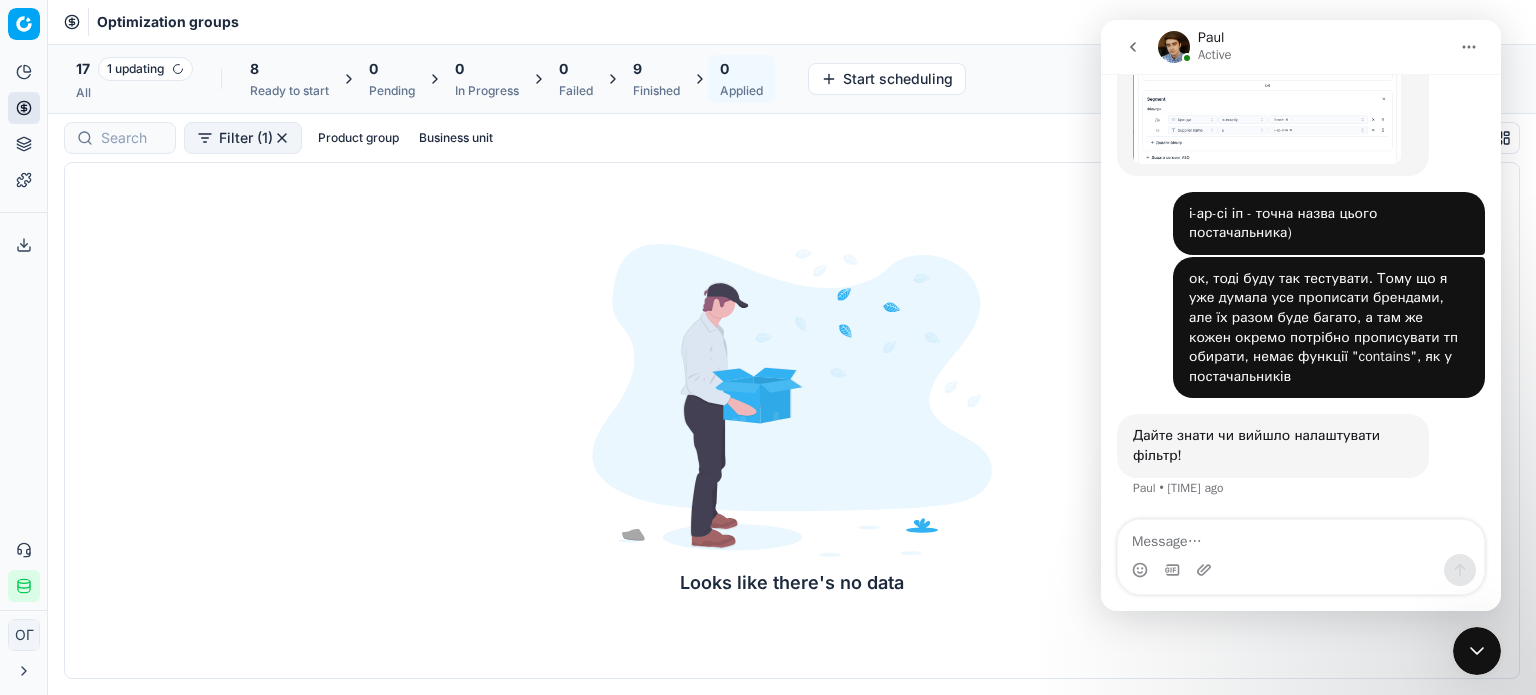 click on "8" at bounding box center [289, 69] 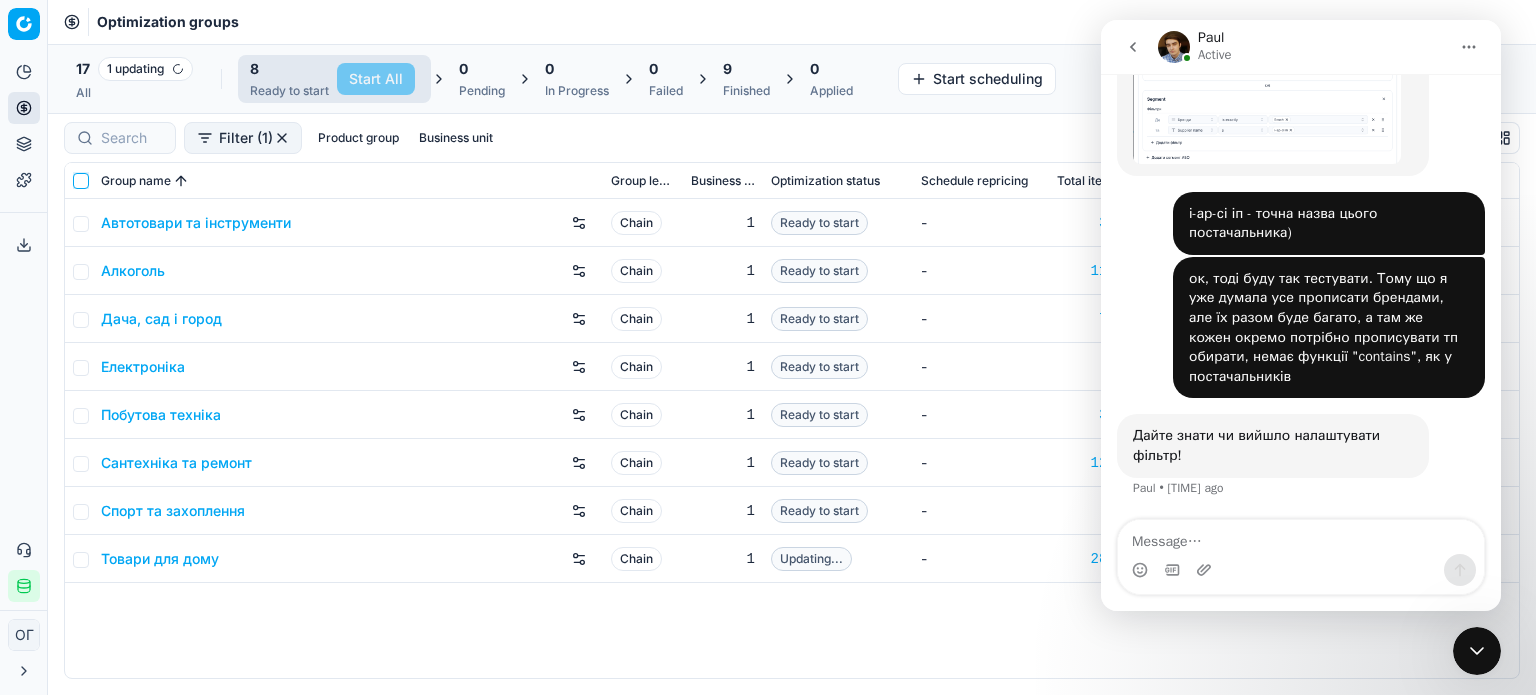 click at bounding box center (81, 181) 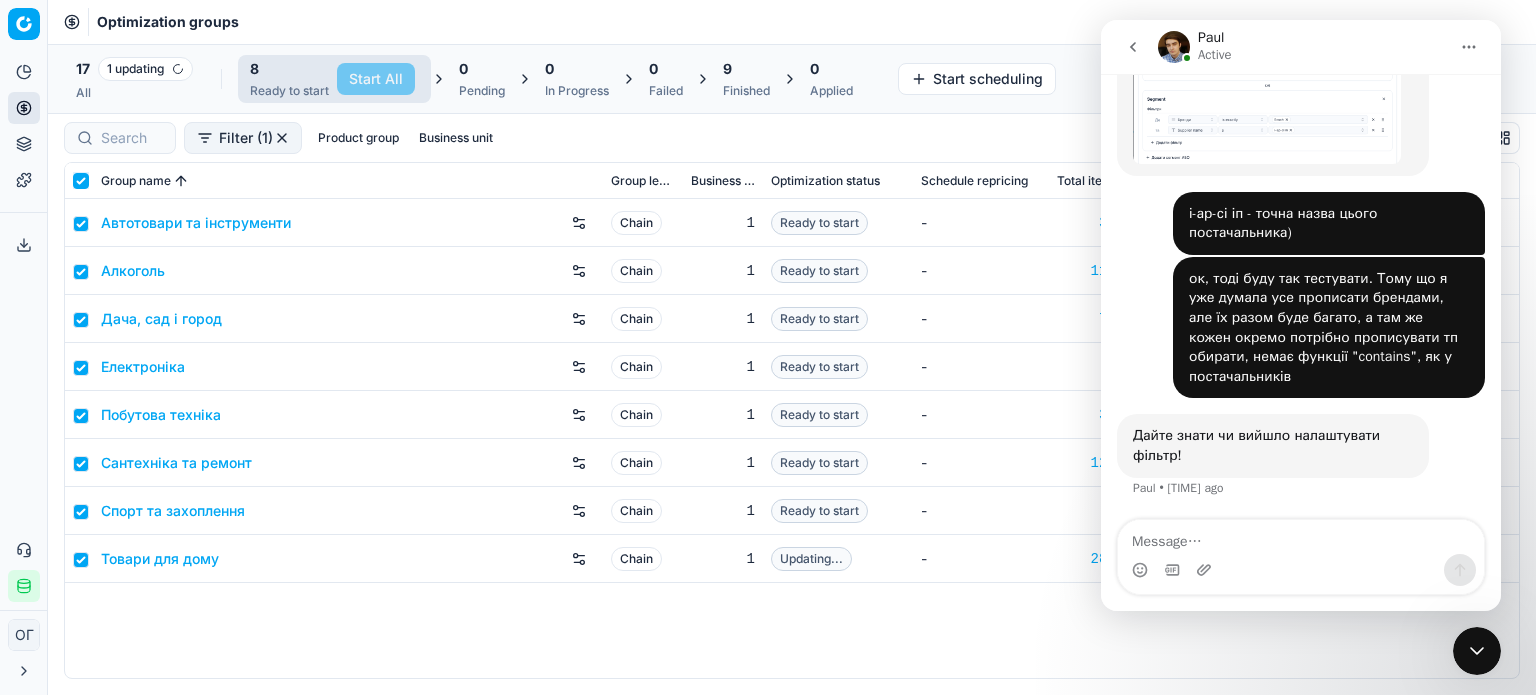 checkbox on "true" 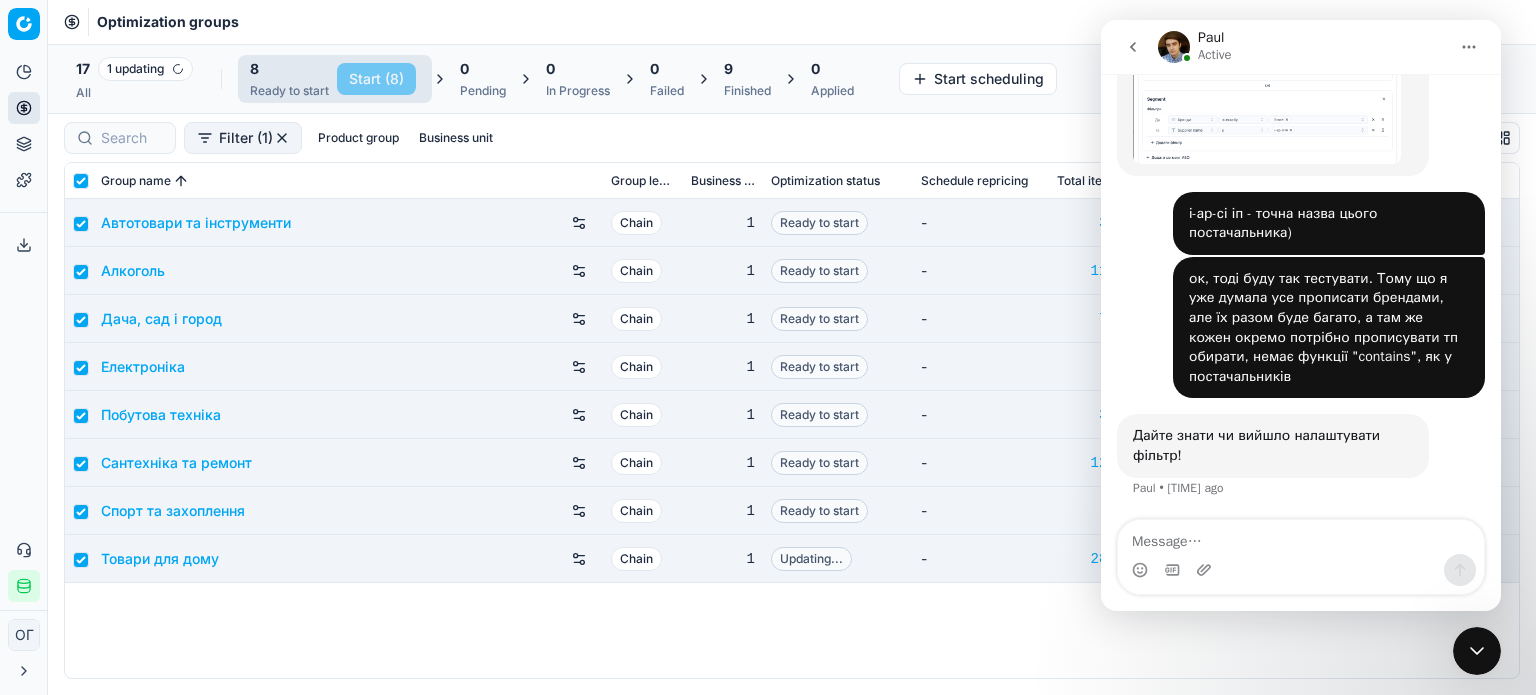 click on "Product portfolio" at bounding box center [24, 144] 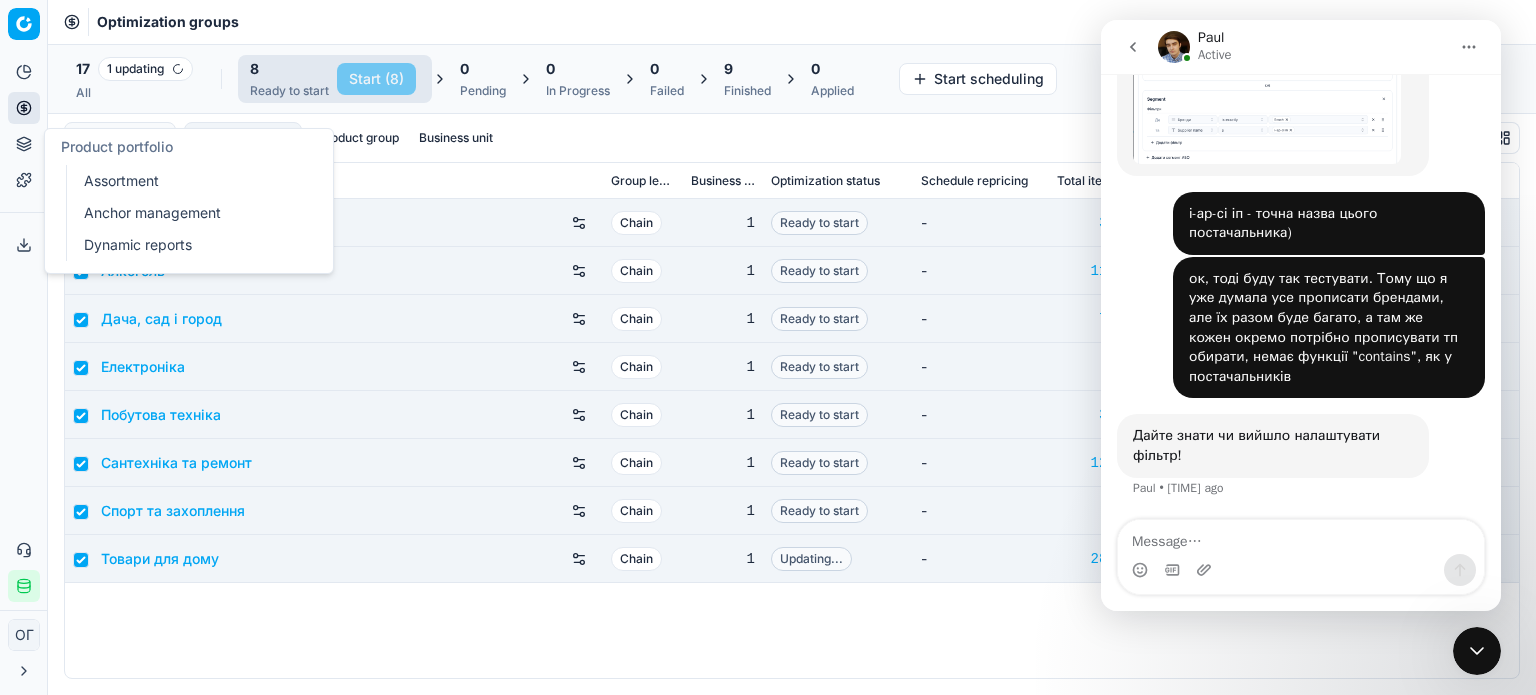click on "Assortment" at bounding box center [192, 181] 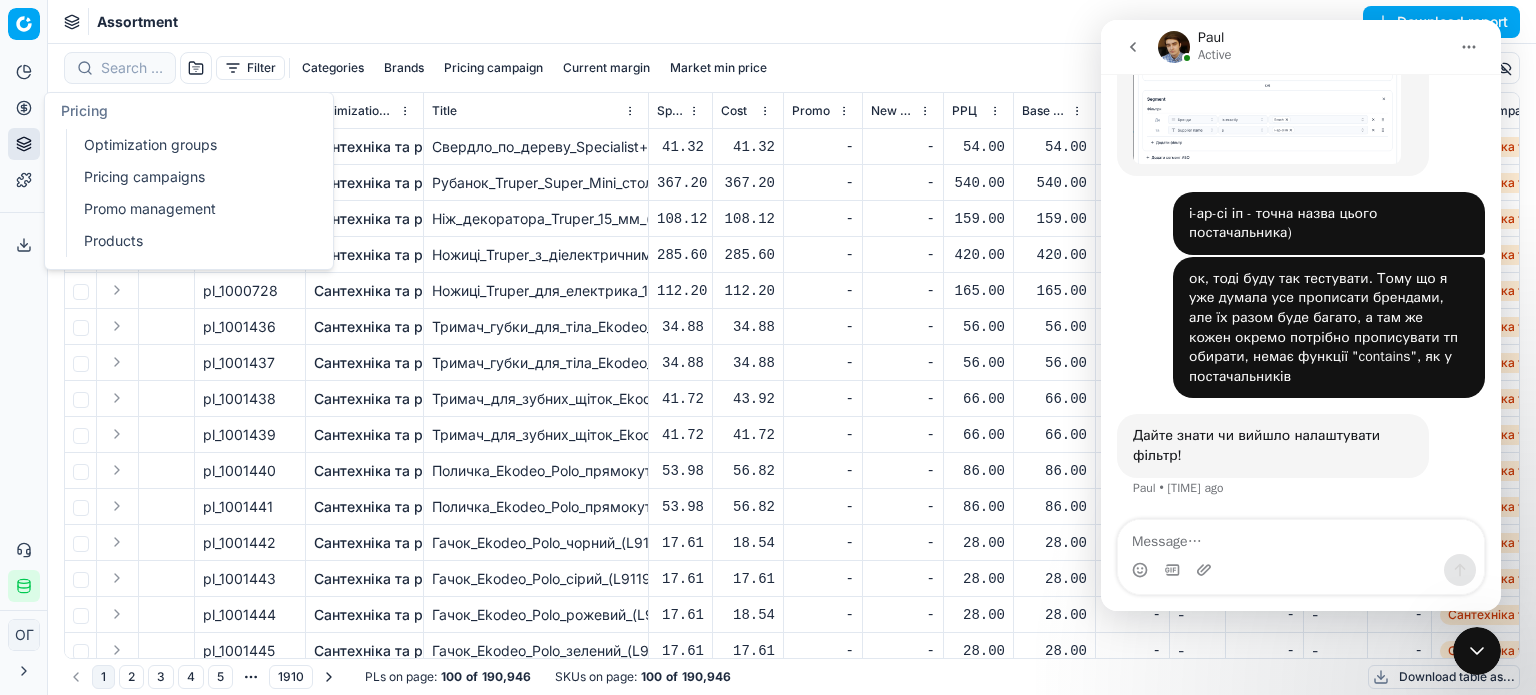 click 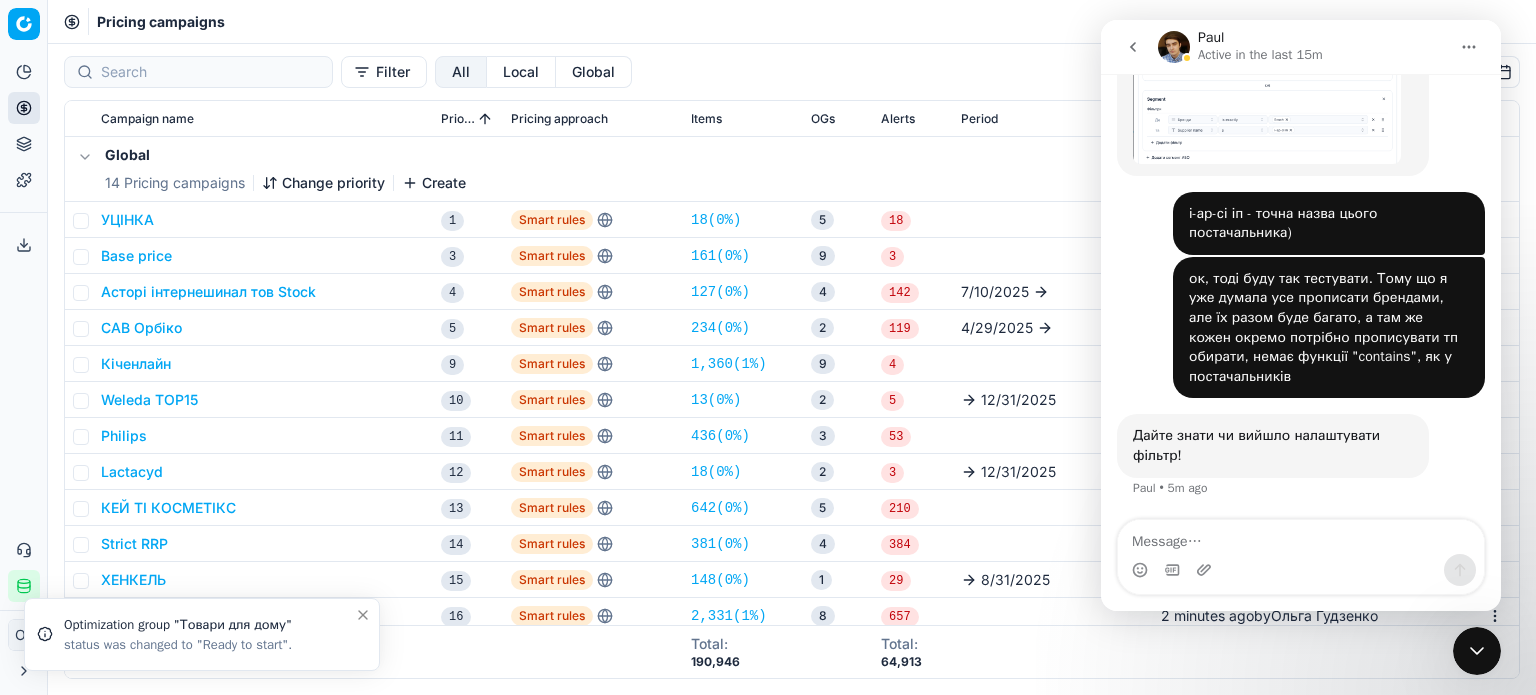 click 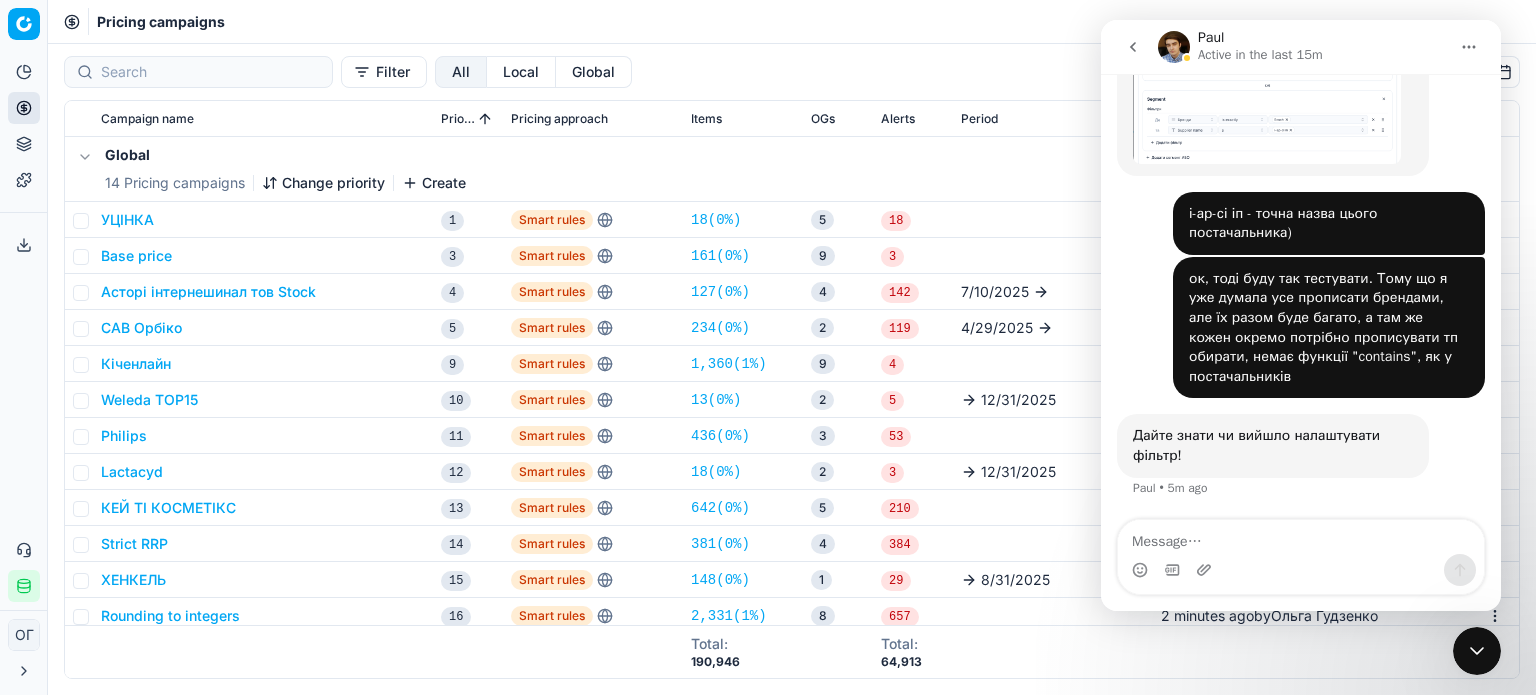 scroll, scrollTop: 100, scrollLeft: 0, axis: vertical 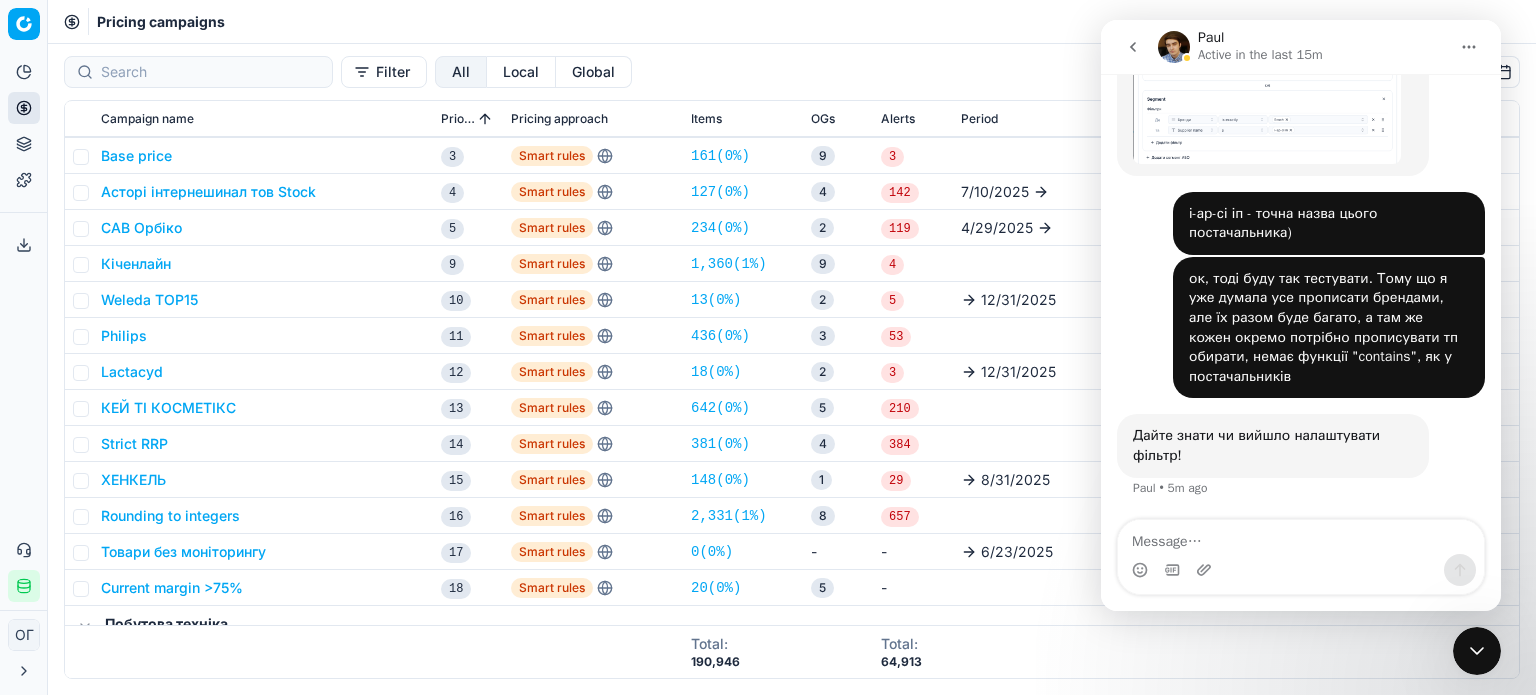 click on "Rounding to integers" at bounding box center (170, 516) 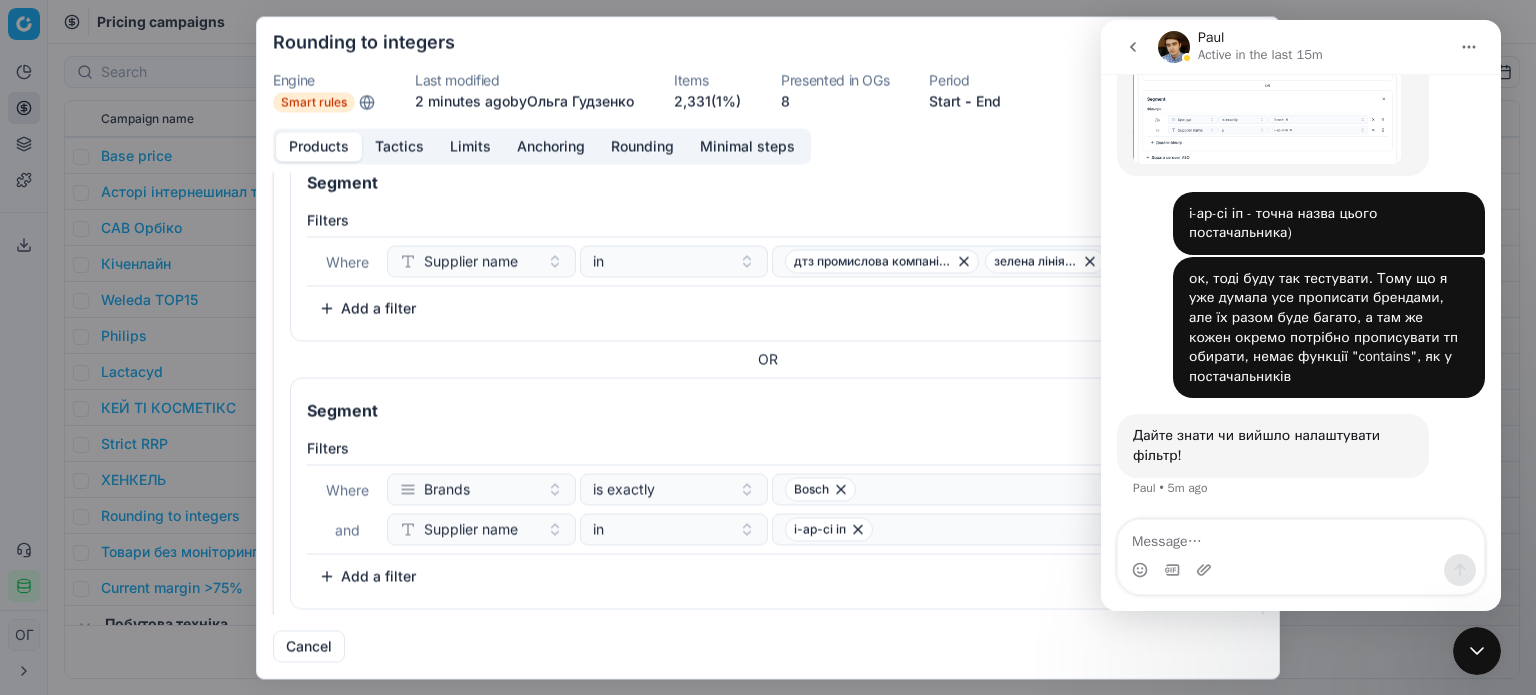 scroll, scrollTop: 100, scrollLeft: 0, axis: vertical 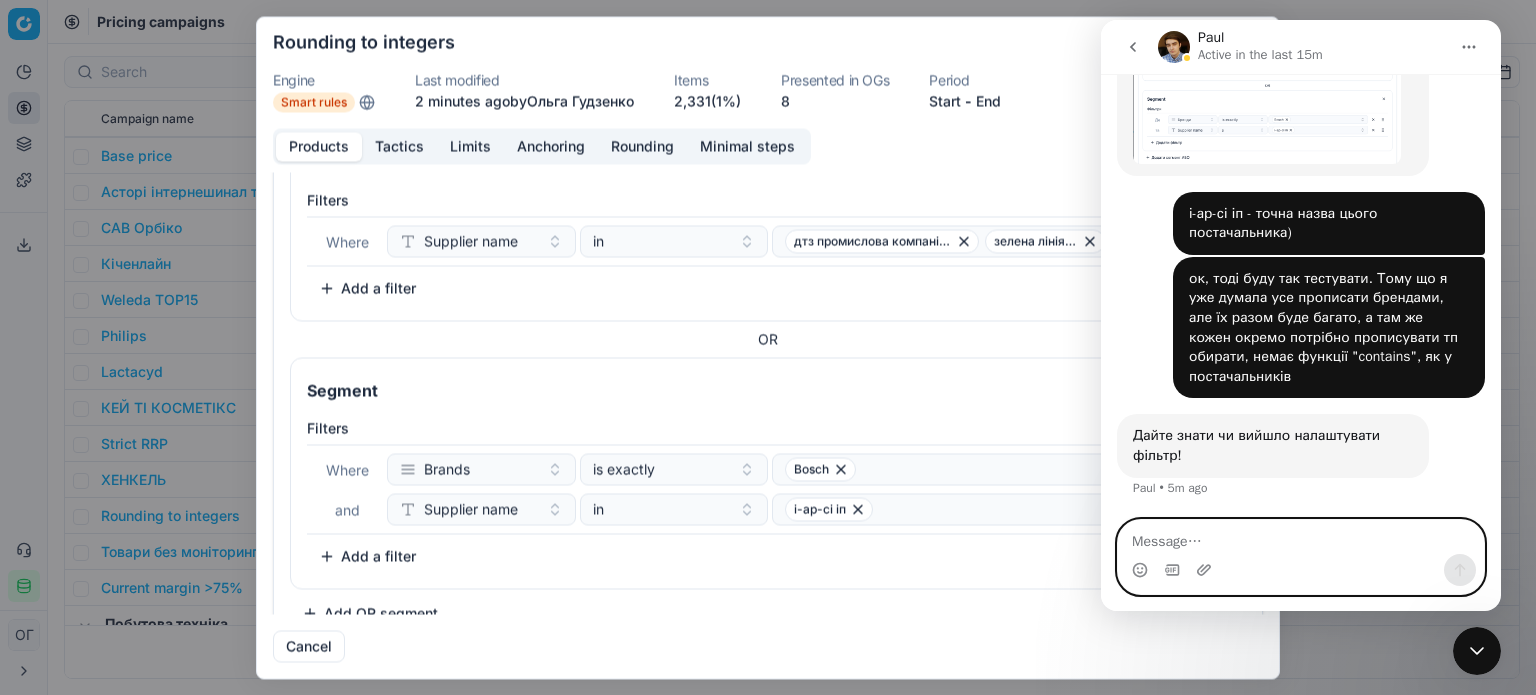 click at bounding box center (1301, 537) 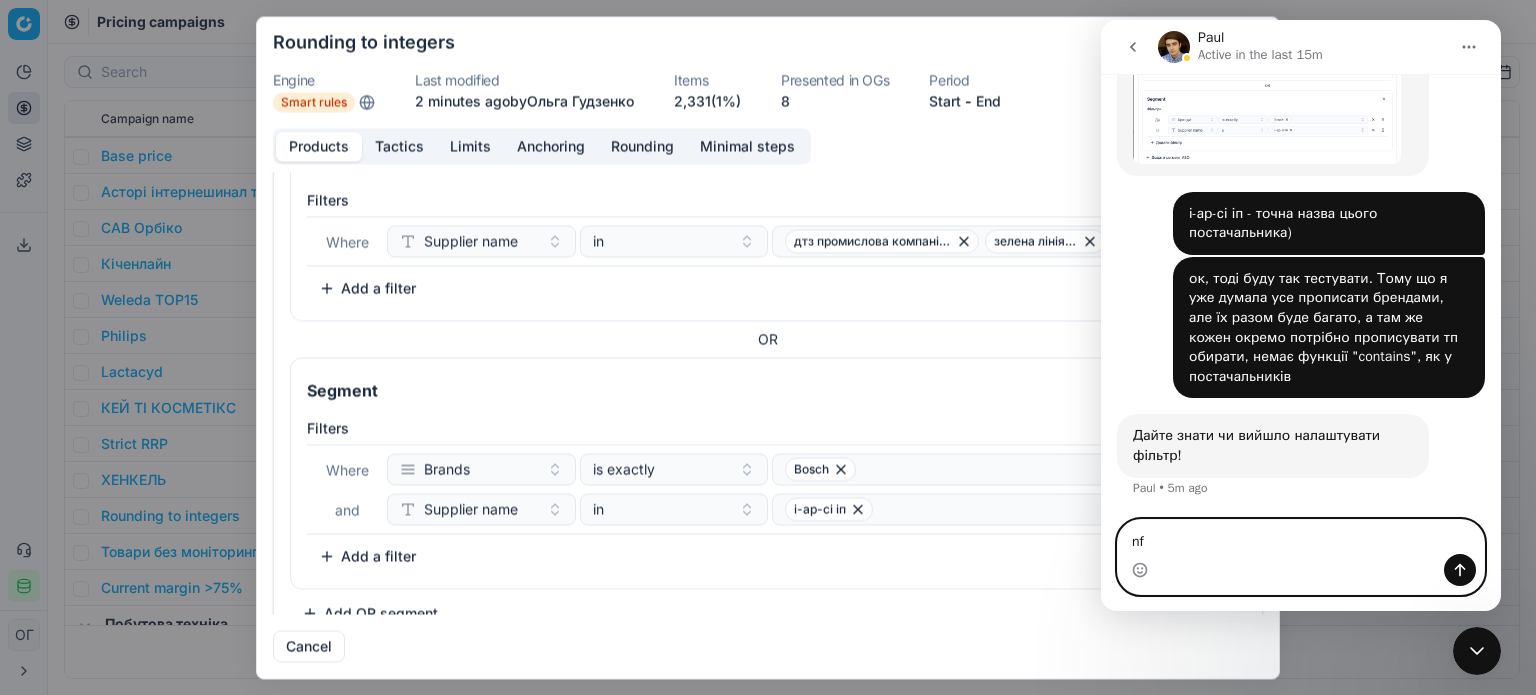 type on "n" 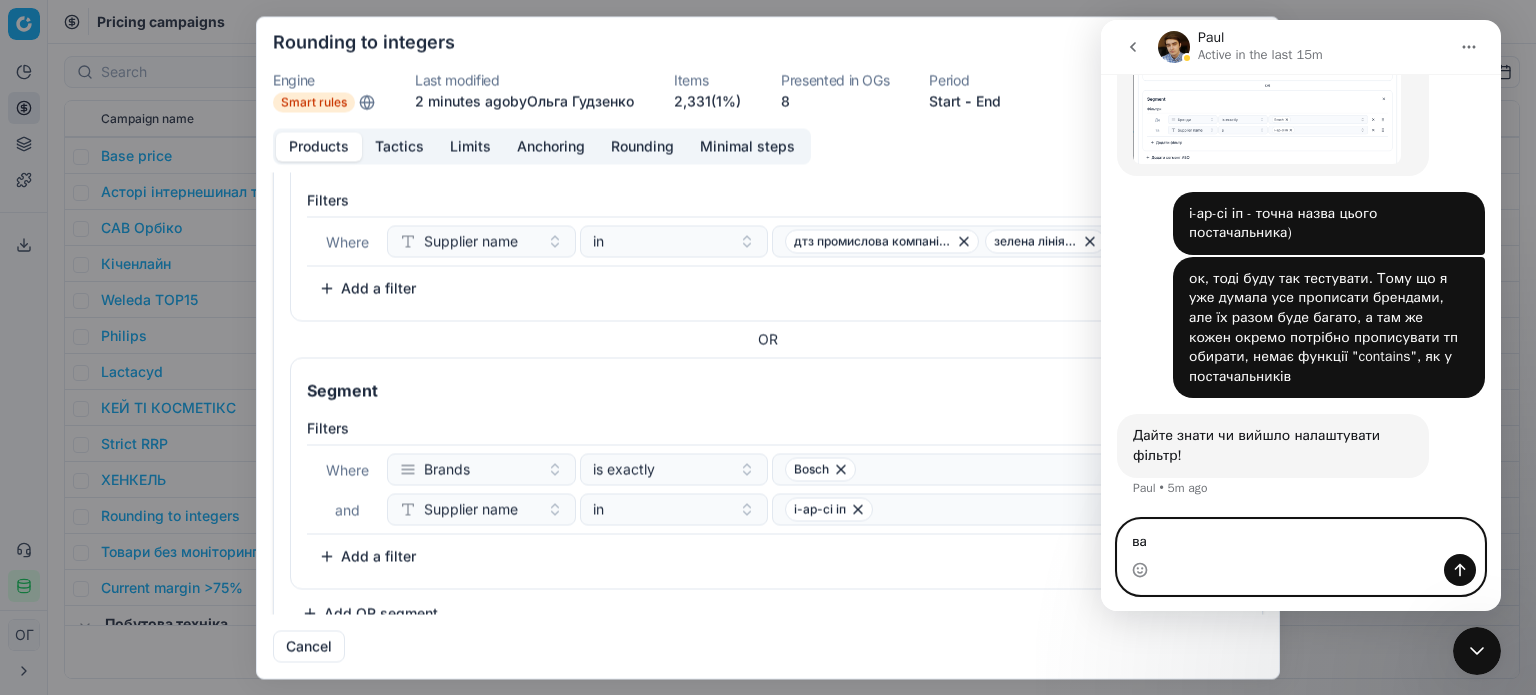 type on "в" 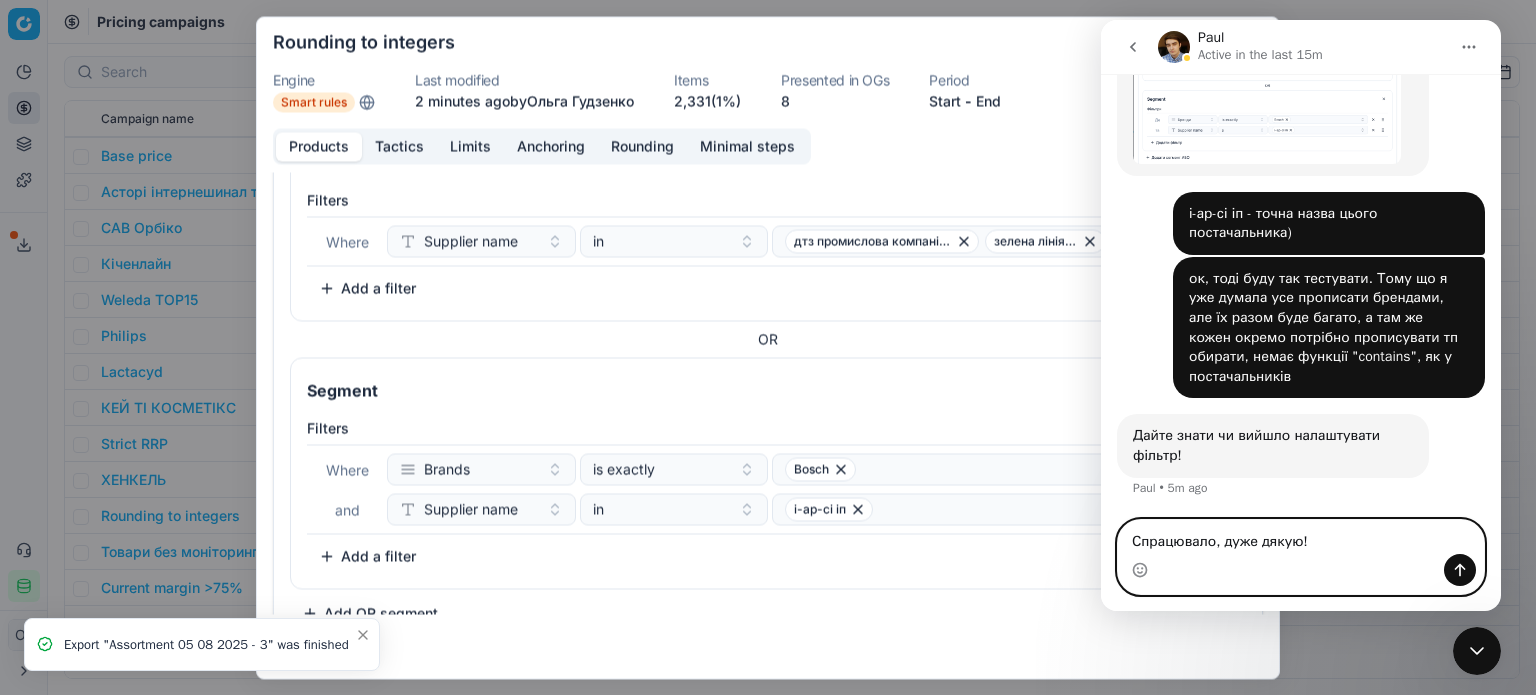 type on "Спрацювало, дуже дякую!)" 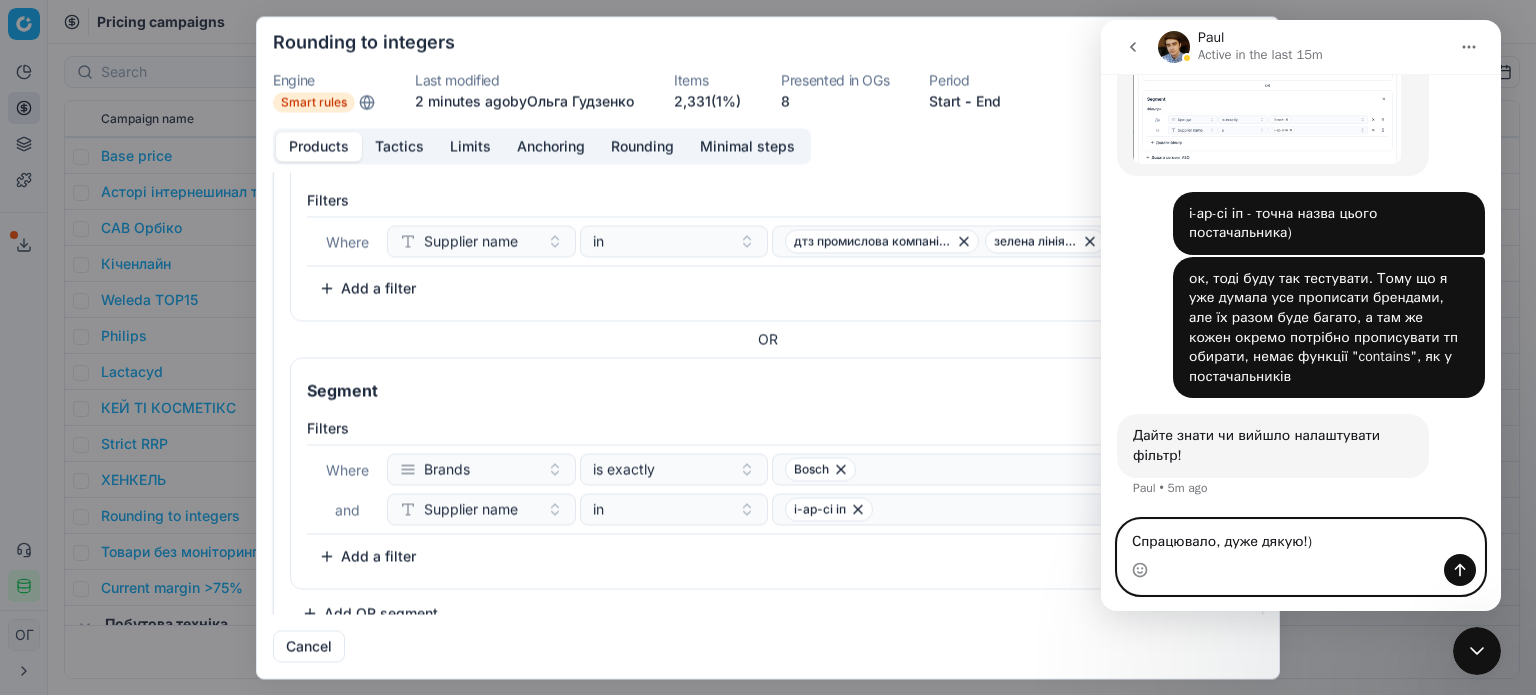 type 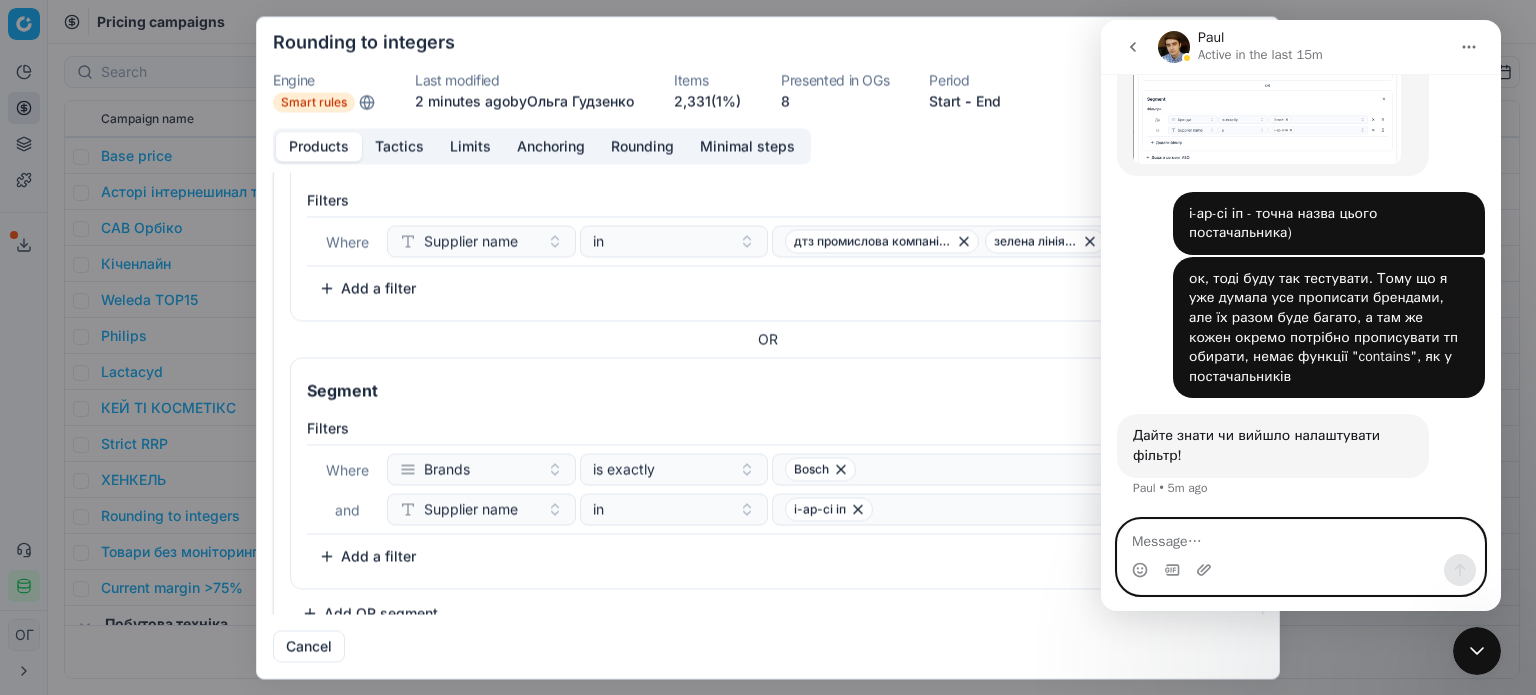 scroll, scrollTop: 1344, scrollLeft: 0, axis: vertical 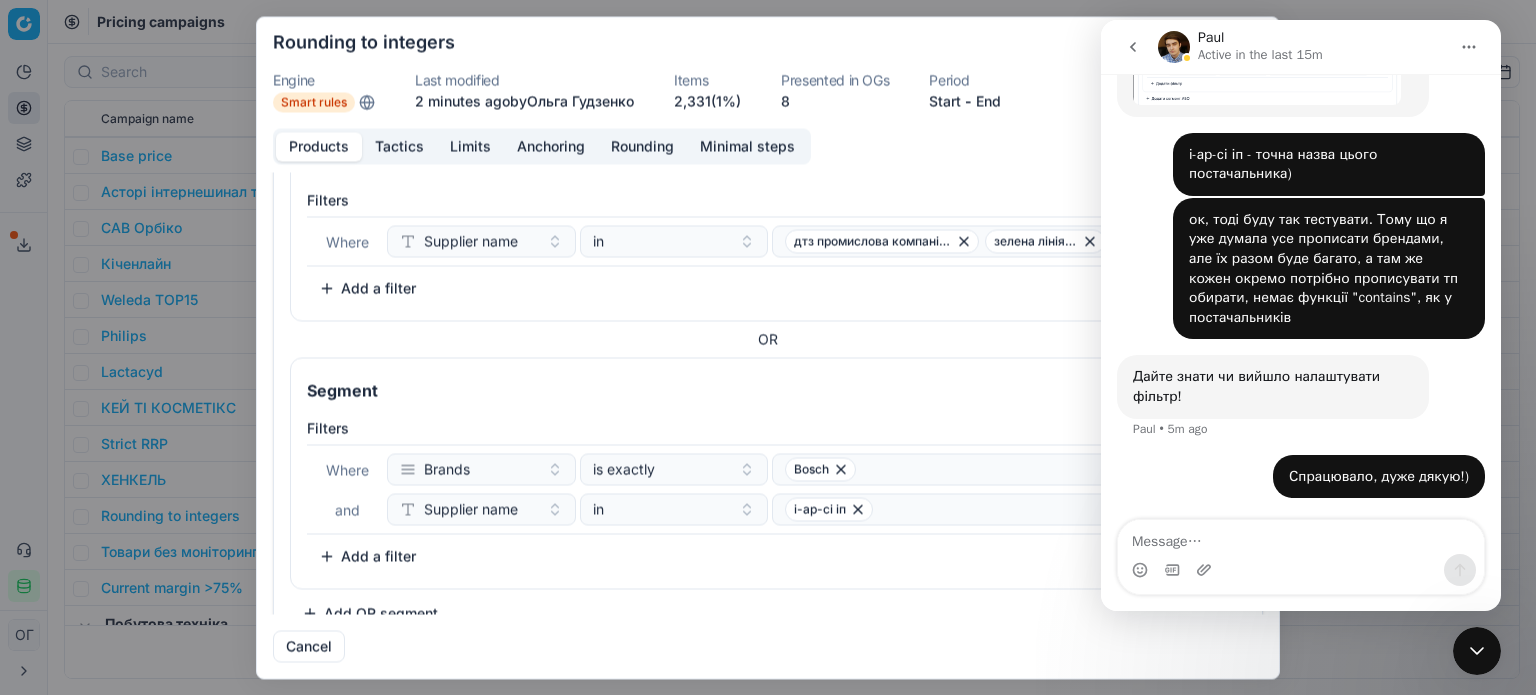 click 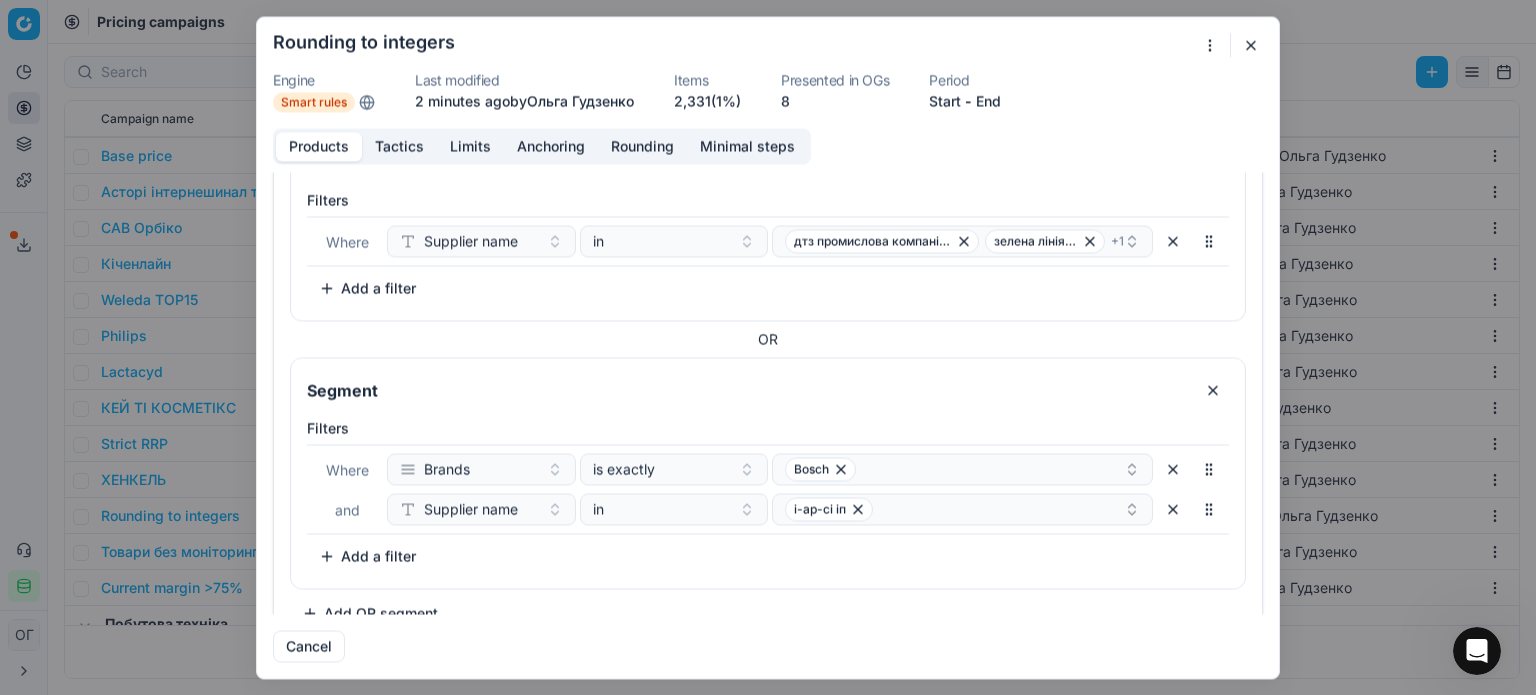 click at bounding box center (1251, 45) 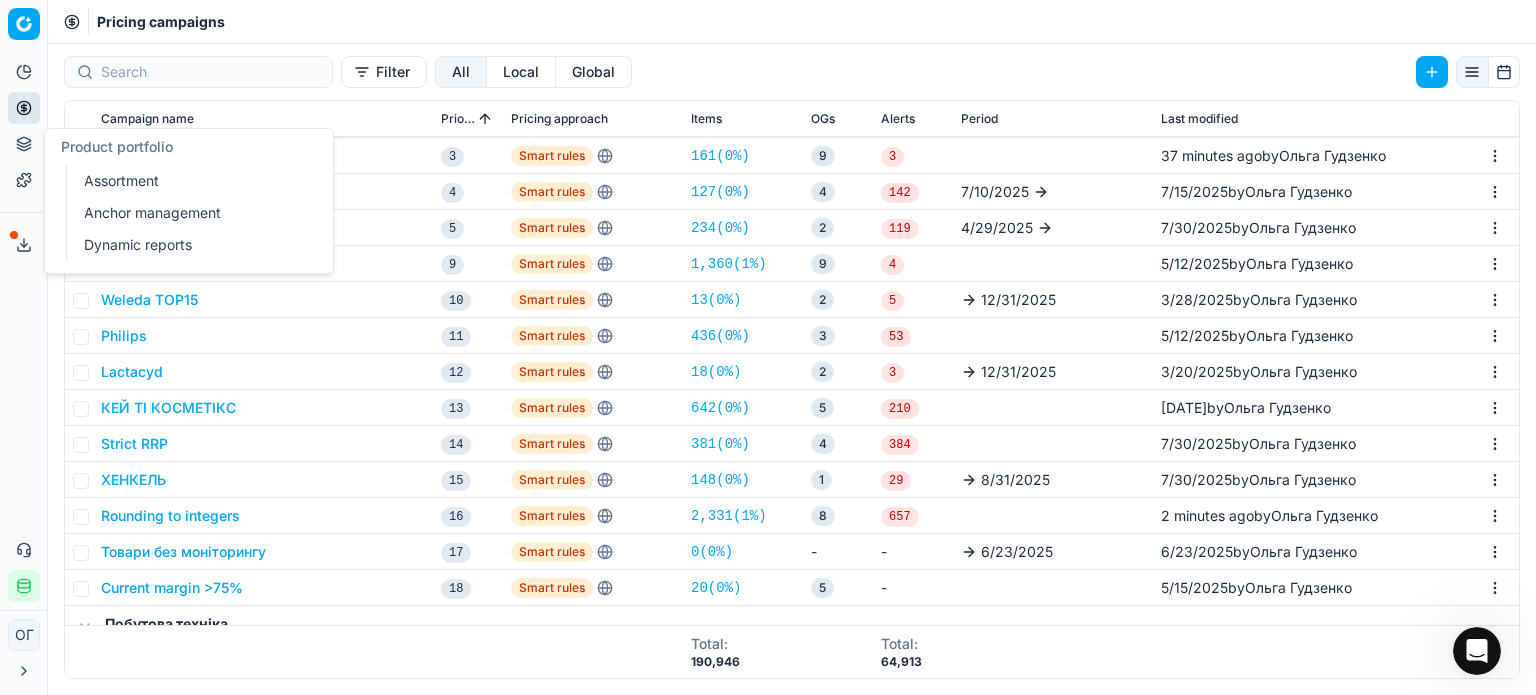click on "Assortment" at bounding box center [192, 181] 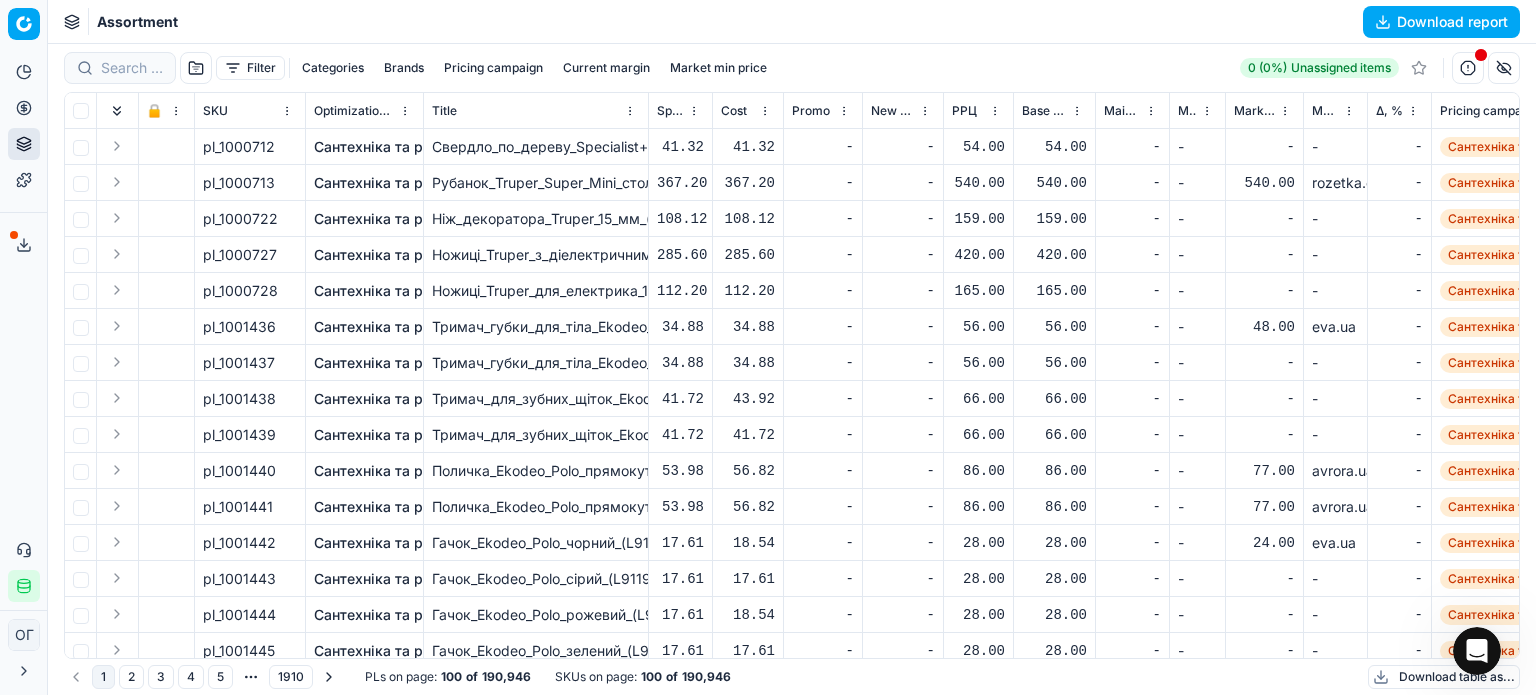 click on "Brands" at bounding box center [404, 68] 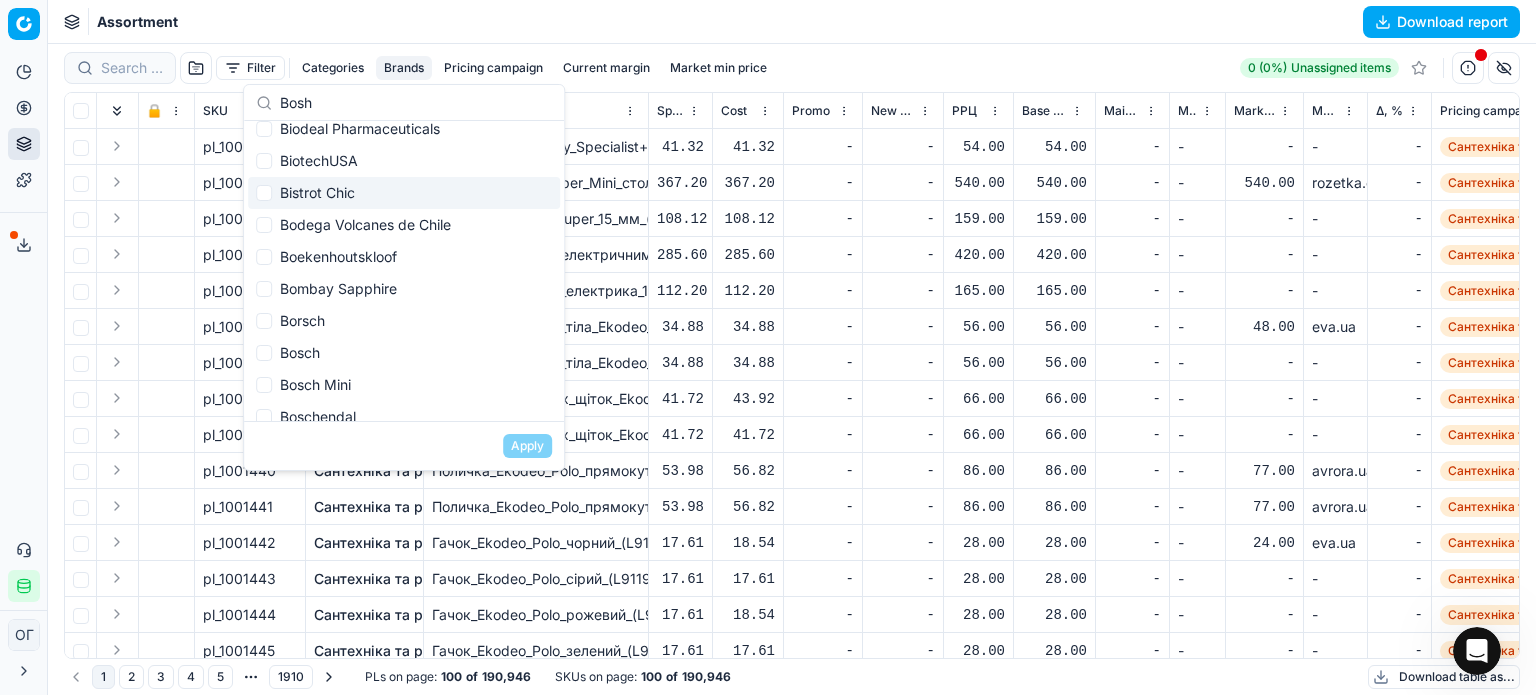 scroll, scrollTop: 400, scrollLeft: 0, axis: vertical 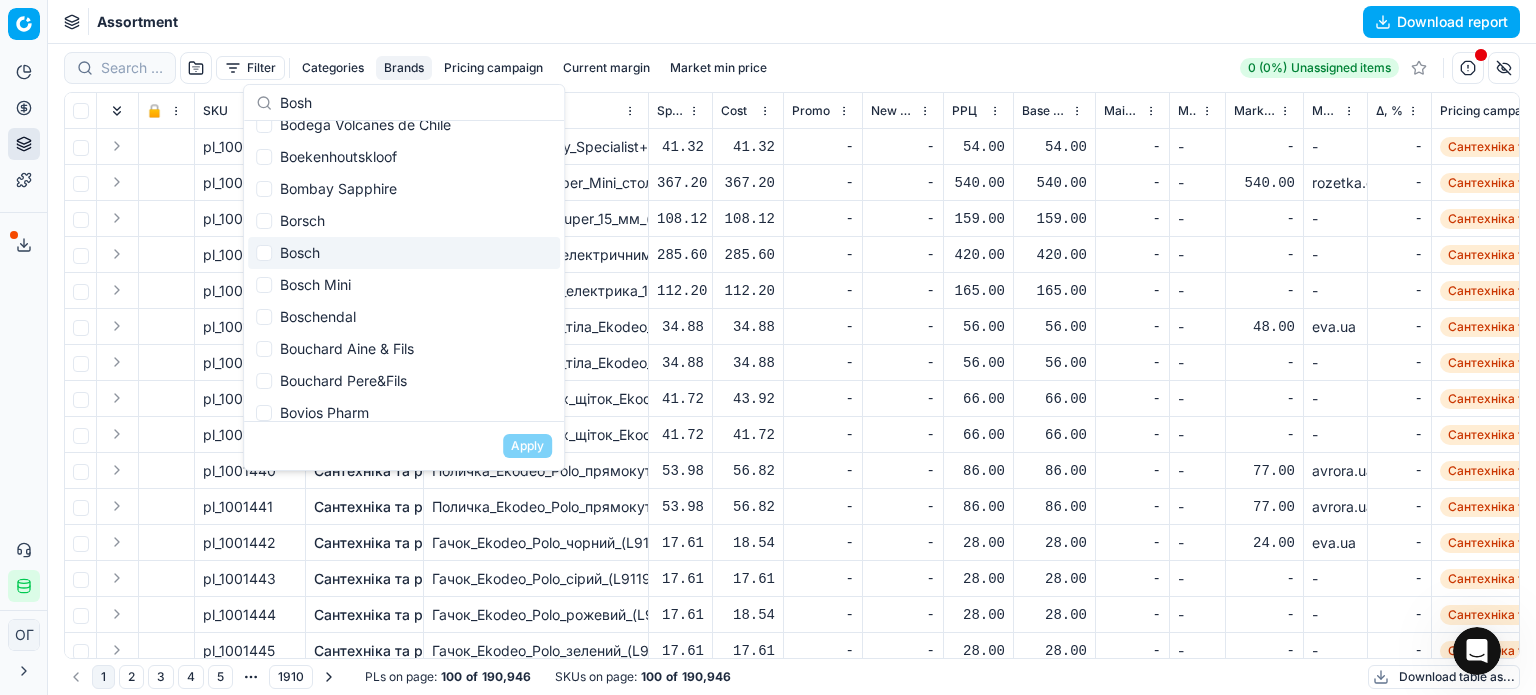 type on "Bosh" 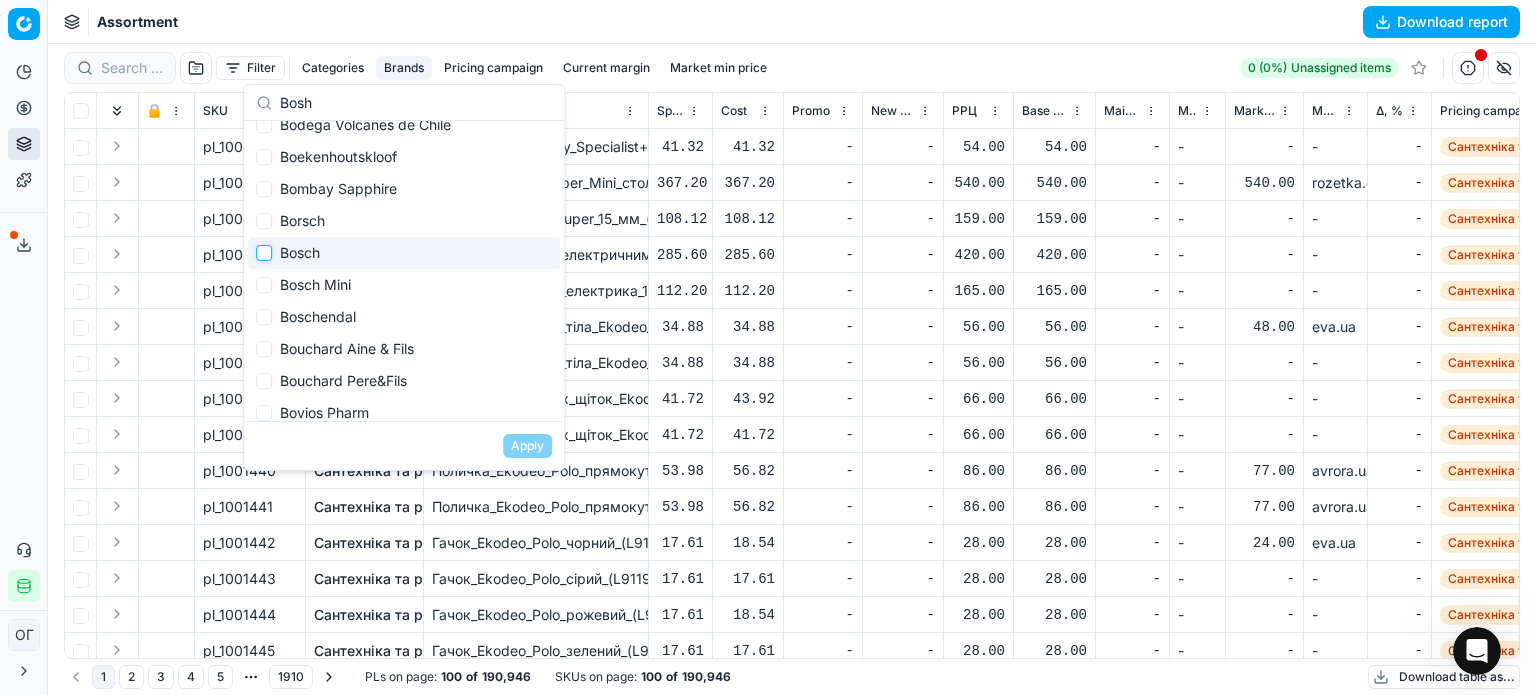 click at bounding box center [264, 253] 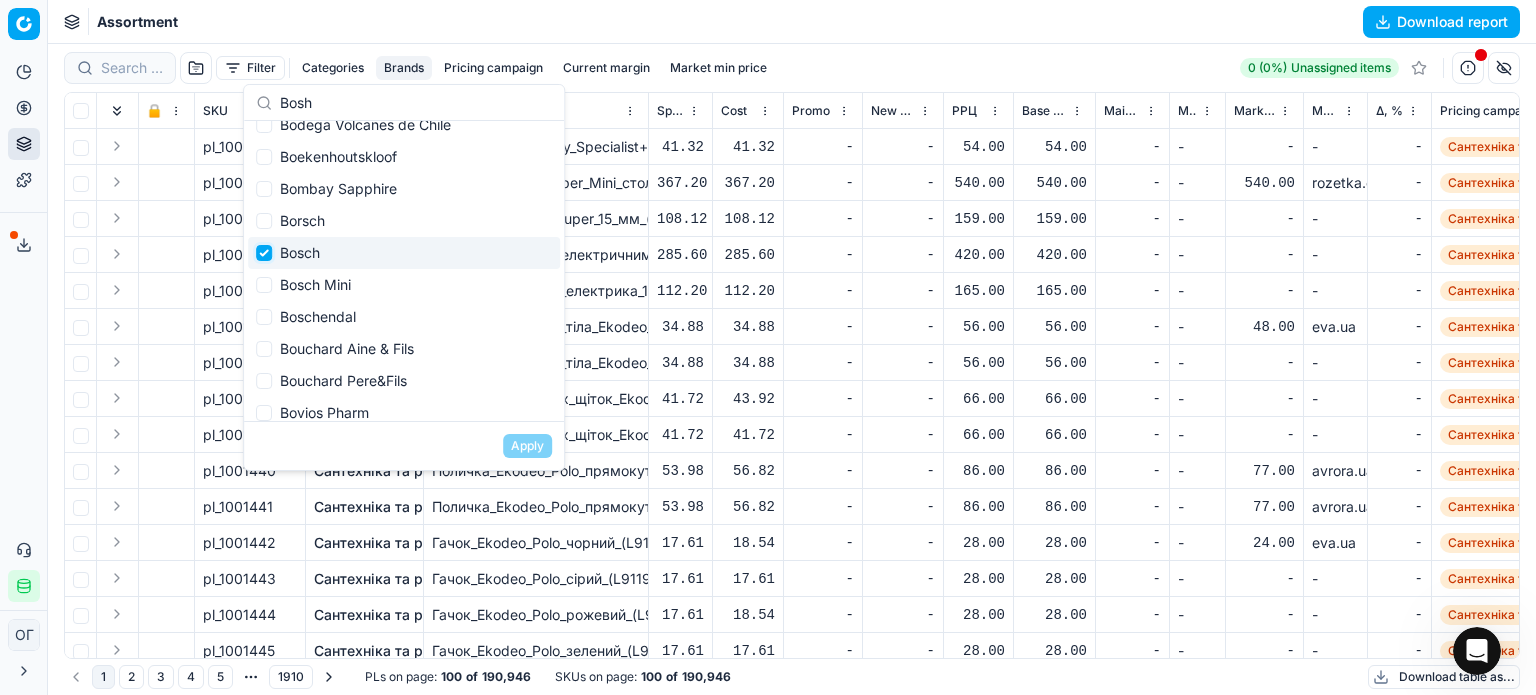 checkbox on "true" 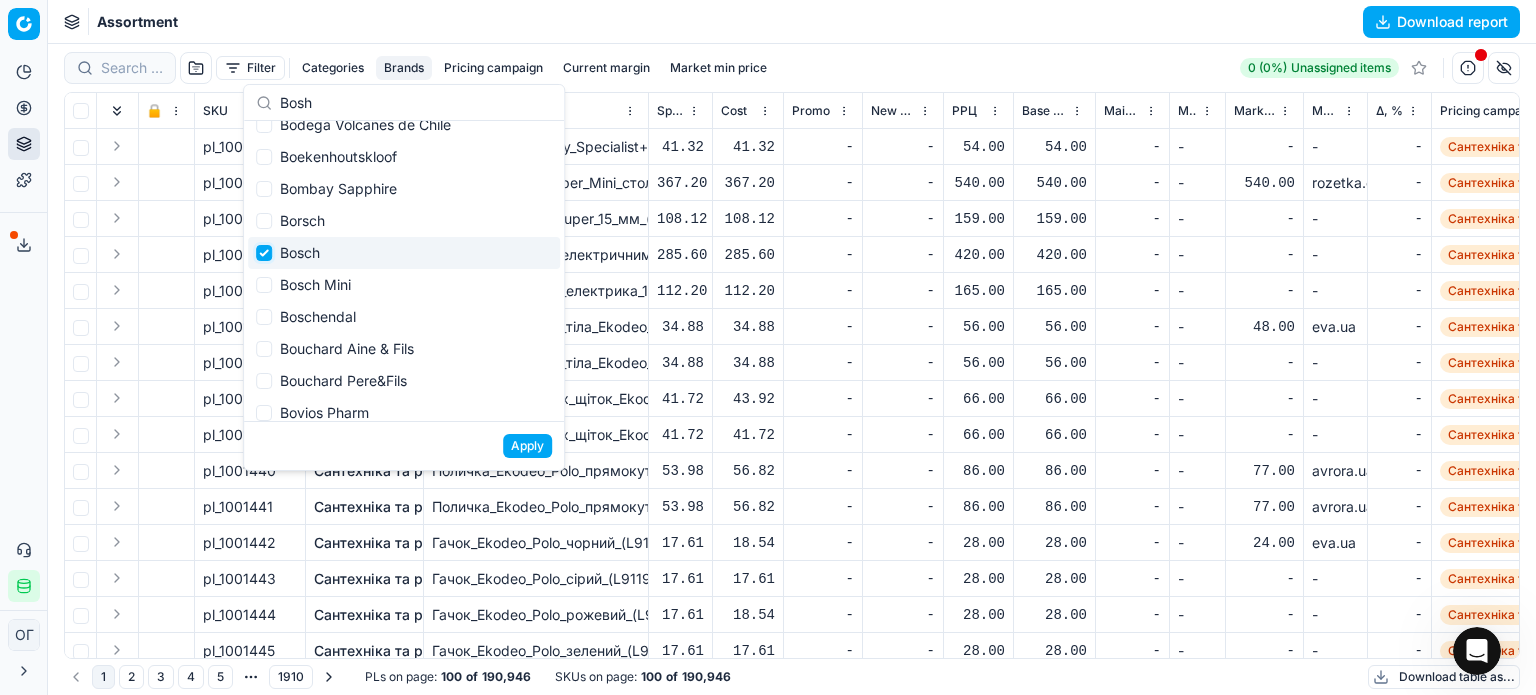 scroll, scrollTop: 1420, scrollLeft: 0, axis: vertical 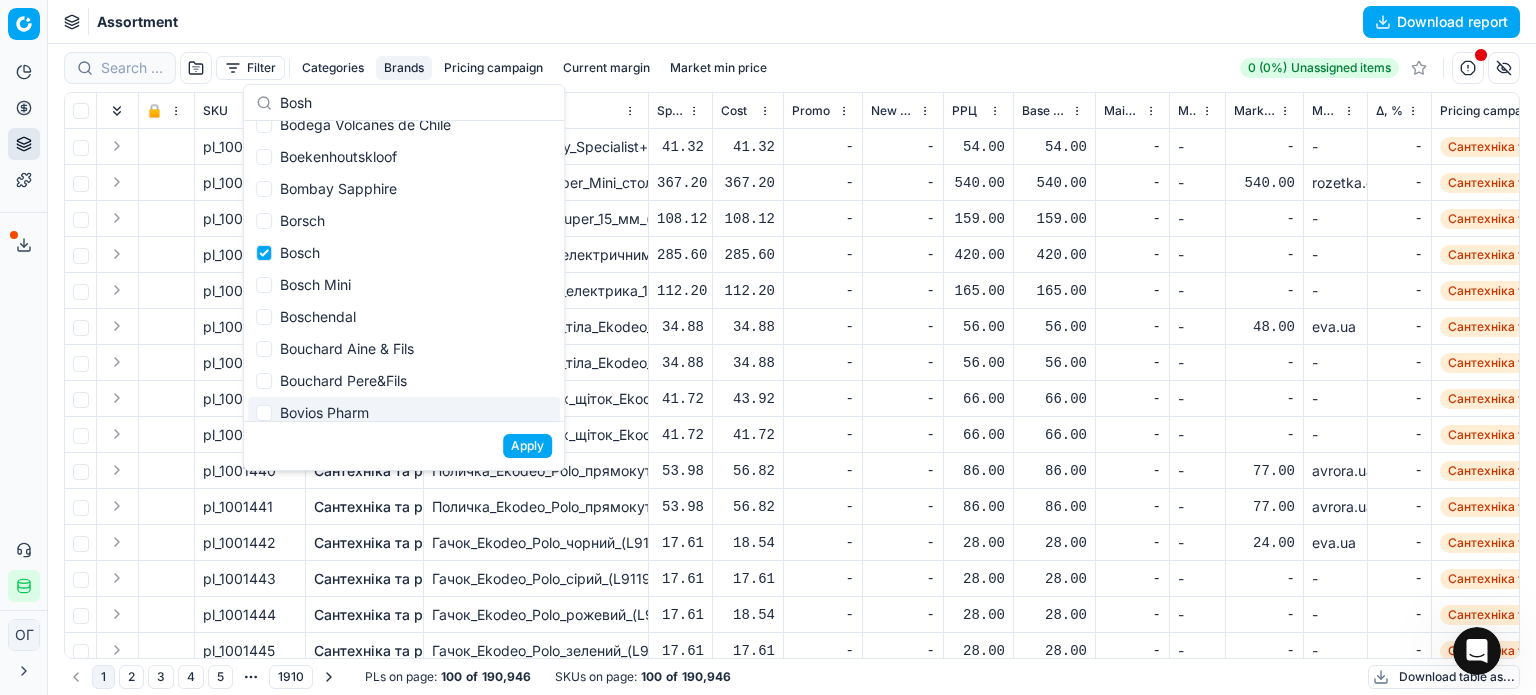 click on "Apply" at bounding box center [527, 446] 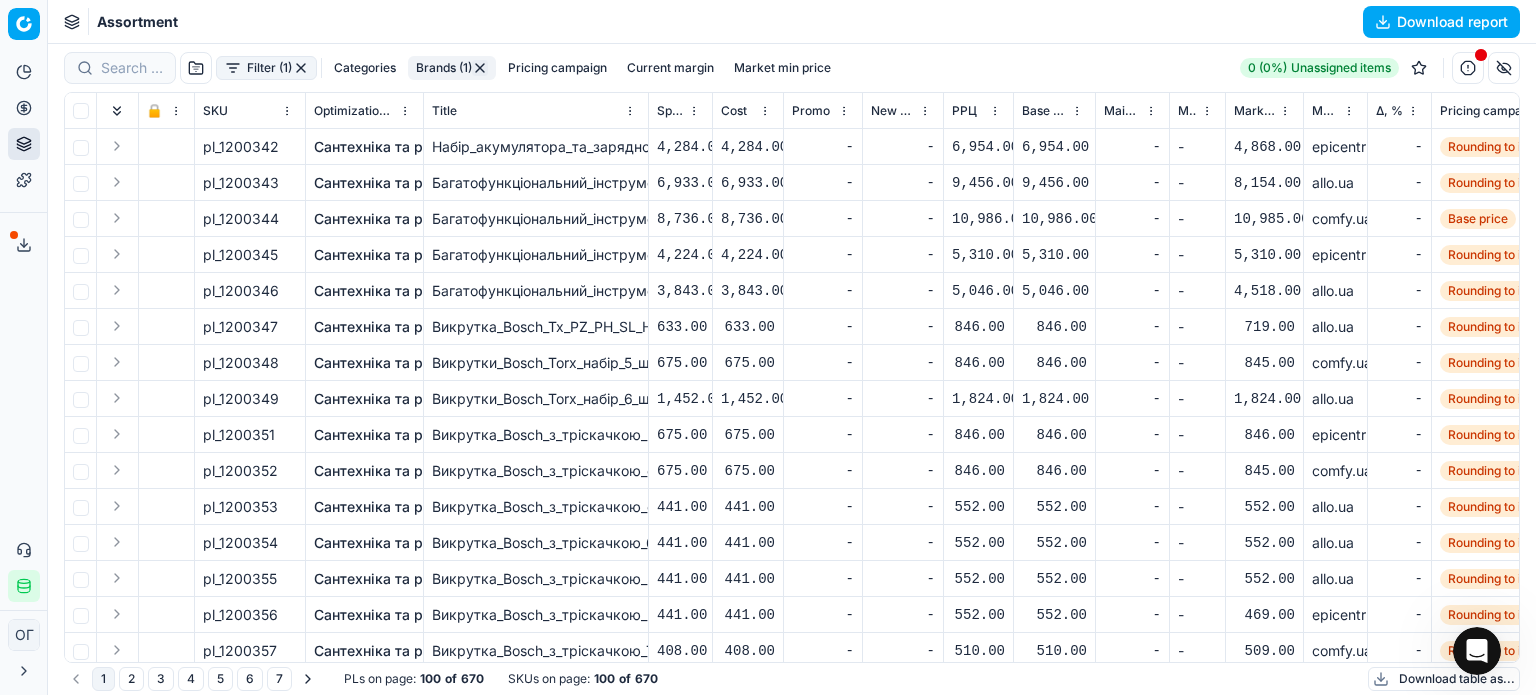 click on "Pricing campaign" at bounding box center (557, 68) 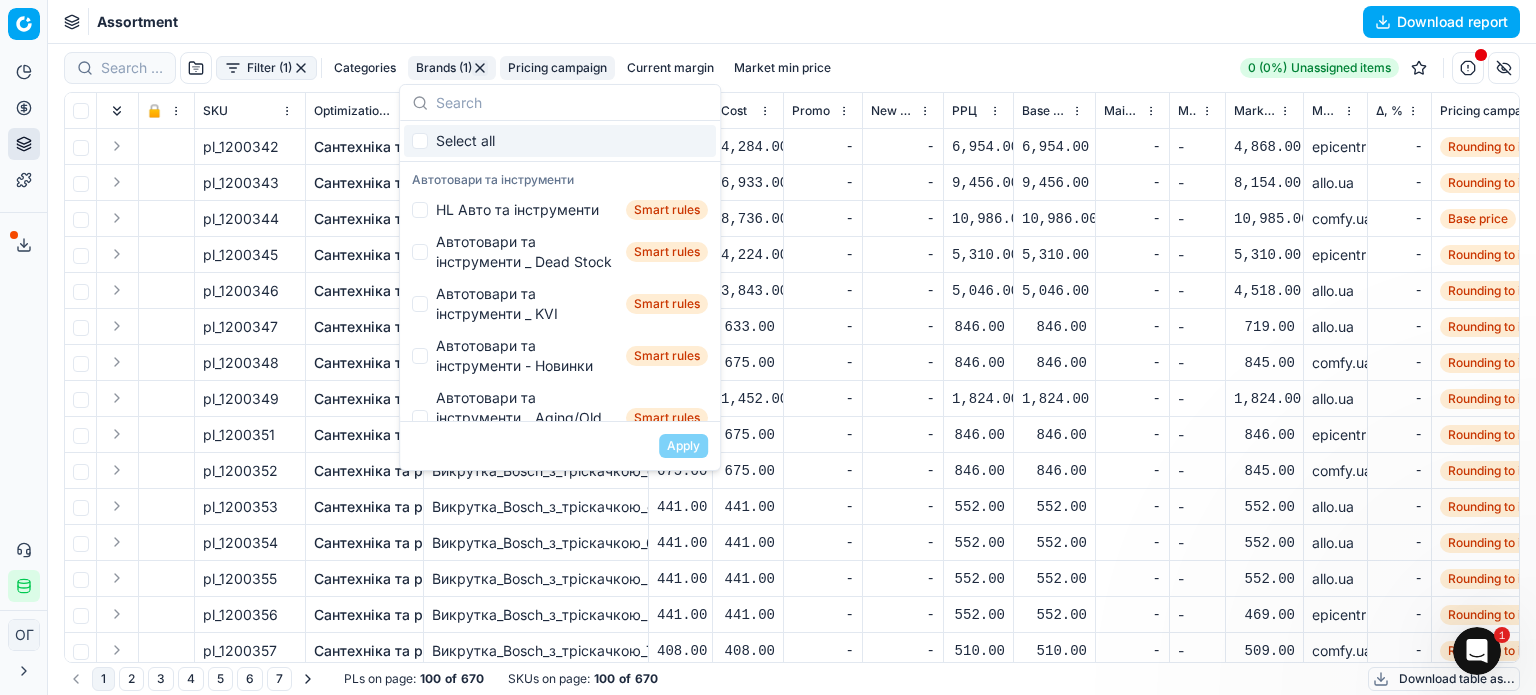 scroll, scrollTop: 1404, scrollLeft: 0, axis: vertical 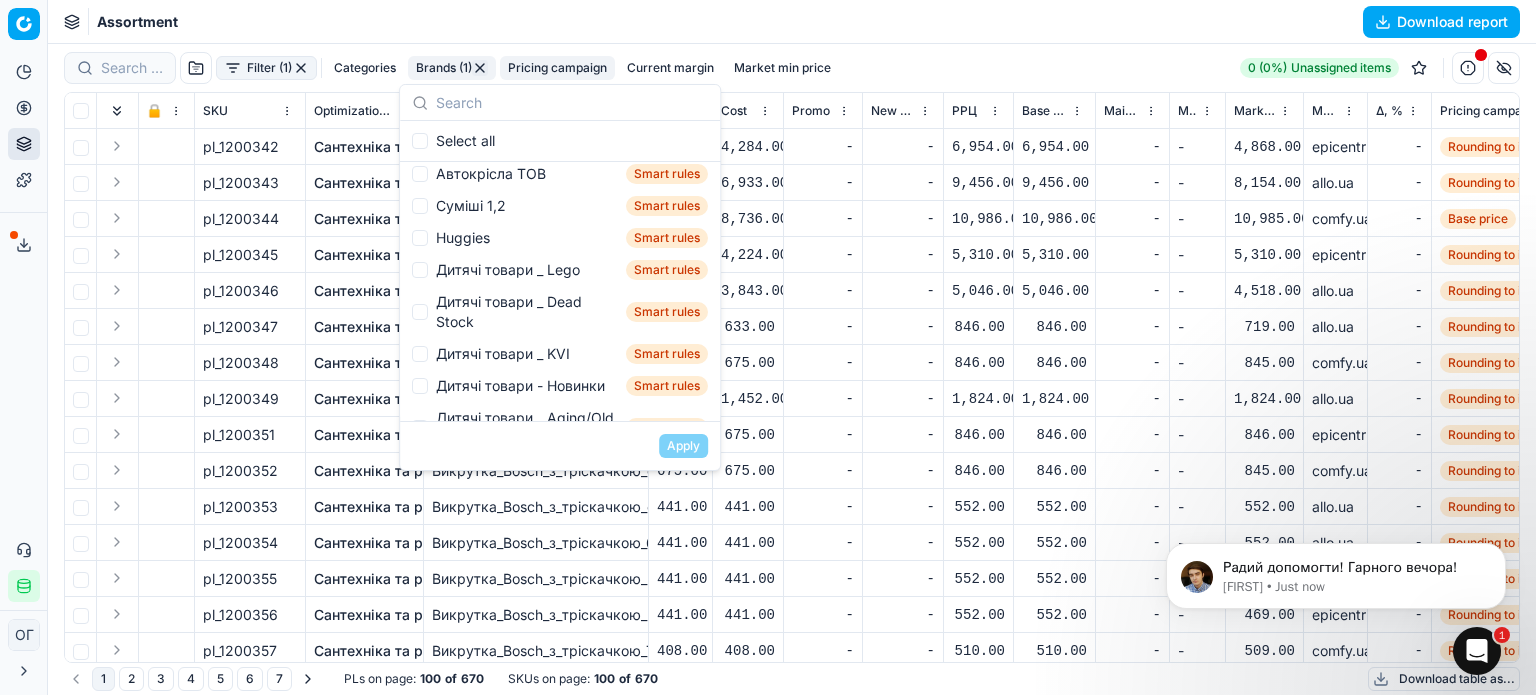 type on "D" 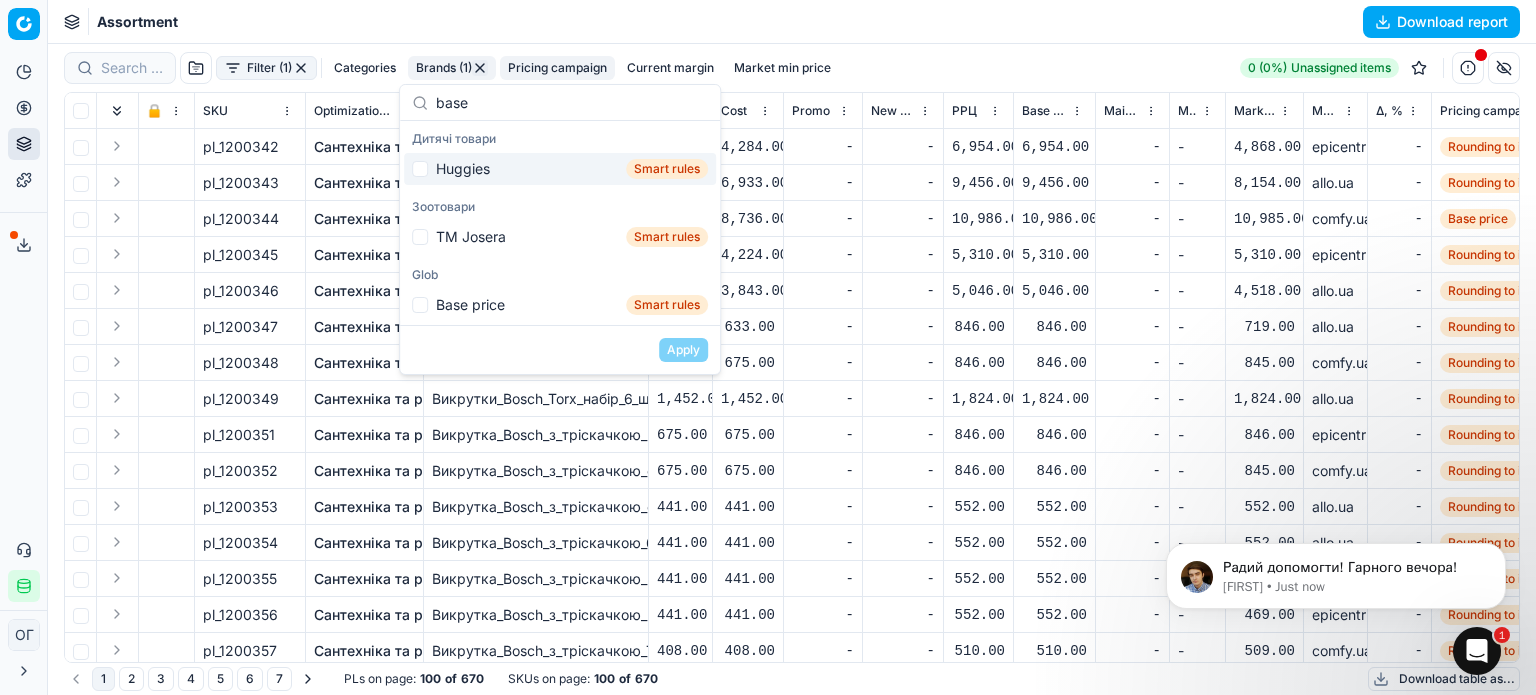 scroll, scrollTop: 0, scrollLeft: 0, axis: both 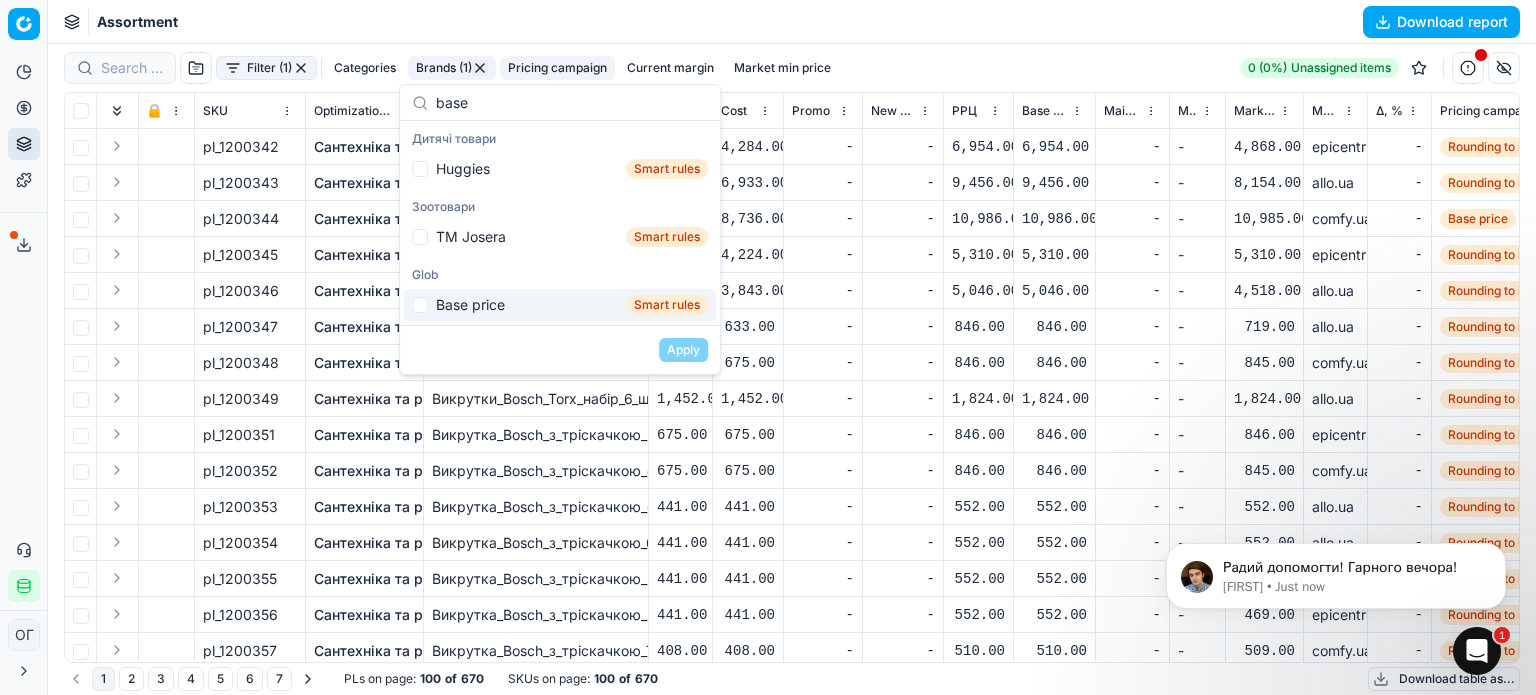 type on "base" 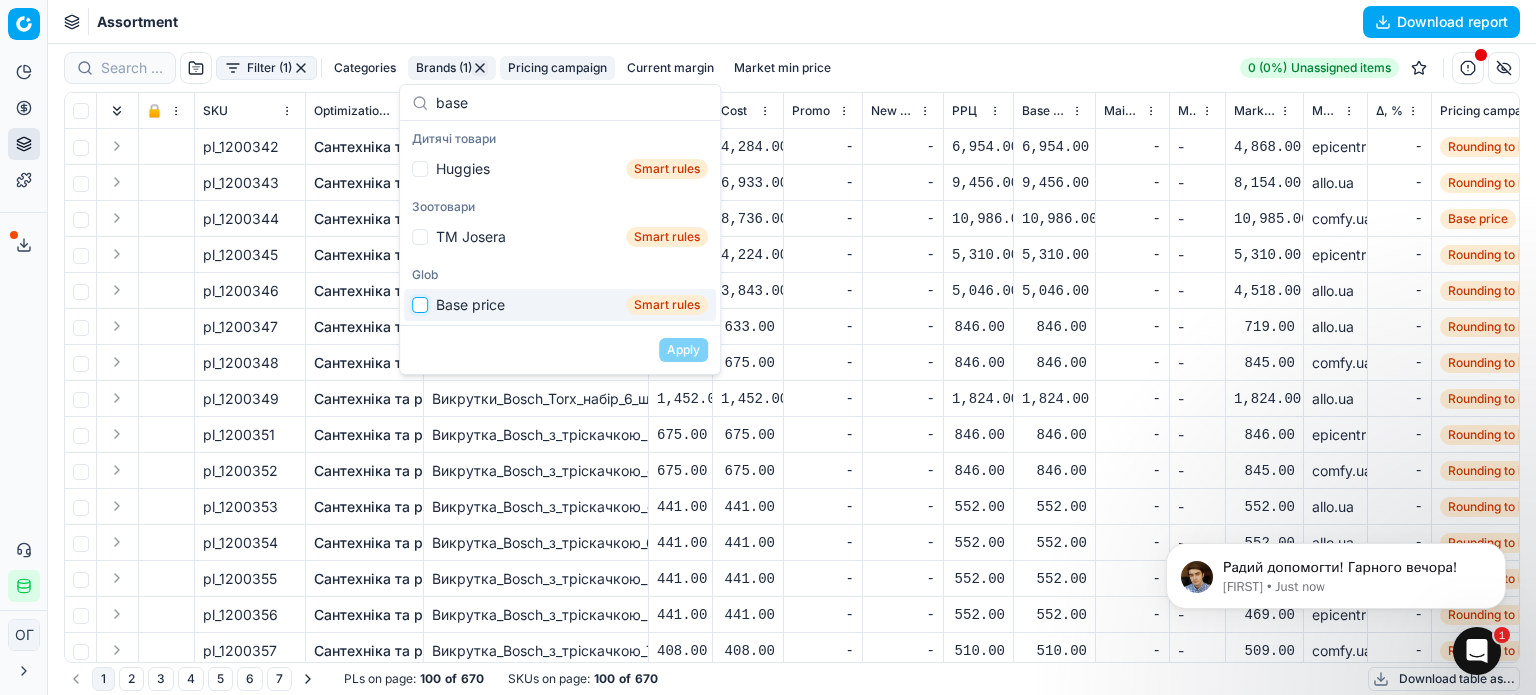 click at bounding box center (420, 305) 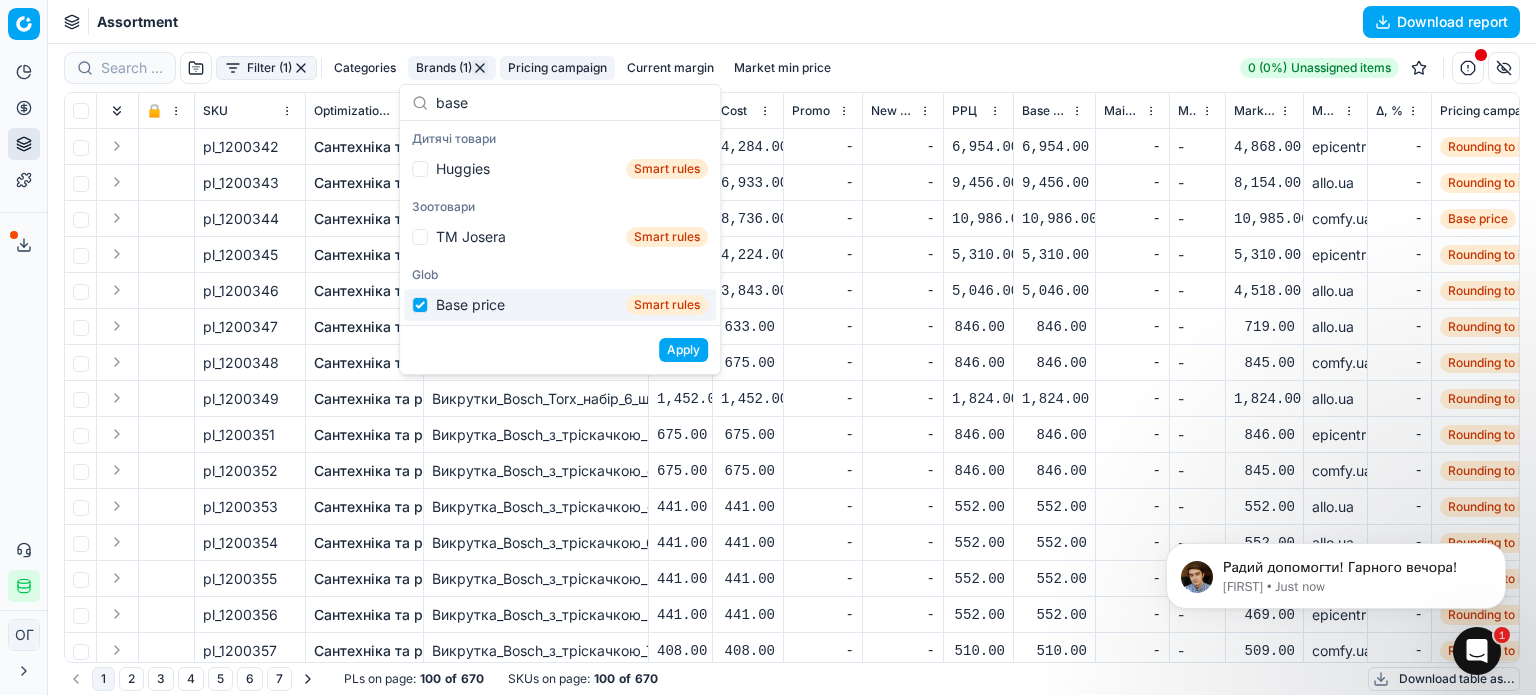 click on "Apply" at bounding box center [683, 350] 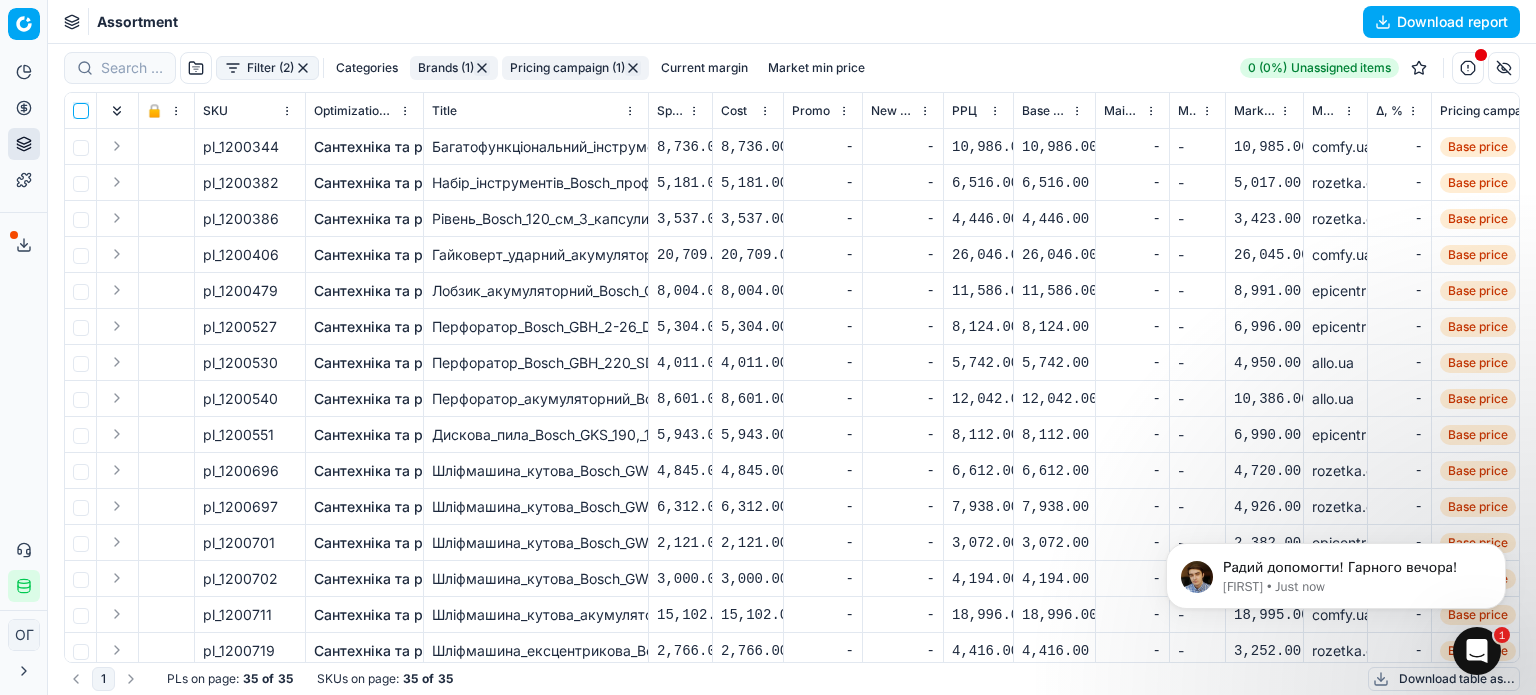 click at bounding box center [81, 111] 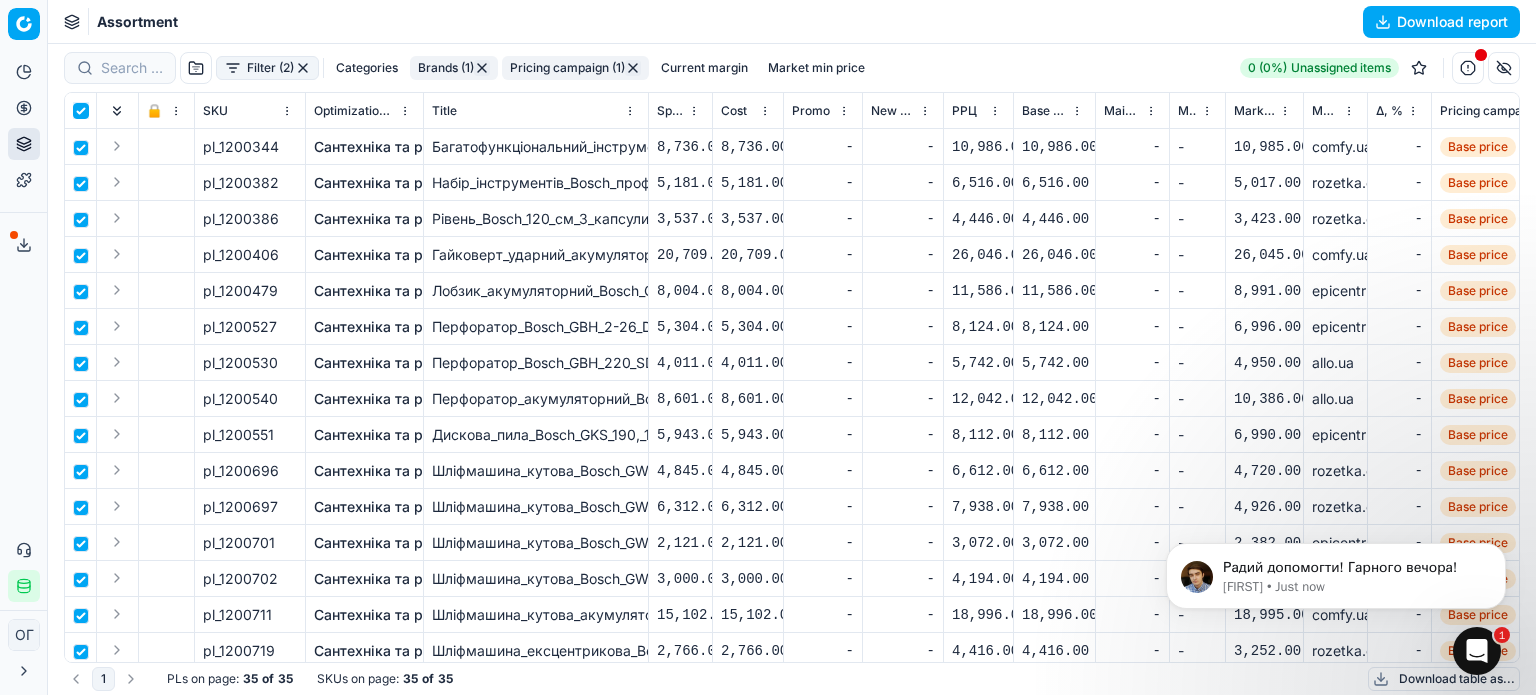 checkbox on "true" 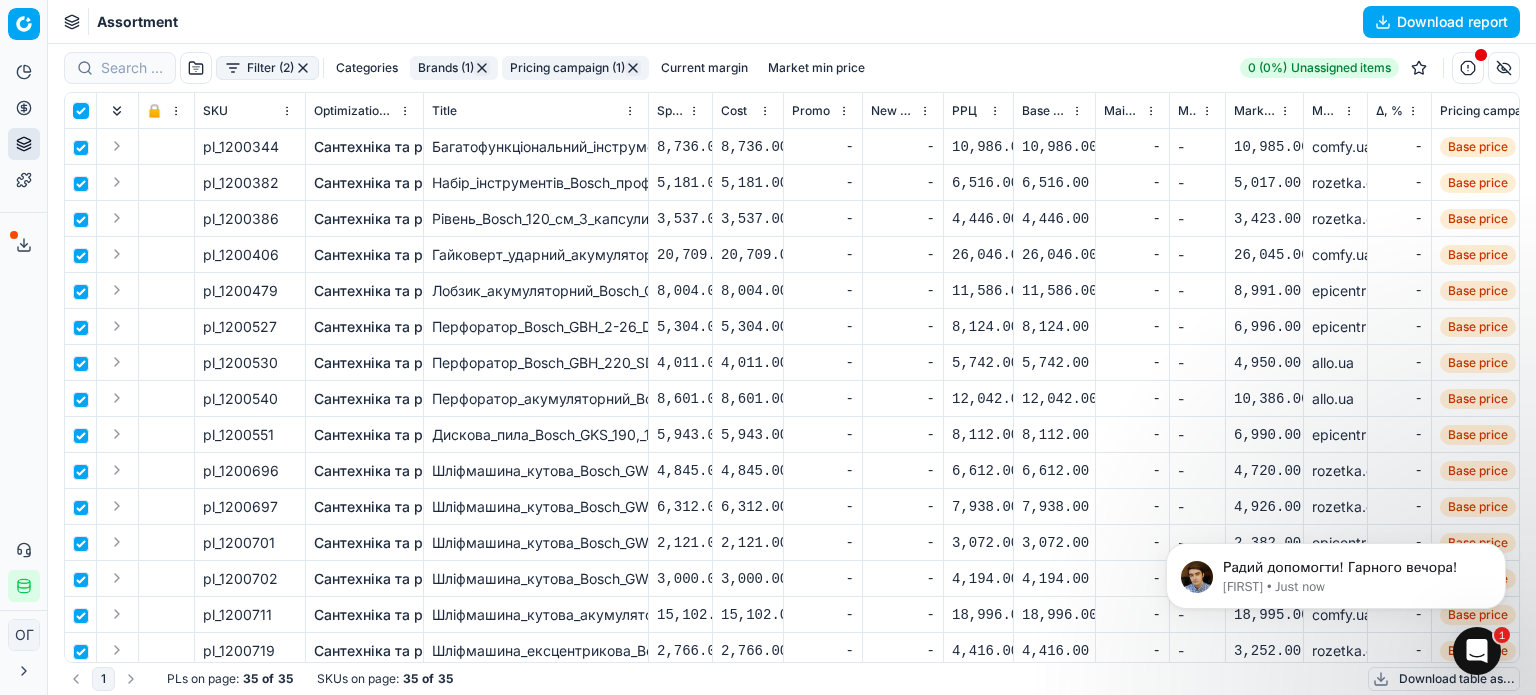 checkbox on "true" 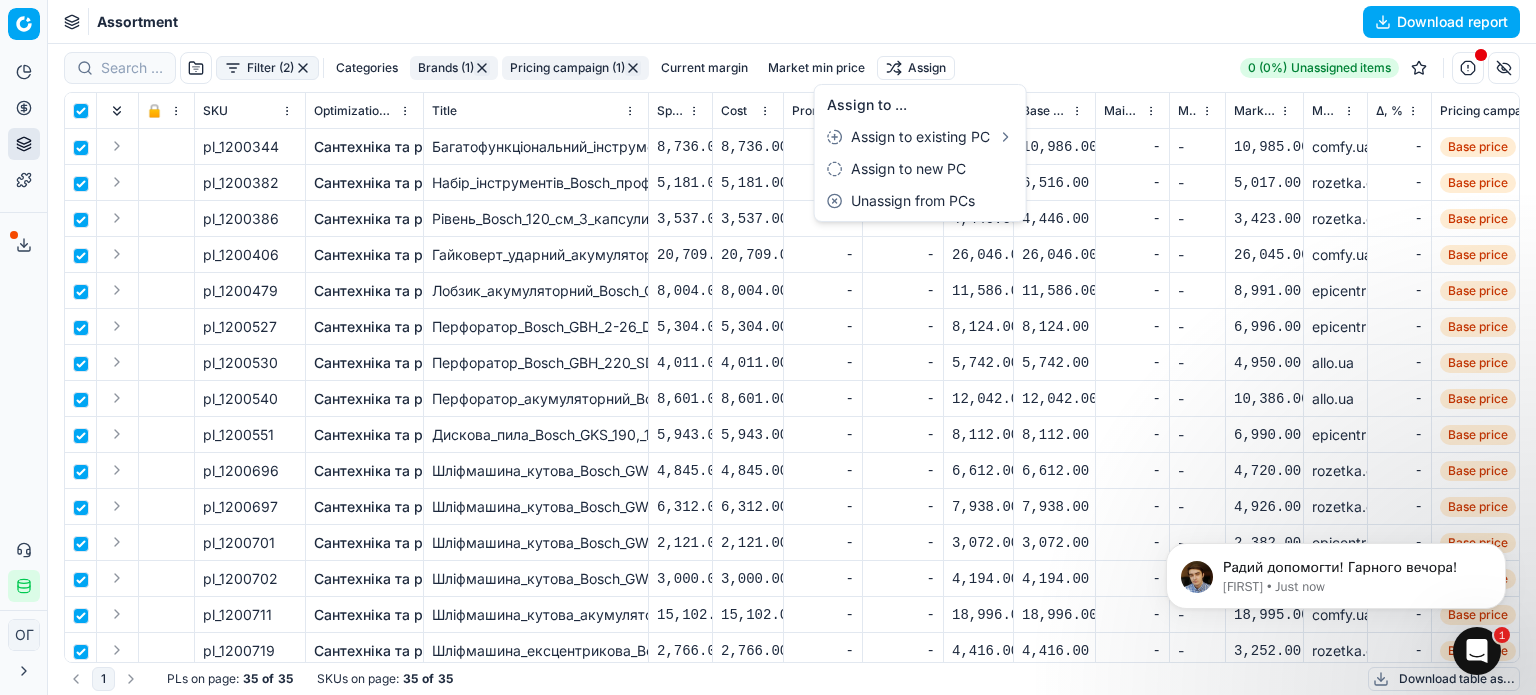 click on "Pricing platform Analytics Pricing Product portfolio Templates Export service 171 Contact support Integration status ОГ Ольга Гудзенко o.gudzenko@maudau.com.ua Close menu Command Palette Search for a command to run... Assortment Download report Filter   (2) Categories   Brands (1)   Pricing campaign (1)   Current margin   Market min price   Assign 0 (0%) Unassigned items 🔒 SKU Optimization group Title Specification Cost Cost Promo New promo price РРЦ Base price Main CD min price Main CD min price competitor name Market min price Market min price competitor name Δ, % Pricing campaign Current promo price Optimization status RRP mandatority Total stock quantity Aging stock (викл. дні без продажів) Середня кількість продажів за 5 днів, шт Оборотність, днів (викл. дні без продажів) Target promo margin Target margin Product line ID Current price New price New discount New discount, % New markup (common), % KVI -" at bounding box center (768, 347) 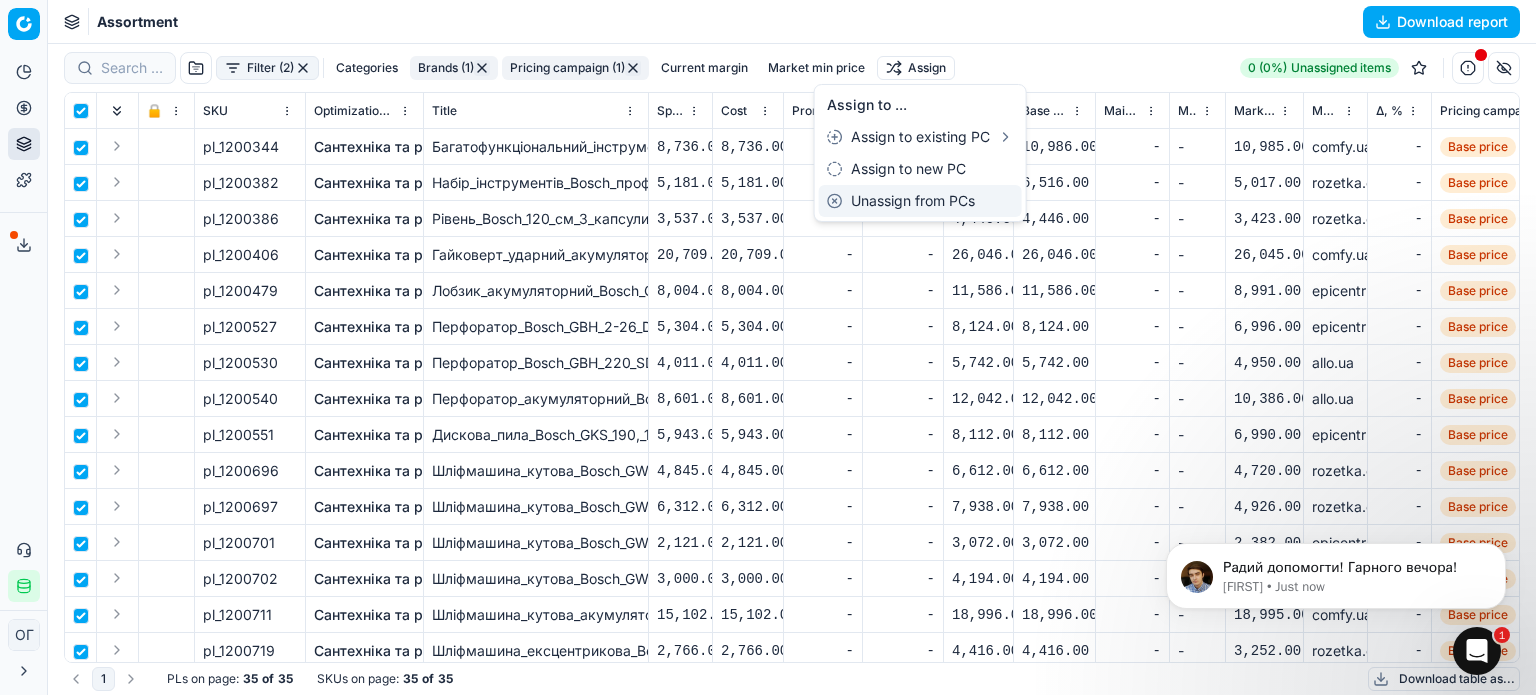 click on "Unassign from PCs" at bounding box center [920, 201] 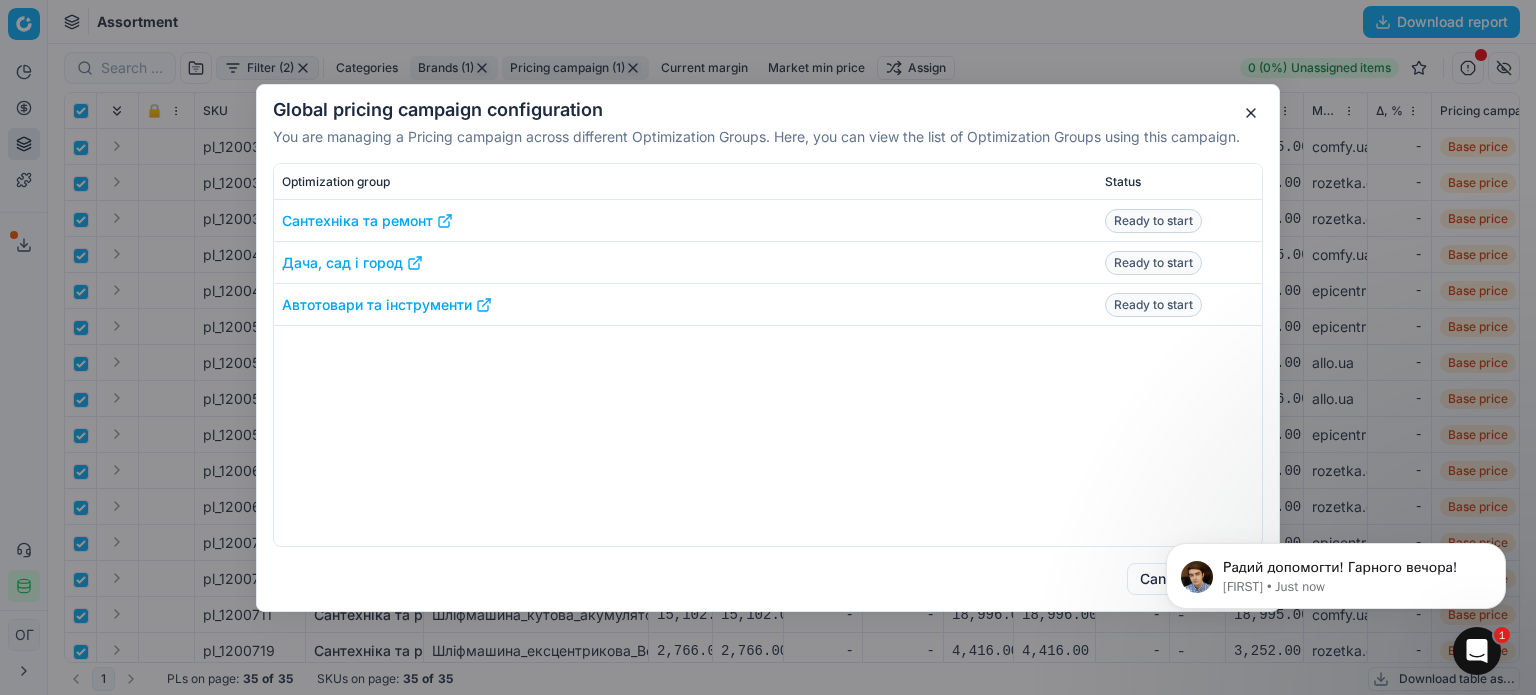 click on "Радий допомогти! Гарного вечора! Paul • Just now" at bounding box center (1336, 484) 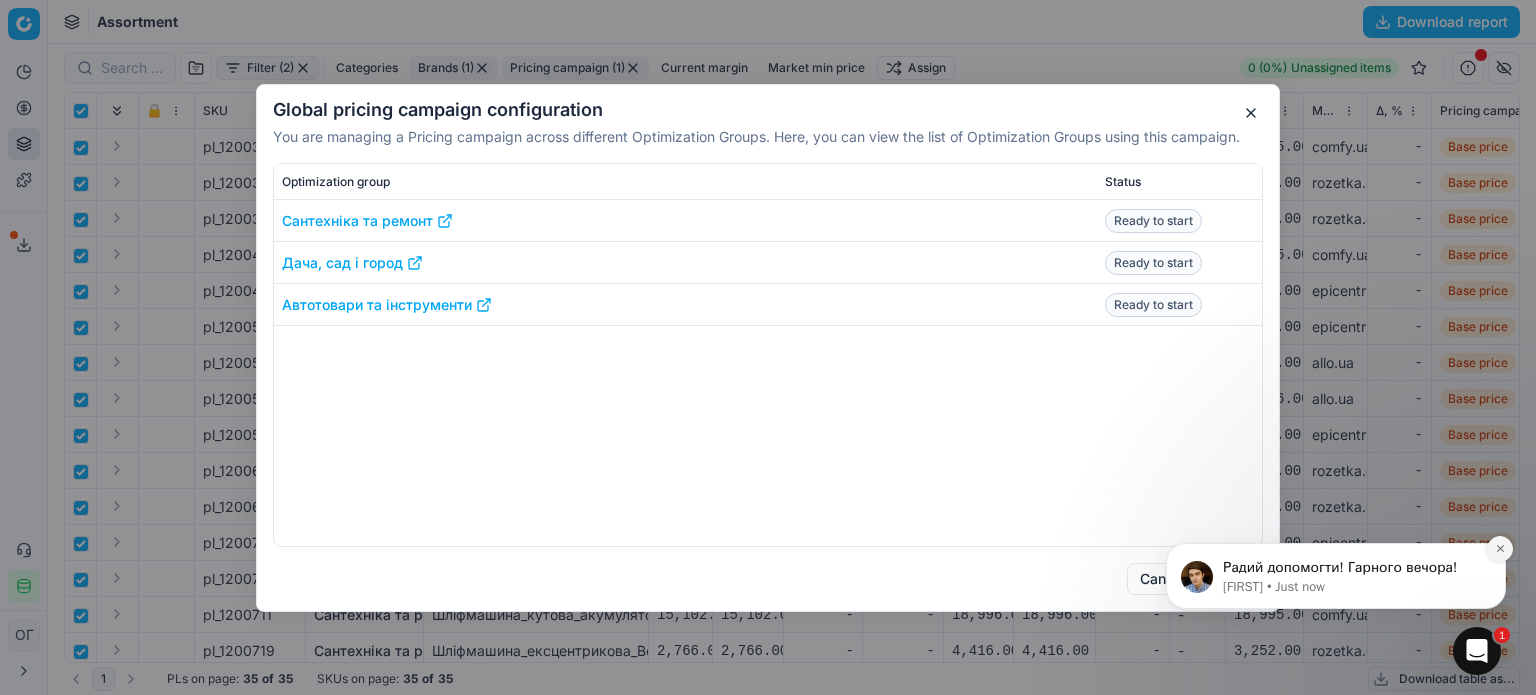 click 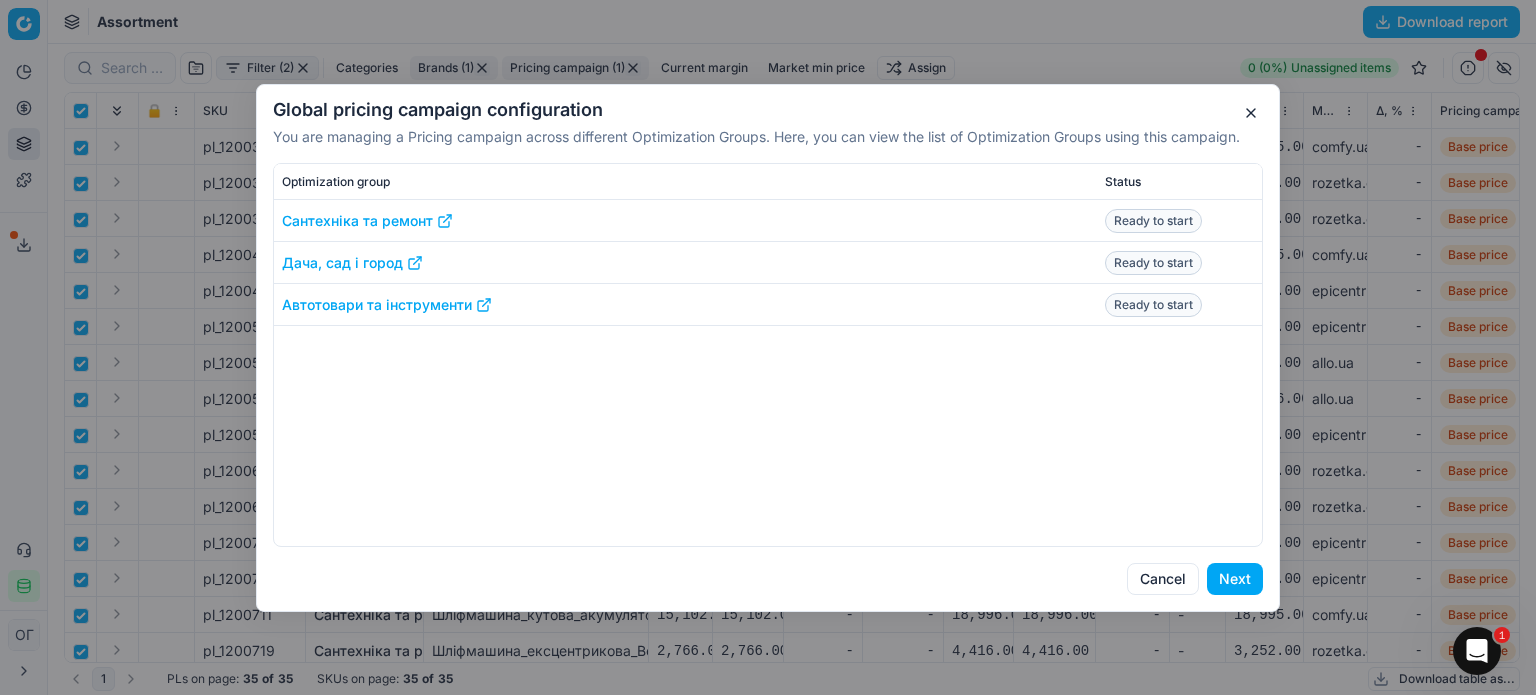 click on "Next" at bounding box center [1235, 579] 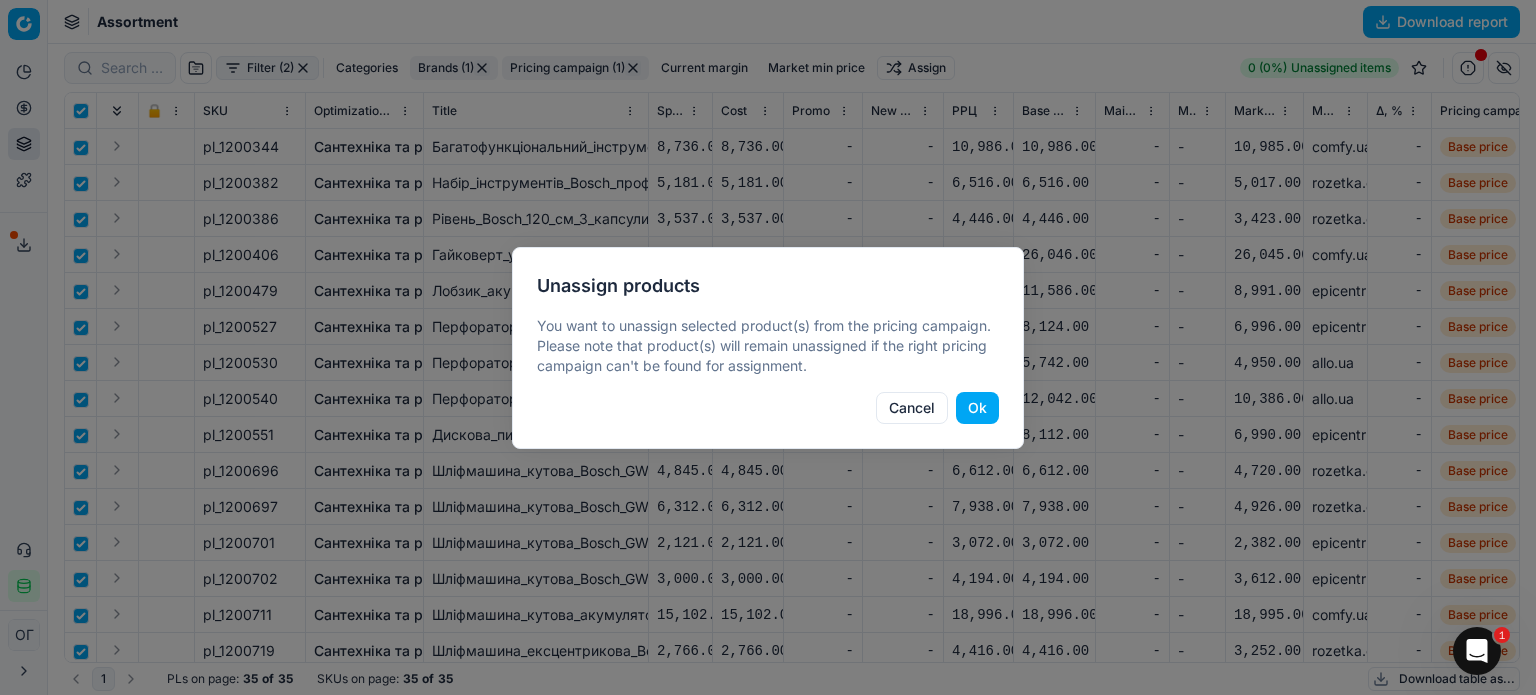 click on "Ok" at bounding box center [977, 408] 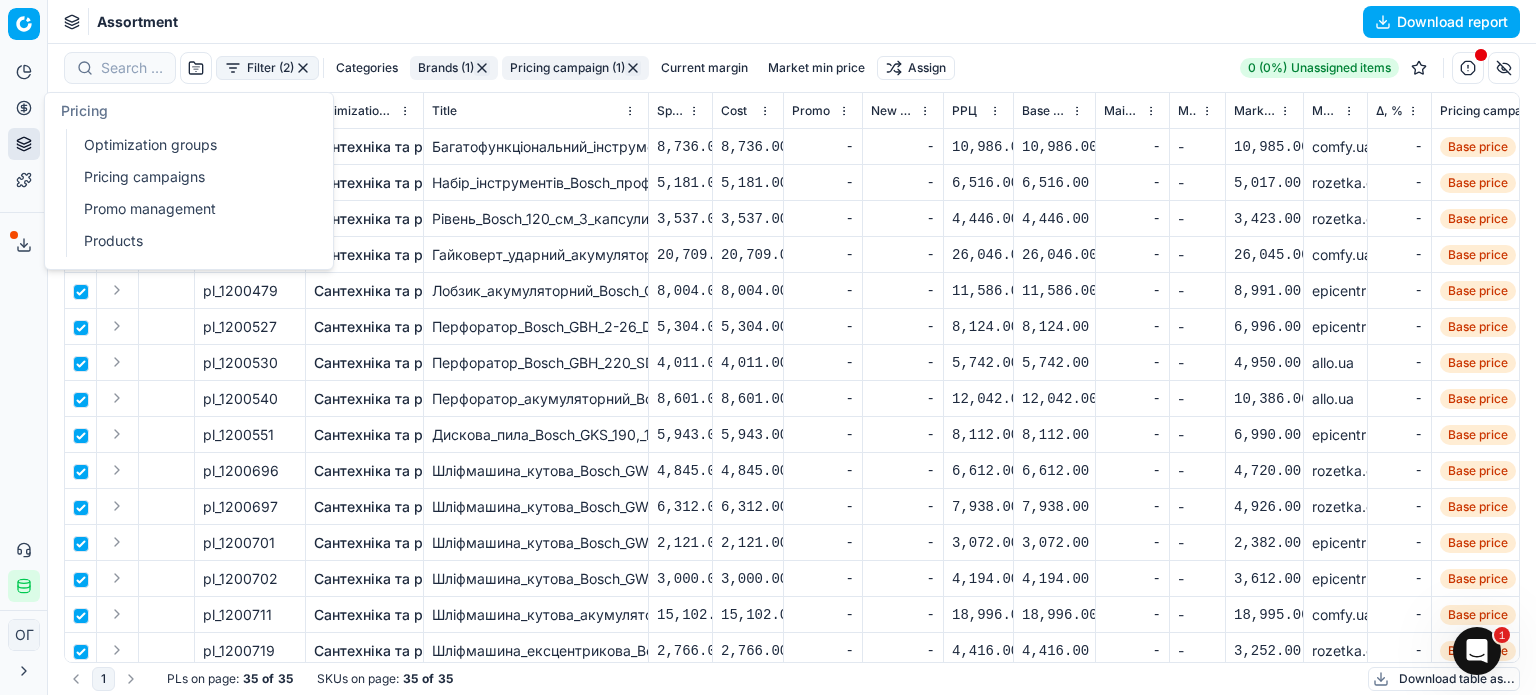 click 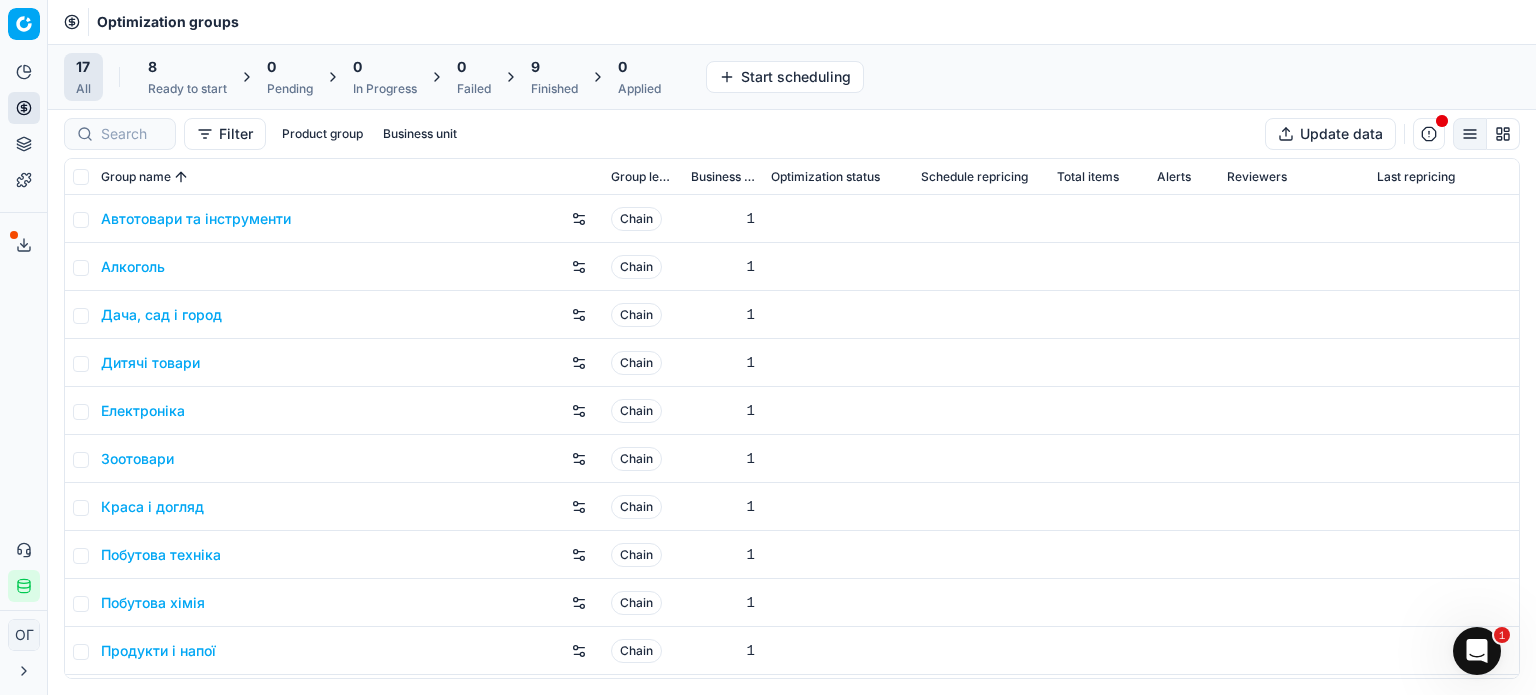 click on "8 Ready to start" at bounding box center (187, 77) 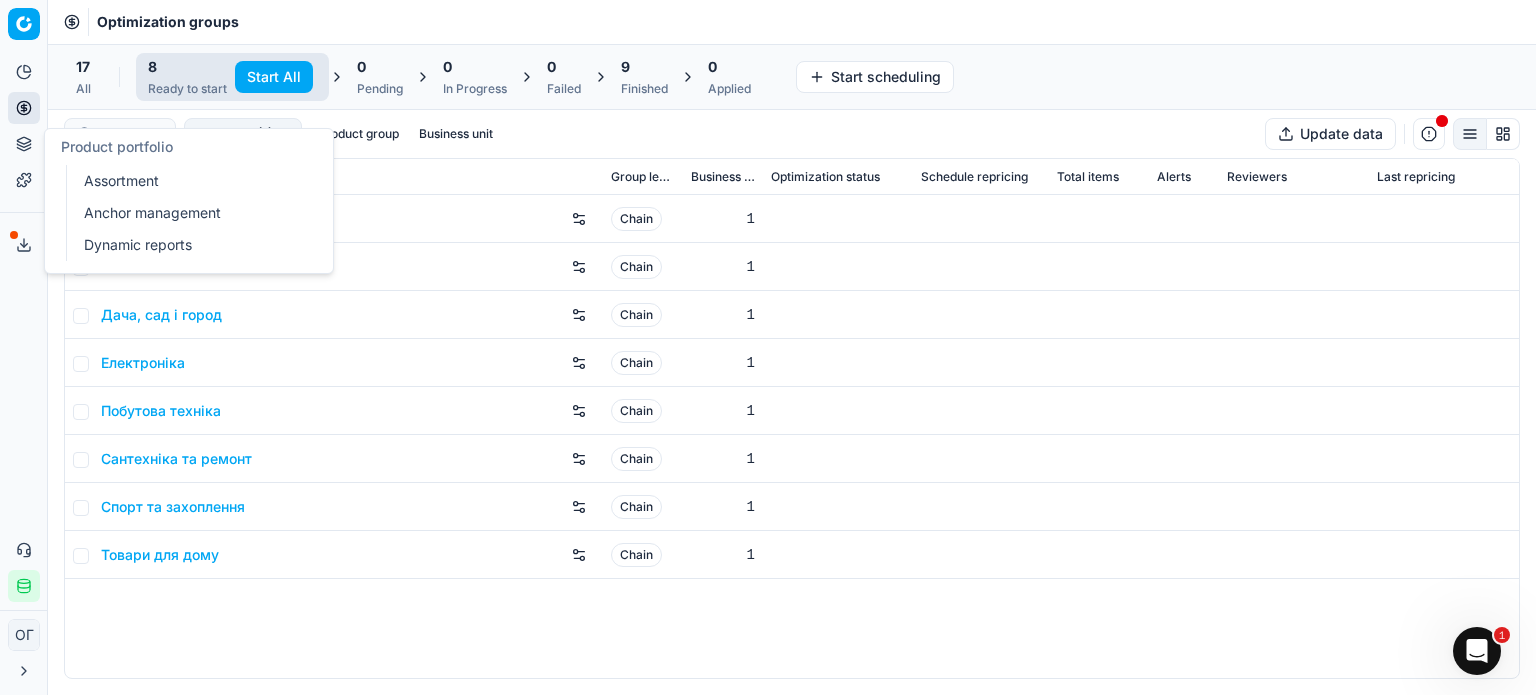click 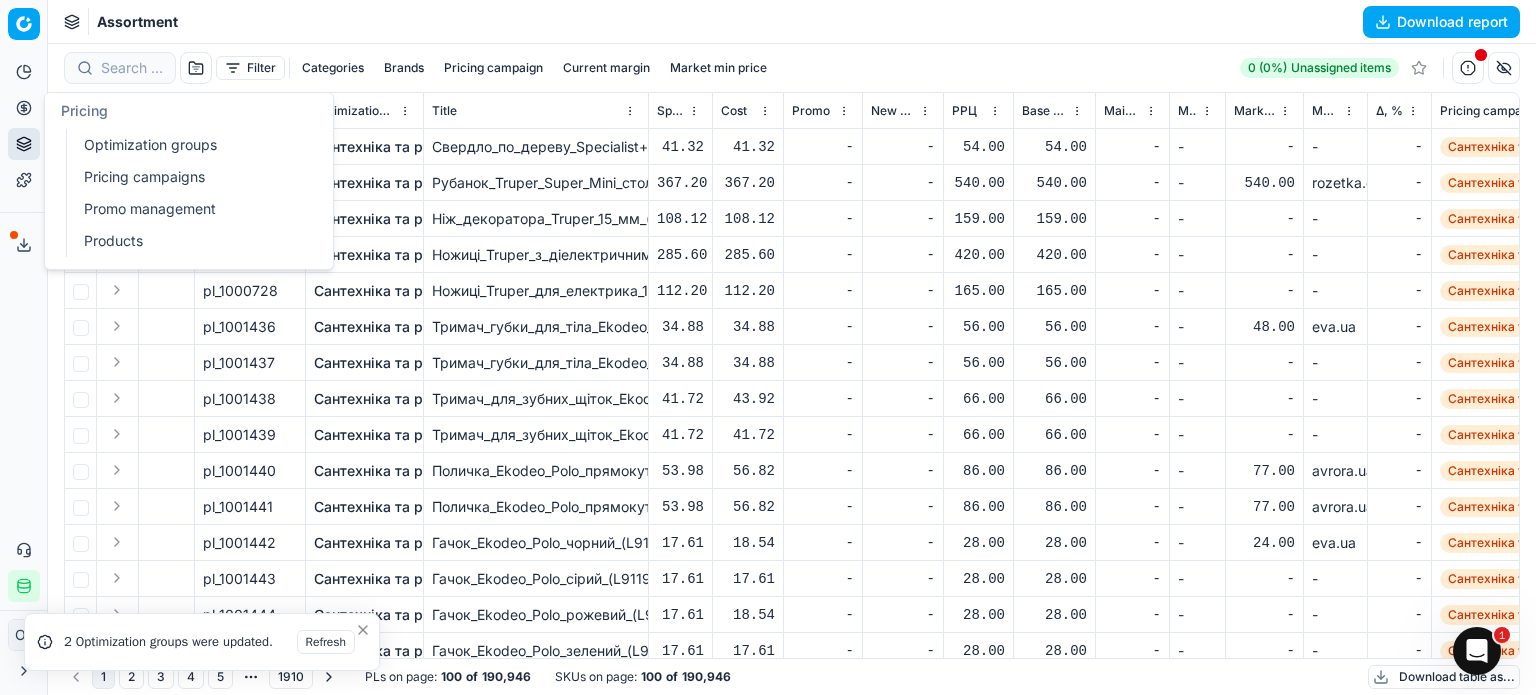 click on "Pricing" at bounding box center (24, 108) 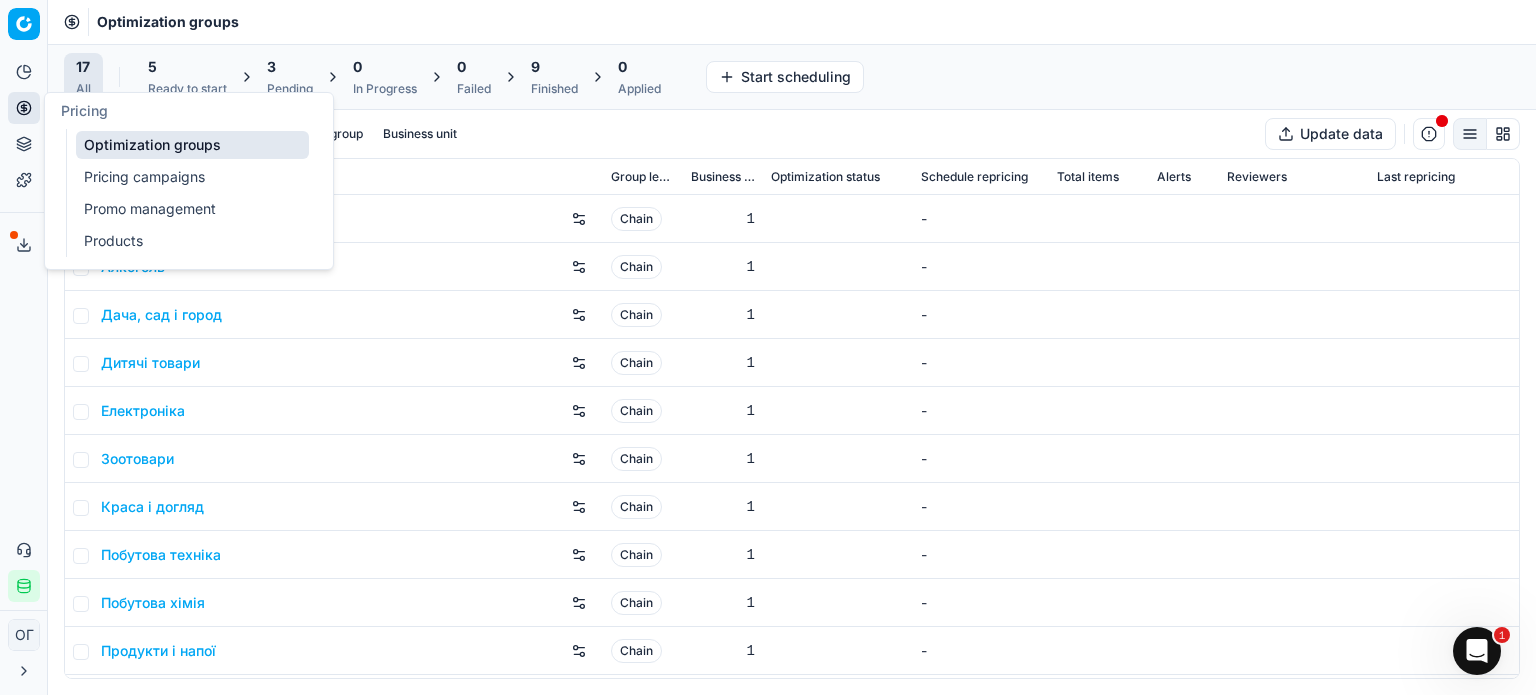 click on "5" at bounding box center [187, 67] 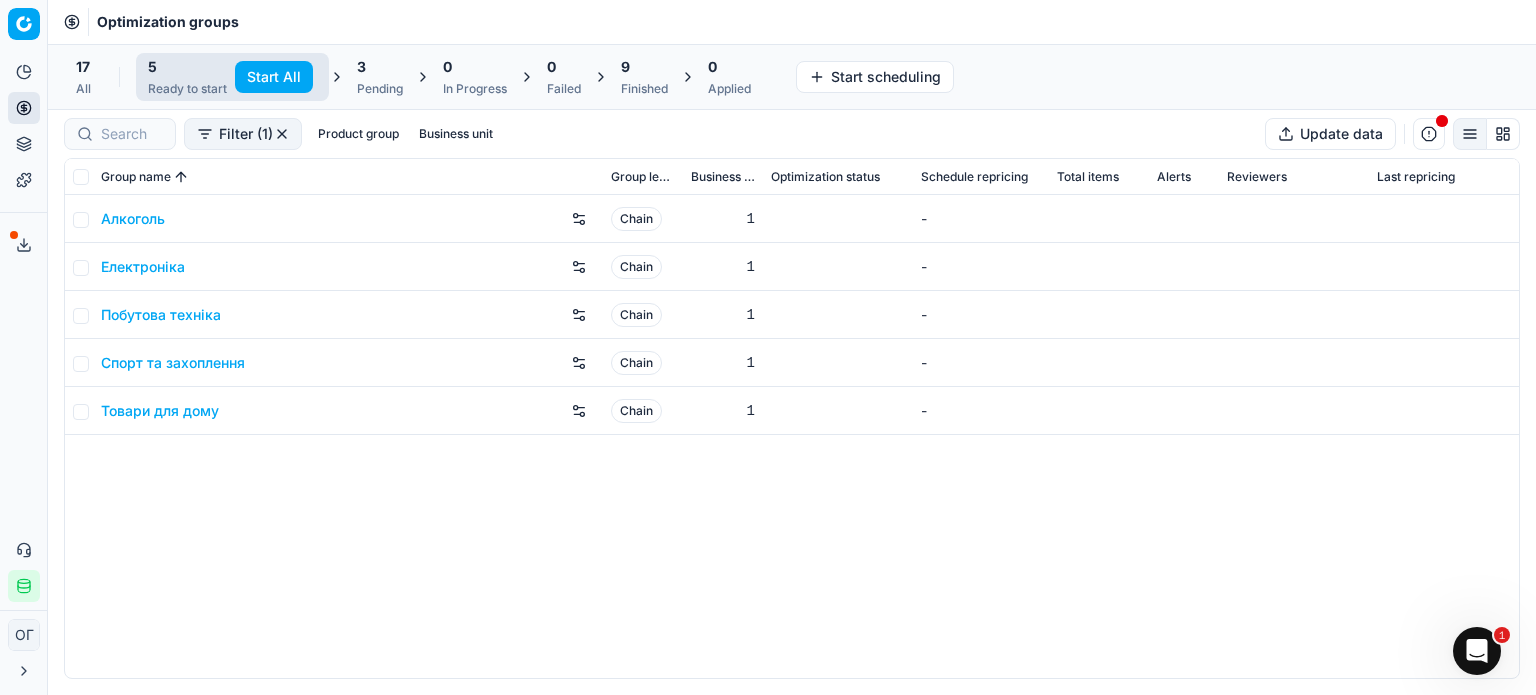 click on "Start   All" at bounding box center [274, 77] 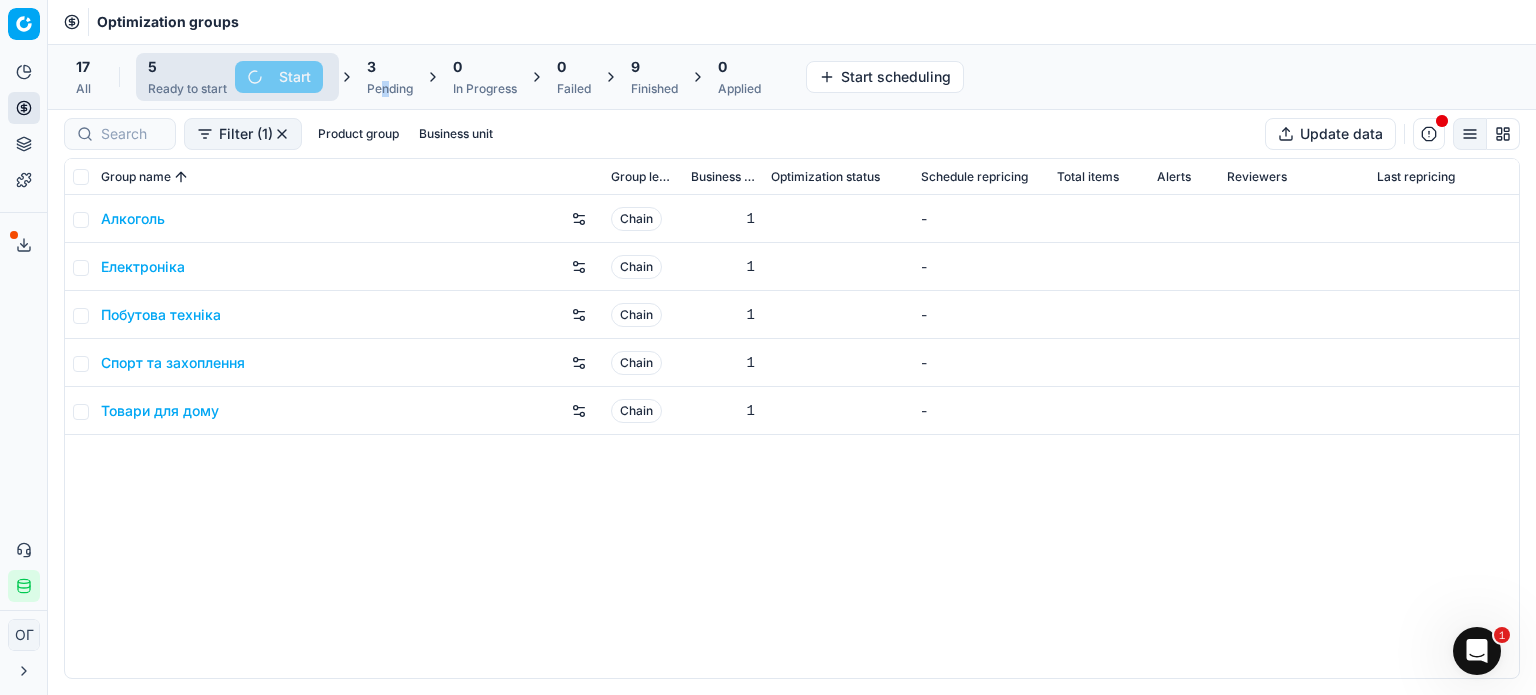 click on "Pending" at bounding box center (390, 89) 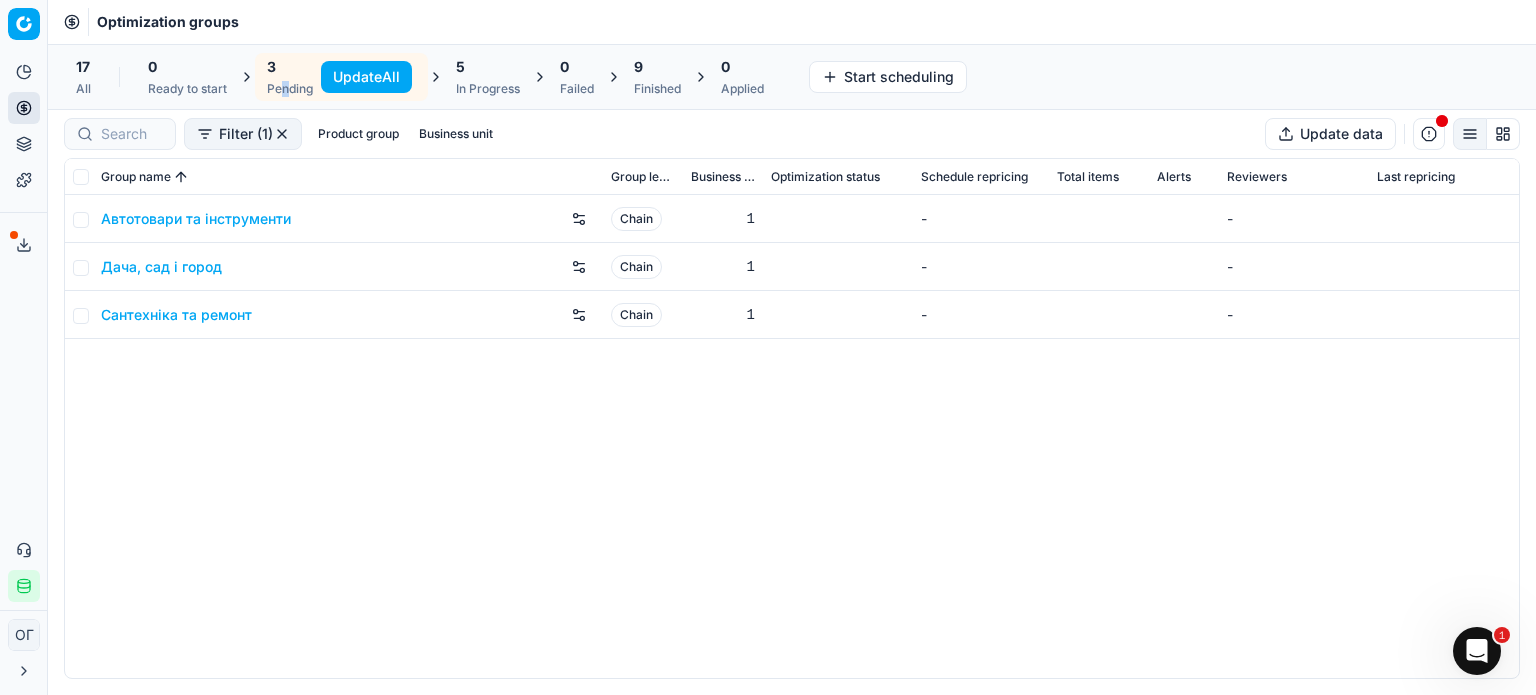 click on "Update  All" at bounding box center [366, 77] 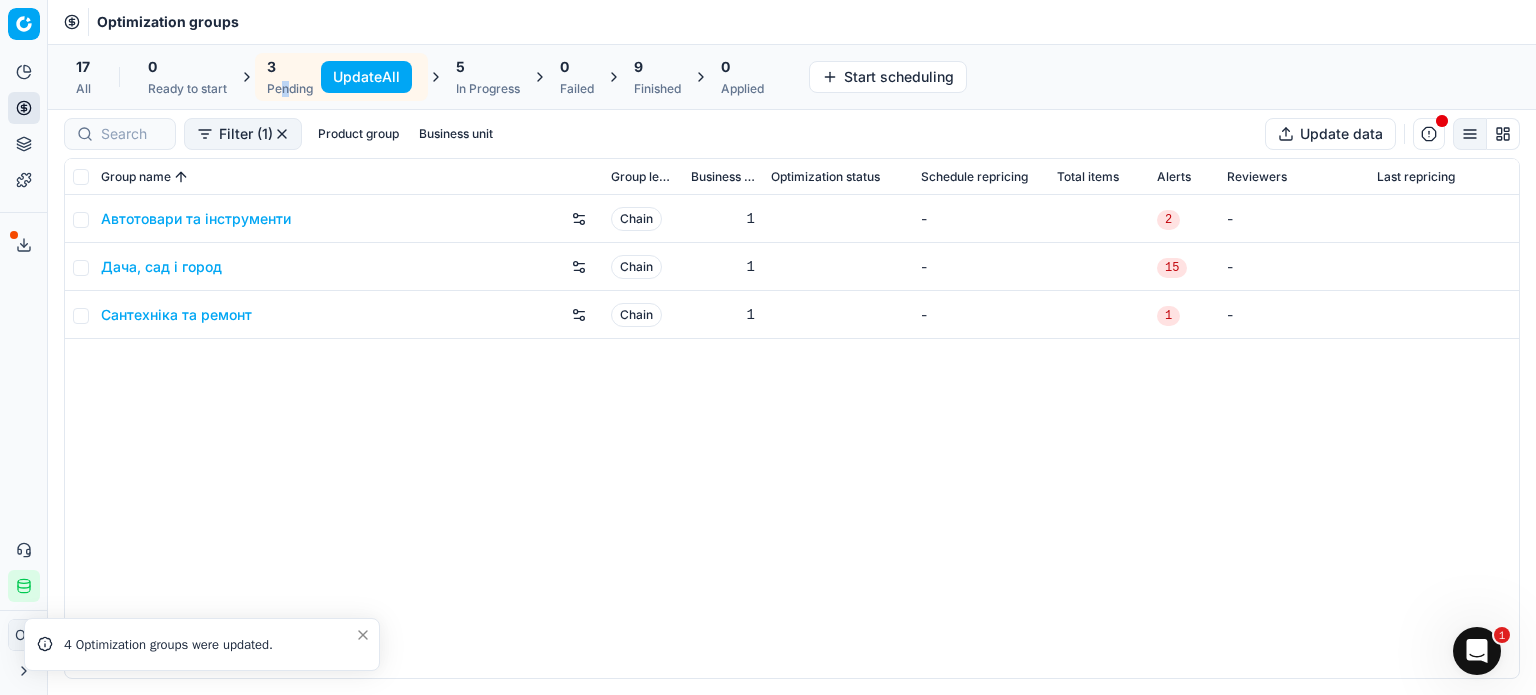 click at bounding box center (14, 235) 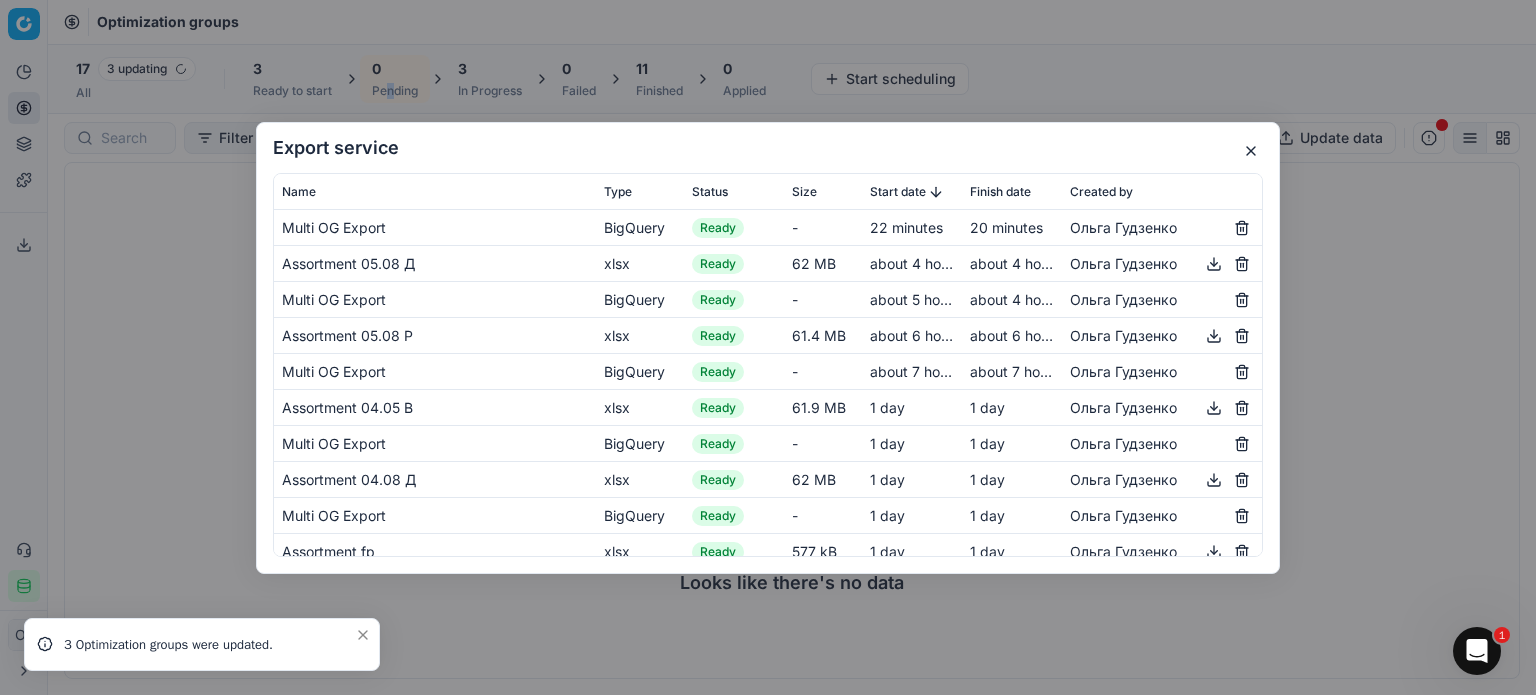 click at bounding box center (1251, 151) 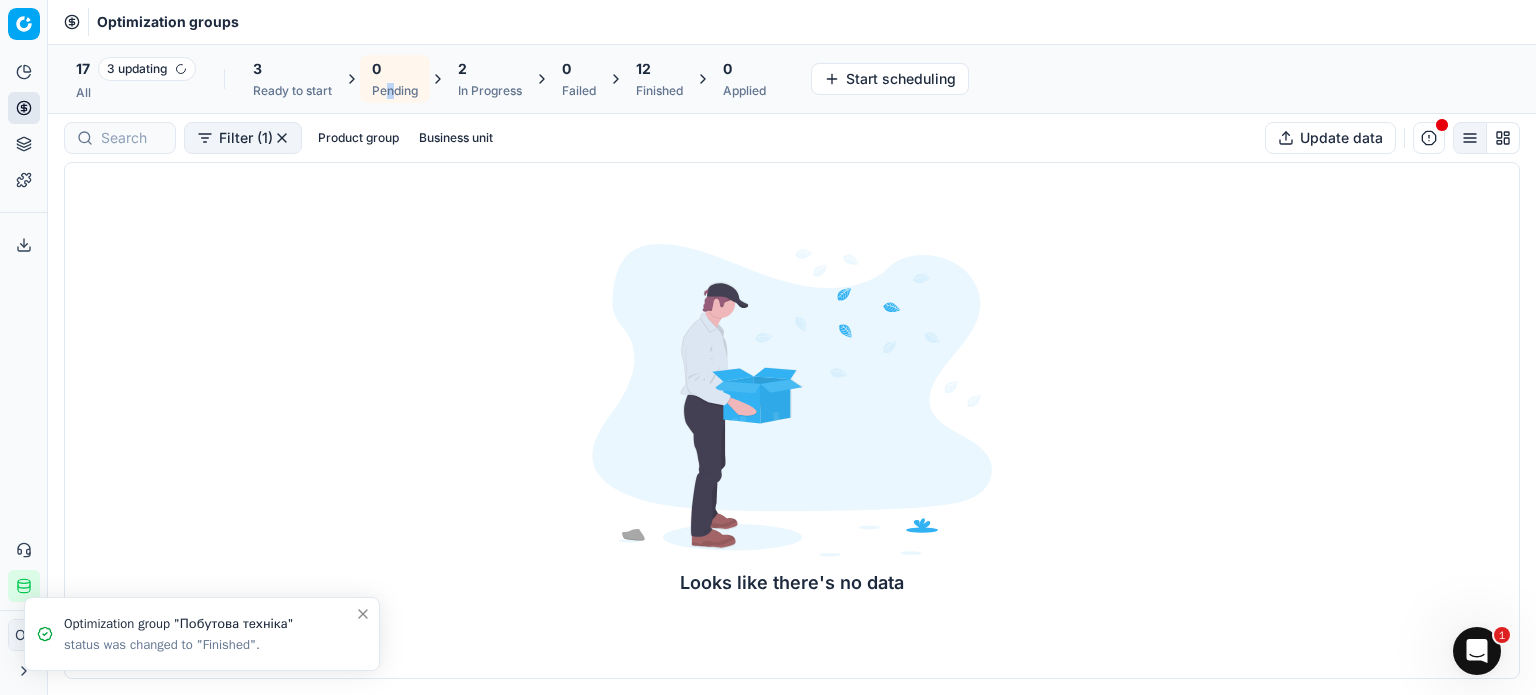 click on "Finished" at bounding box center (659, 91) 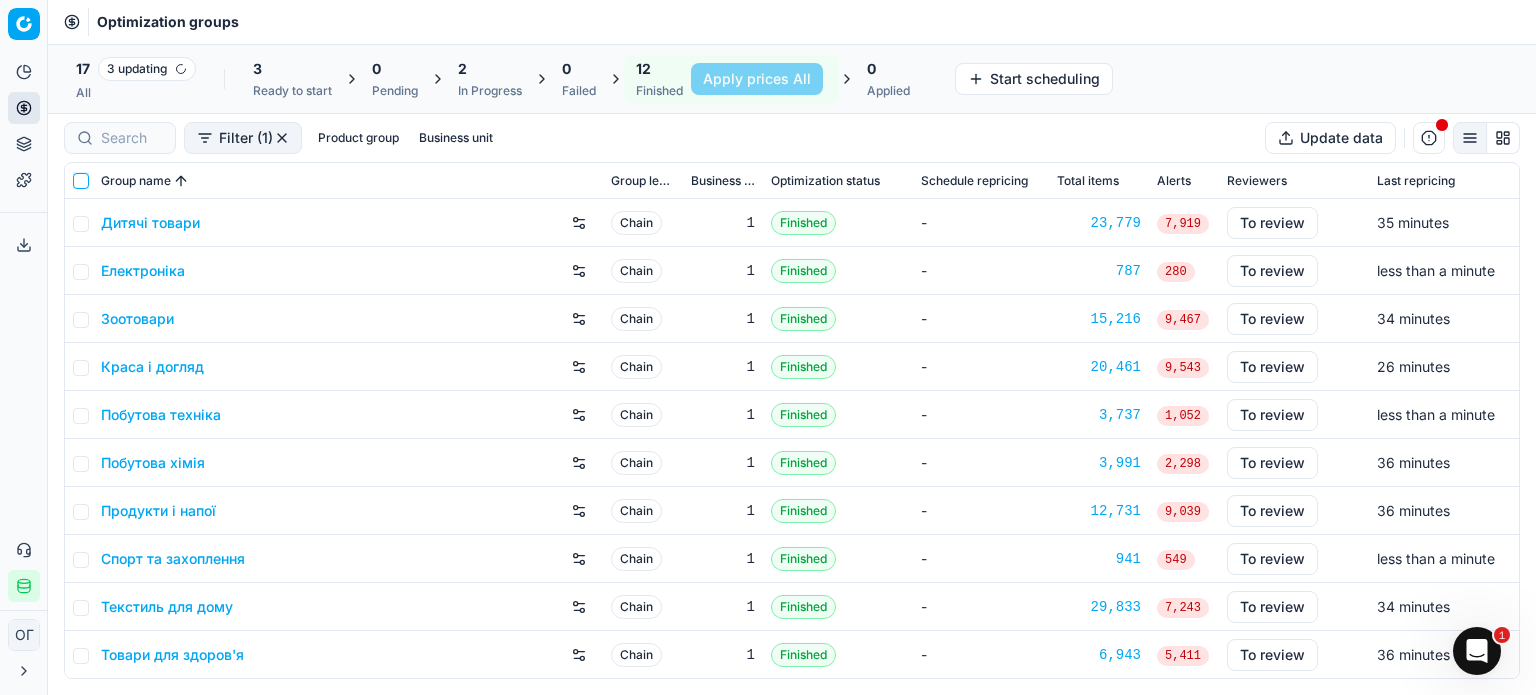 click at bounding box center (81, 181) 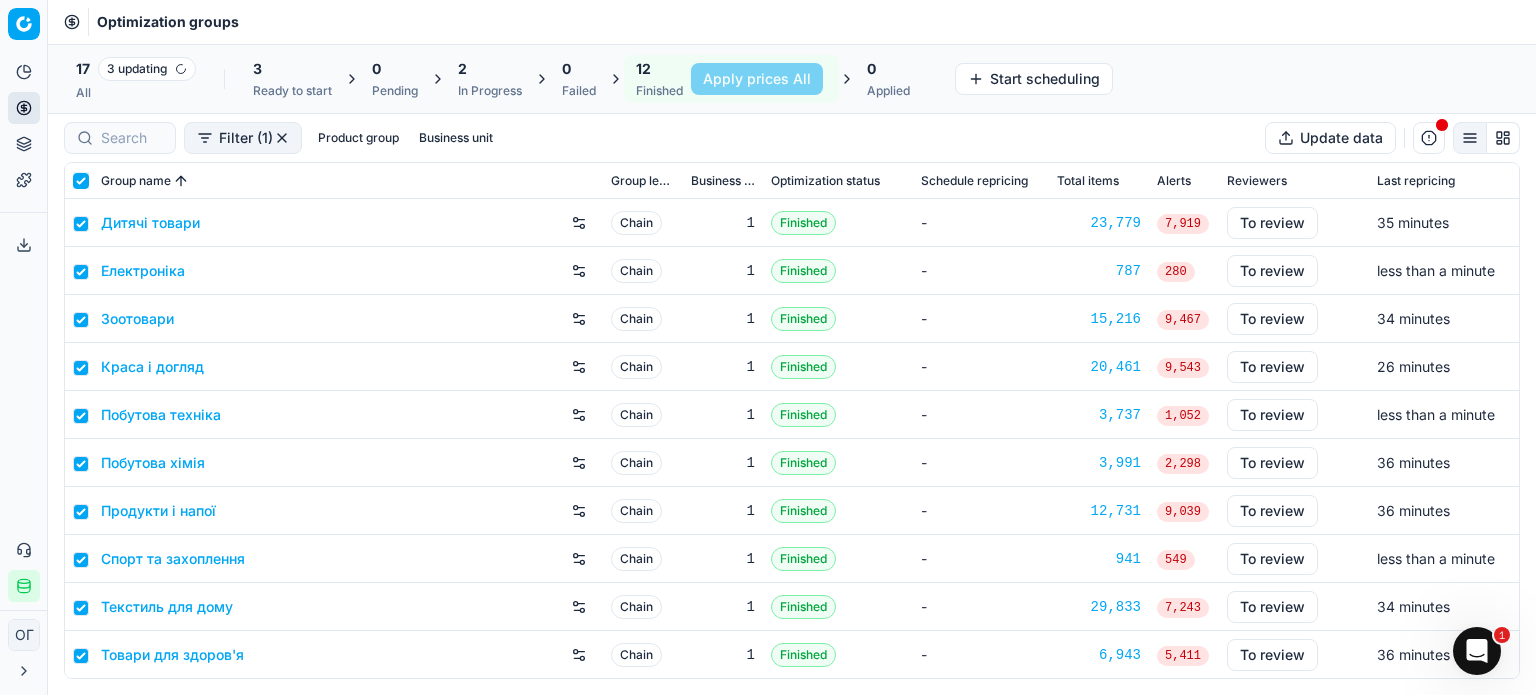checkbox on "true" 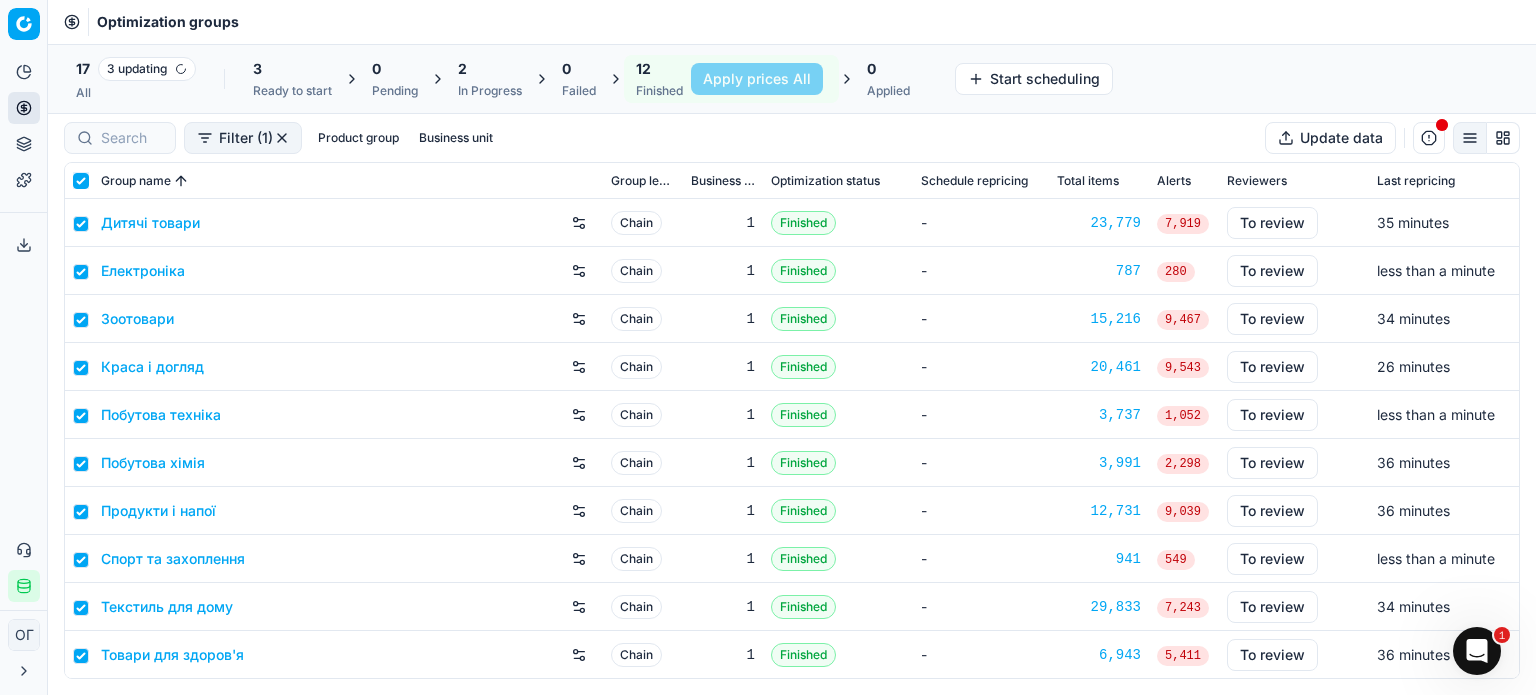 checkbox on "true" 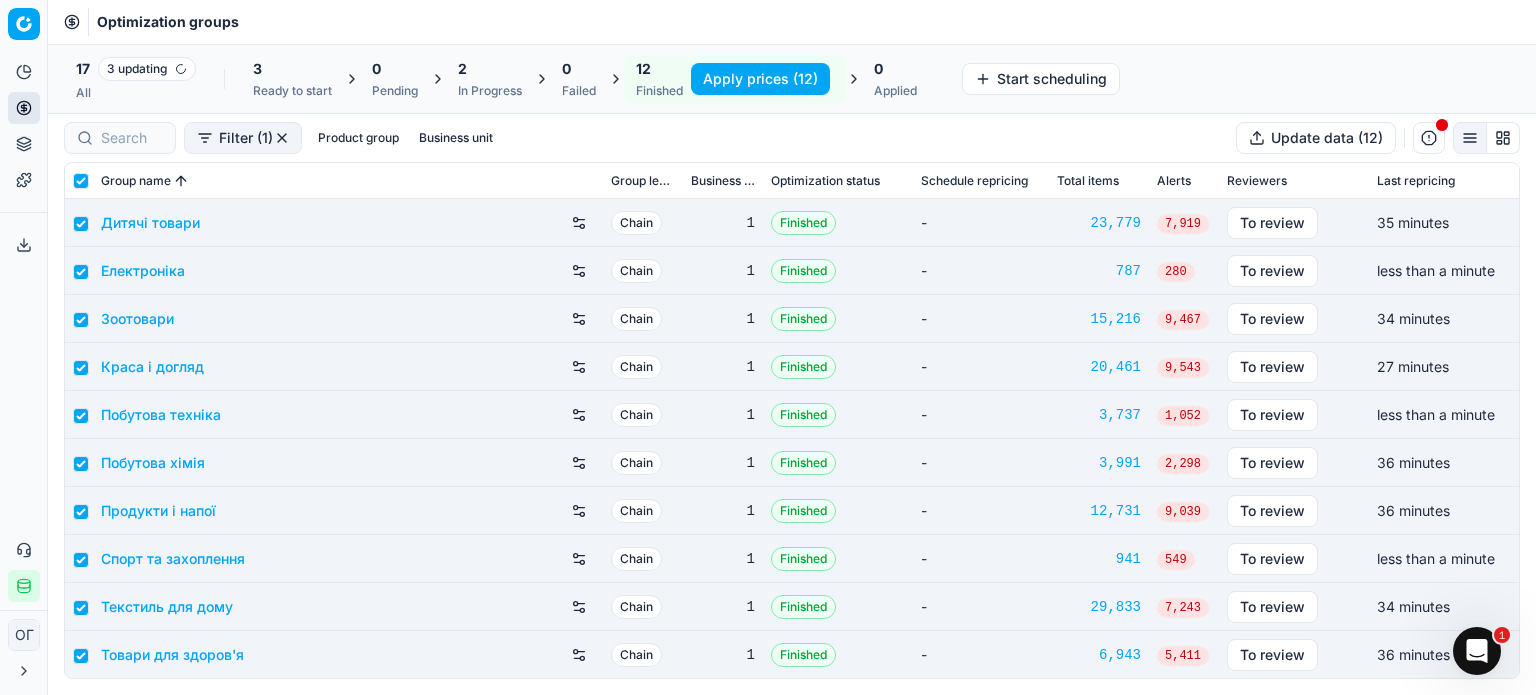 click on "Apply prices   (12)" at bounding box center [760, 79] 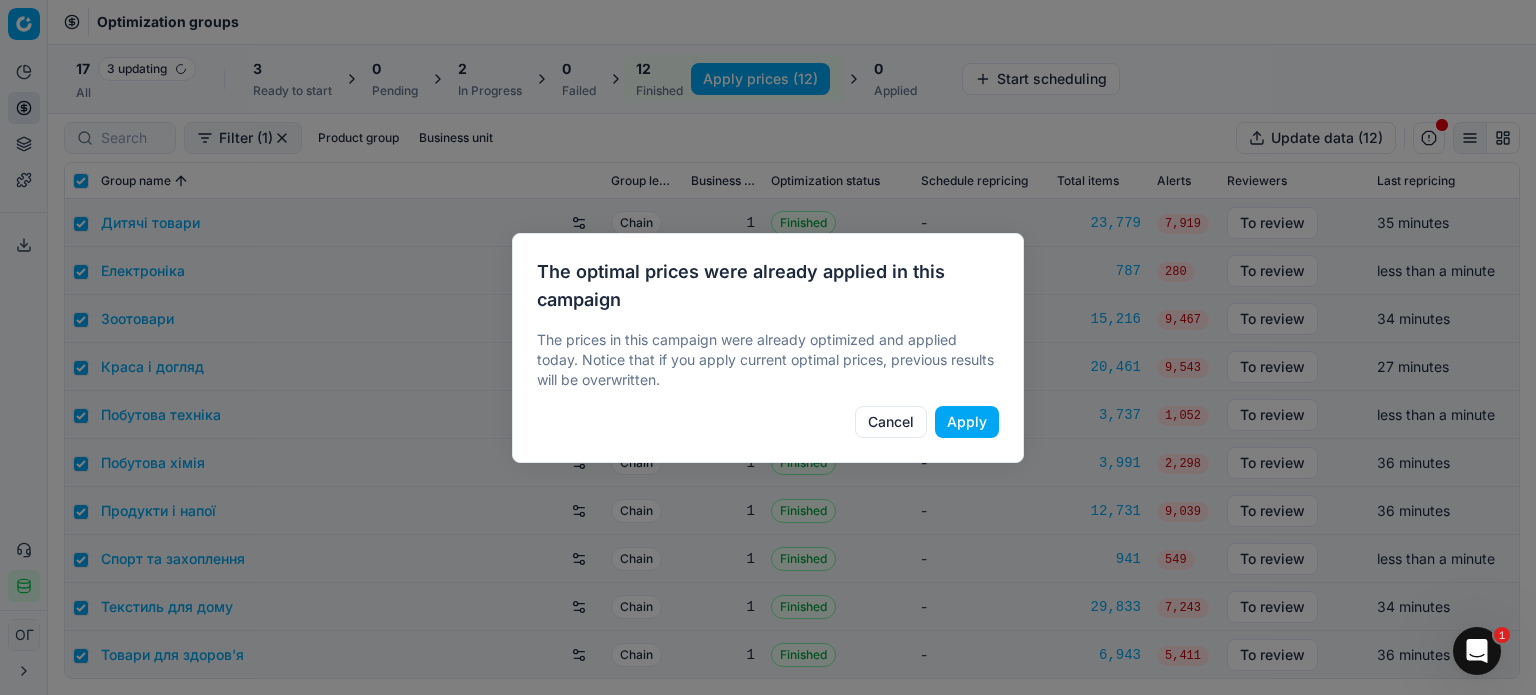 click on "Apply" at bounding box center [967, 422] 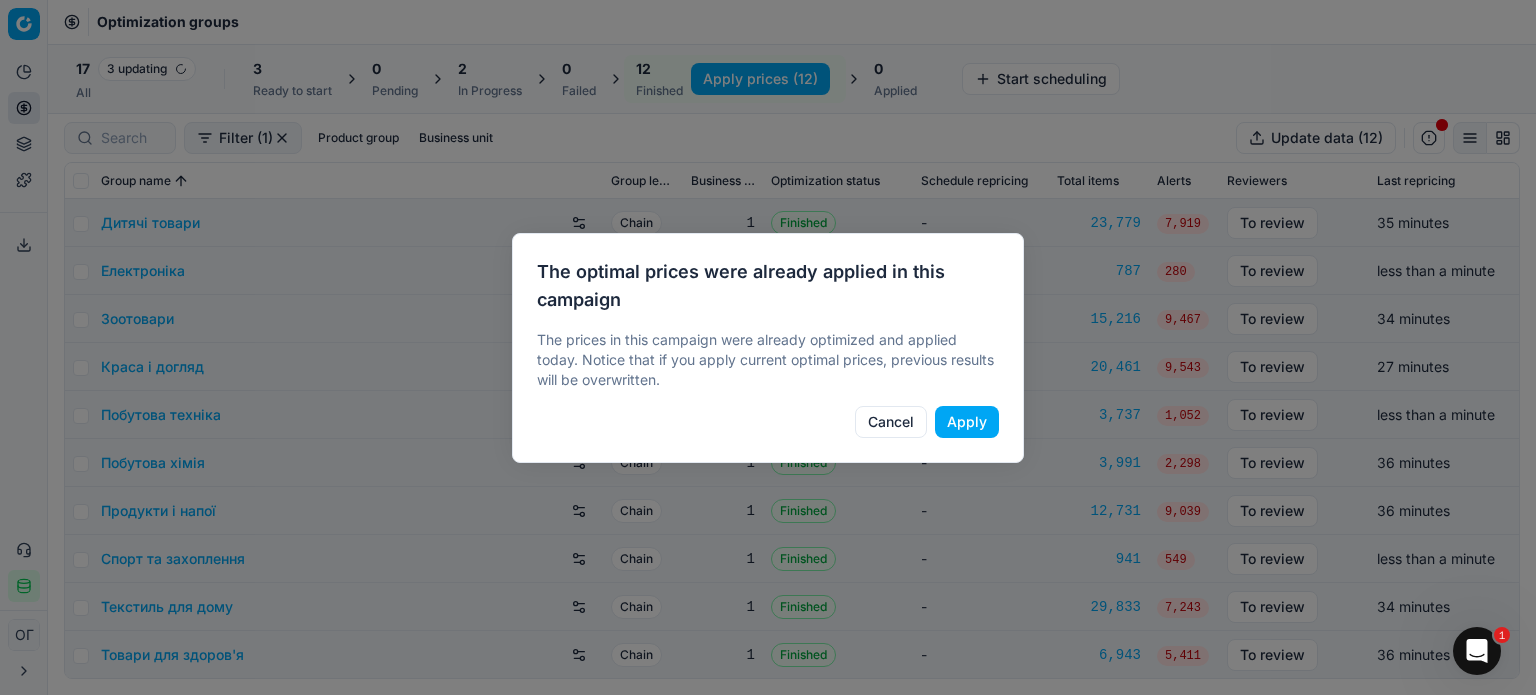 checkbox on "false" 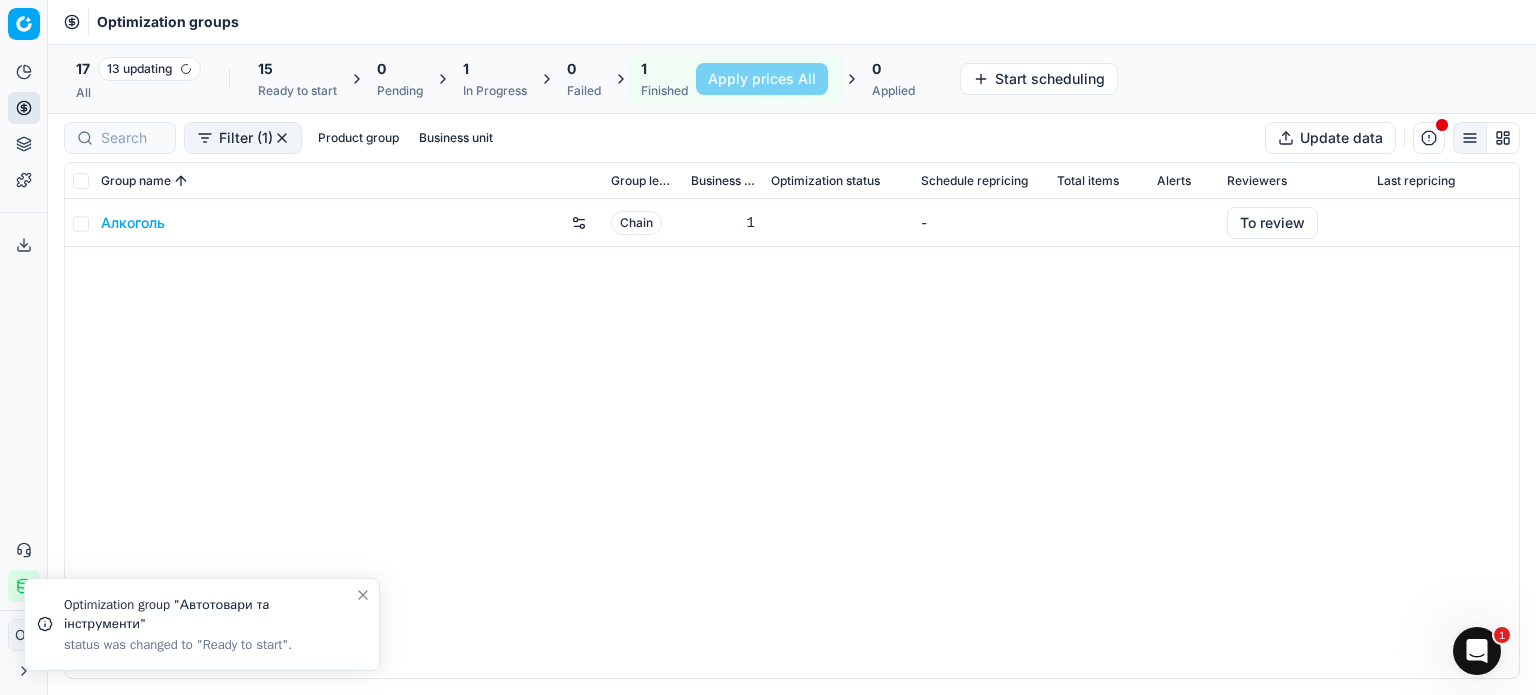 click on "15" at bounding box center (297, 69) 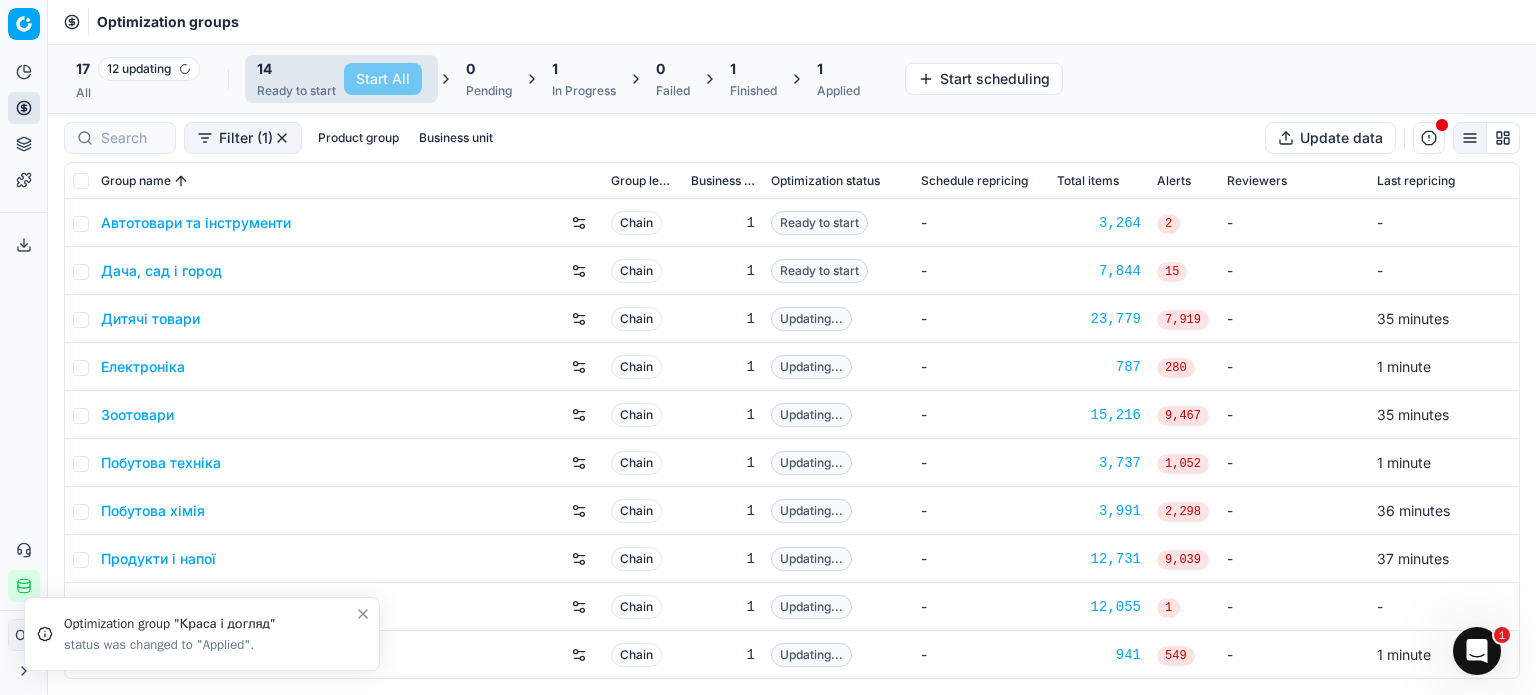 click on "Optimization status" at bounding box center [825, 181] 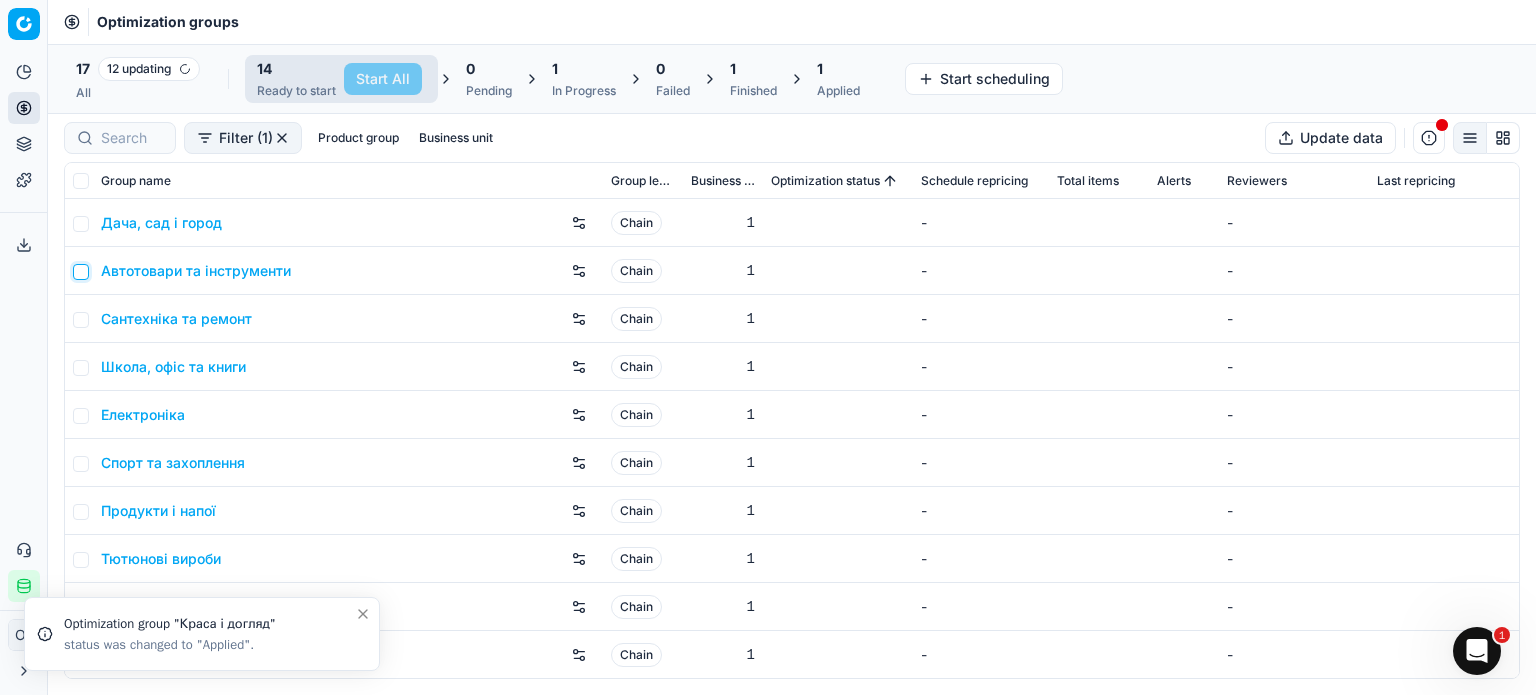 click at bounding box center (81, 272) 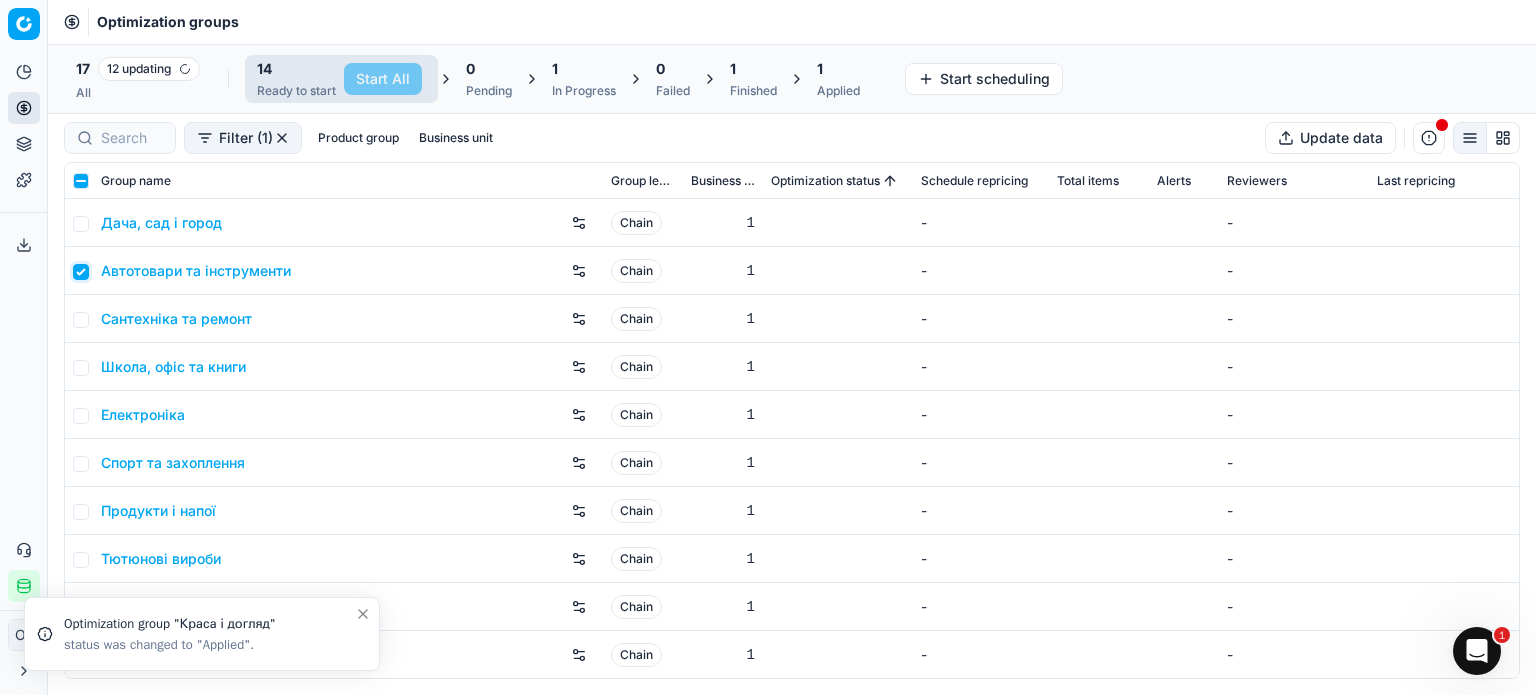 checkbox on "true" 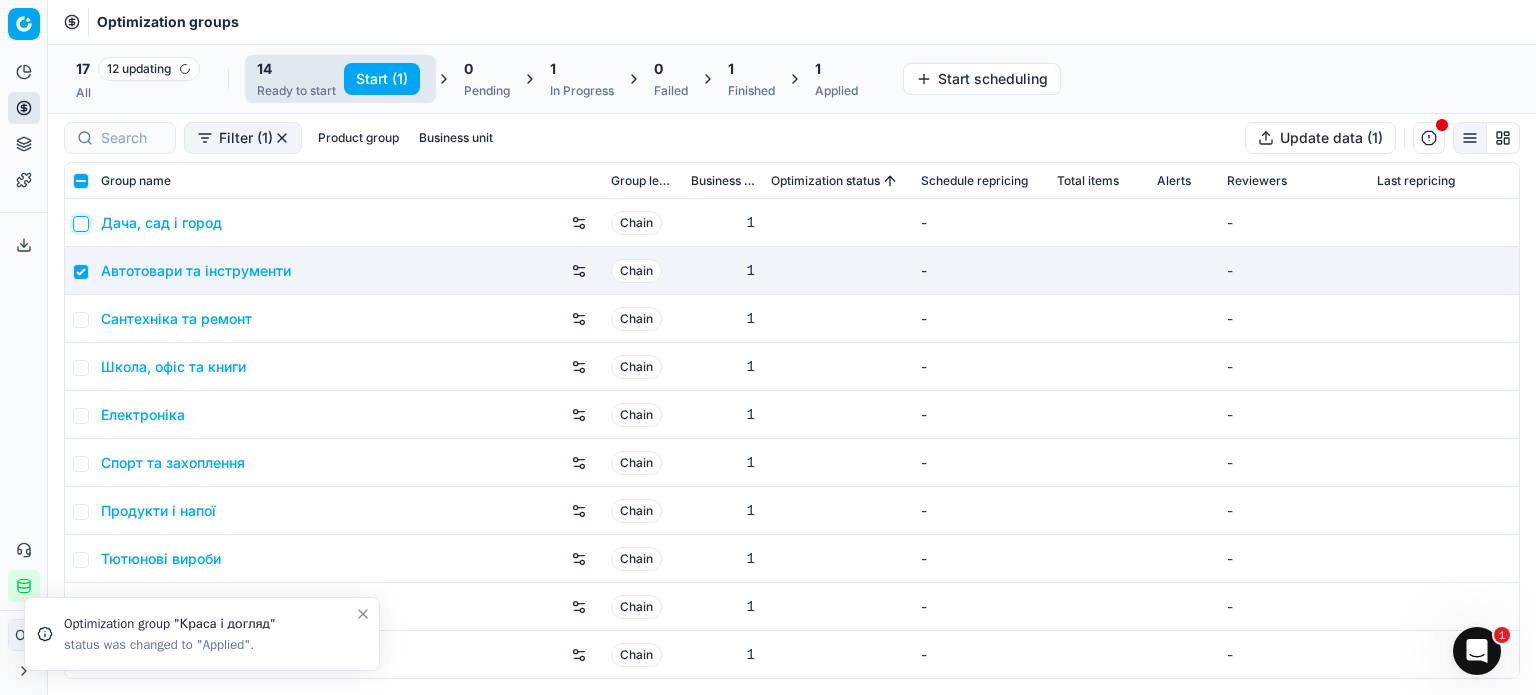 click at bounding box center [81, 224] 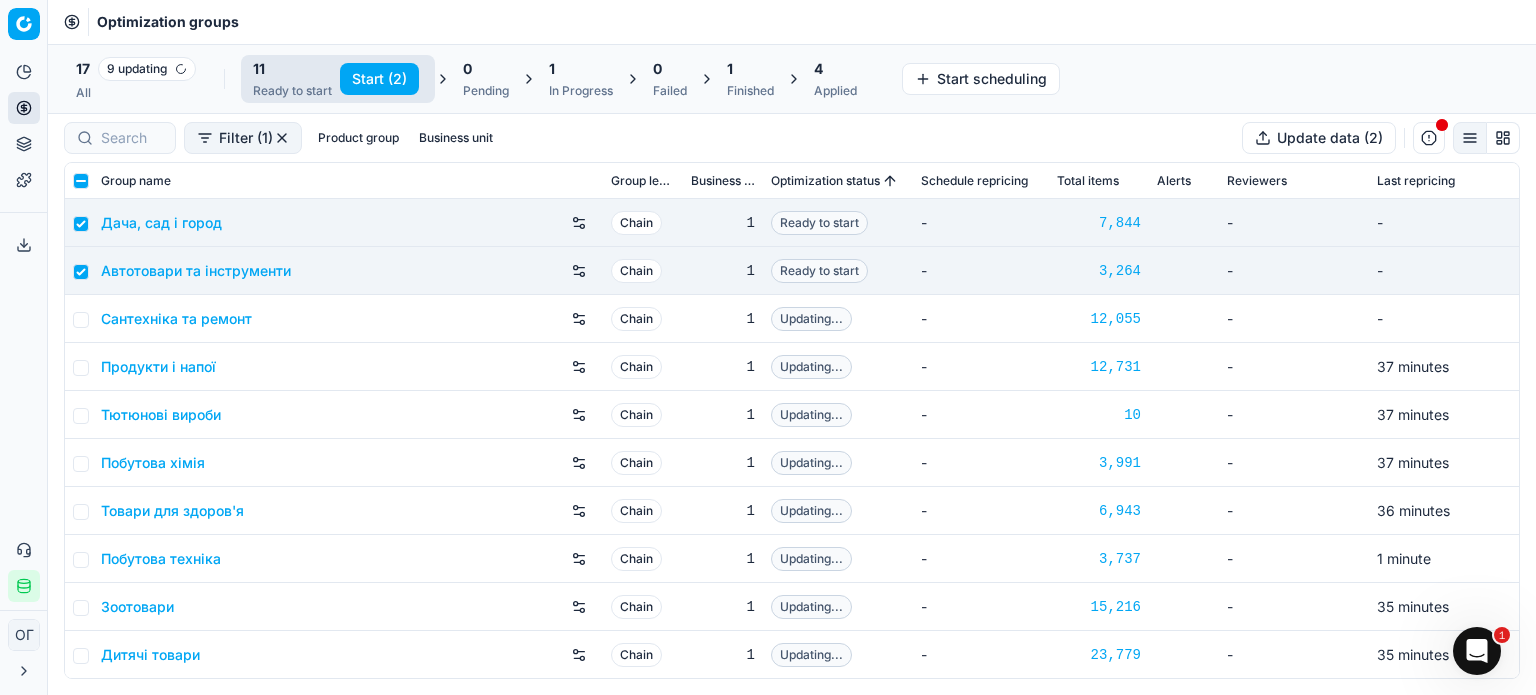 click on "Start   (2)" at bounding box center [379, 79] 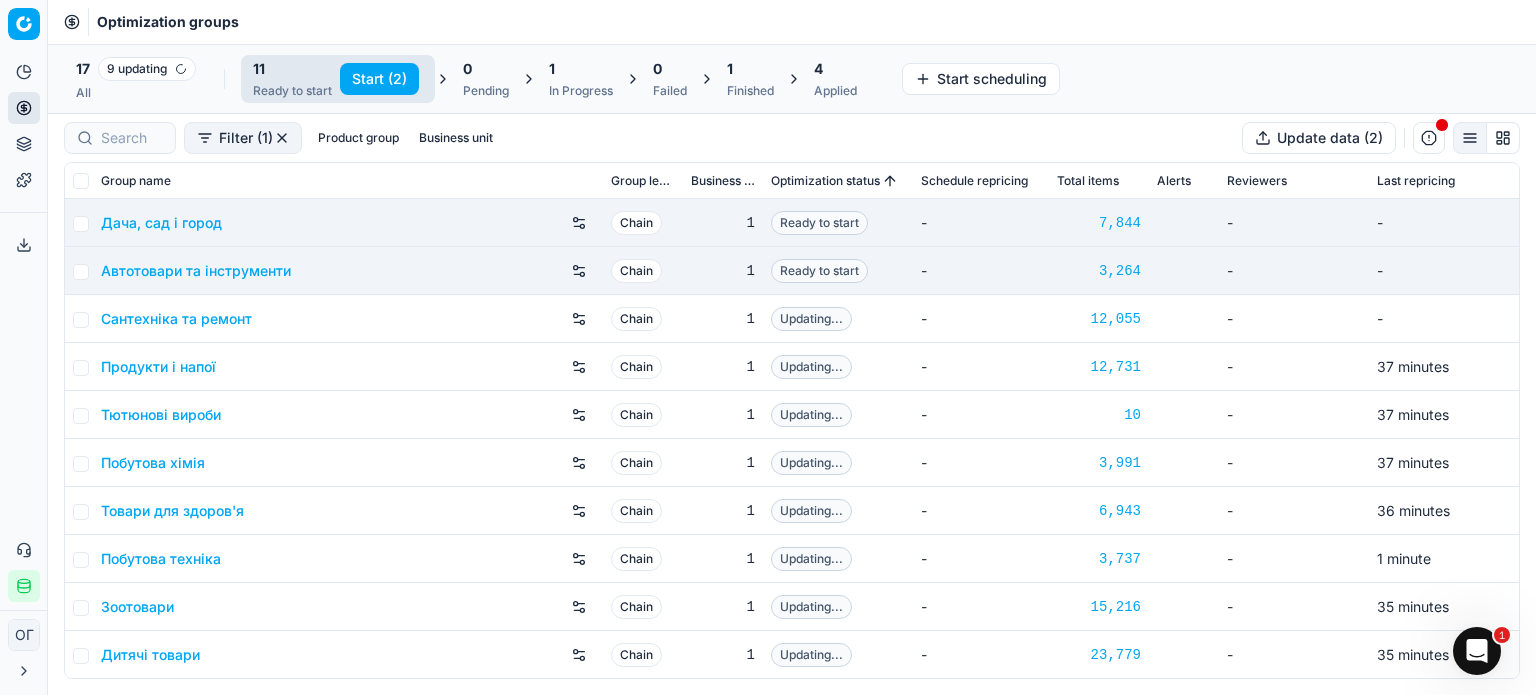 checkbox on "false" 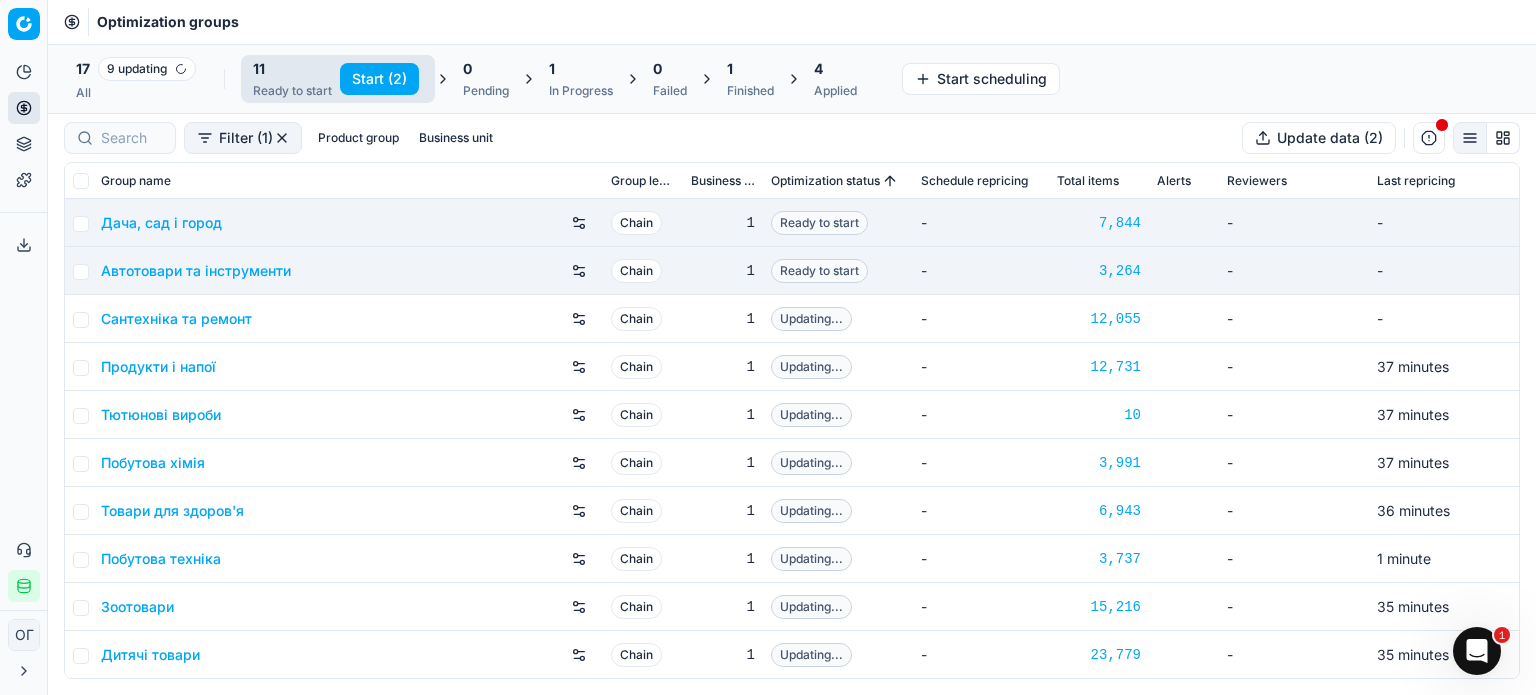 checkbox on "false" 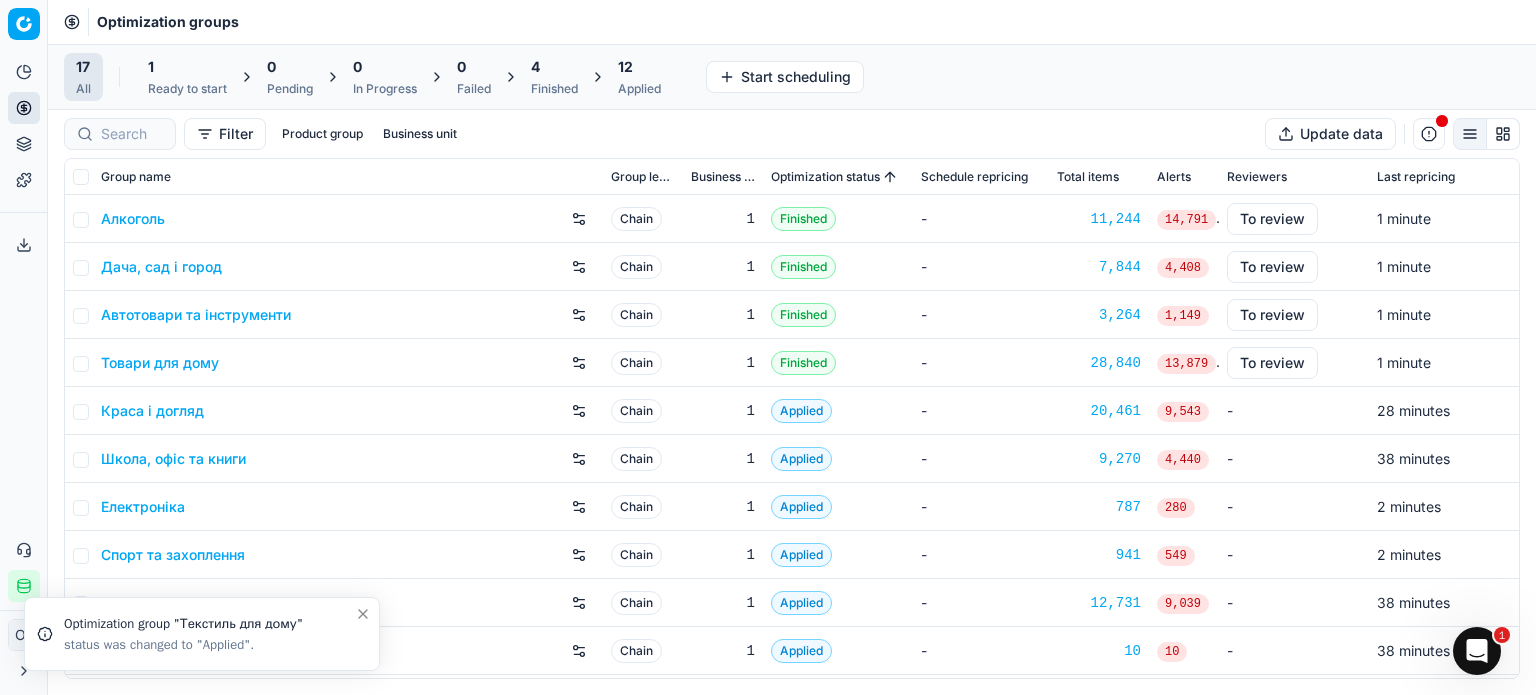 click on "1" at bounding box center (187, 67) 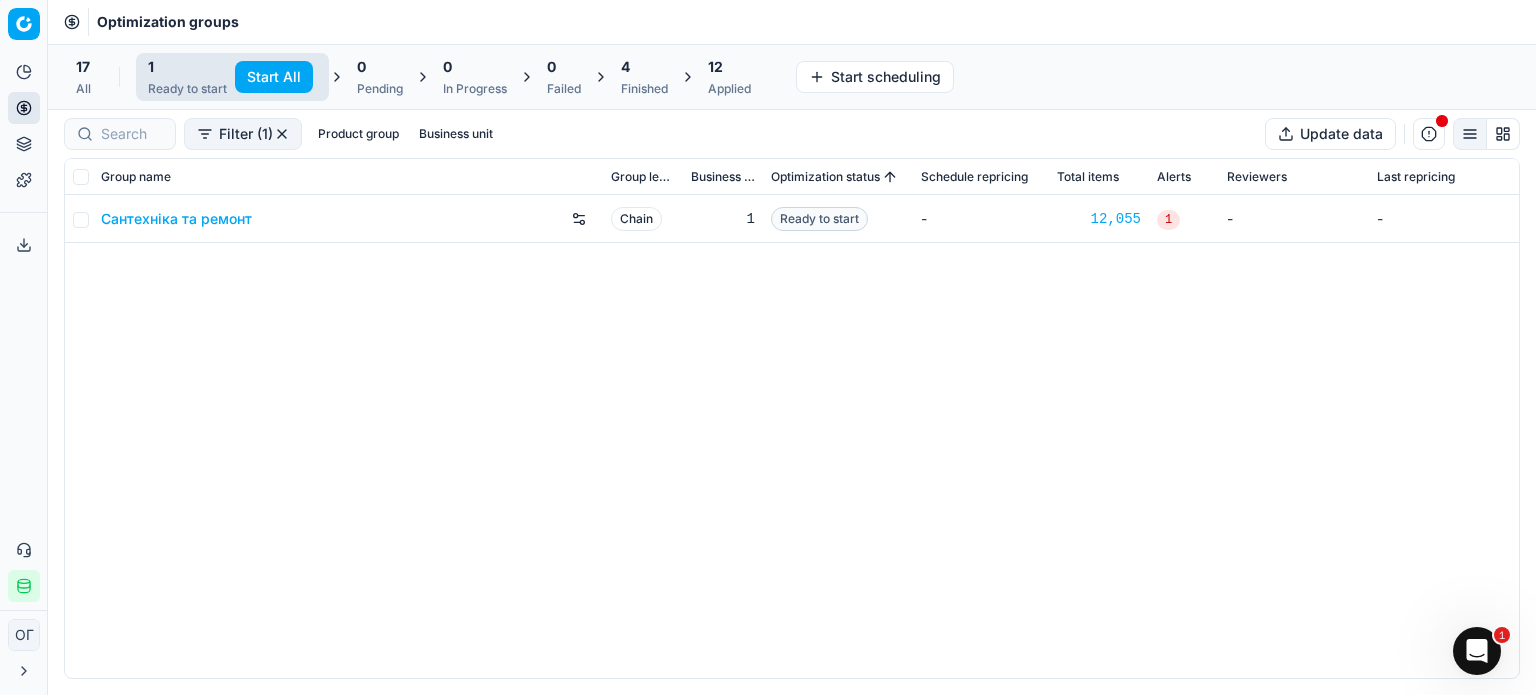 click on "Start   All" at bounding box center (274, 77) 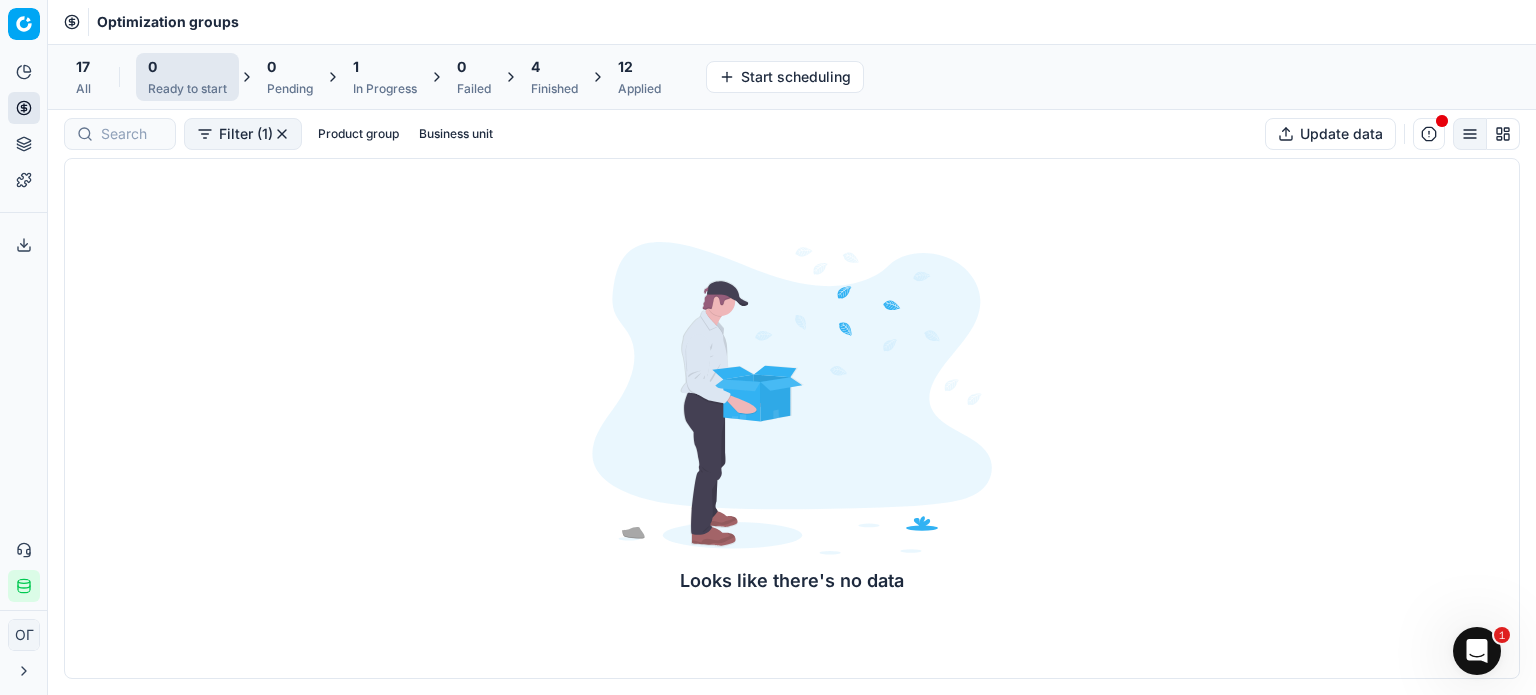 click on "12 Applied" at bounding box center (639, 77) 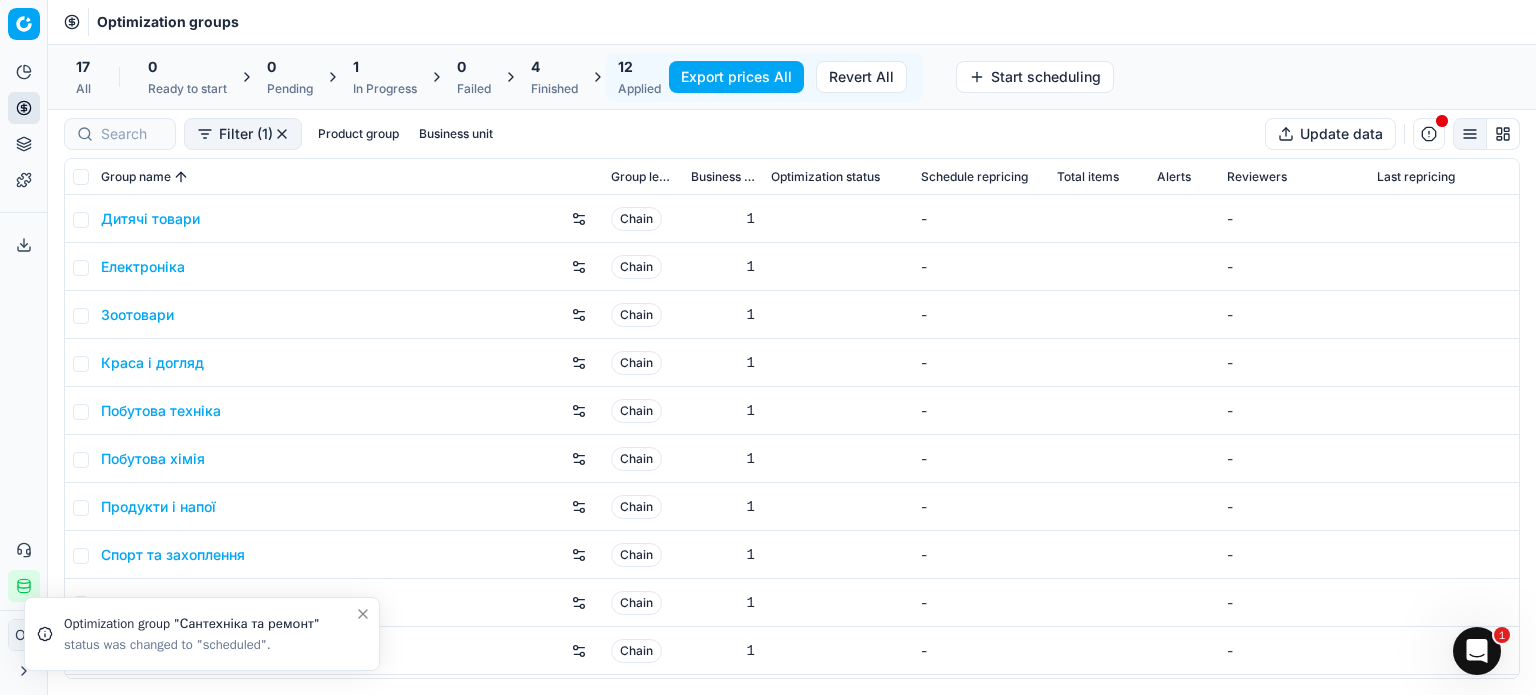 click on "4" at bounding box center [554, 67] 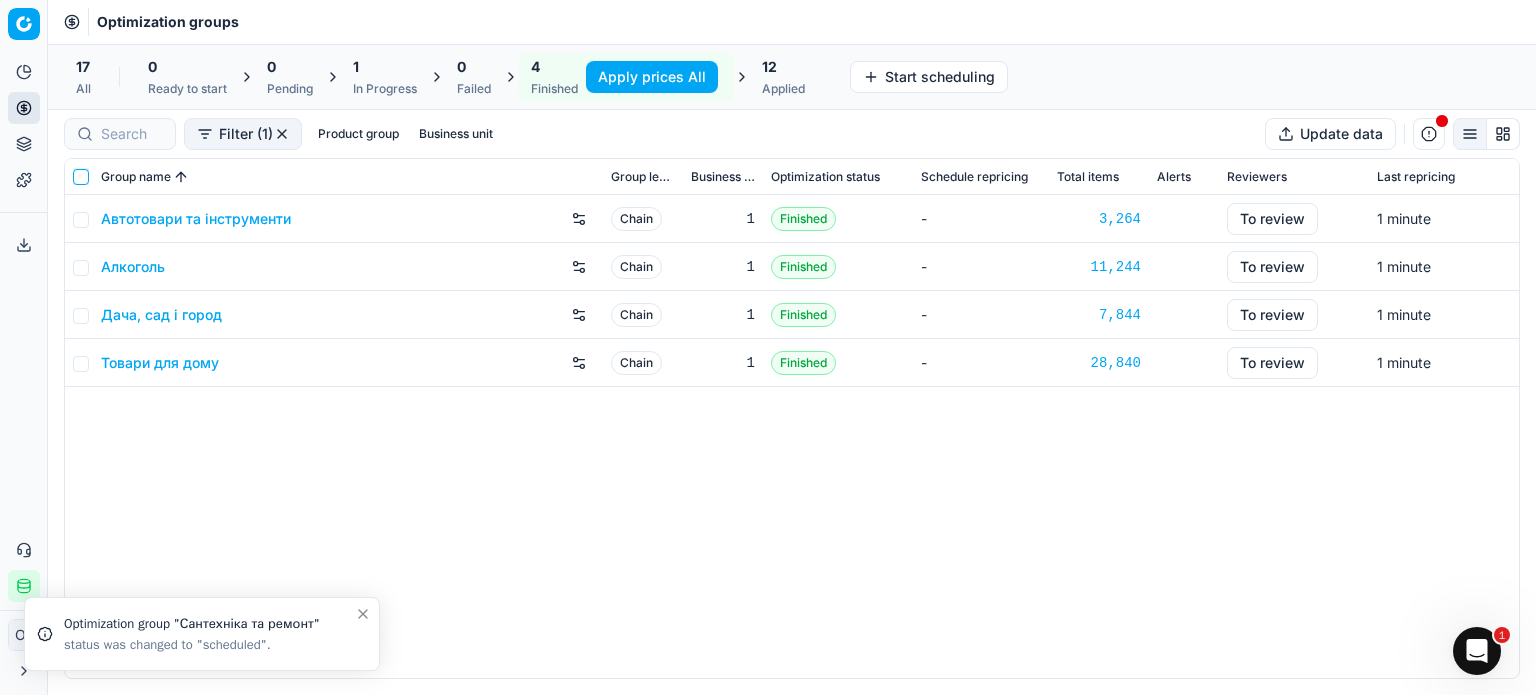 click at bounding box center (81, 177) 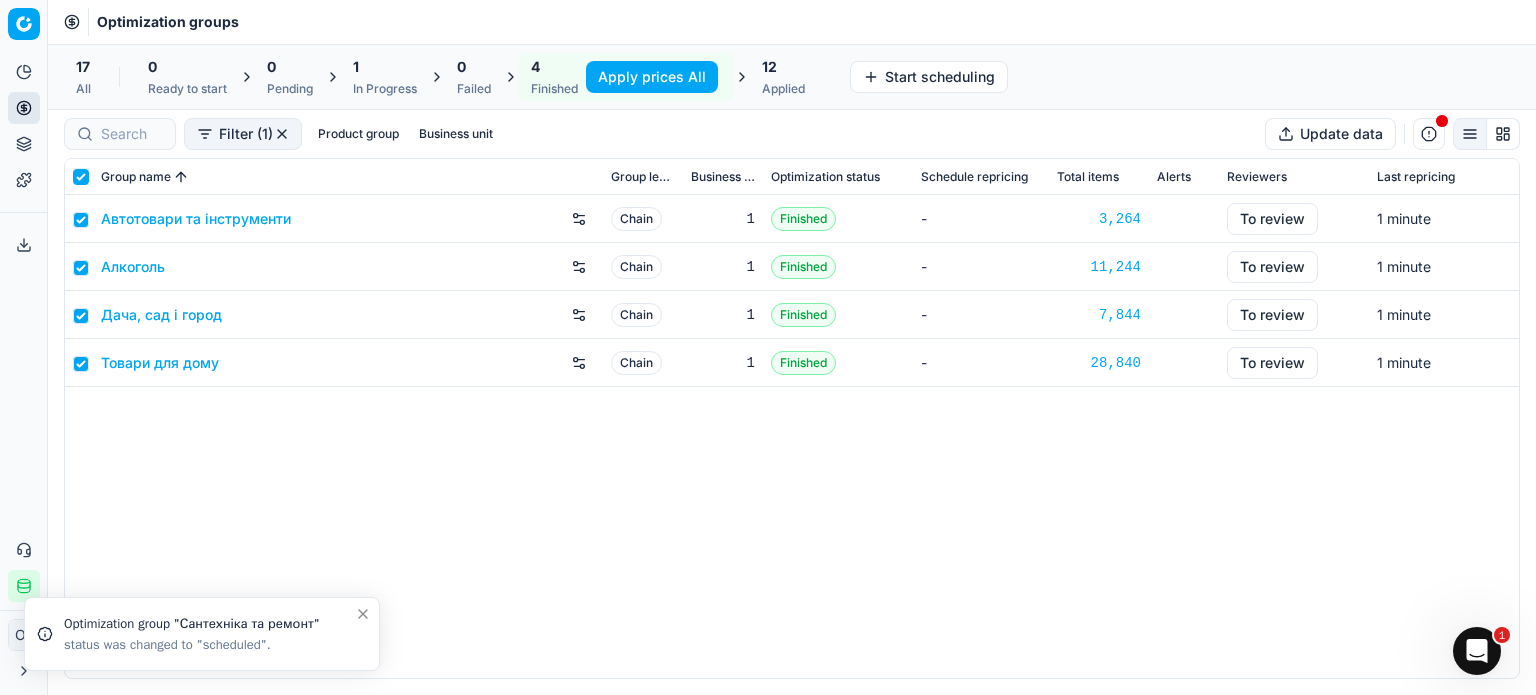 checkbox on "true" 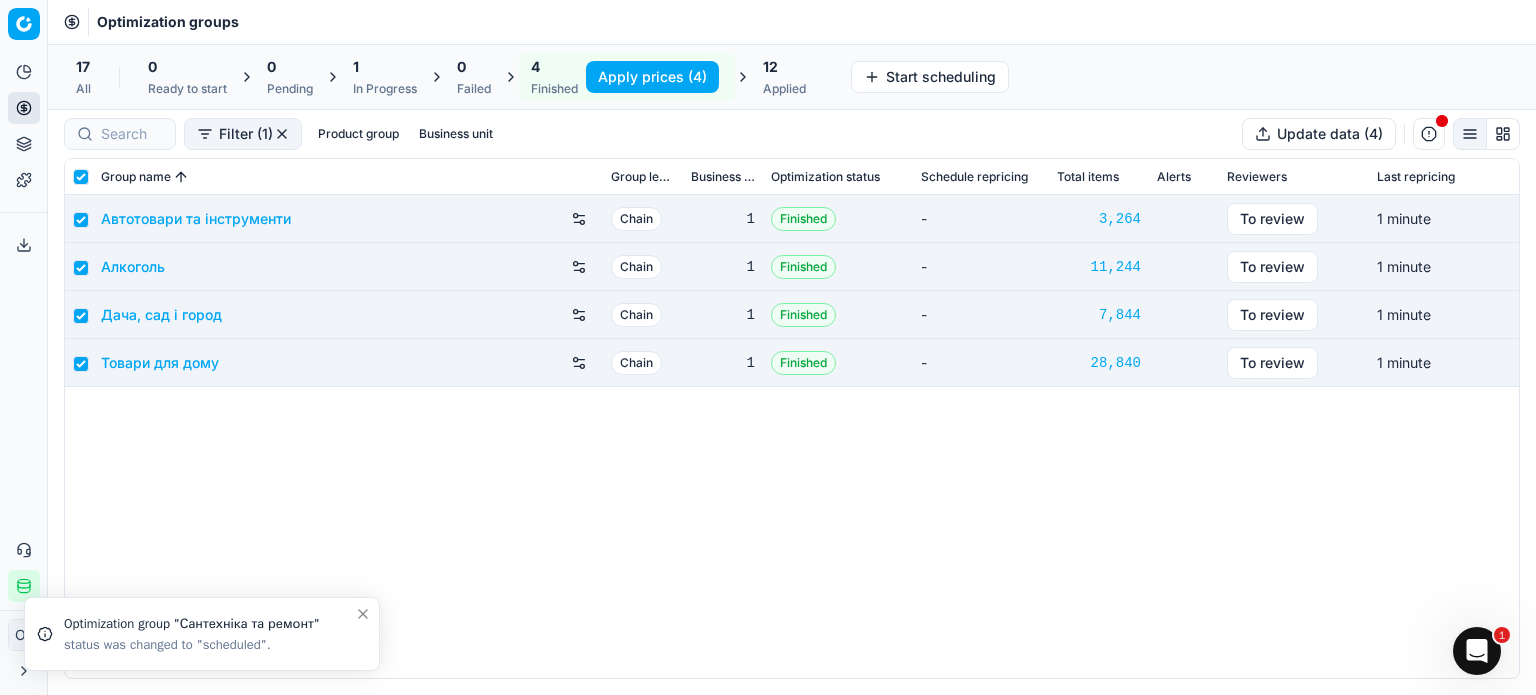 click on "Apply prices   (4)" at bounding box center (652, 77) 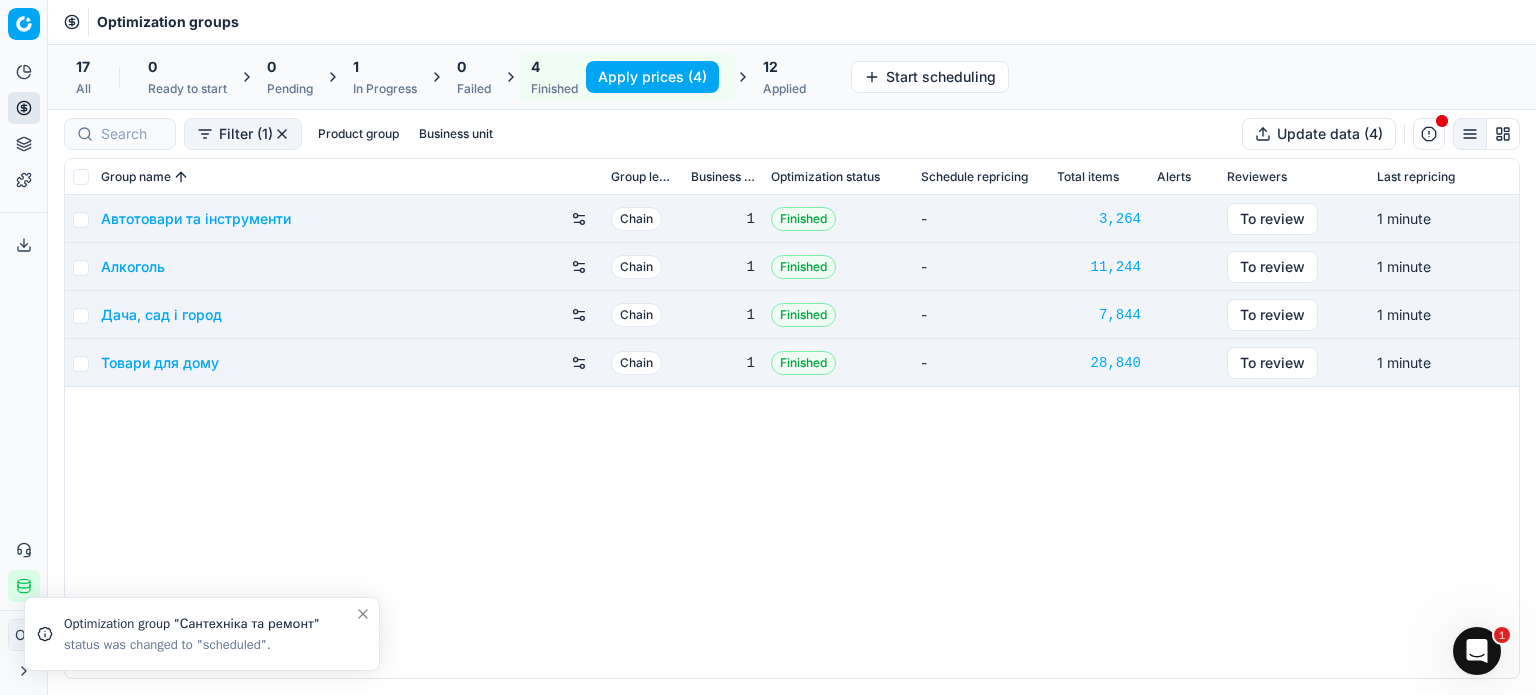 checkbox on "false" 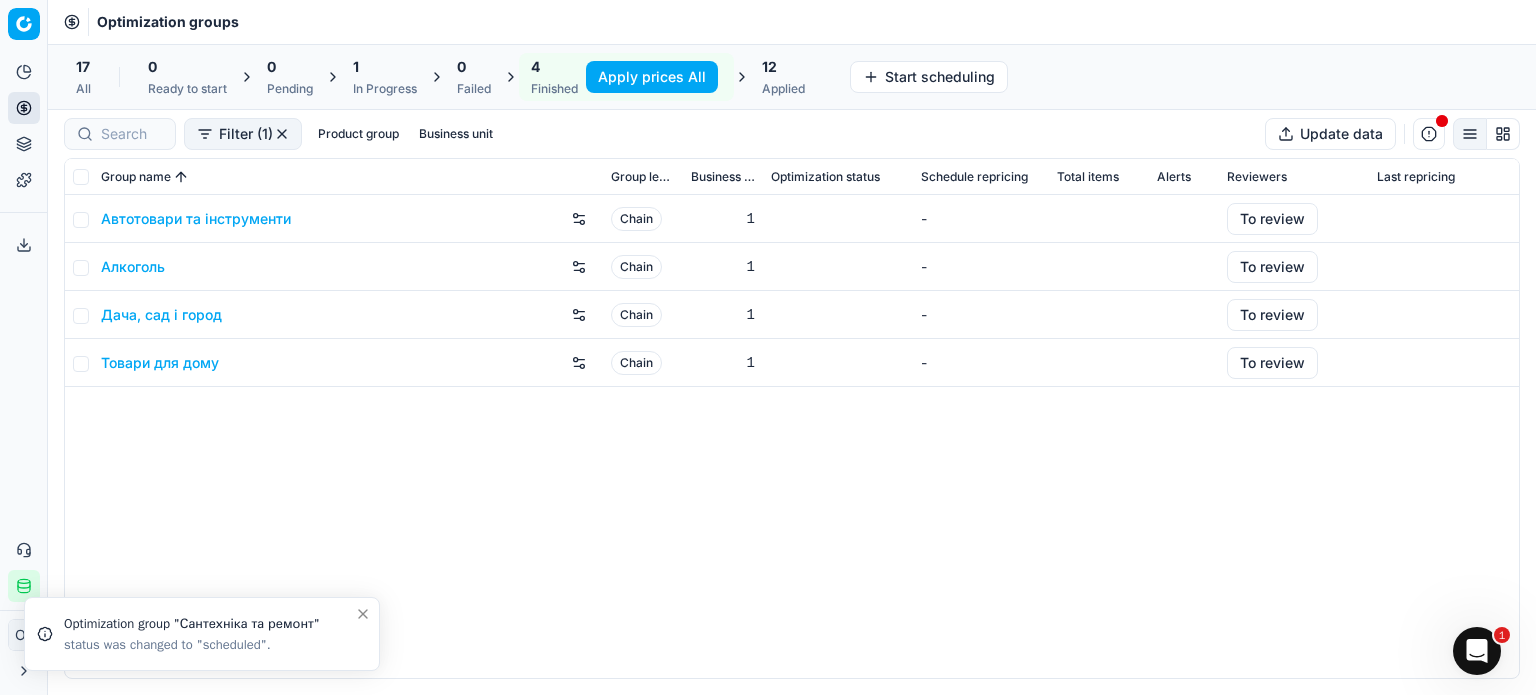 click 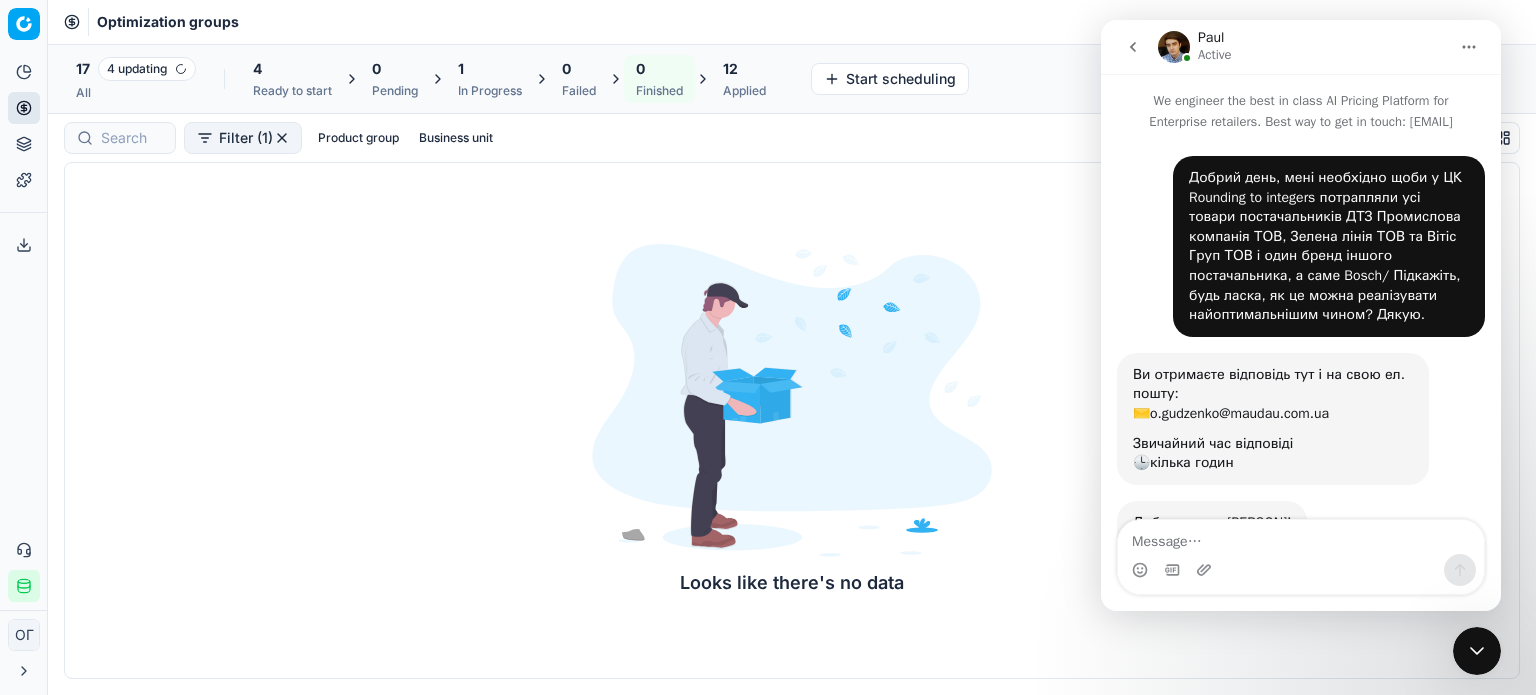 scroll, scrollTop: 159, scrollLeft: 0, axis: vertical 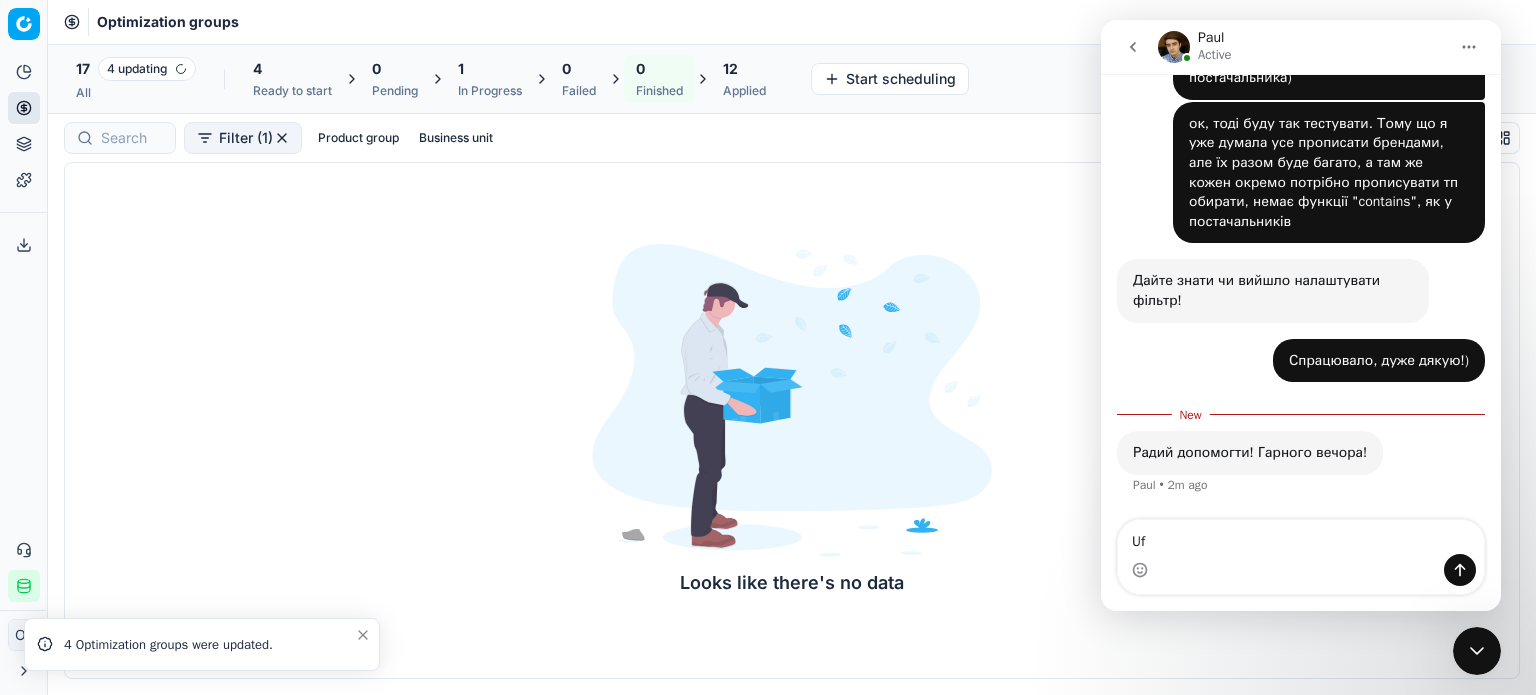 type on "U" 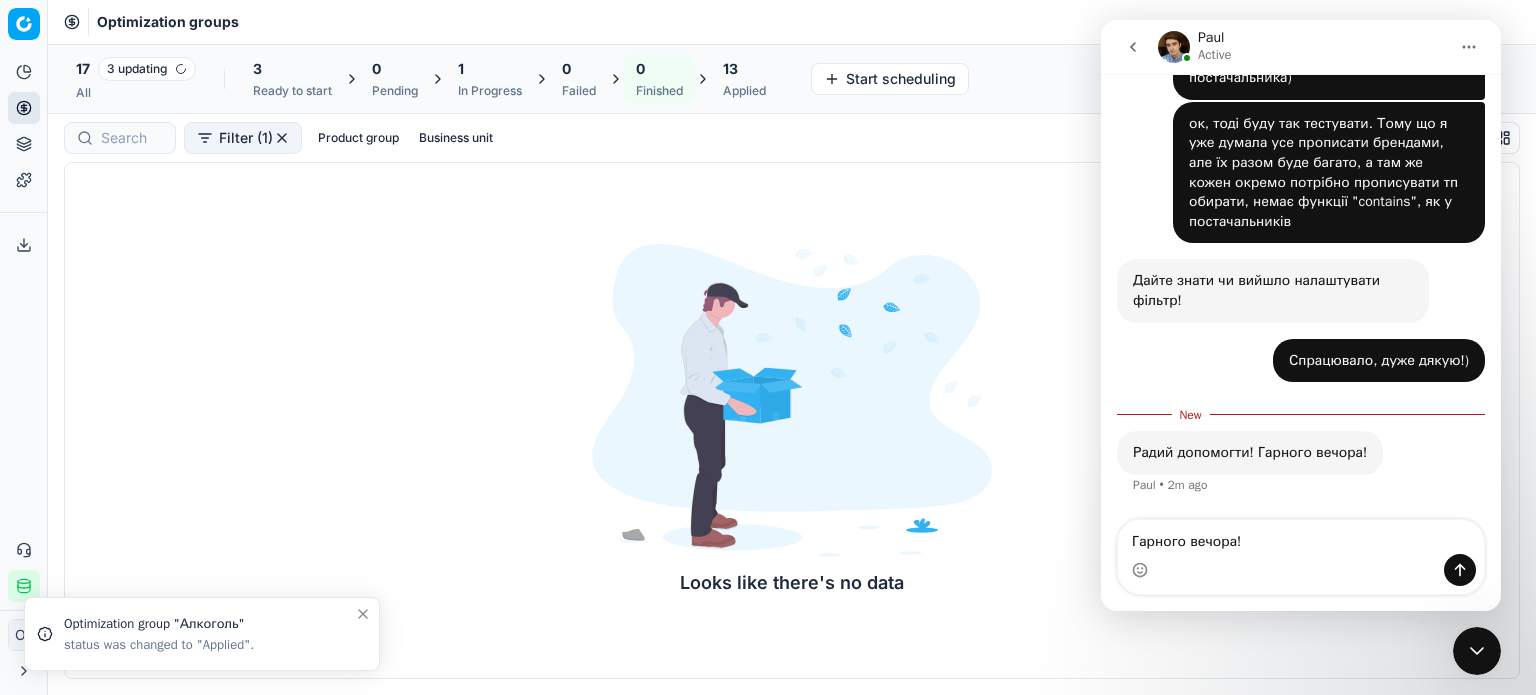 type on "Гарного вечора!)" 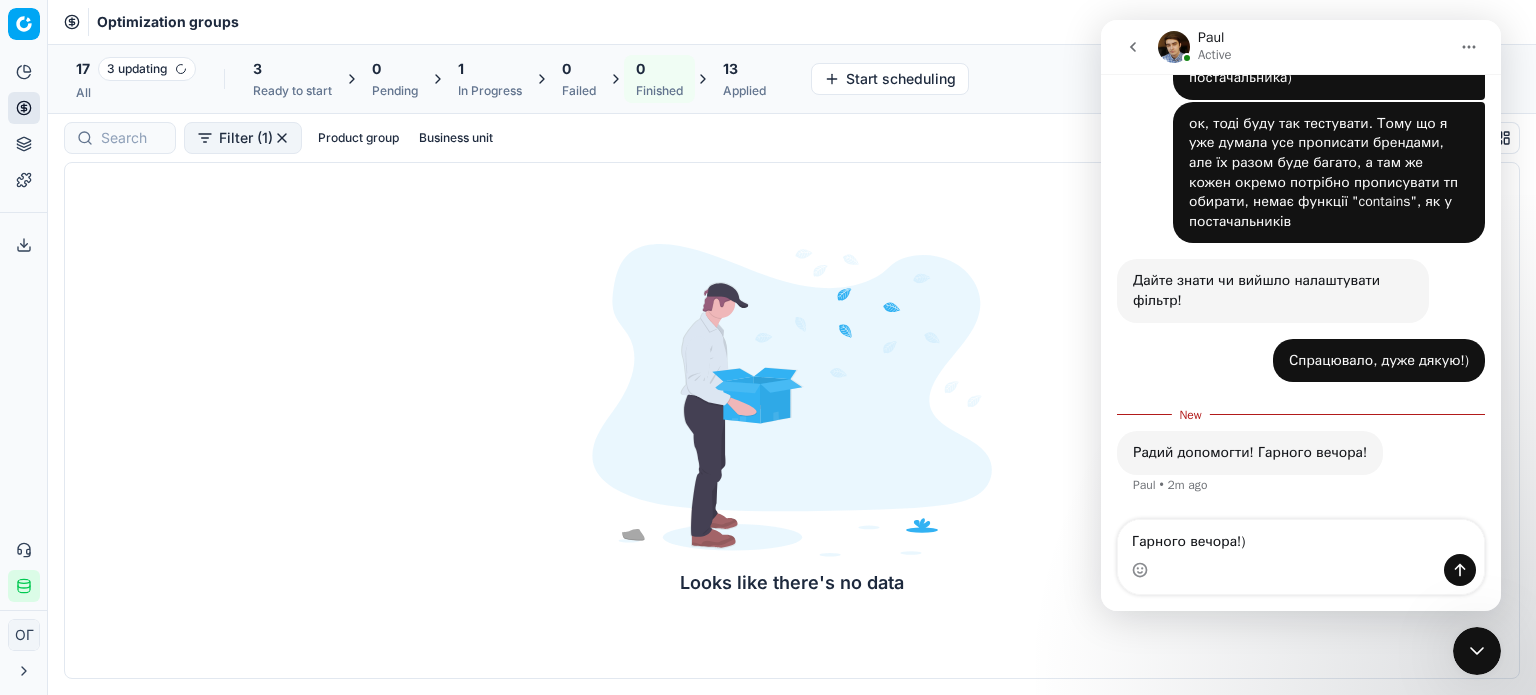 type 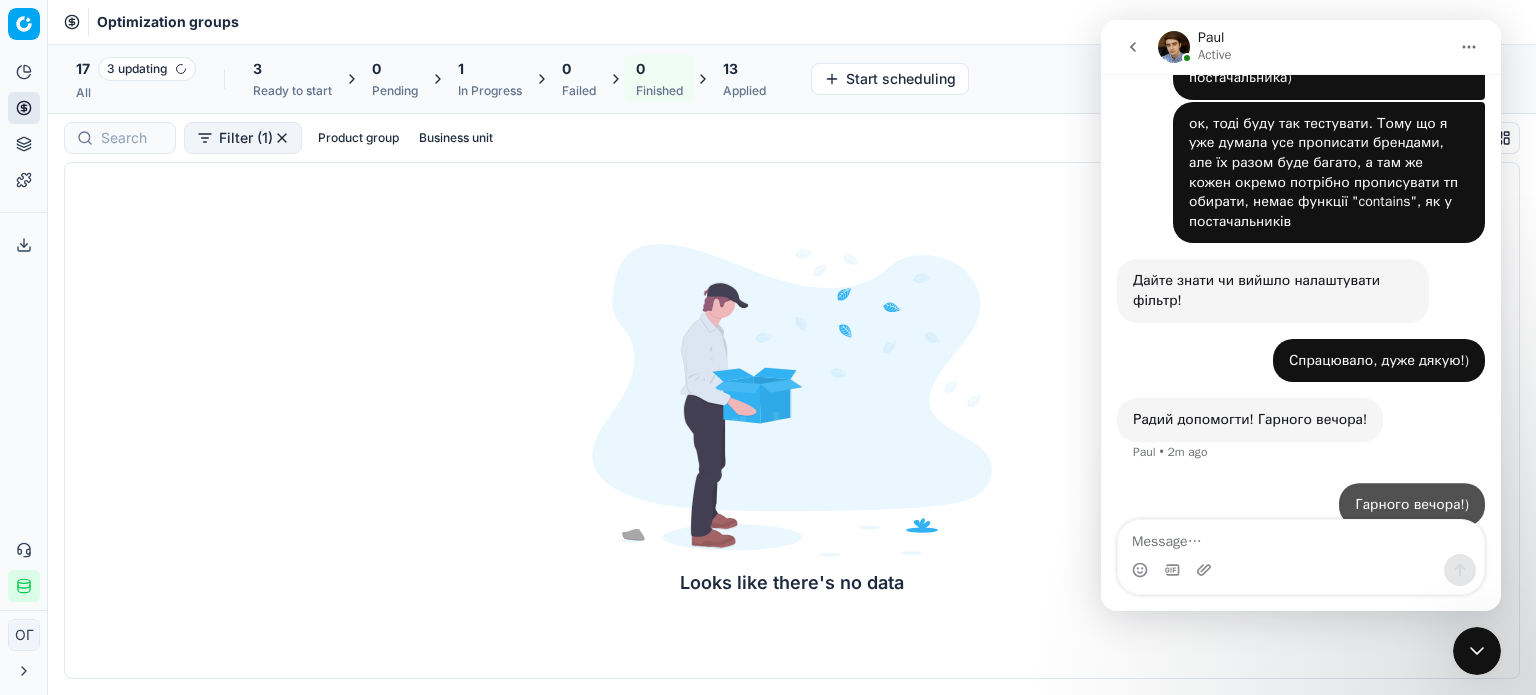 scroll, scrollTop: 2, scrollLeft: 0, axis: vertical 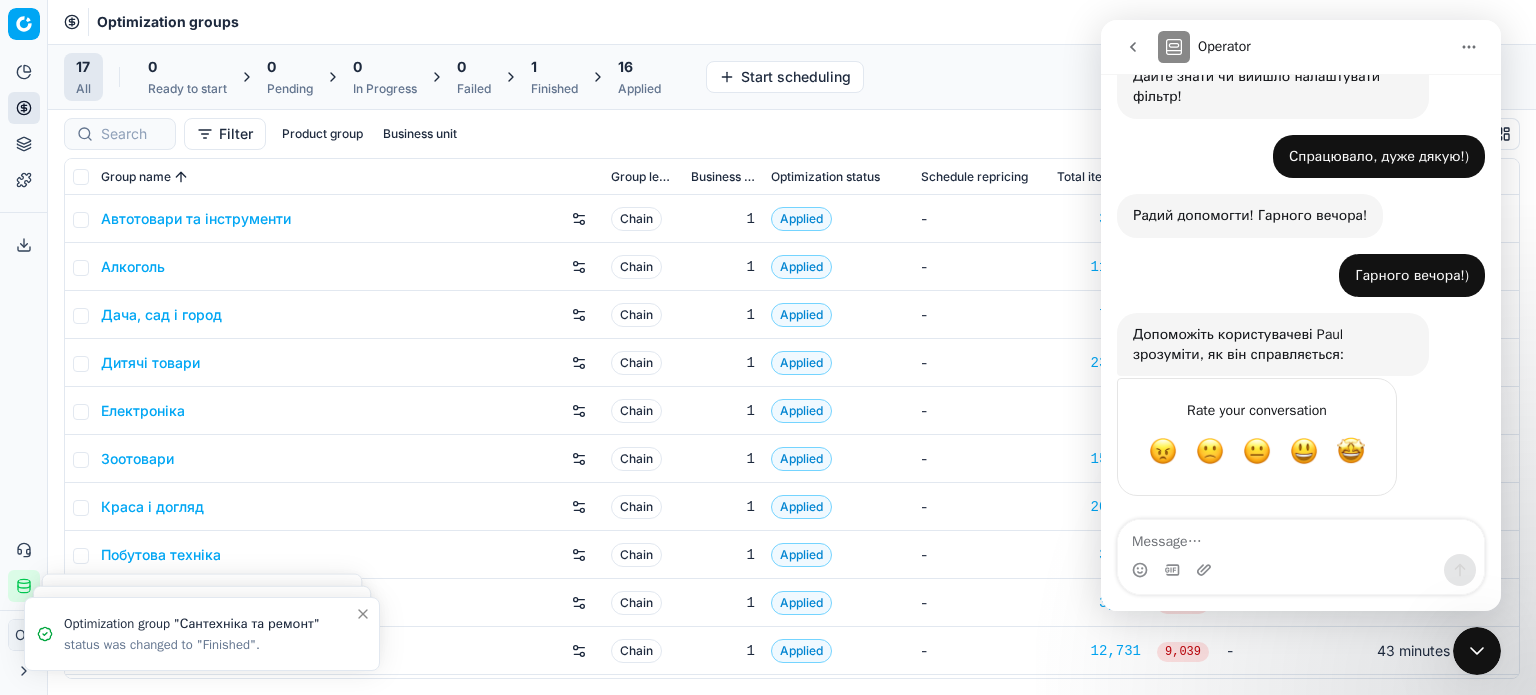 click on "16 Applied" at bounding box center (639, 77) 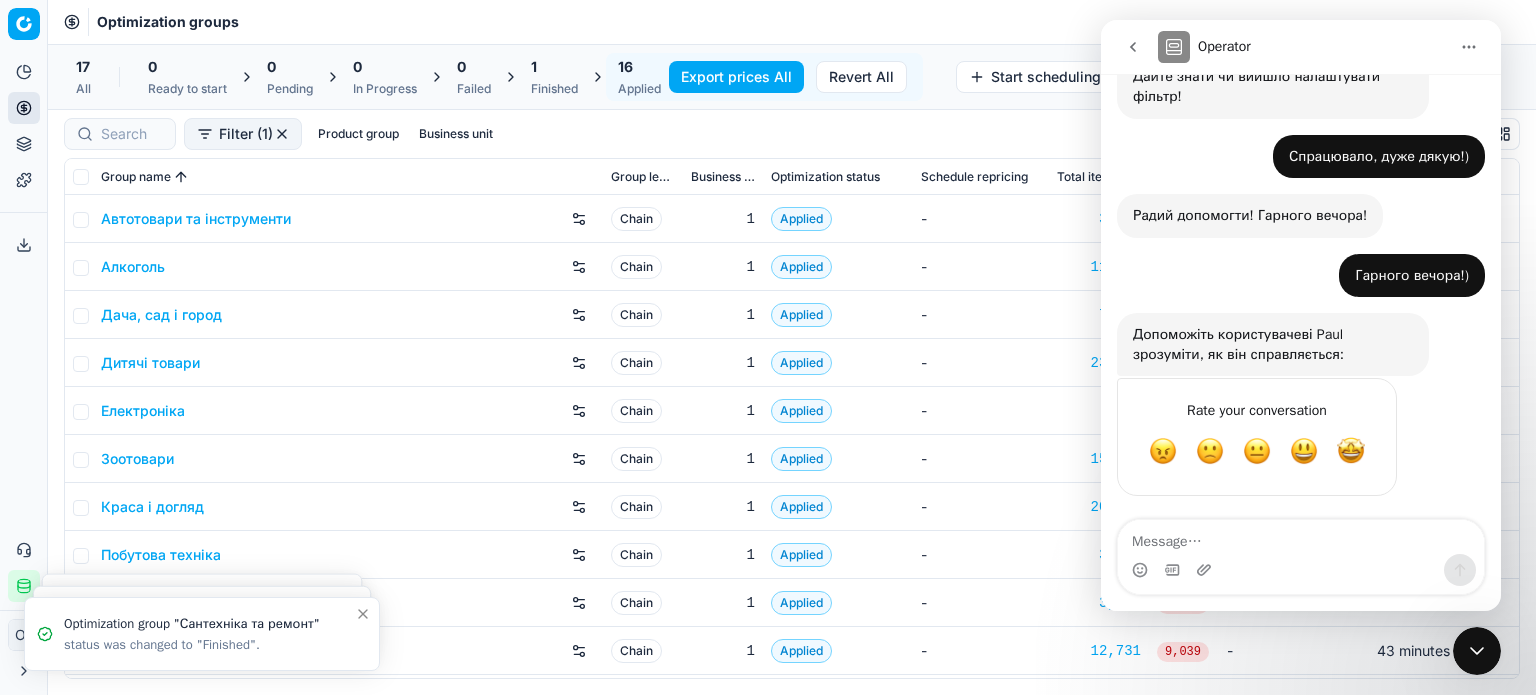 click on "1" at bounding box center [554, 67] 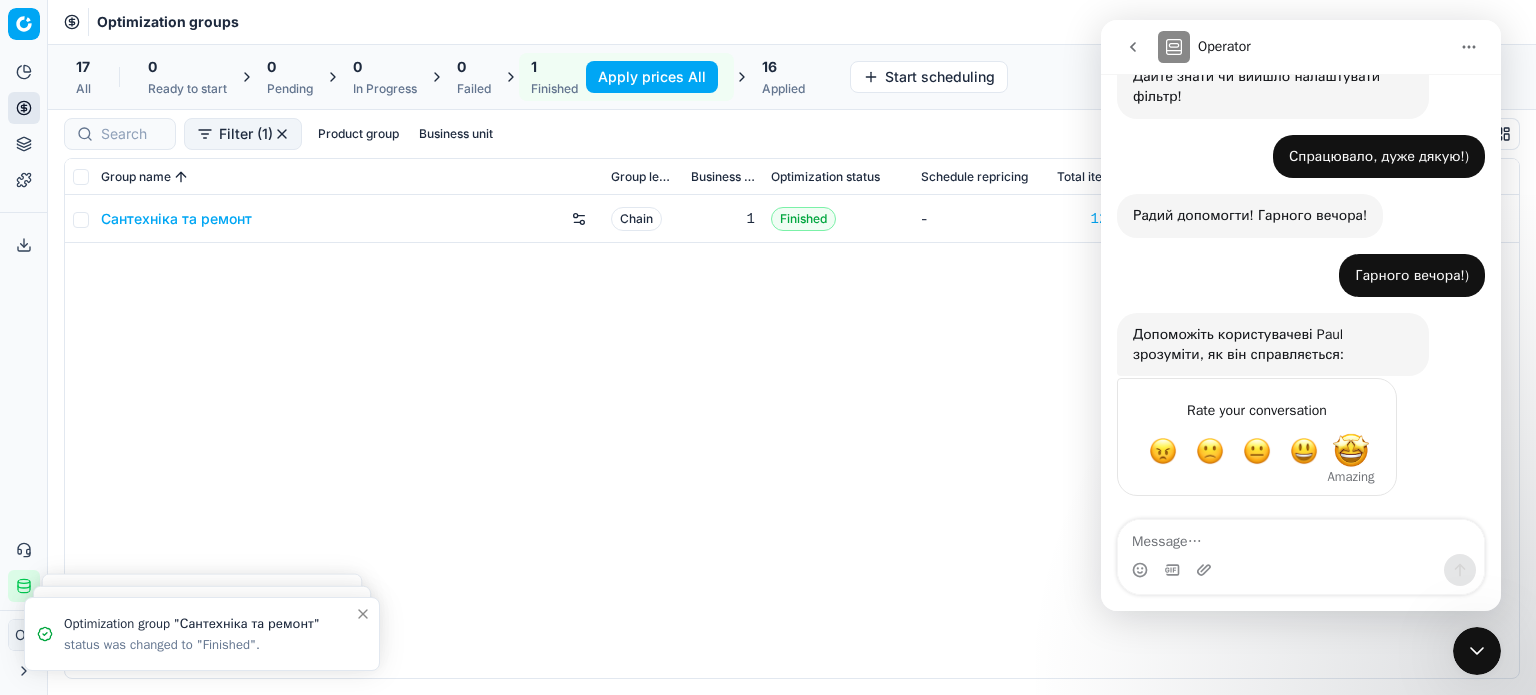 click at bounding box center (1351, 452) 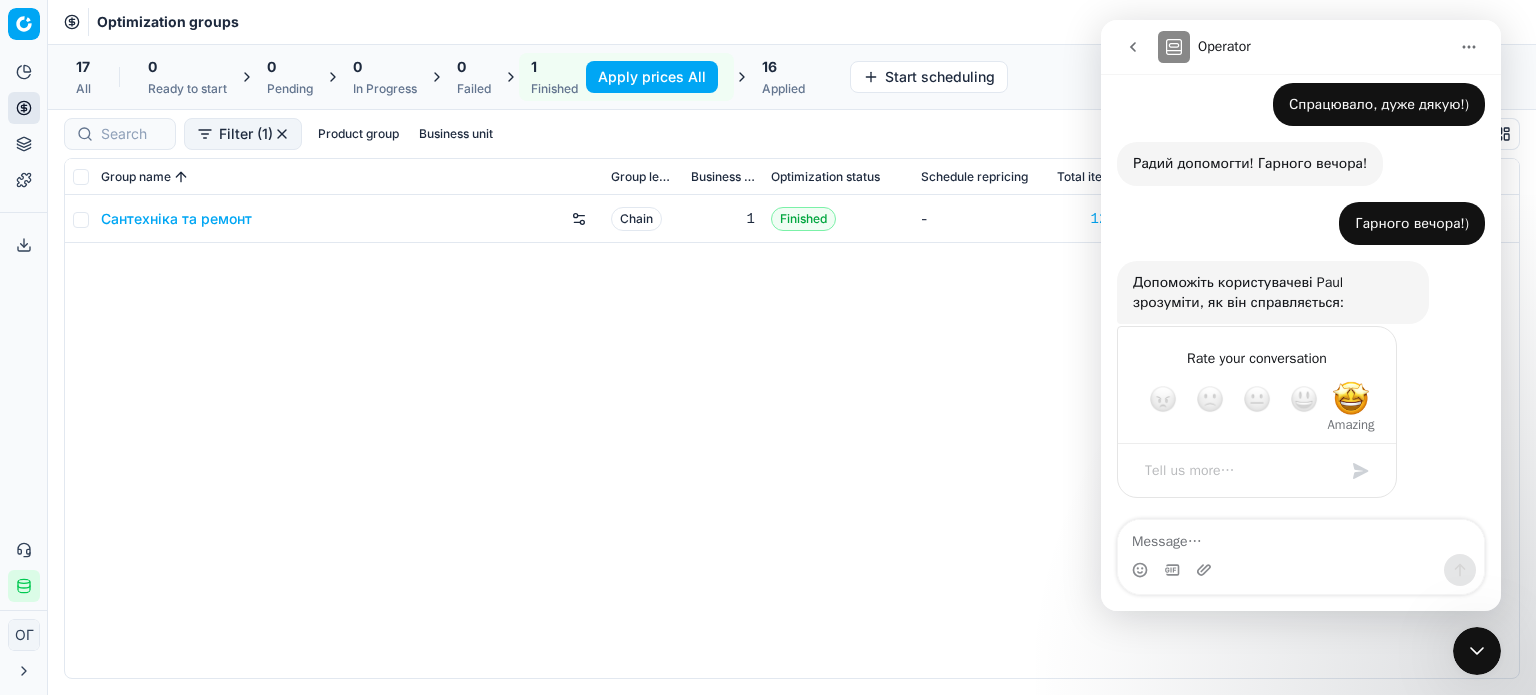 scroll, scrollTop: 1696, scrollLeft: 0, axis: vertical 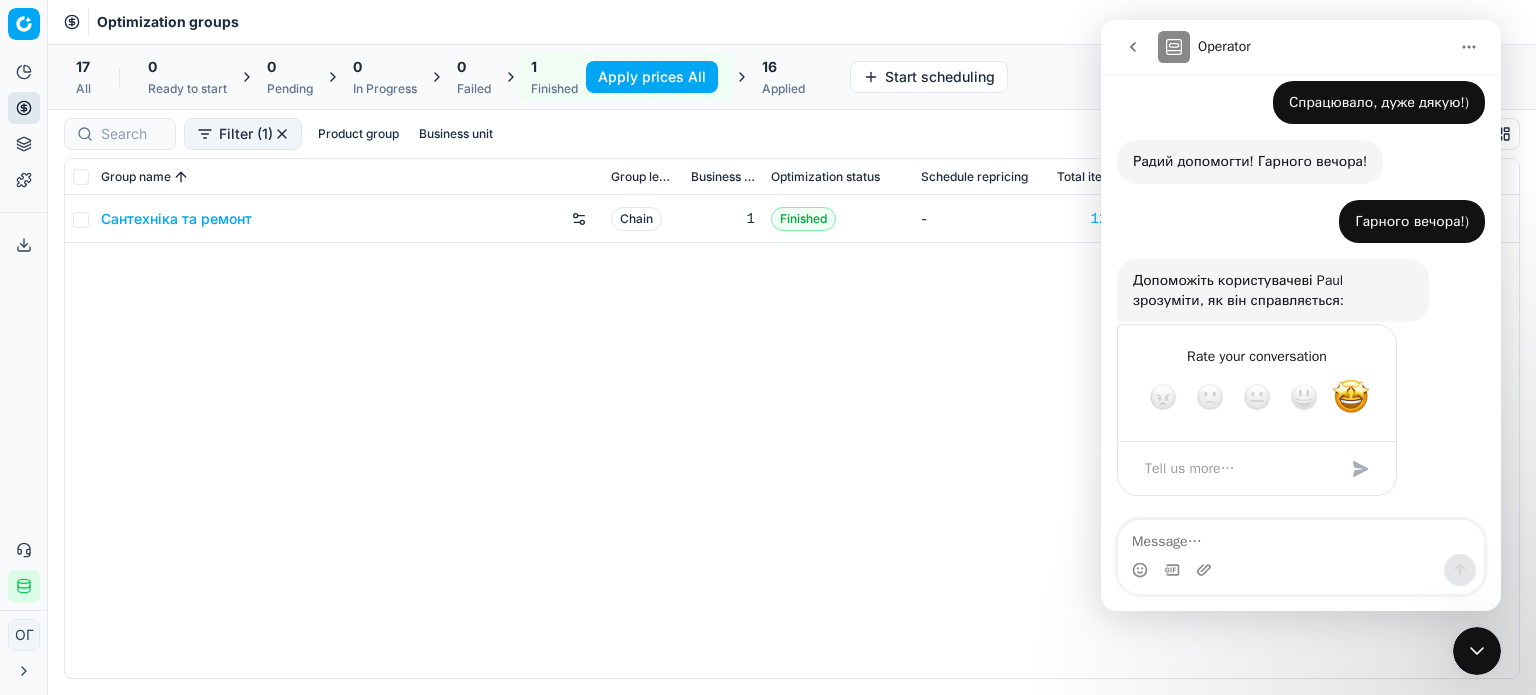 click at bounding box center [1361, 469] 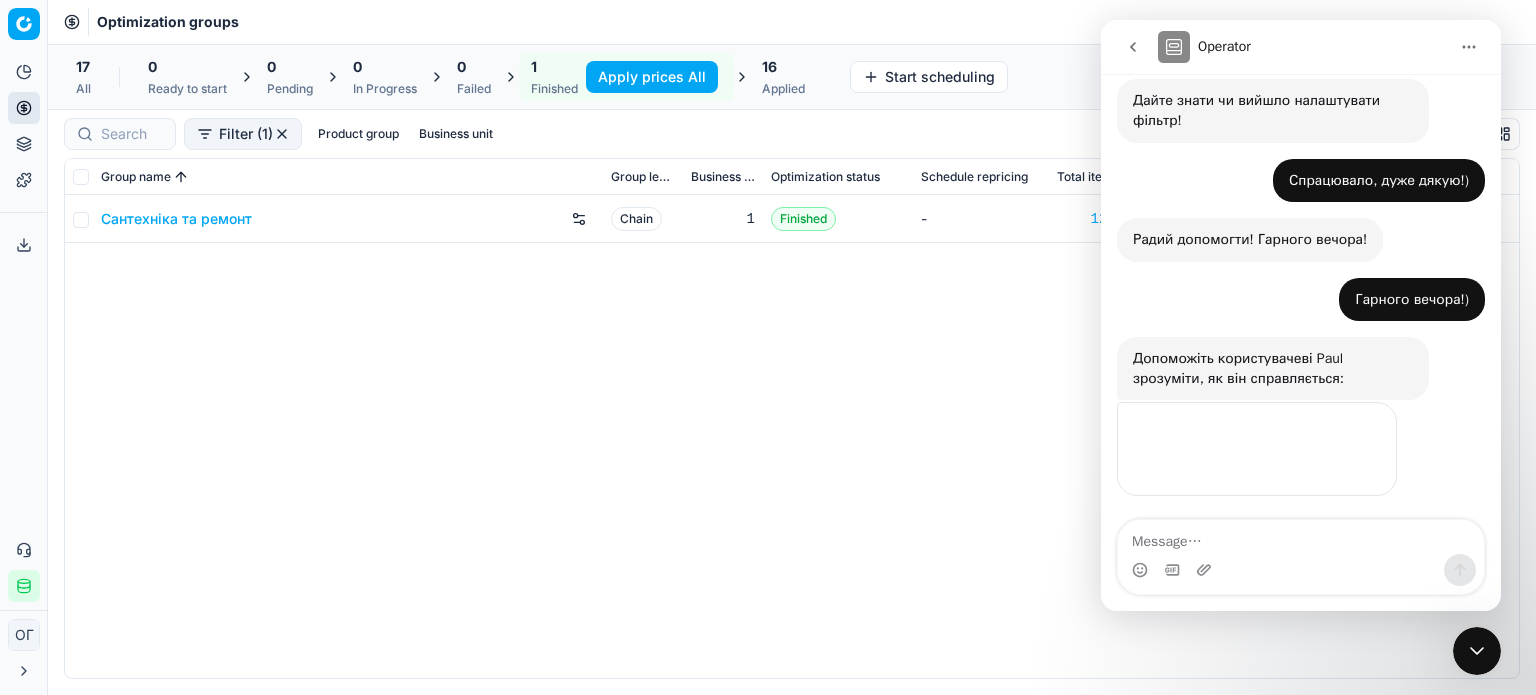 scroll, scrollTop: 1618, scrollLeft: 0, axis: vertical 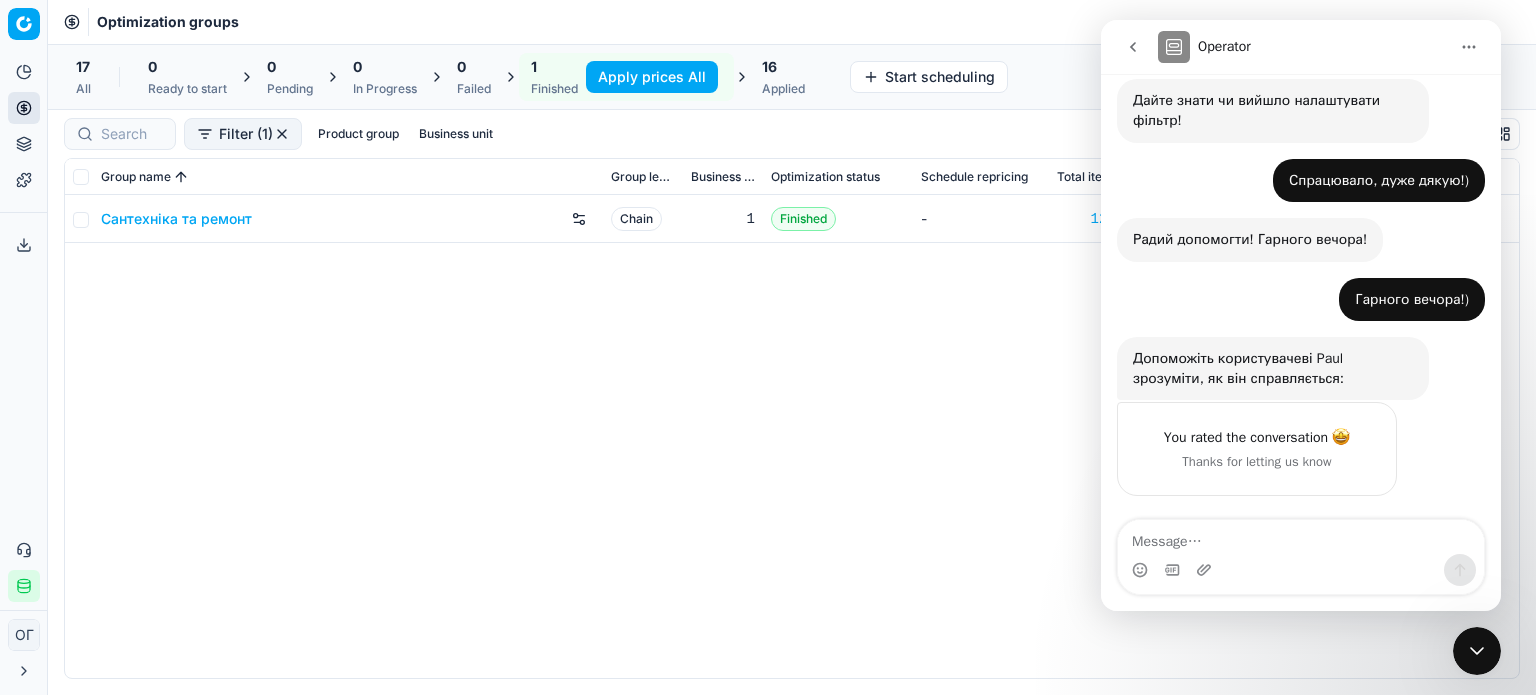 click 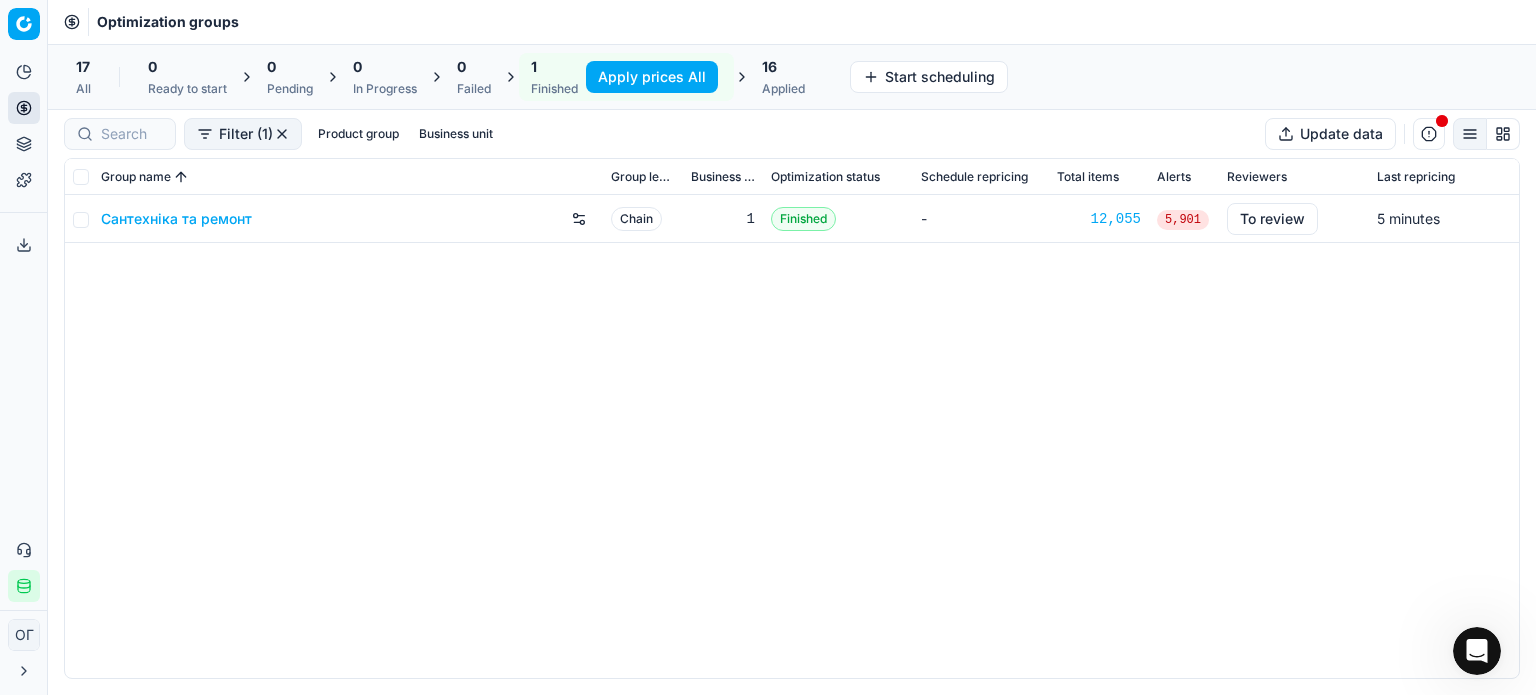 click at bounding box center (79, 219) 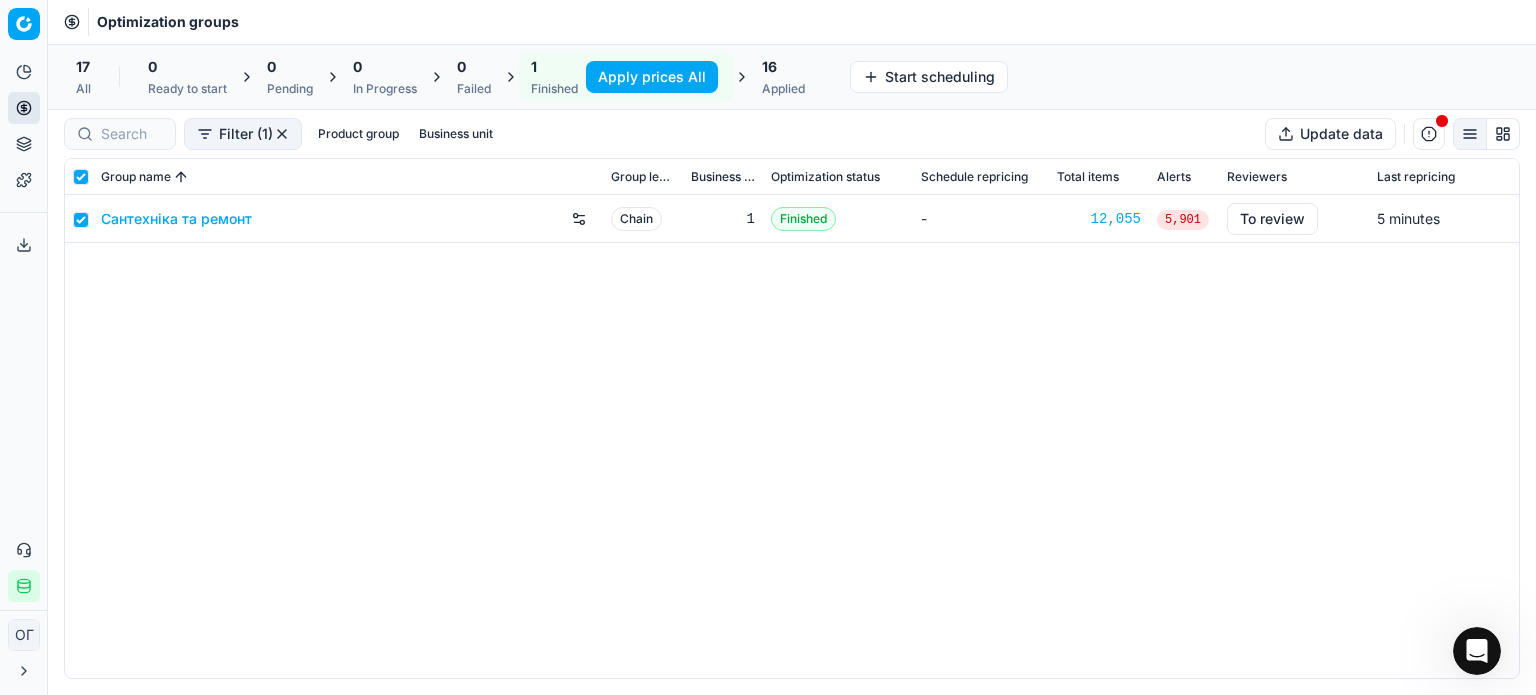 checkbox on "true" 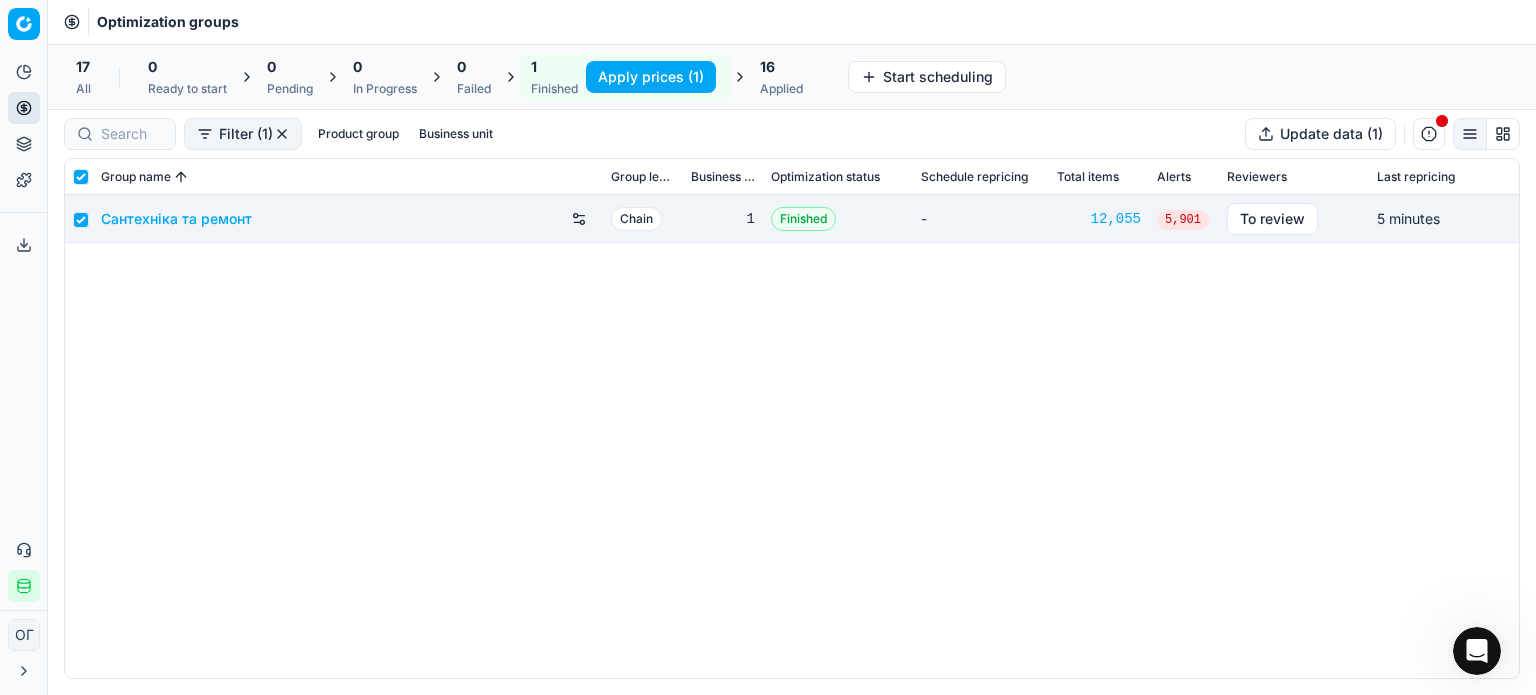 scroll, scrollTop: 1696, scrollLeft: 0, axis: vertical 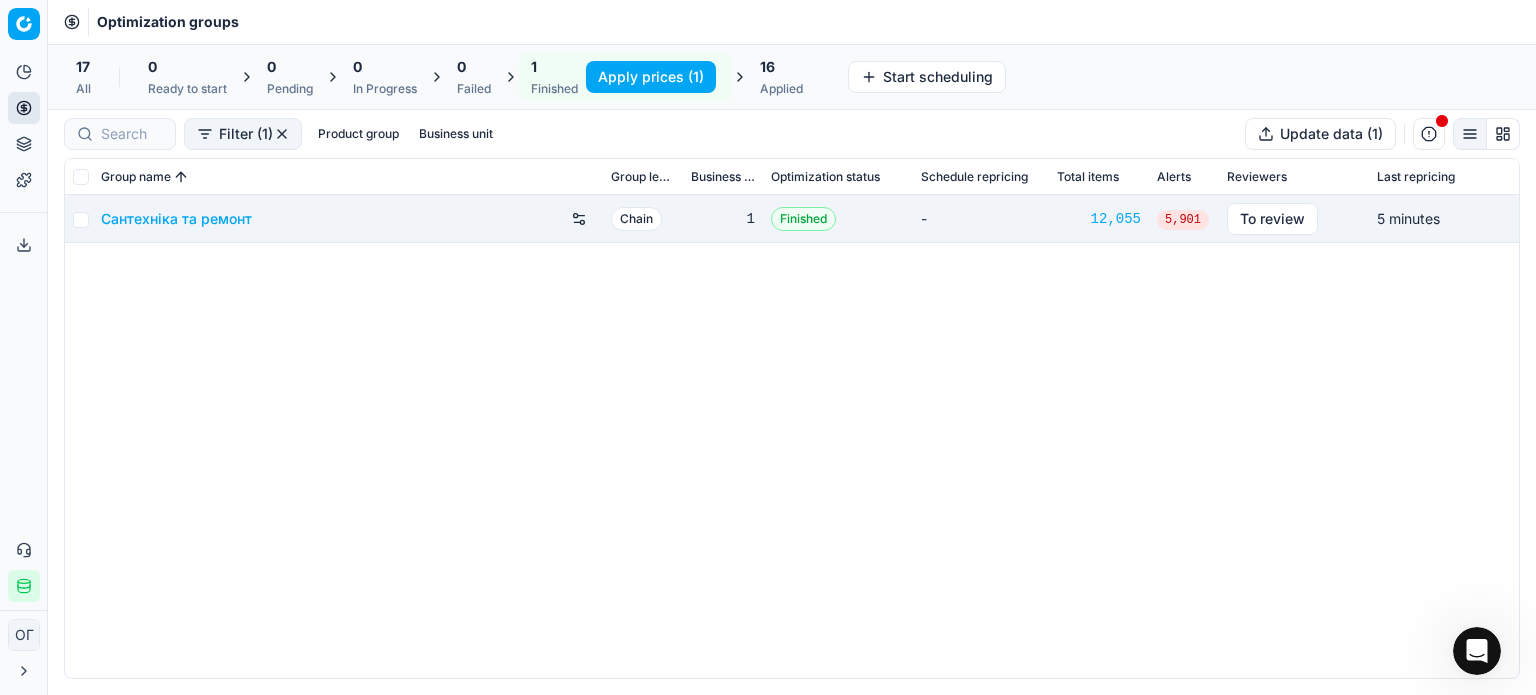 checkbox on "false" 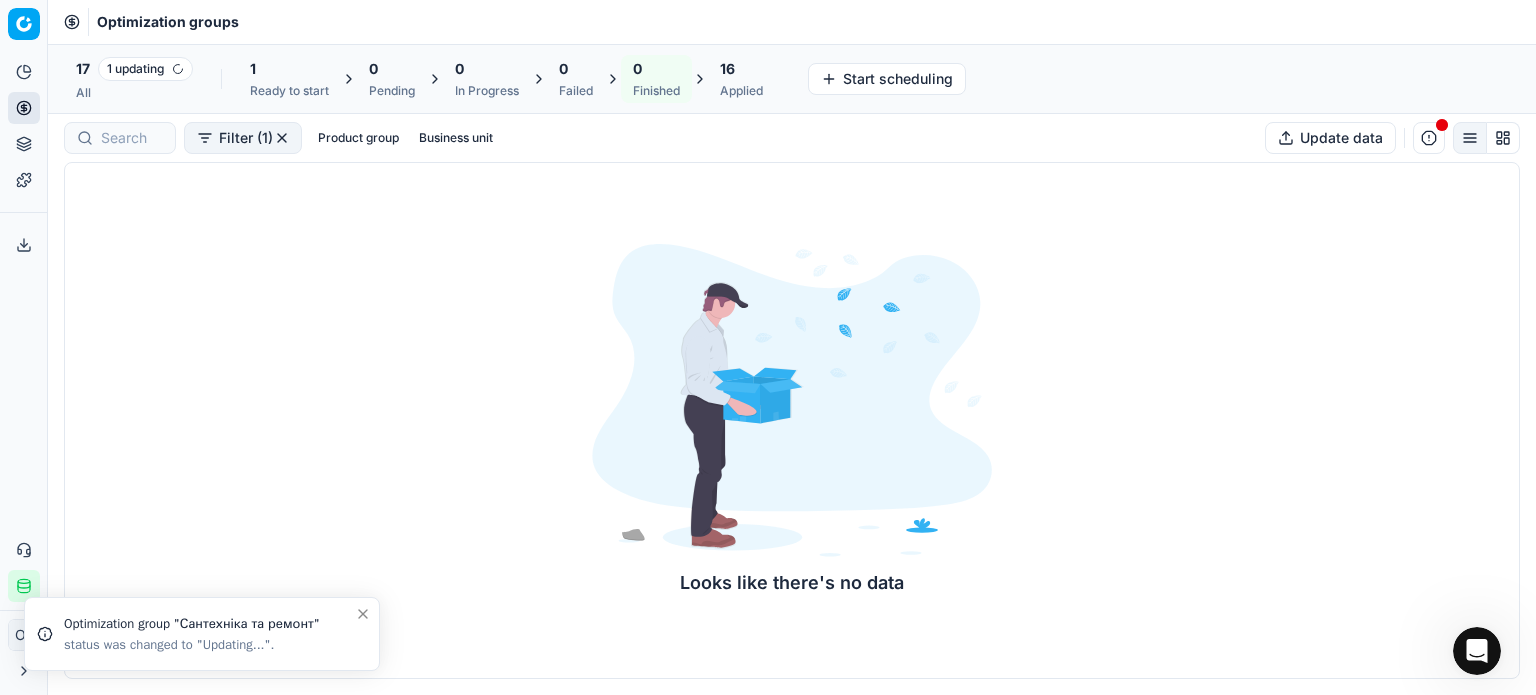 click on "Applied" at bounding box center [741, 91] 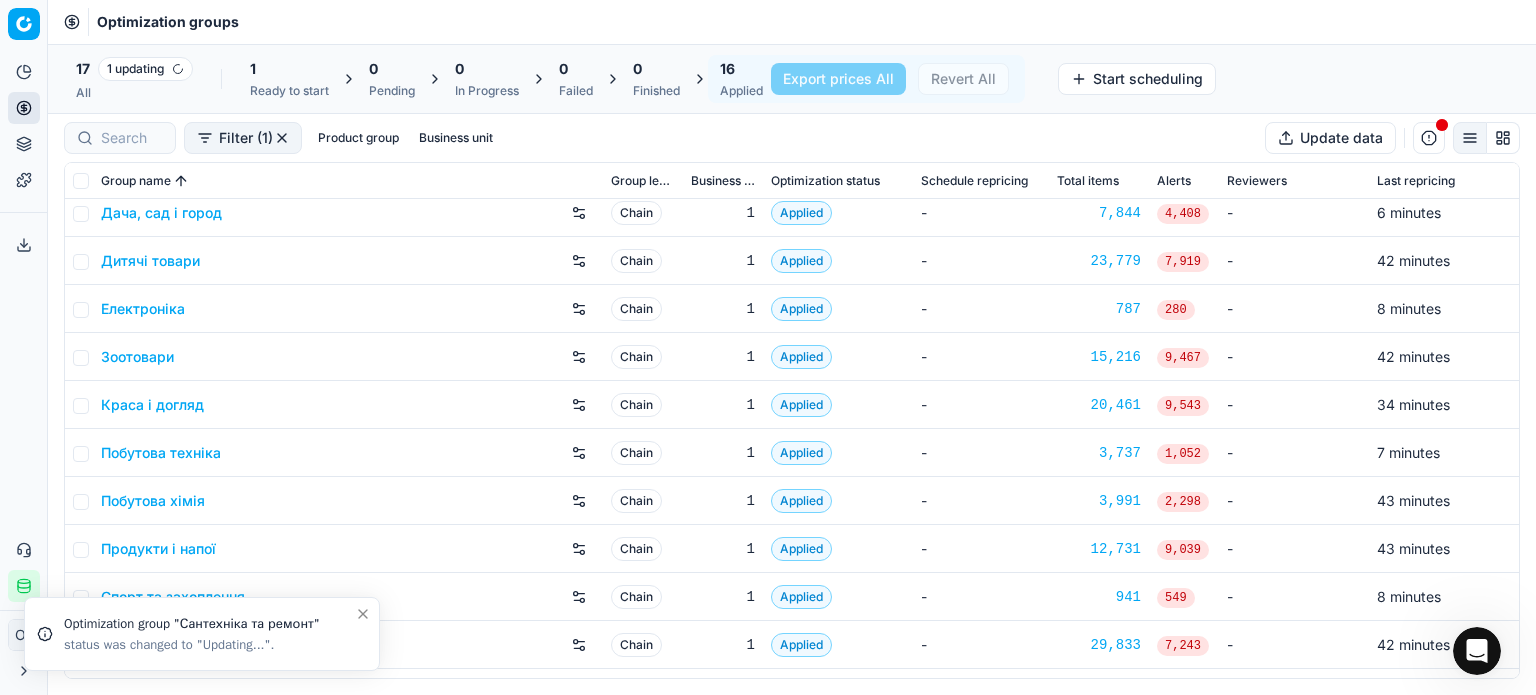 scroll, scrollTop: 288, scrollLeft: 0, axis: vertical 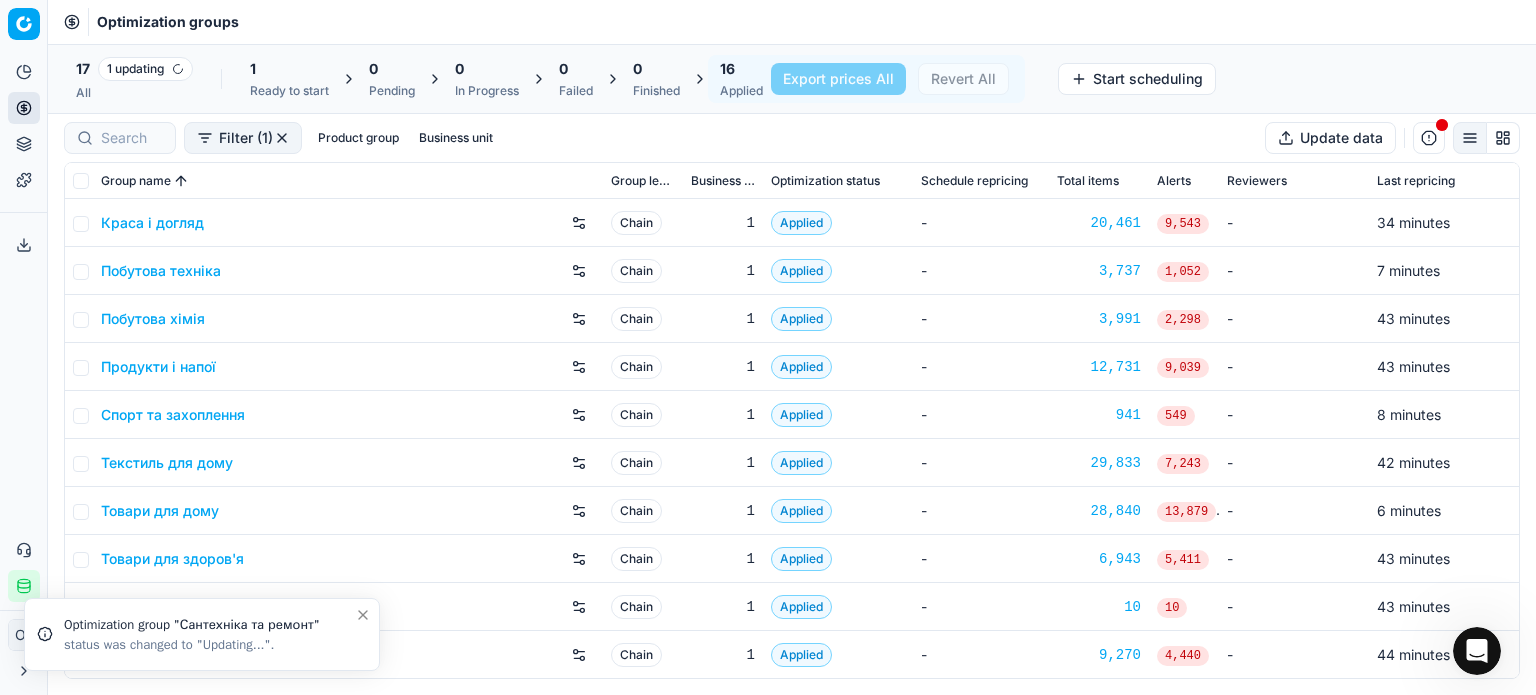 click 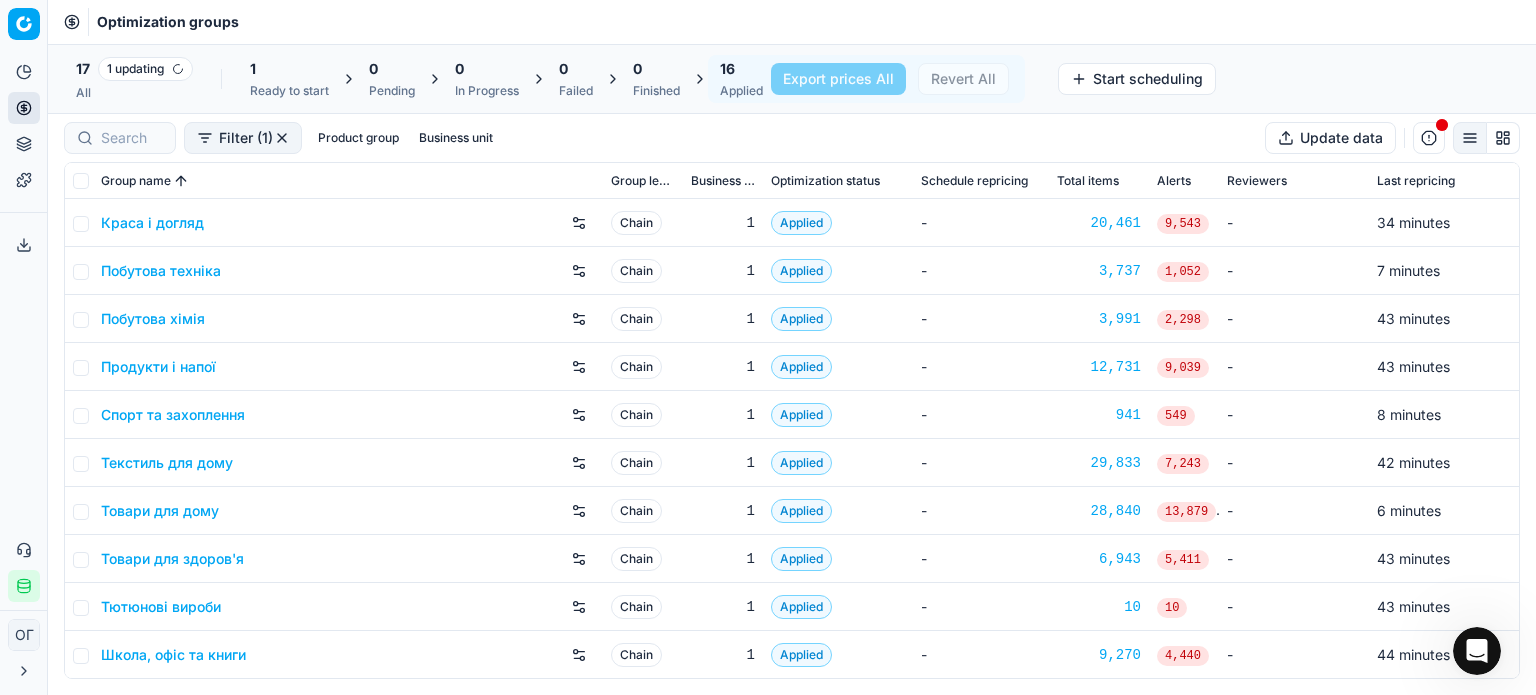 click on "Товари для дому" at bounding box center (160, 511) 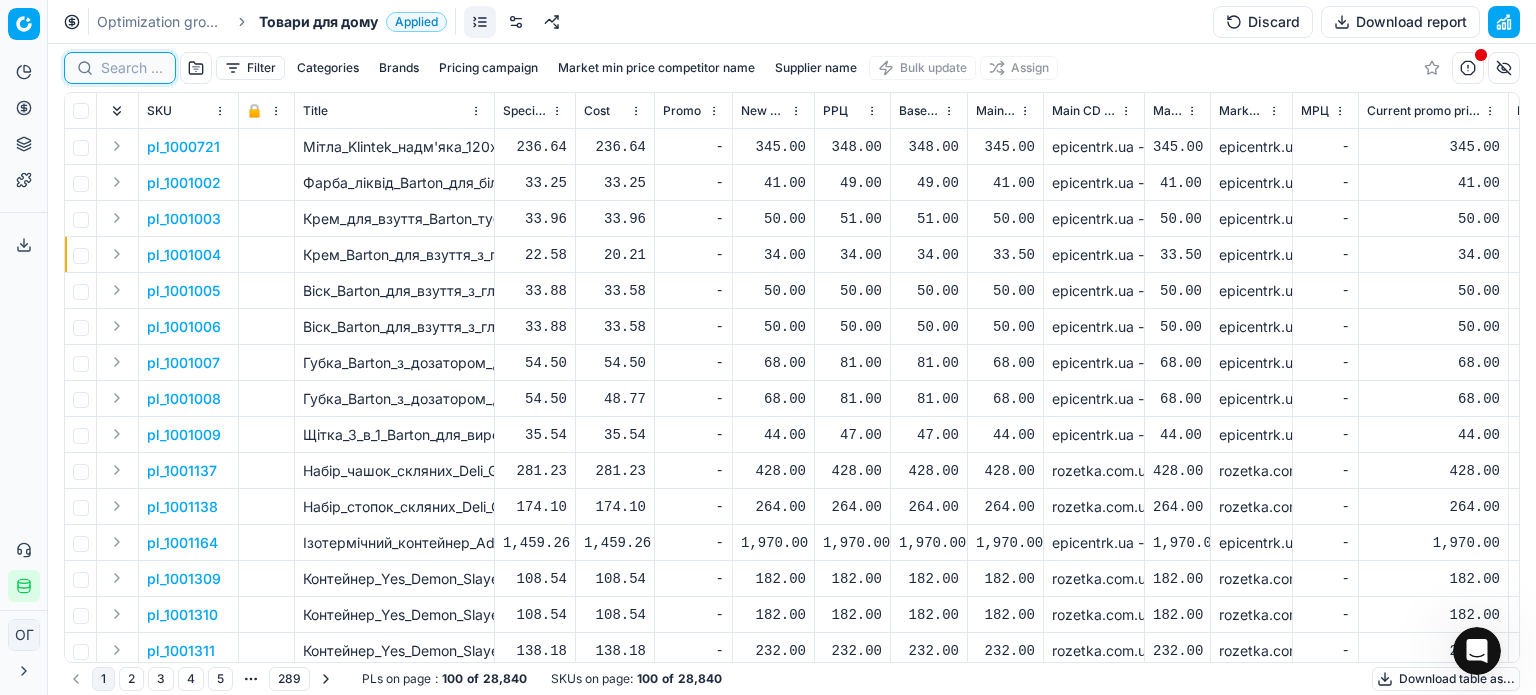 click at bounding box center (132, 68) 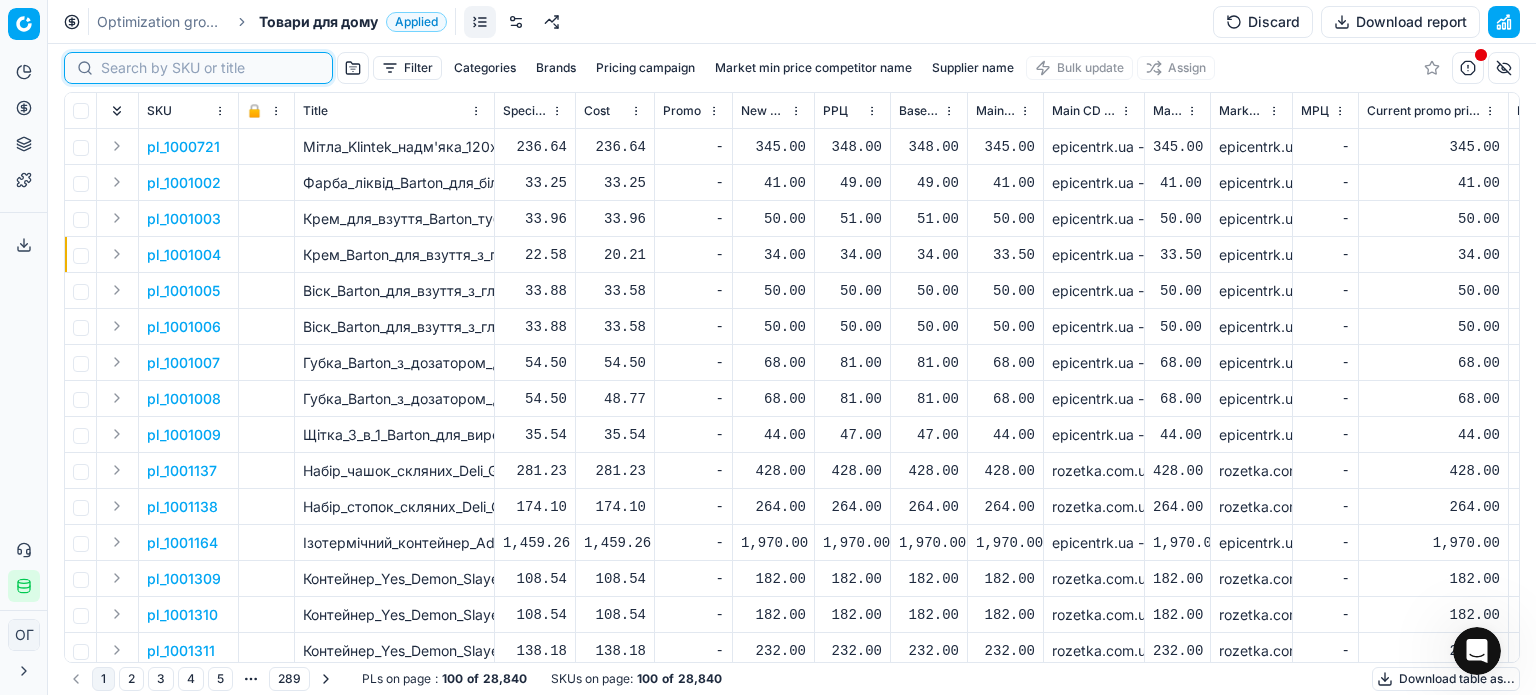 paste on "713913" 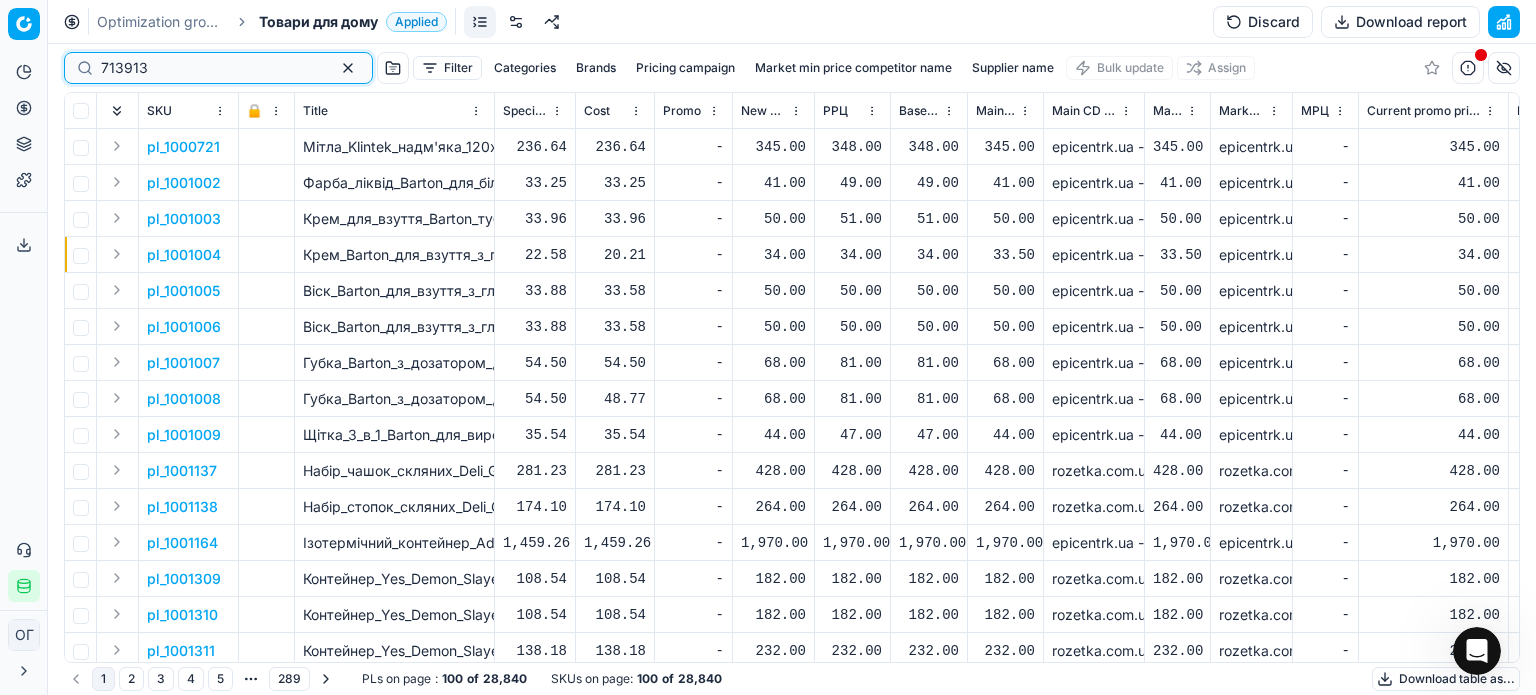 type on "713913" 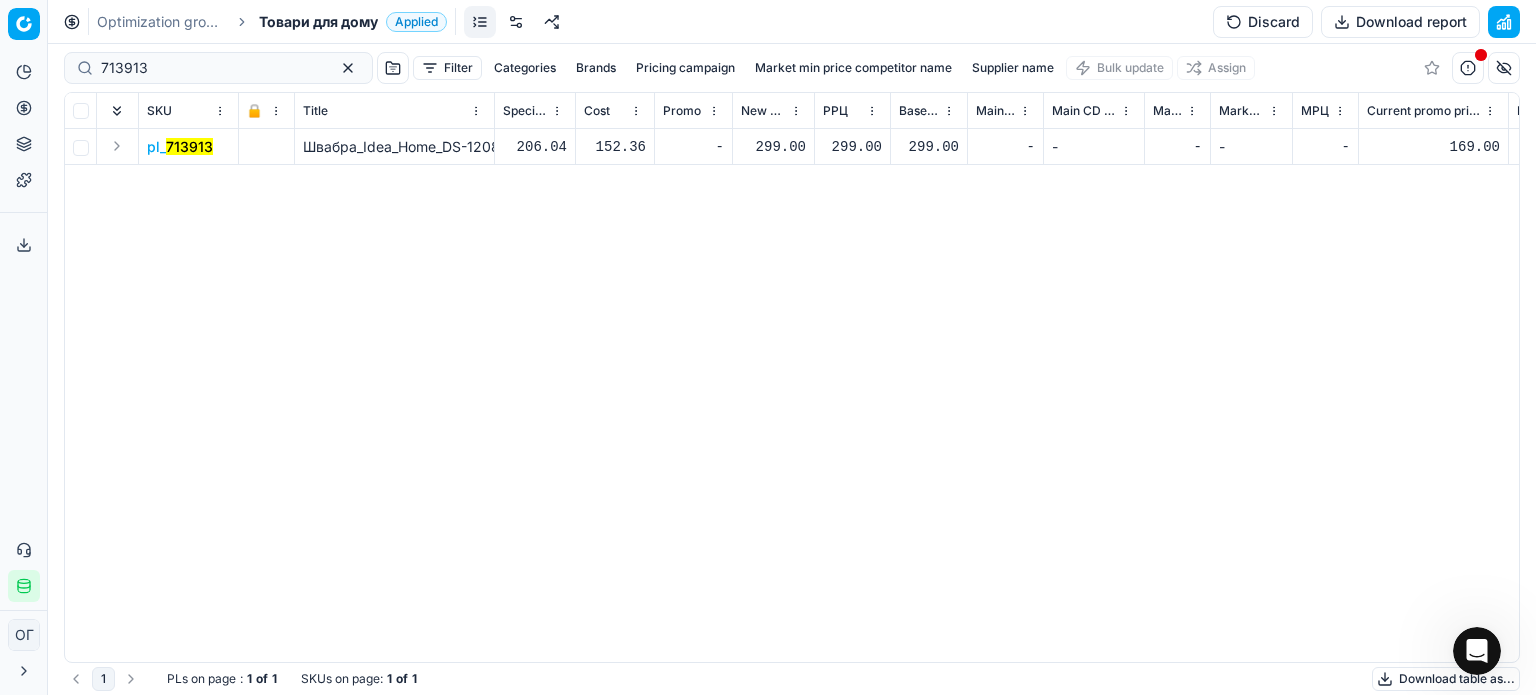 click on "Discard" at bounding box center [1263, 22] 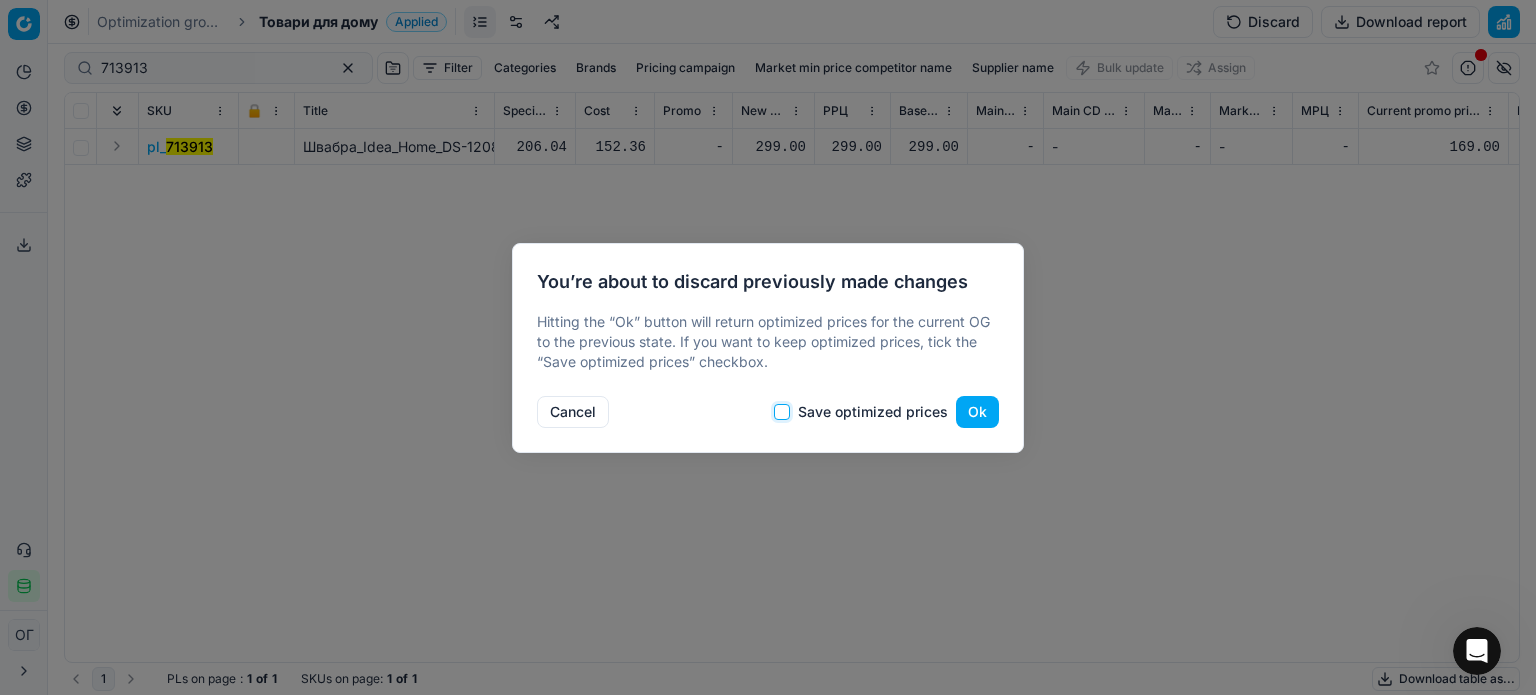 click on "Save optimized prices" at bounding box center (782, 412) 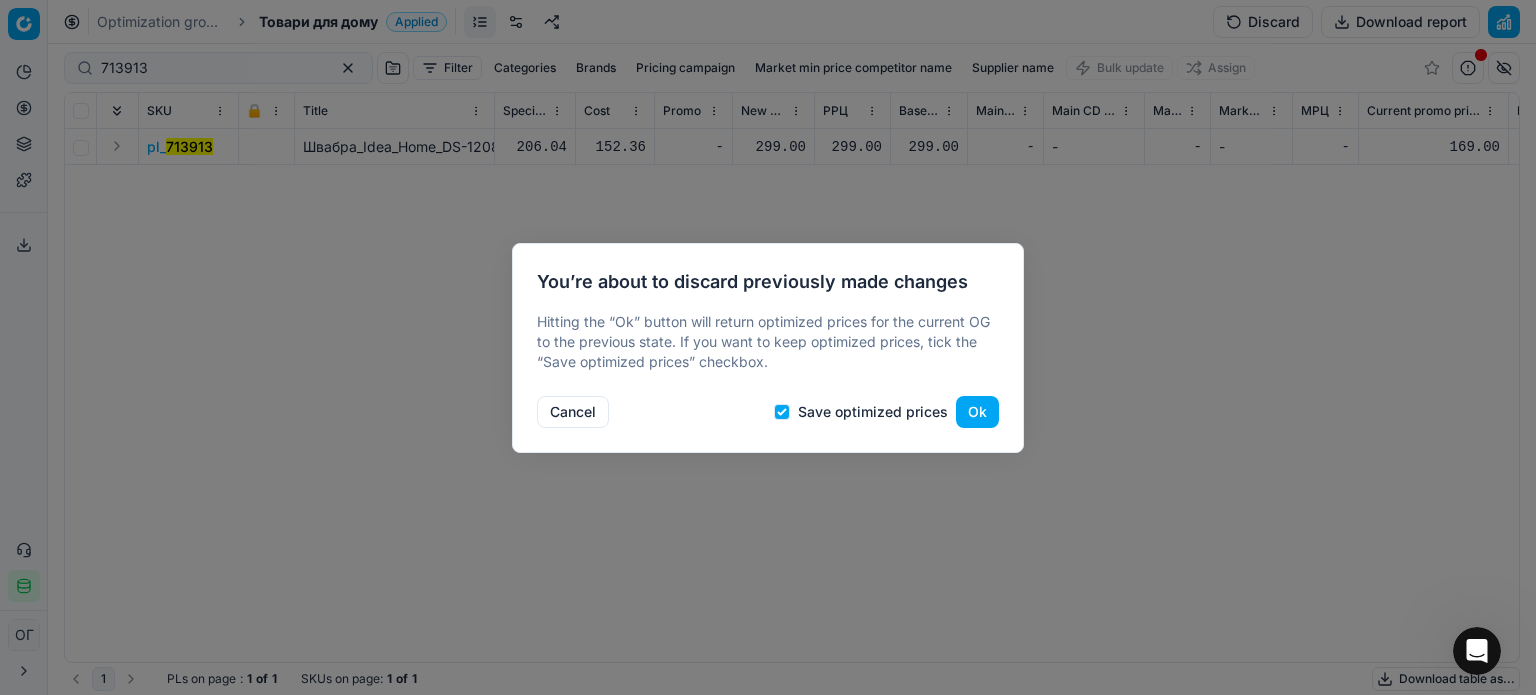 click on "Ok" at bounding box center [977, 412] 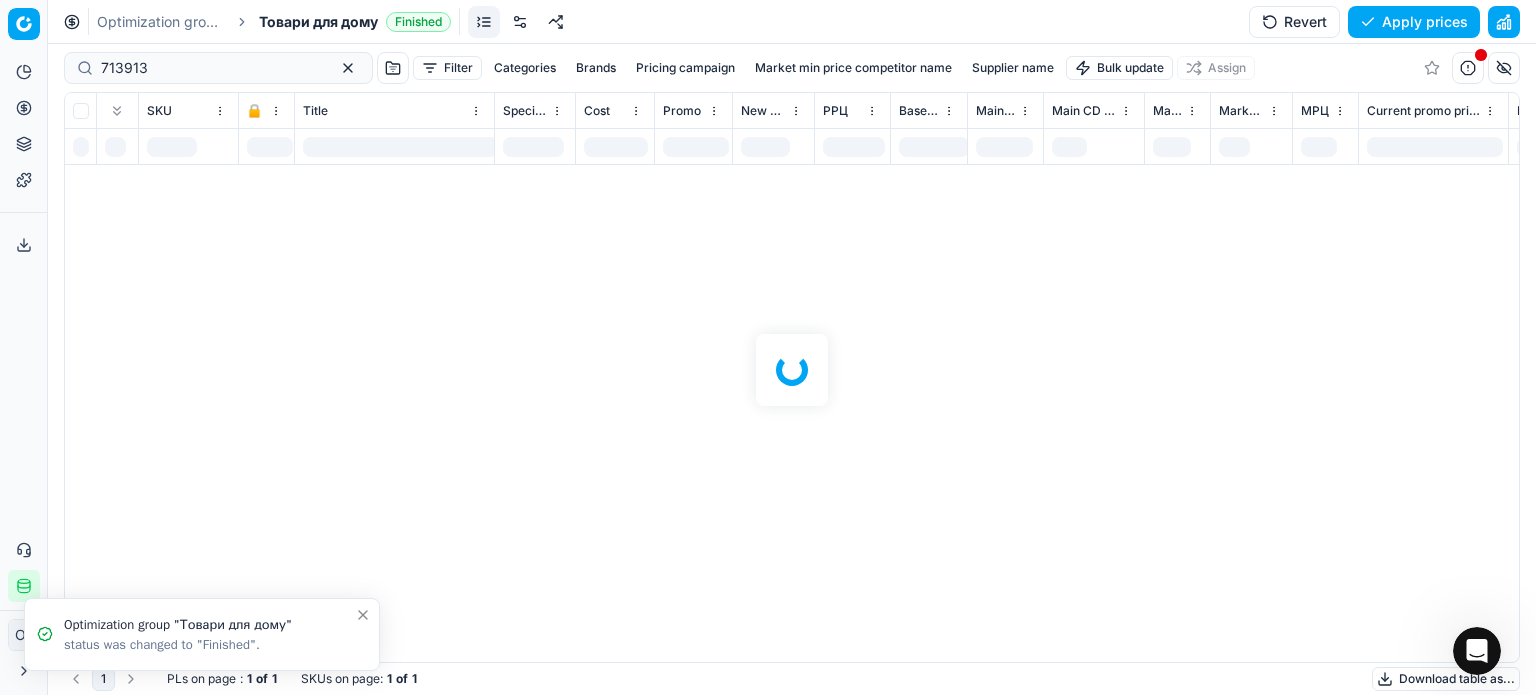 click 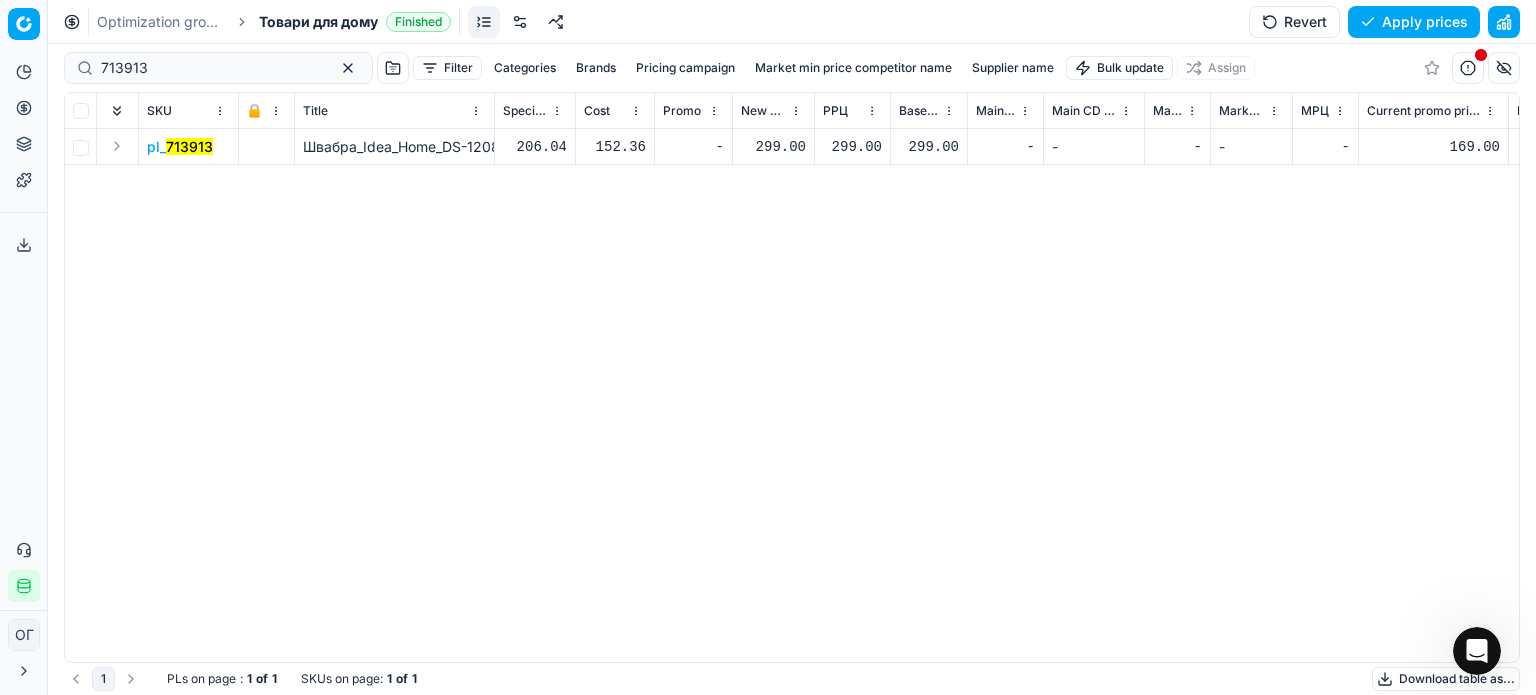 click on "299.00" at bounding box center (773, 147) 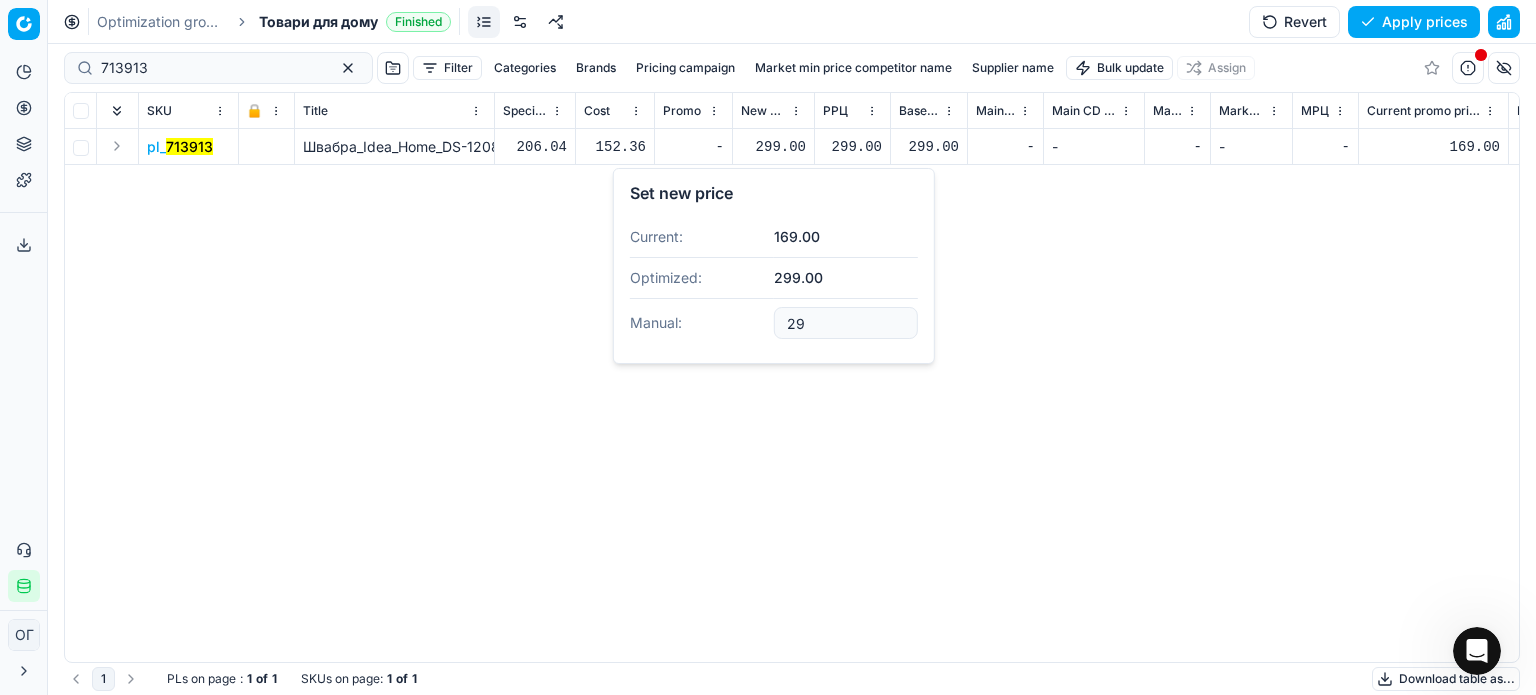 type on "2" 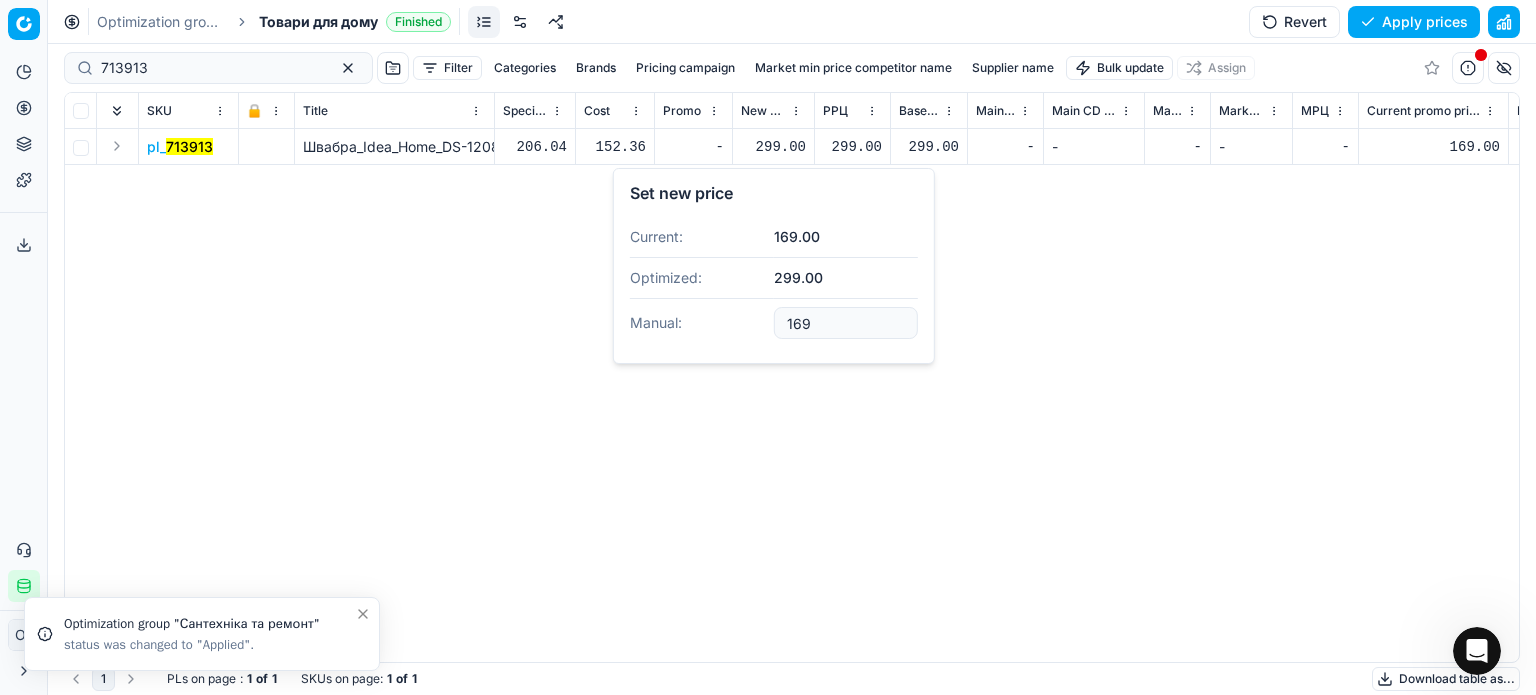 type on "169.00" 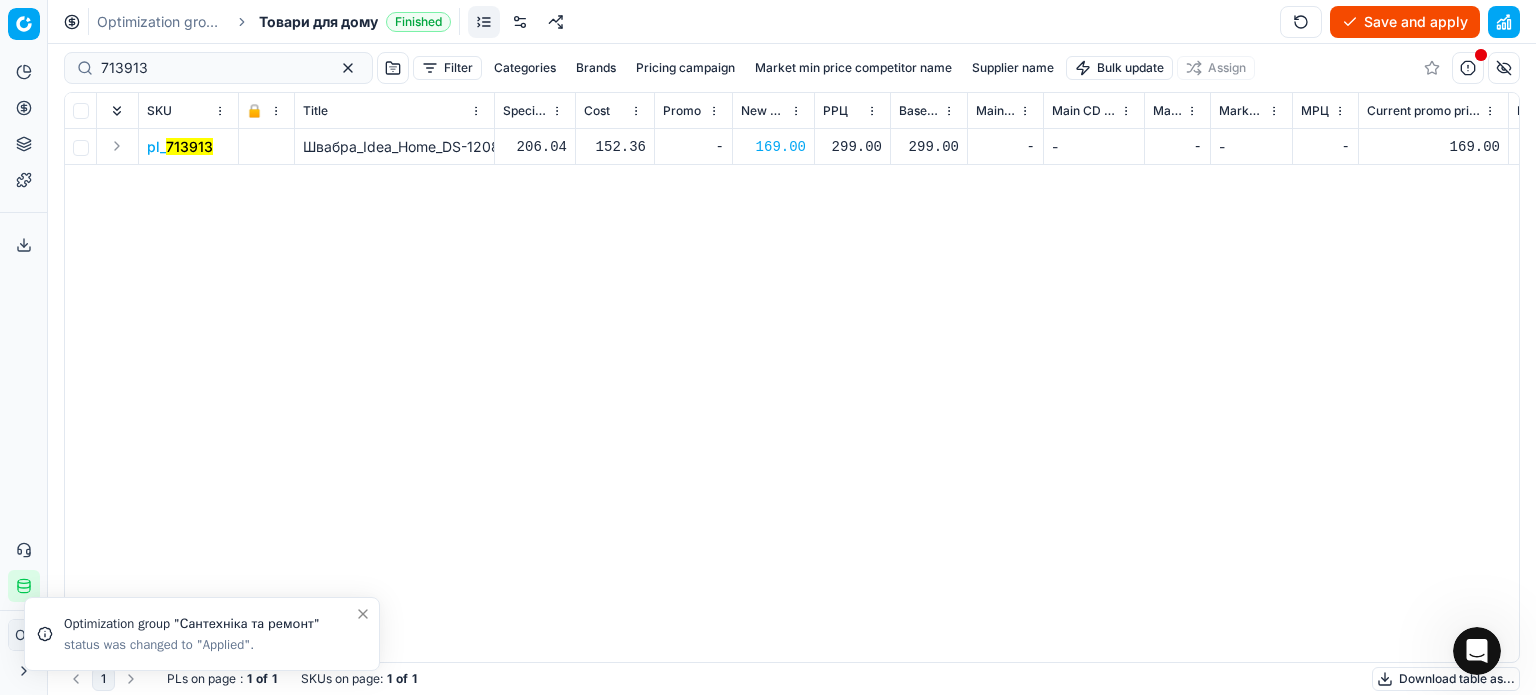 click on "Save and apply" at bounding box center (1405, 22) 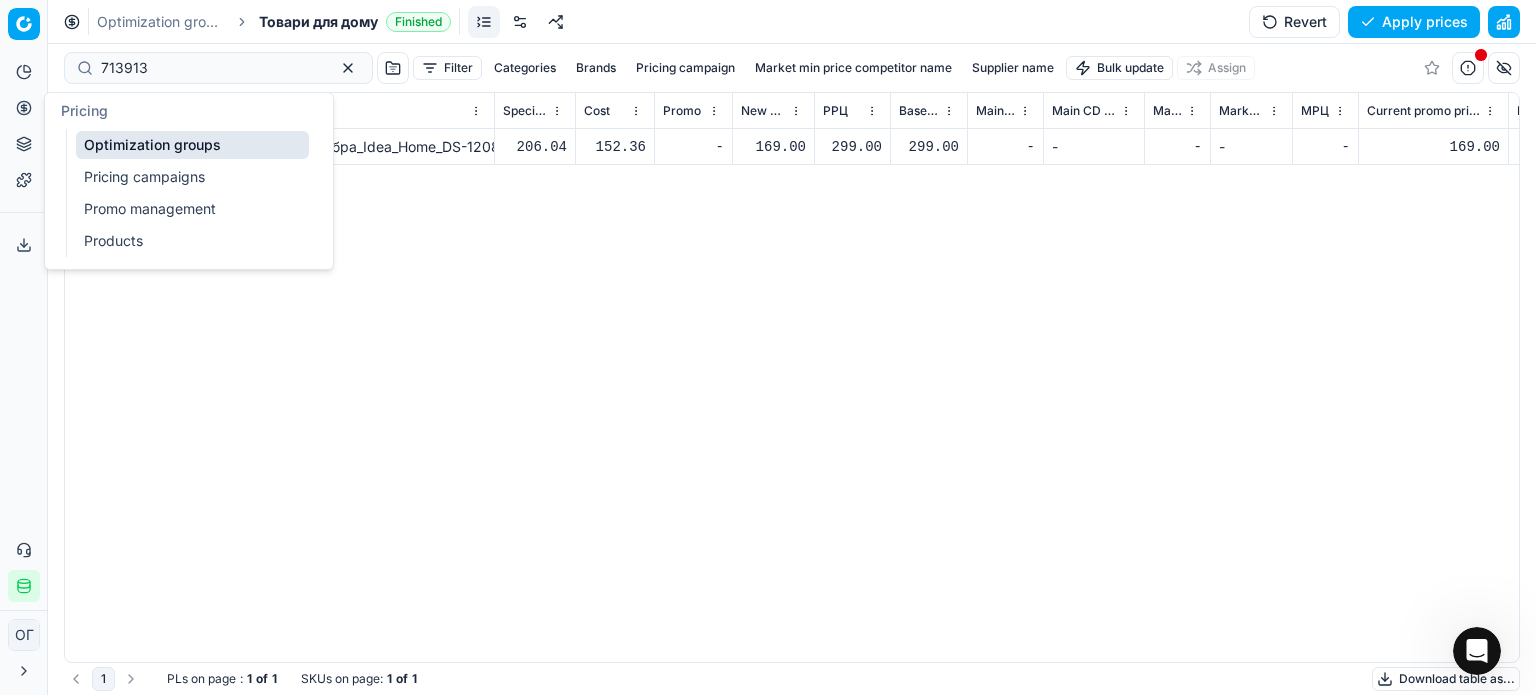 click on "Optimization groups" at bounding box center [192, 145] 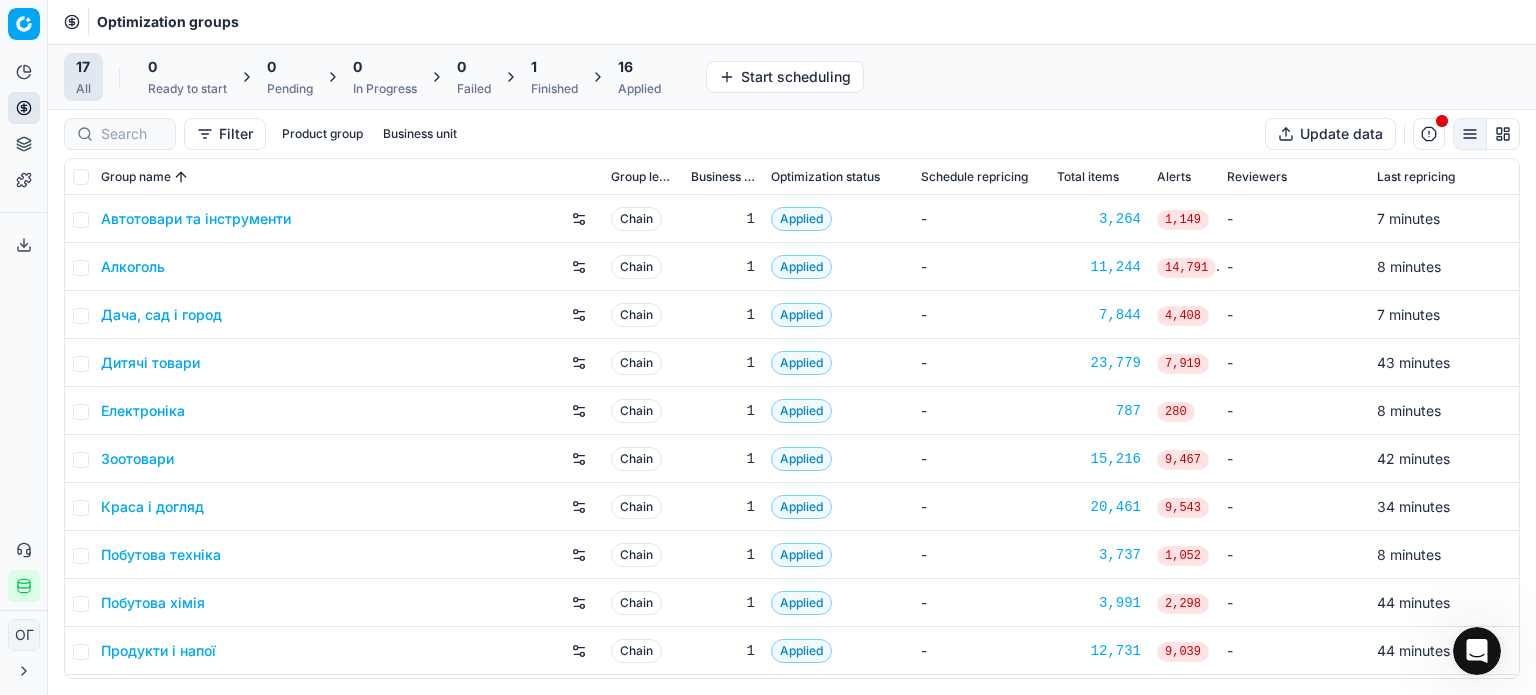 click on "1" at bounding box center (554, 67) 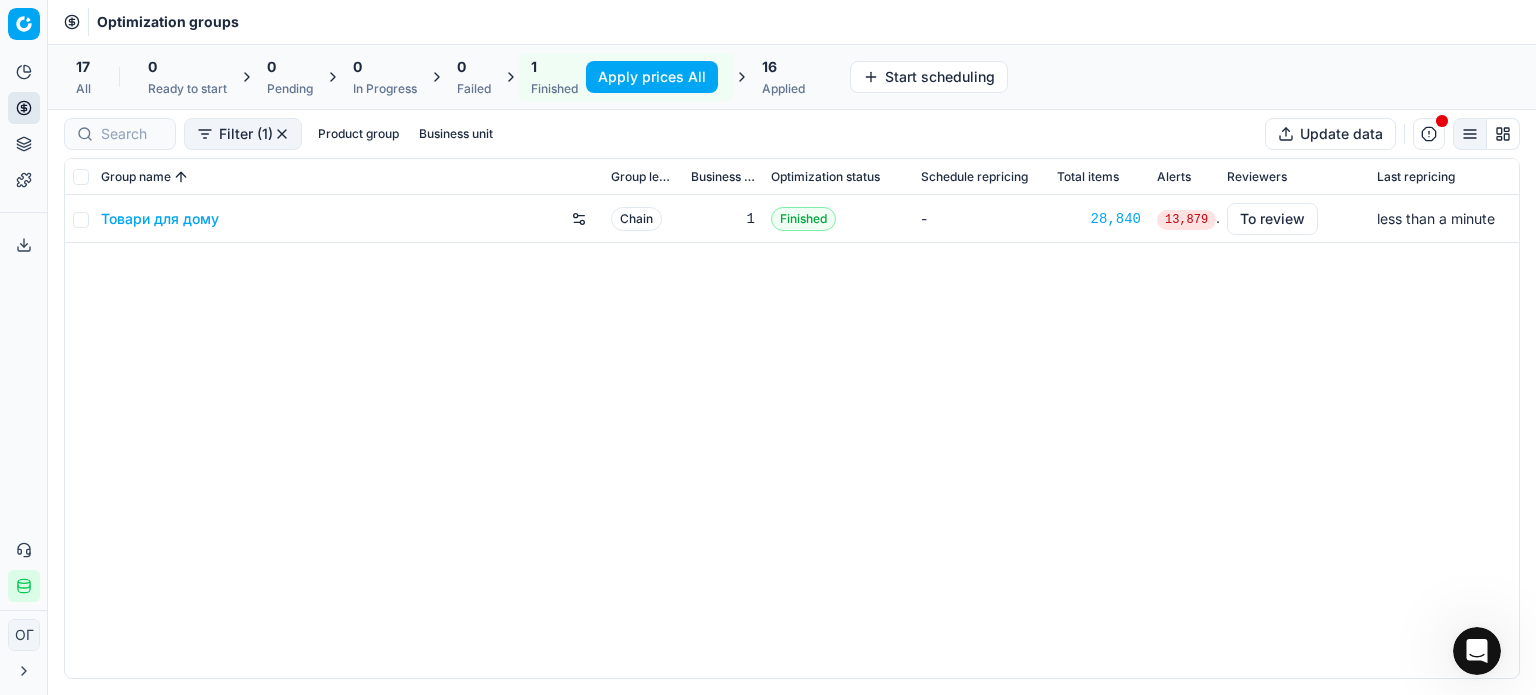 click on "Apply prices   All" at bounding box center [652, 77] 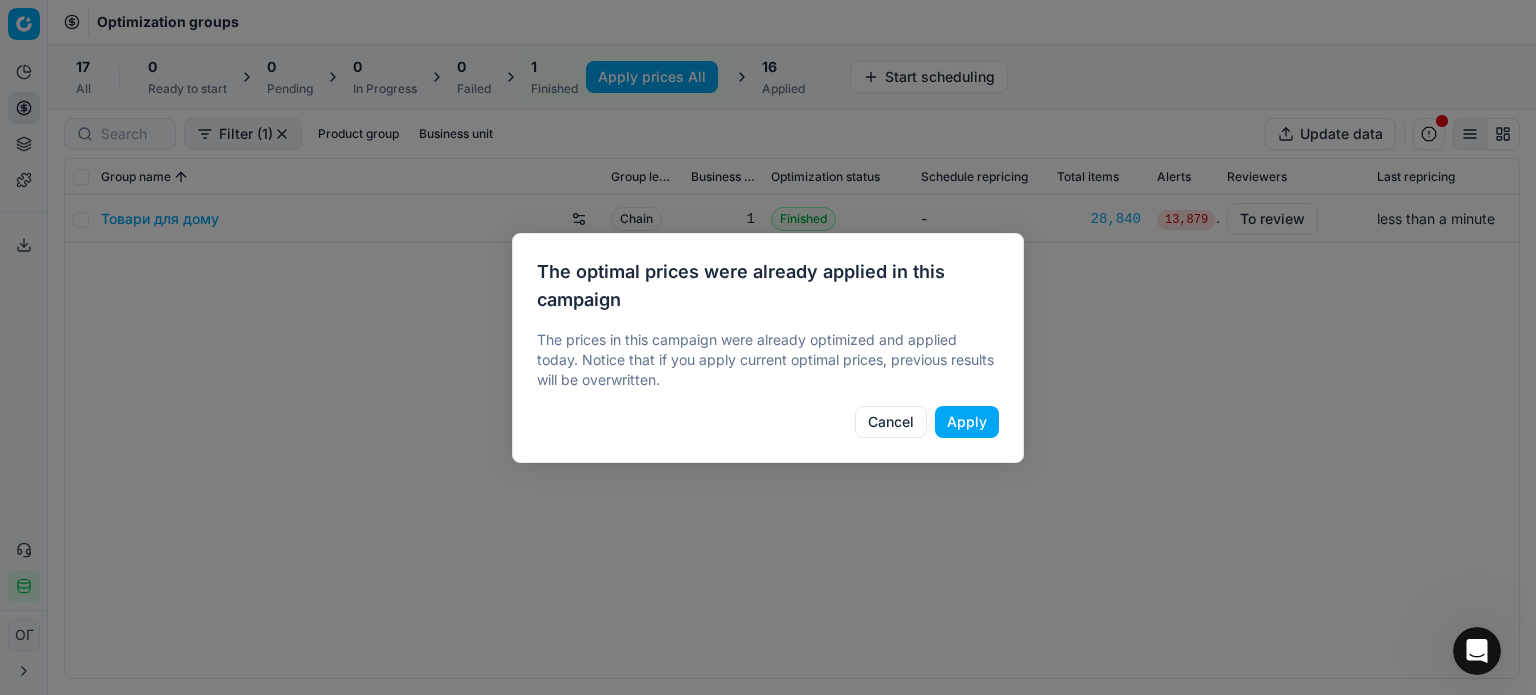 click on "Apply" at bounding box center [967, 422] 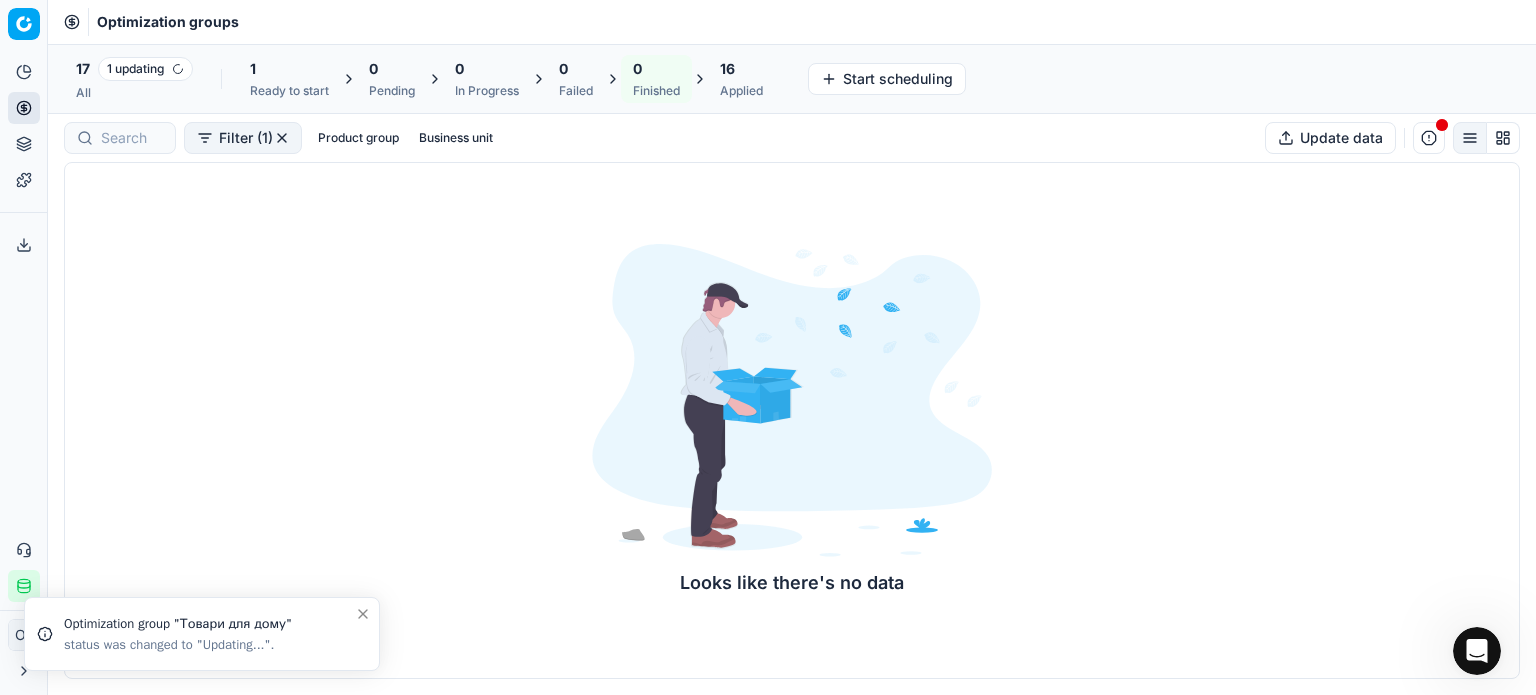 click on "Applied" at bounding box center [741, 91] 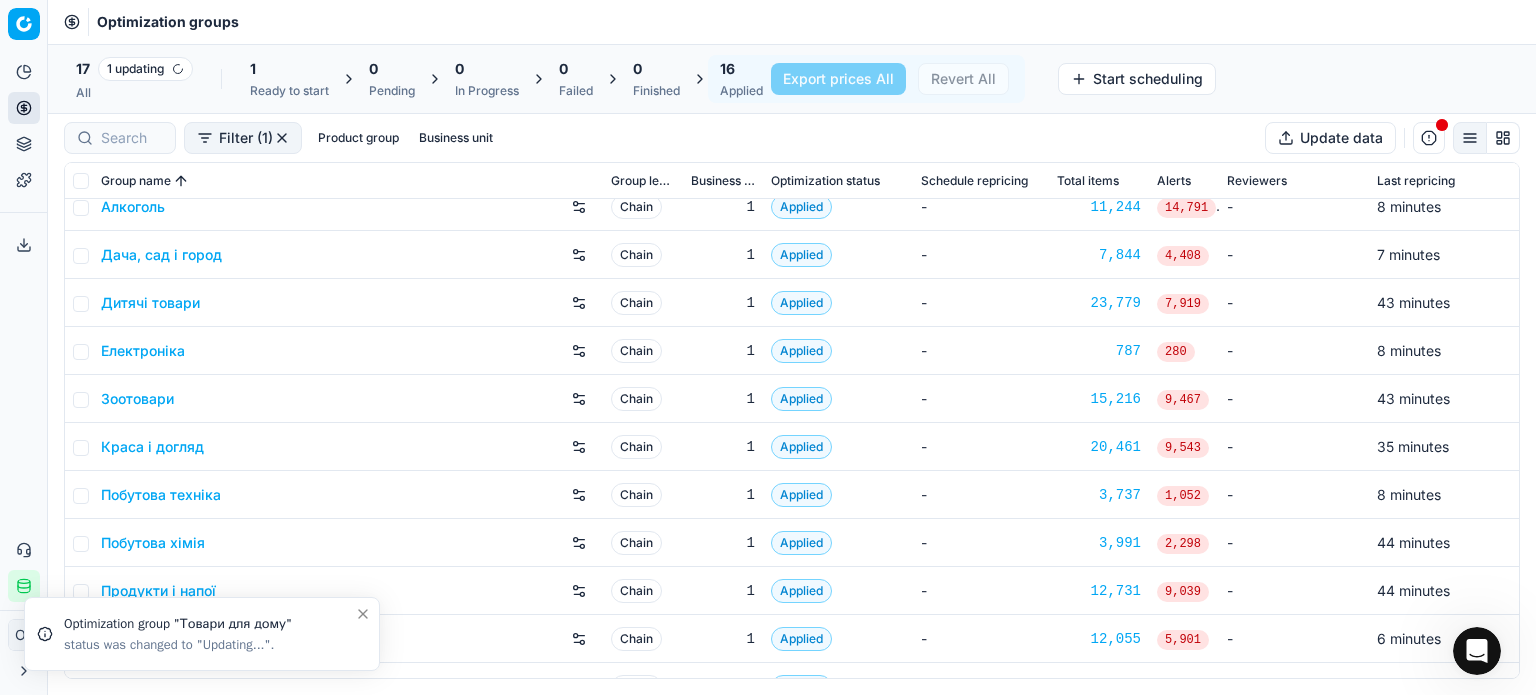 scroll, scrollTop: 100, scrollLeft: 0, axis: vertical 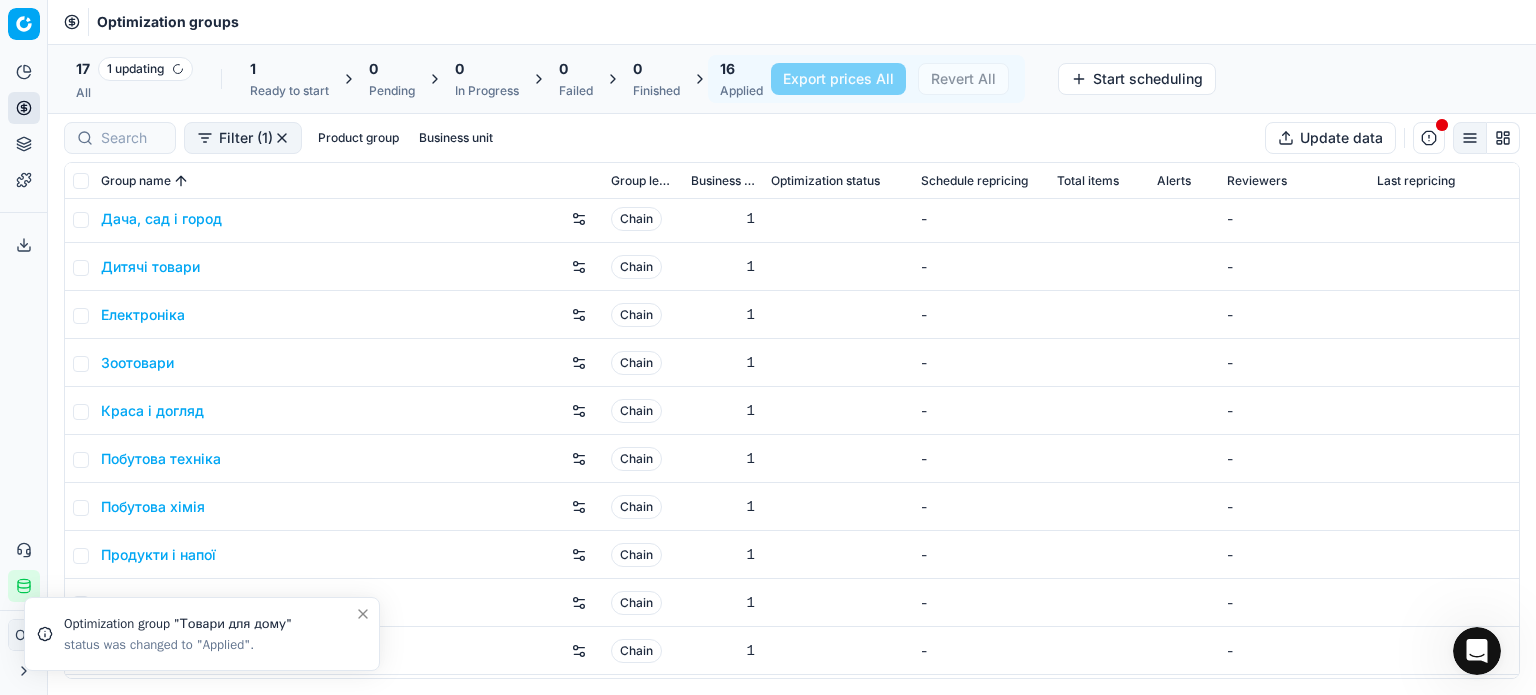 click on "Краса і догляд" at bounding box center (152, 411) 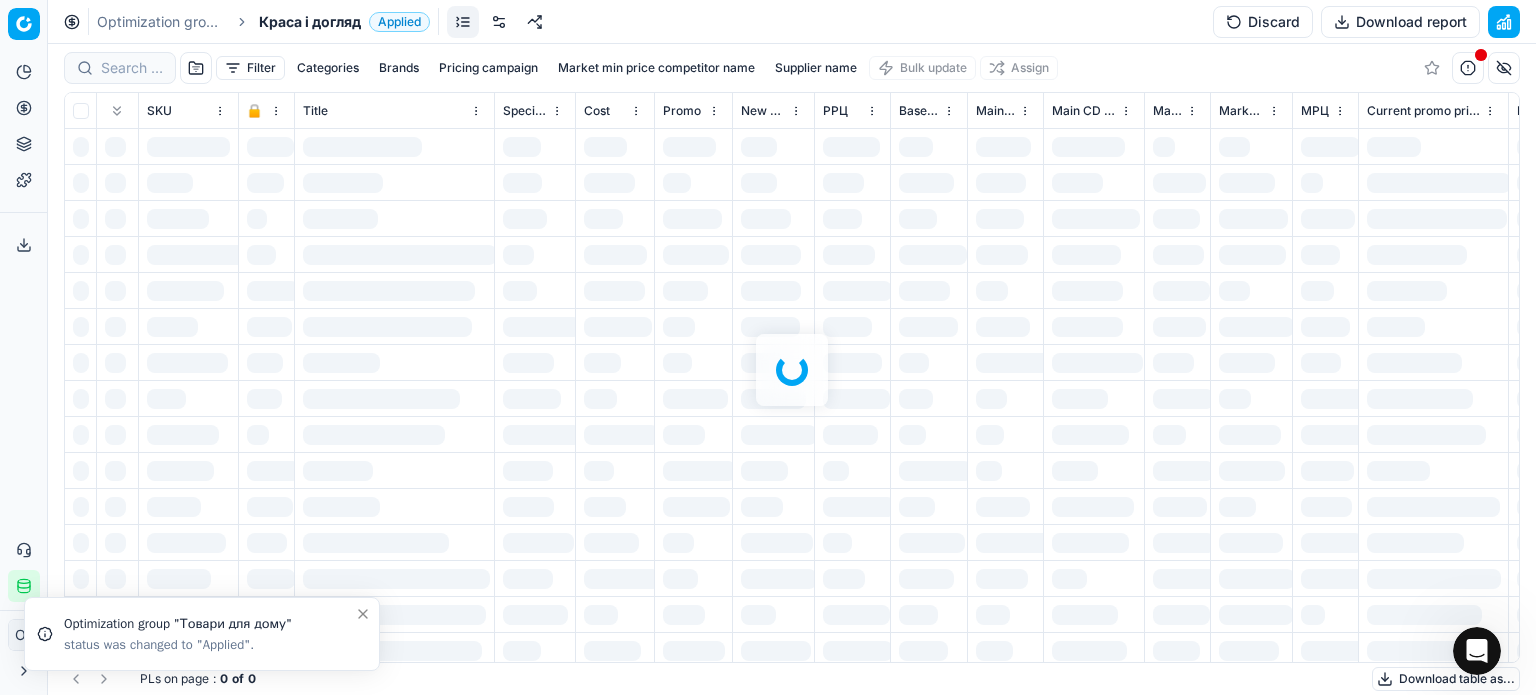click on "Discard" at bounding box center [1263, 22] 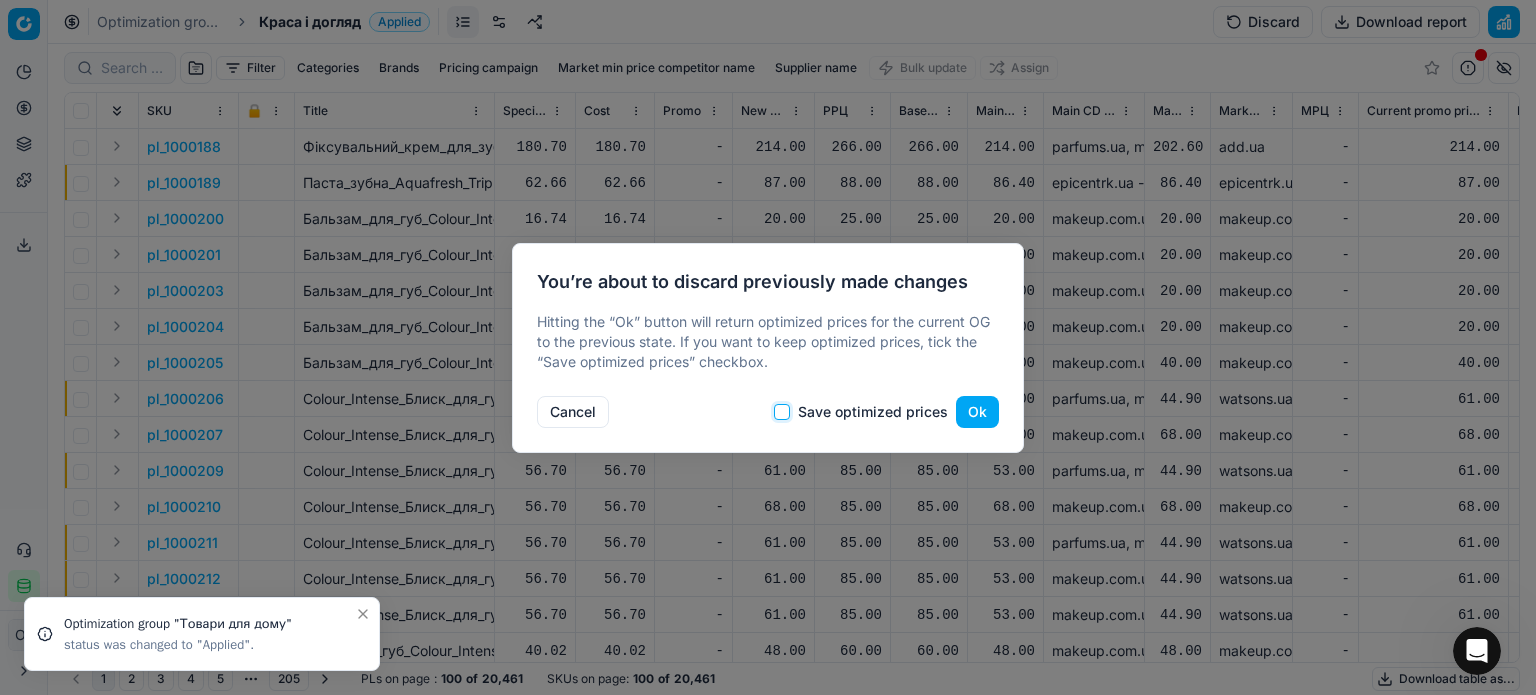 click on "Save optimized prices" at bounding box center [782, 412] 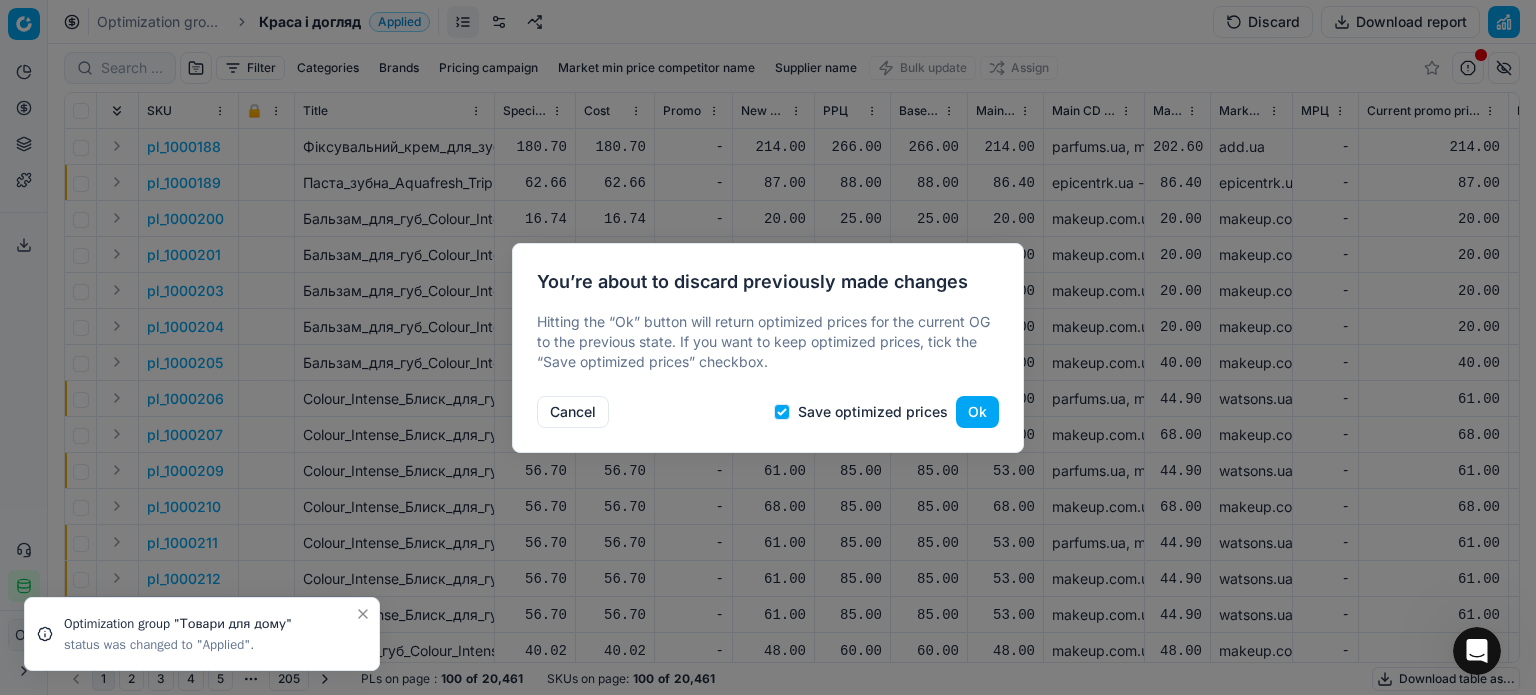 click on "Ok" at bounding box center (977, 412) 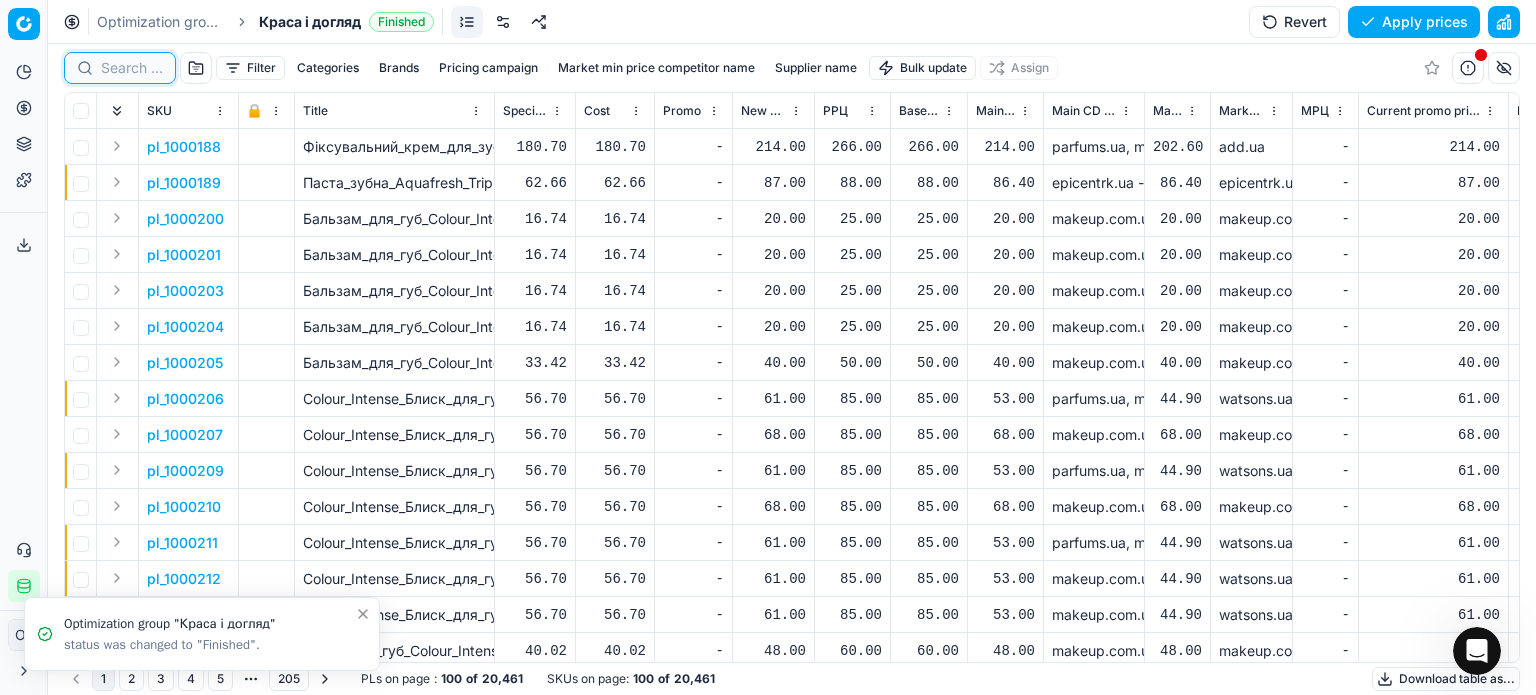 click at bounding box center [132, 68] 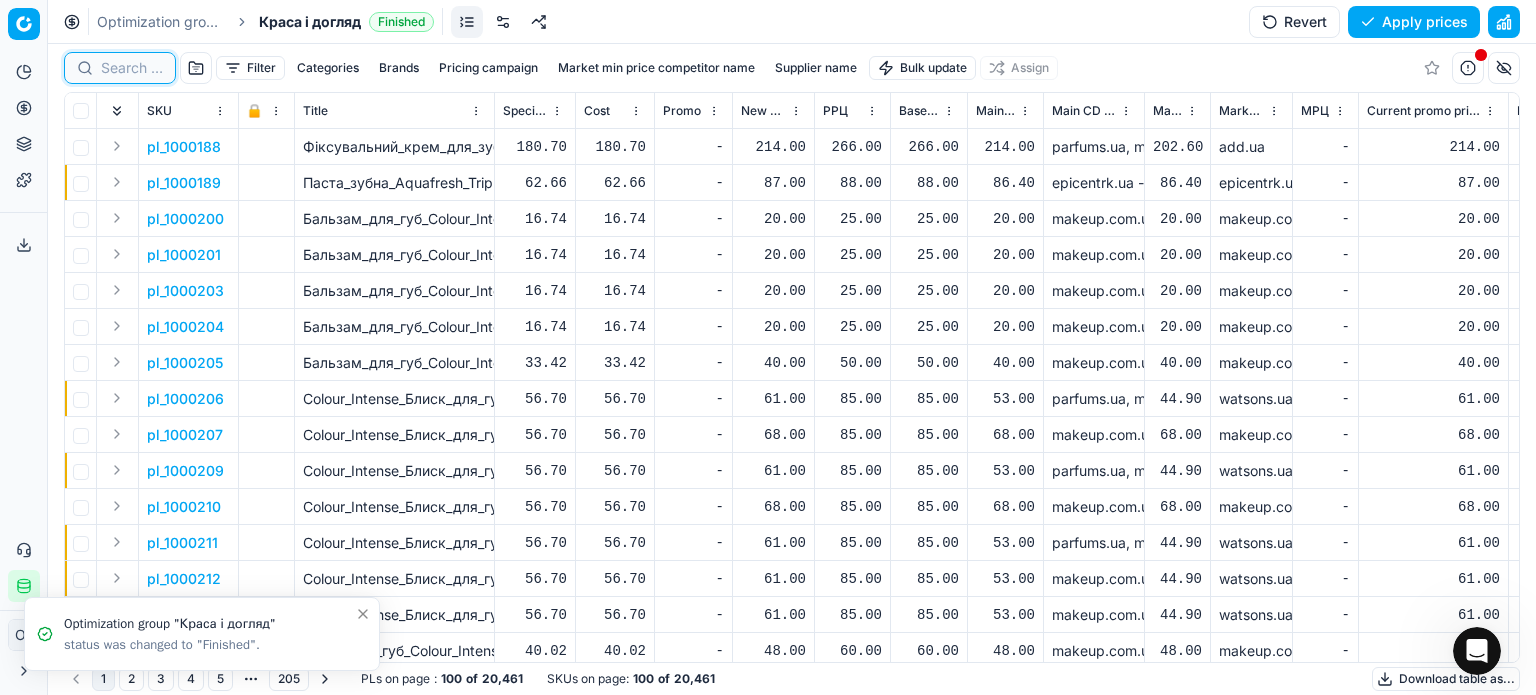 paste on "511711" 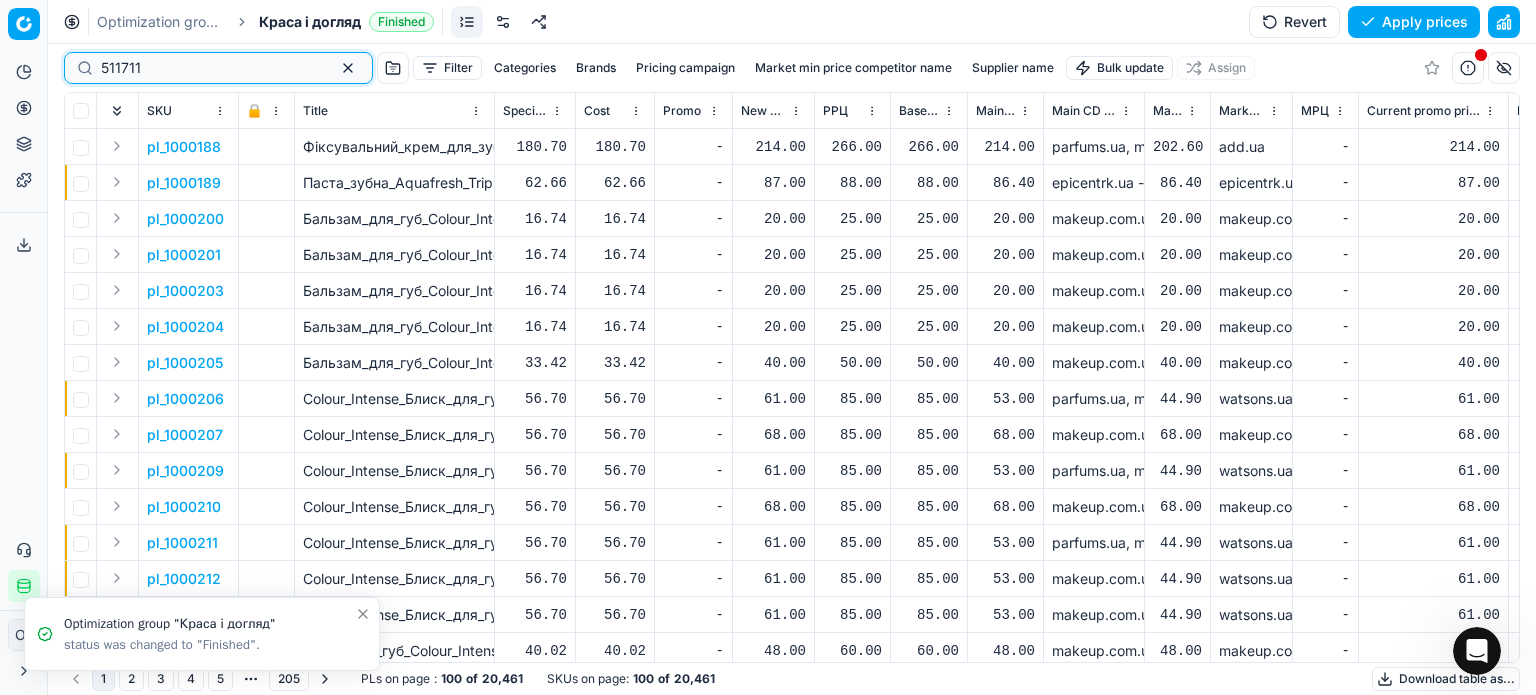 type on "511711" 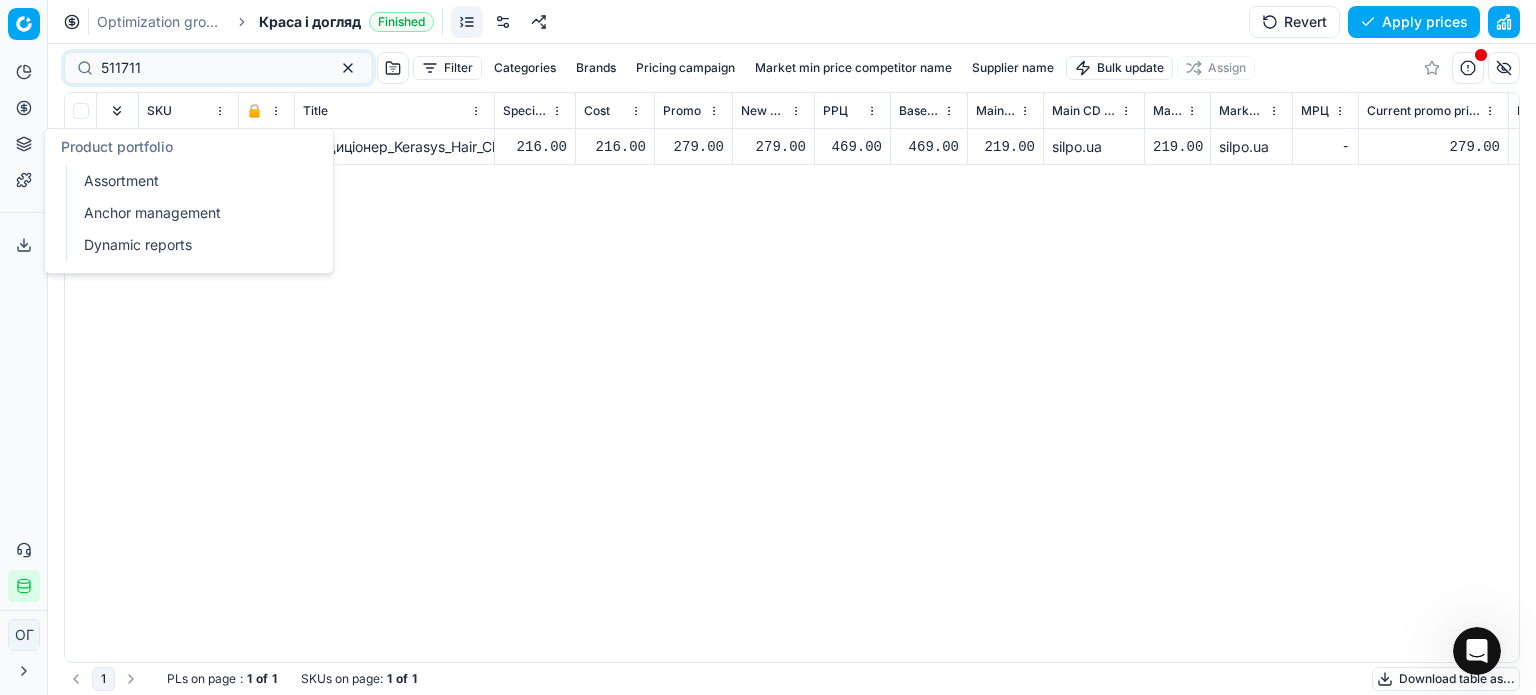 click 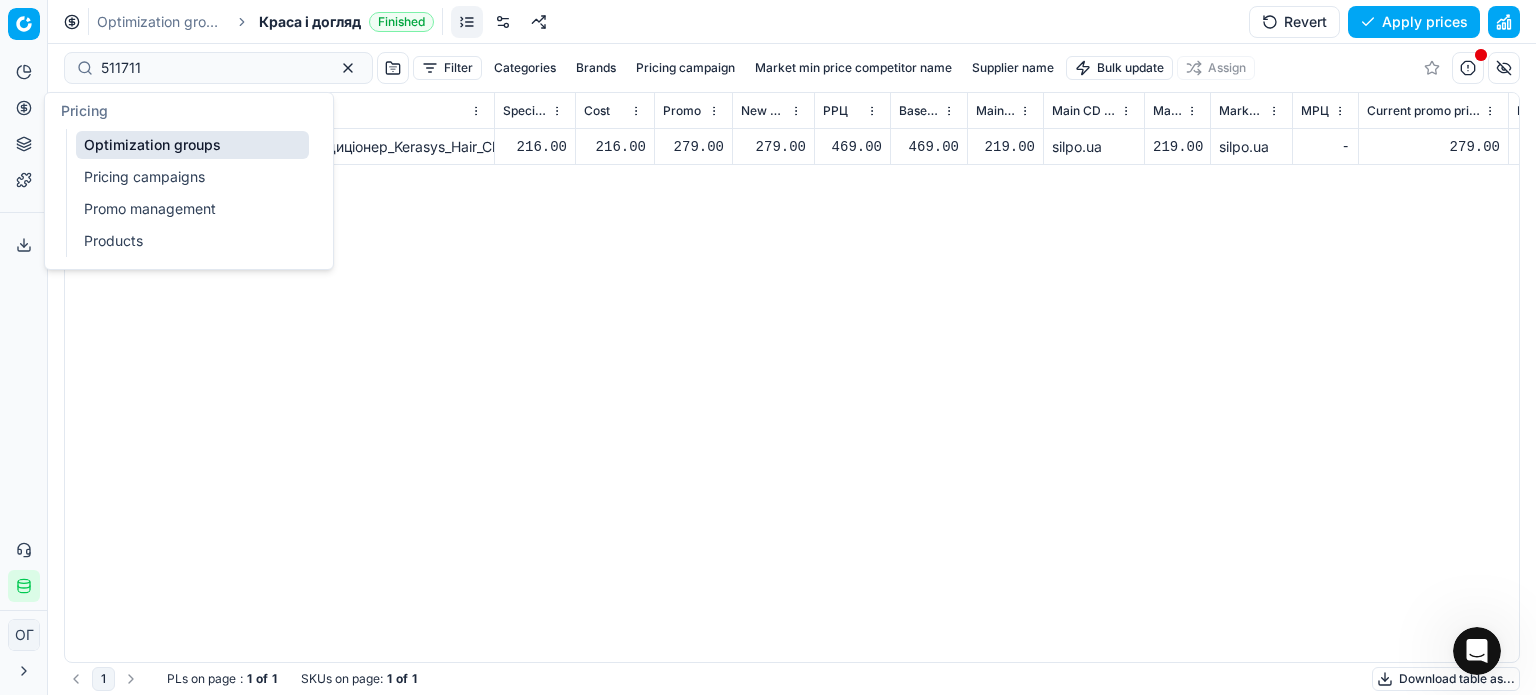 click on "Optimization groups" at bounding box center [192, 145] 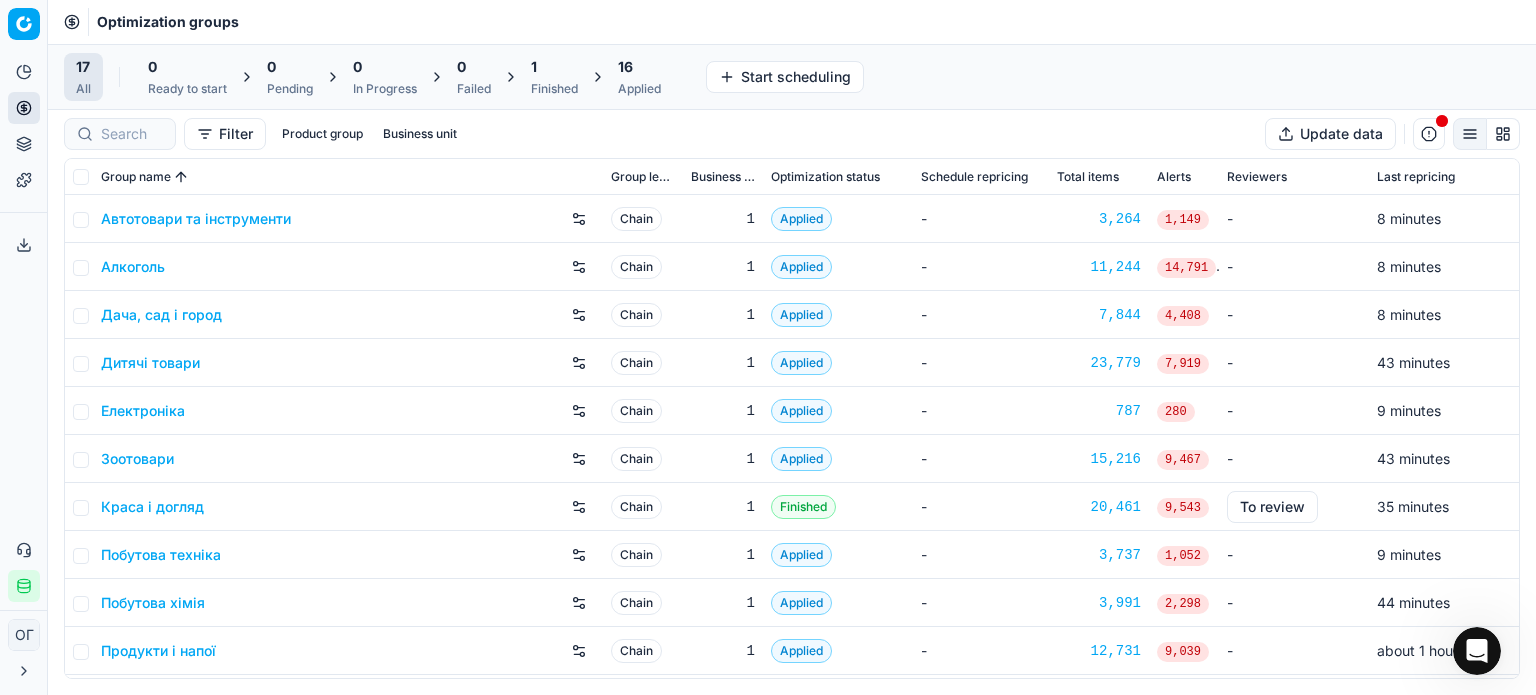 click 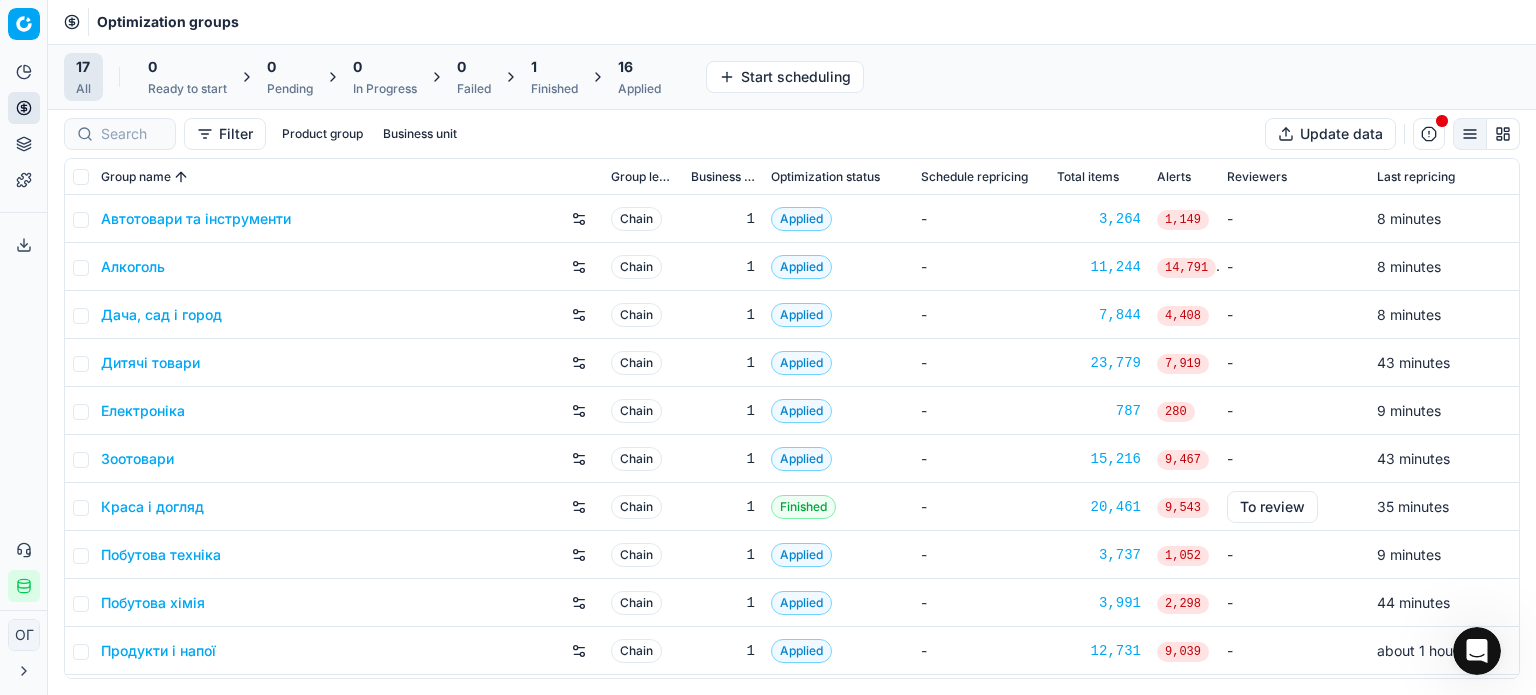 click on "Finished" at bounding box center [554, 89] 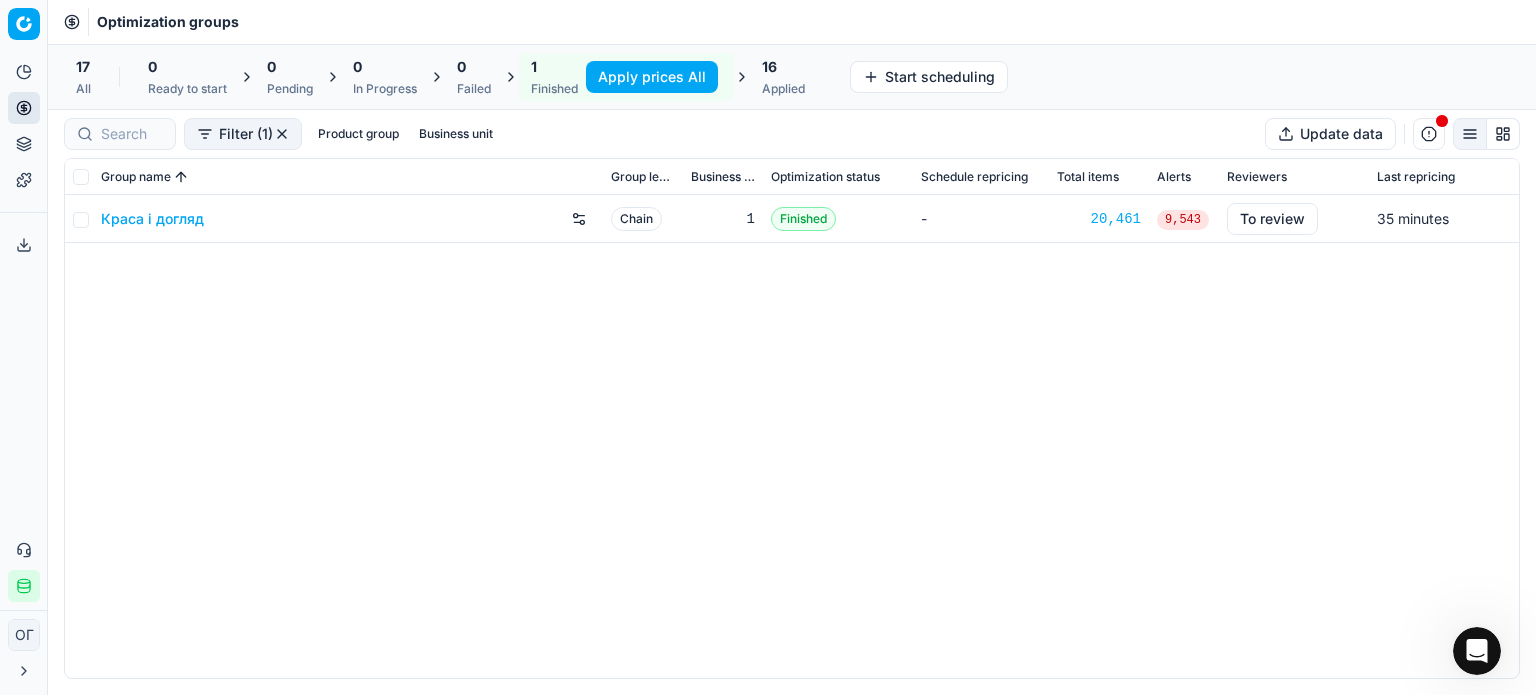 click on "Apply prices   All" at bounding box center (652, 77) 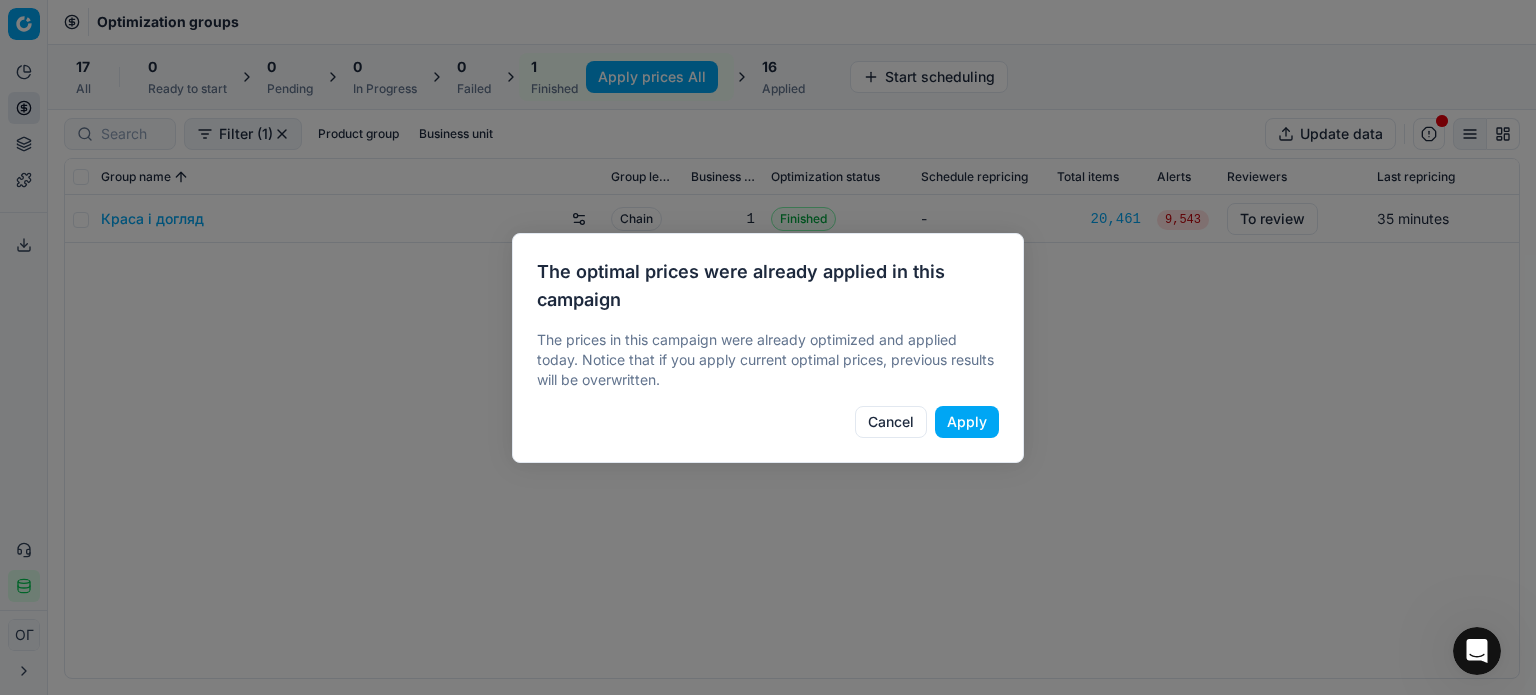 click on "Apply" at bounding box center (967, 422) 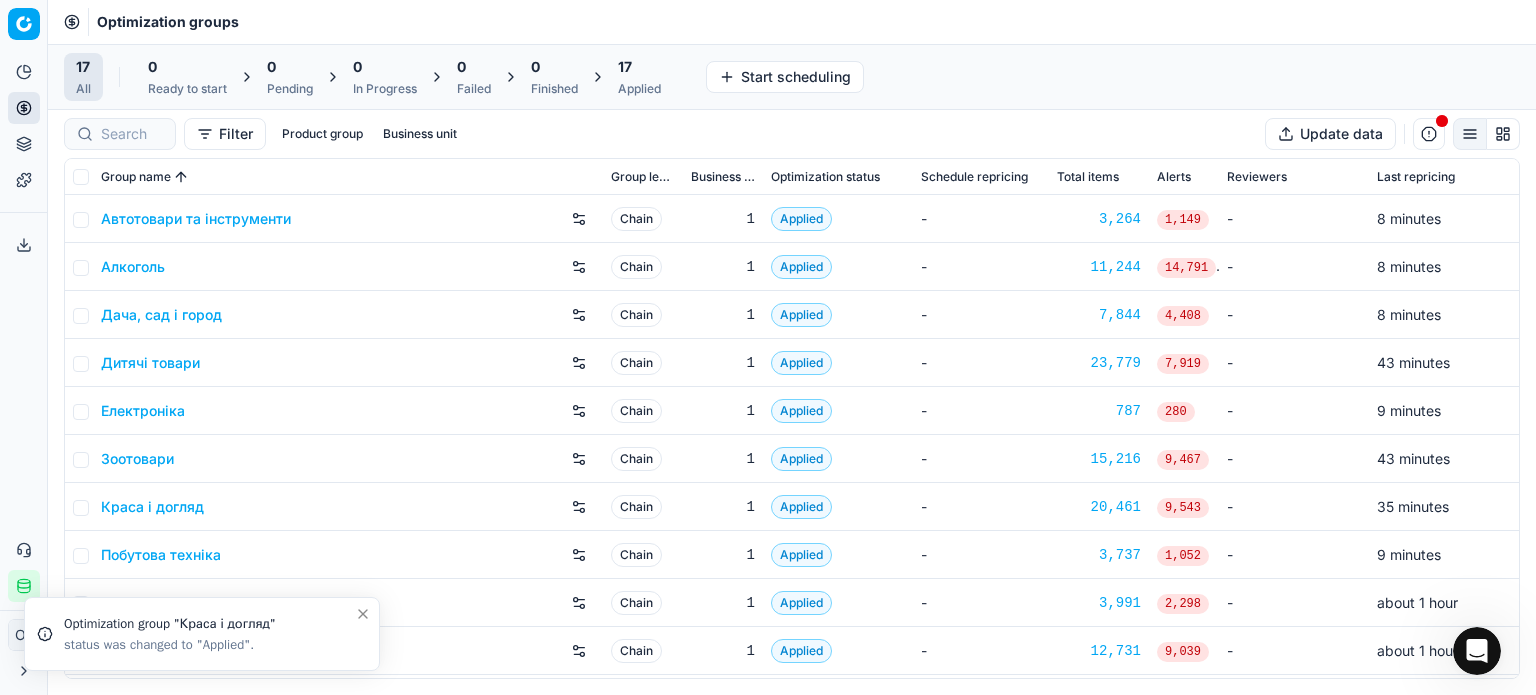 click on "17" at bounding box center (625, 67) 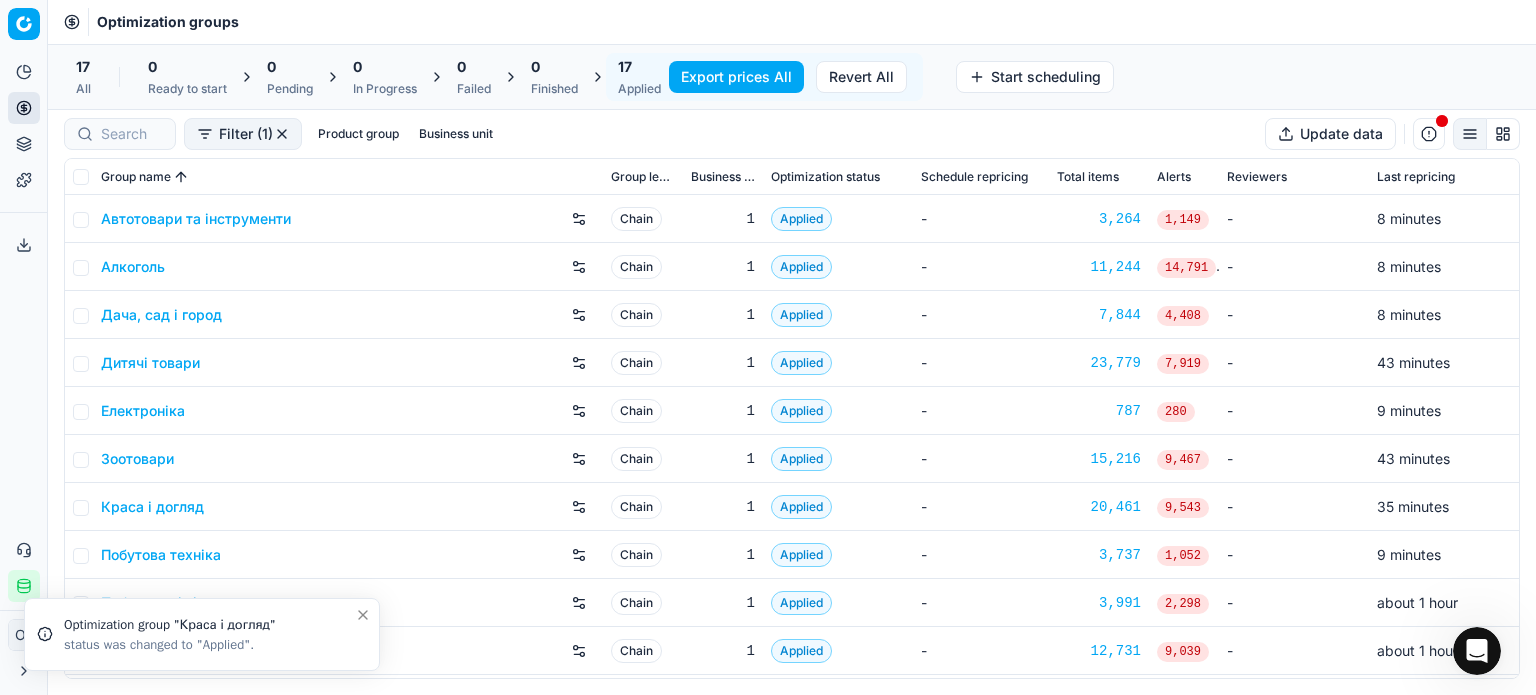 click 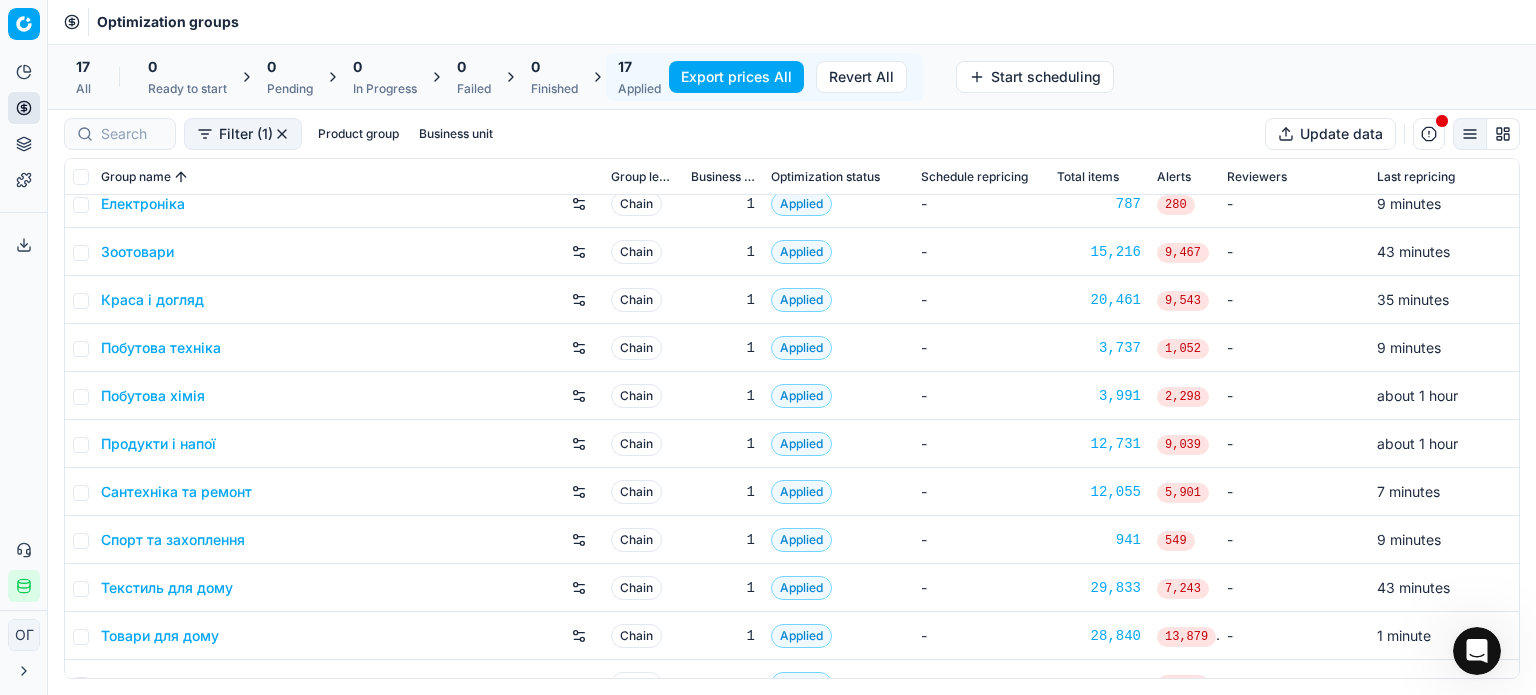 scroll, scrollTop: 332, scrollLeft: 0, axis: vertical 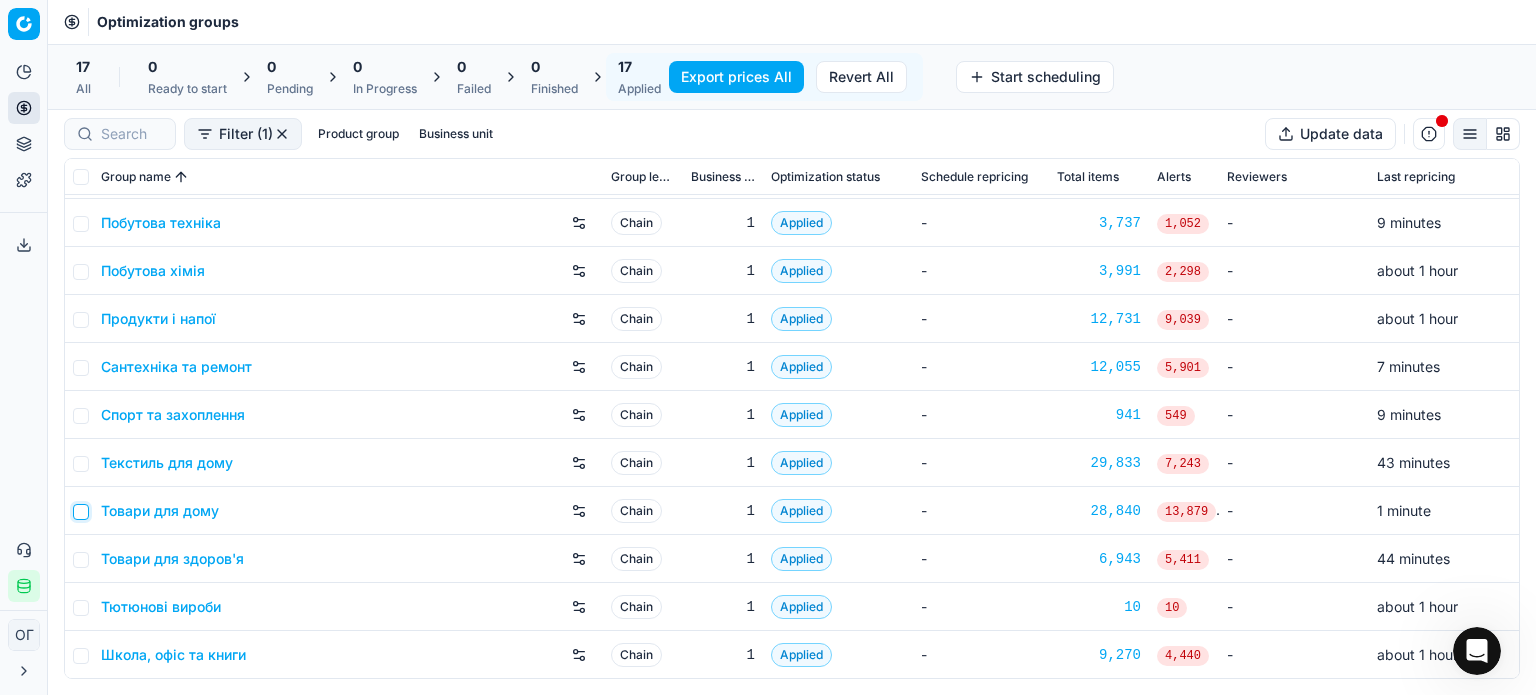 click at bounding box center [81, 512] 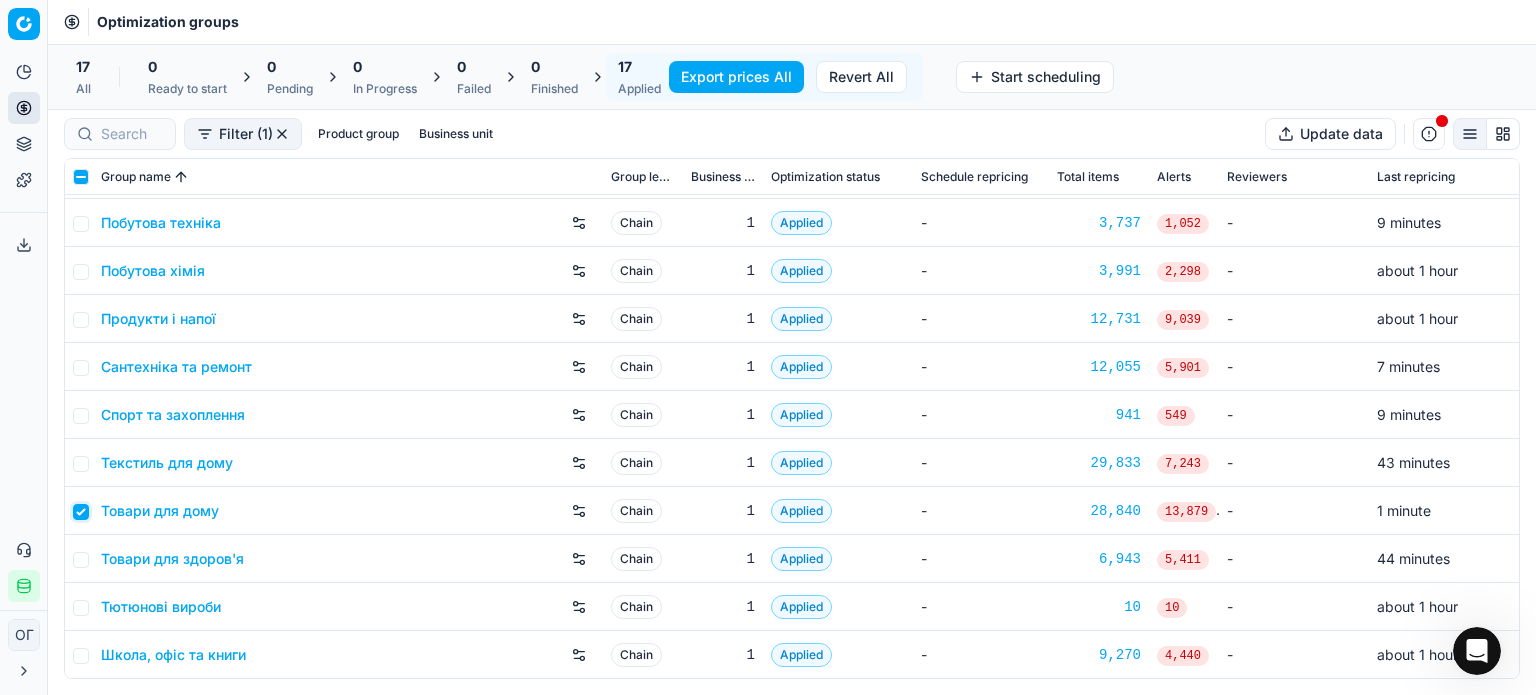 checkbox on "true" 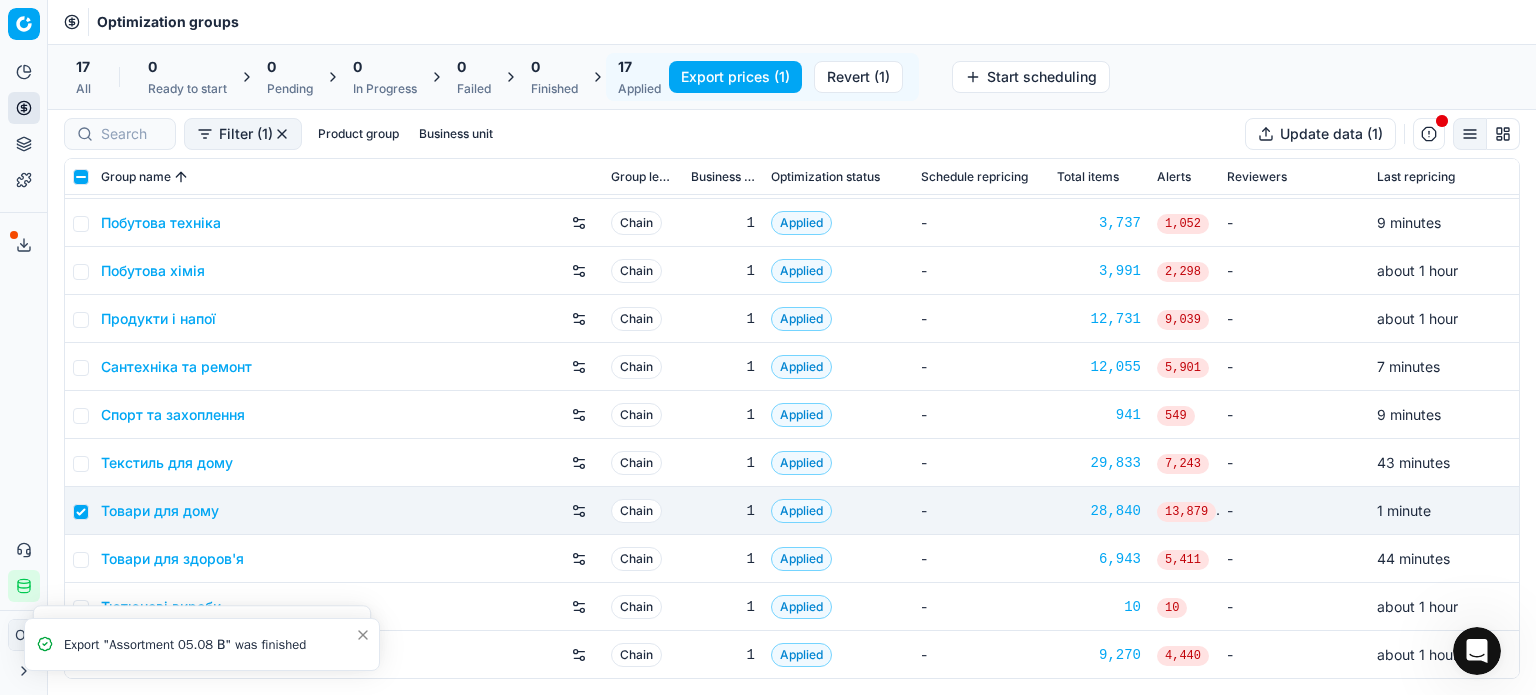 click on "Export service" at bounding box center [24, 245] 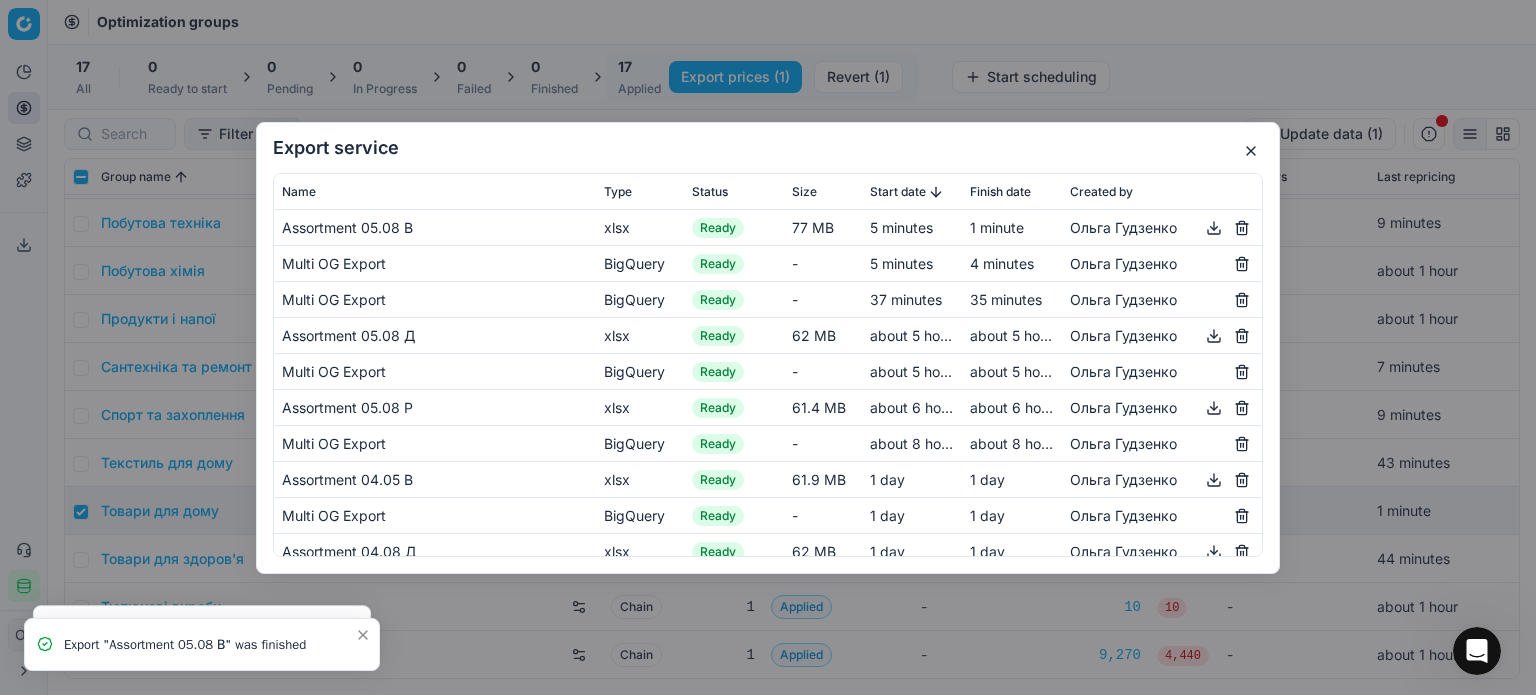 click at bounding box center (1251, 151) 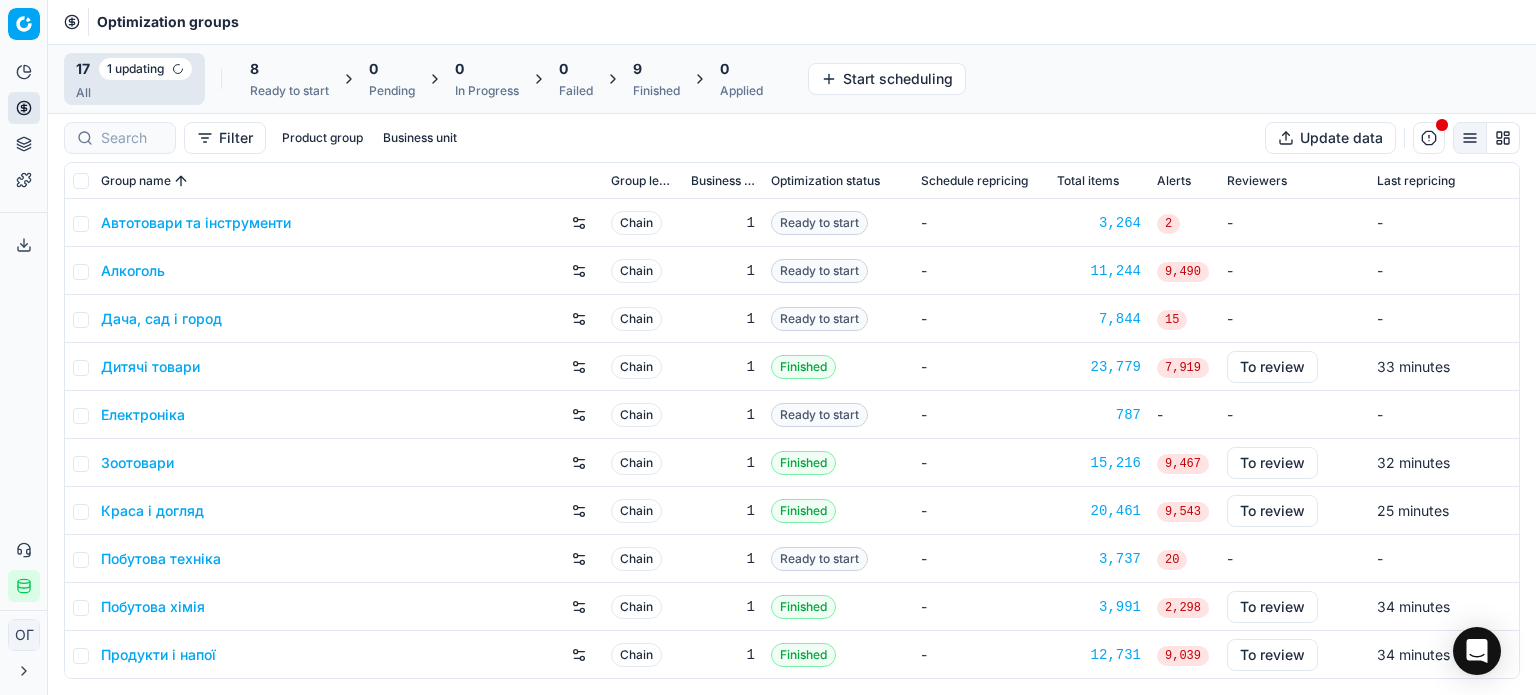 scroll, scrollTop: 0, scrollLeft: 0, axis: both 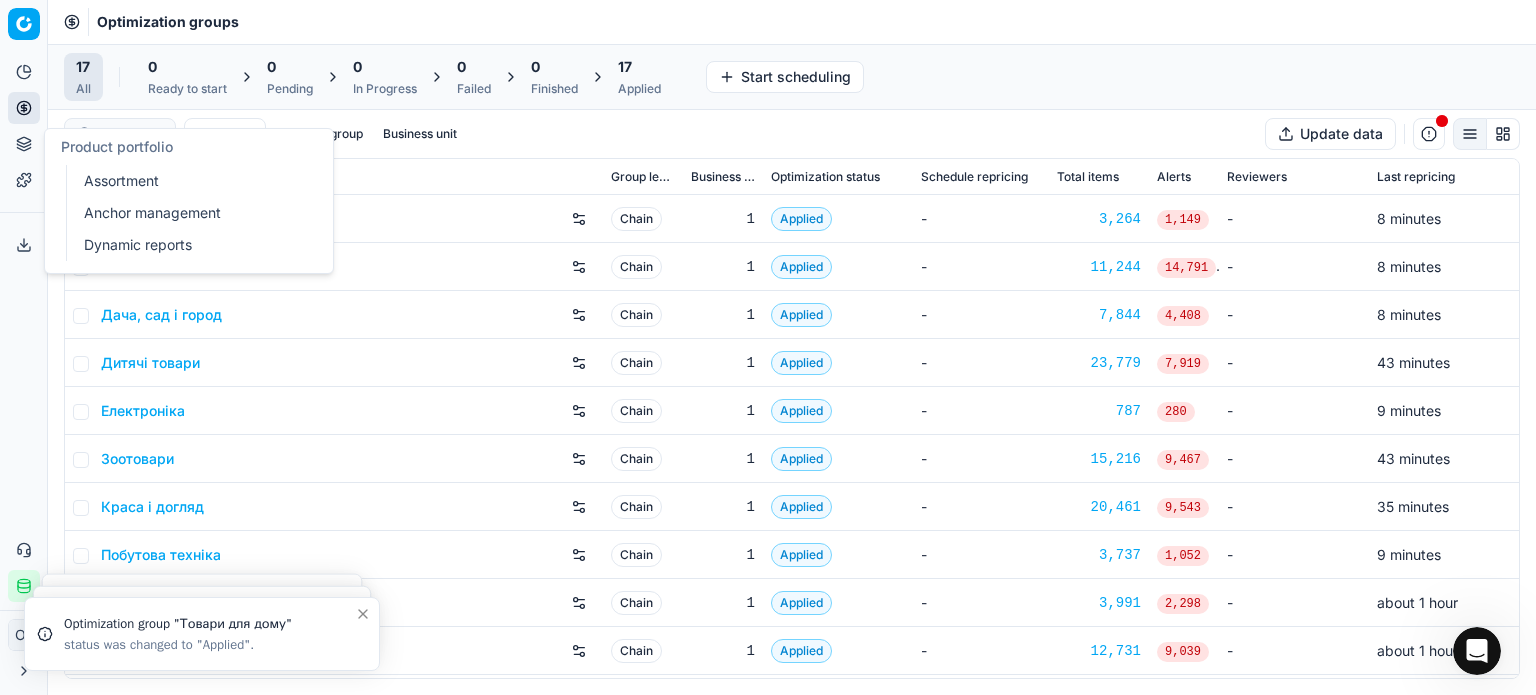 click on "Product portfolio" at bounding box center (24, 144) 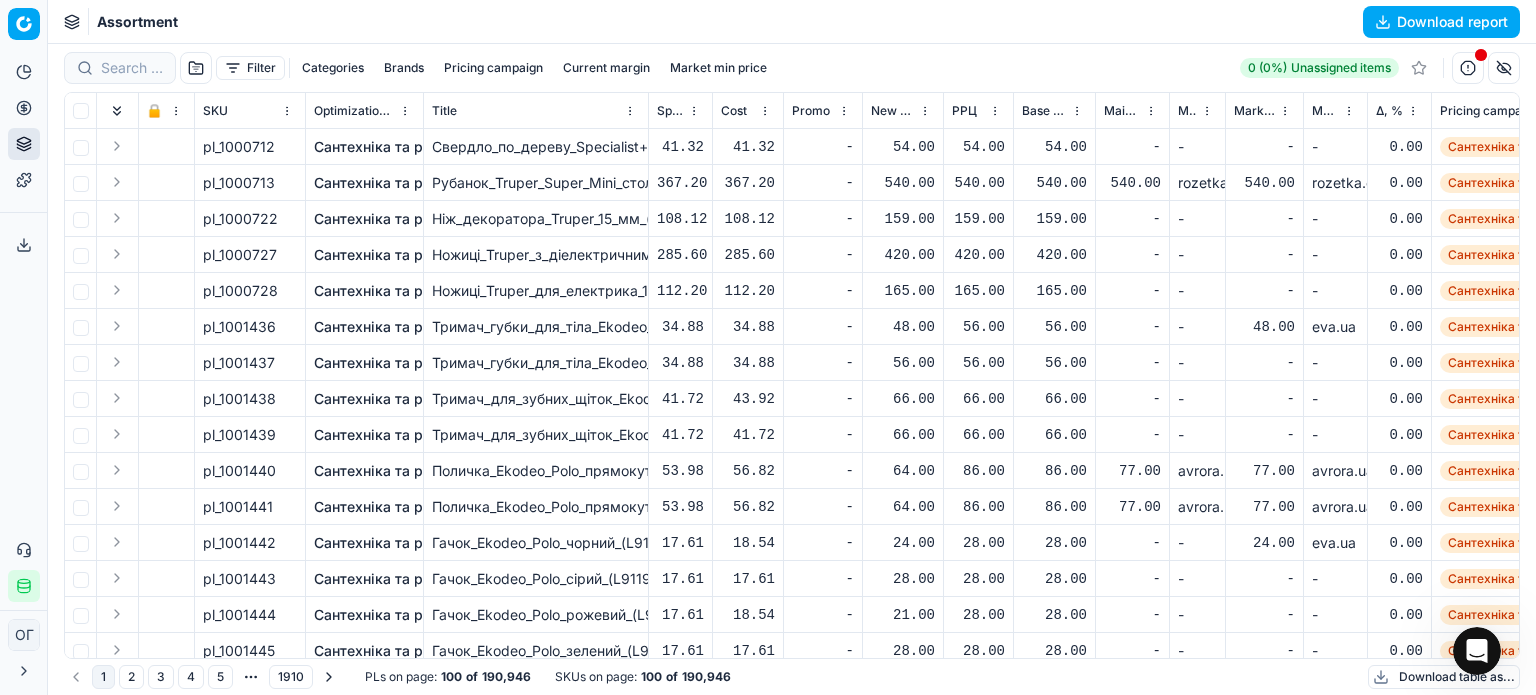 click on "Brands" at bounding box center [404, 68] 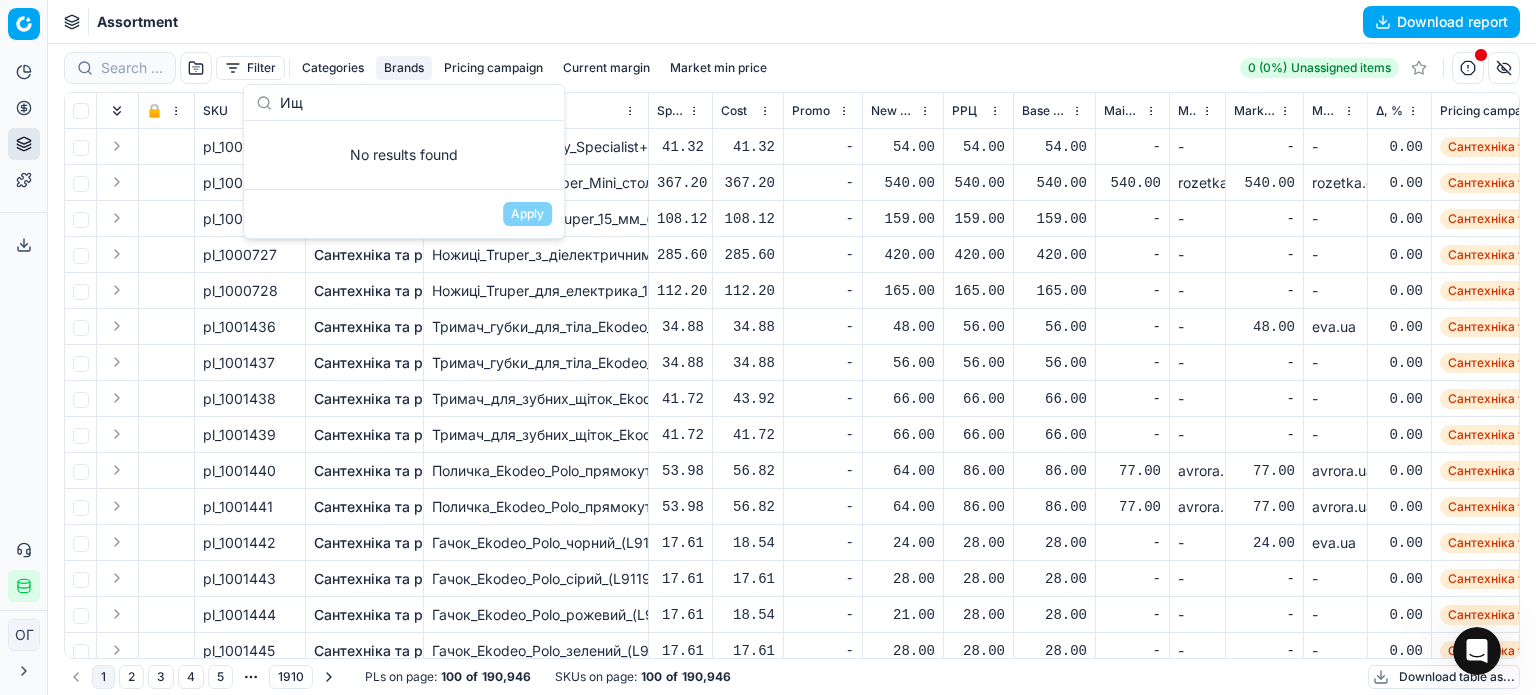 type on "И" 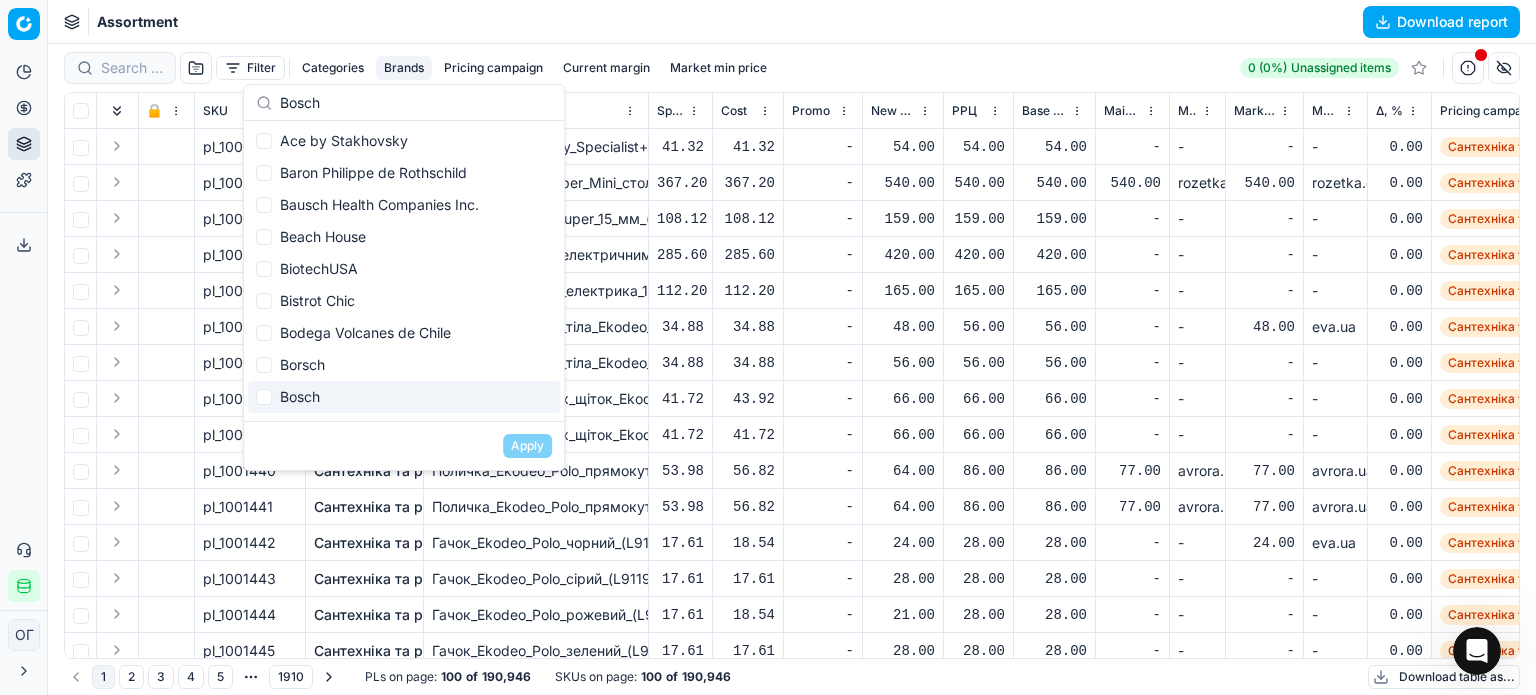type on "Bosch" 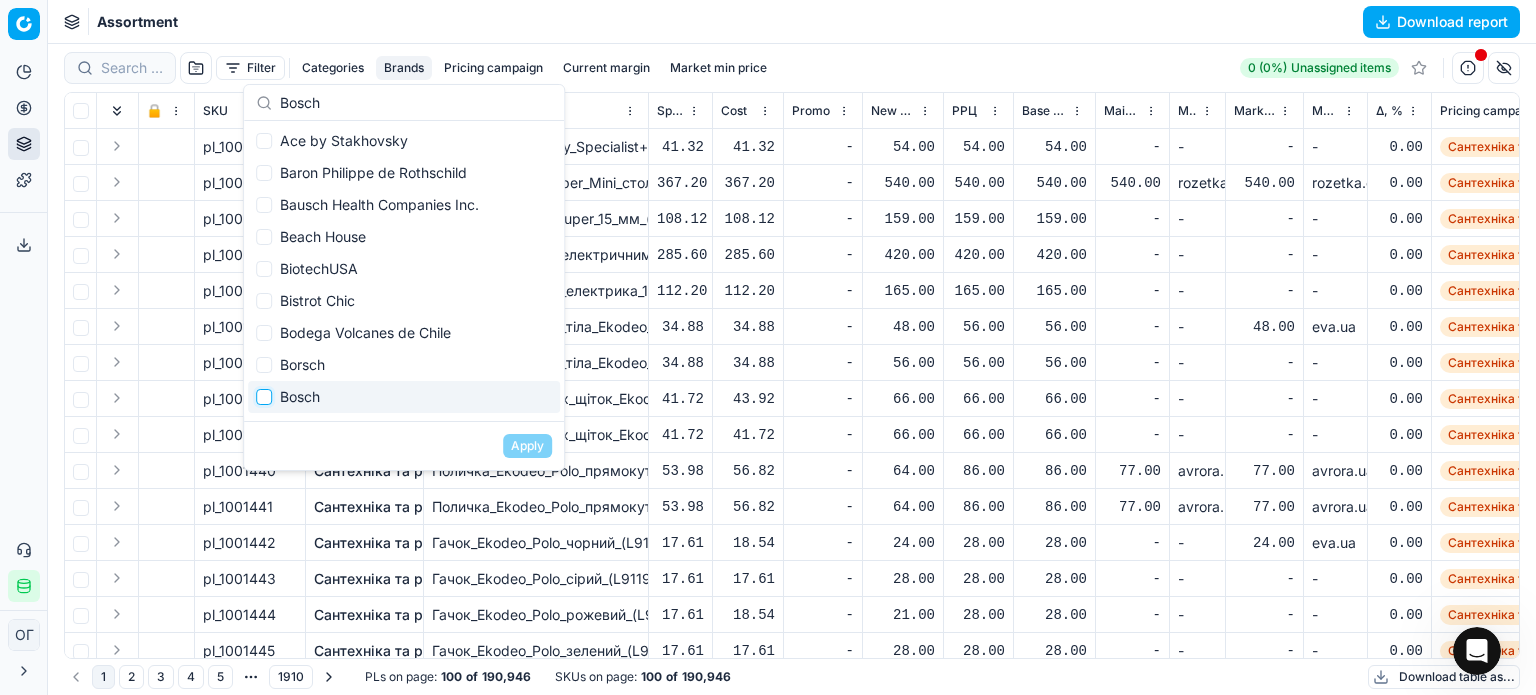 click at bounding box center [264, 397] 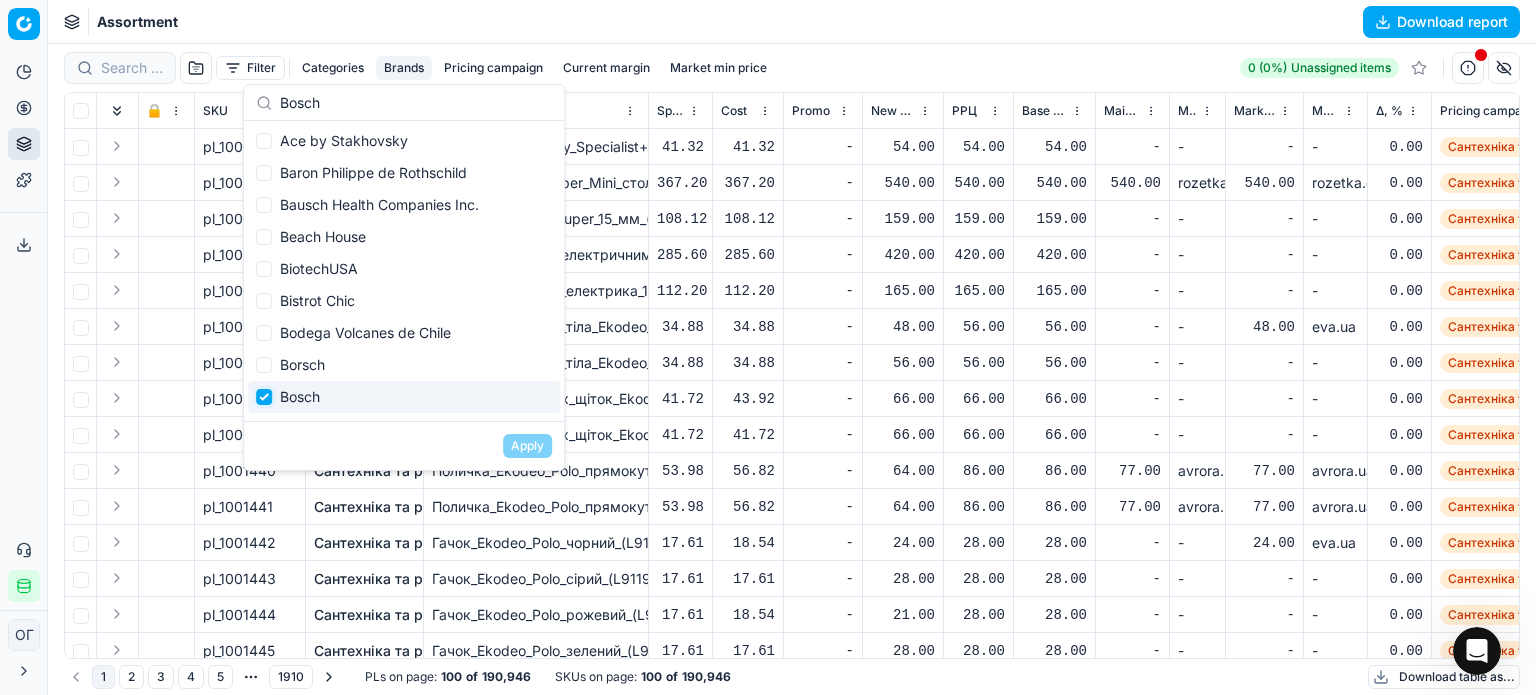 checkbox on "true" 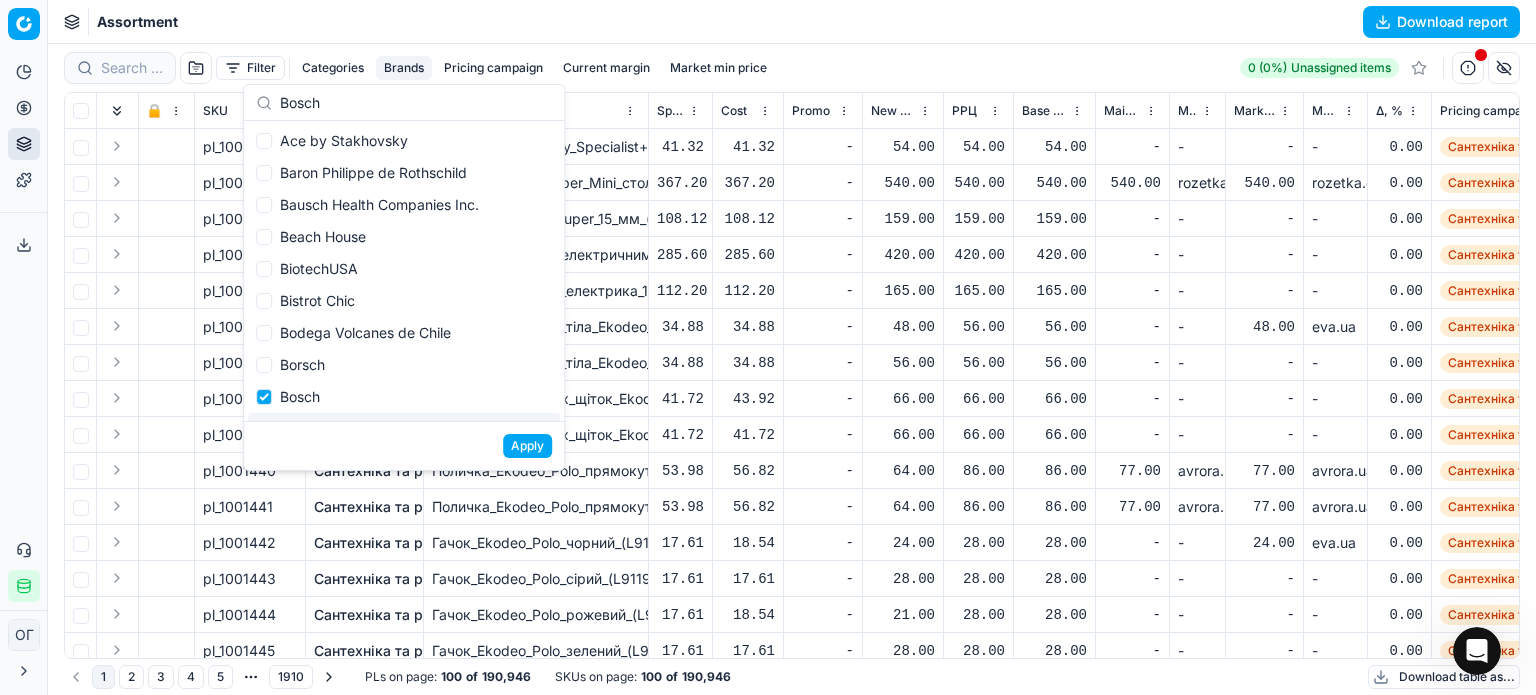 click on "Apply" at bounding box center (527, 446) 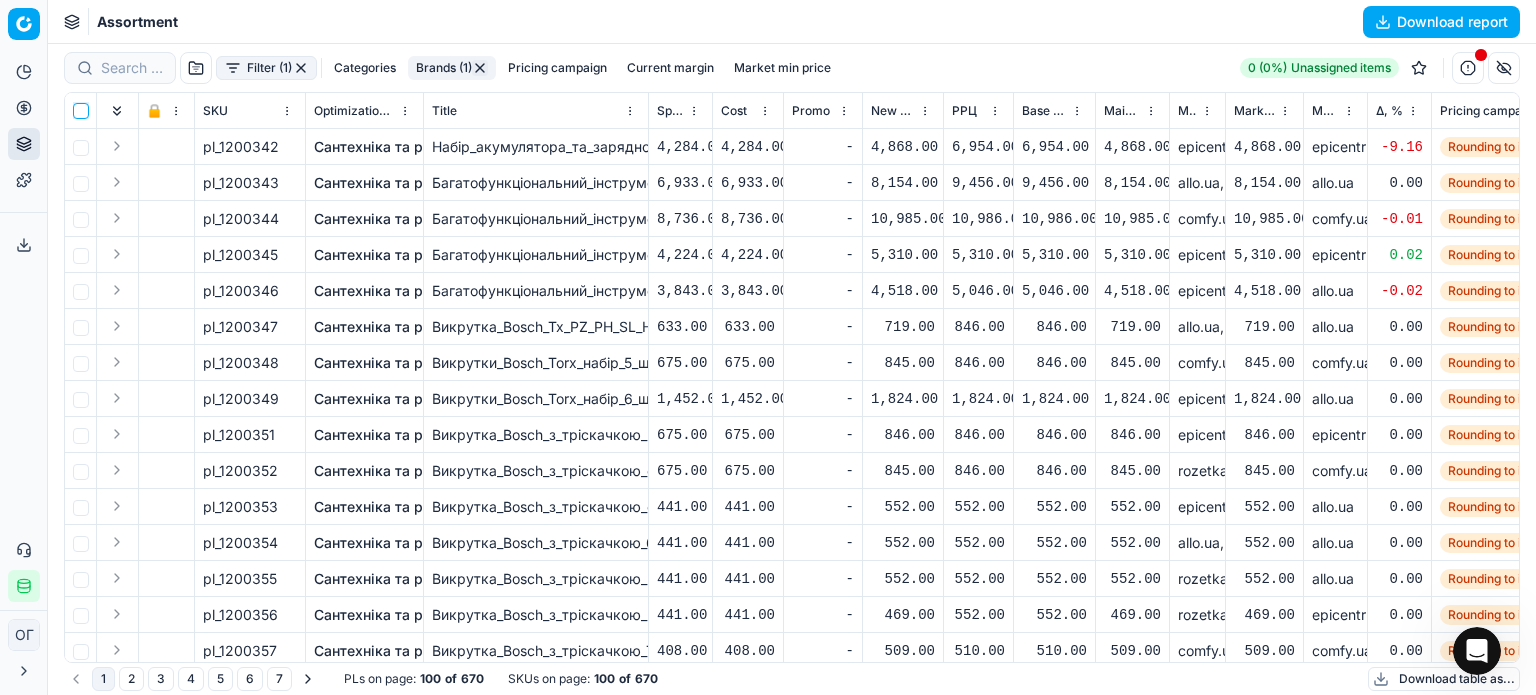 click at bounding box center [81, 111] 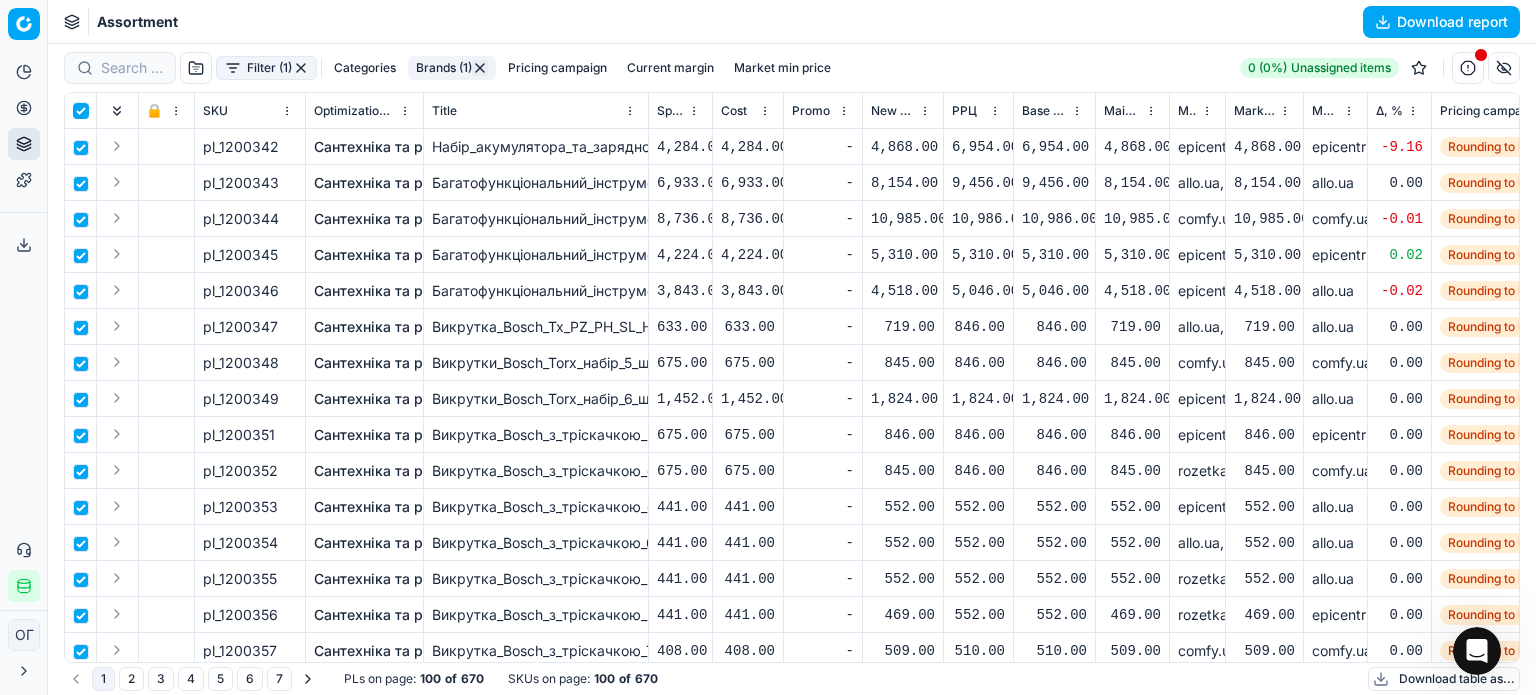 checkbox on "true" 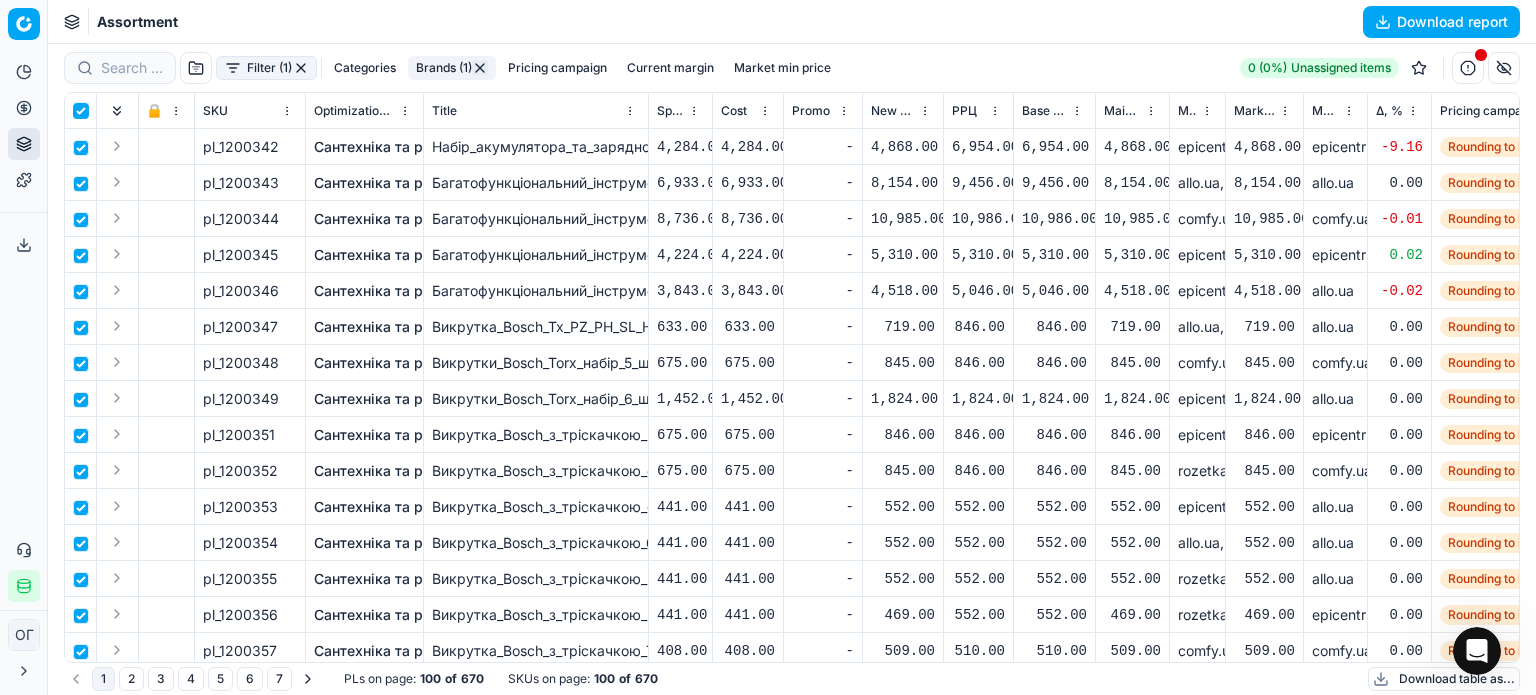 checkbox on "true" 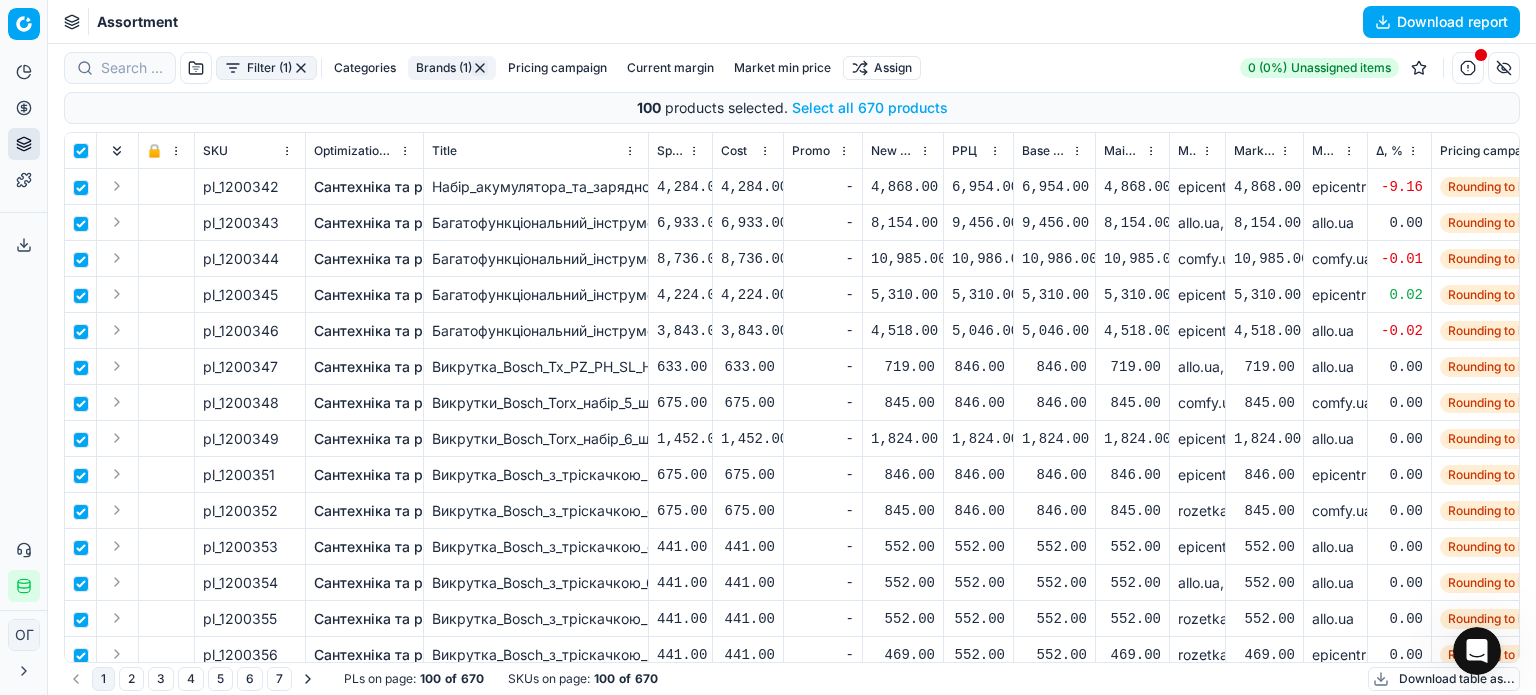 click on "Select all 670 products" at bounding box center (870, 108) 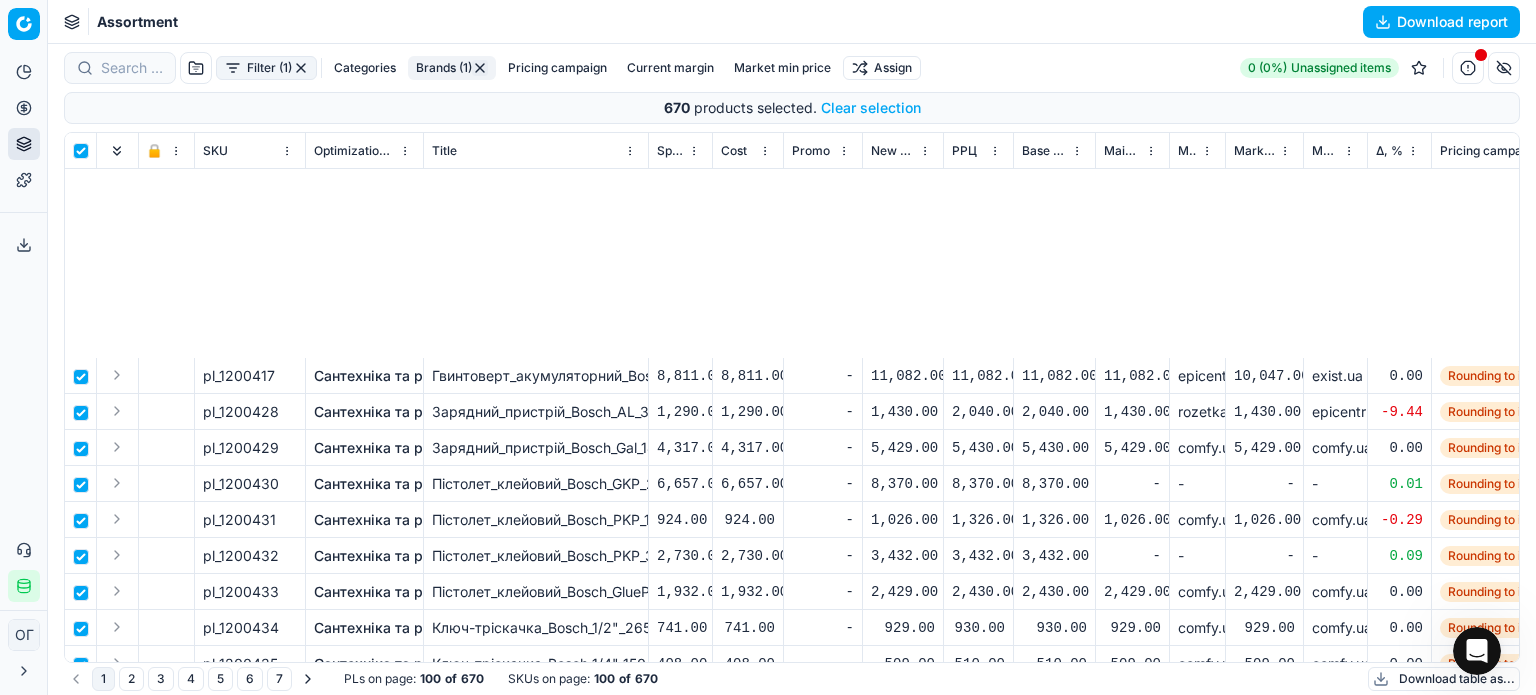 scroll, scrollTop: 2500, scrollLeft: 0, axis: vertical 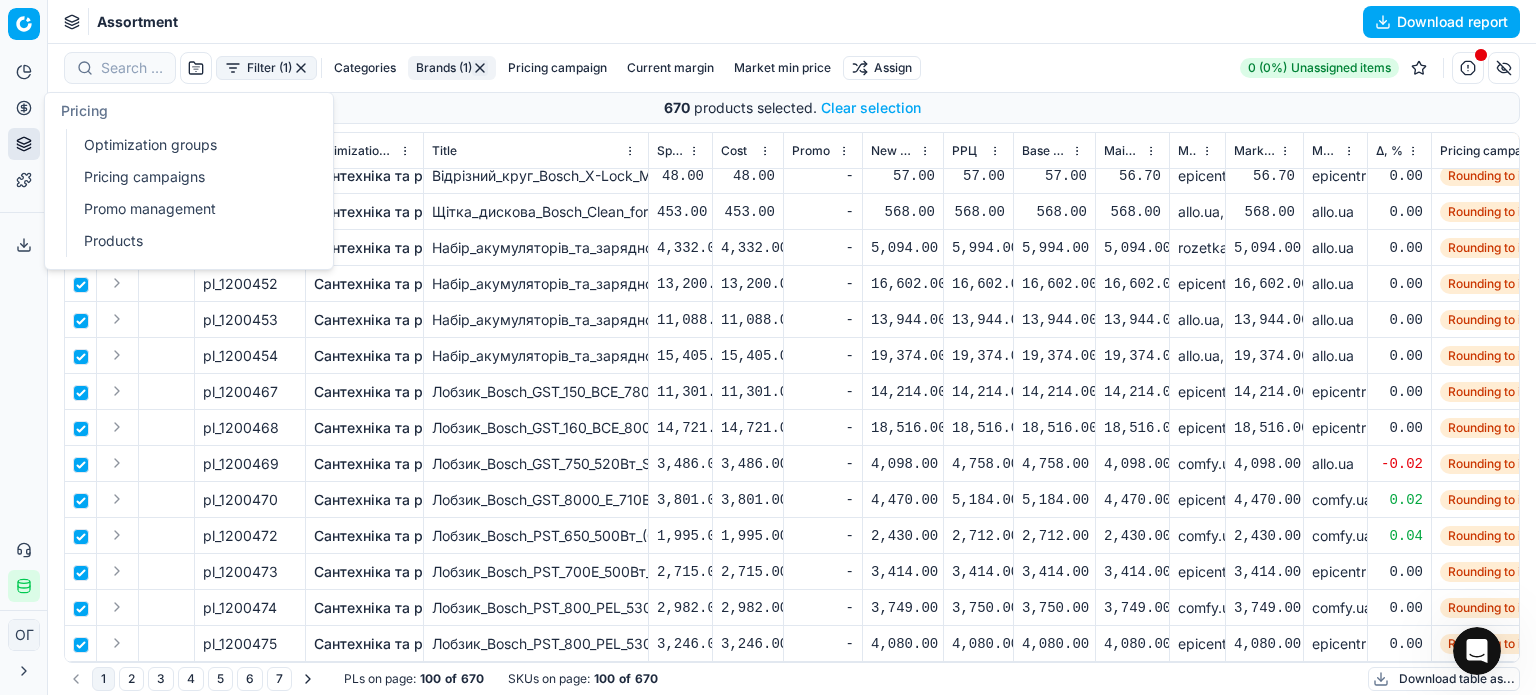 click 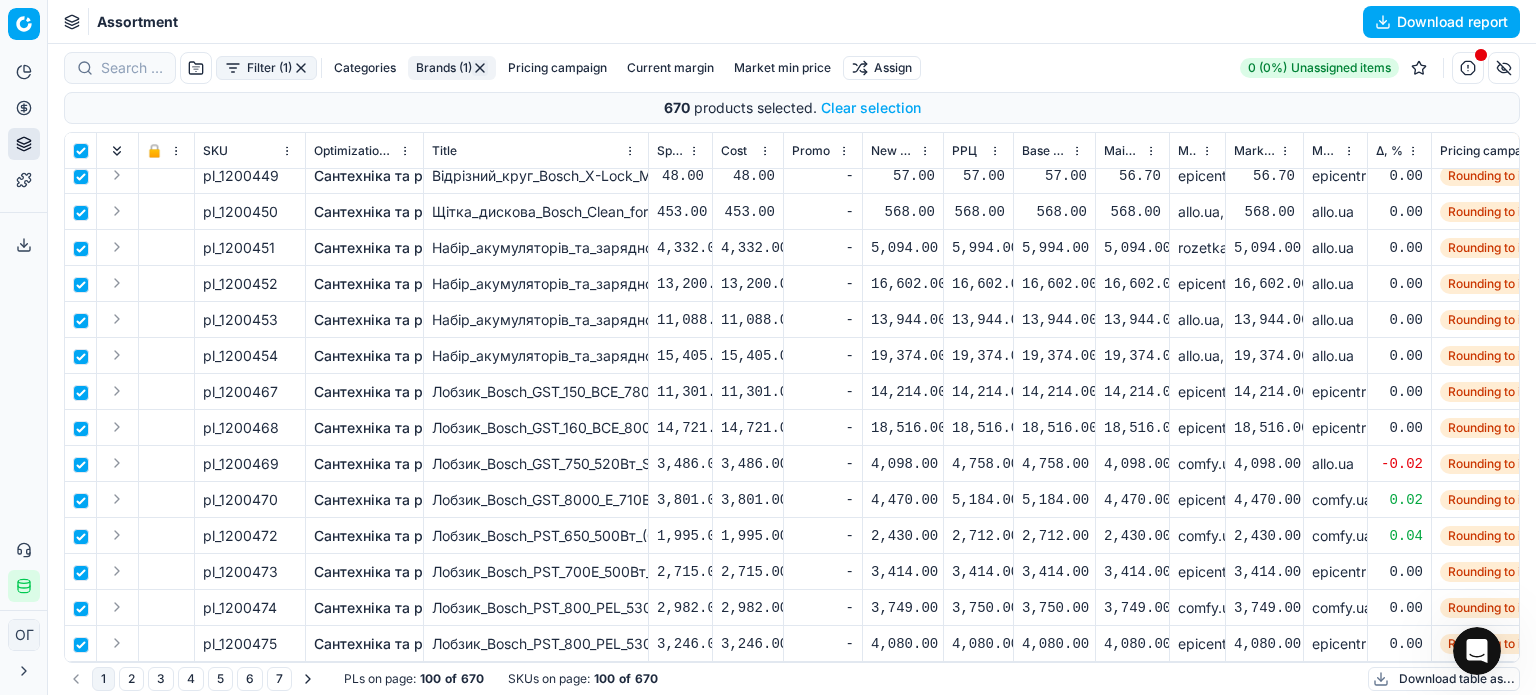 click on "SKU" at bounding box center [215, 151] 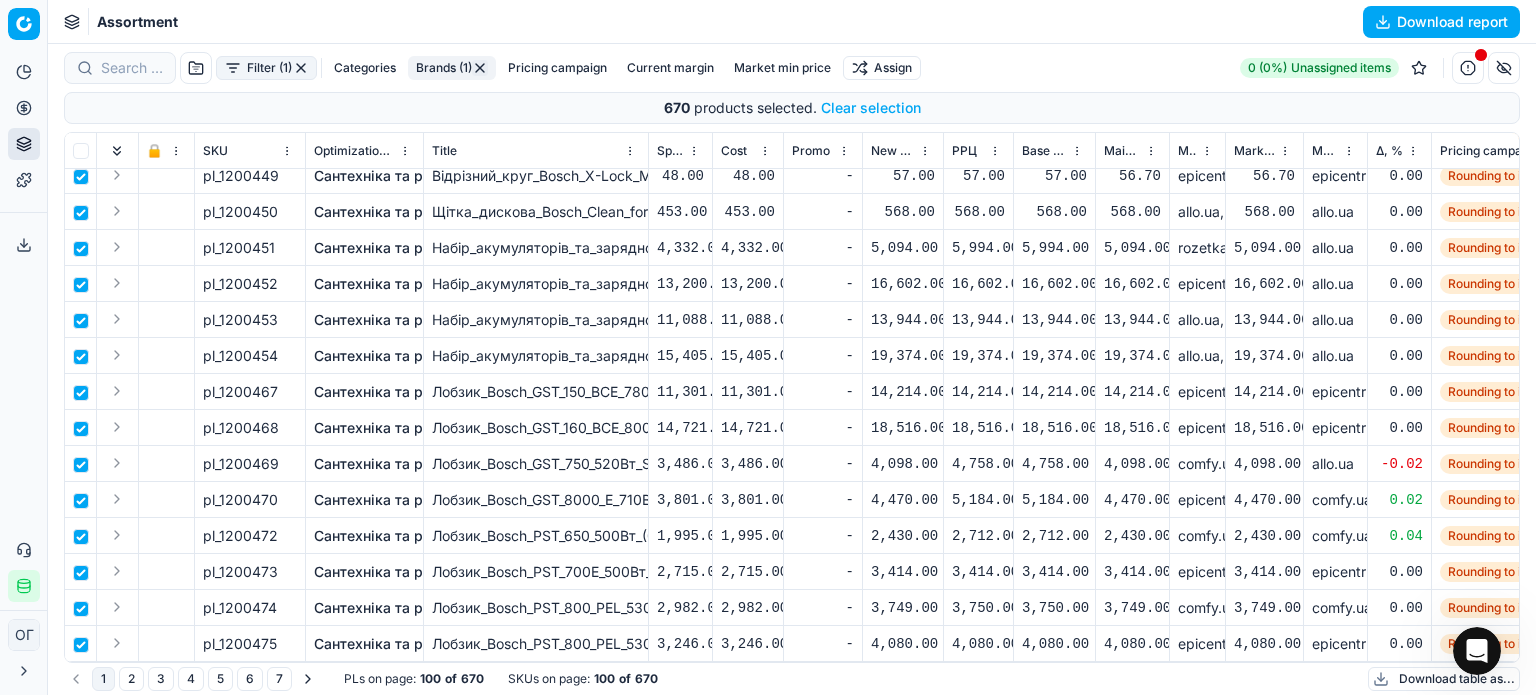 checkbox on "false" 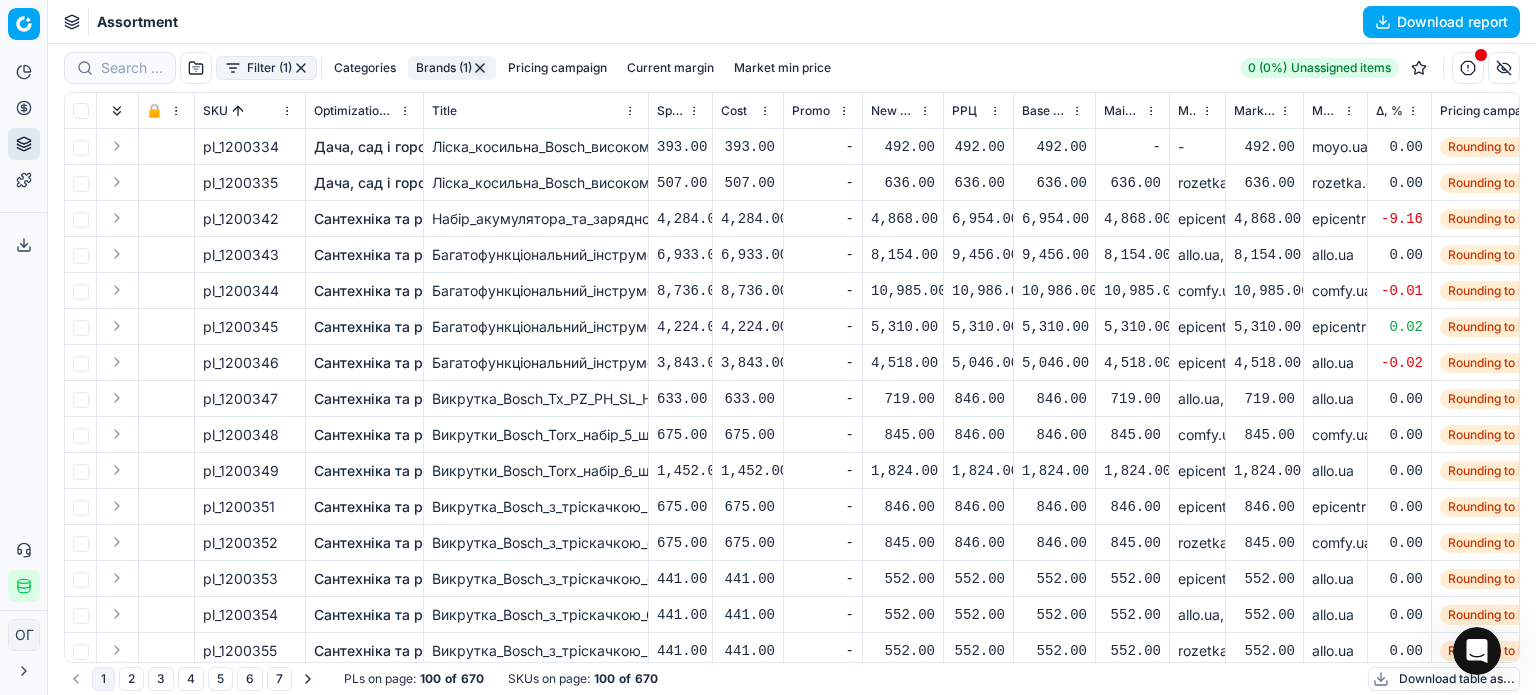 scroll, scrollTop: 0, scrollLeft: 0, axis: both 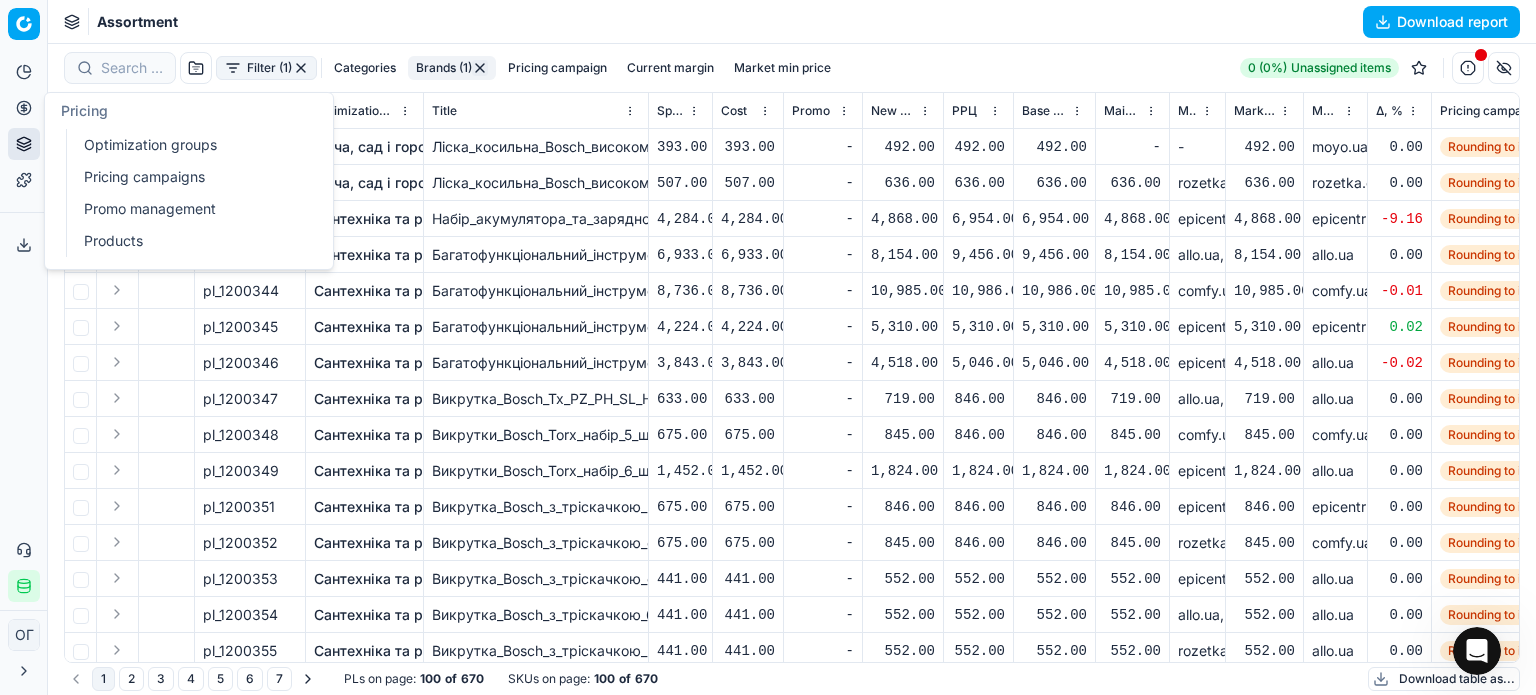 click on "Pricing" at bounding box center (24, 108) 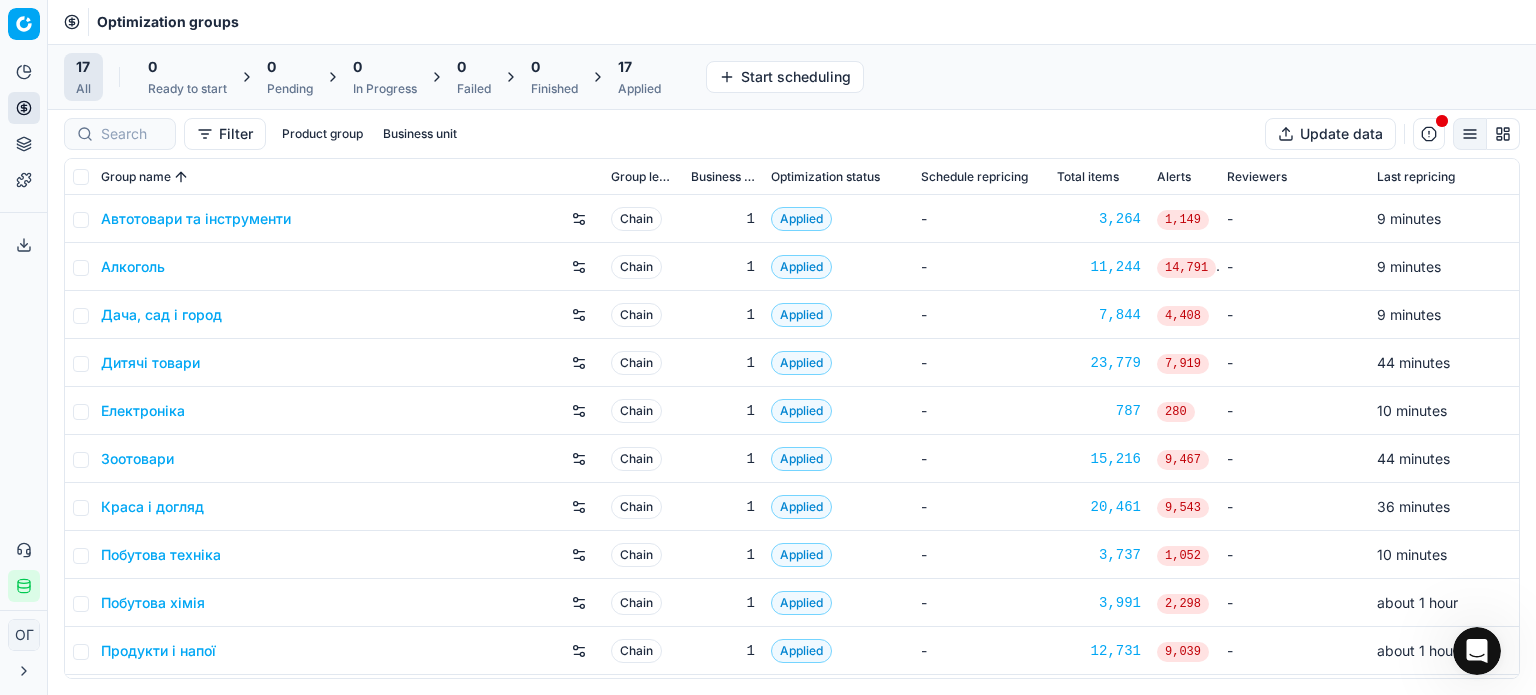 click on "17 Applied" at bounding box center (639, 77) 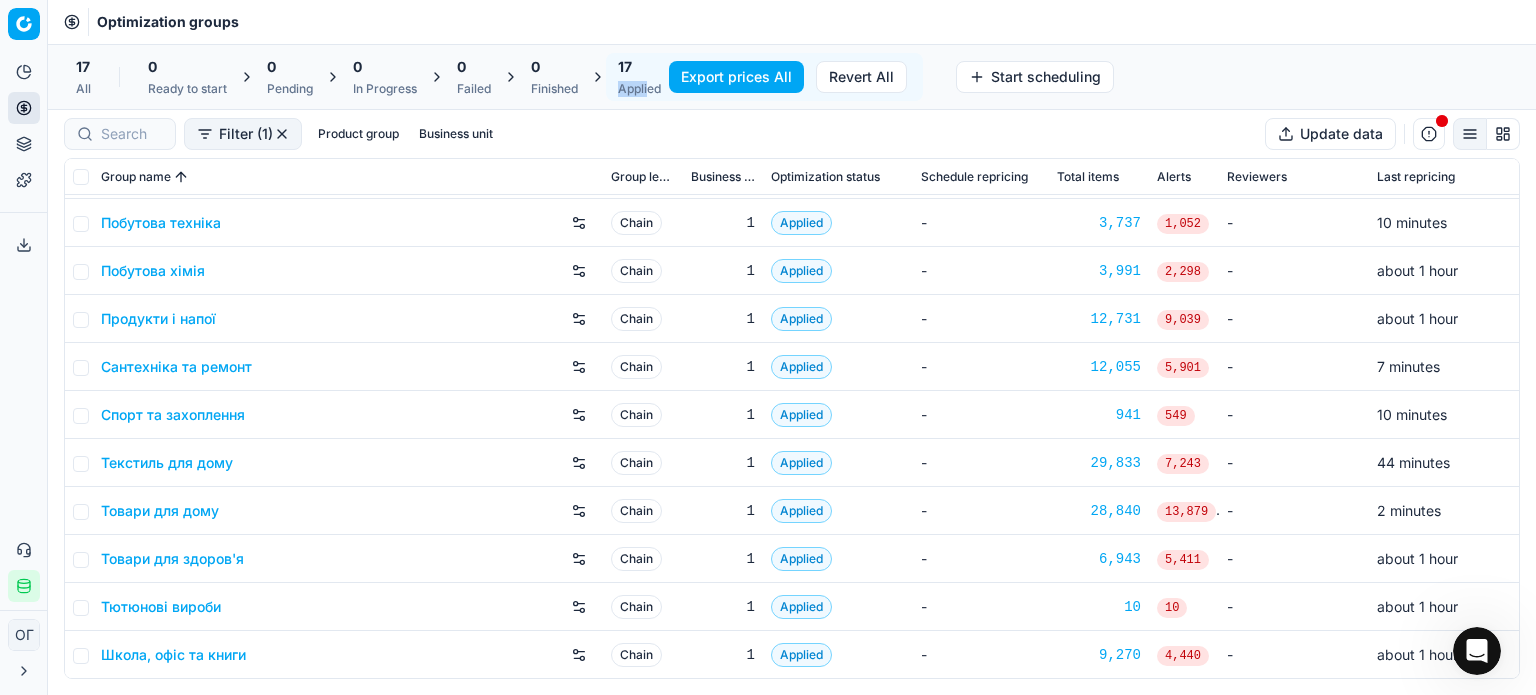 scroll, scrollTop: 232, scrollLeft: 0, axis: vertical 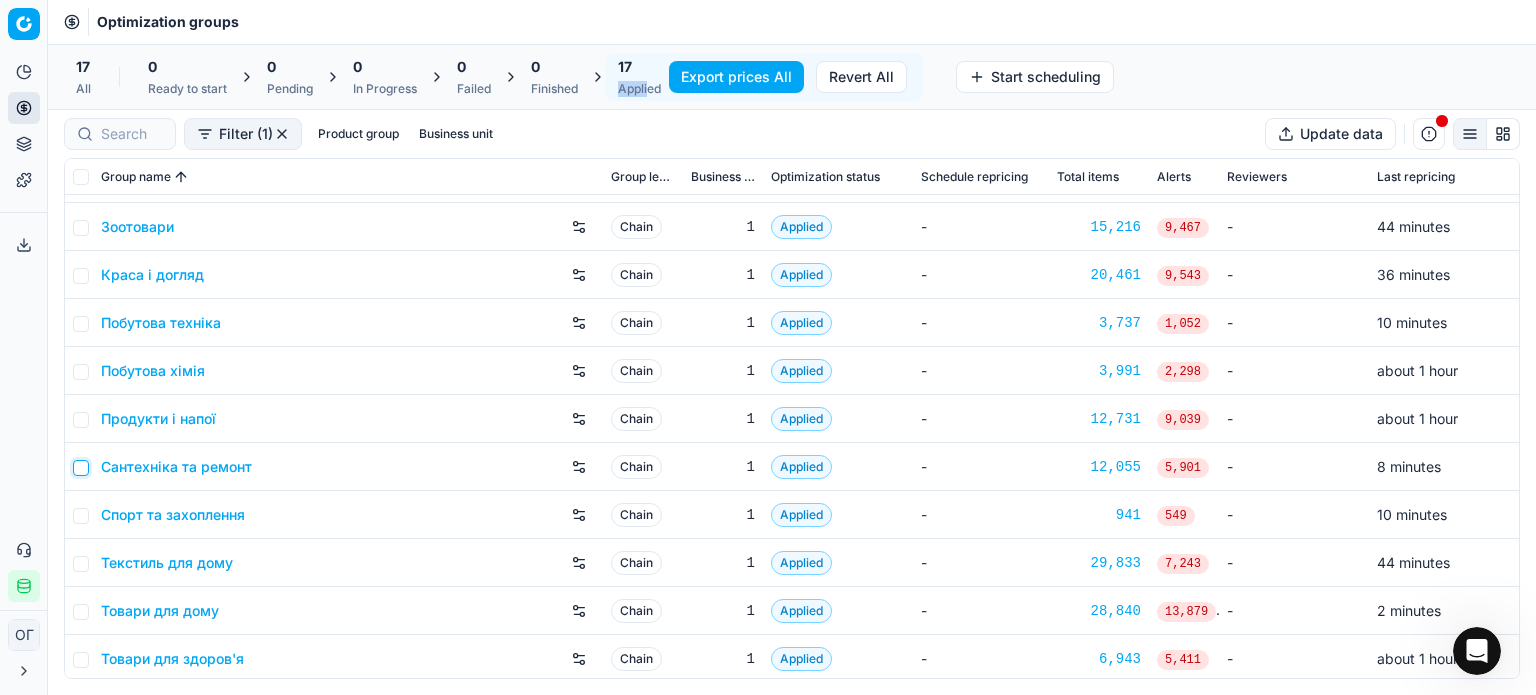 click at bounding box center [81, 468] 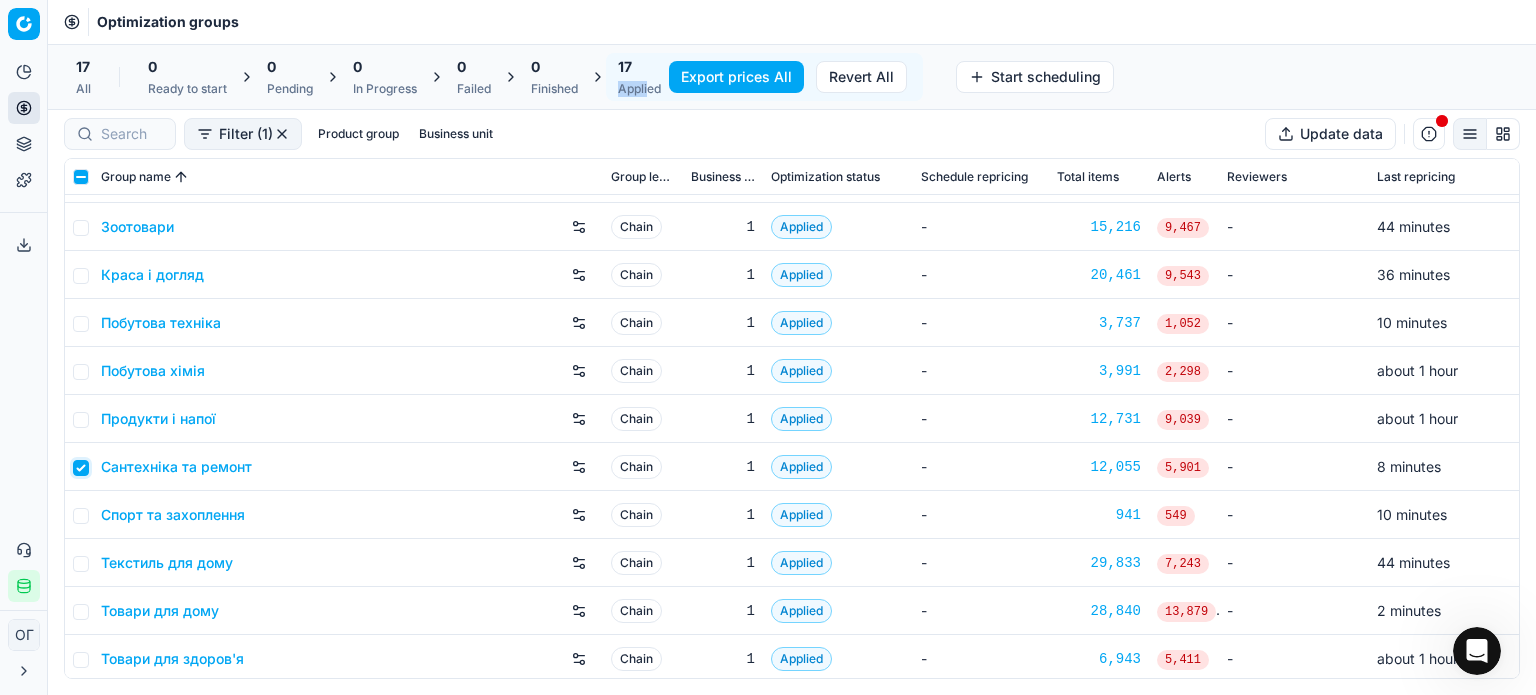 checkbox on "true" 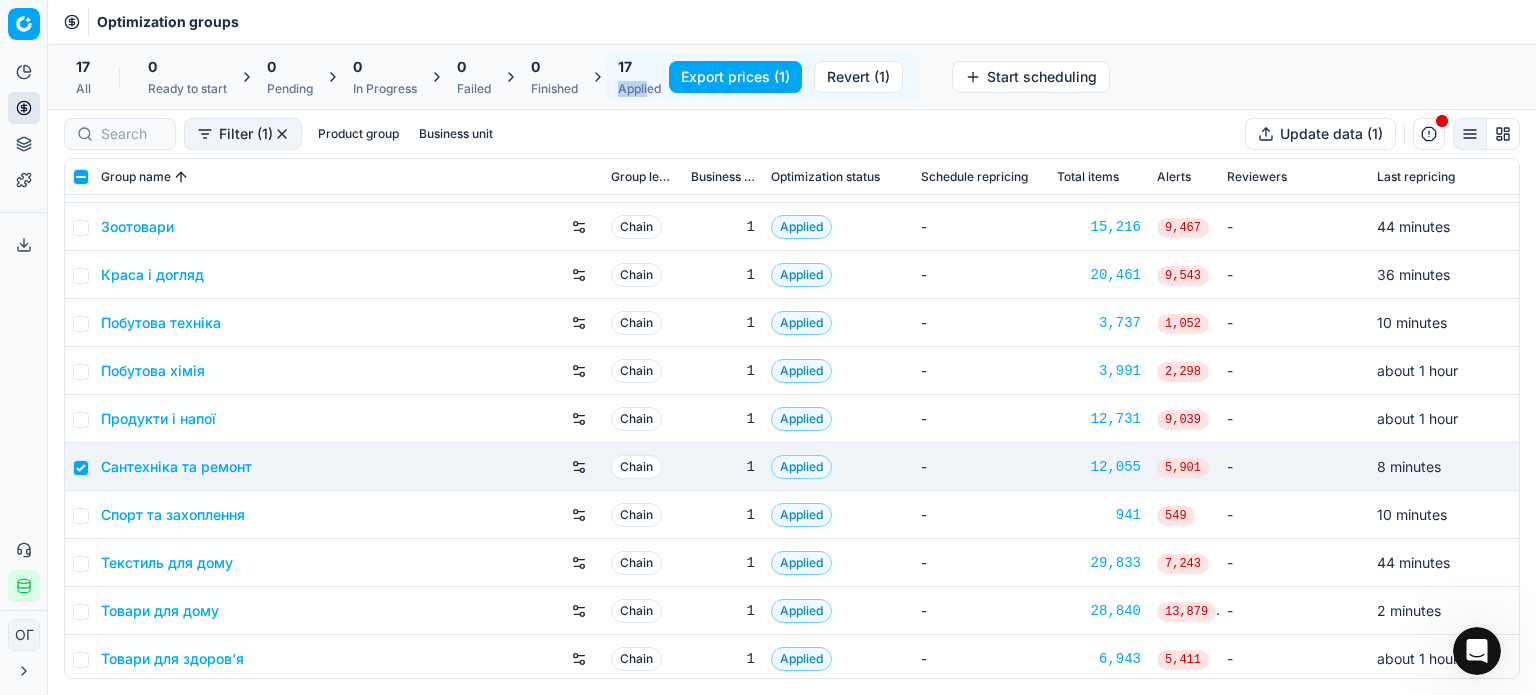 click on "Export prices   (1)" at bounding box center (735, 77) 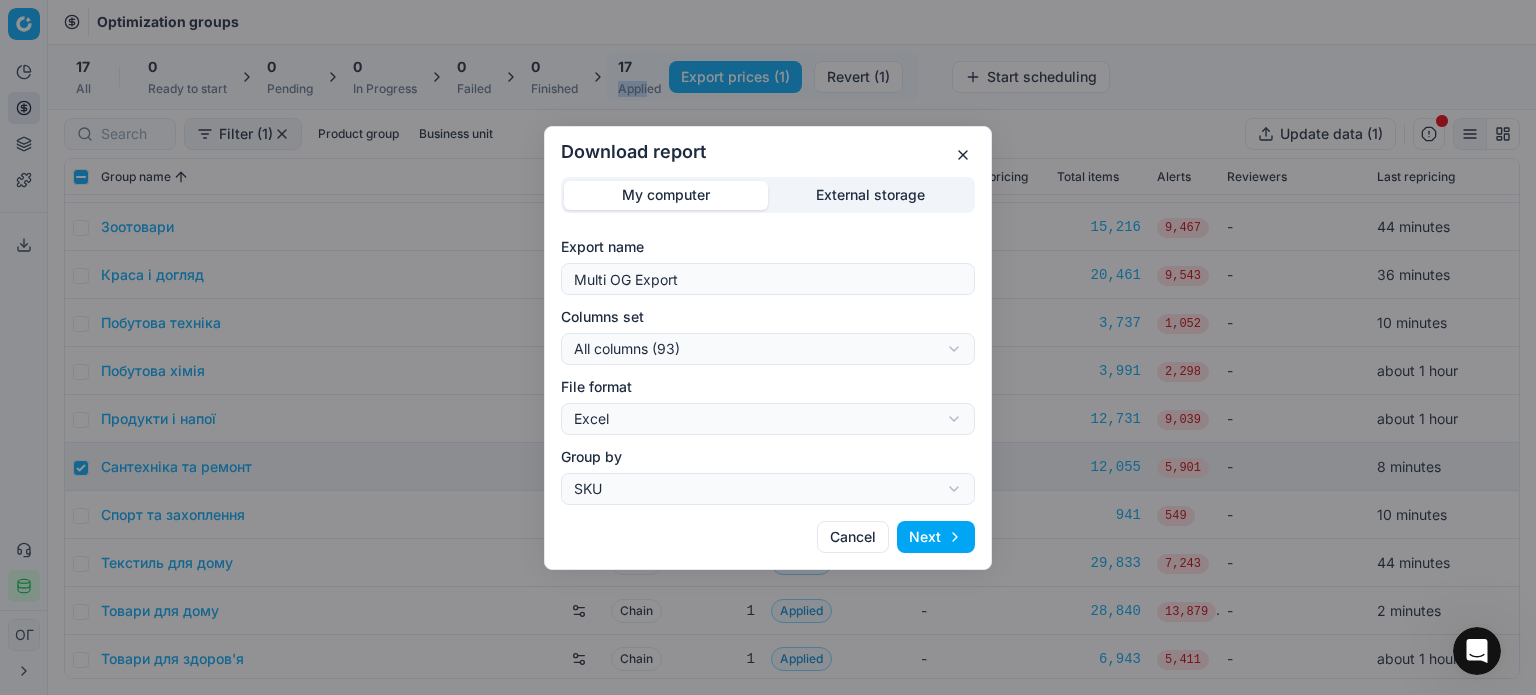 click on "Download report My computer External storage Export name Multi OG Export Columns set All columns (93) All columns (93) Current table state (74) My export template (67) Export (6) File format Excel Excel CSV Group by SKU SKU Product line Cancel Next" at bounding box center (768, 347) 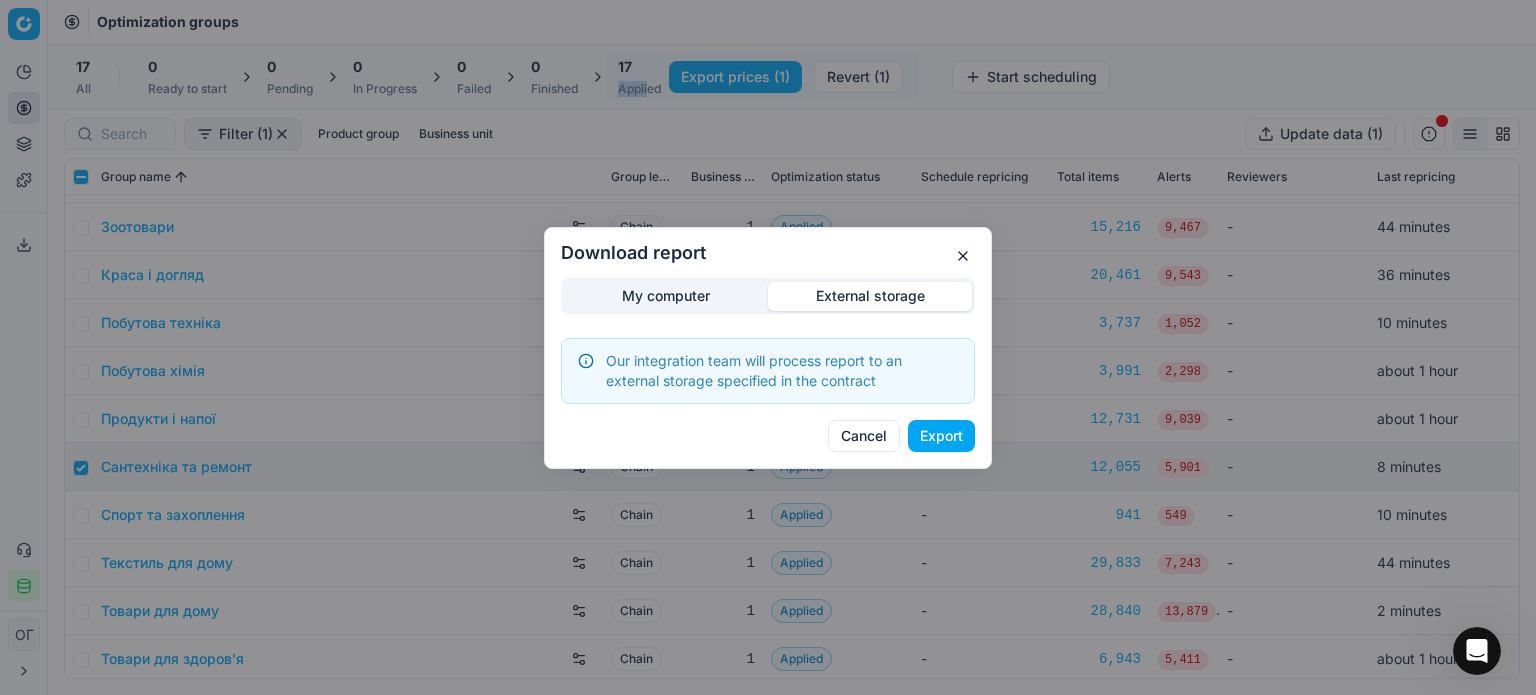 click on "Export" at bounding box center [941, 436] 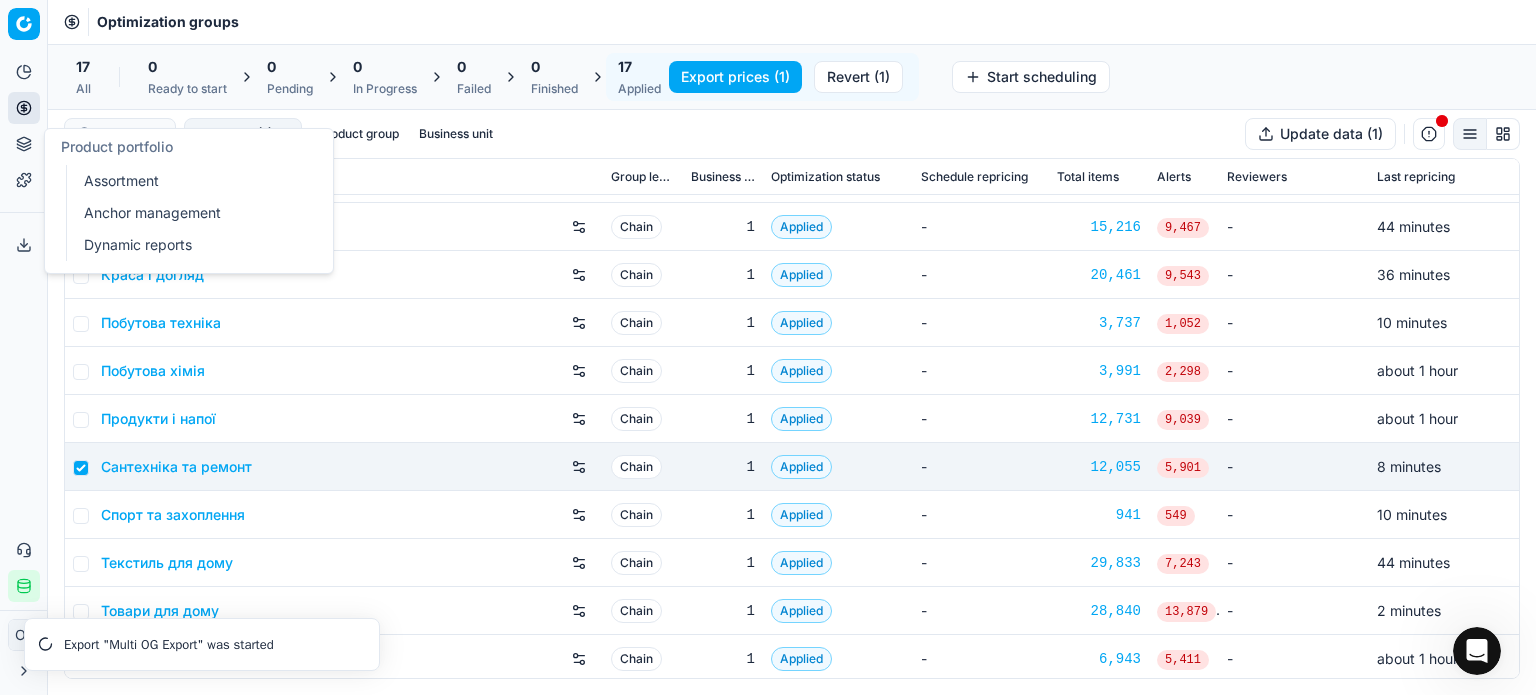 click on "Assortment" at bounding box center (192, 181) 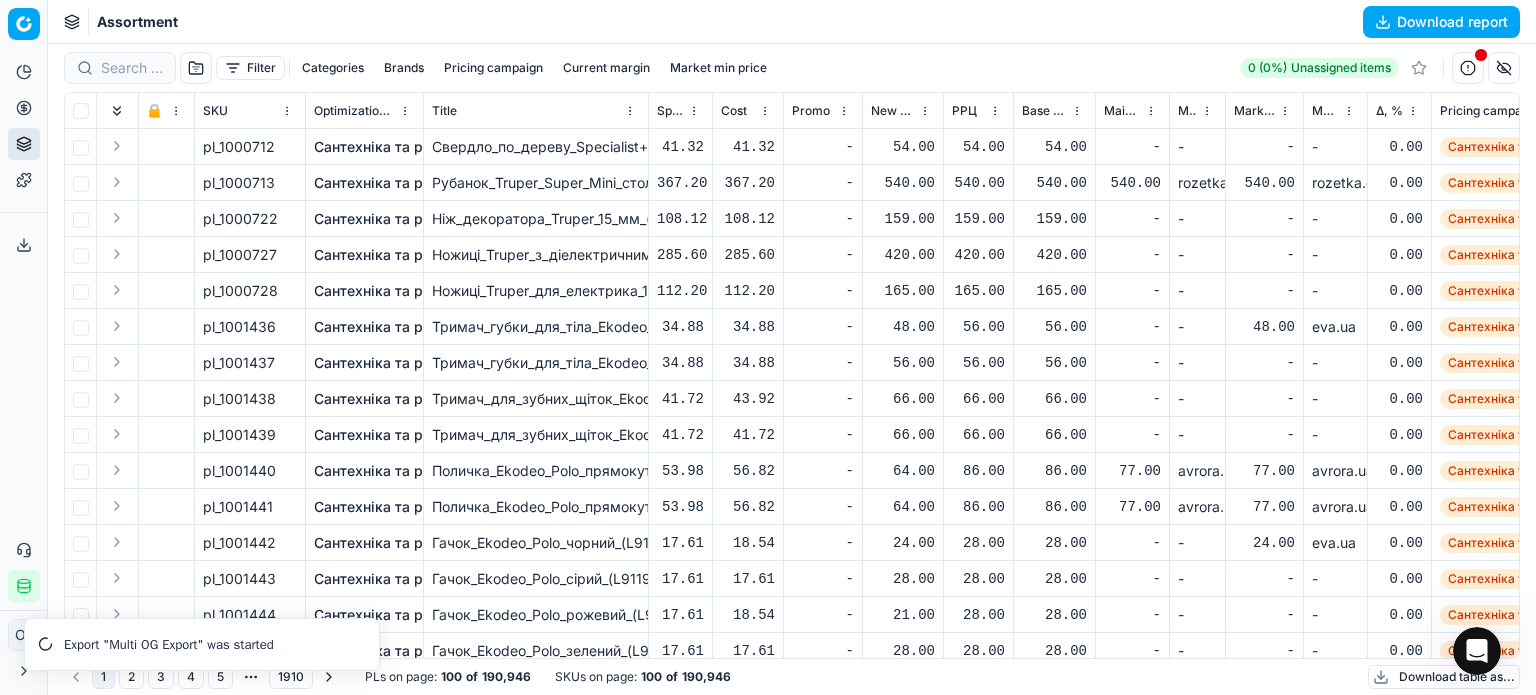 click on "Download table as..." at bounding box center (1444, 677) 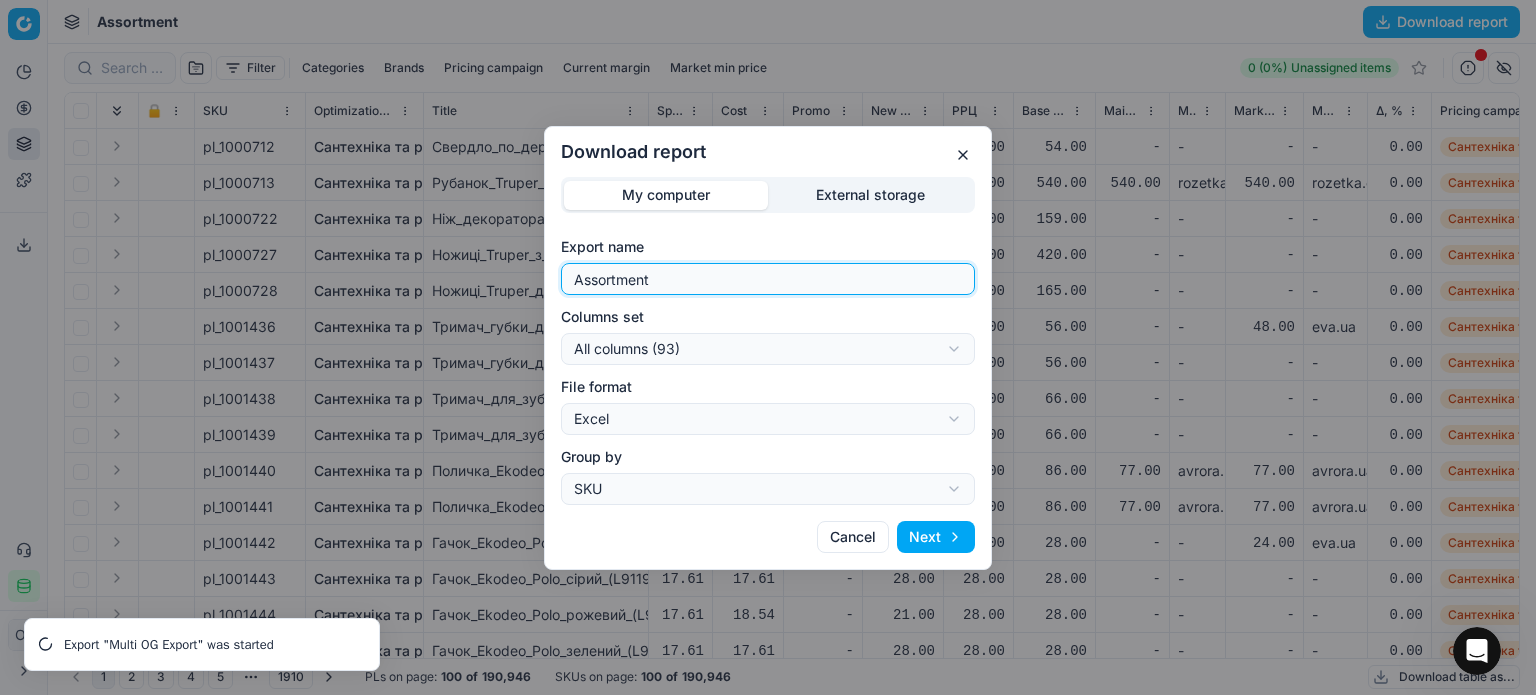 click on "Assortment" at bounding box center (768, 279) 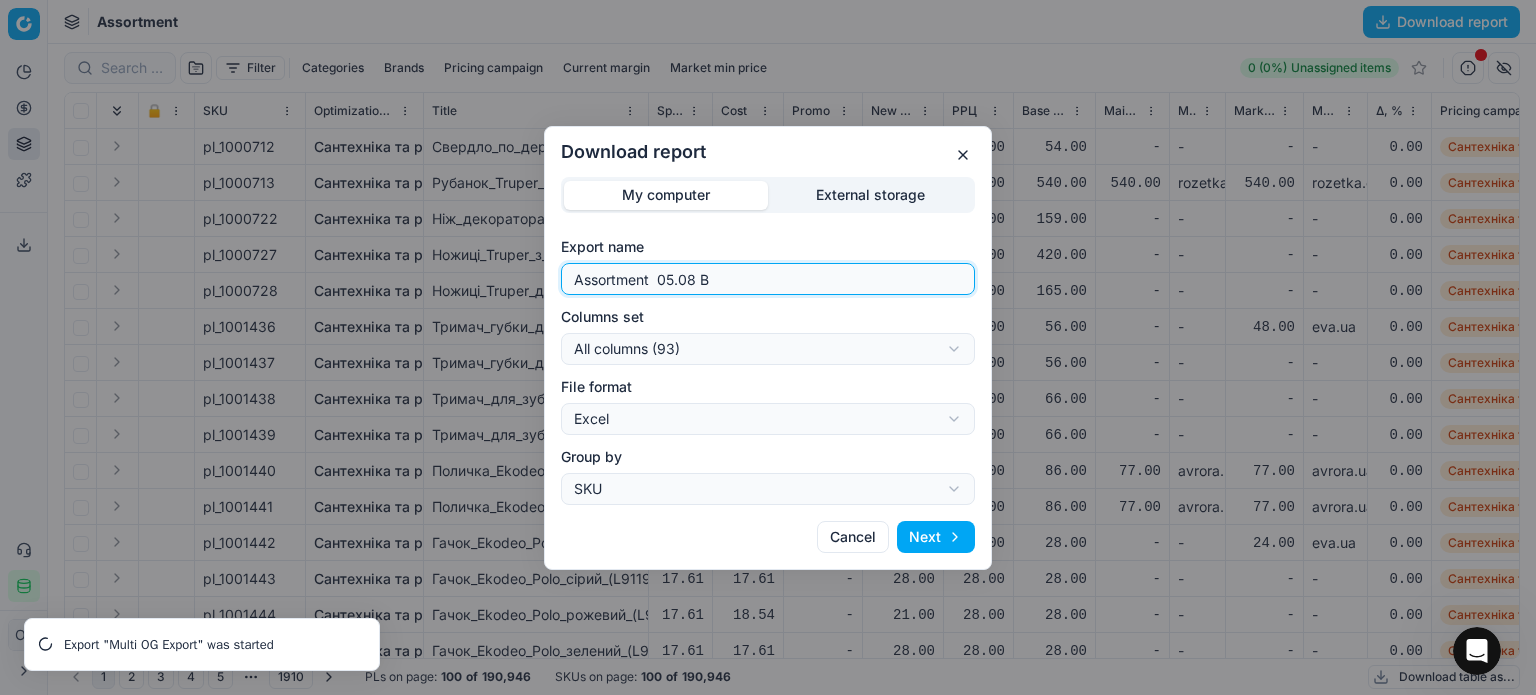 type on "Assortment  05.08 В" 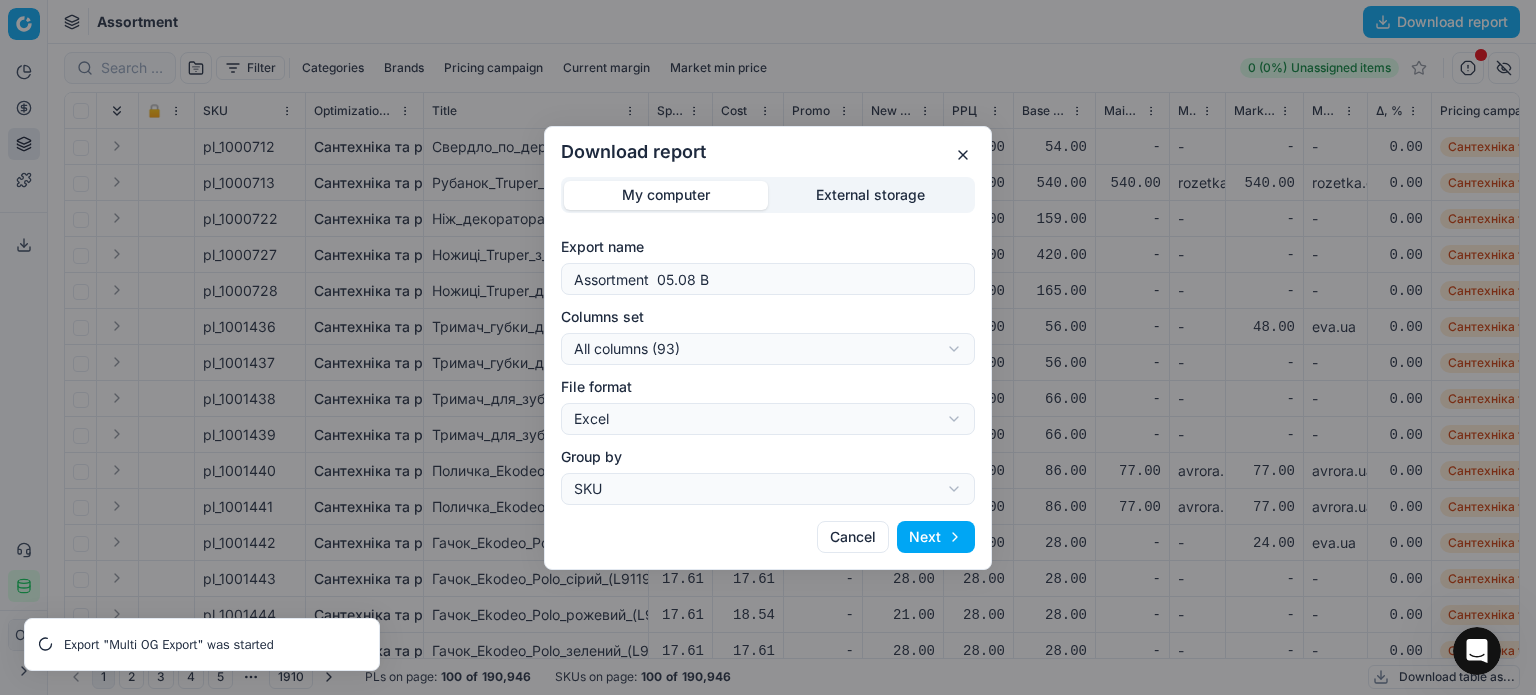 click on "Next" at bounding box center [936, 537] 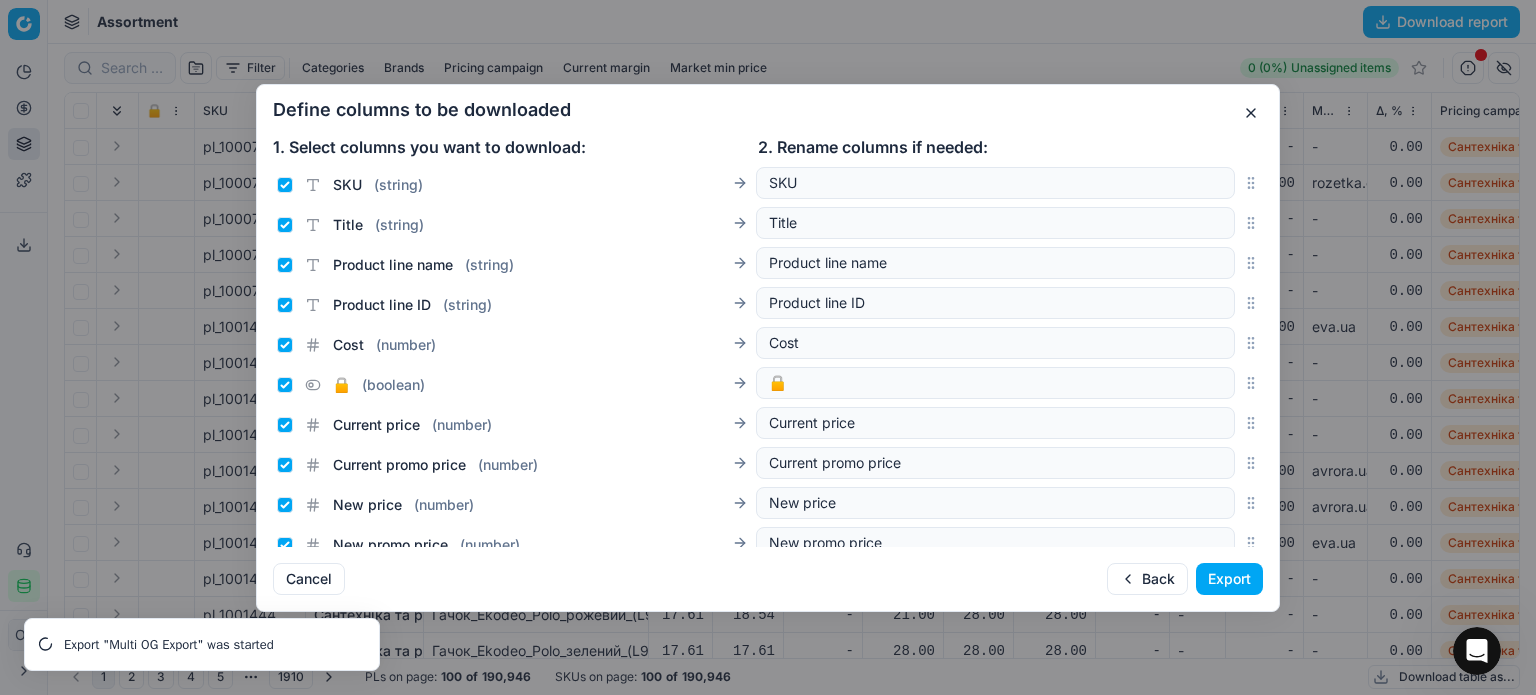 click on "Export" at bounding box center [1229, 579] 